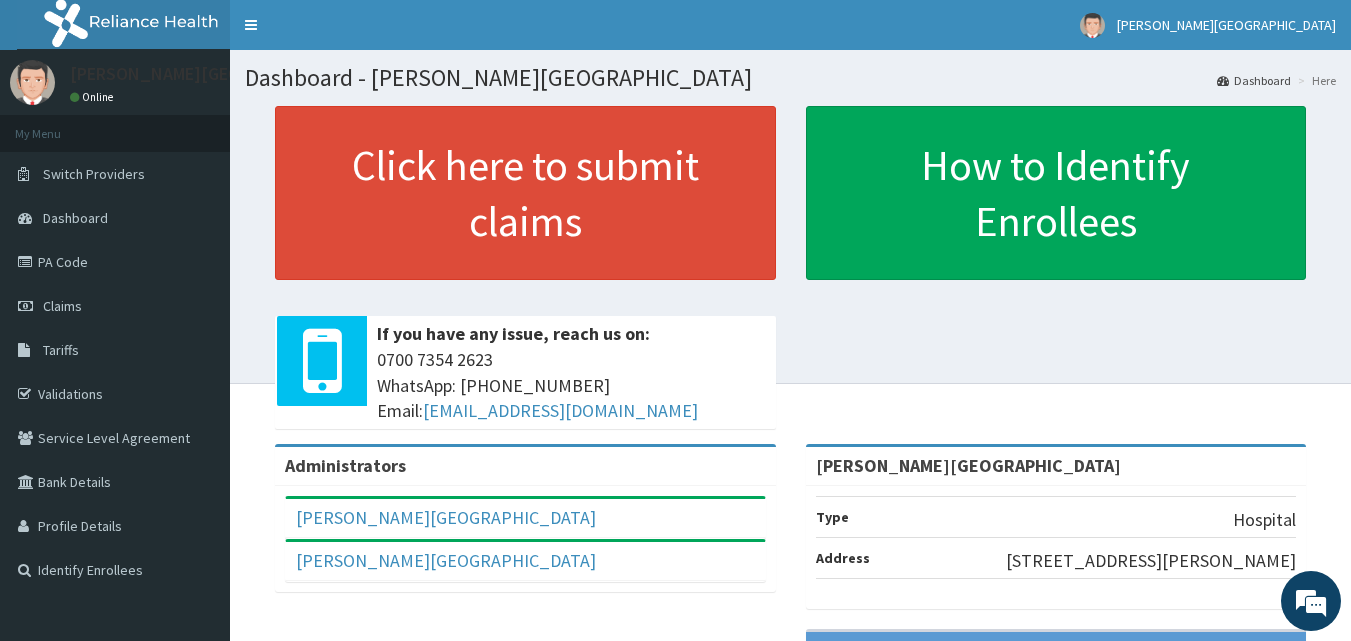 scroll, scrollTop: 0, scrollLeft: 0, axis: both 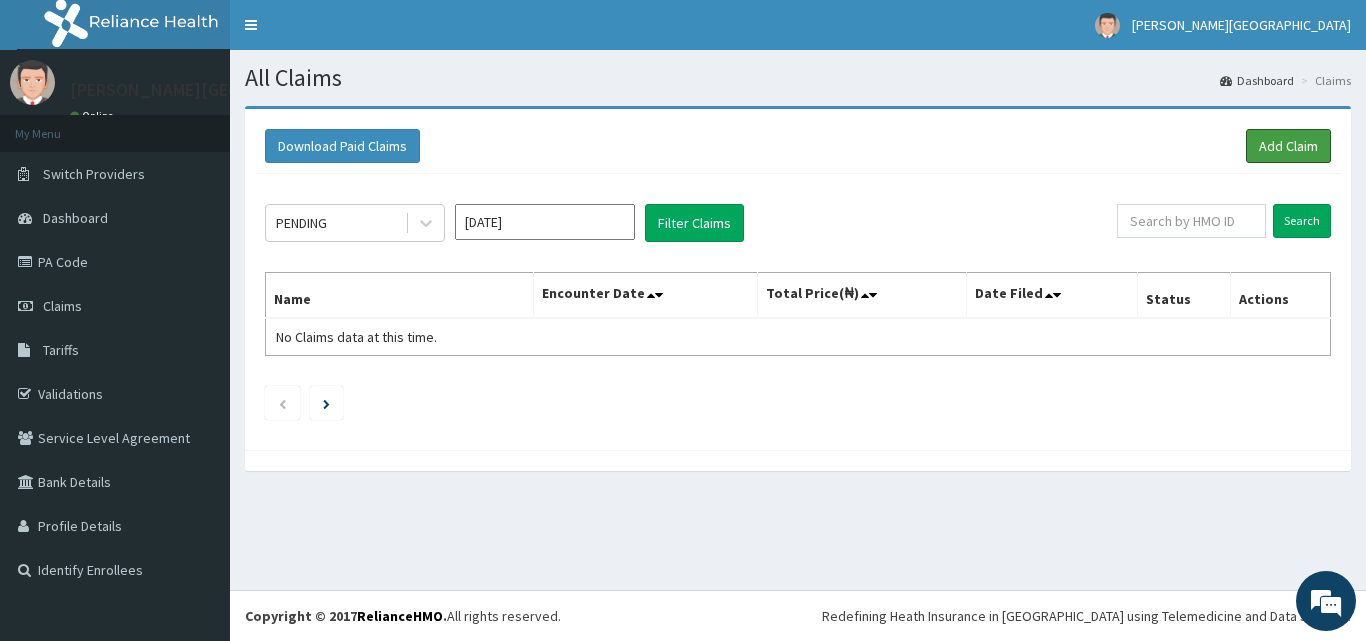 click on "Add Claim" at bounding box center [1288, 146] 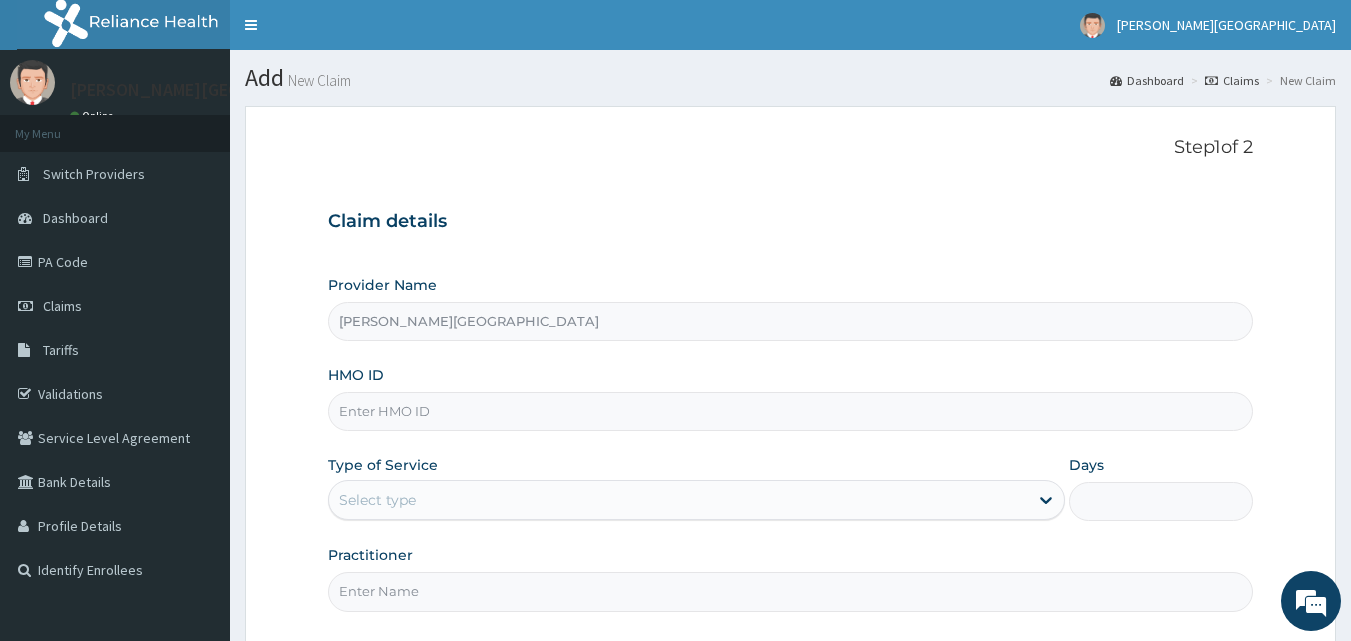 scroll, scrollTop: 0, scrollLeft: 0, axis: both 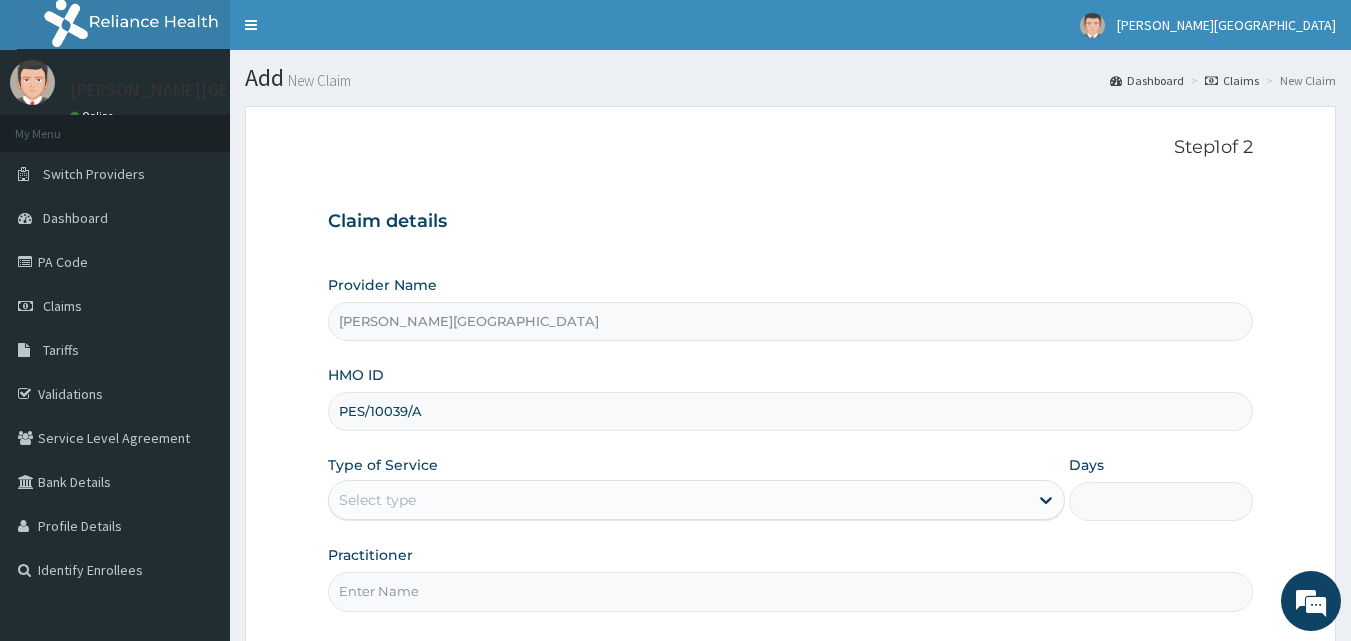 type on "PES/10039/A" 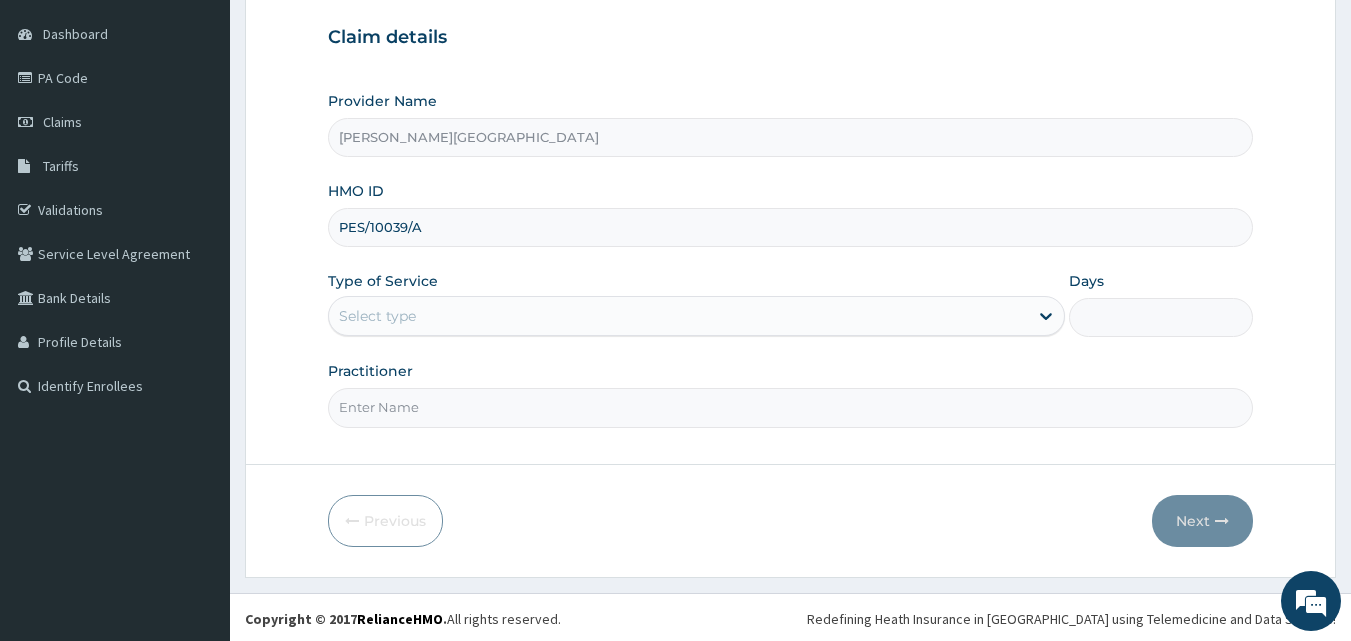 scroll, scrollTop: 187, scrollLeft: 0, axis: vertical 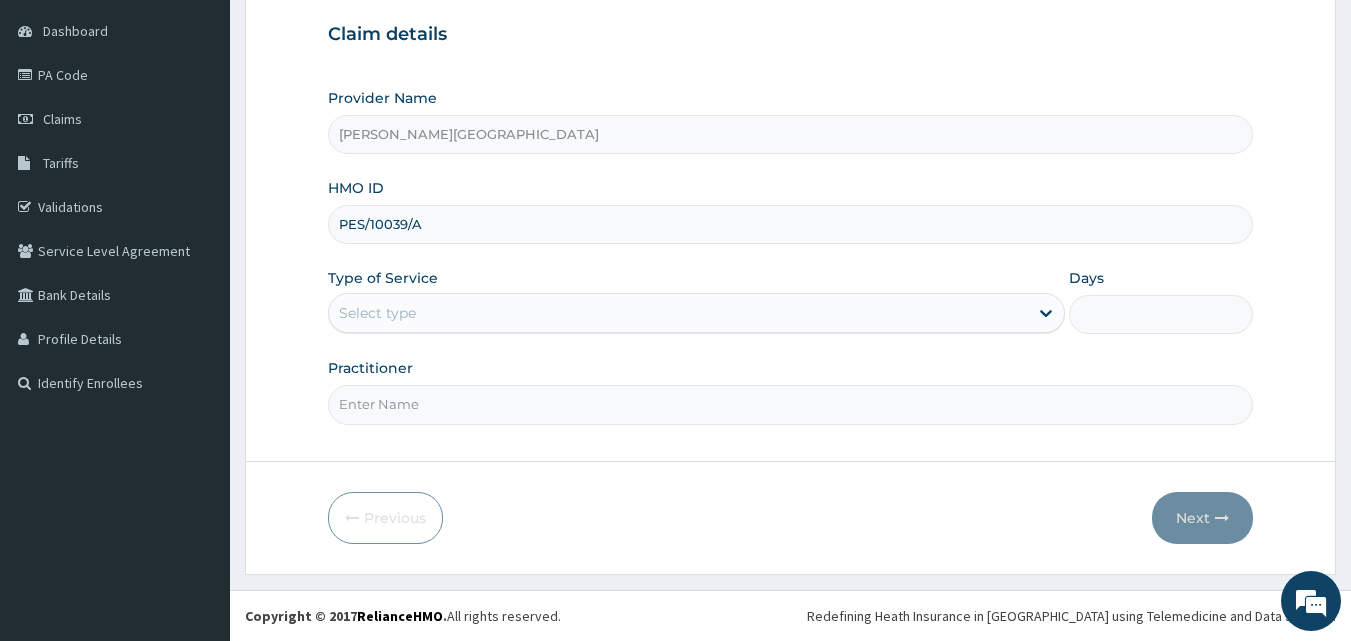 click on "Select type" at bounding box center [696, 313] 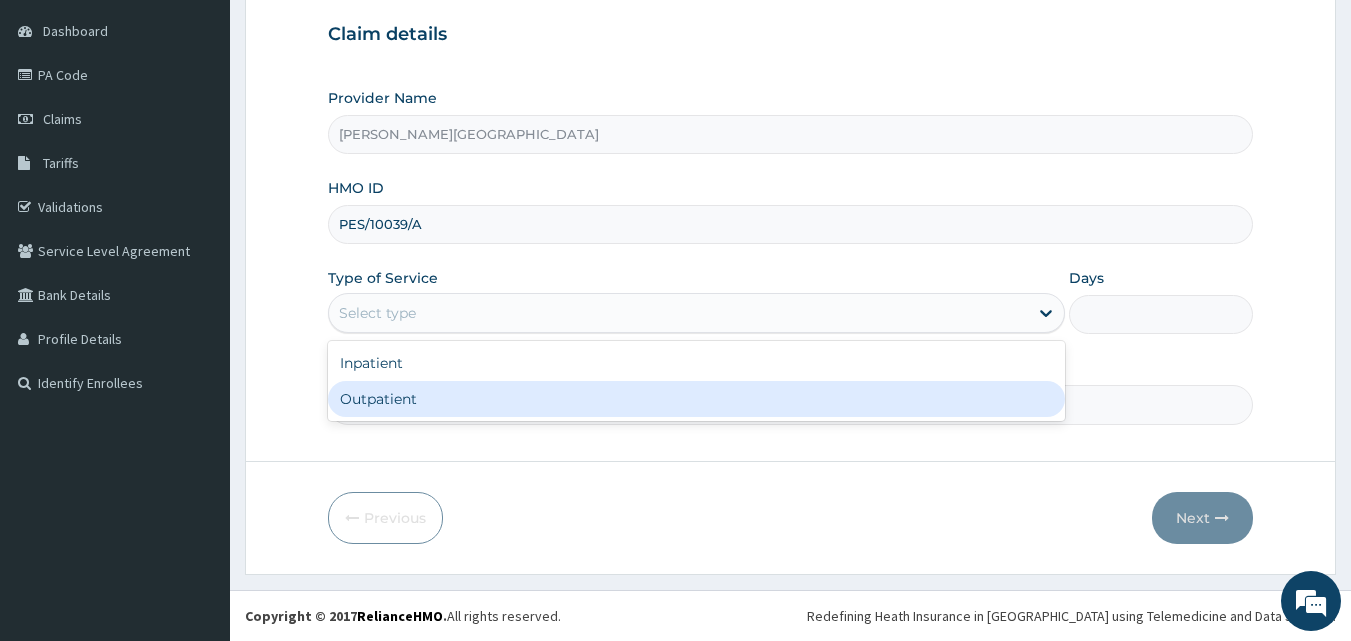click on "Outpatient" at bounding box center [696, 399] 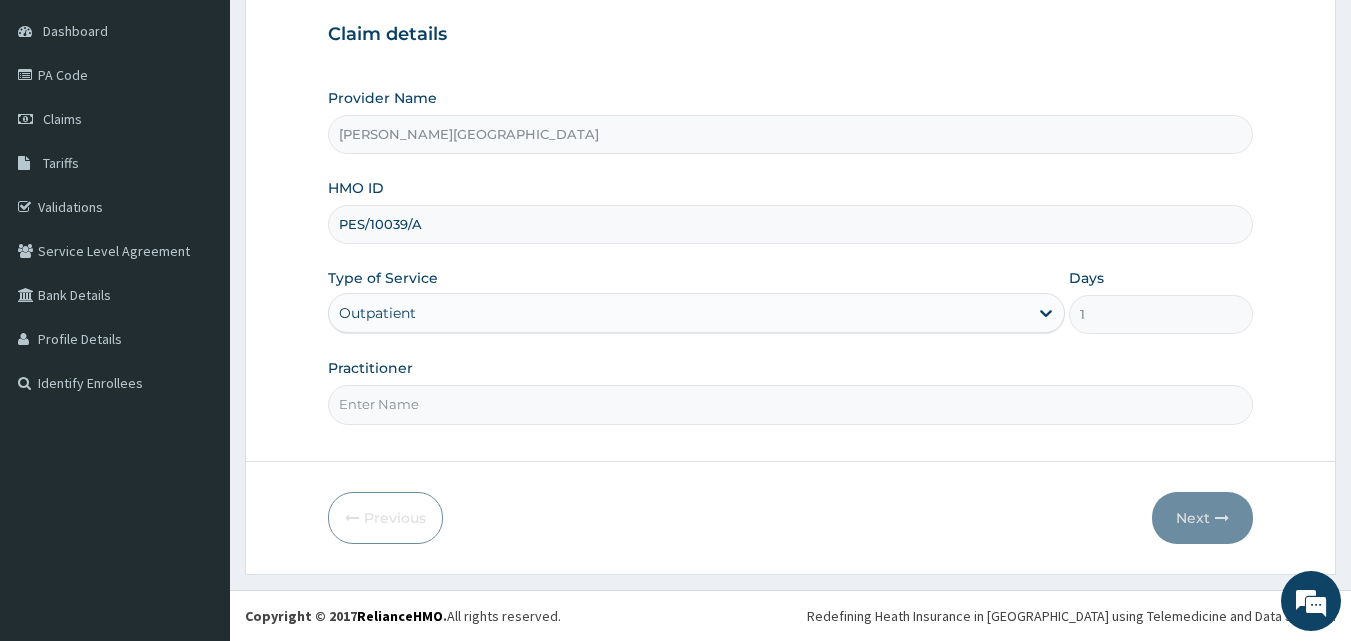 drag, startPoint x: 564, startPoint y: 399, endPoint x: 659, endPoint y: 402, distance: 95.047356 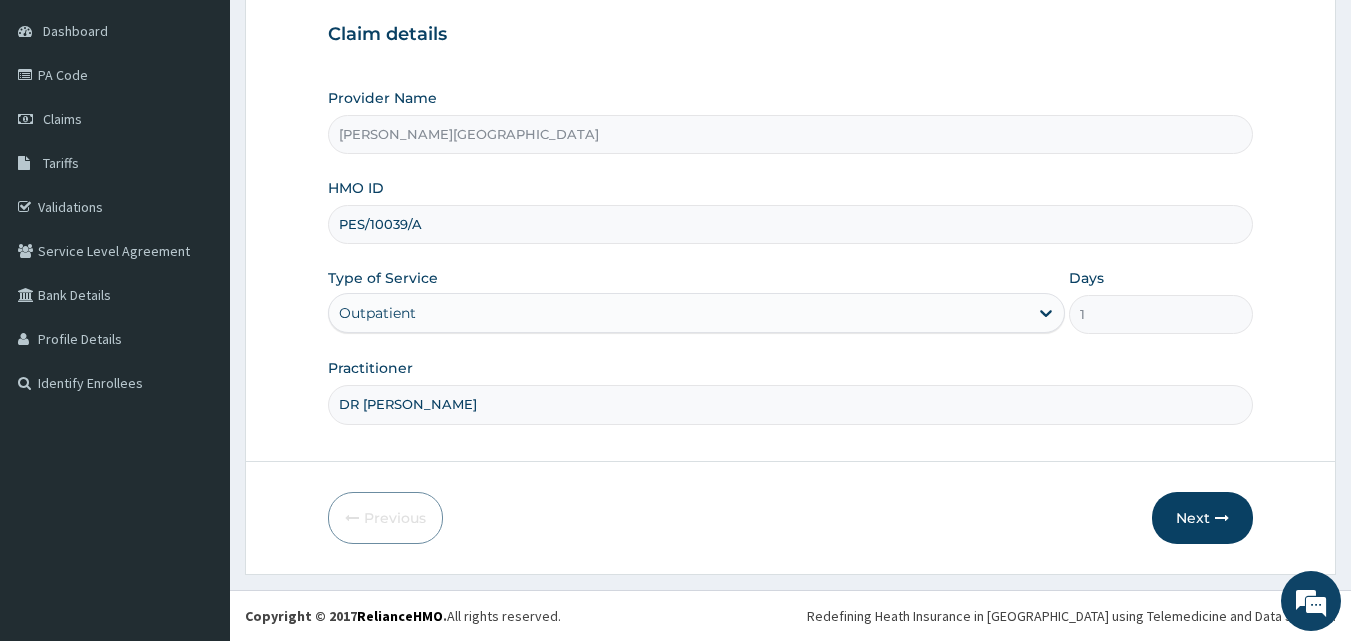 type on "DR [PERSON_NAME]" 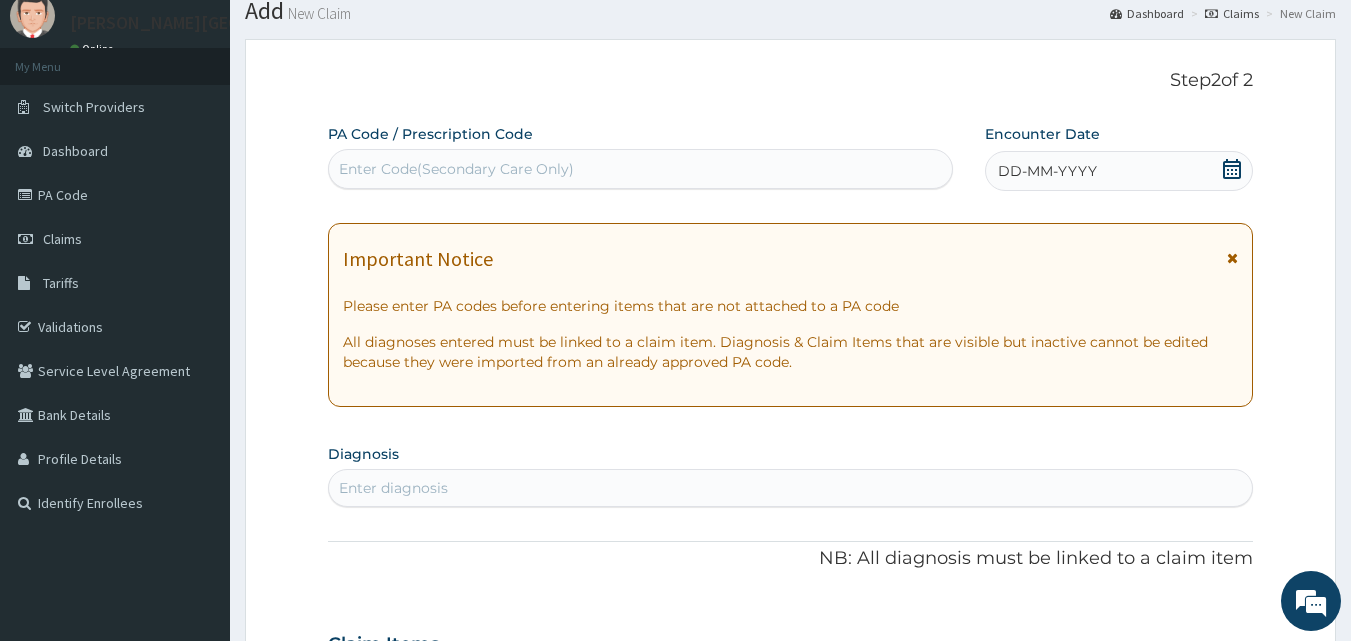 scroll, scrollTop: 20, scrollLeft: 0, axis: vertical 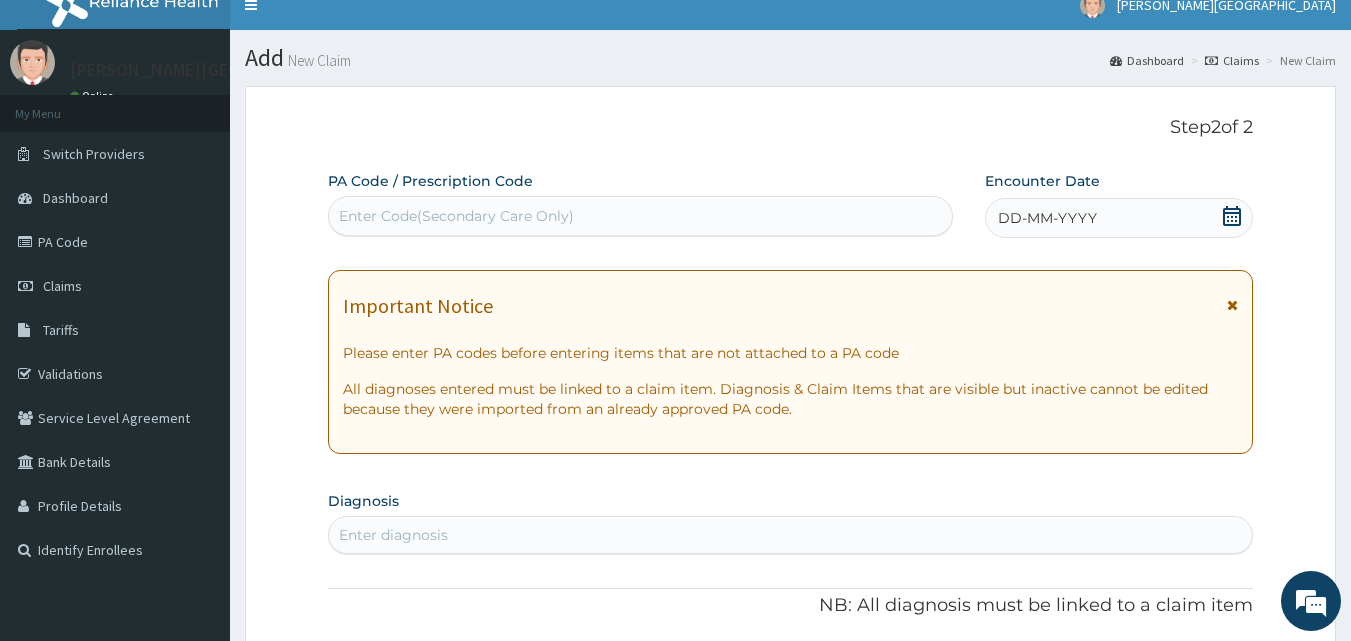 click 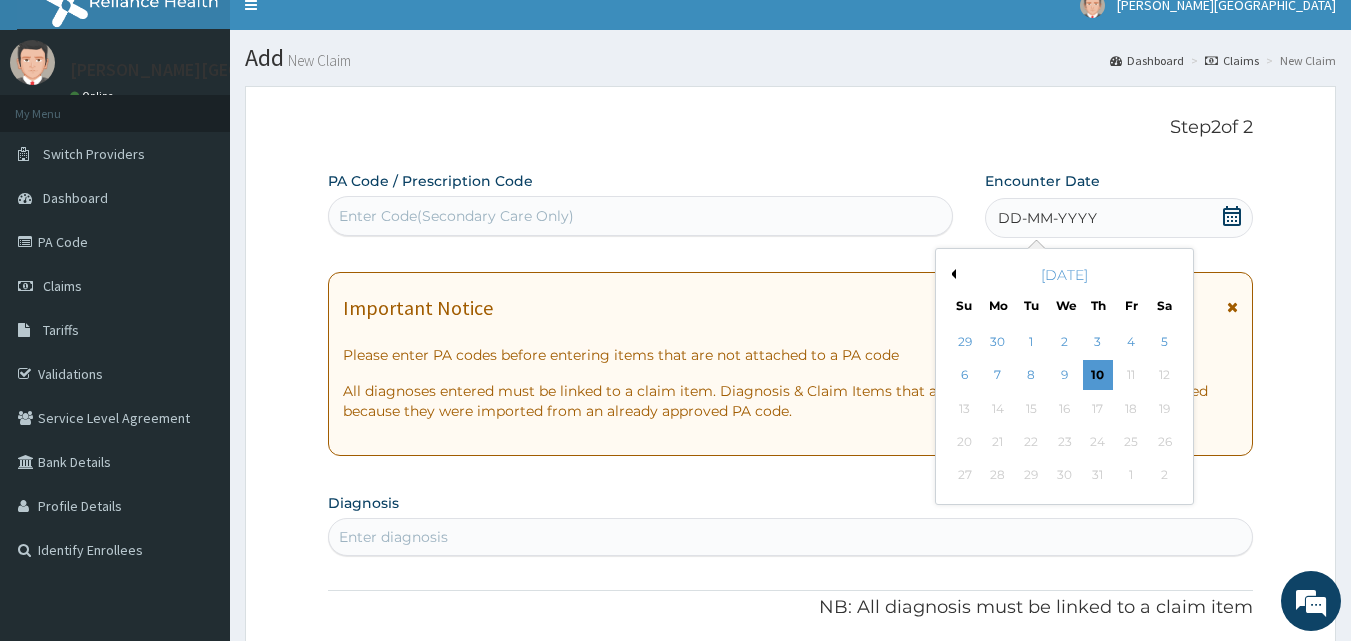 click on "Previous Month" at bounding box center (951, 274) 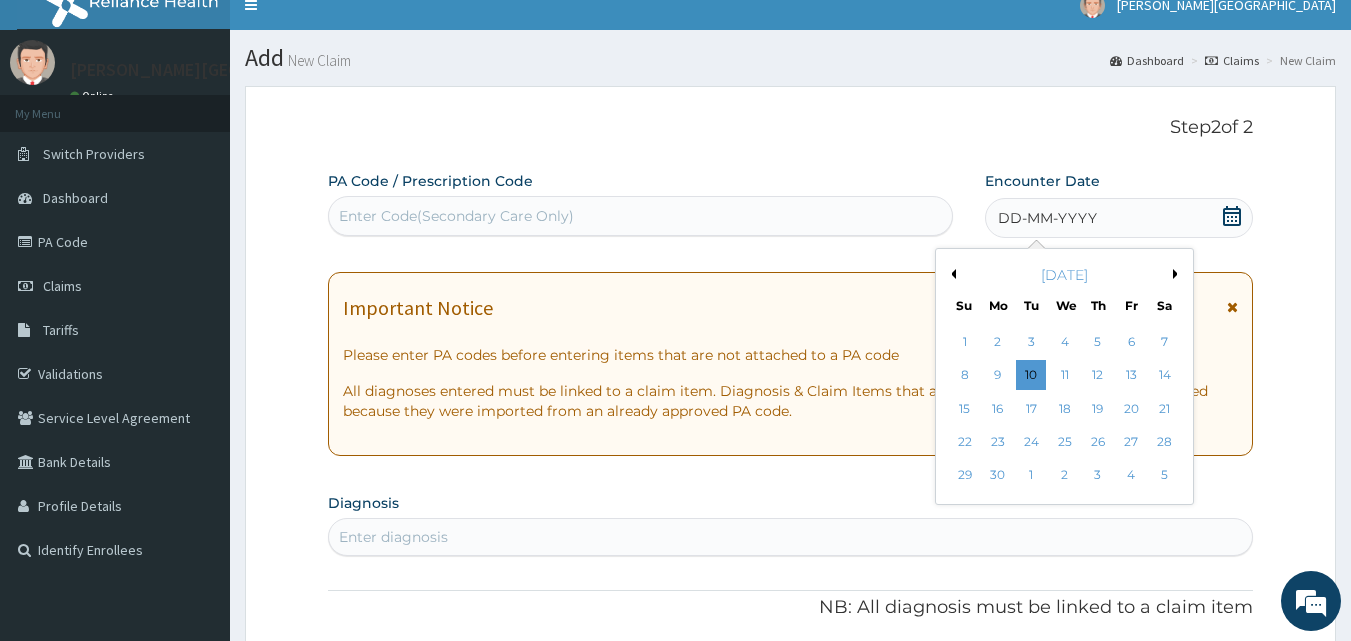 click on "21" at bounding box center [1165, 409] 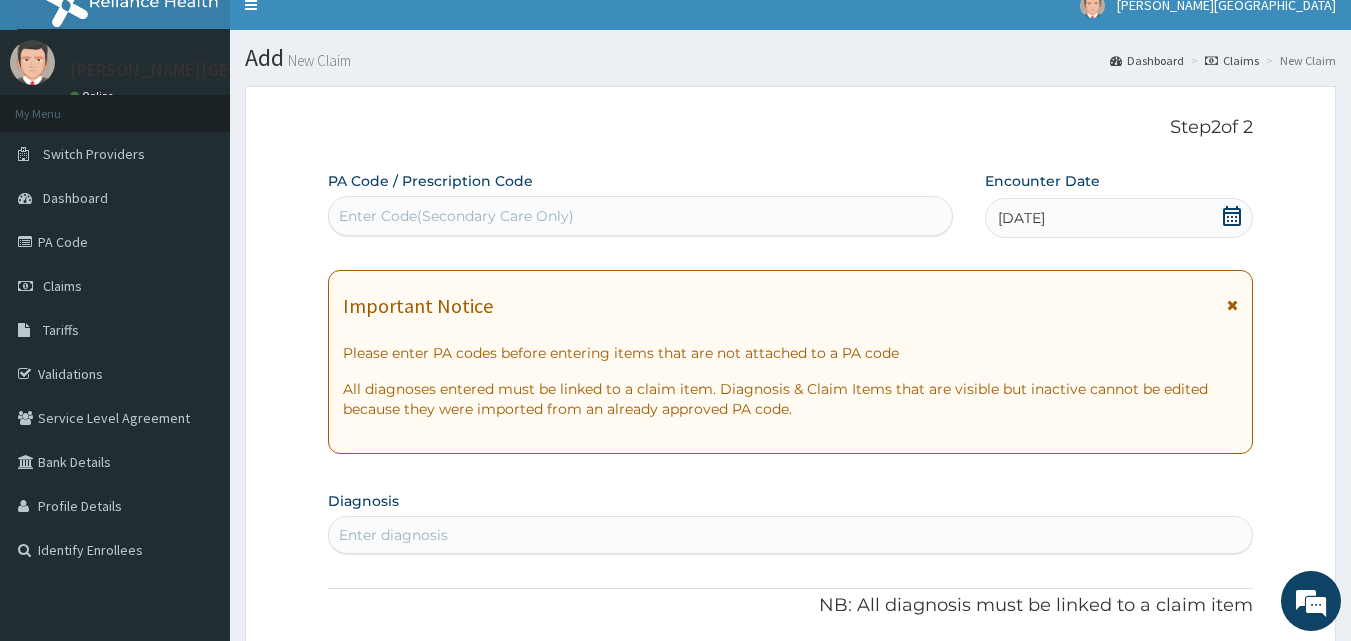 click on "Enter diagnosis" at bounding box center (393, 535) 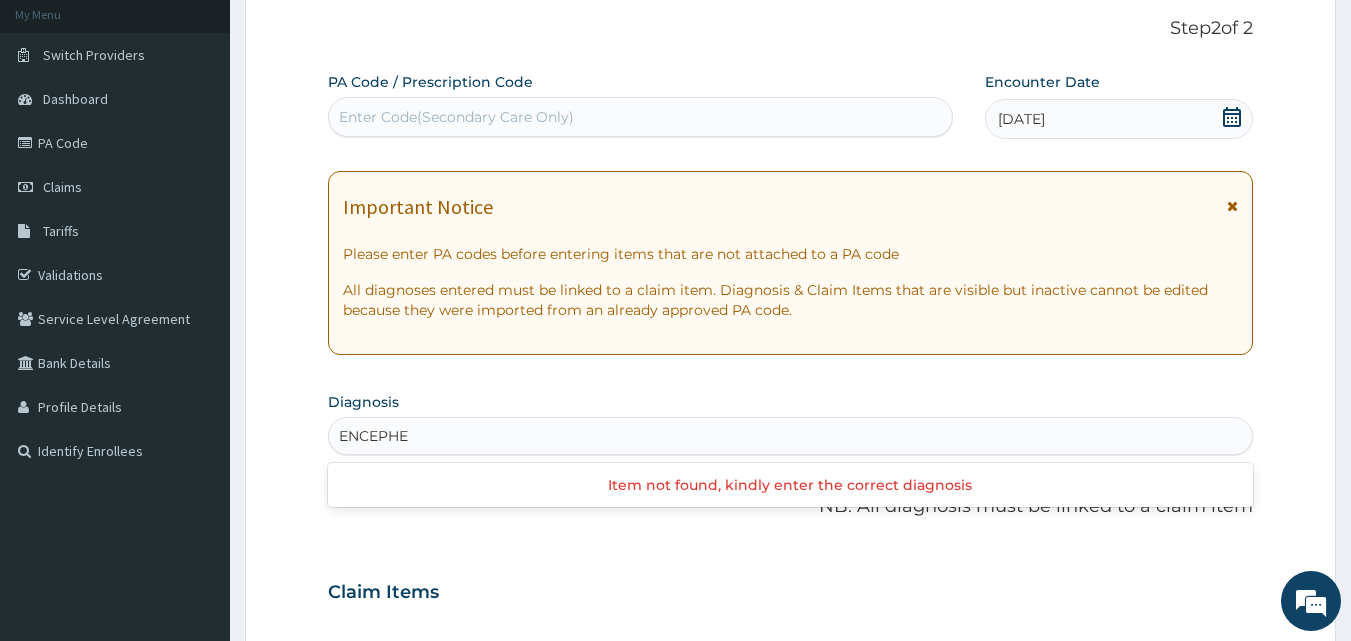 scroll, scrollTop: 167, scrollLeft: 0, axis: vertical 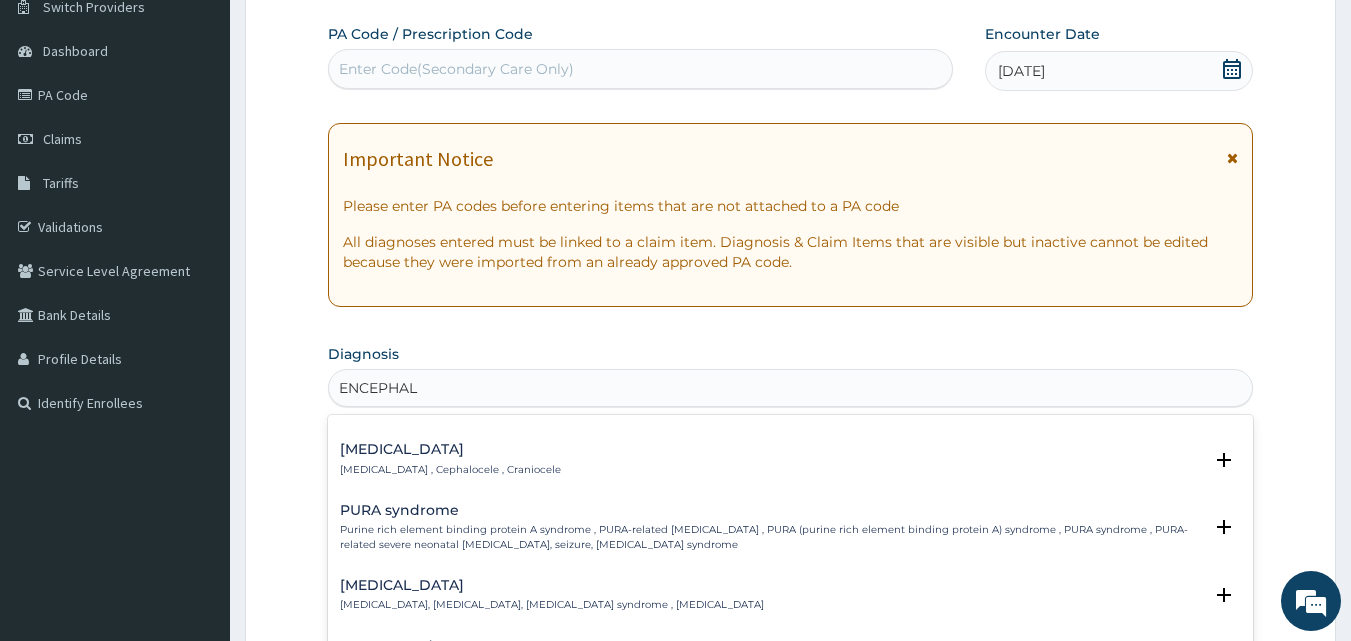 click on "Encephalocele" at bounding box center [450, 449] 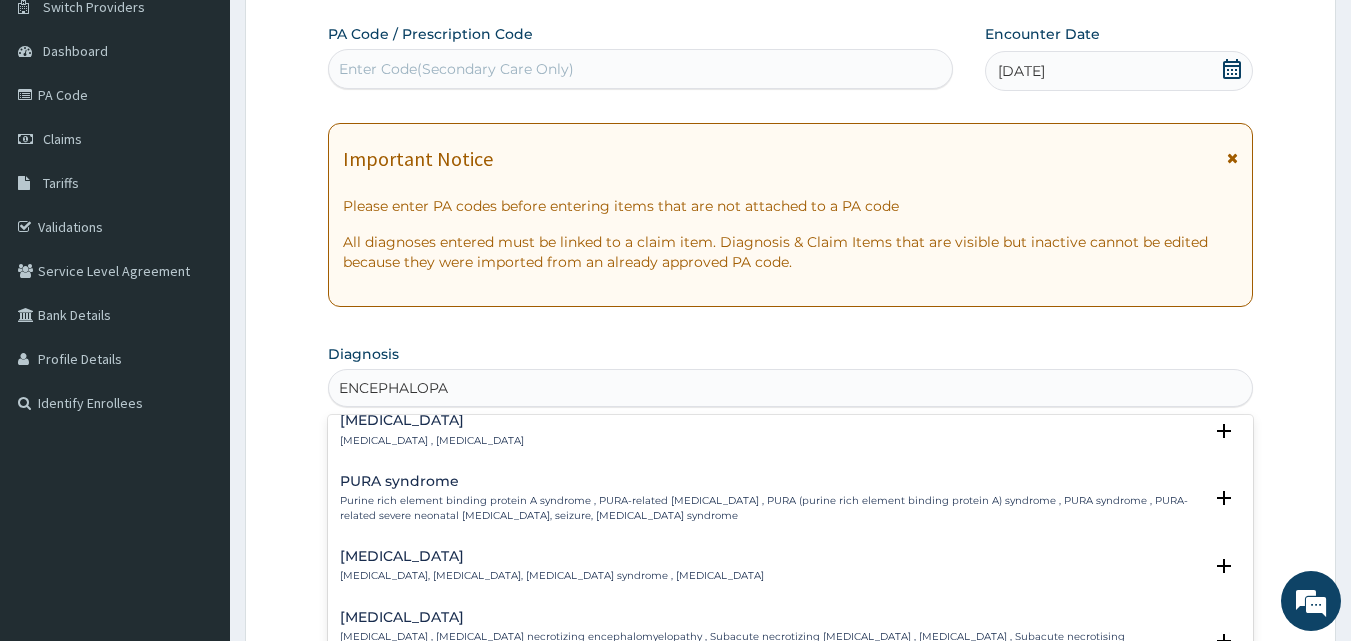 scroll, scrollTop: 0, scrollLeft: 0, axis: both 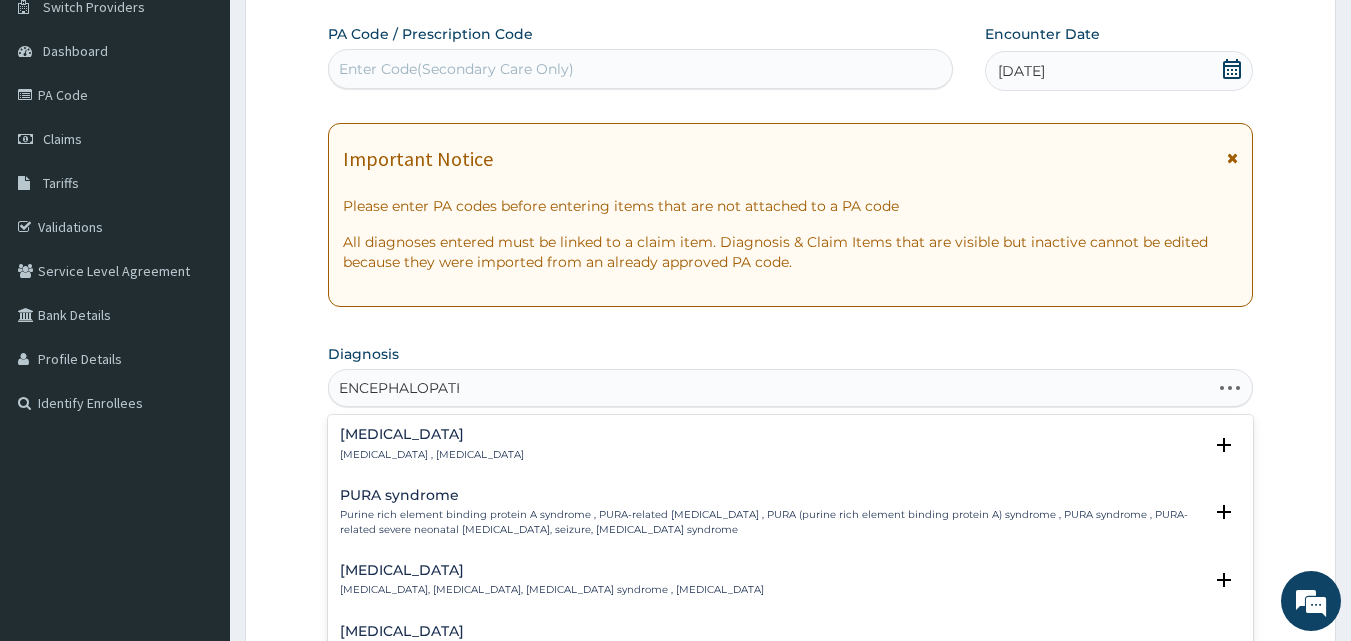 type on "ENCEPHALOPATHY" 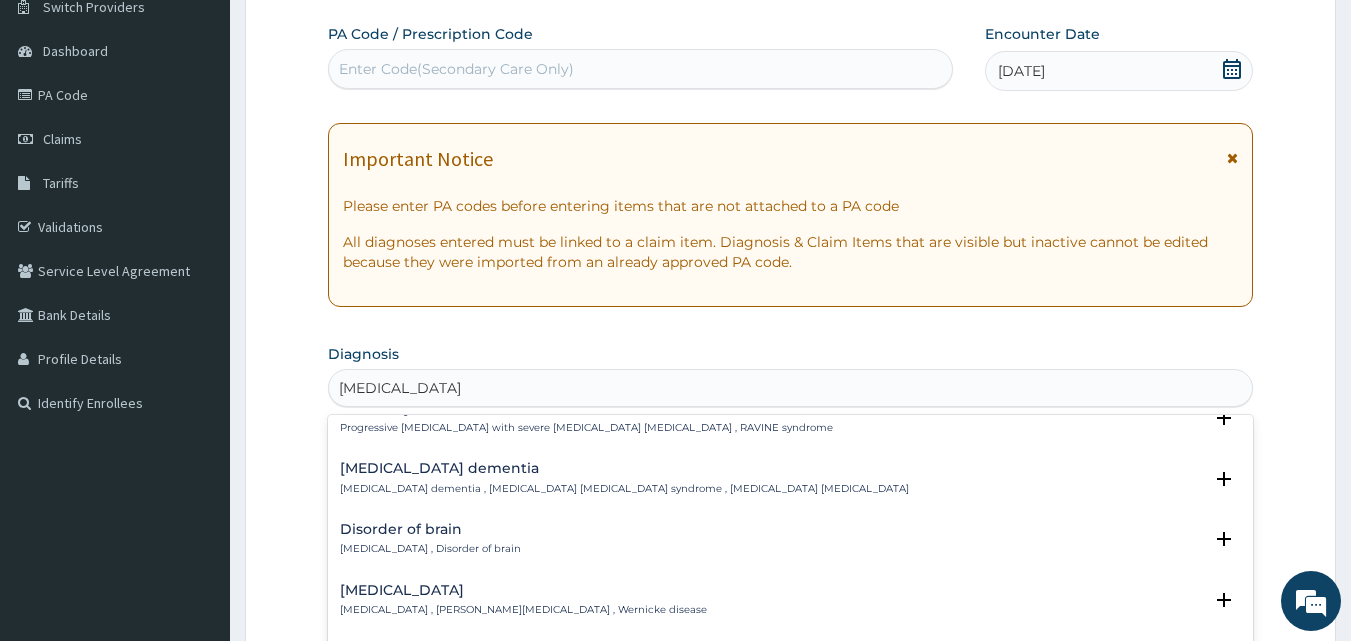 scroll, scrollTop: 333, scrollLeft: 0, axis: vertical 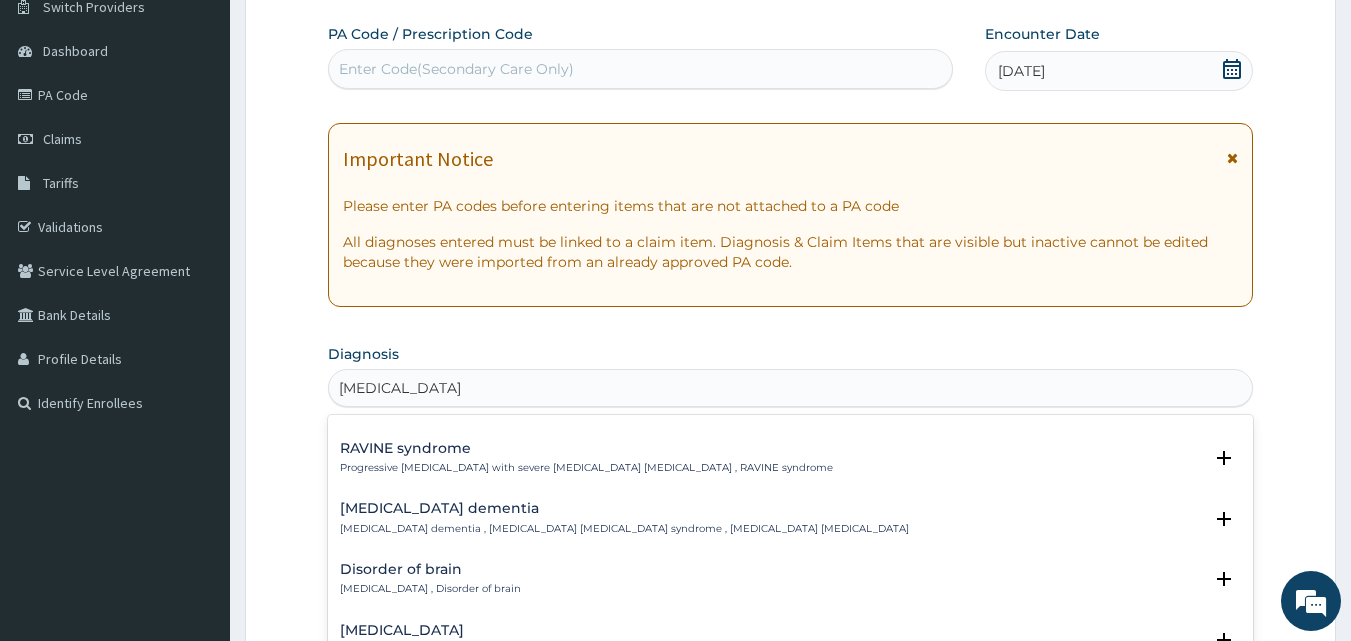 click on "Dialysis dementia , Dialysis encephalopathy syndrome , Dialysis encephalopathy" at bounding box center [624, 529] 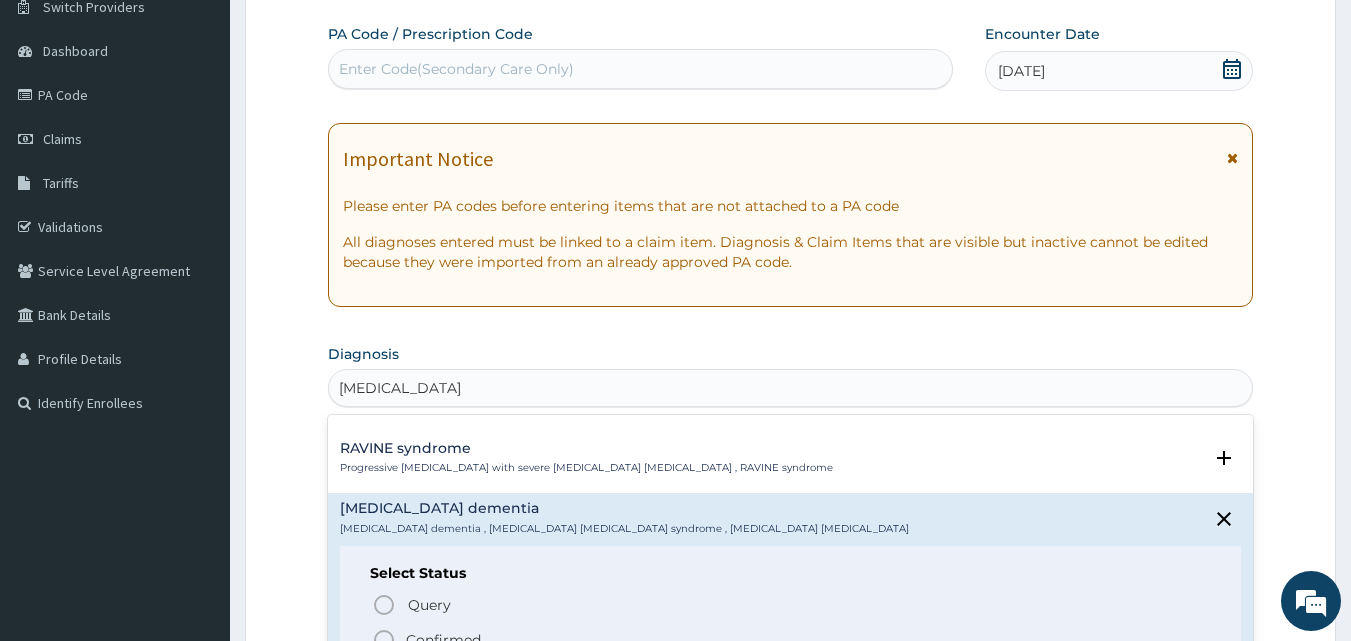 click on "Confirmed" at bounding box center [443, 640] 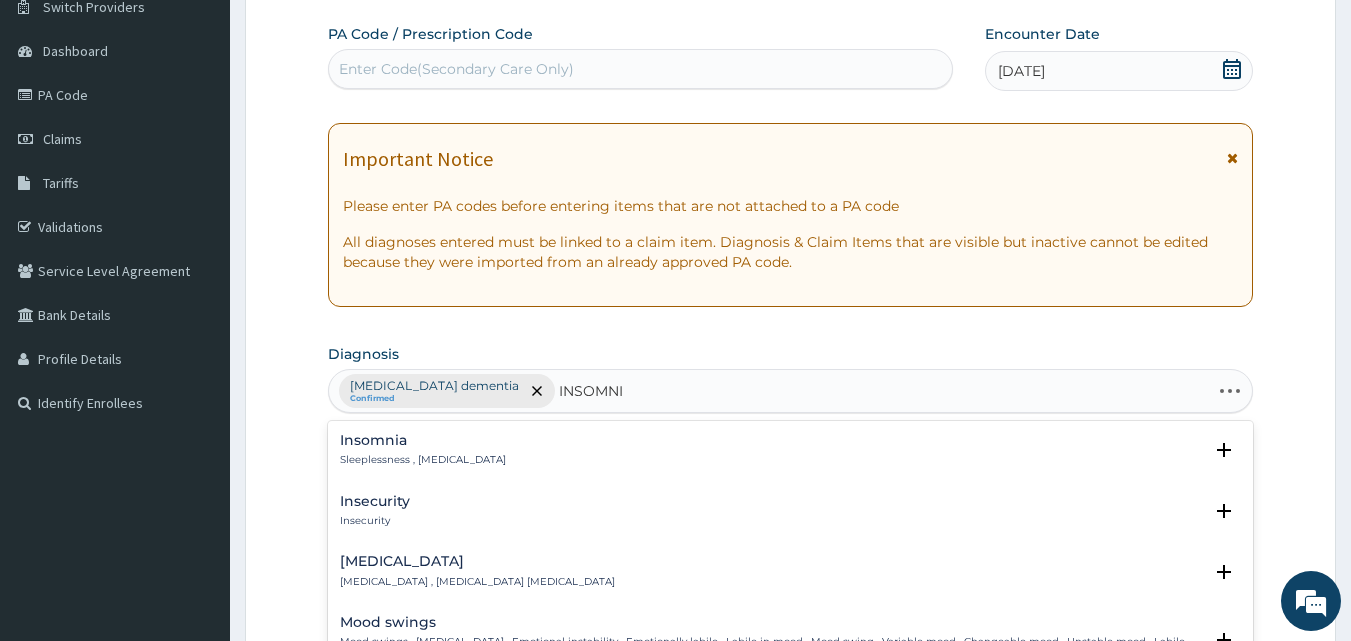 type on "INSOMNIA" 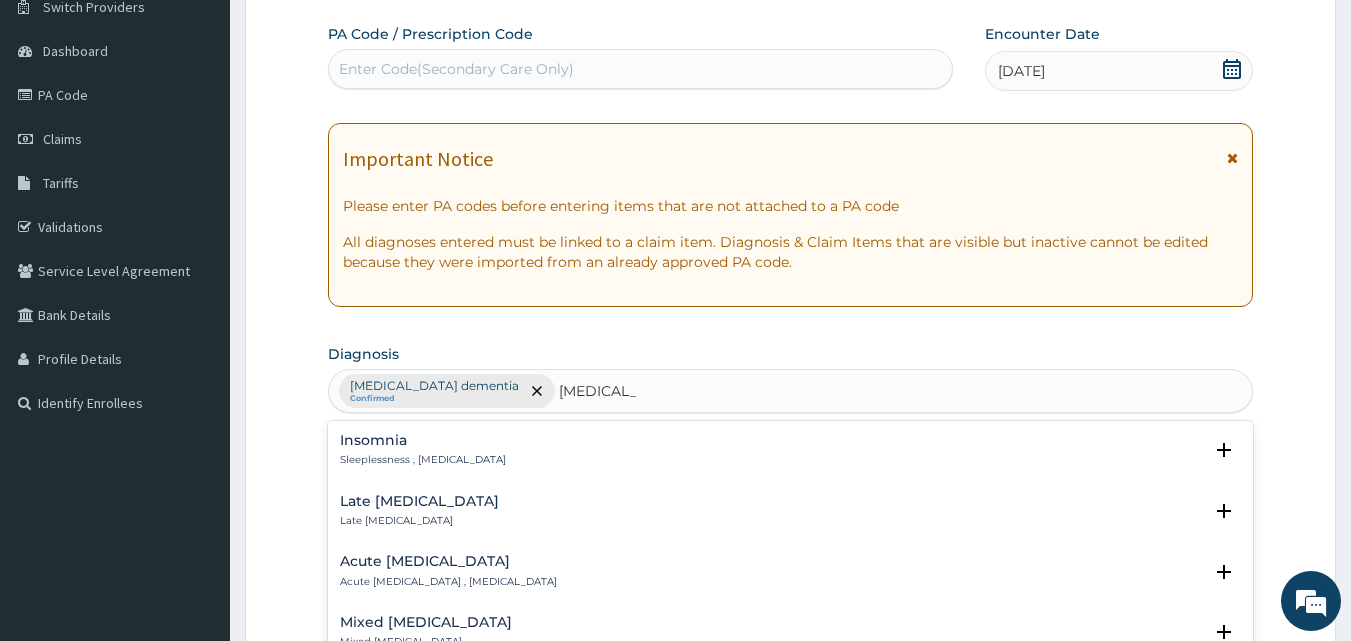 click on "Insomnia" at bounding box center [423, 440] 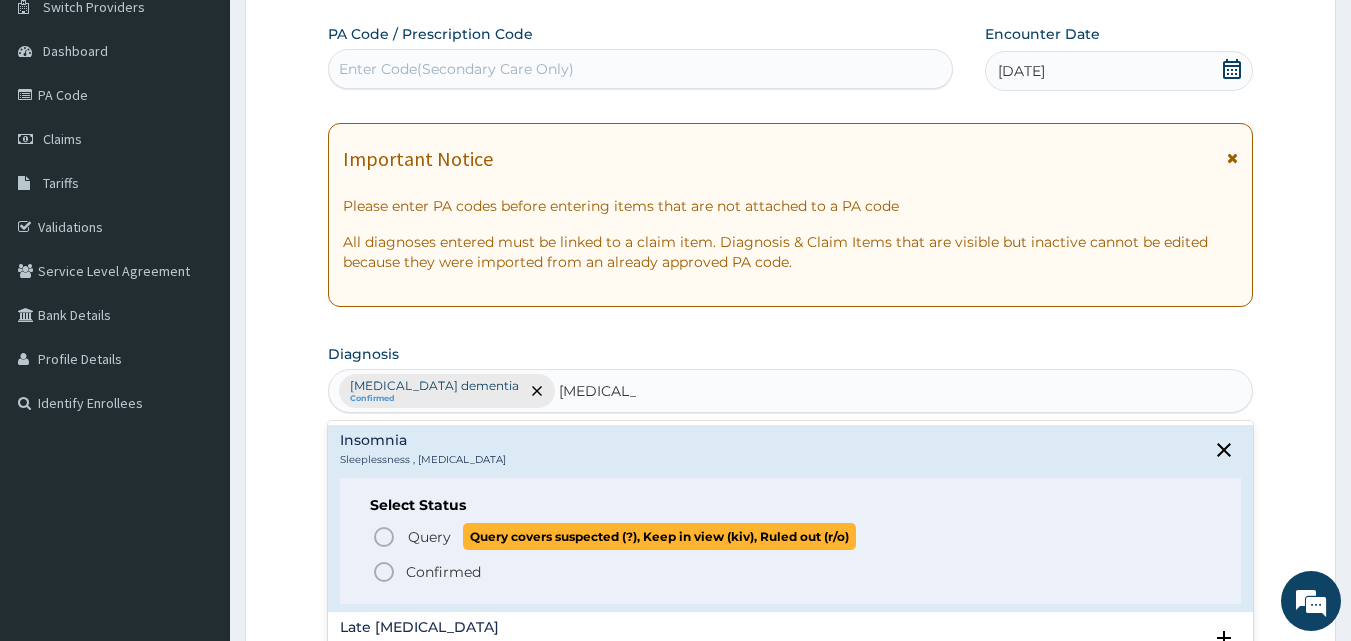 click on "Query" at bounding box center [429, 537] 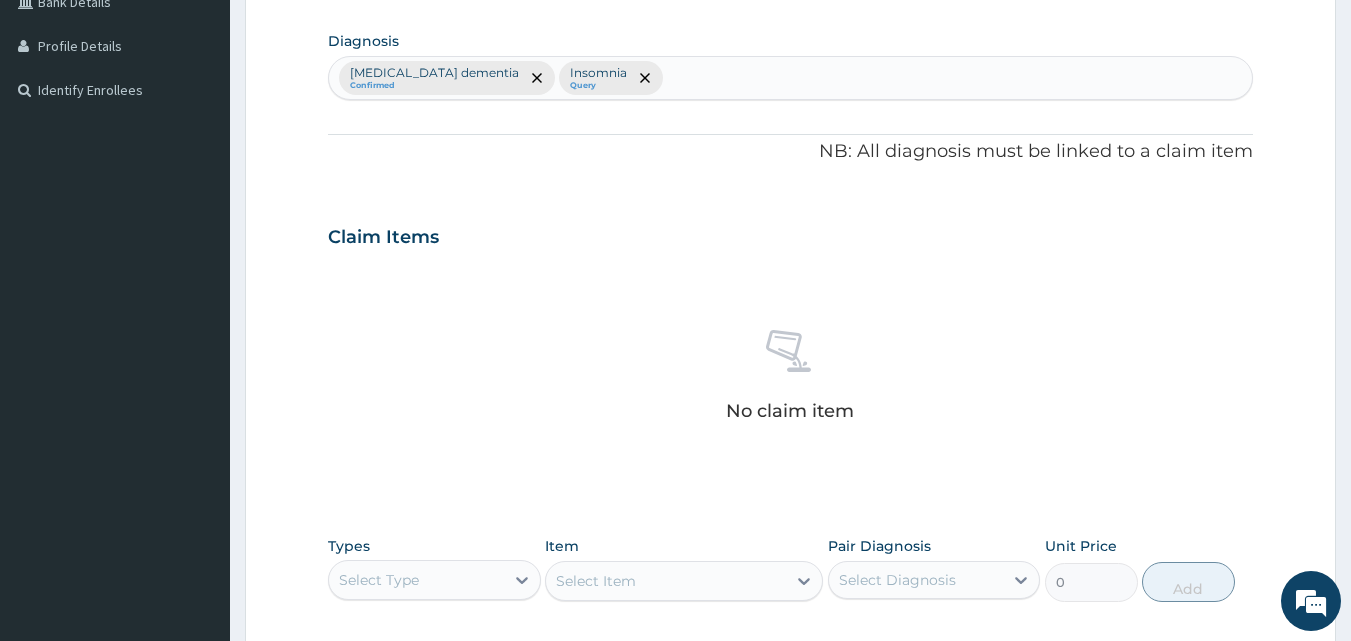 scroll, scrollTop: 667, scrollLeft: 0, axis: vertical 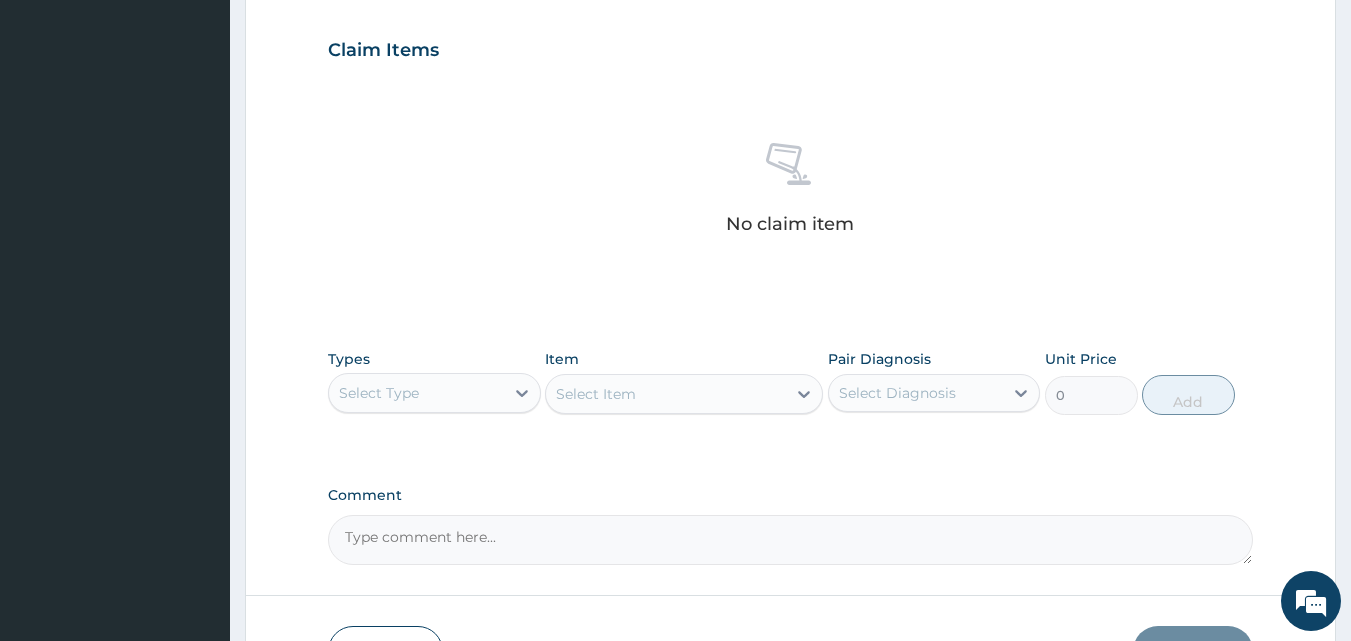 click on "PA Code / Prescription Code Enter Code(Secondary Care Only) Encounter Date 21-06-2025 Important Notice Please enter PA codes before entering items that are not attached to a PA code   All diagnoses entered must be linked to a claim item. Diagnosis & Claim Items that are visible but inactive cannot be edited because they were imported from an already approved PA code. Diagnosis Dialysis dementia Confirmed Insomnia Query NB: All diagnosis must be linked to a claim item Claim Items No claim item Types Select Type Item Select Item Pair Diagnosis Select Diagnosis Unit Price 0 Add Comment" at bounding box center [791, 44] 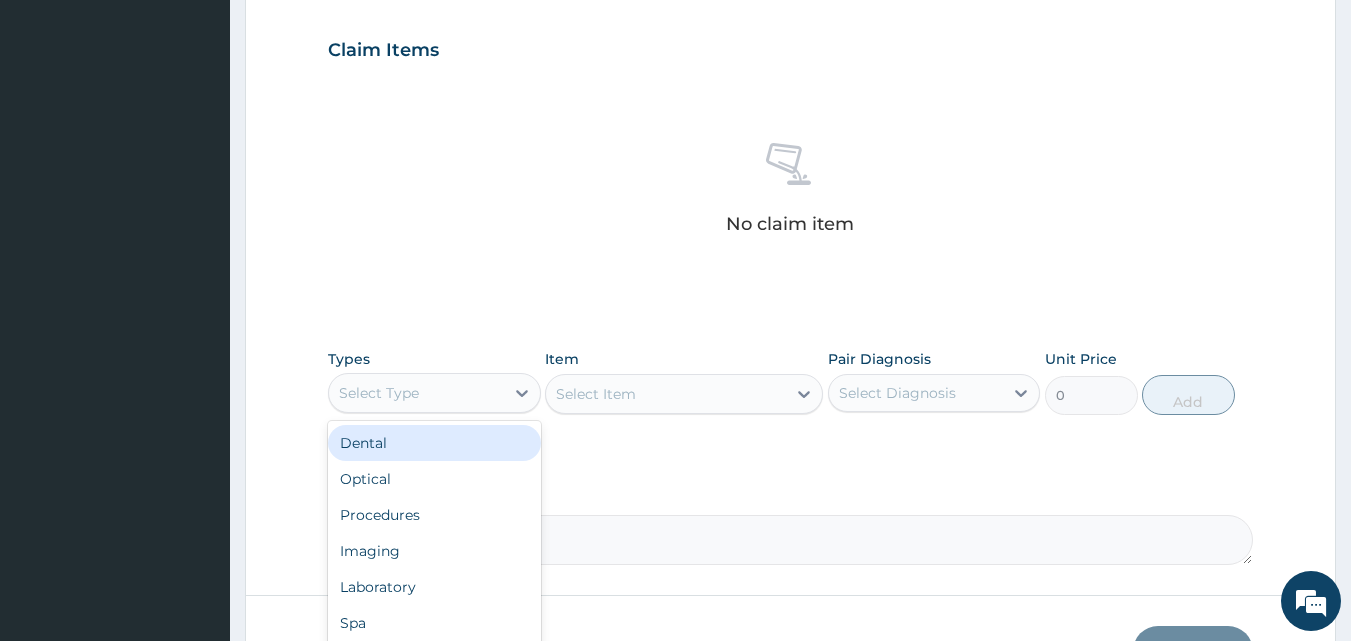 click on "Select Type" at bounding box center (416, 393) 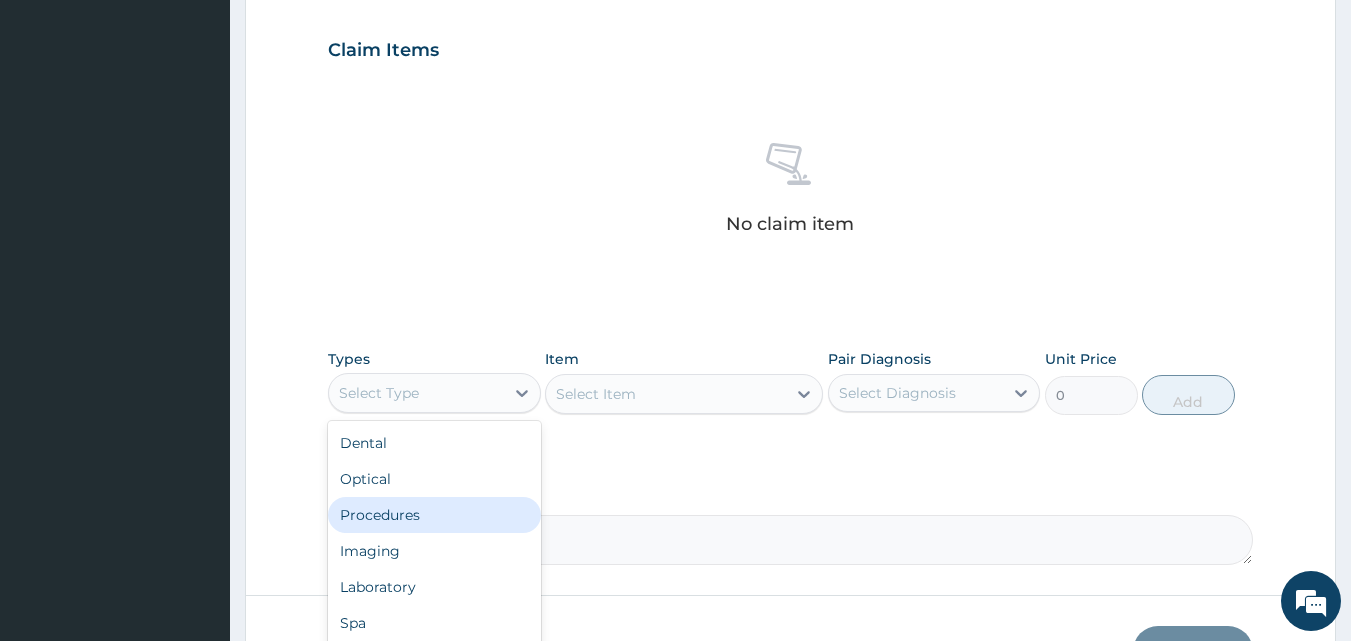 click on "Procedures" at bounding box center (434, 515) 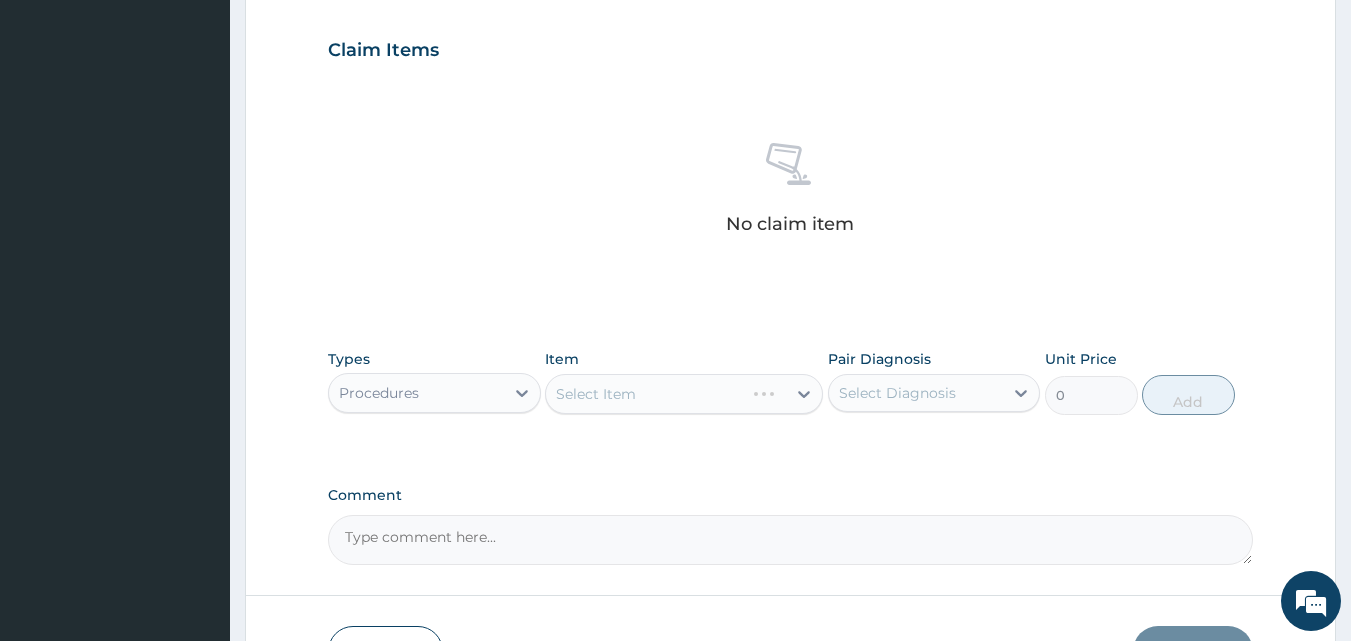 drag, startPoint x: 702, startPoint y: 494, endPoint x: 758, endPoint y: 405, distance: 105.15227 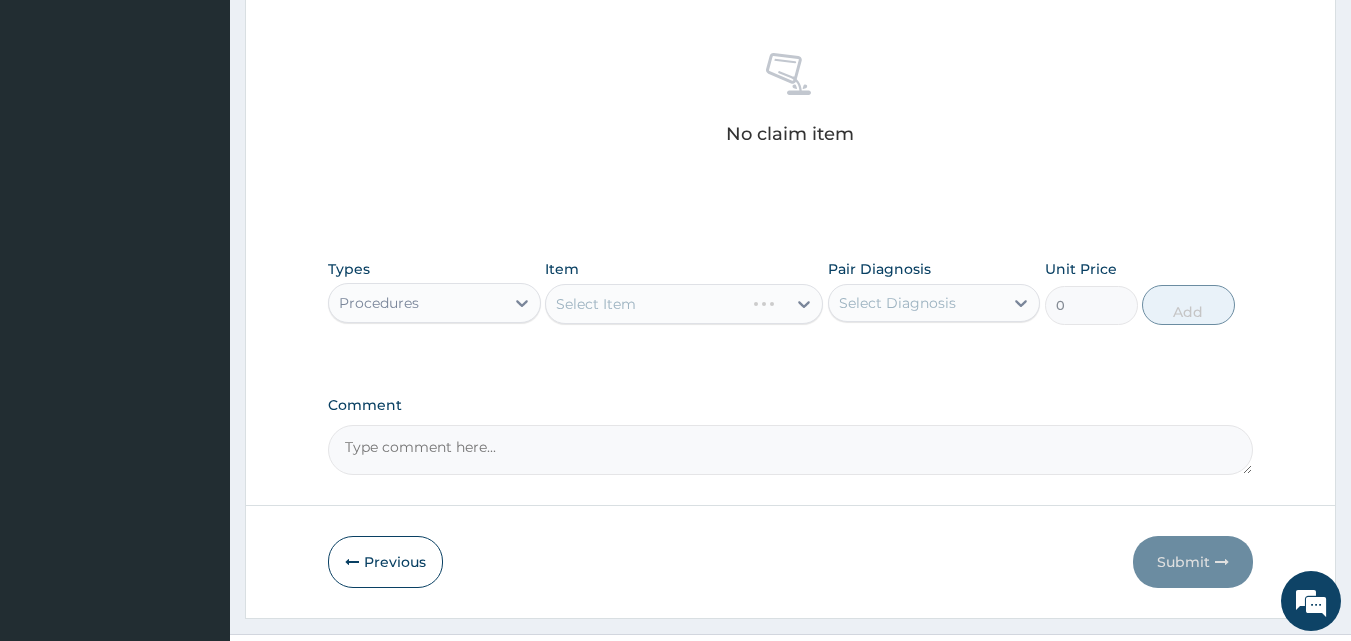 scroll, scrollTop: 801, scrollLeft: 0, axis: vertical 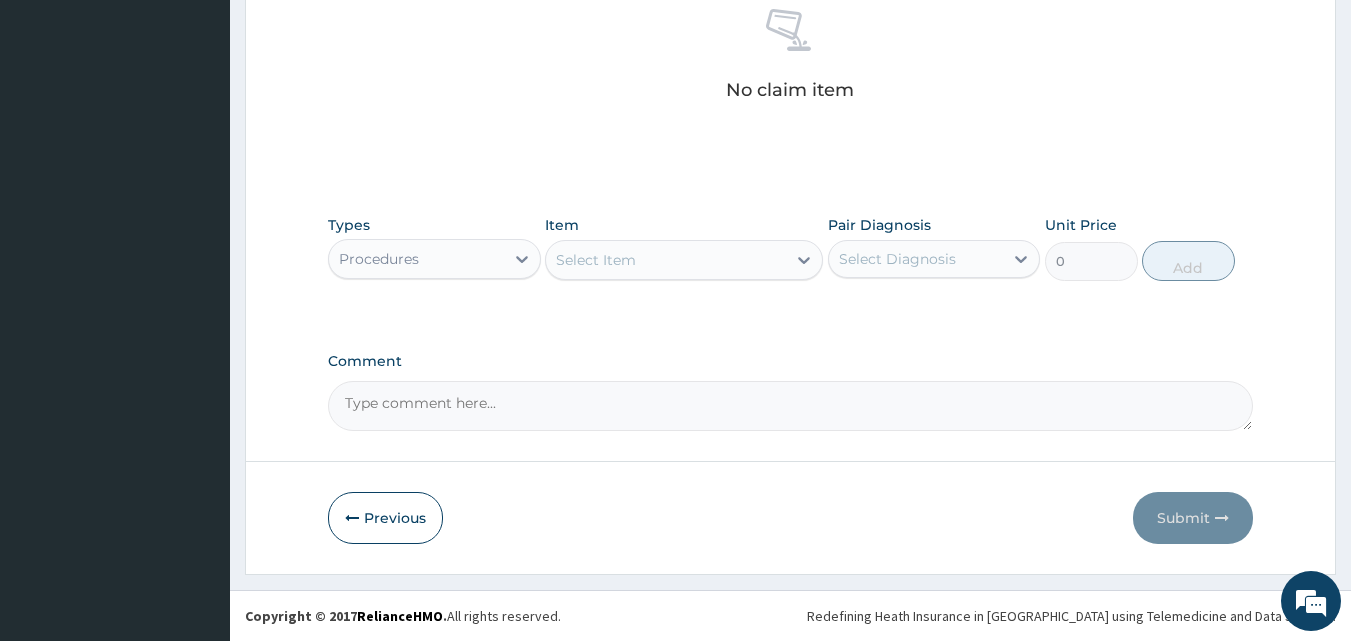 click on "Select Item" at bounding box center (666, 260) 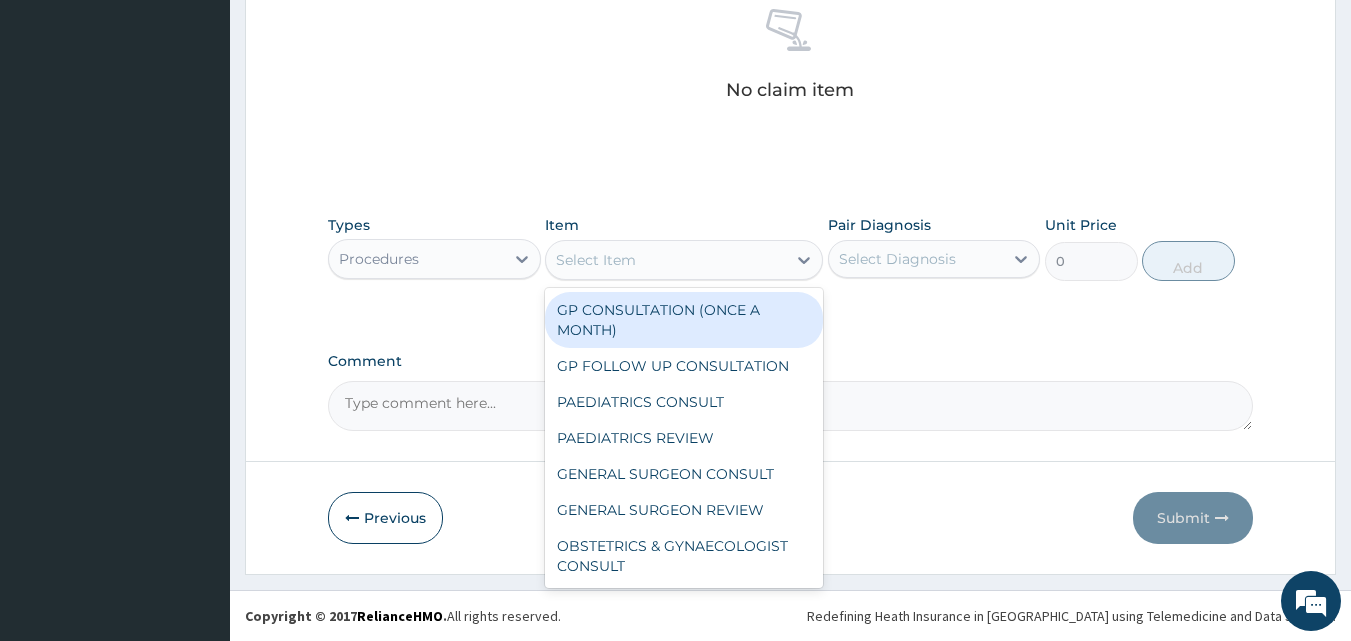 drag, startPoint x: 748, startPoint y: 316, endPoint x: 774, endPoint y: 308, distance: 27.202942 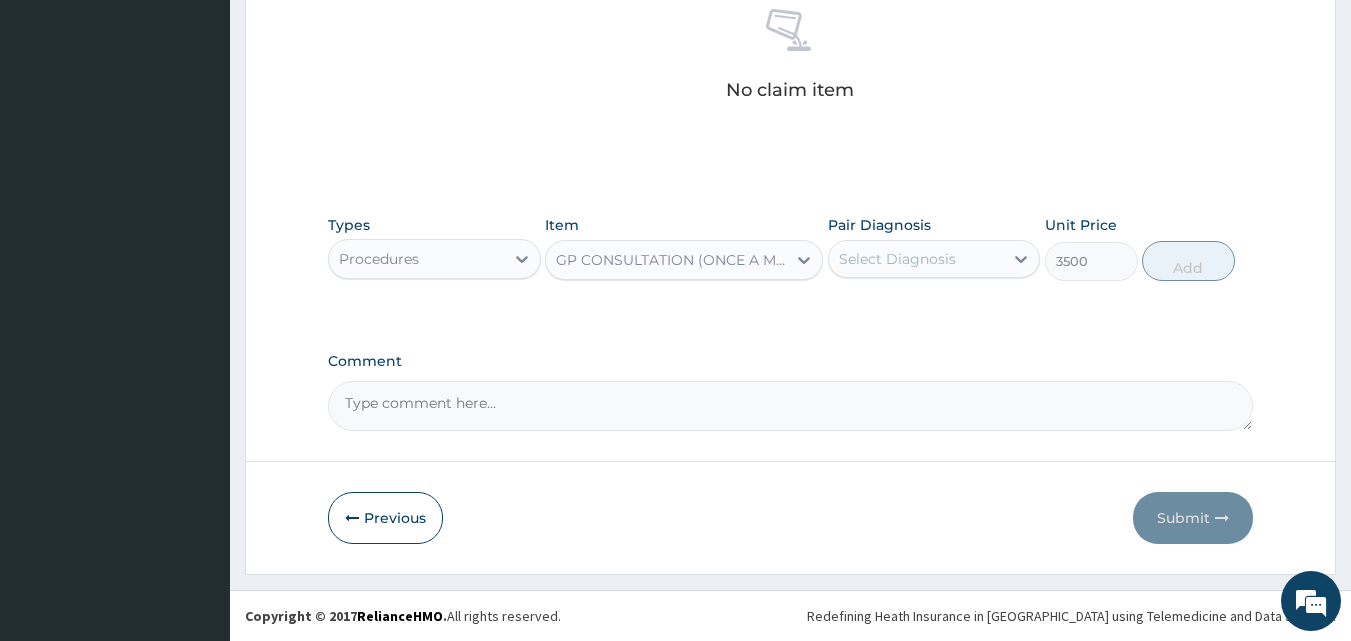 click on "Select Diagnosis" at bounding box center (897, 259) 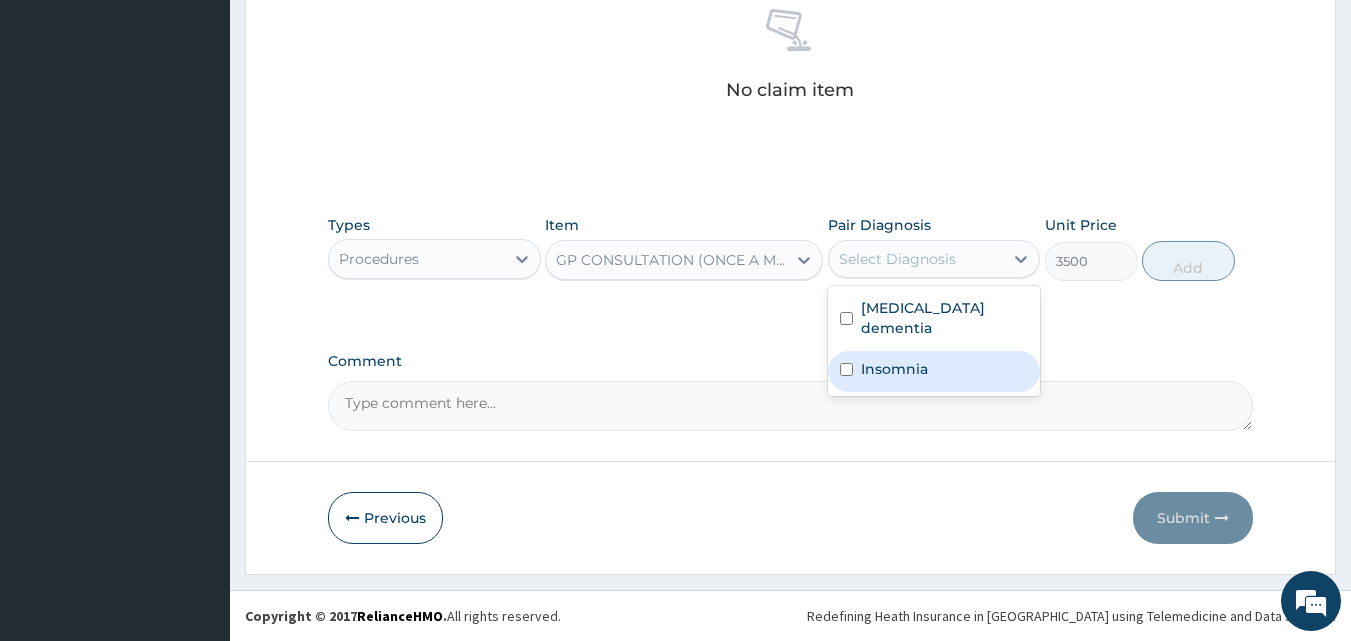 click on "Insomnia" at bounding box center [934, 371] 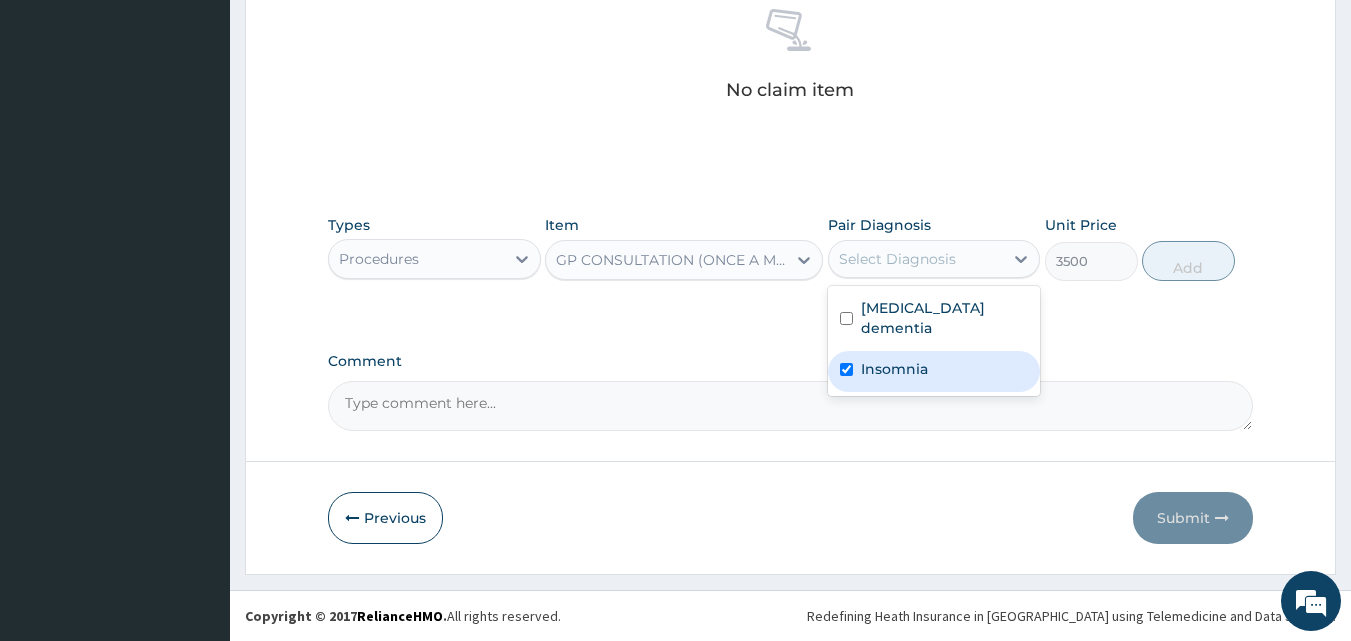 checkbox on "true" 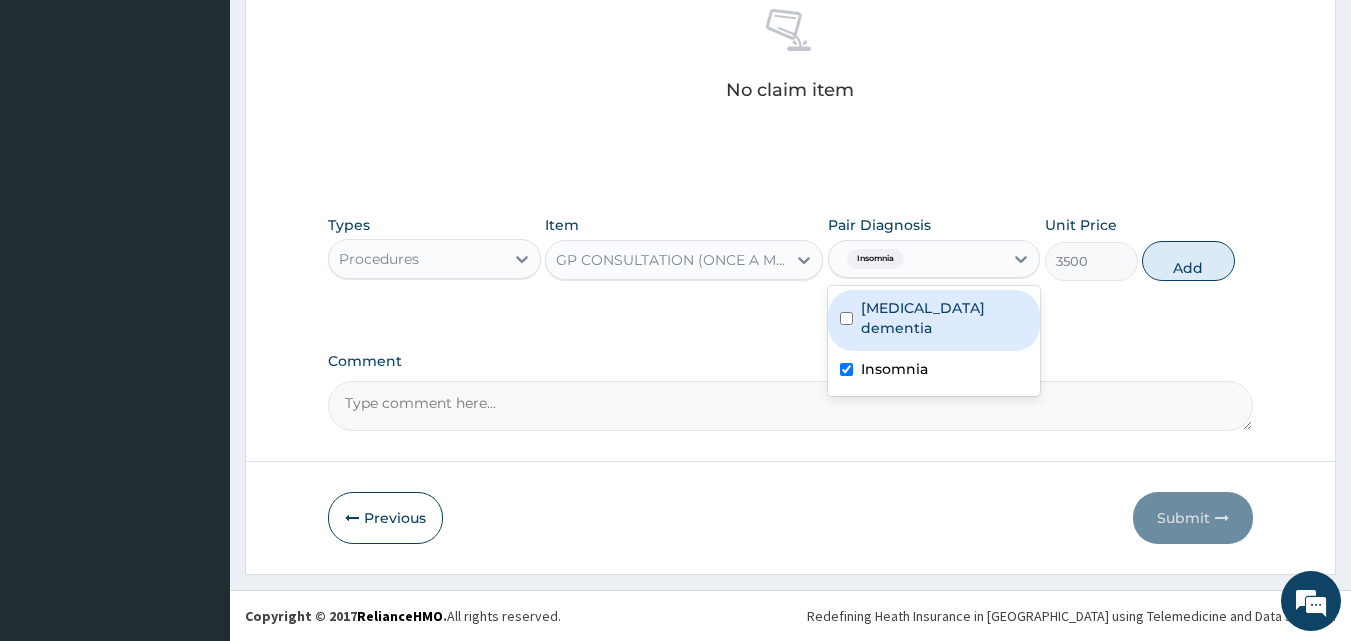 click on "Dialysis dementia" at bounding box center (945, 318) 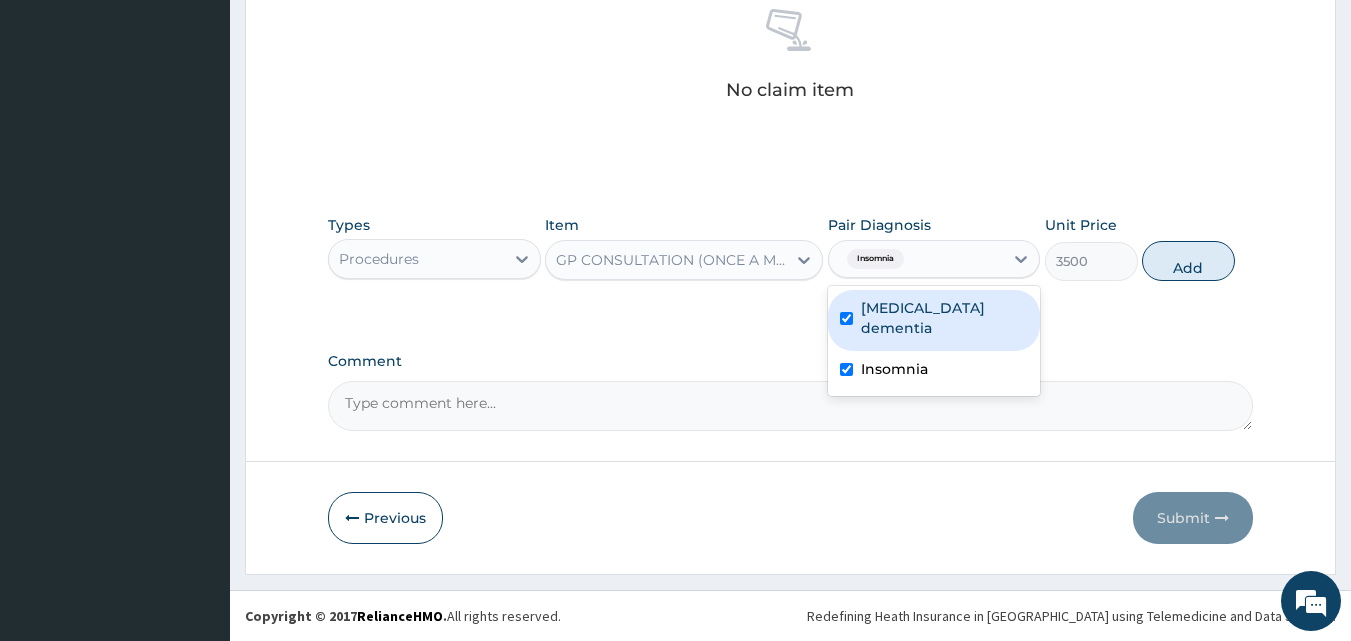 checkbox on "true" 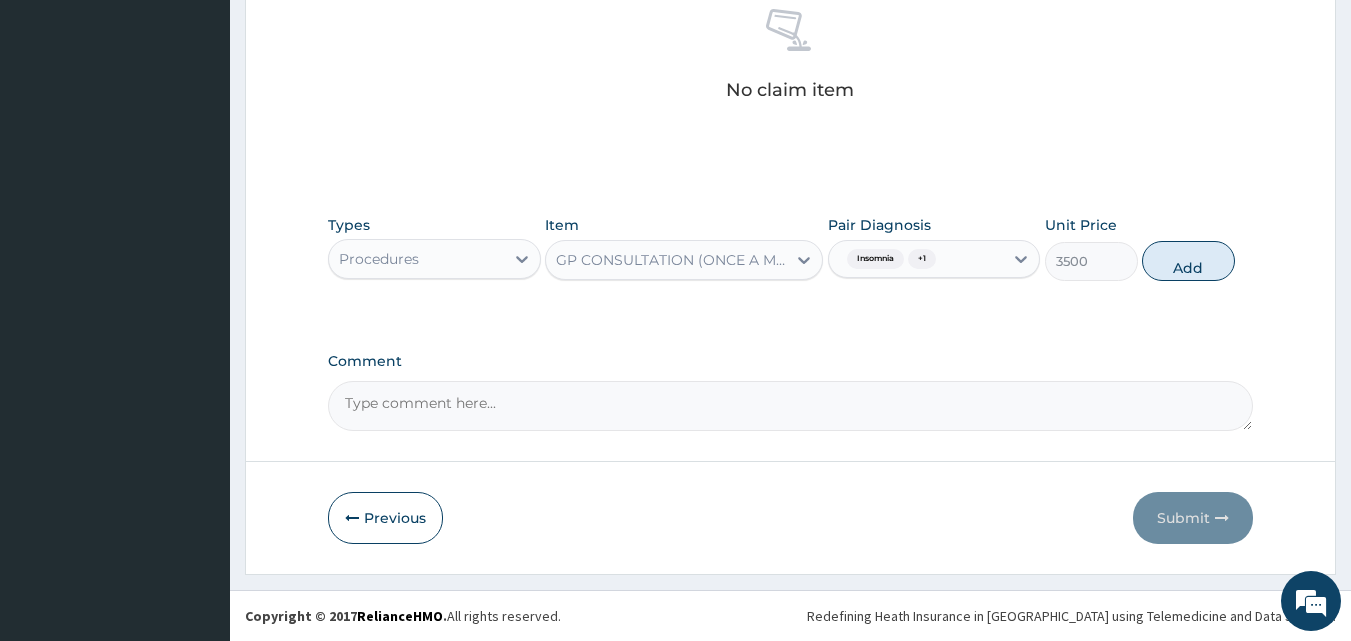 drag, startPoint x: 1165, startPoint y: 251, endPoint x: 654, endPoint y: 236, distance: 511.22012 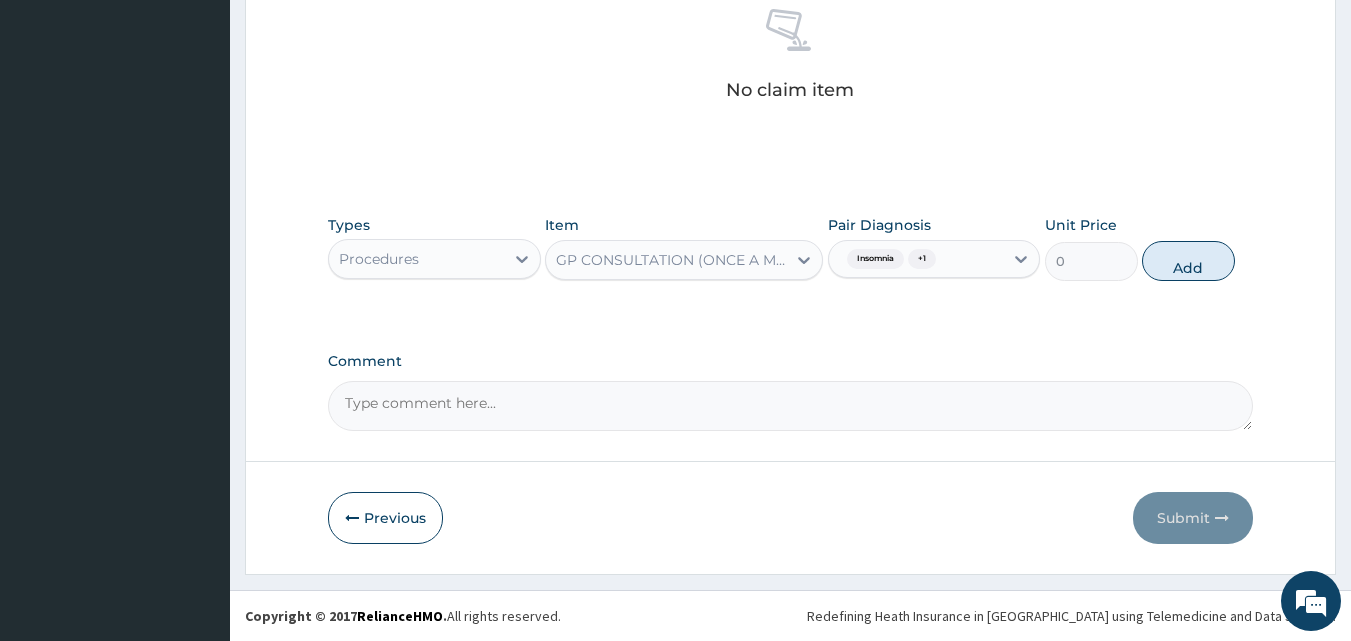scroll, scrollTop: 721, scrollLeft: 0, axis: vertical 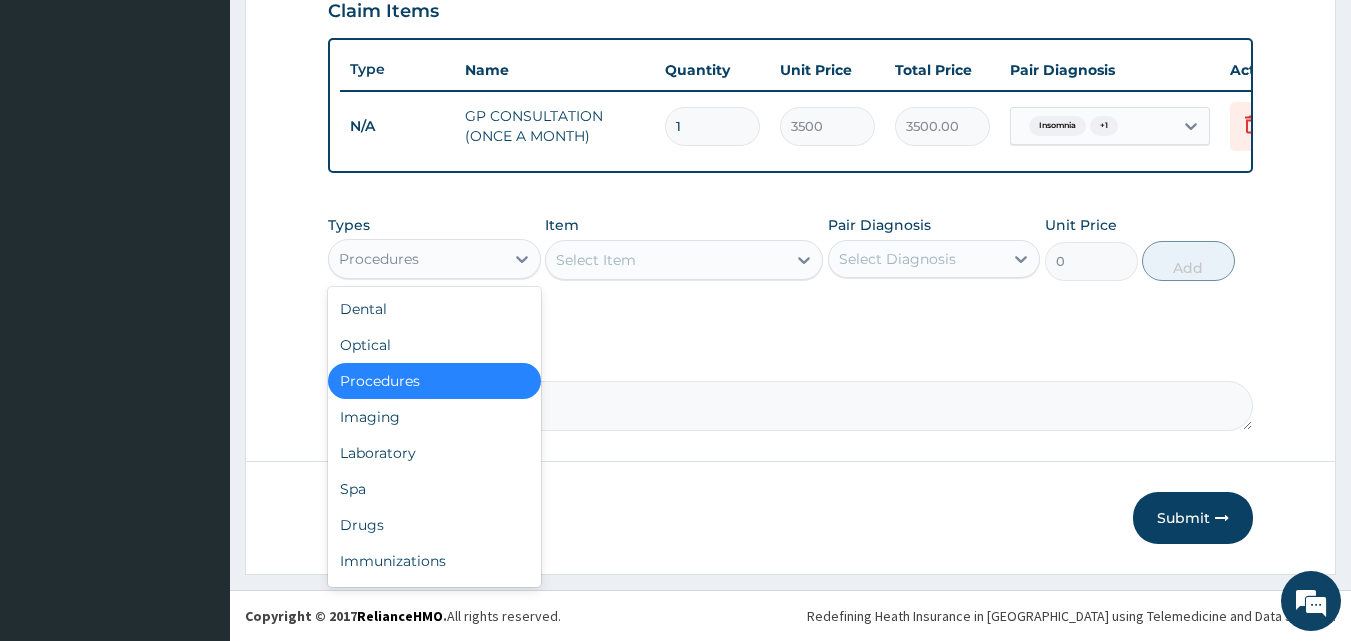 click on "Procedures" at bounding box center [379, 259] 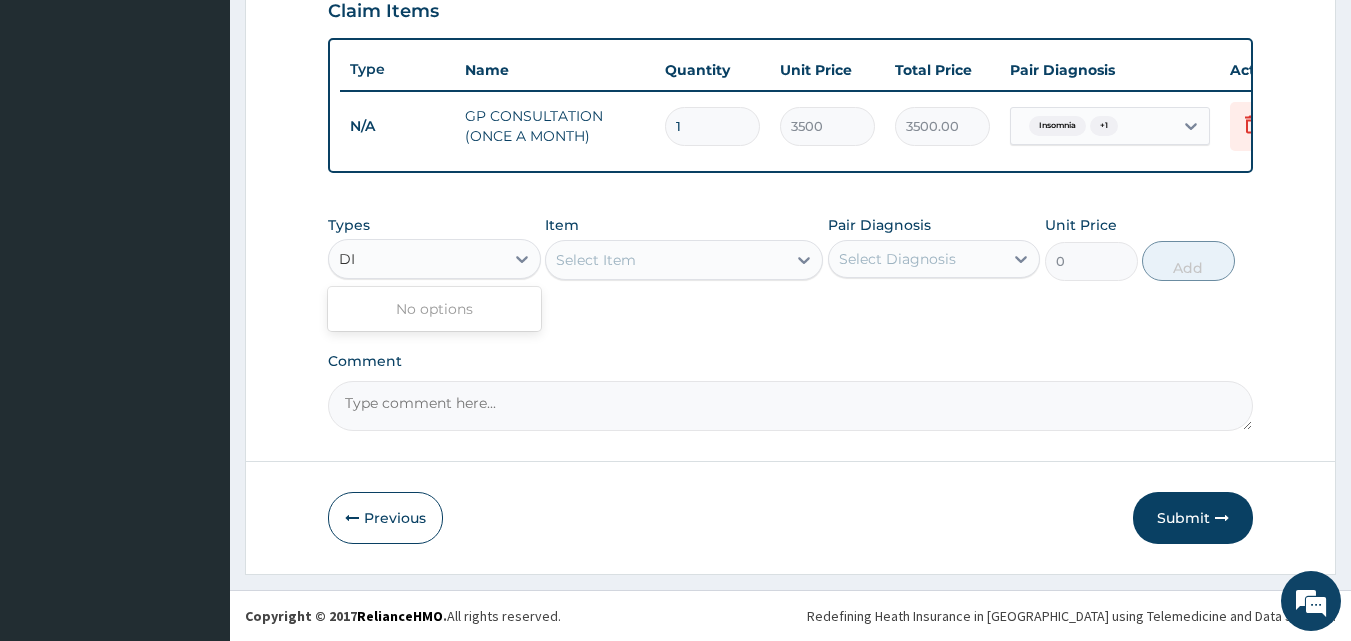 type on "D" 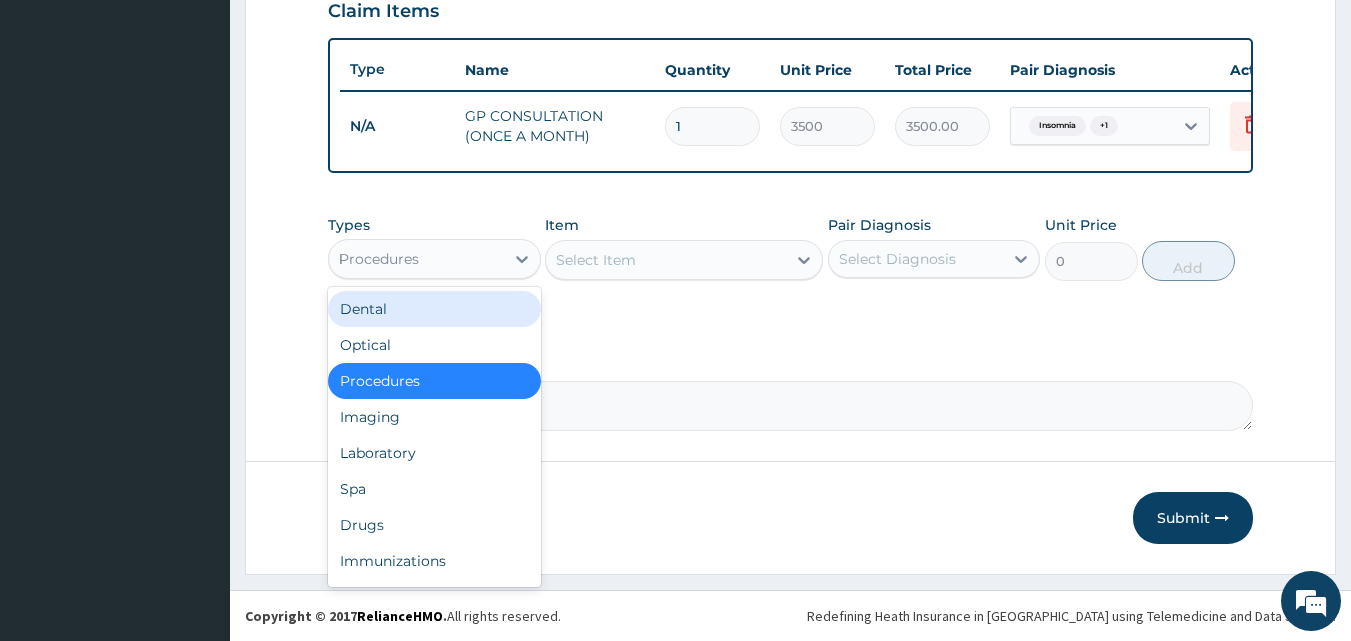 type on "DR" 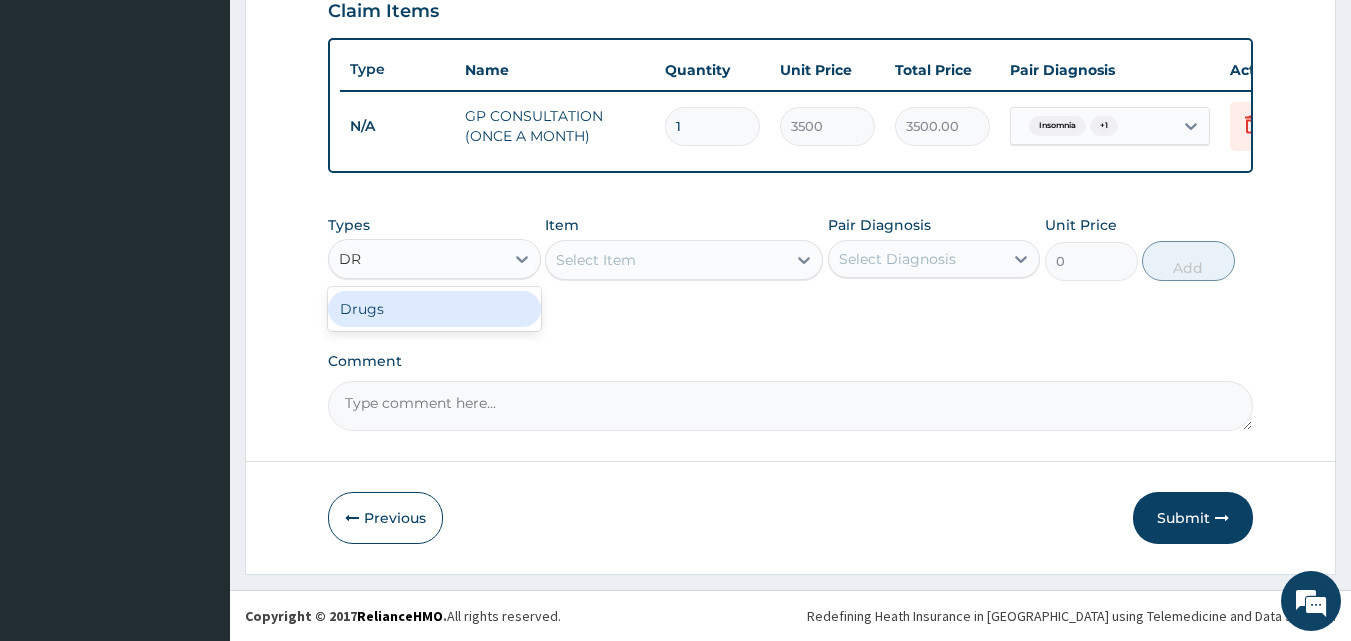 drag, startPoint x: 456, startPoint y: 316, endPoint x: 585, endPoint y: 330, distance: 129.75746 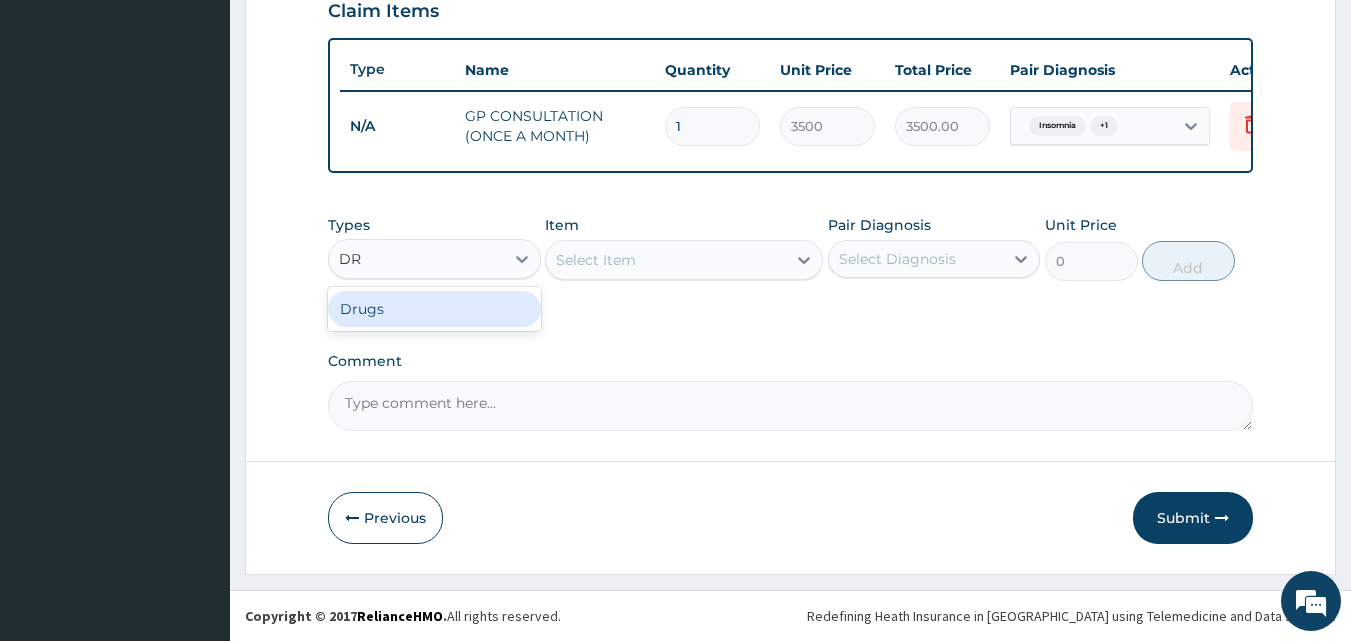 click on "Drugs" at bounding box center (434, 309) 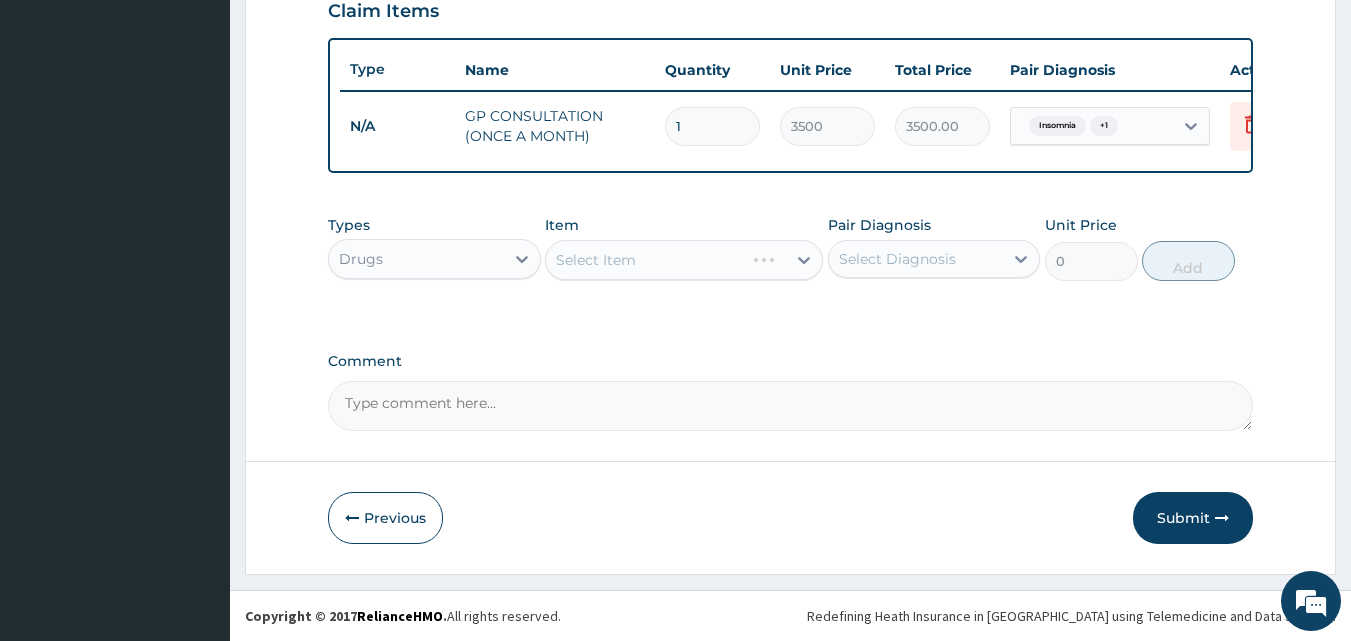 click on "PA Code / Prescription Code Enter Code(Secondary Care Only) Encounter Date 21-06-2025 Important Notice Please enter PA codes before entering items that are not attached to a PA code   All diagnoses entered must be linked to a claim item. Diagnosis & Claim Items that are visible but inactive cannot be edited because they were imported from an already approved PA code. Diagnosis Dialysis dementia Confirmed Insomnia Query NB: All diagnosis must be linked to a claim item Claim Items Type Name Quantity Unit Price Total Price Pair Diagnosis Actions N/A GP CONSULTATION (ONCE A MONTH) 1 3500 3500.00 Insomnia  + 1 Delete Types option Drugs, selected.   Select is focused ,type to refine list, press Down to open the menu,  Drugs Item Select Item Pair Diagnosis Select Diagnosis Unit Price 0 Add Comment" at bounding box center [791, -42] 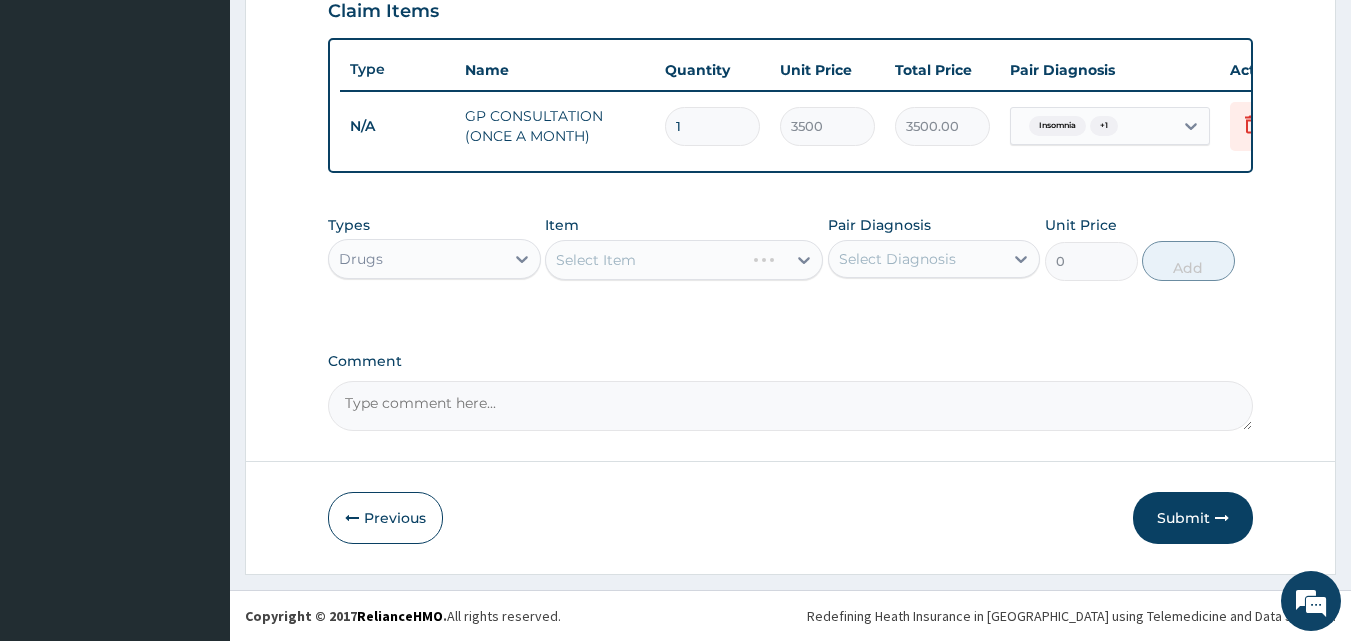 click on "Types Drugs Item Select Item Pair Diagnosis Select Diagnosis Unit Price 0 Add" at bounding box center (791, 263) 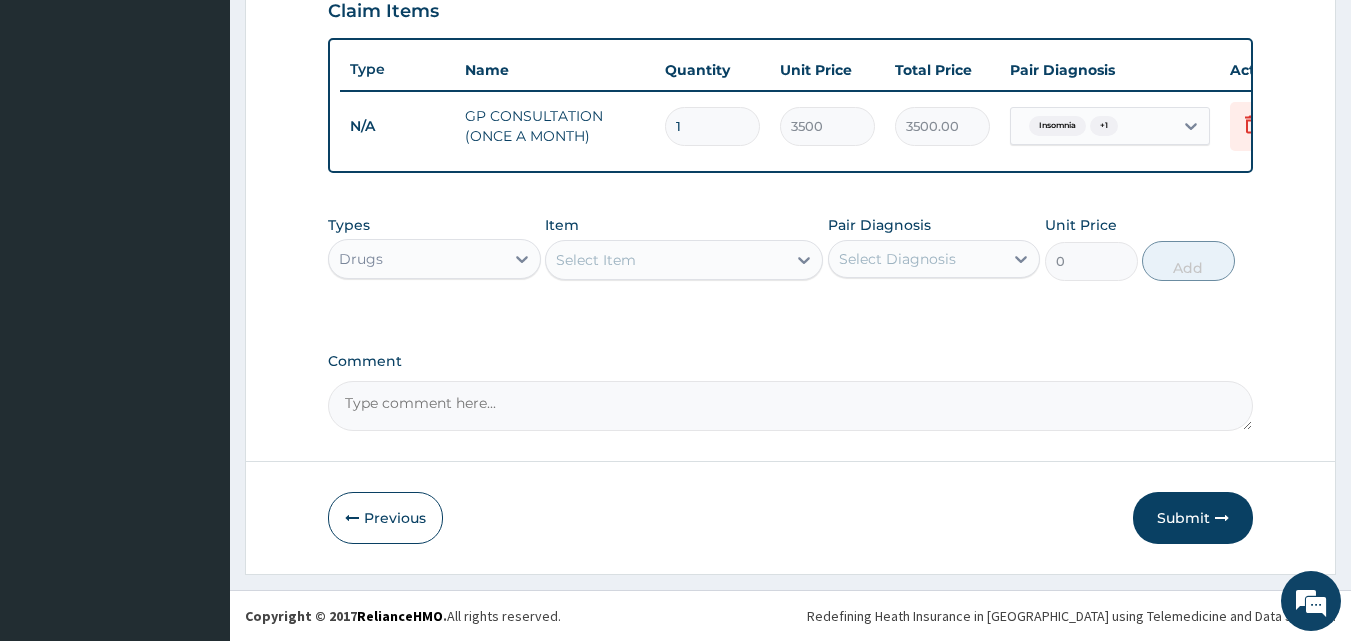 click on "Select Item" at bounding box center (666, 260) 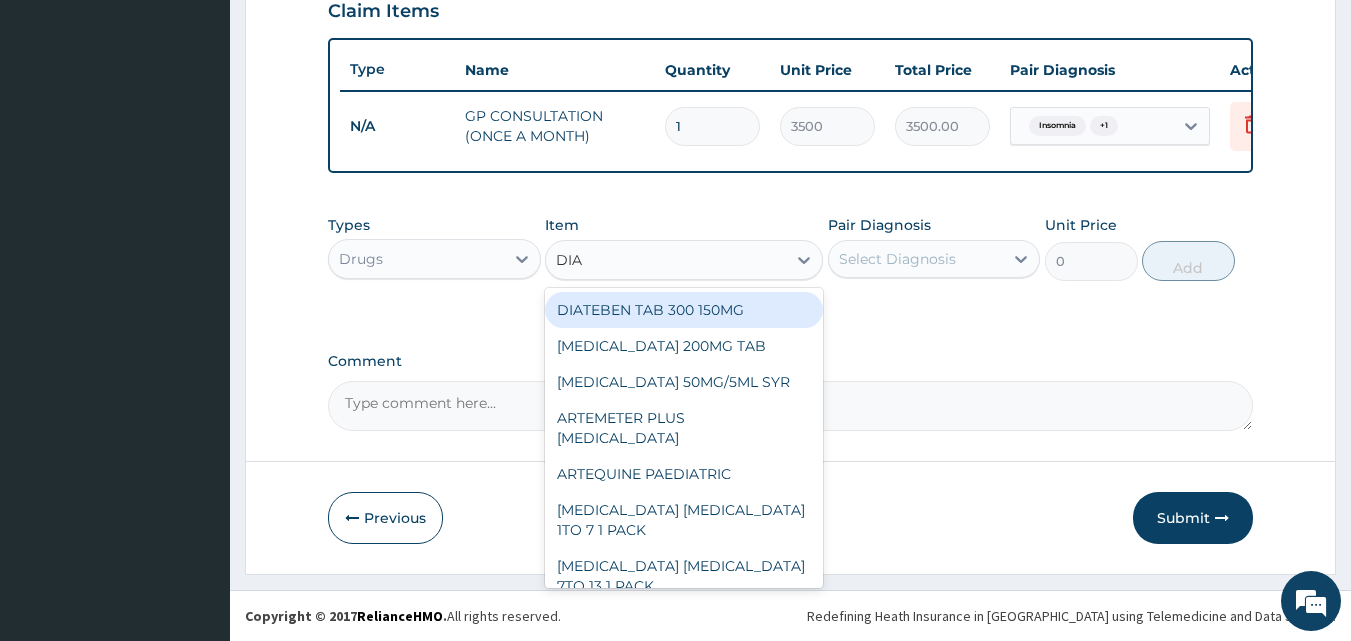 type on "DIAZ" 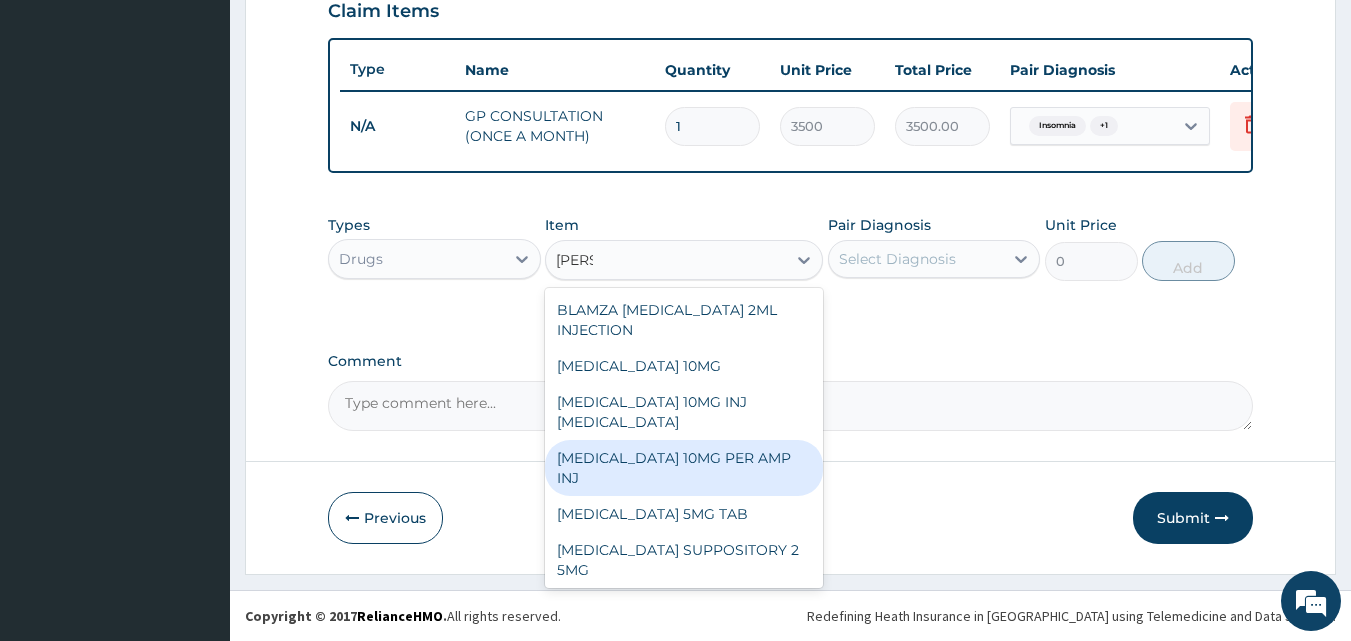 click on "DIAZEPAM 10MG PER AMP INJ" at bounding box center (684, 468) 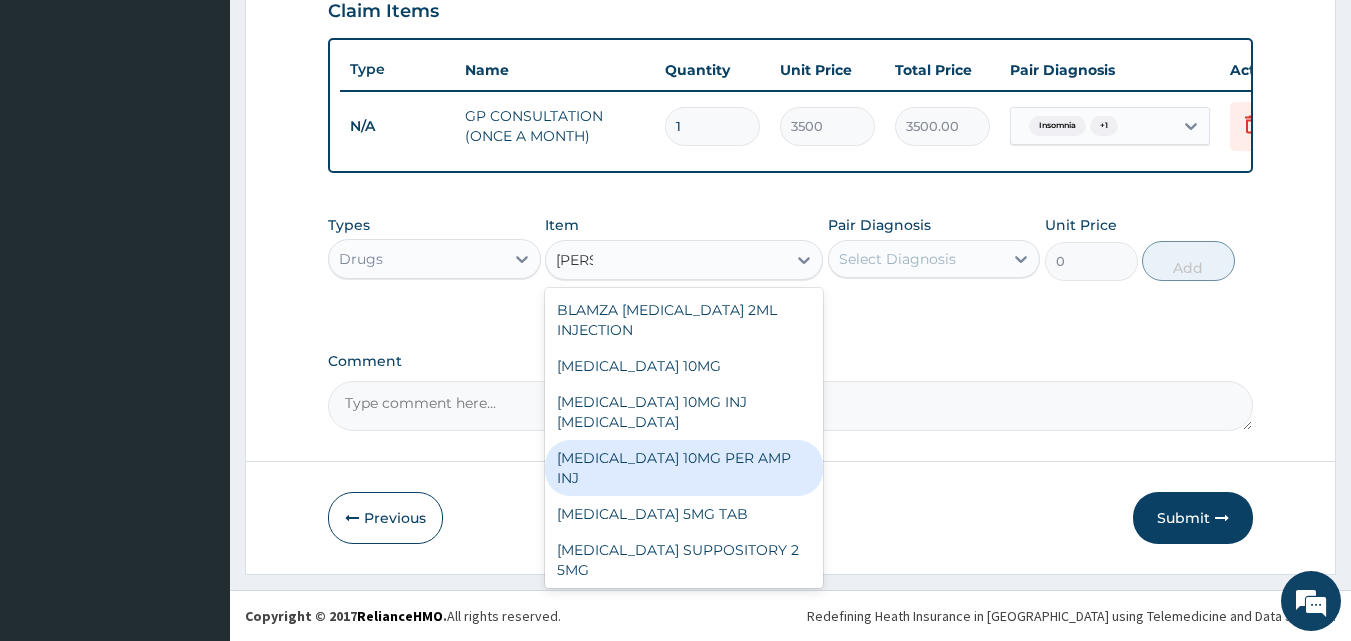 type 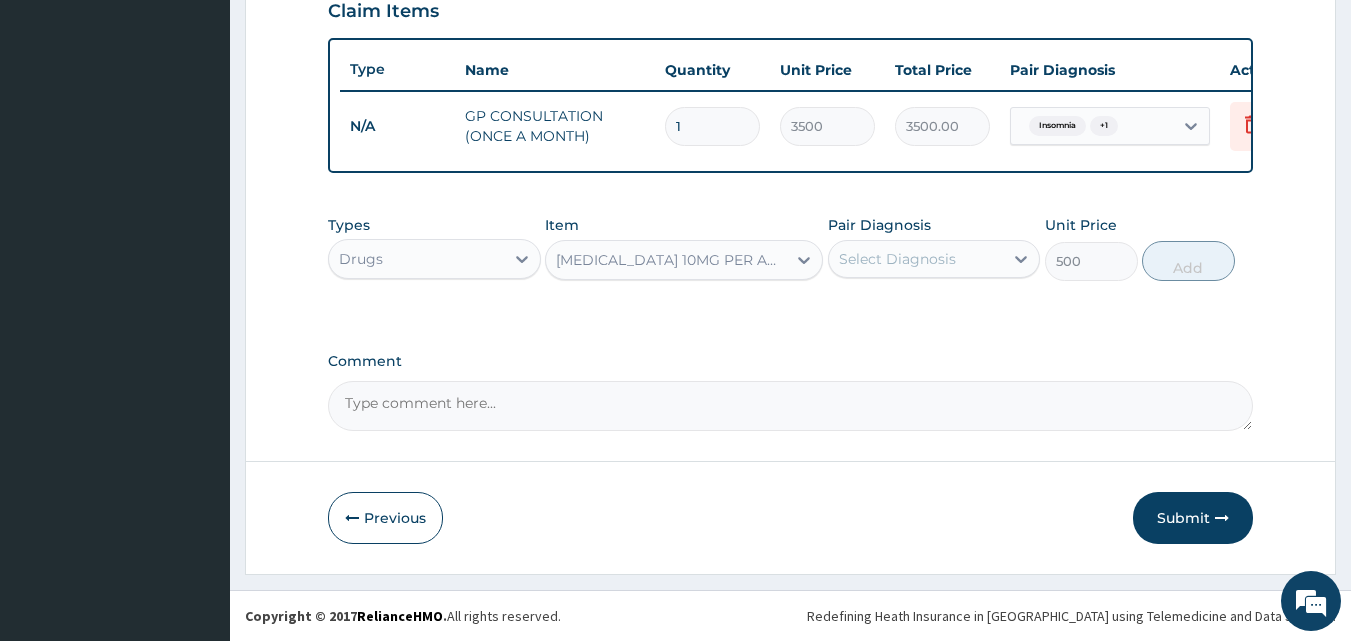 click on "Select Diagnosis" at bounding box center (897, 259) 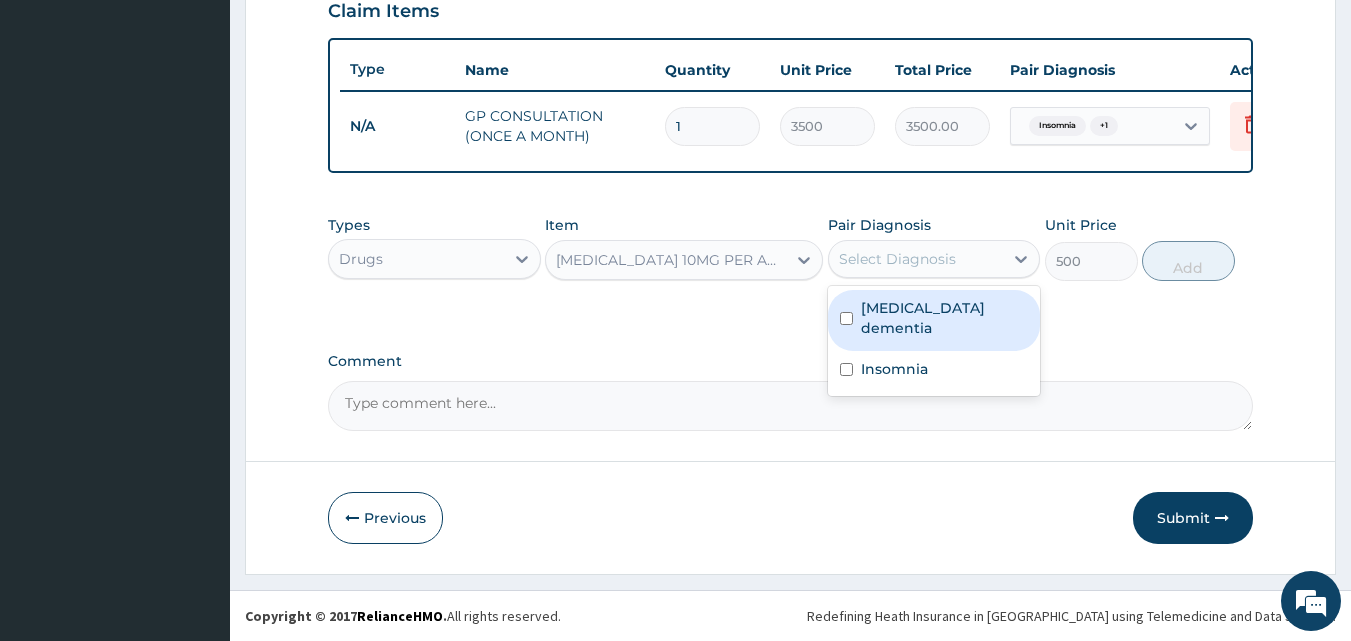 click on "Dialysis dementia" at bounding box center (945, 318) 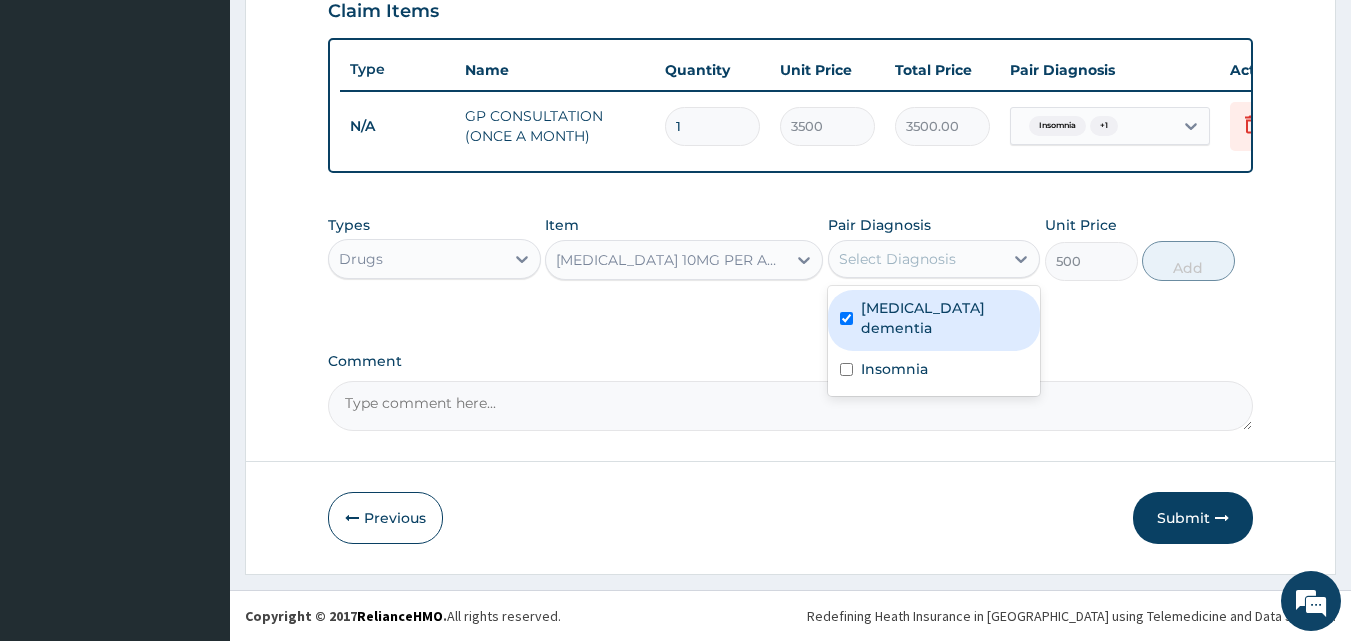 checkbox on "true" 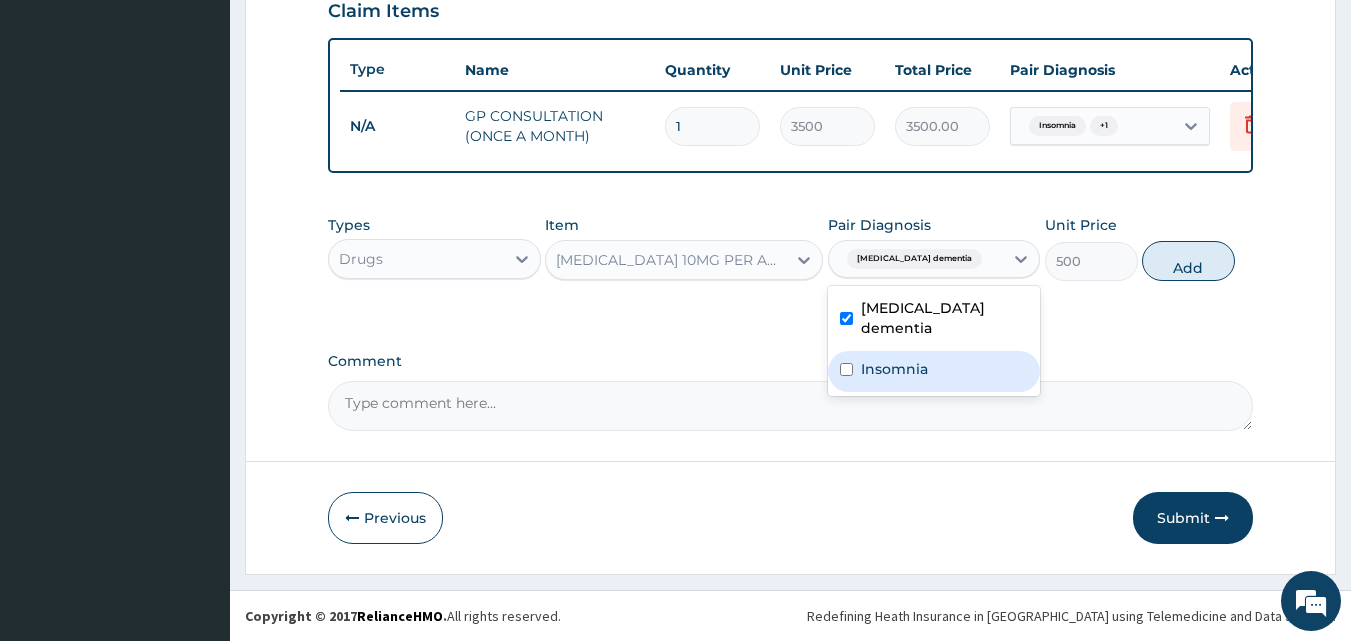 drag, startPoint x: 890, startPoint y: 347, endPoint x: 1147, endPoint y: 281, distance: 265.33942 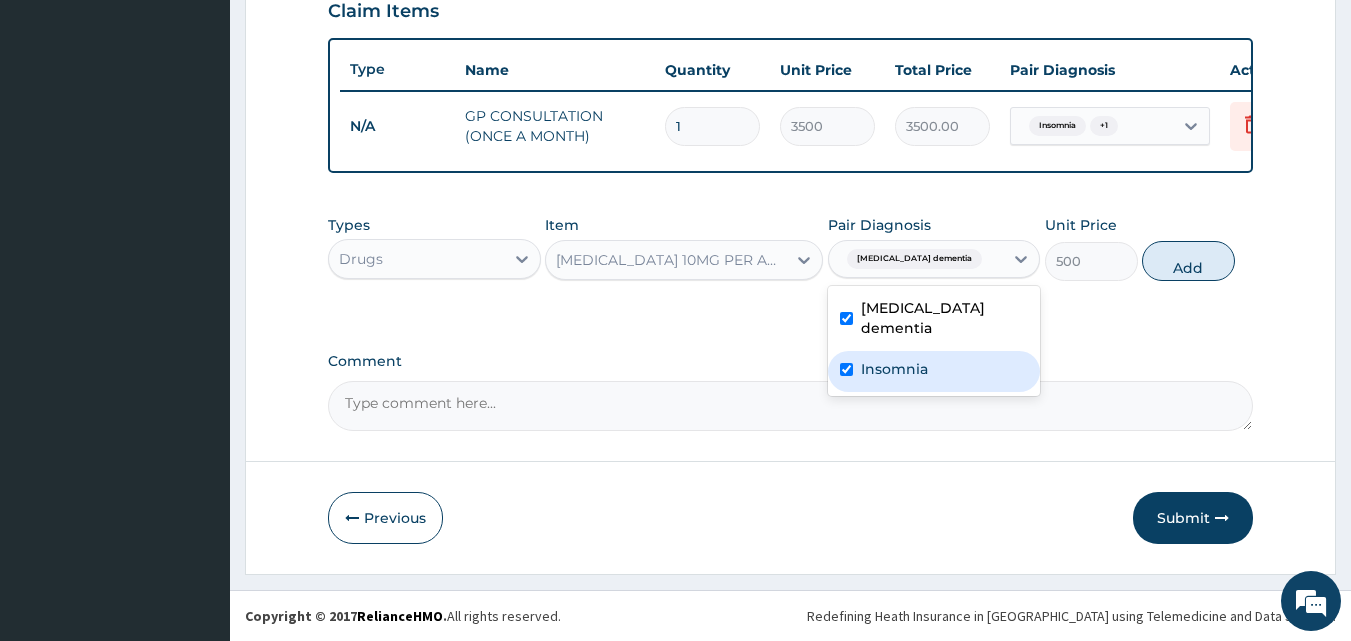 checkbox on "true" 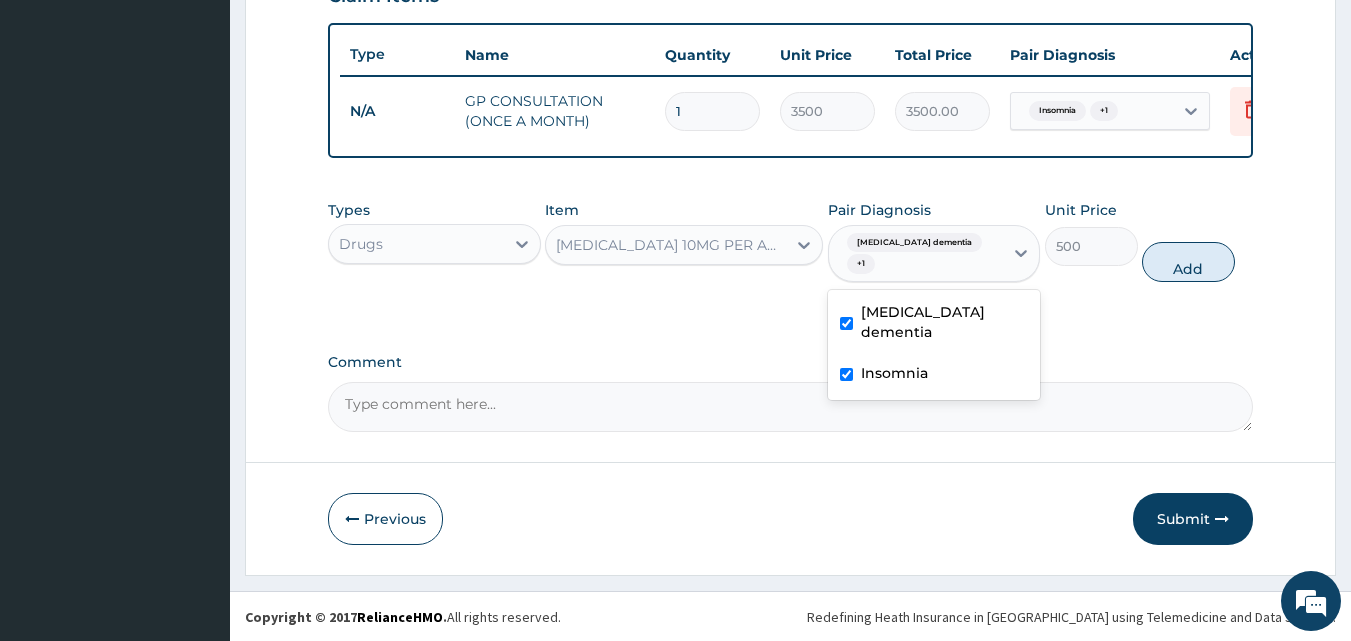 drag, startPoint x: 1179, startPoint y: 262, endPoint x: 928, endPoint y: 278, distance: 251.50945 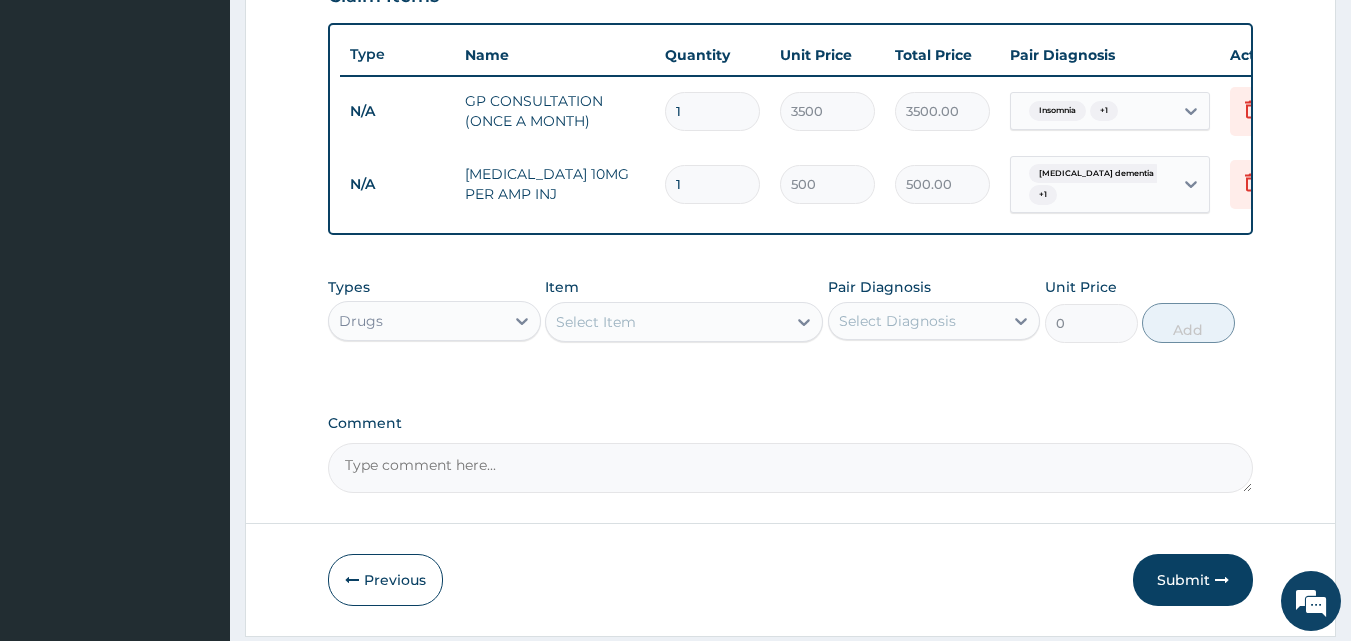 click on "Select Item" at bounding box center (666, 322) 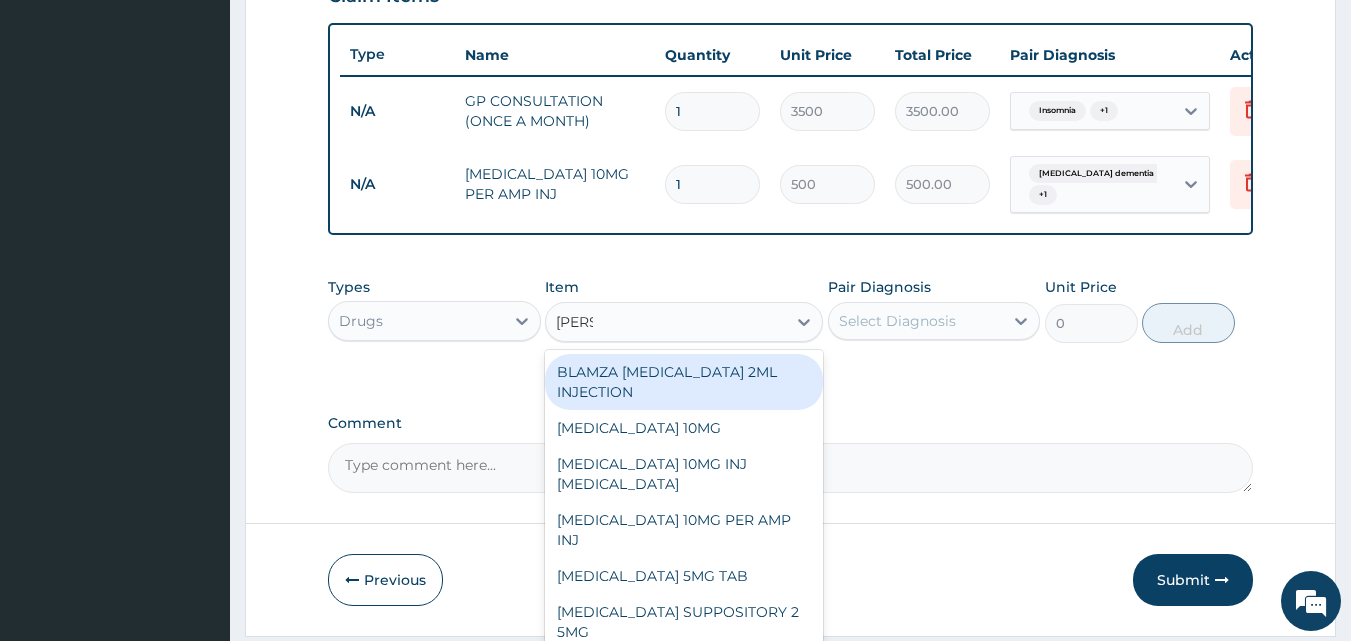 type on "DIAZE" 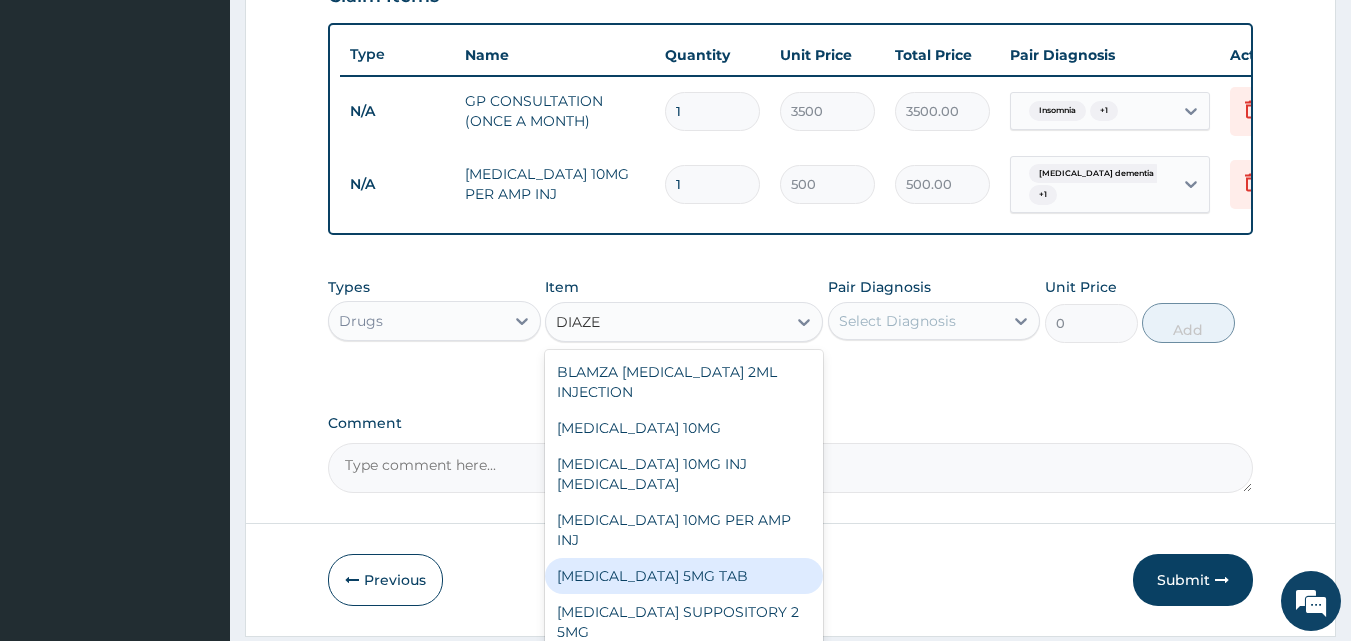 drag, startPoint x: 626, startPoint y: 552, endPoint x: 692, endPoint y: 507, distance: 79.881165 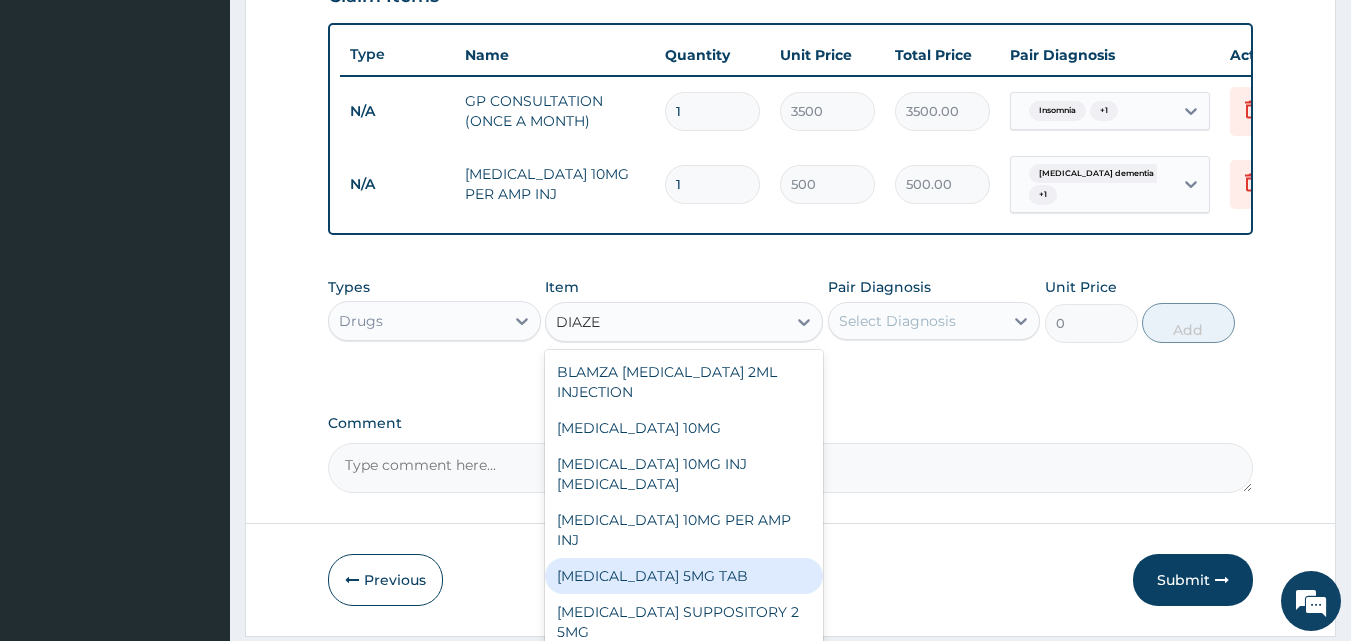 click on "DIAZEPAM 5MG TAB" at bounding box center (684, 576) 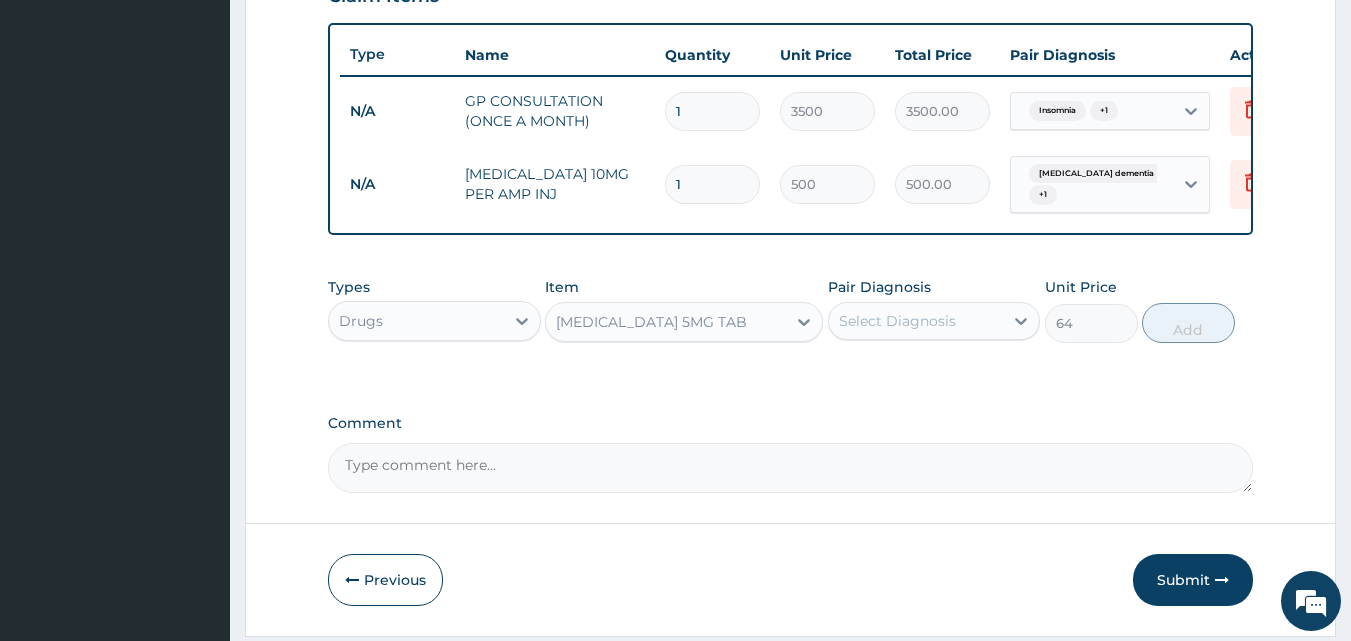 click on "Select Diagnosis" at bounding box center [897, 321] 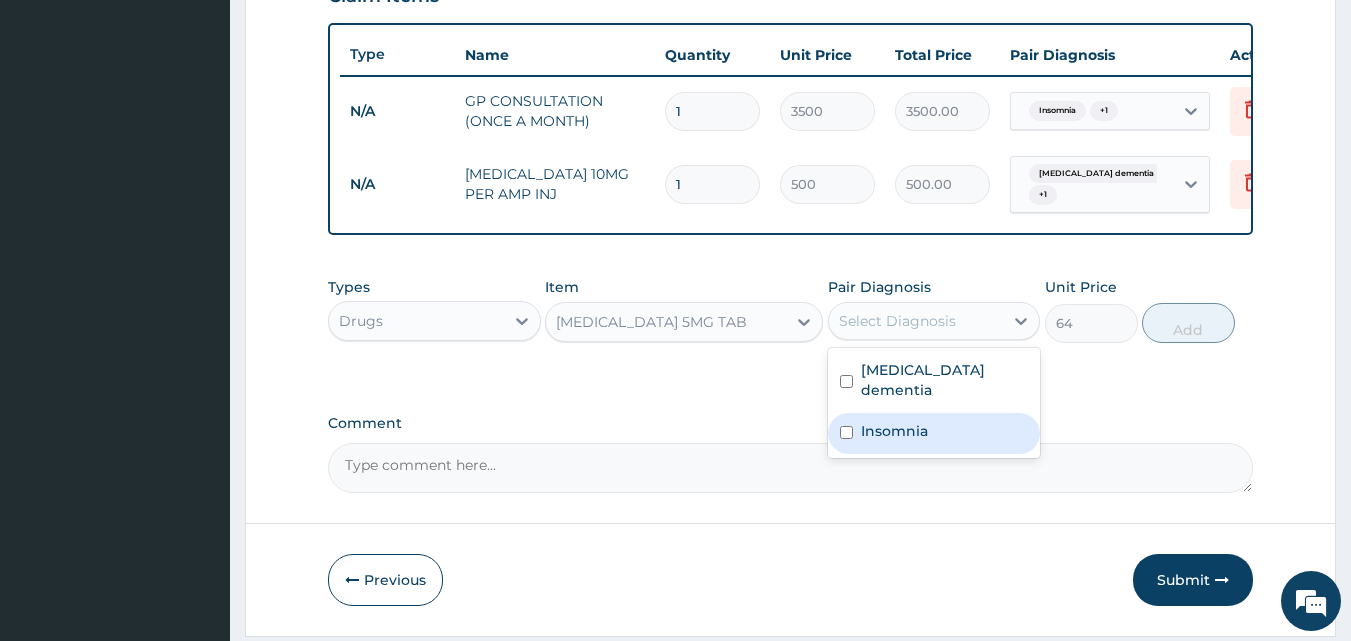 click on "Insomnia" at bounding box center [894, 431] 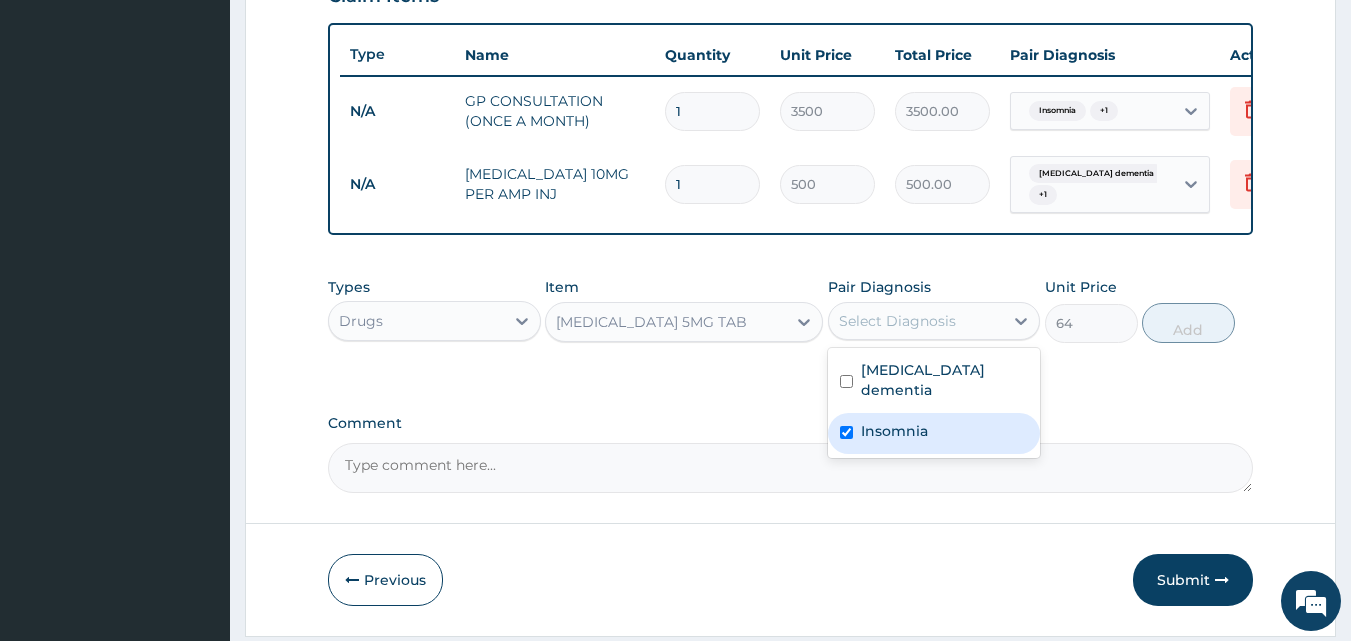 checkbox on "true" 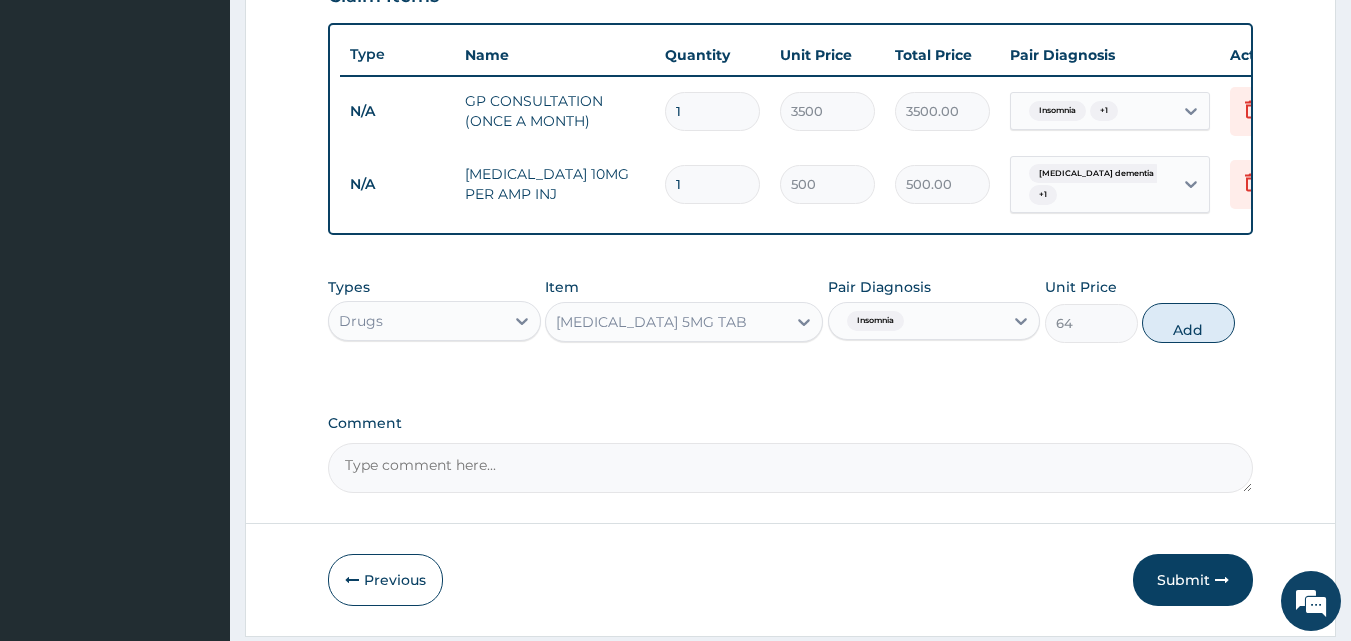 click on "Add" at bounding box center (1188, 323) 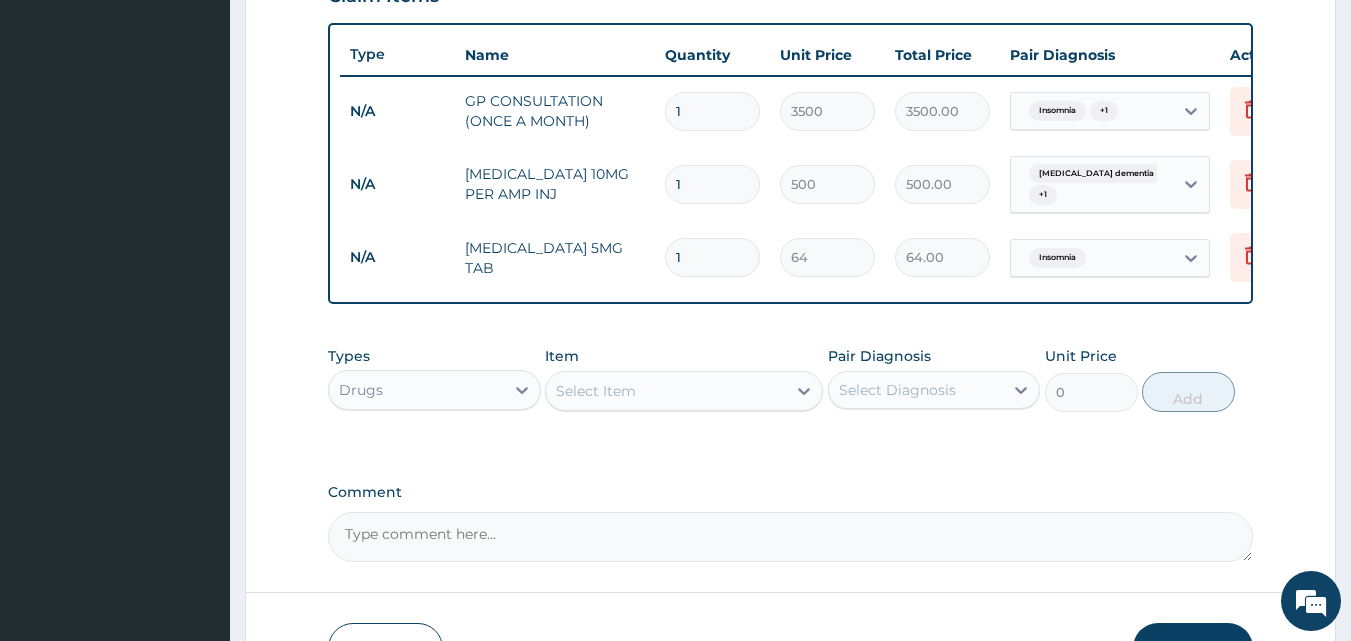 type 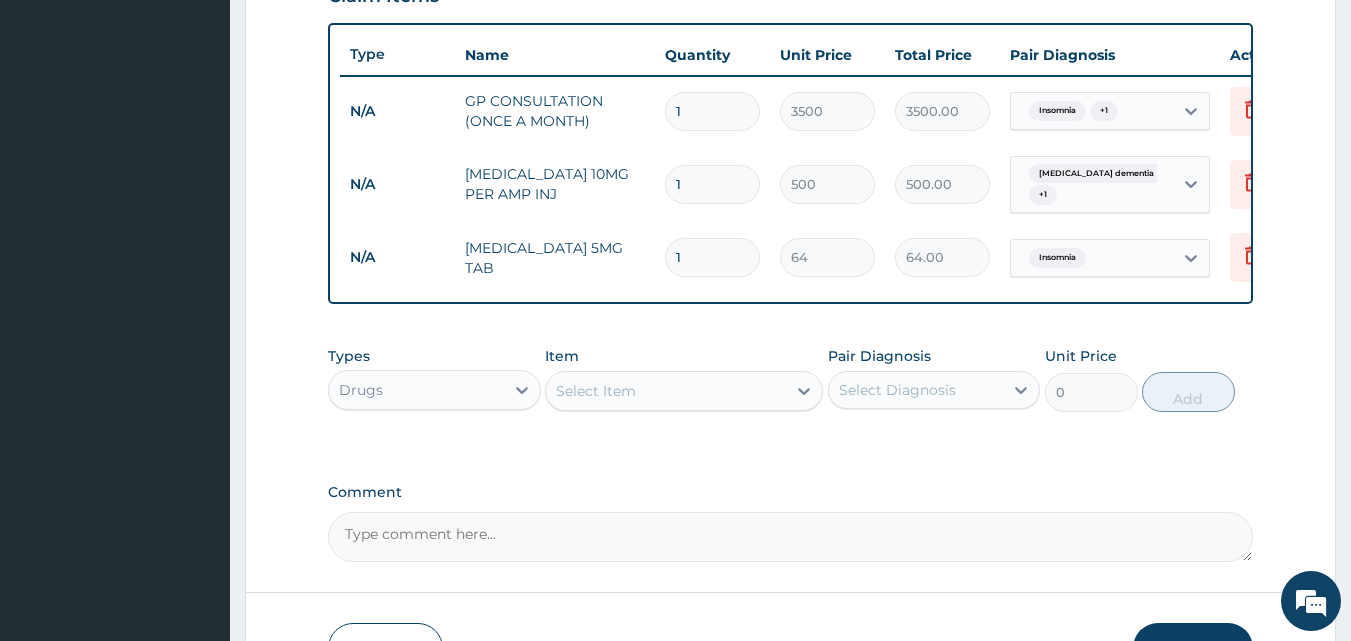 type on "0.00" 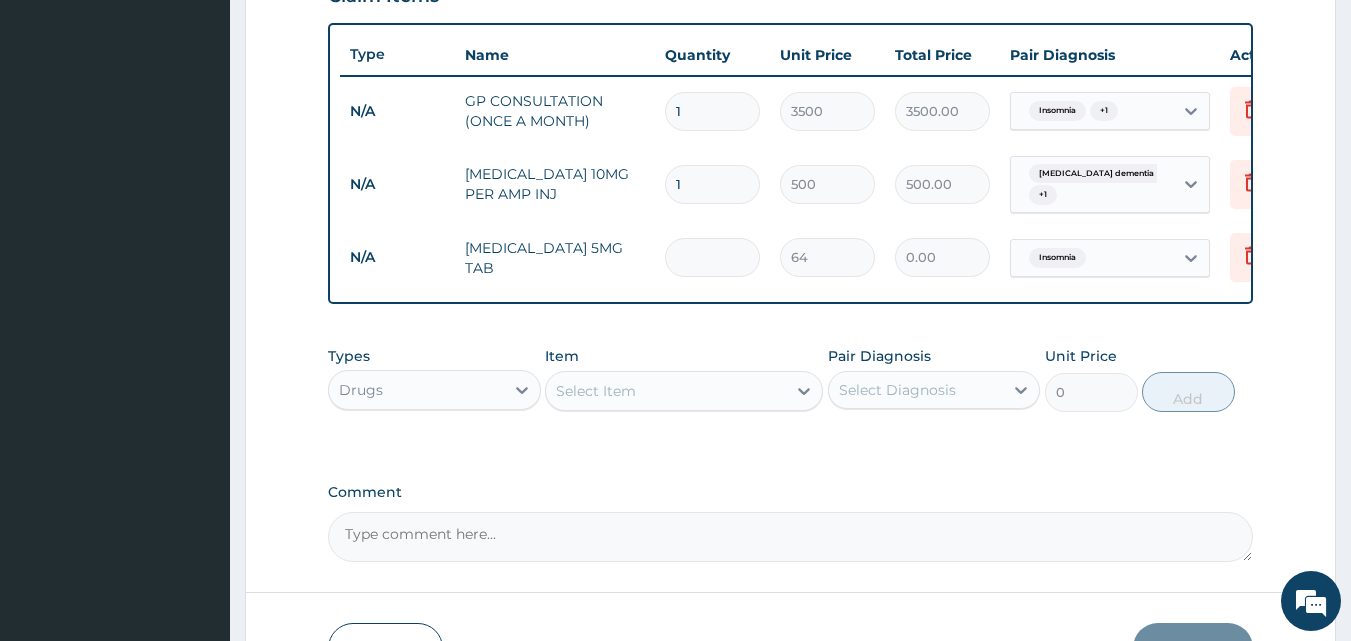 type on "3" 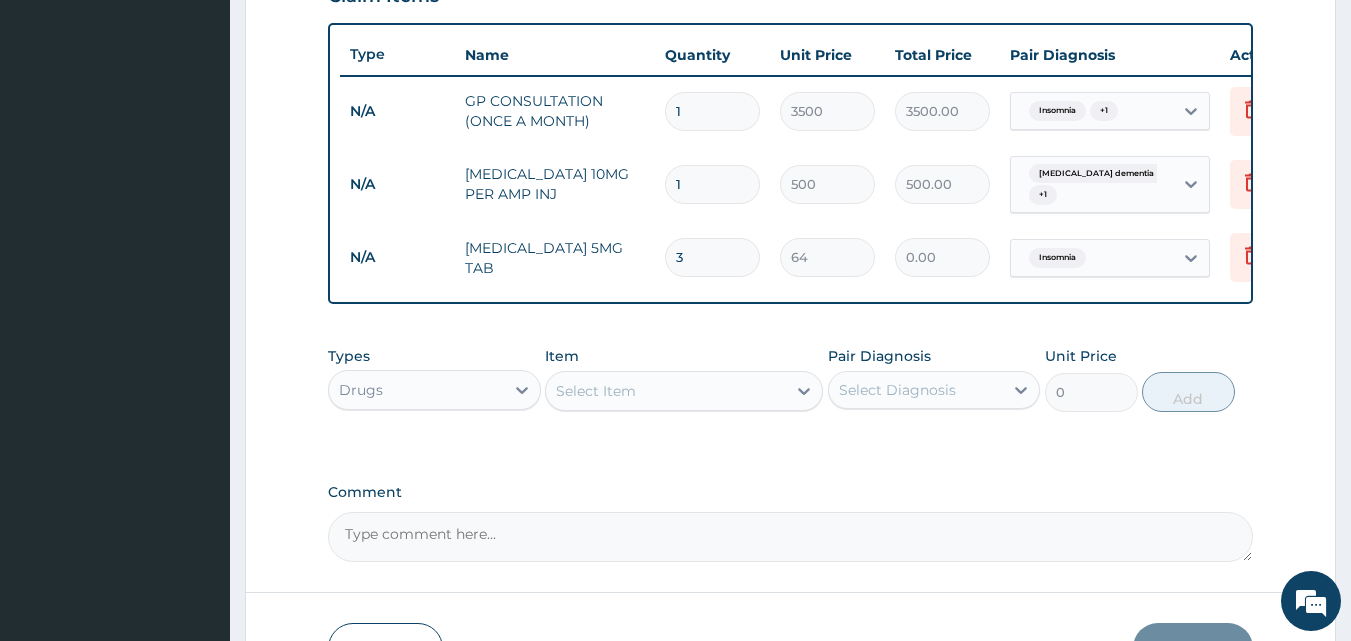 type on "192.00" 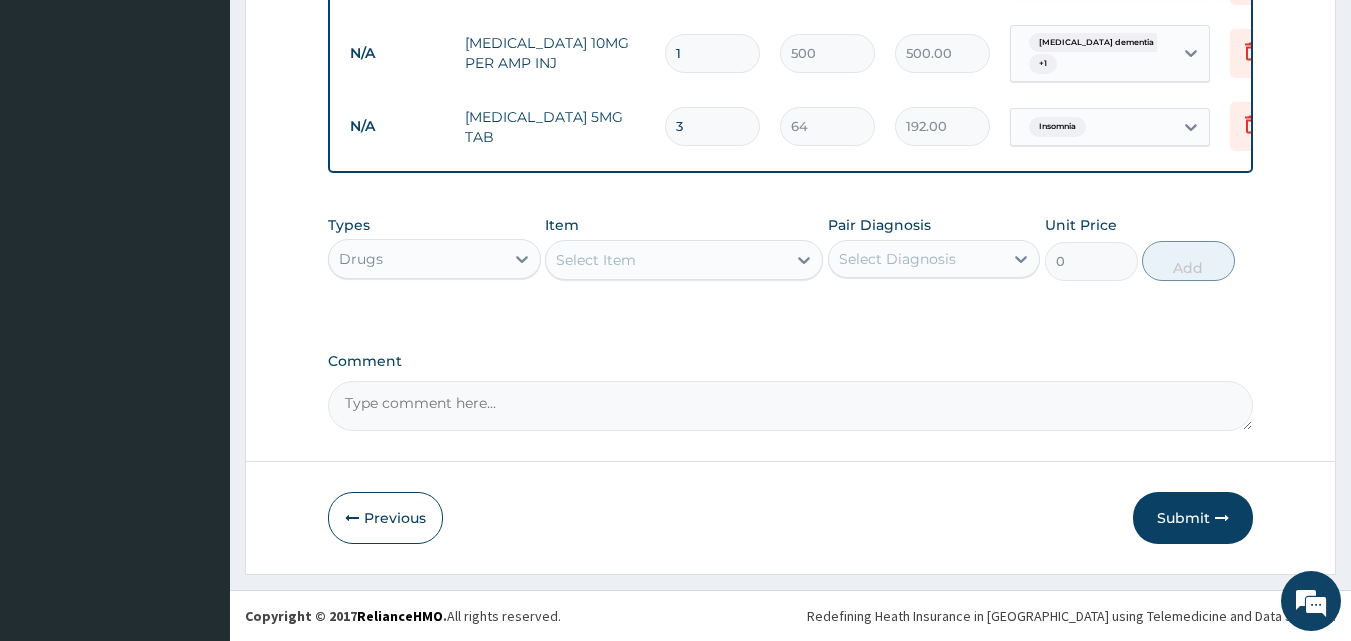 type on "3" 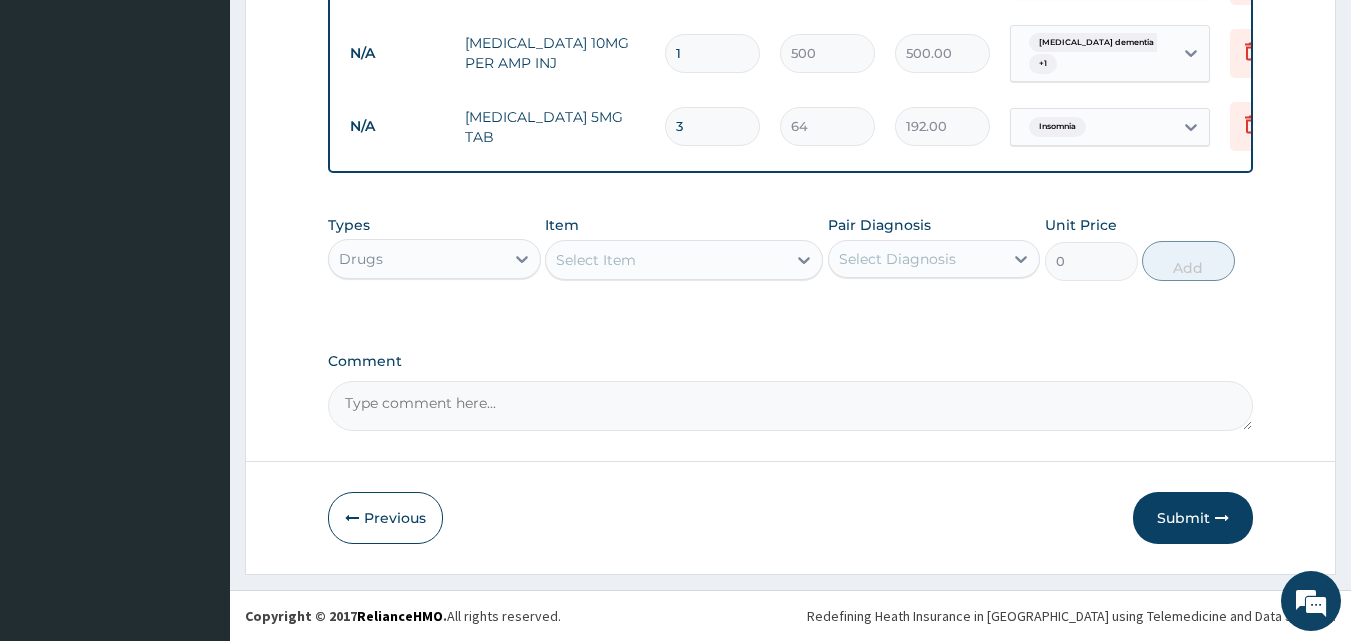 click on "Submit" at bounding box center (1193, 518) 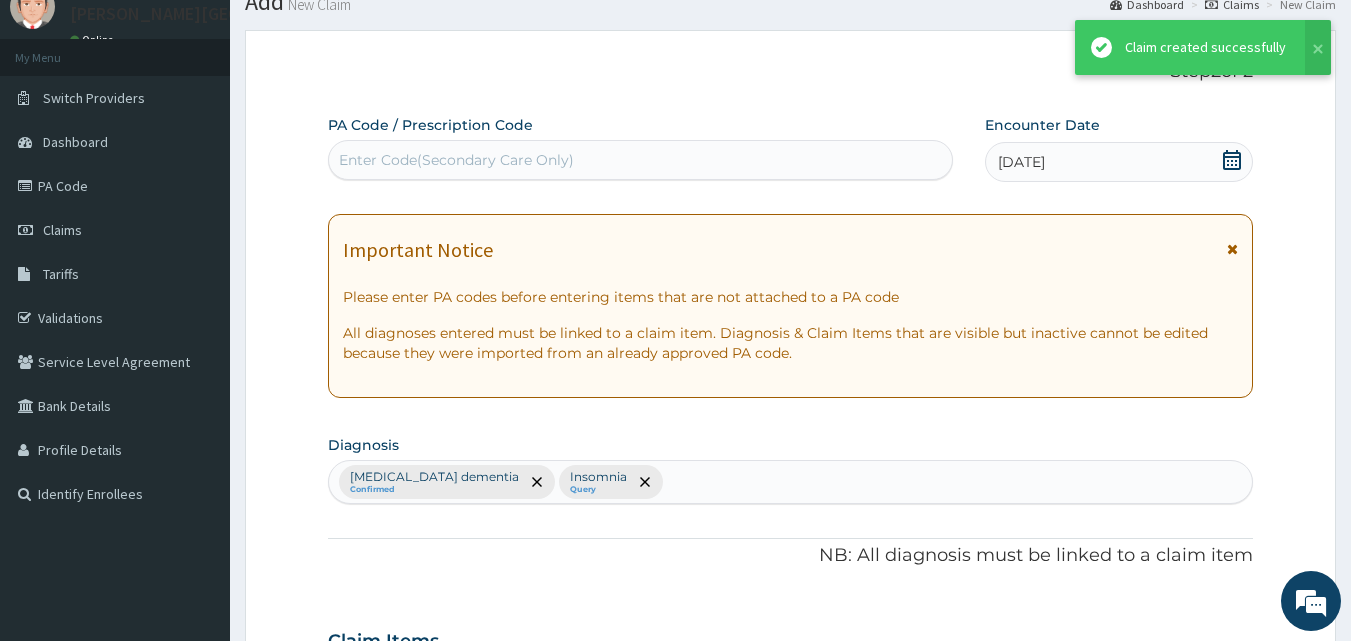 scroll, scrollTop: 859, scrollLeft: 0, axis: vertical 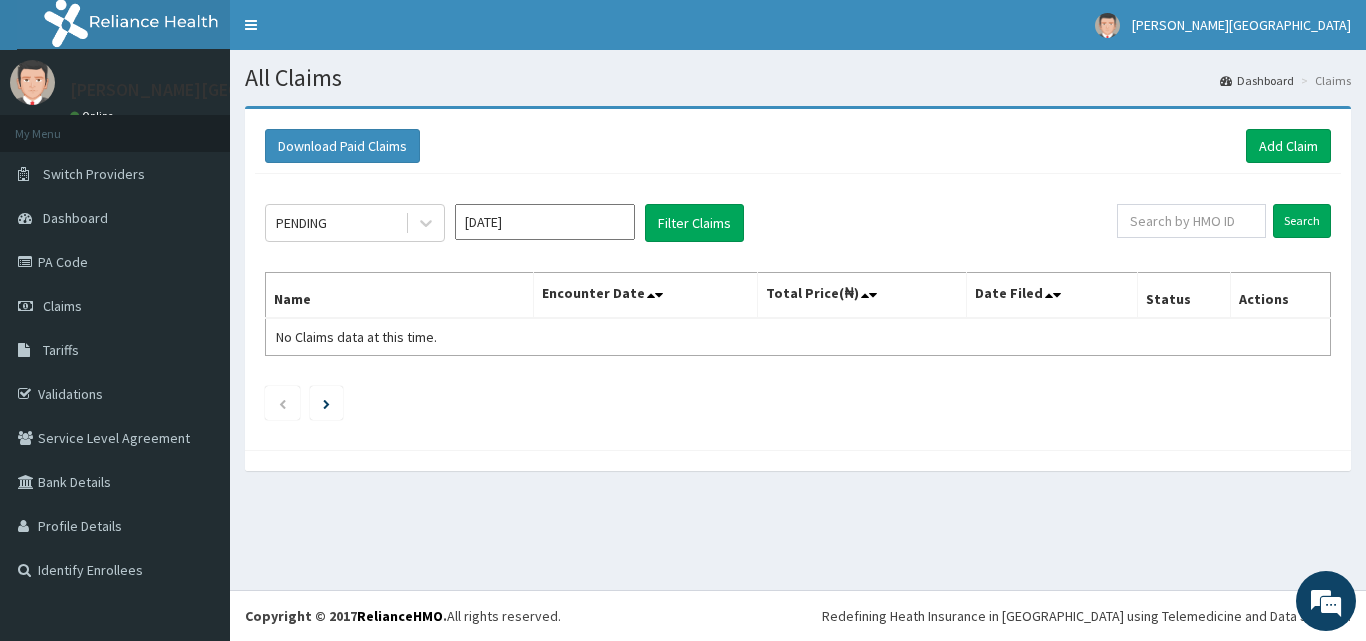 click 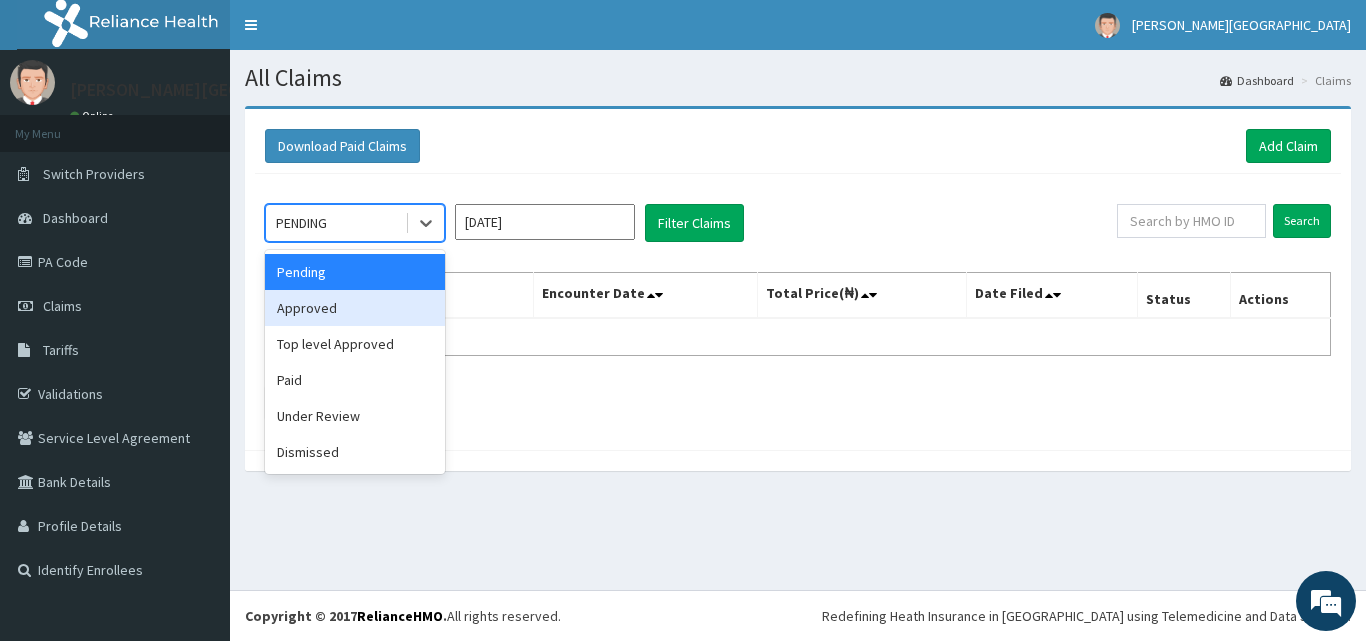 drag, startPoint x: 325, startPoint y: 307, endPoint x: 462, endPoint y: 278, distance: 140.0357 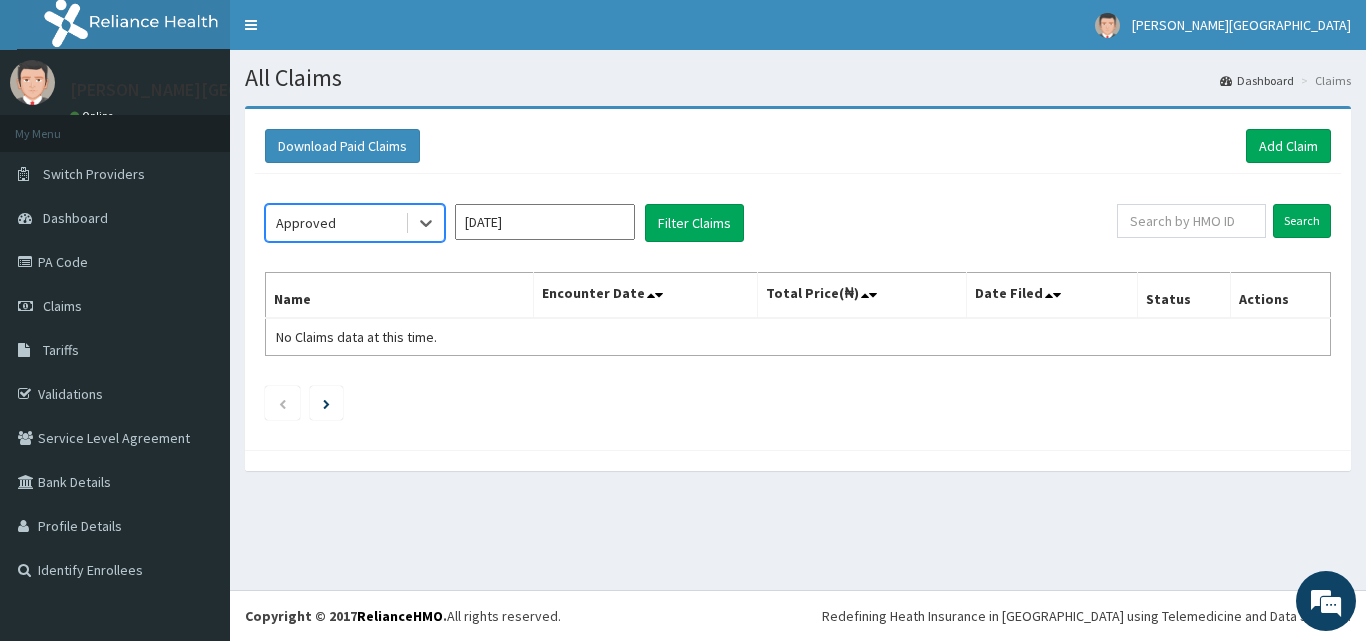 click on "Jul 2025" at bounding box center (545, 222) 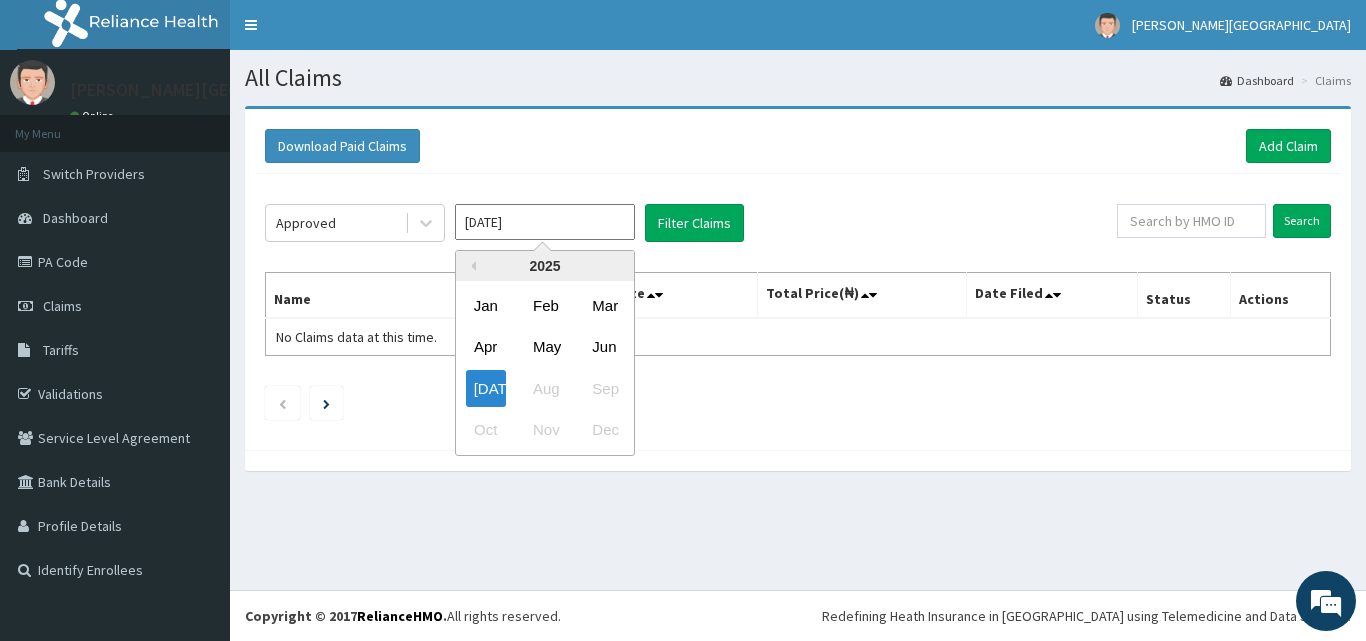 click on "Jun" at bounding box center (604, 347) 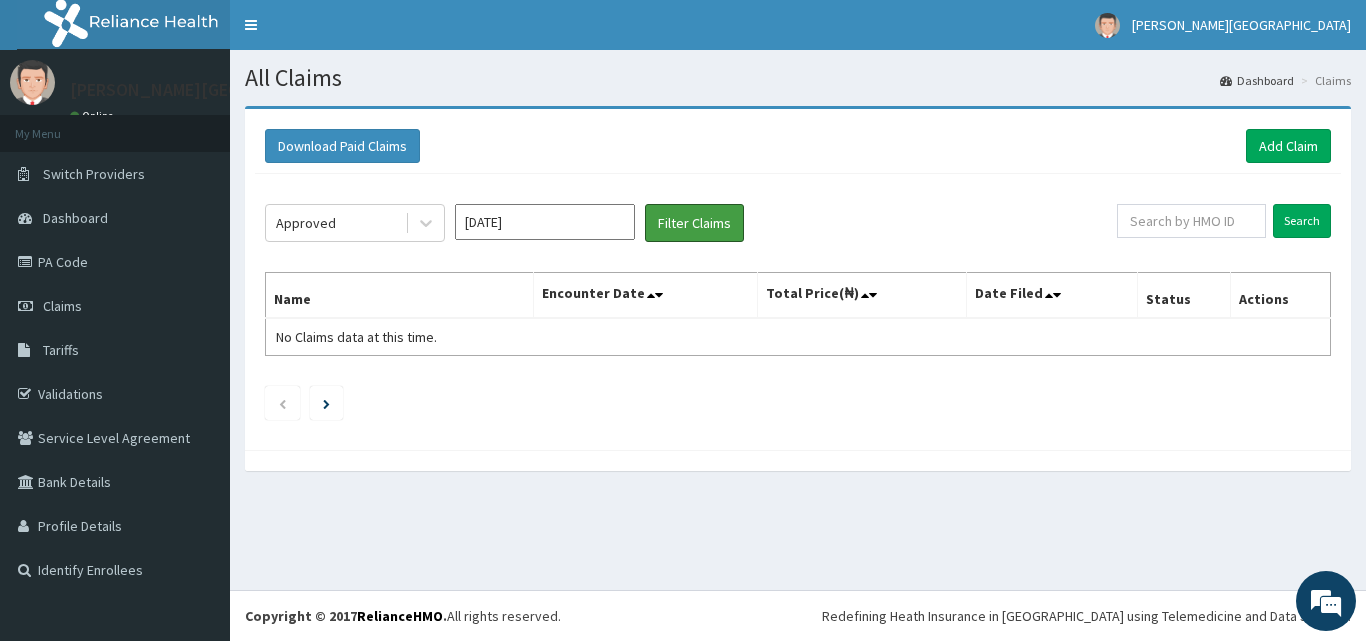 click on "Filter Claims" at bounding box center (694, 223) 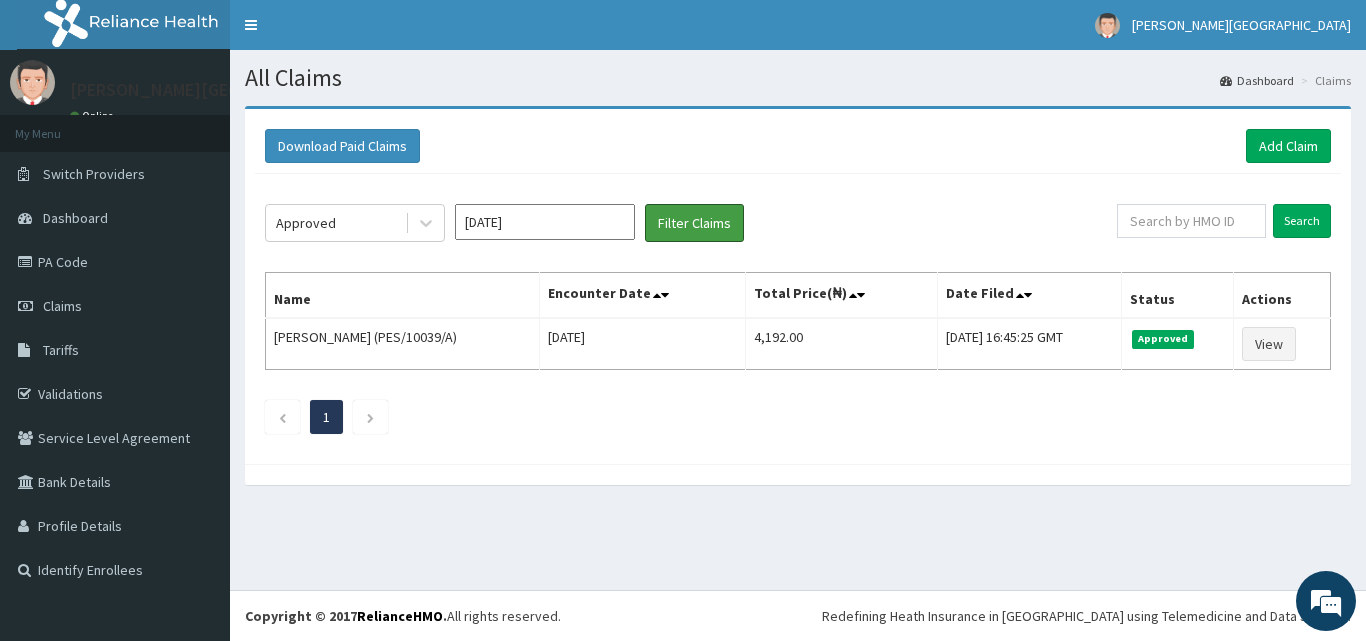 scroll, scrollTop: 0, scrollLeft: 0, axis: both 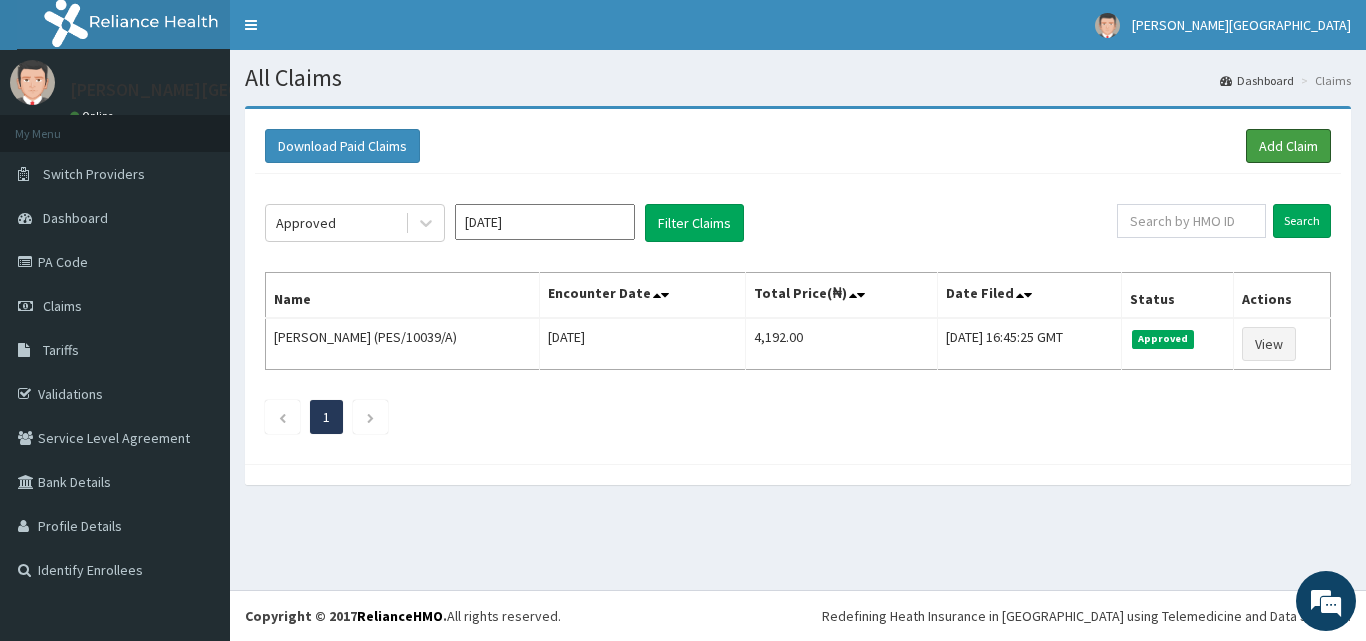 click on "Add Claim" at bounding box center [1288, 146] 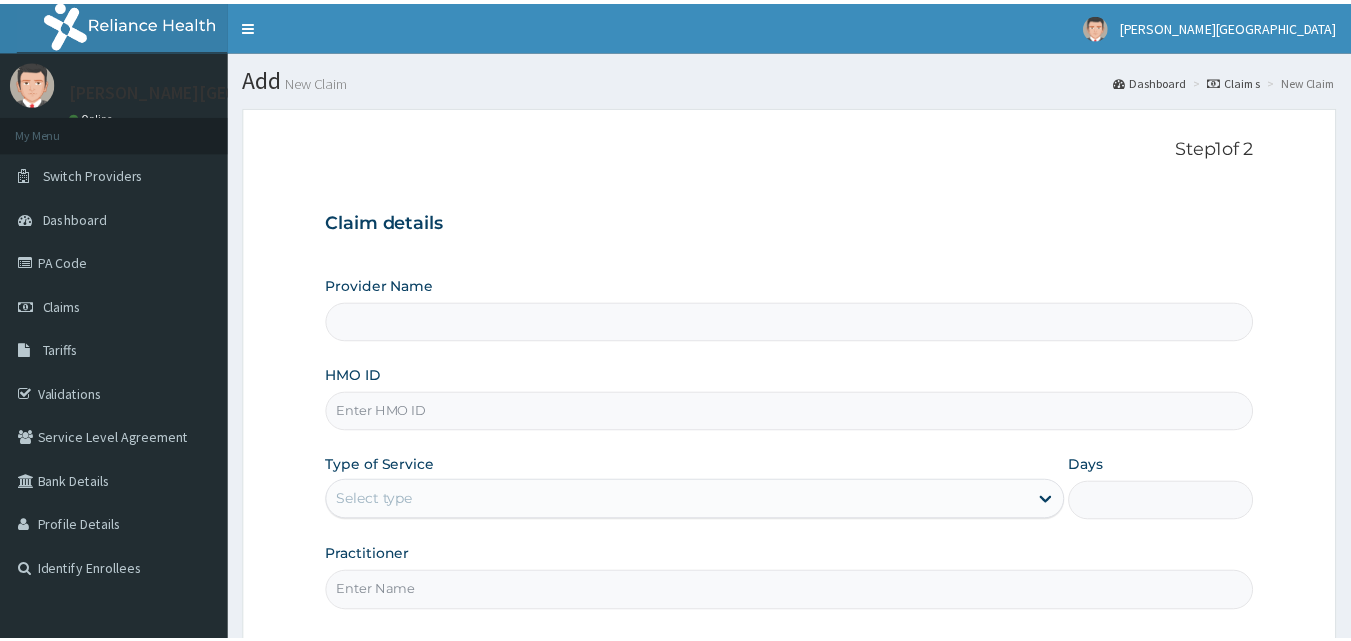 scroll, scrollTop: 0, scrollLeft: 0, axis: both 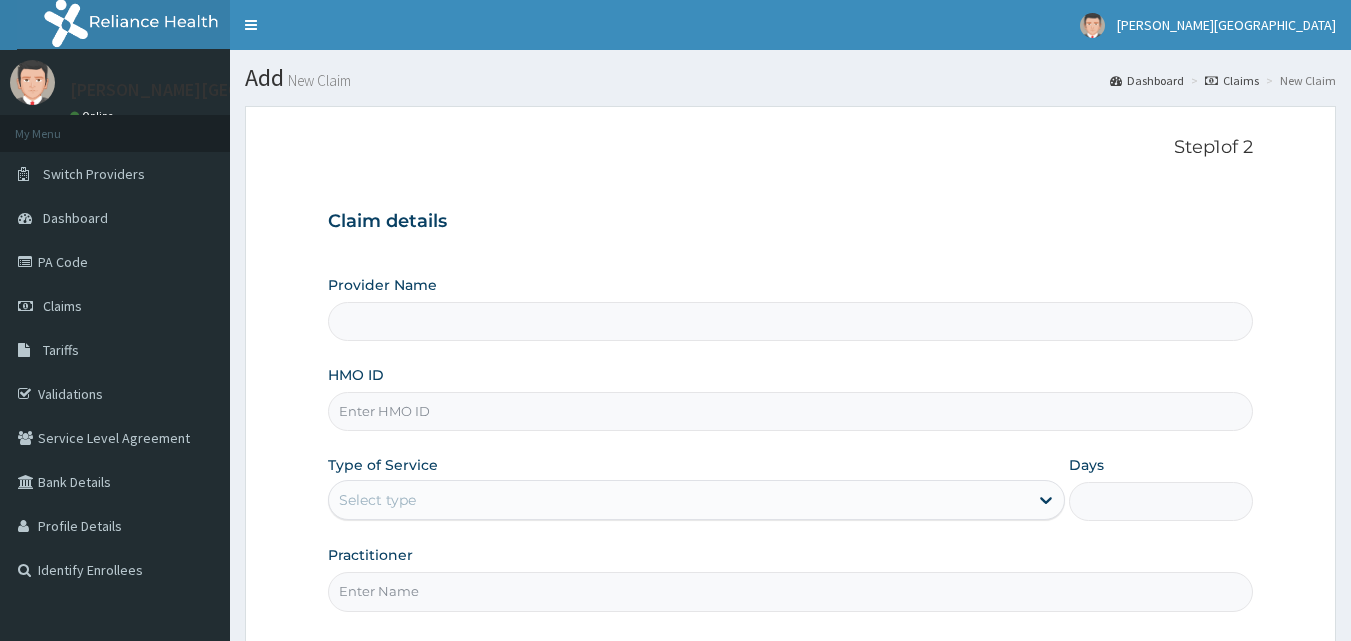 type on "[PERSON_NAME][GEOGRAPHIC_DATA]" 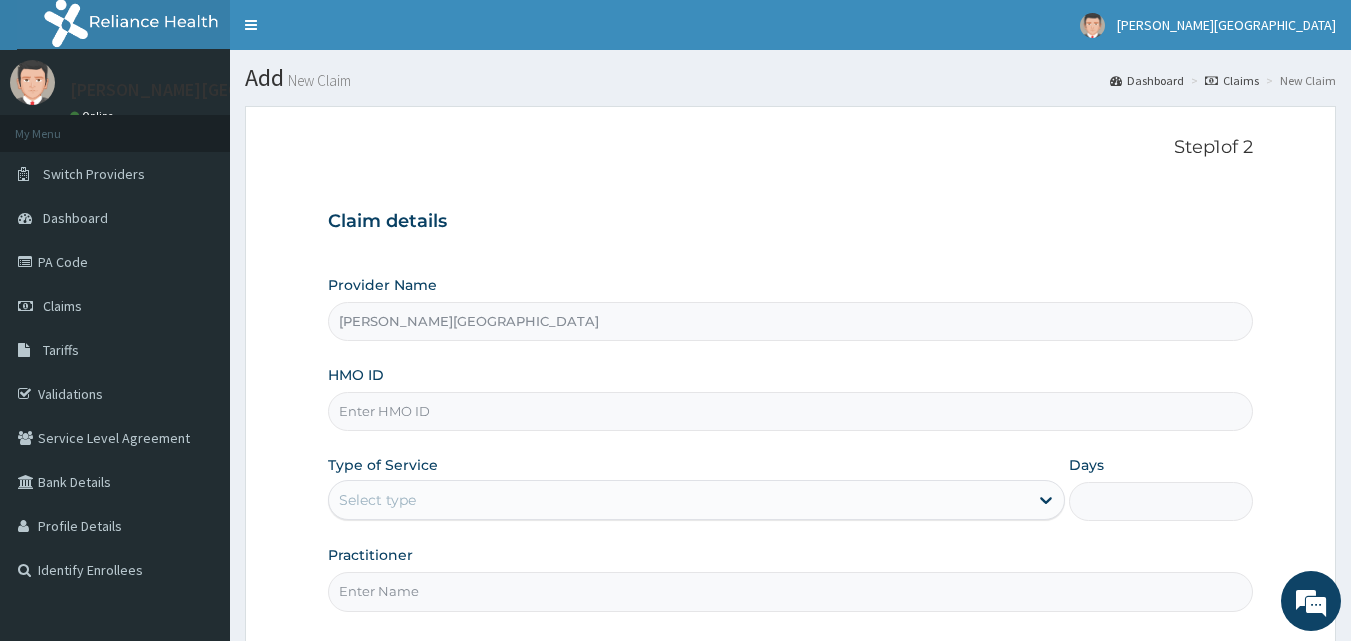 scroll, scrollTop: 0, scrollLeft: 0, axis: both 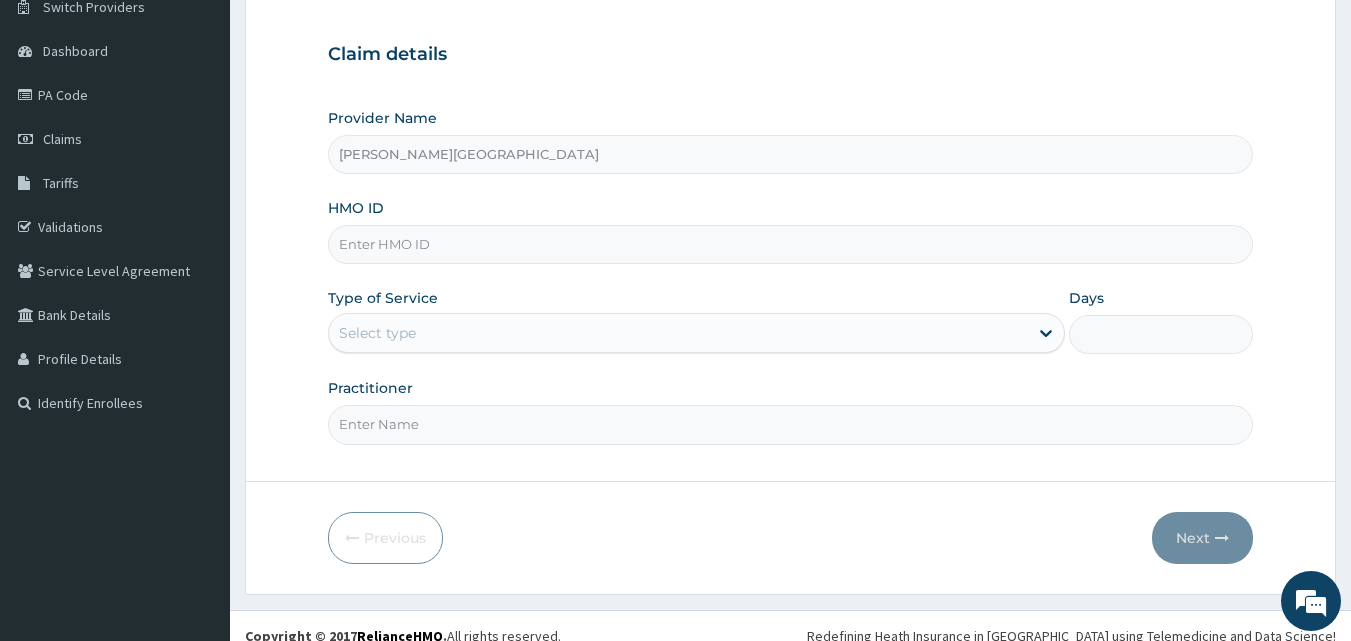 click on "HMO ID" at bounding box center (791, 244) 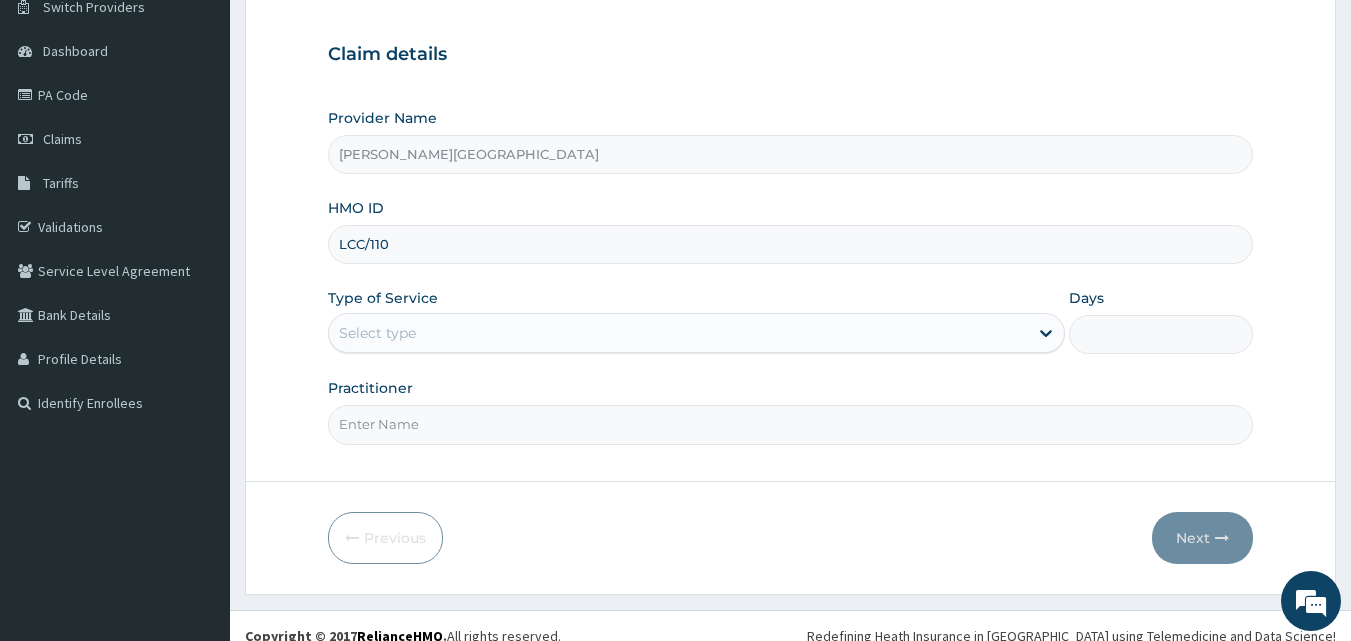 type on "LCC/110017/C" 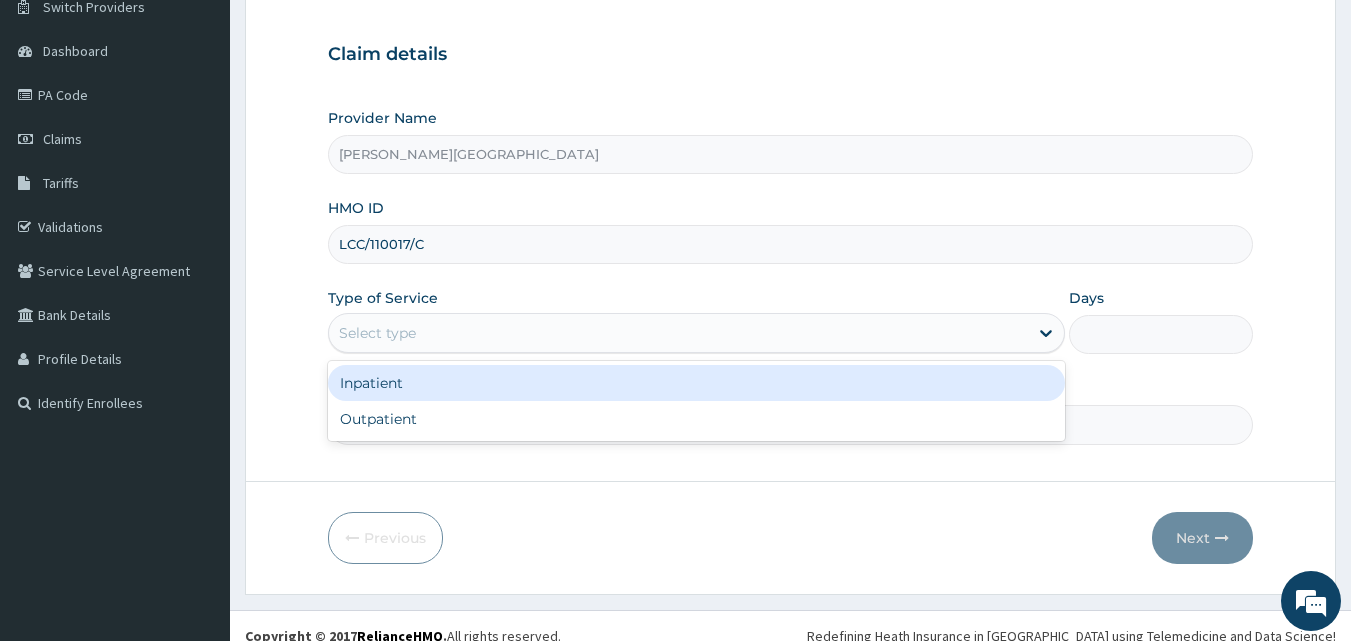 click on "Select type" at bounding box center [678, 333] 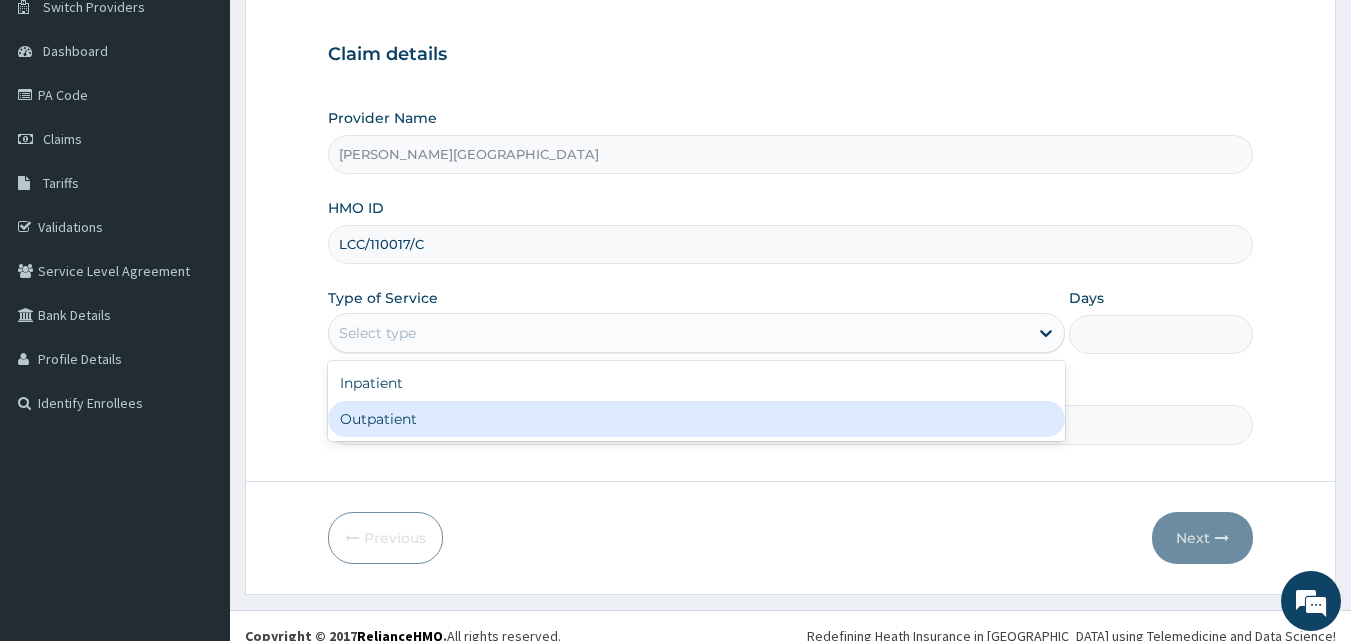 click on "Outpatient" at bounding box center [696, 419] 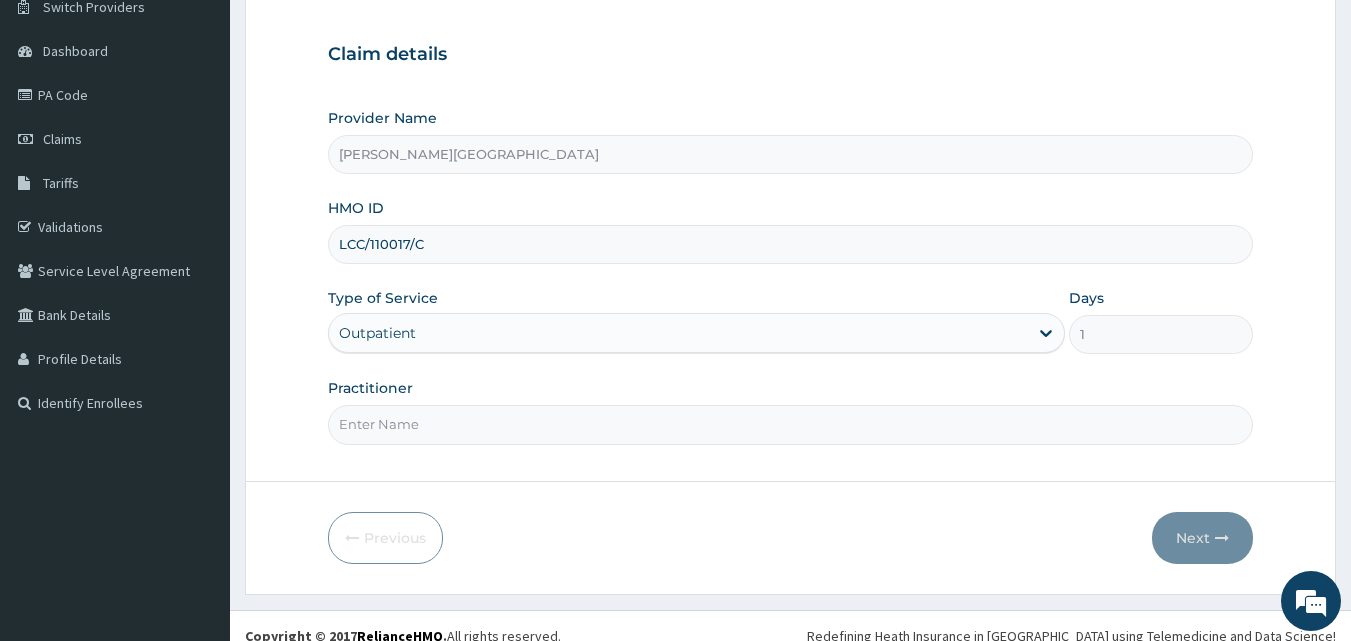 click on "Practitioner" at bounding box center (791, 424) 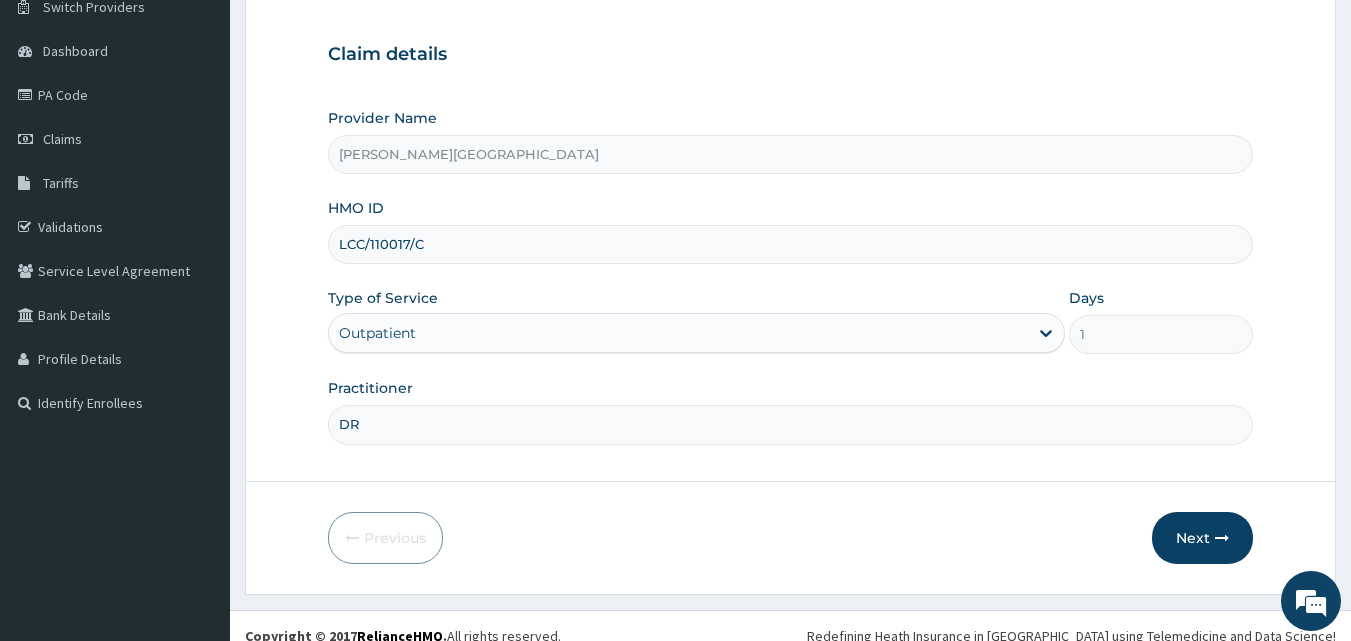 type on "Dr Motoni" 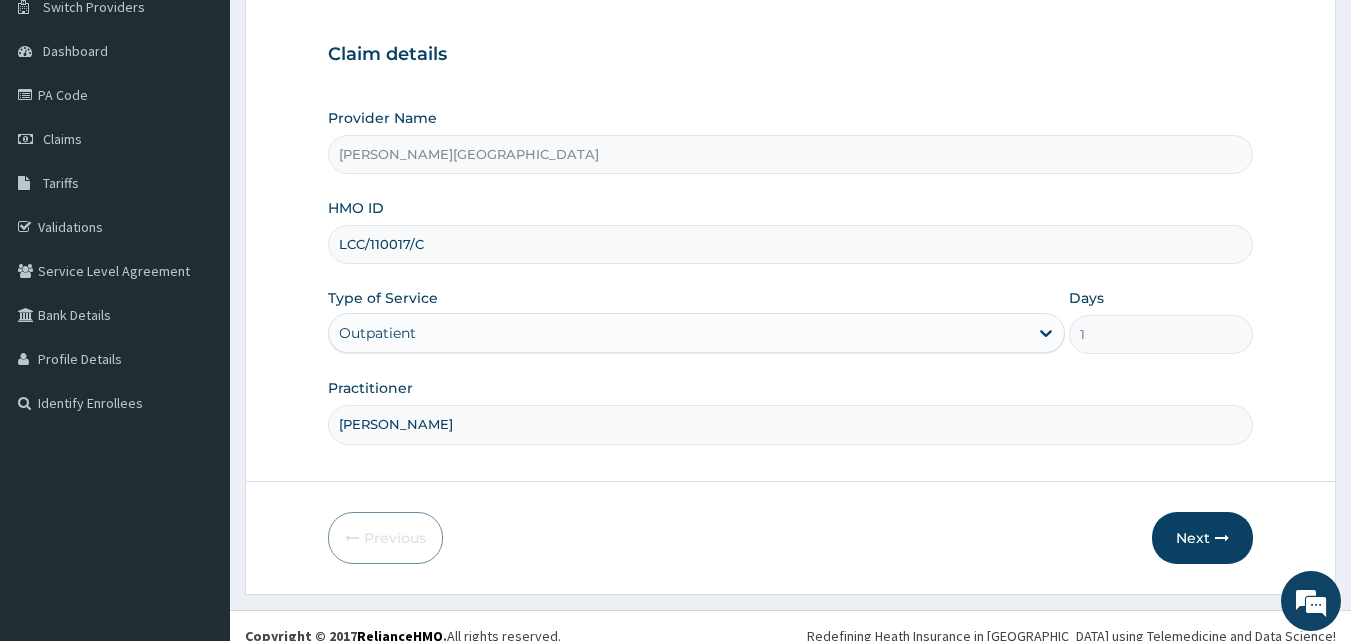 click on "Next" at bounding box center (1202, 538) 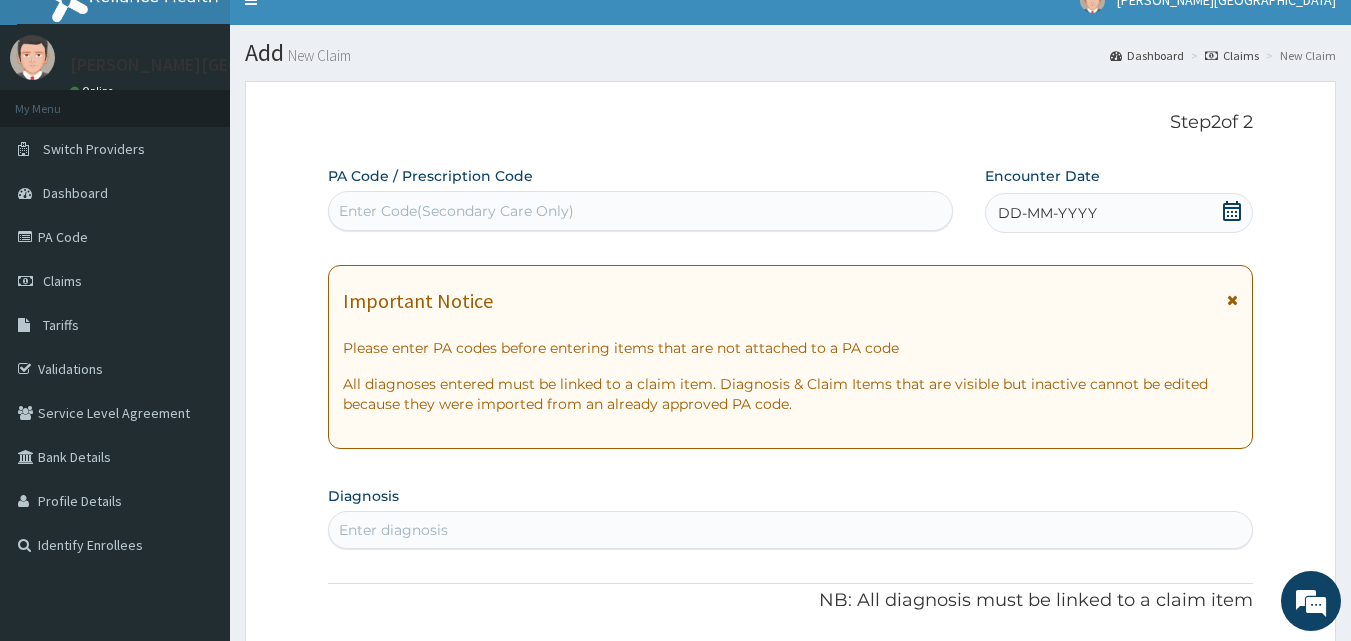 scroll, scrollTop: 0, scrollLeft: 0, axis: both 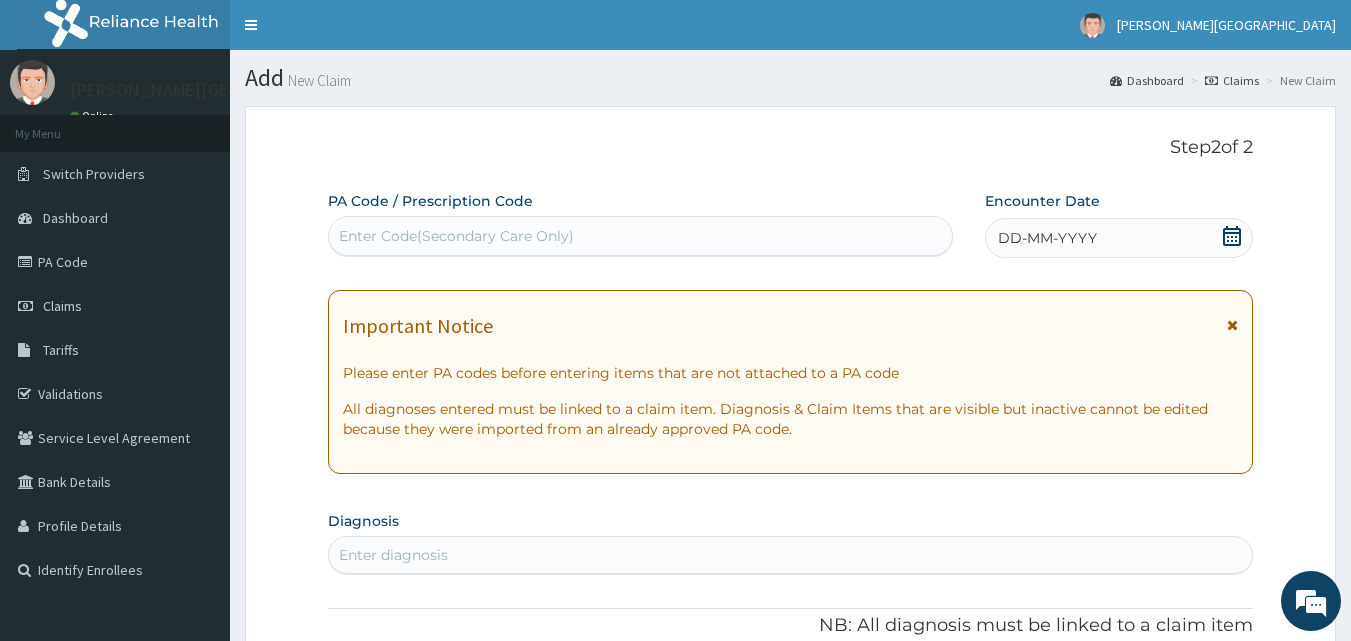 click 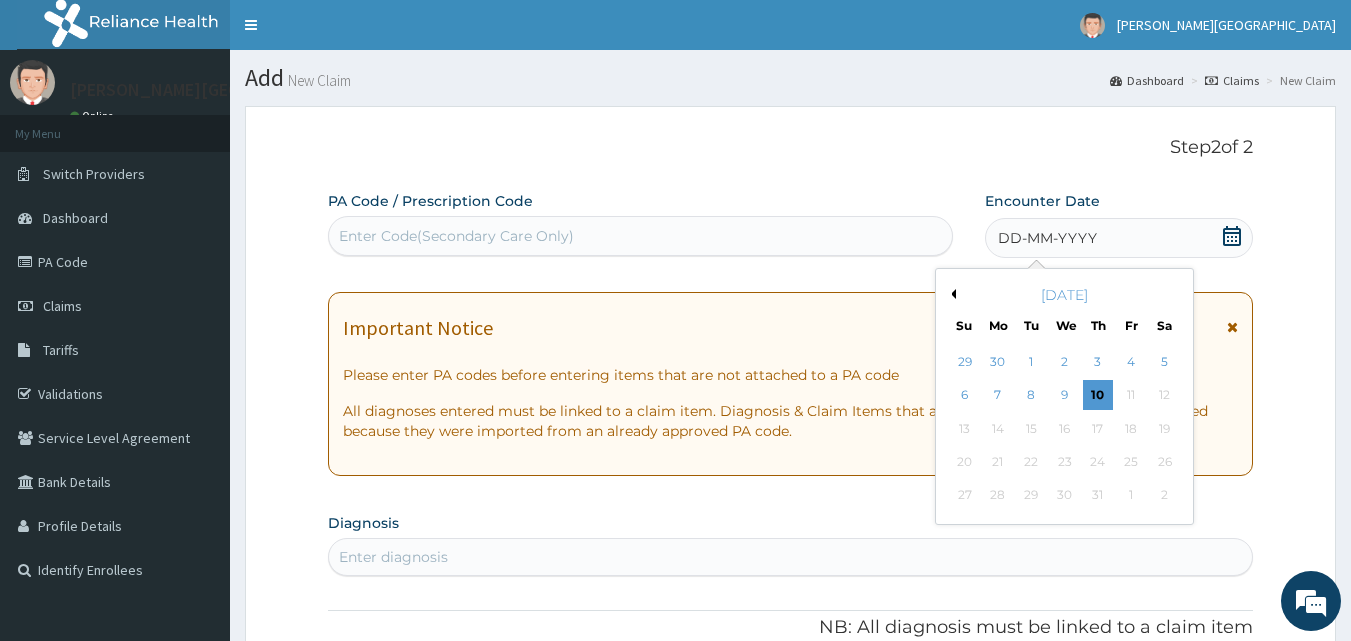 click on "[DATE]" at bounding box center [1064, 295] 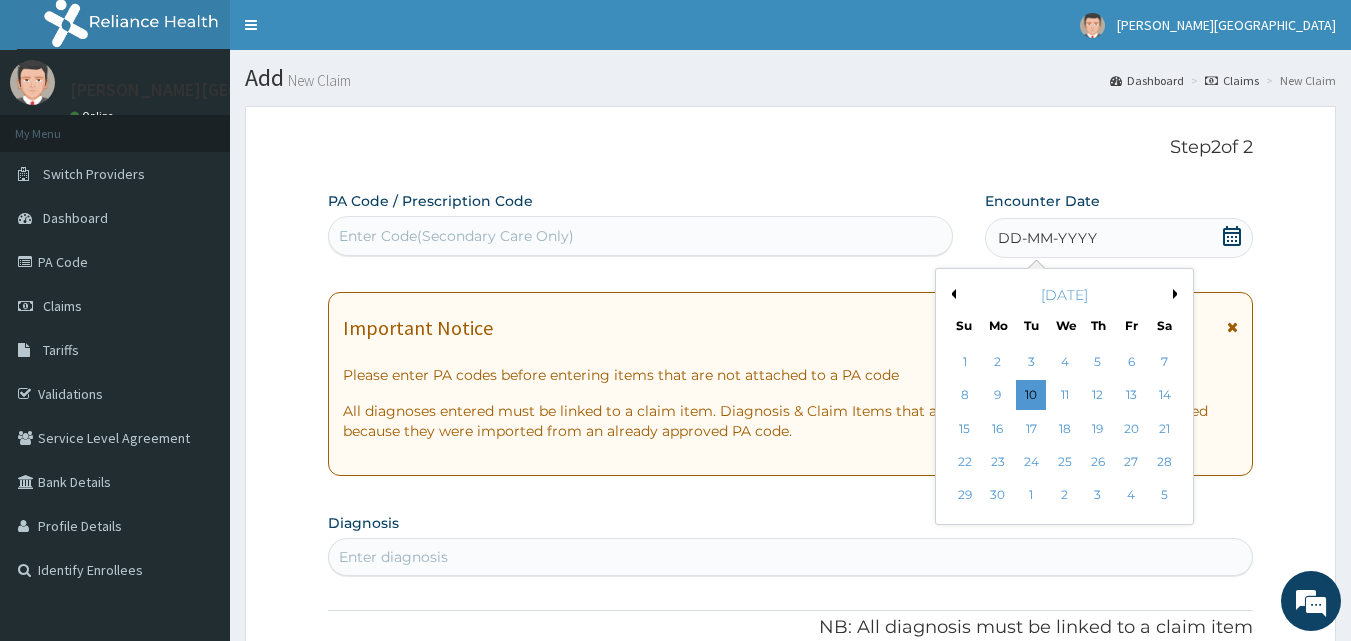 click on "4" at bounding box center (1065, 362) 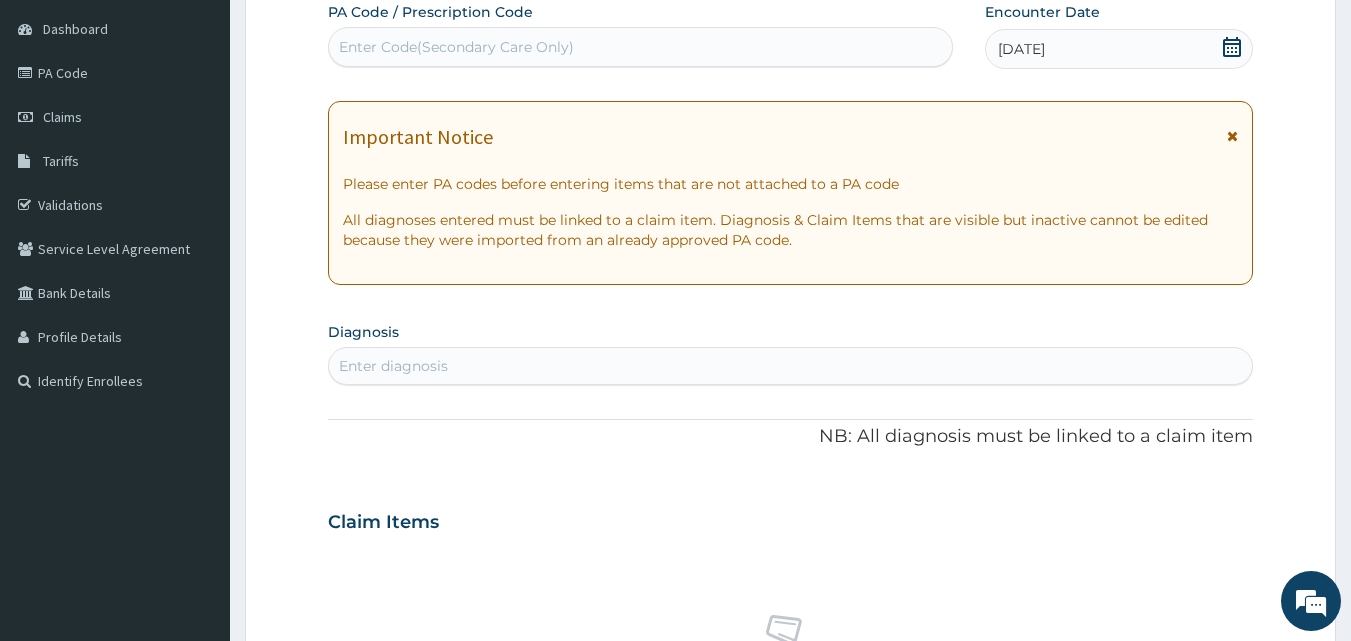 scroll, scrollTop: 333, scrollLeft: 0, axis: vertical 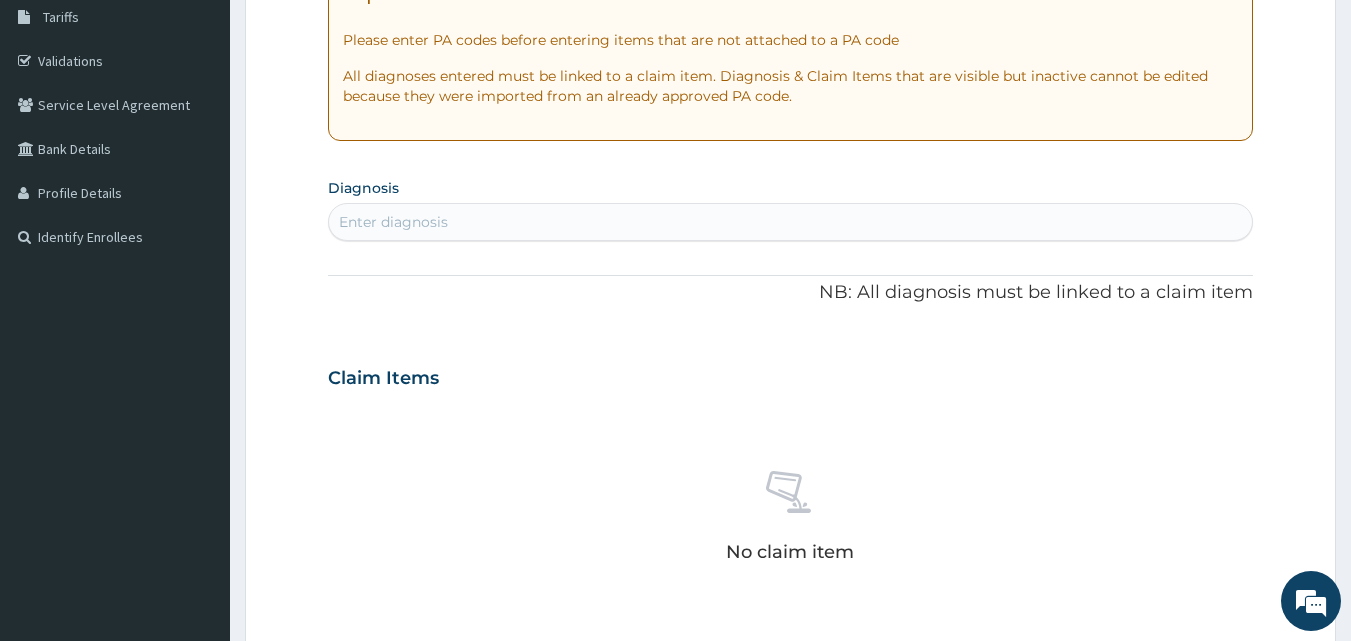 click on "Enter diagnosis" at bounding box center [393, 222] 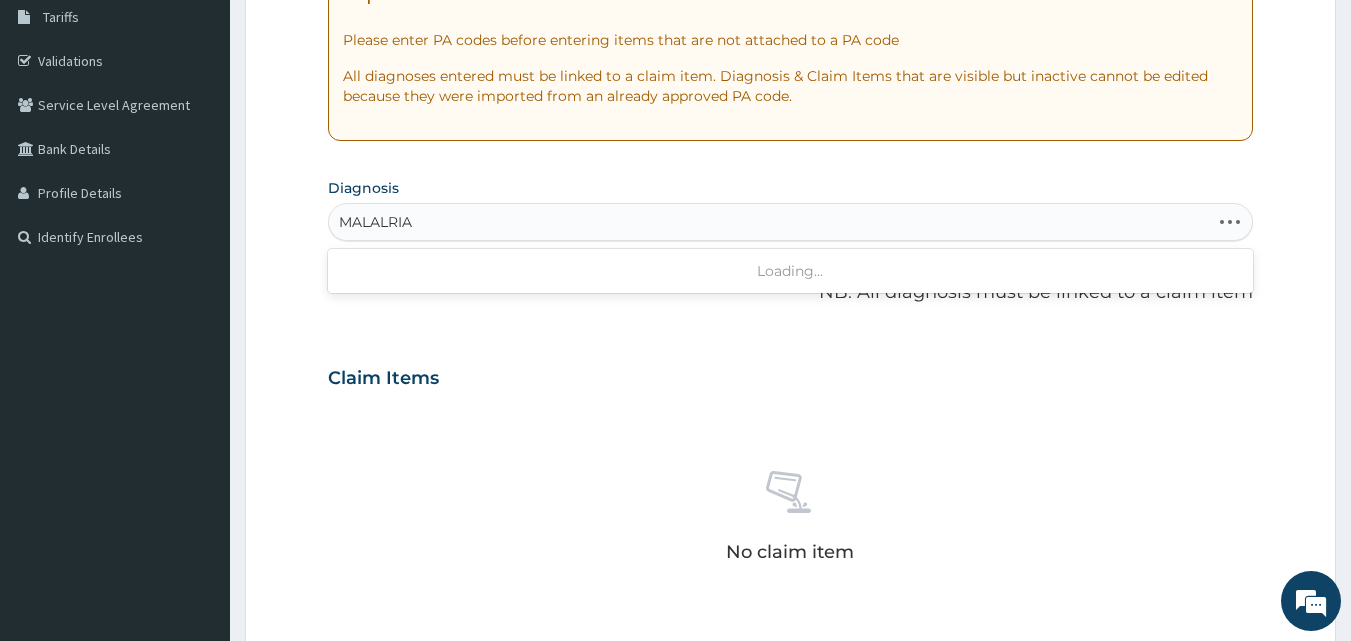 type on "MALALRIA" 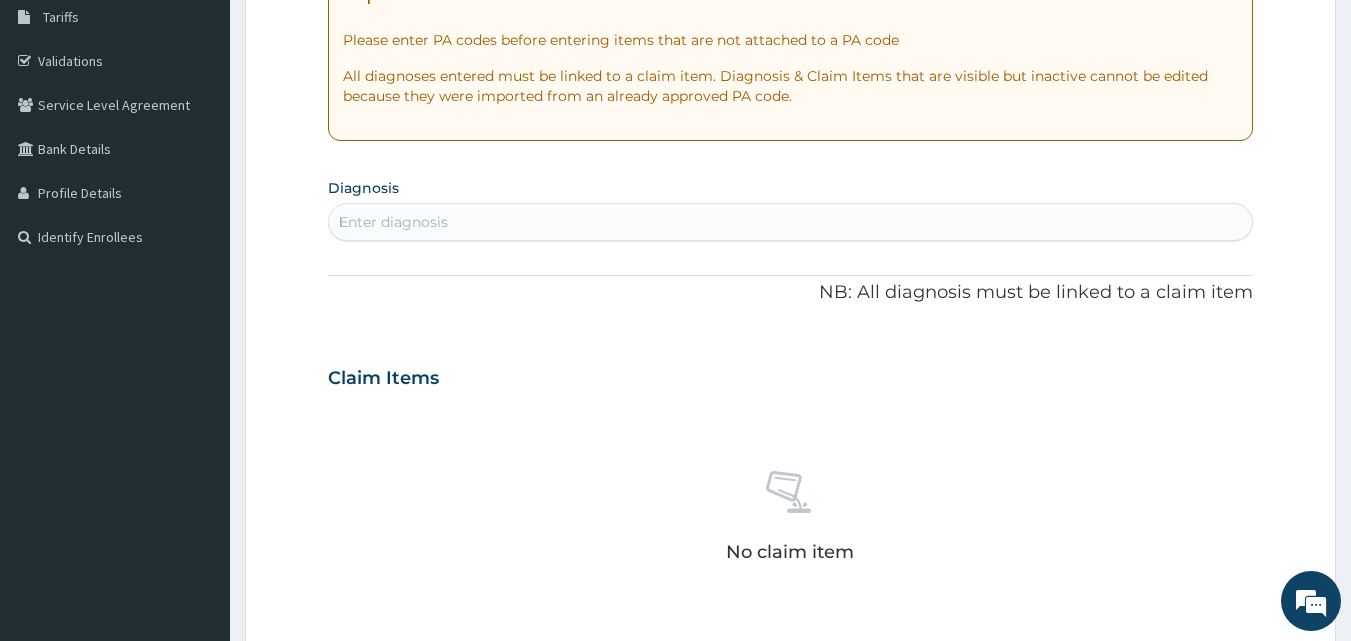 type 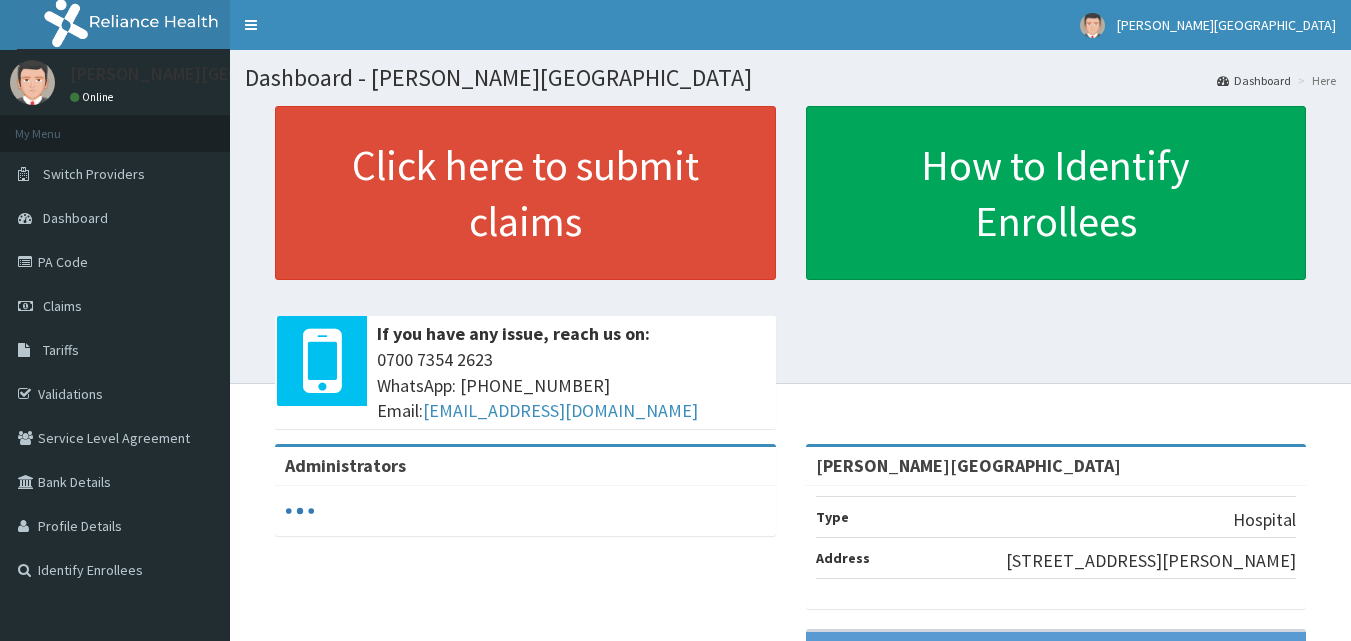 scroll, scrollTop: 0, scrollLeft: 0, axis: both 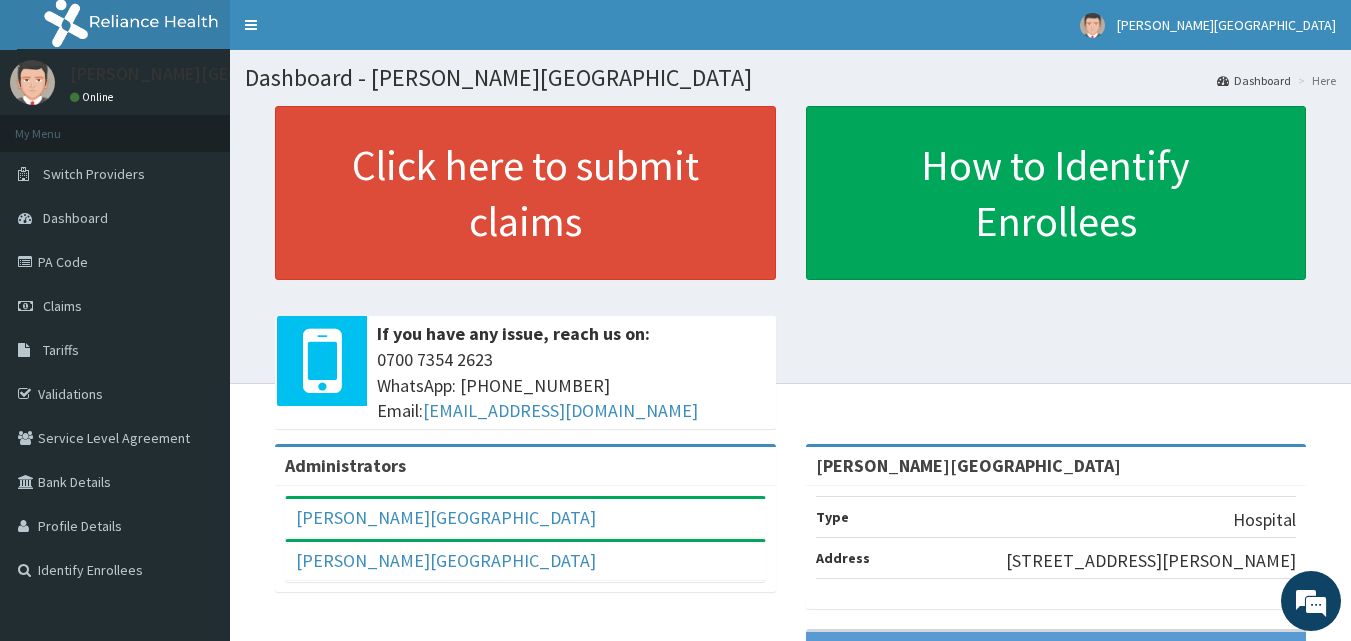 click on "PA Code" at bounding box center [115, 262] 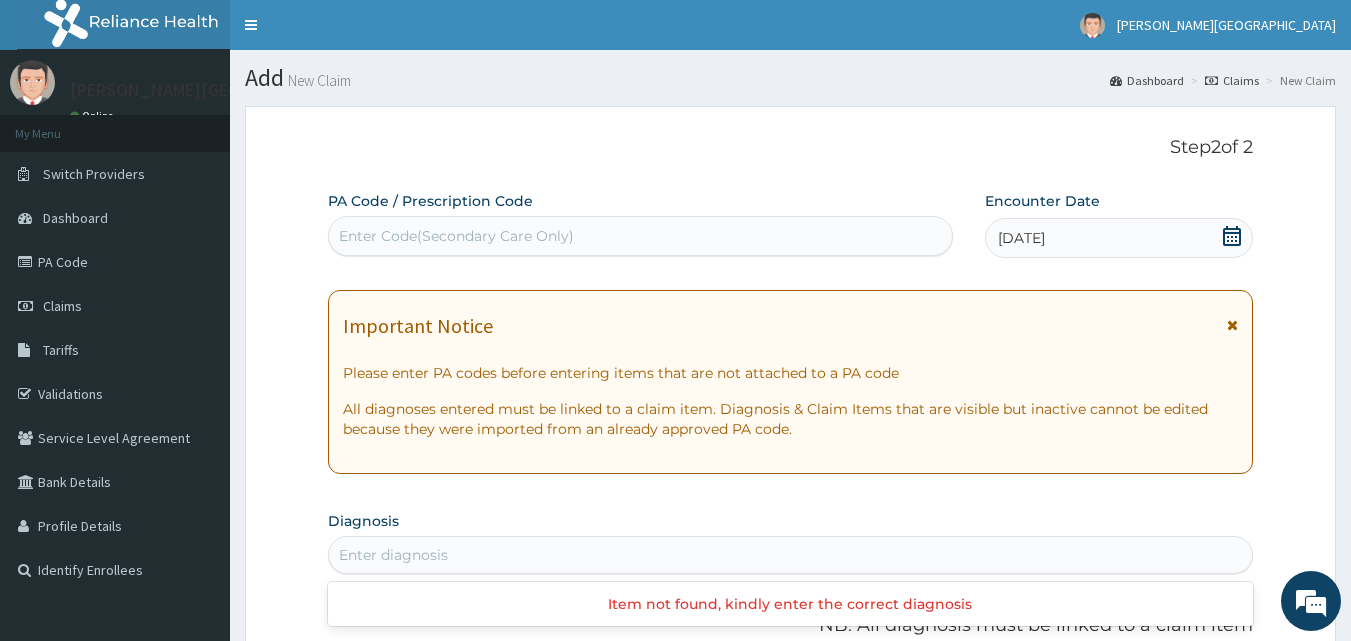 scroll, scrollTop: 333, scrollLeft: 0, axis: vertical 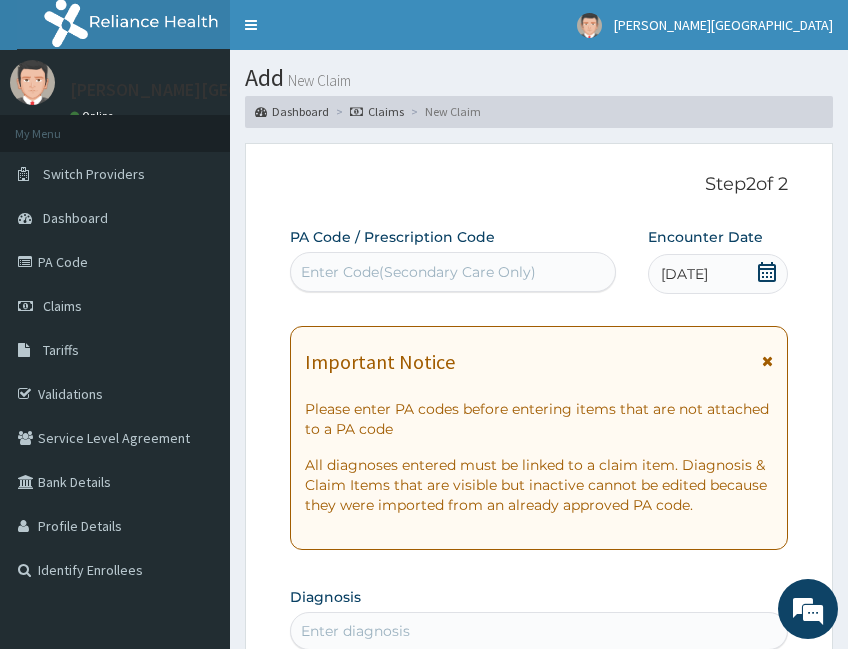 click on "Toggle navigation" at bounding box center [251, 25] 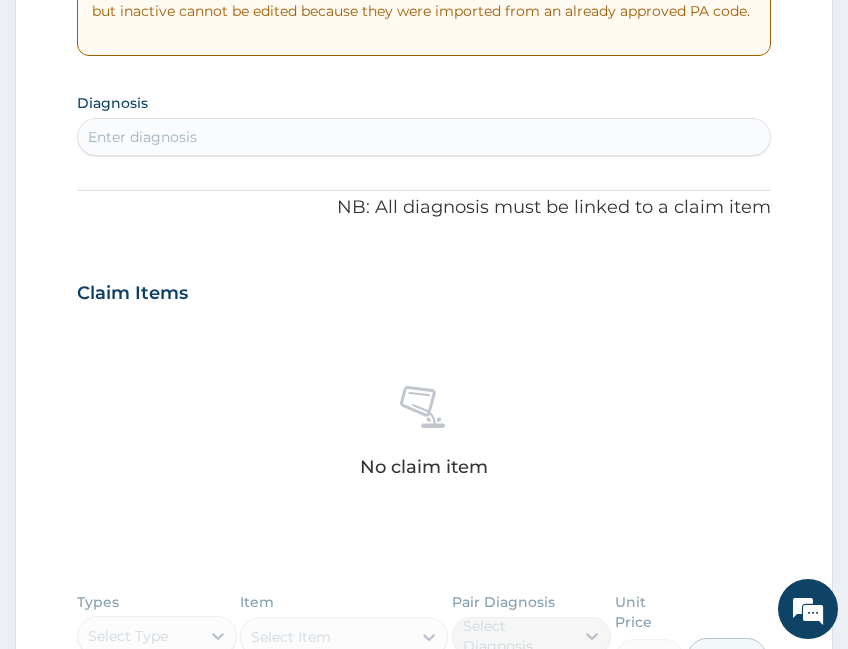 scroll, scrollTop: 500, scrollLeft: 0, axis: vertical 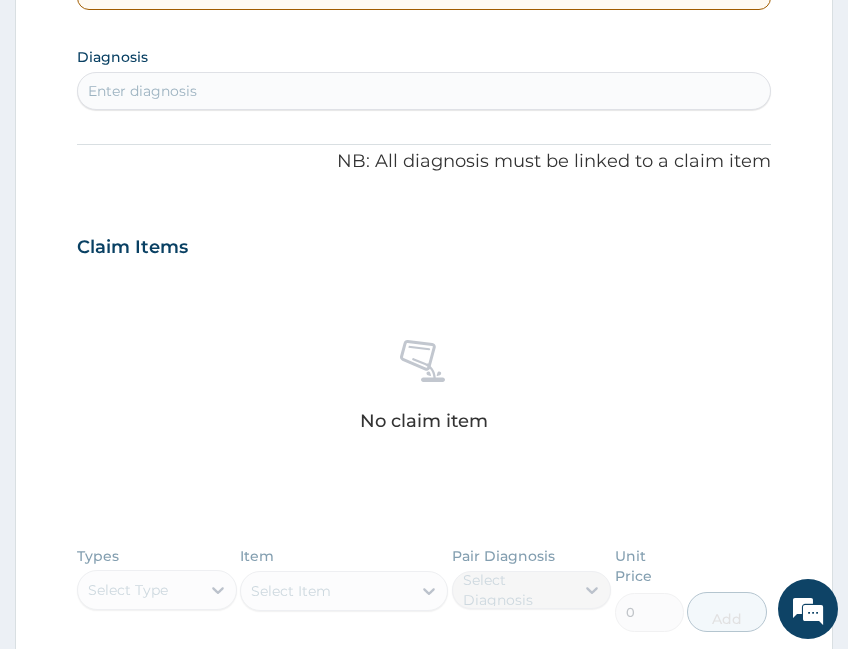 click on "Enter diagnosis" at bounding box center (424, 91) 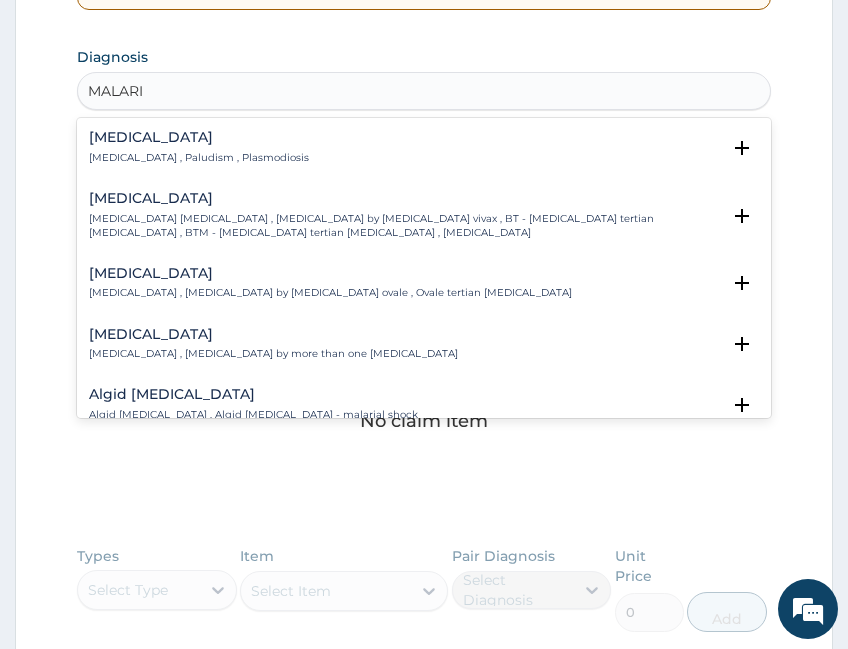 type on "MALARIA" 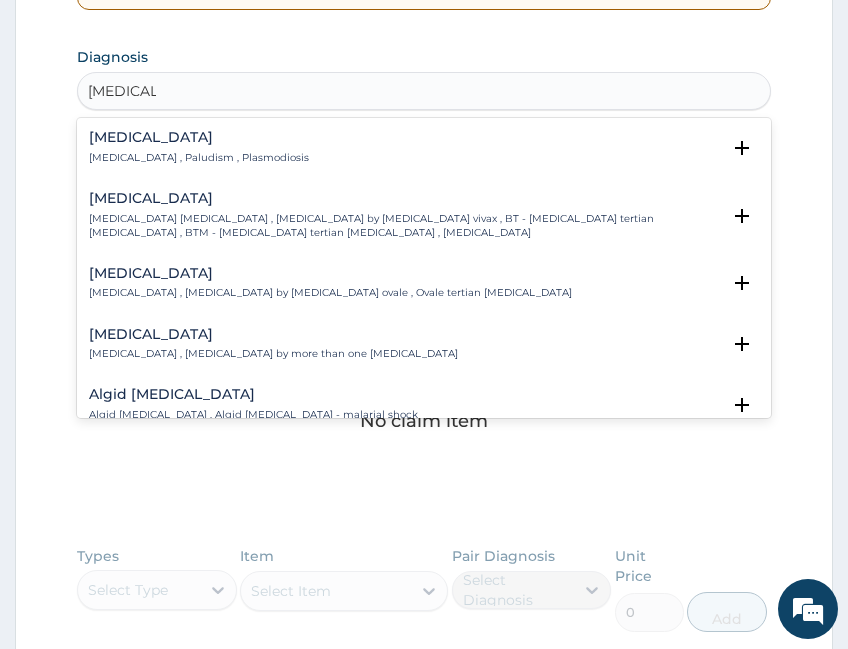 click on "Malaria Malaria , Paludism , Plasmodiosis" at bounding box center (199, 147) 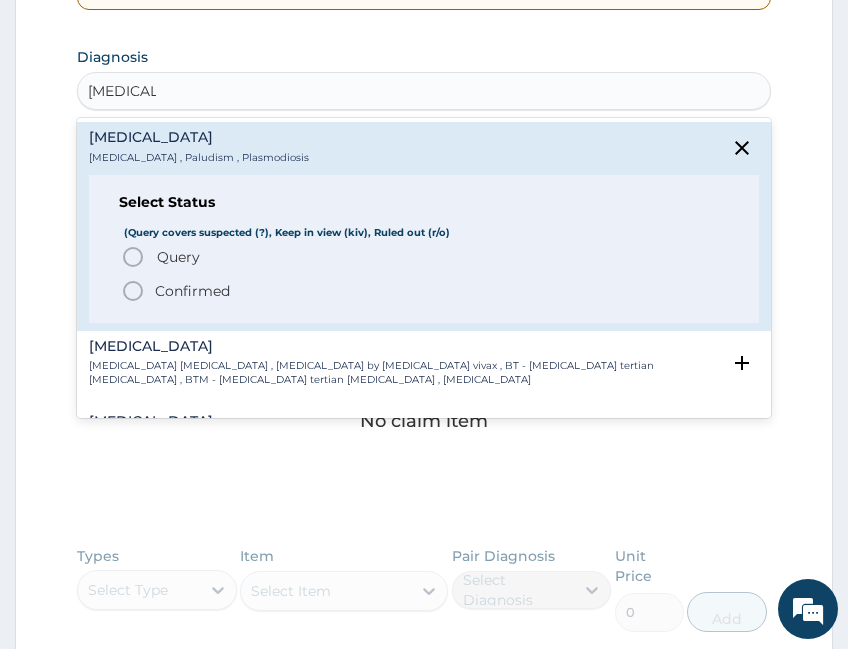 click on "Confirmed" at bounding box center (192, 291) 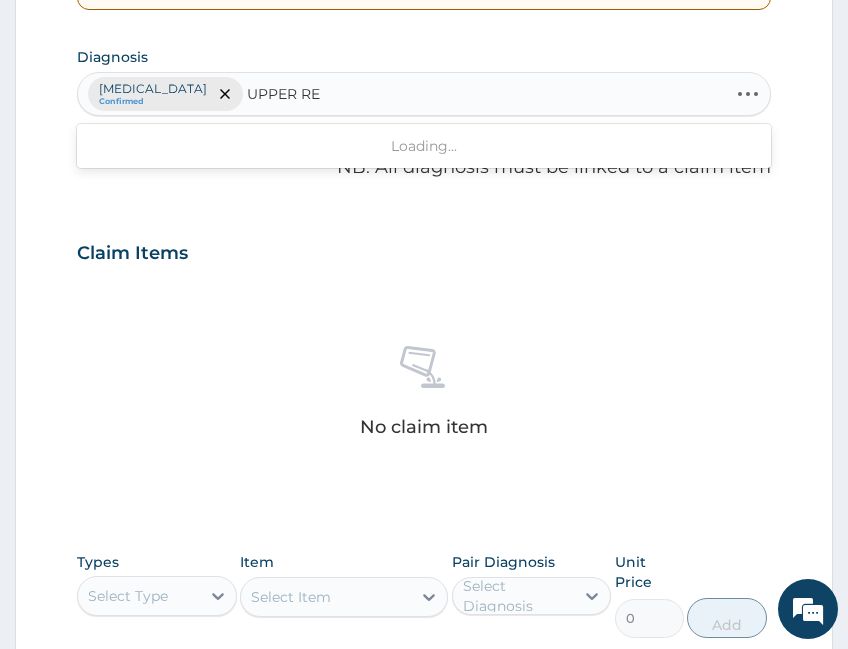 type on "UPPER RES" 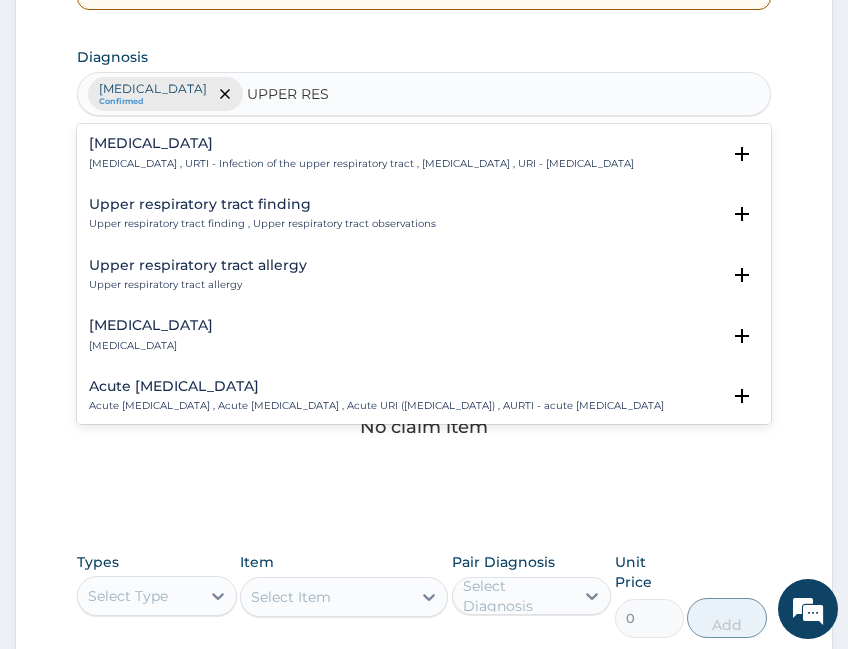 click on "Upper respiratory infection , URTI - Infection of the upper respiratory tract , Upper respiratory tract infection , URI - Upper respiratory infection" at bounding box center [361, 164] 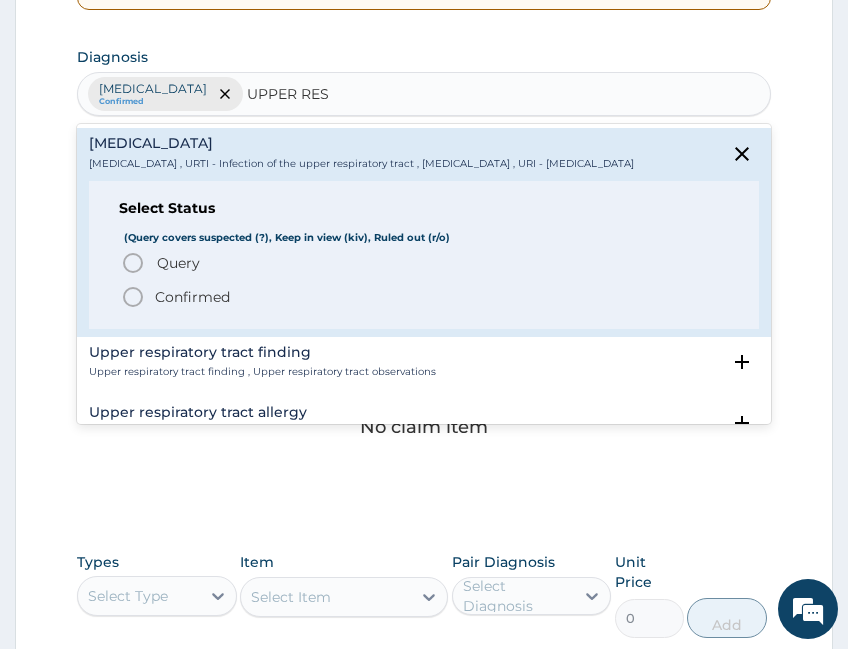 drag, startPoint x: 199, startPoint y: 312, endPoint x: 357, endPoint y: 303, distance: 158.25612 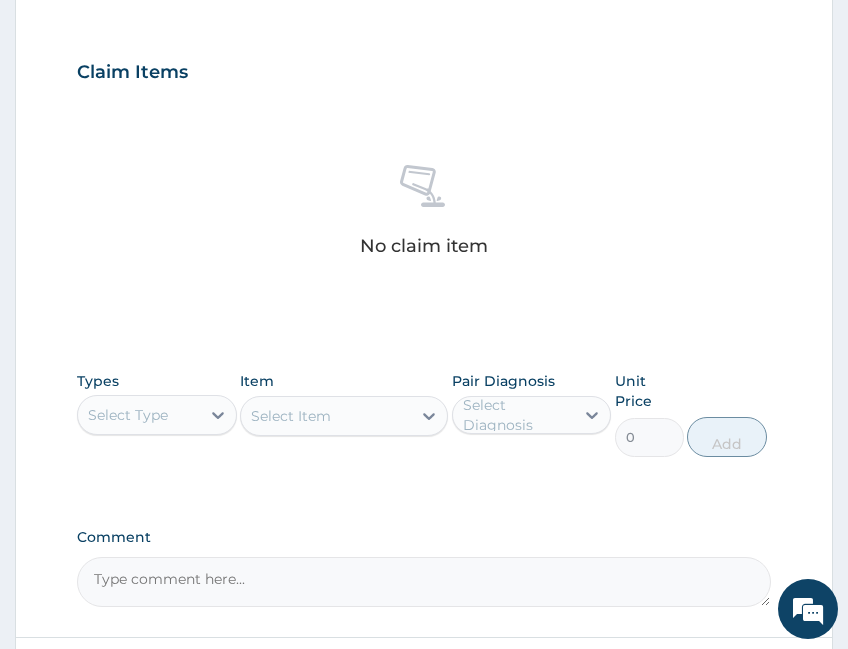 scroll, scrollTop: 833, scrollLeft: 0, axis: vertical 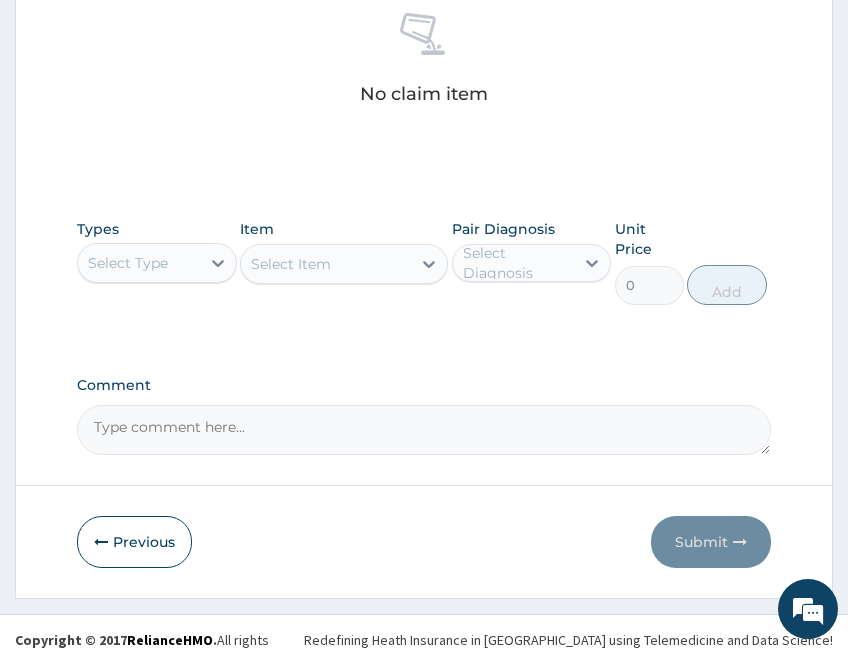 click 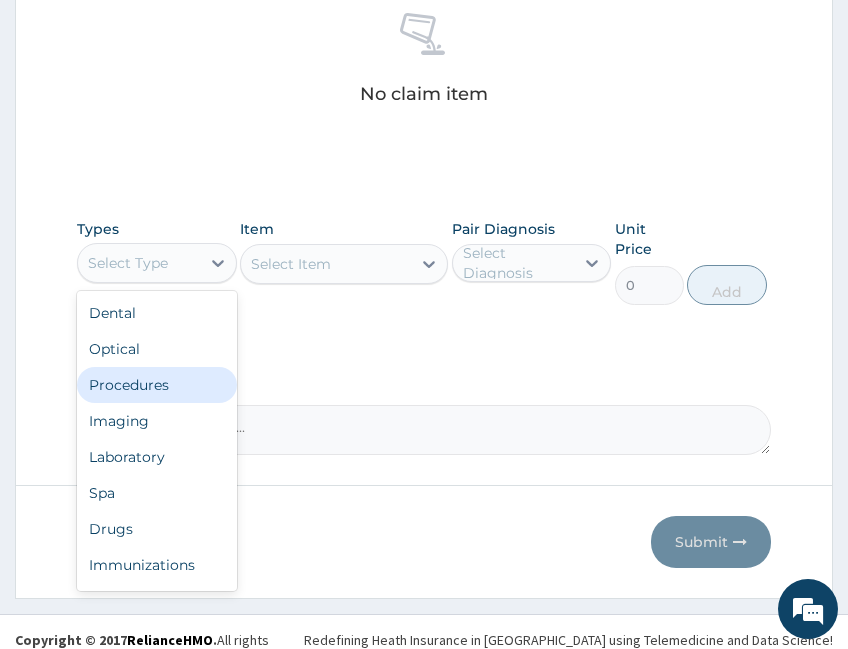 click on "Procedures" at bounding box center [157, 385] 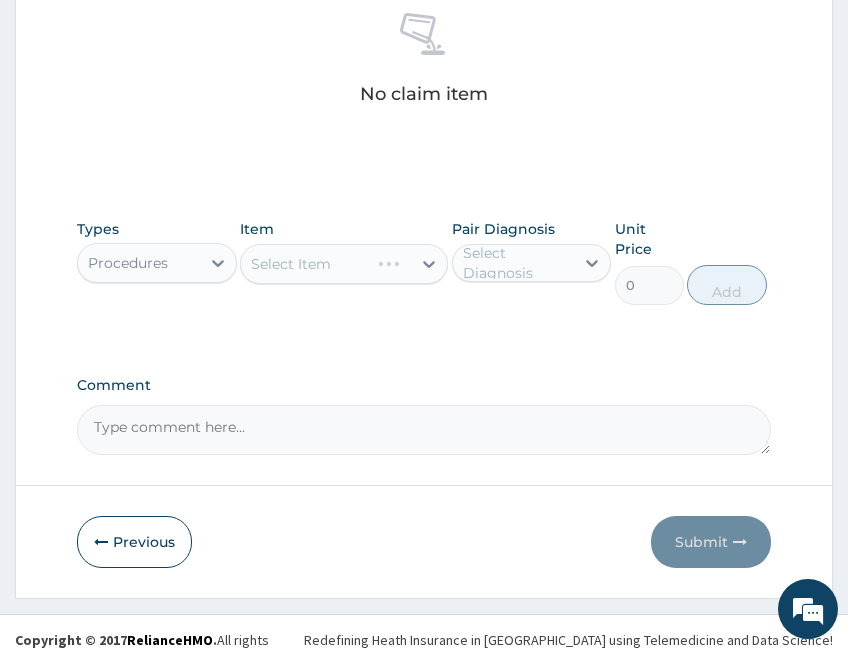 click on "Select Item" at bounding box center [344, 264] 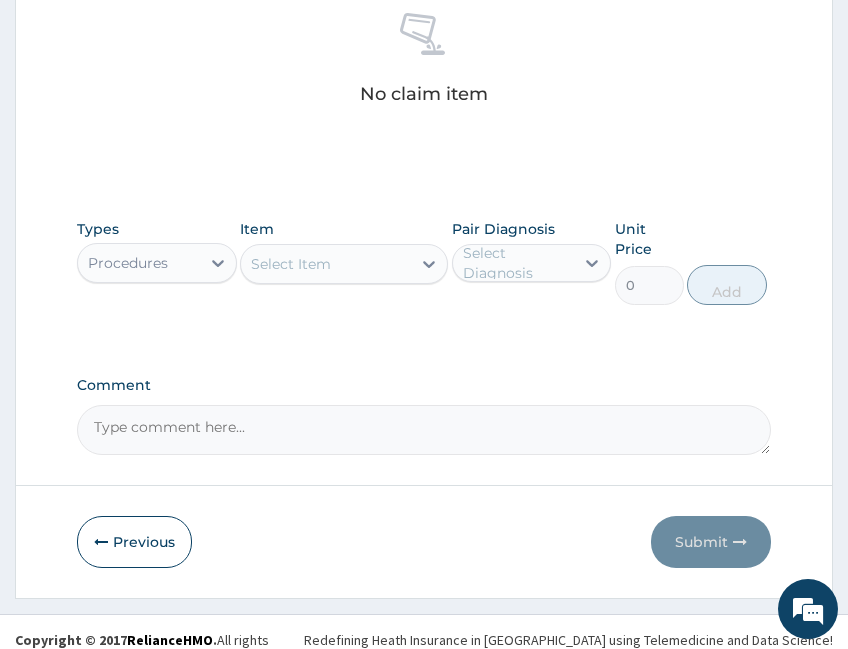 click on "Select Item" at bounding box center (326, 264) 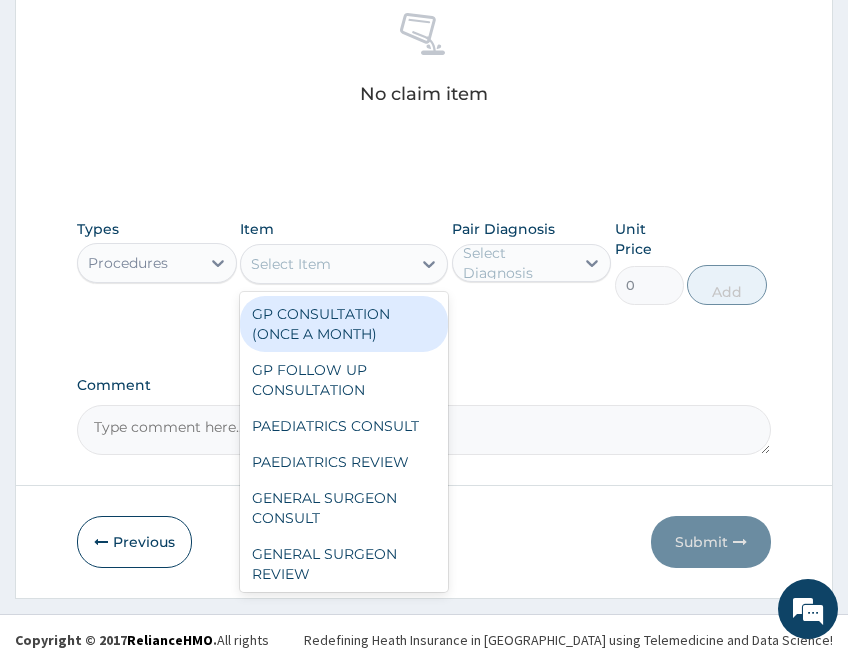 click on "GP CONSULTATION (ONCE A MONTH)" at bounding box center (344, 324) 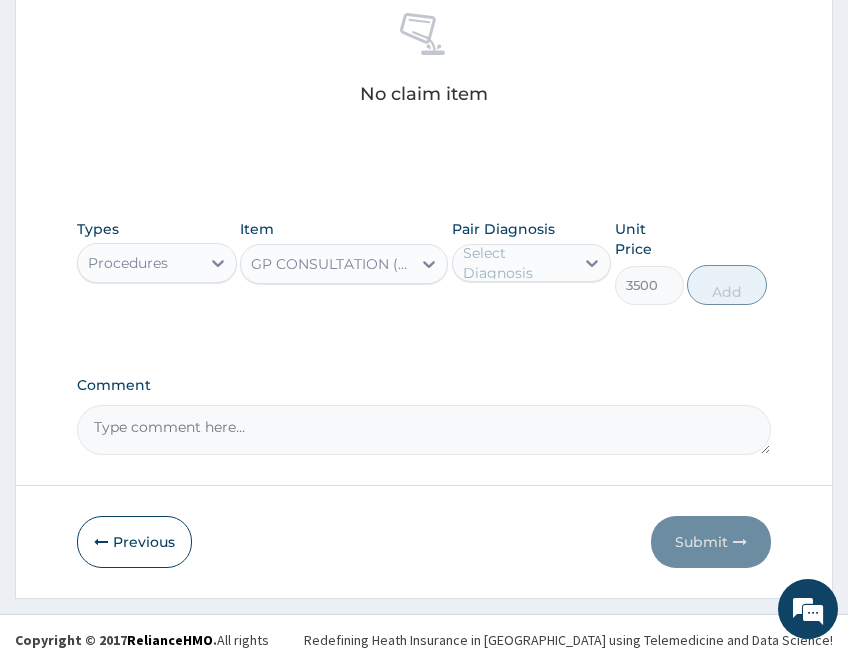 click on "Select Diagnosis" at bounding box center (518, 263) 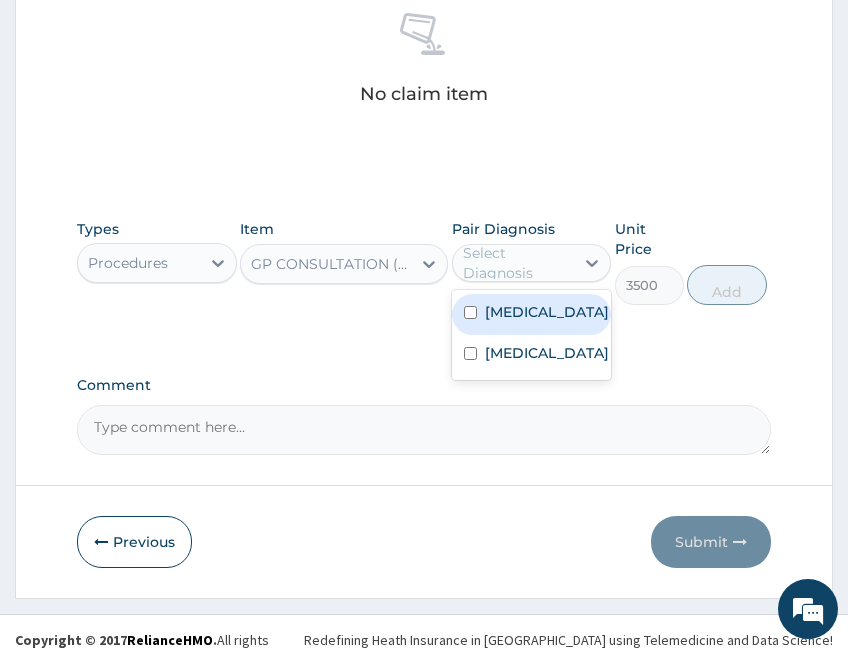 drag, startPoint x: 527, startPoint y: 302, endPoint x: 535, endPoint y: 337, distance: 35.902645 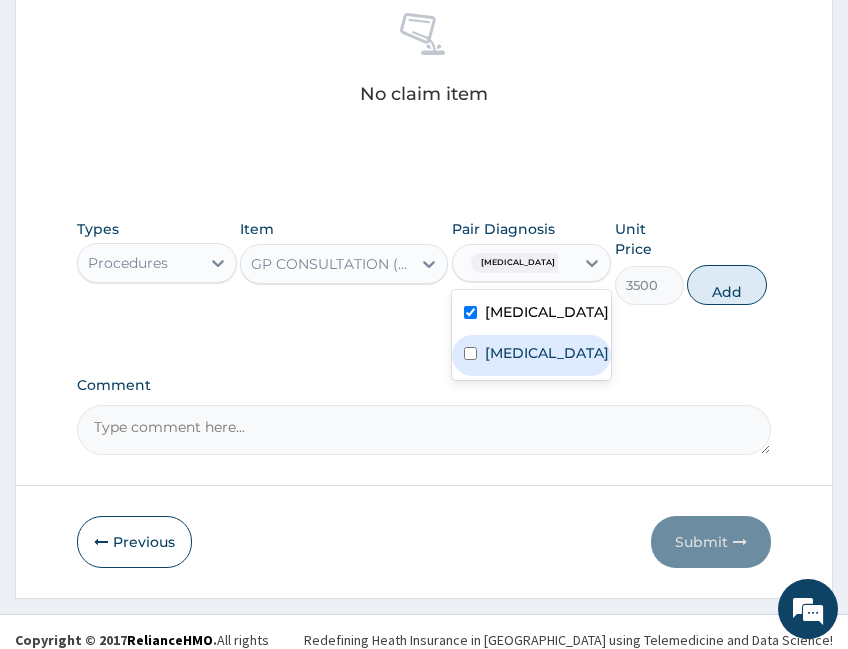 checkbox on "true" 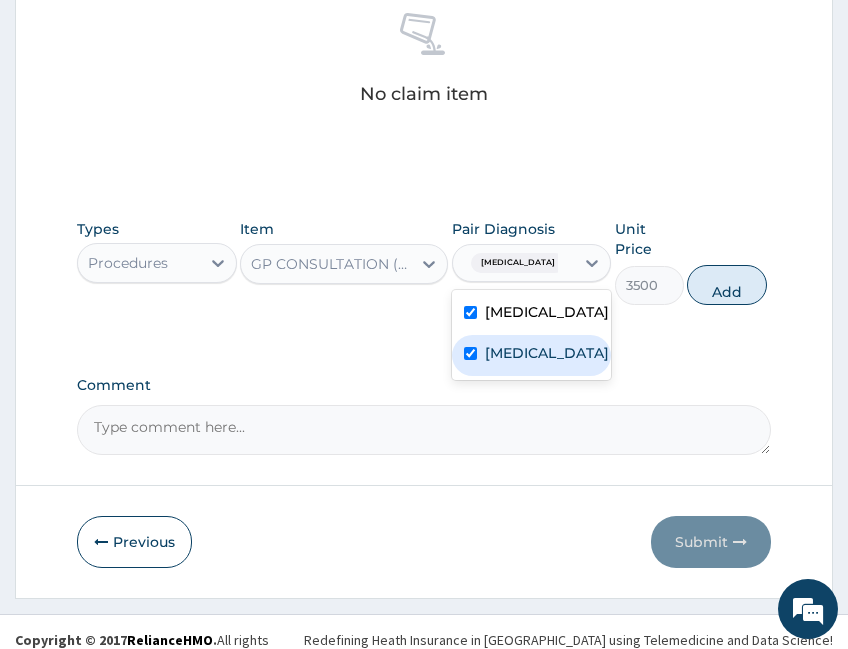 checkbox on "true" 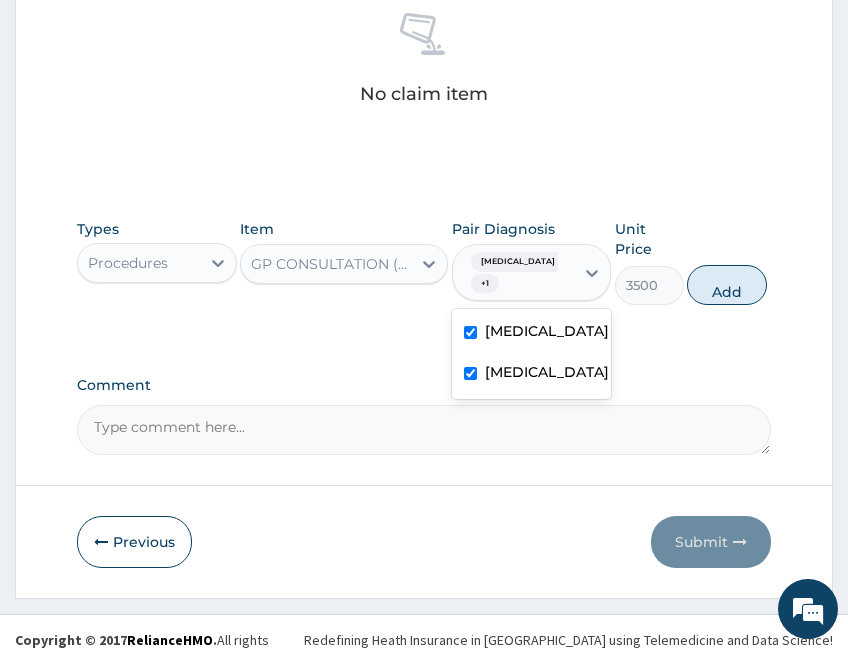 click on "Add" at bounding box center (727, 285) 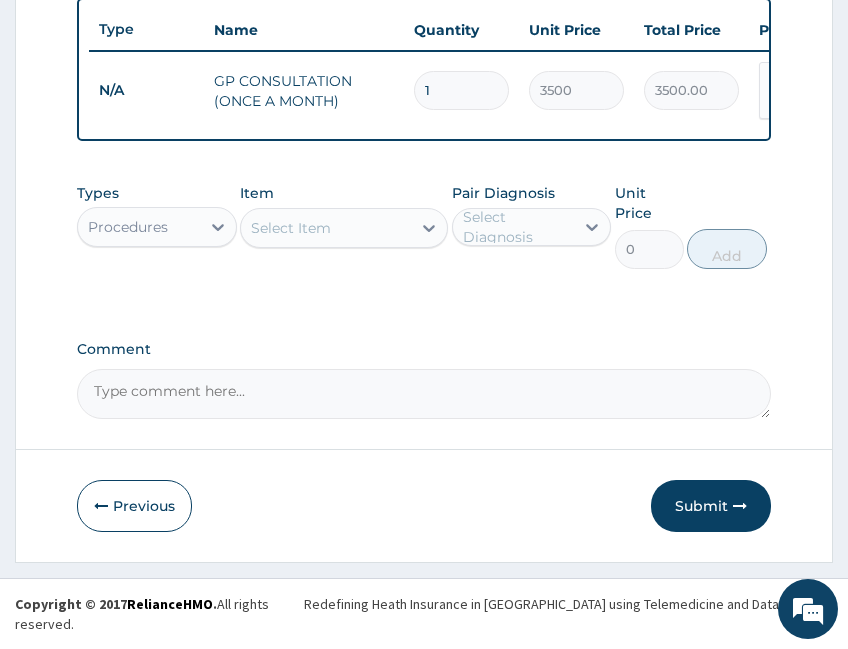 scroll, scrollTop: 769, scrollLeft: 0, axis: vertical 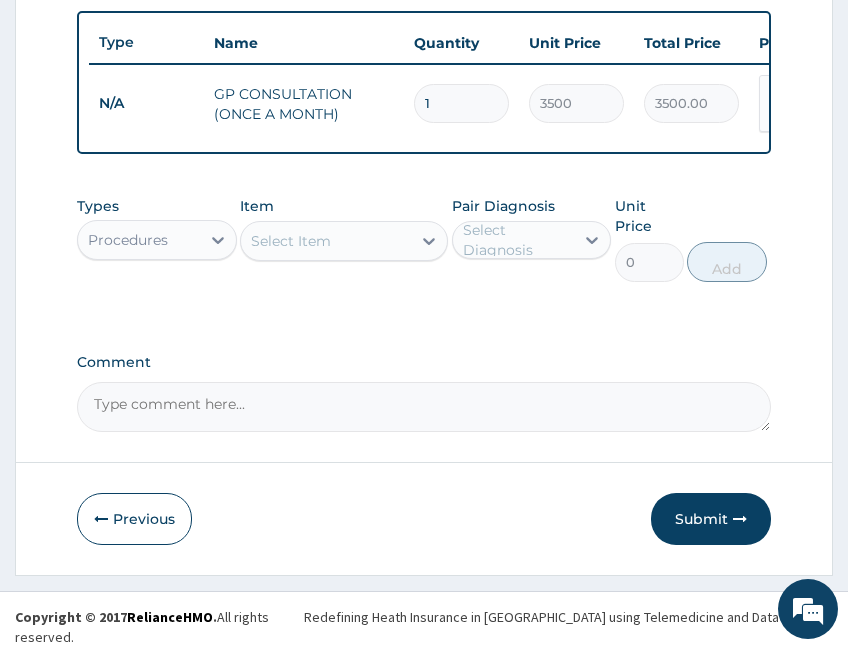 click on "Procedures" at bounding box center (157, 240) 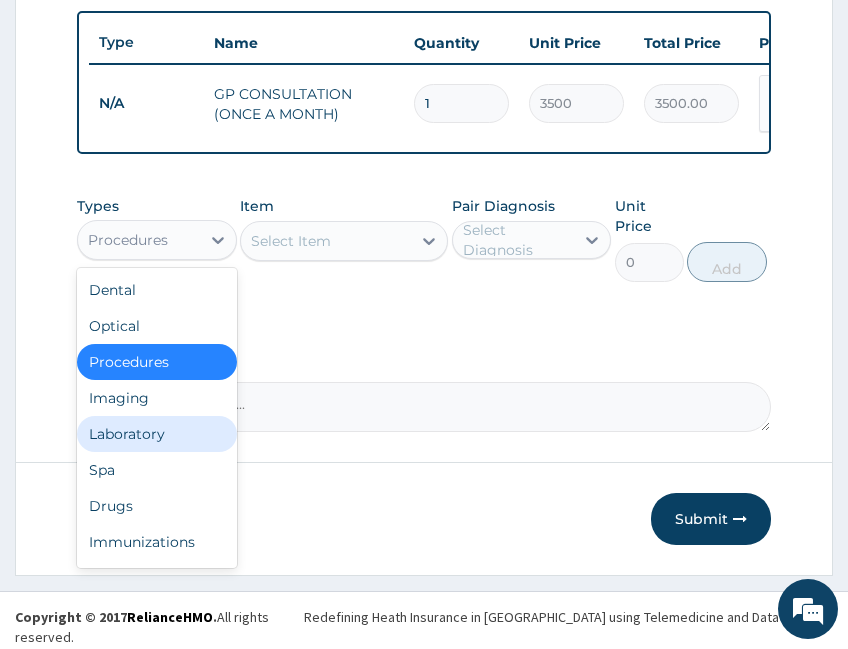 drag, startPoint x: 161, startPoint y: 439, endPoint x: 202, endPoint y: 400, distance: 56.586216 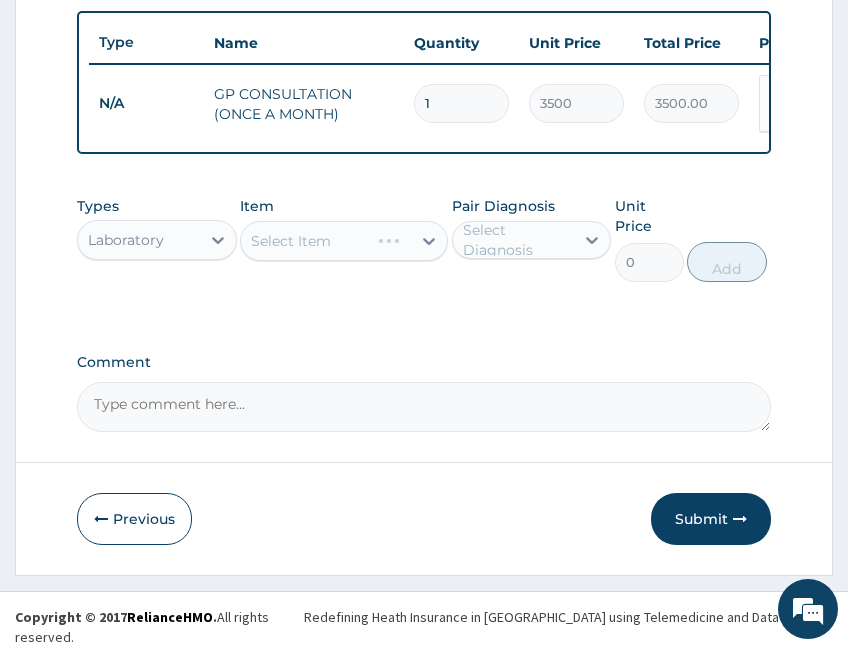 click on "Types option Laboratory, selected.   Select is focused ,type to refine list, press Down to open the menu,  Laboratory Item Select Item Pair Diagnosis Select Diagnosis Unit Price 0 Add" at bounding box center (424, 254) 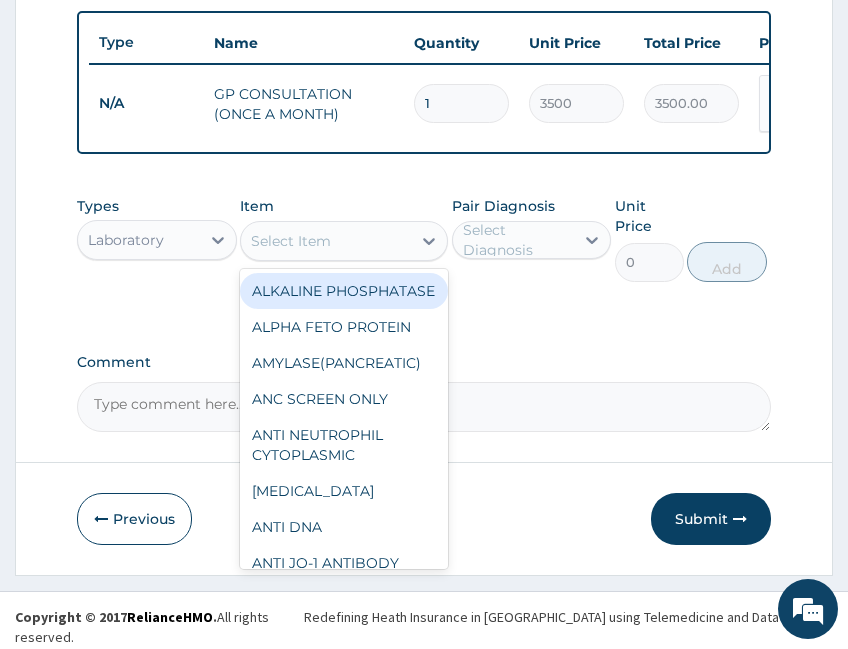 click on "Select Item" at bounding box center [326, 241] 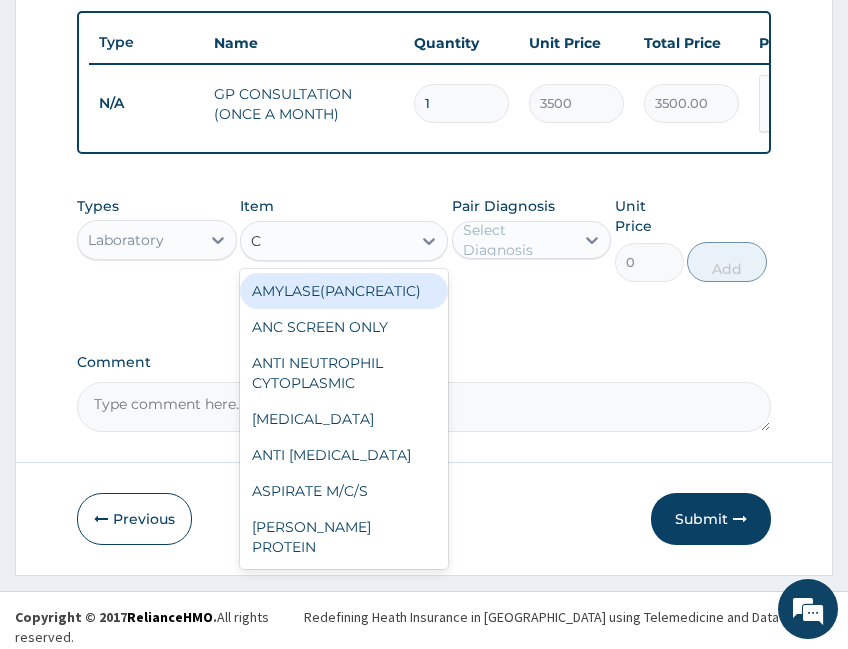 type on "C" 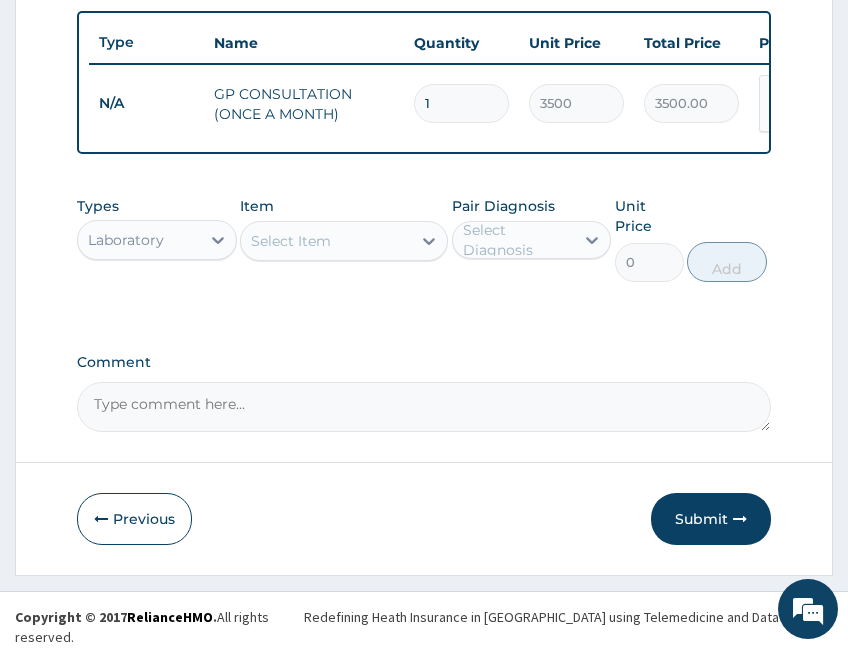 click on "PA Code / Prescription Code Enter Code(Secondary Care Only) Encounter Date 04-06-2025 Important Notice Please enter PA codes before entering items that are not attached to a PA code   All diagnoses entered must be linked to a claim item. Diagnosis & Claim Items that are visible but inactive cannot be edited because they were imported from an already approved PA code. Diagnosis Malaria Confirmed Upper respiratory infection Confirmed NB: All diagnosis must be linked to a claim item Claim Items Type Name Quantity Unit Price Total Price Pair Diagnosis Actions N/A GP CONSULTATION (ONCE A MONTH) 1 3500 3500.00 Malaria  + 1 Delete Types Laboratory Item Select Item Pair Diagnosis Select Diagnosis Unit Price 0 Add Comment" at bounding box center [424, -55] 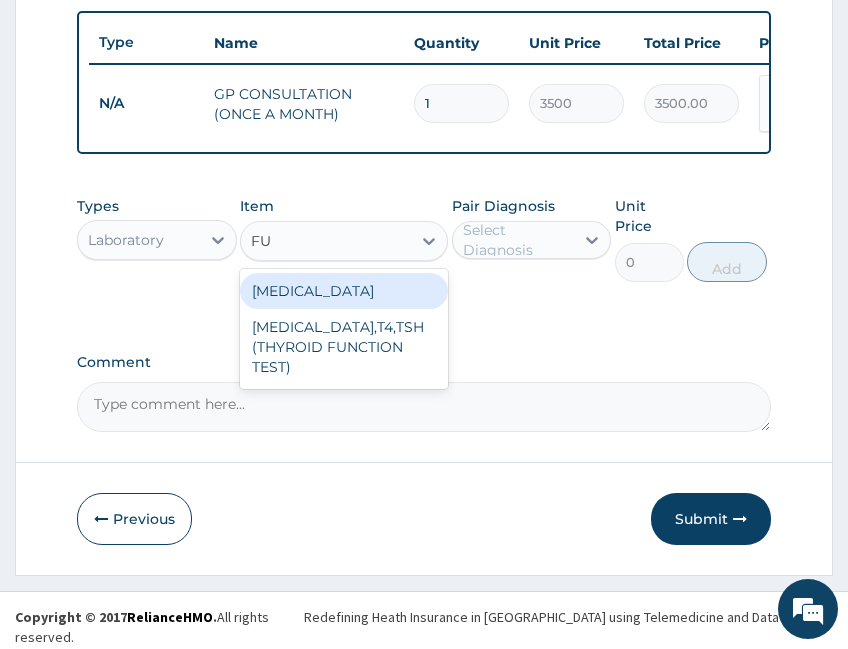type on "FUL" 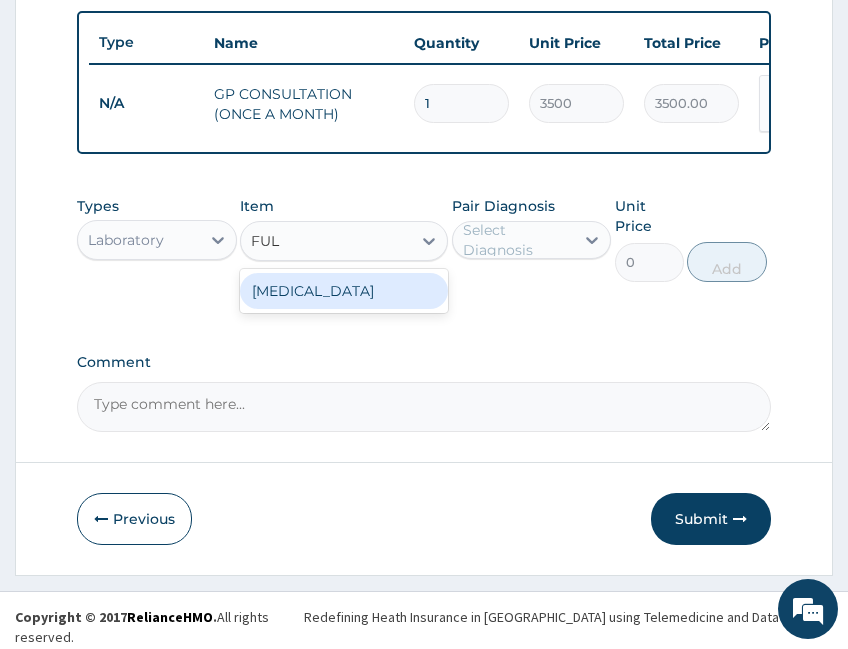 click on "FULL BLOOD COUNT" at bounding box center [344, 291] 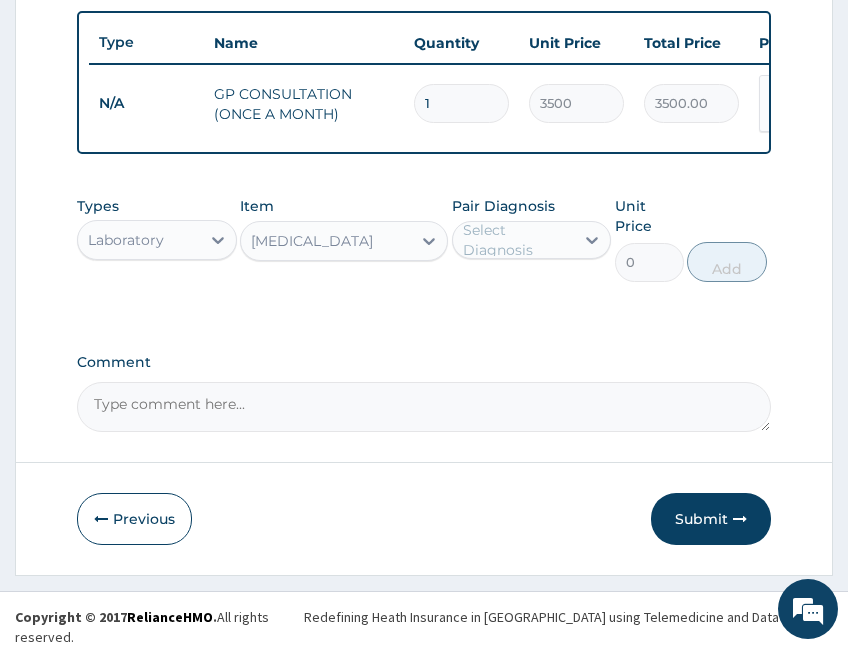 type 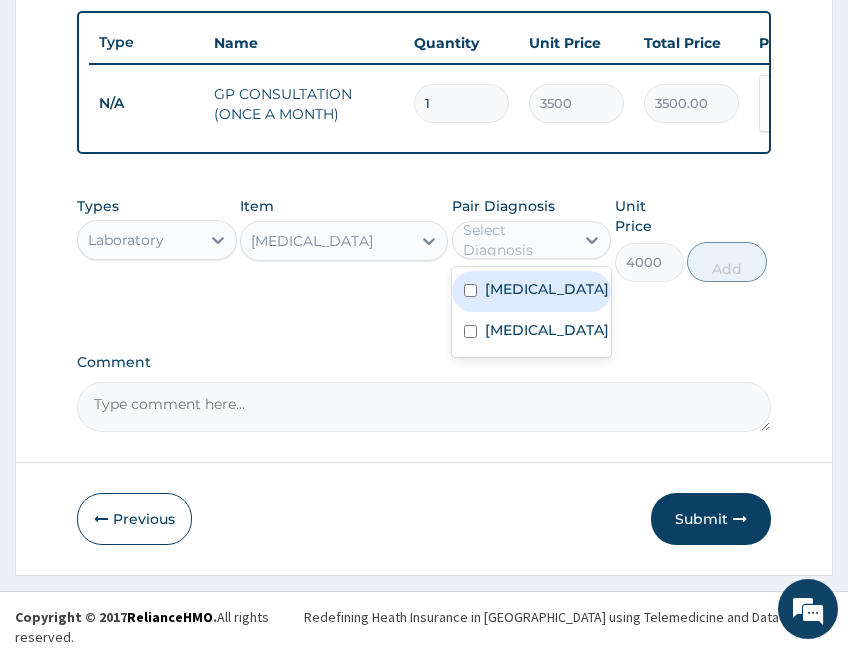 drag, startPoint x: 487, startPoint y: 238, endPoint x: 474, endPoint y: 262, distance: 27.294687 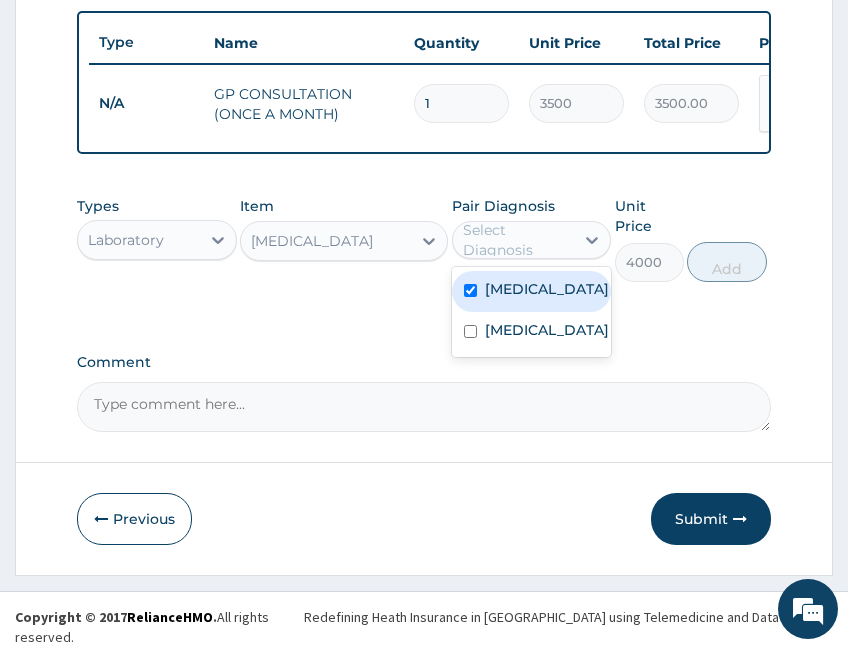 checkbox on "true" 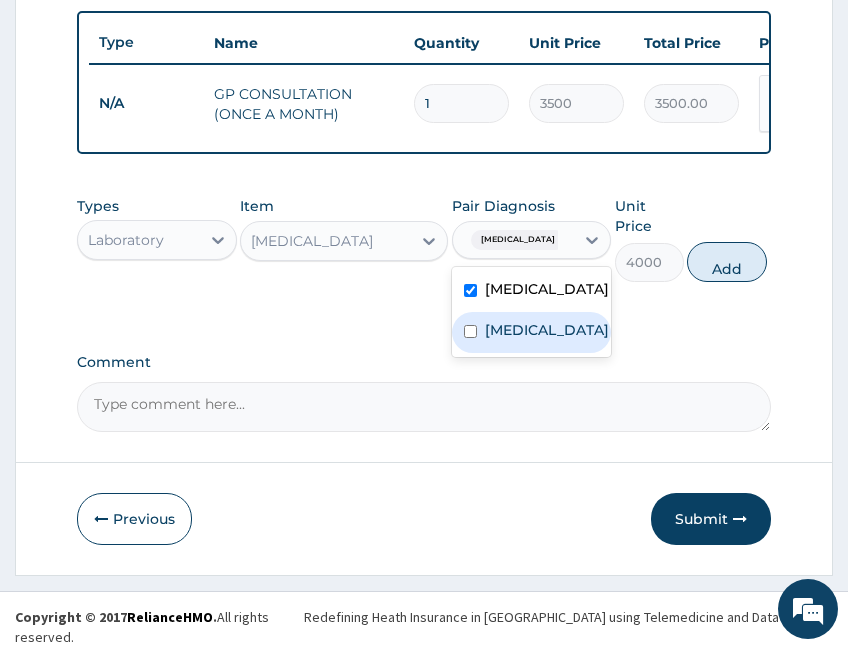 click on "Upper respiratory infection" at bounding box center [547, 330] 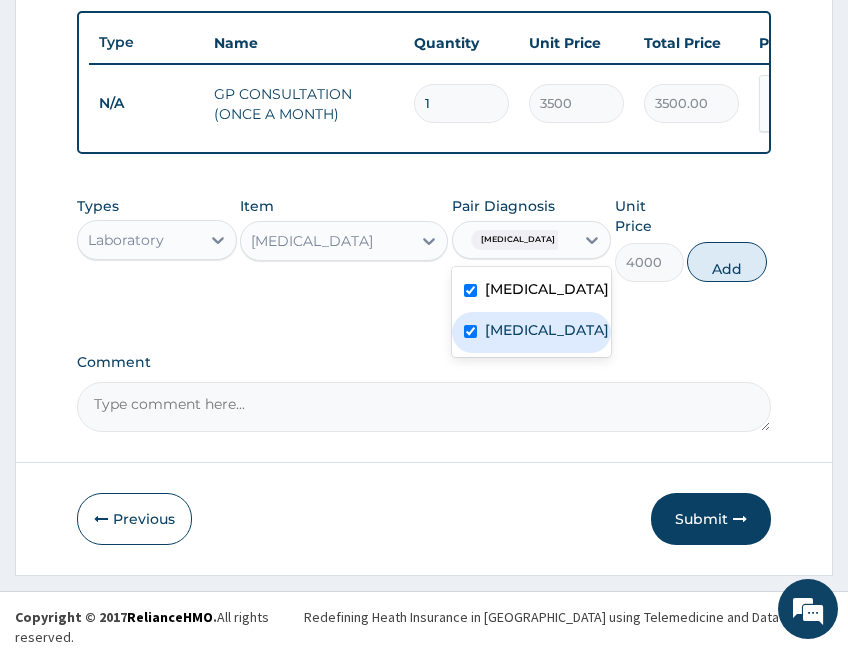 checkbox on "true" 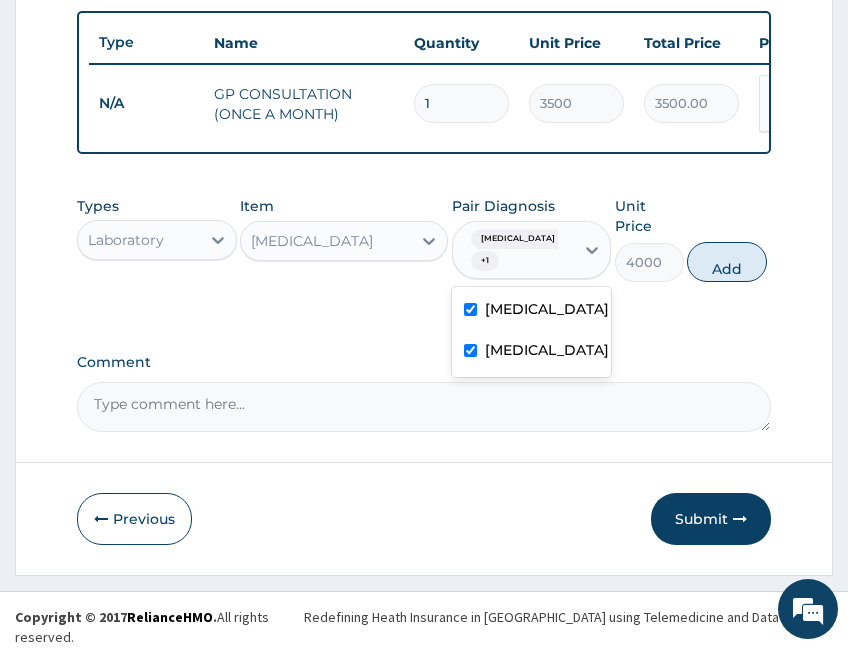 click on "Add" at bounding box center [727, 262] 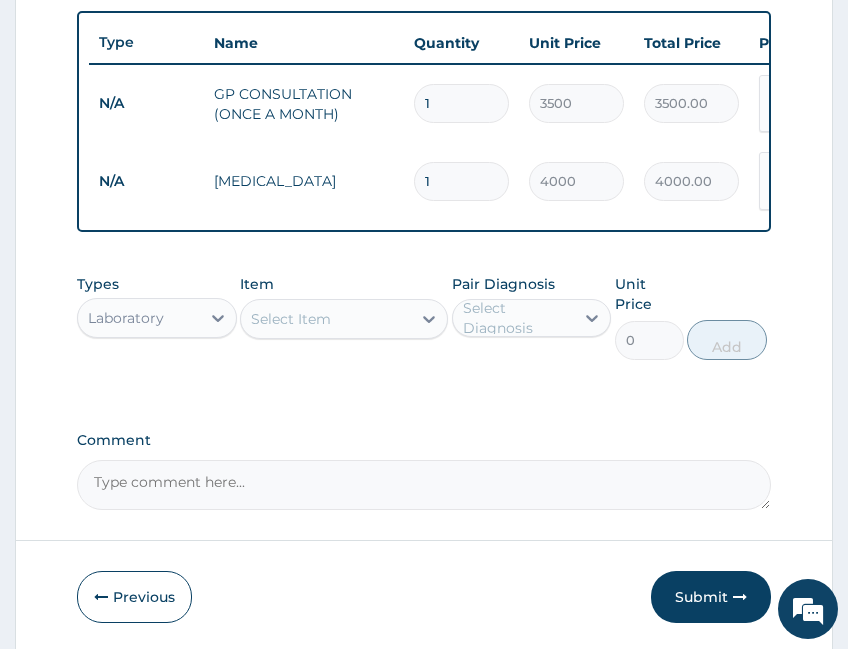 click on "Select Item" at bounding box center [326, 319] 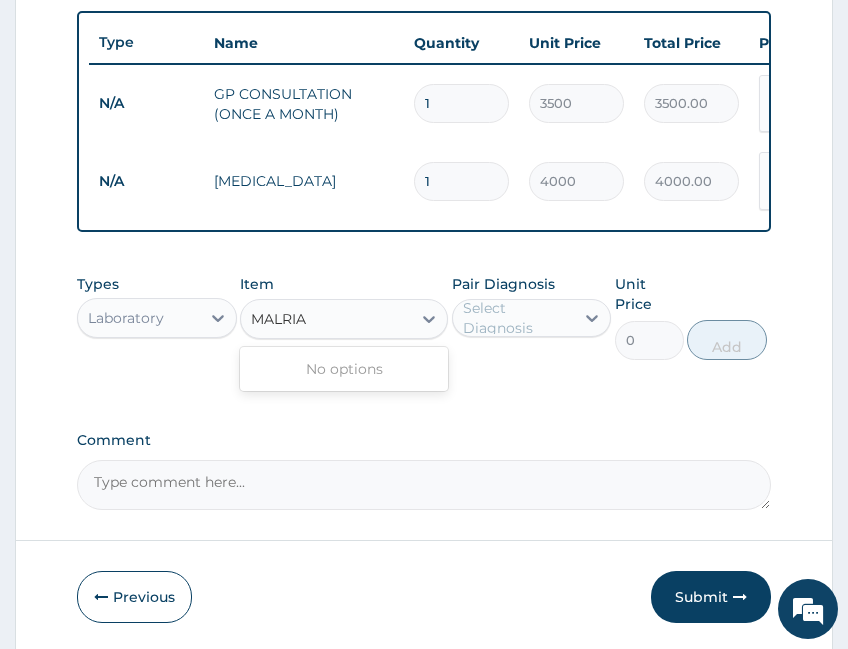 drag, startPoint x: 278, startPoint y: 317, endPoint x: 288, endPoint y: 320, distance: 10.440307 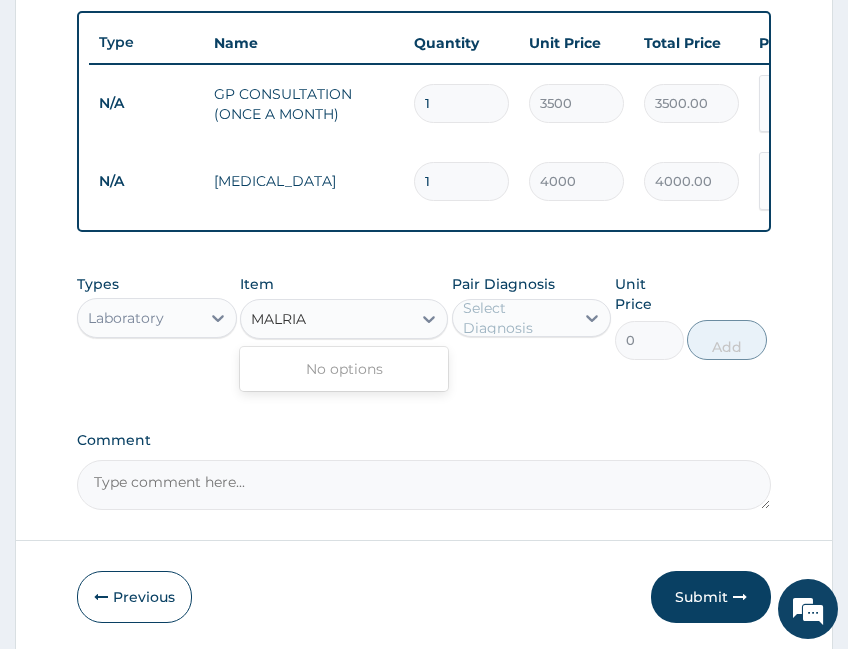 click on "MALRIA" at bounding box center (280, 319) 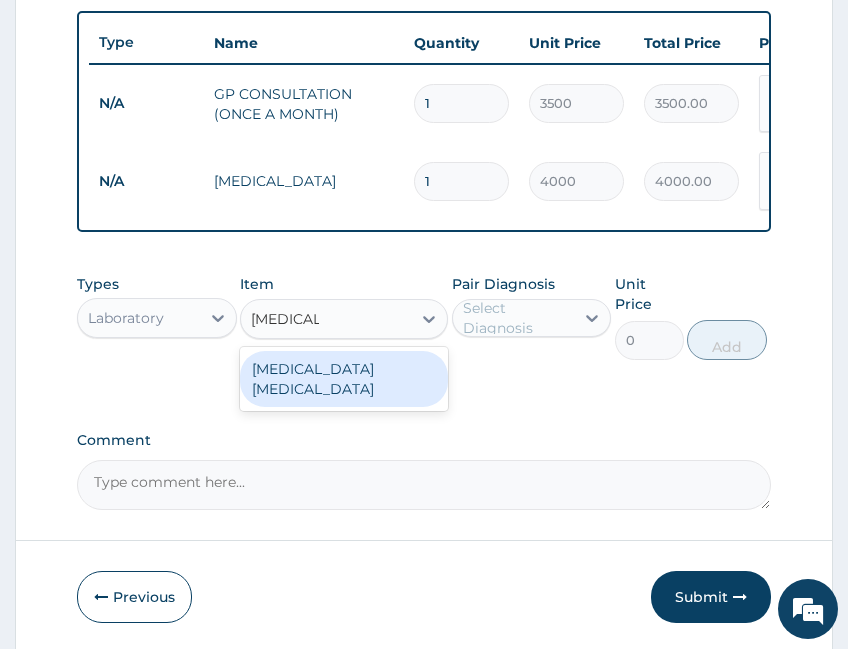 drag, startPoint x: 318, startPoint y: 356, endPoint x: 378, endPoint y: 357, distance: 60.00833 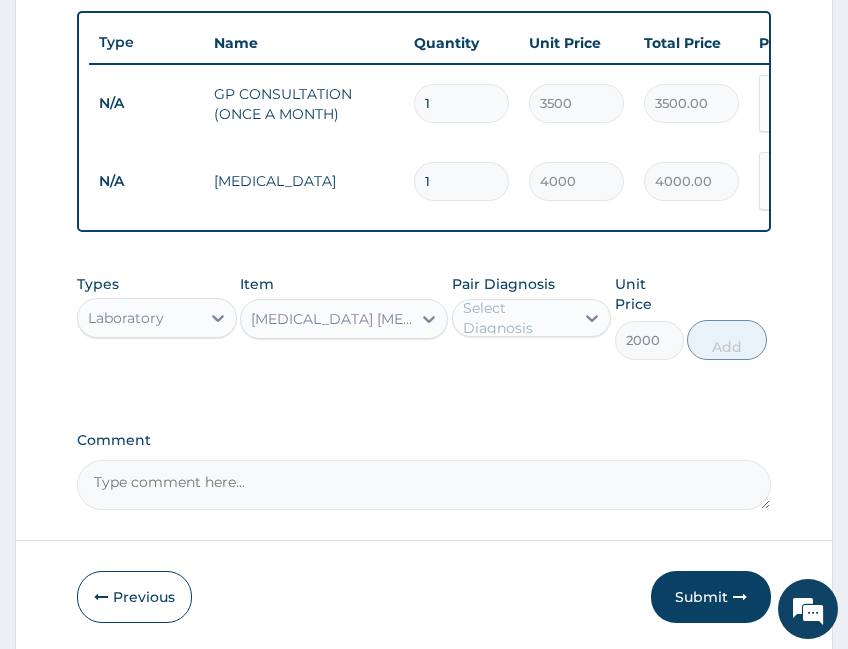 drag, startPoint x: 528, startPoint y: 318, endPoint x: 528, endPoint y: 332, distance: 14 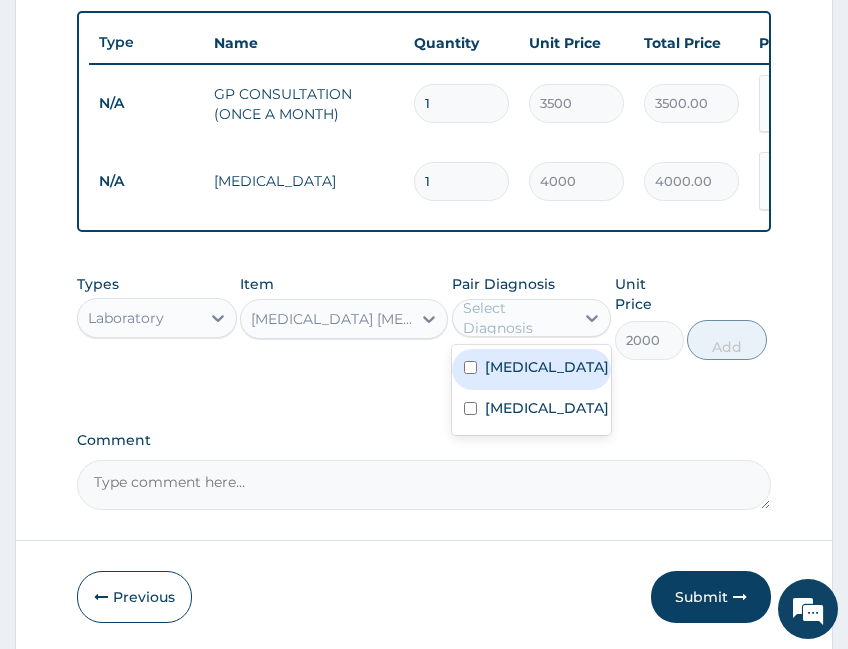 drag, startPoint x: 530, startPoint y: 369, endPoint x: 627, endPoint y: 378, distance: 97.41663 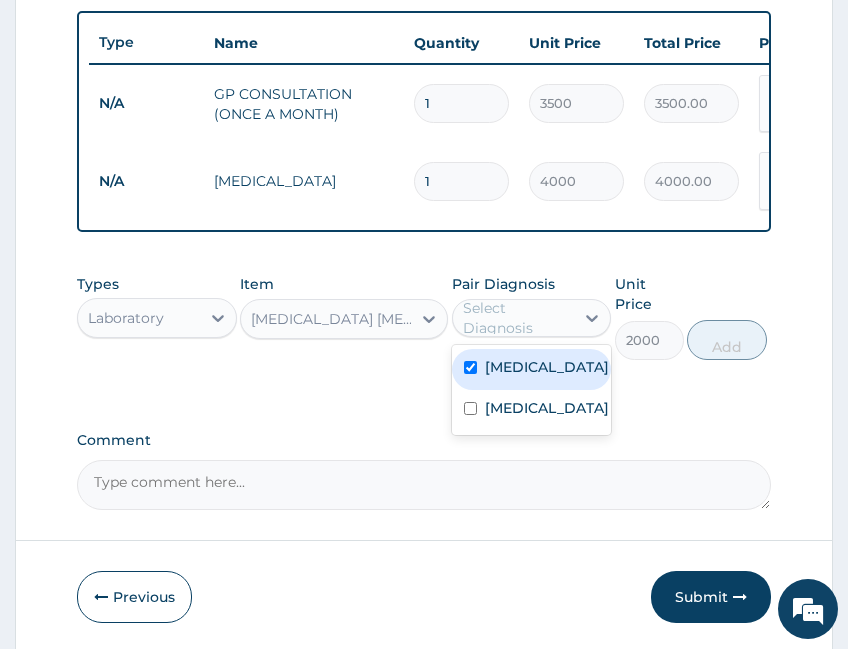 checkbox on "true" 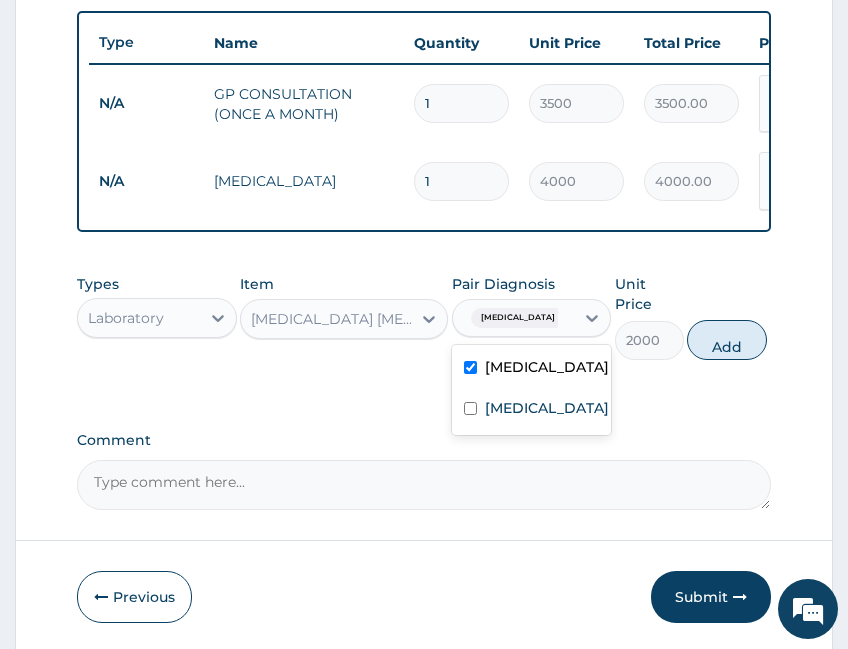 click on "Add" at bounding box center (727, 340) 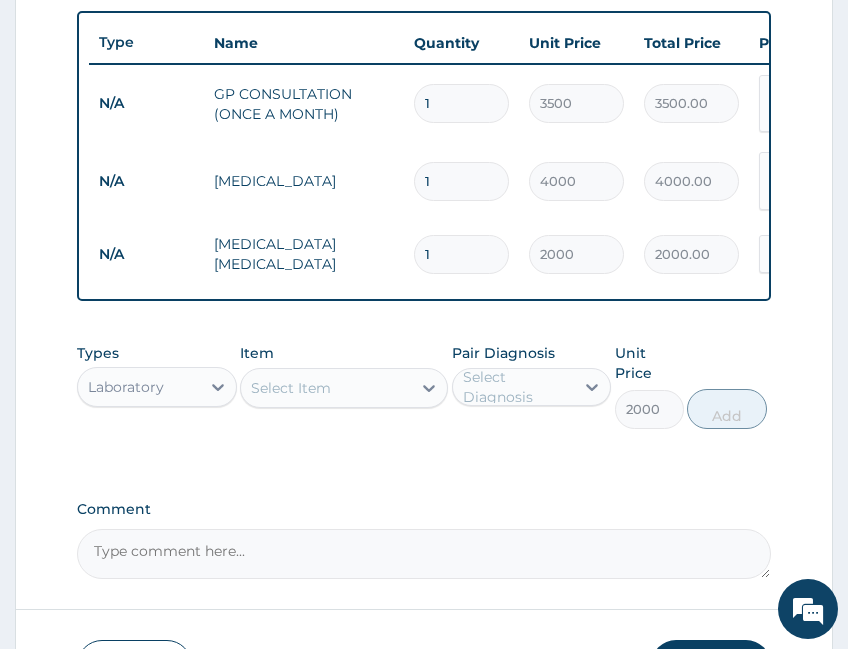 type on "0" 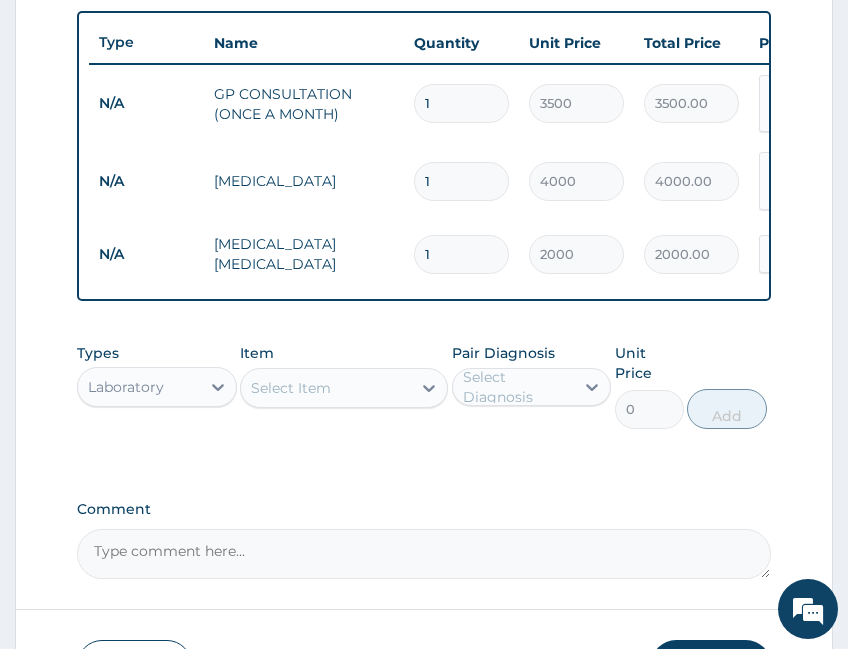 click on "Laboratory" at bounding box center [139, 387] 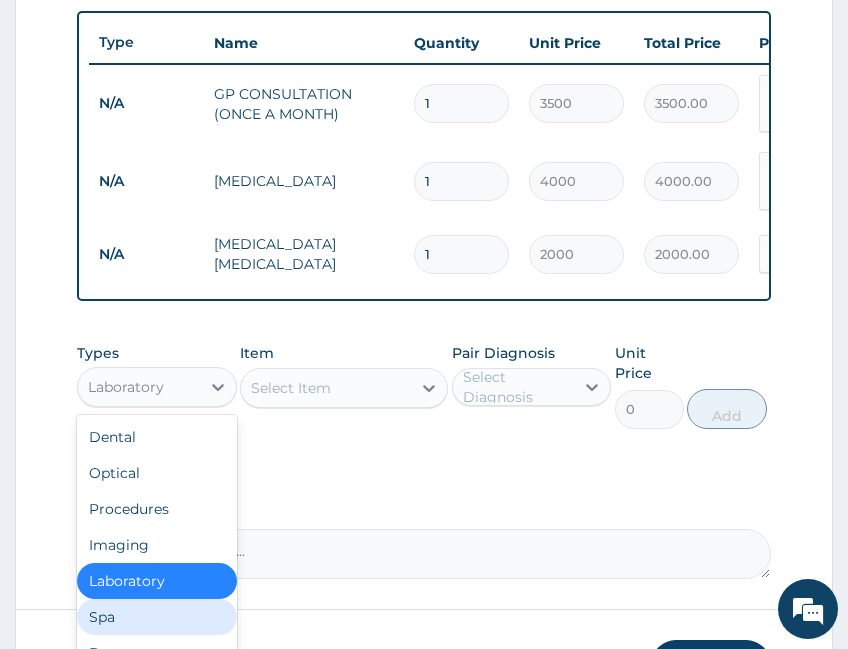 scroll, scrollTop: 68, scrollLeft: 0, axis: vertical 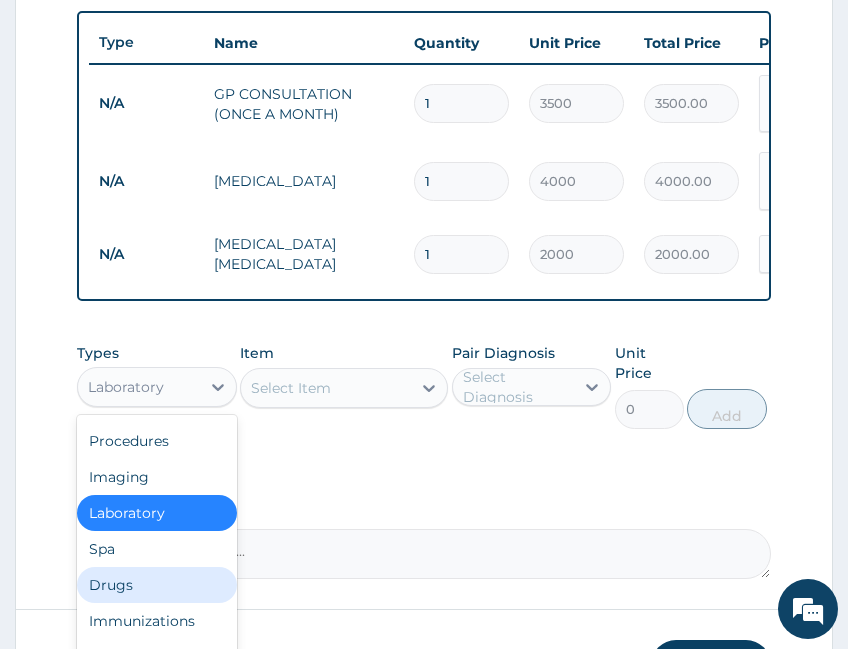 click on "Drugs" at bounding box center (157, 585) 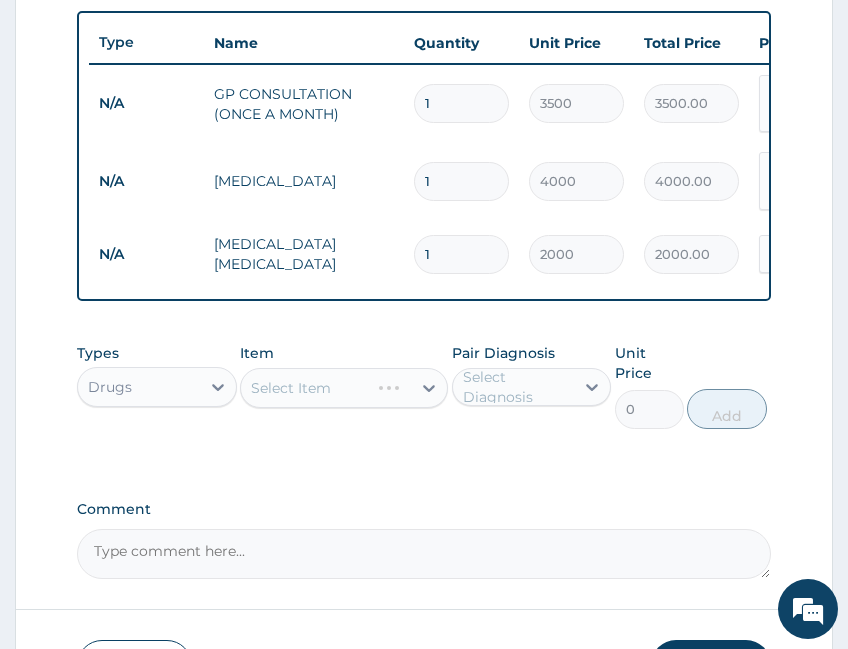 click on "Types Drugs Item Select Item Pair Diagnosis Select Diagnosis Unit Price 0 Add" at bounding box center (424, 401) 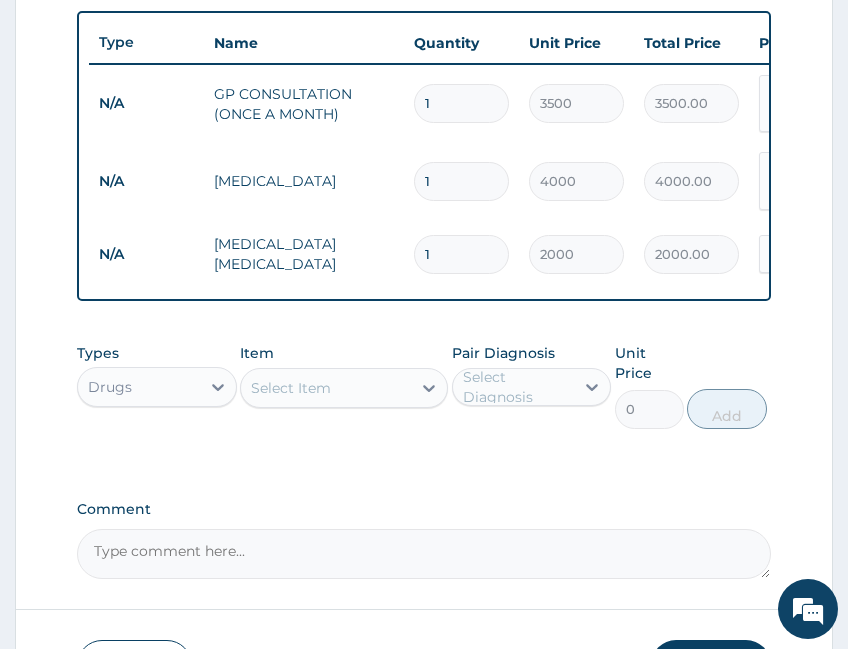 click on "Select Item" at bounding box center (326, 388) 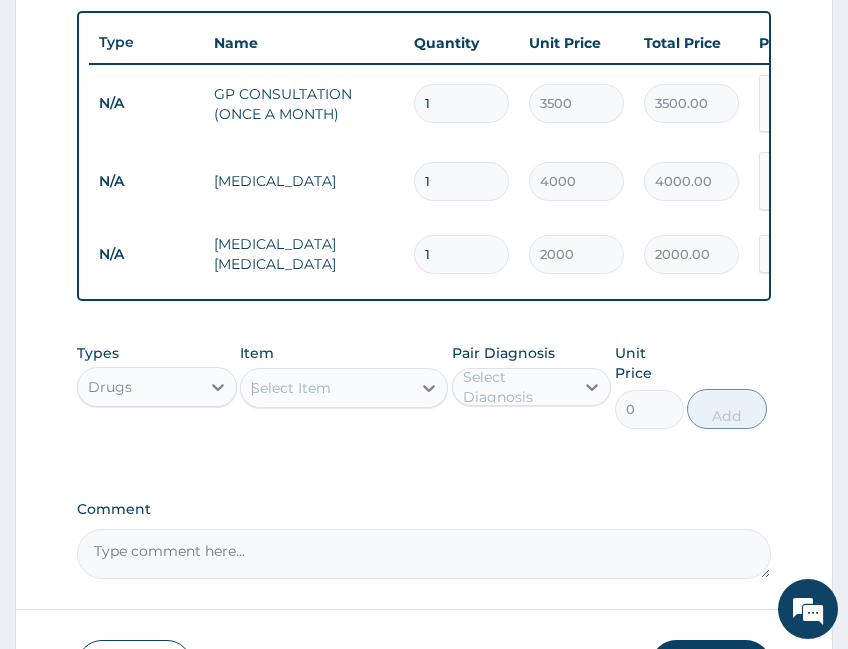 type on "COART" 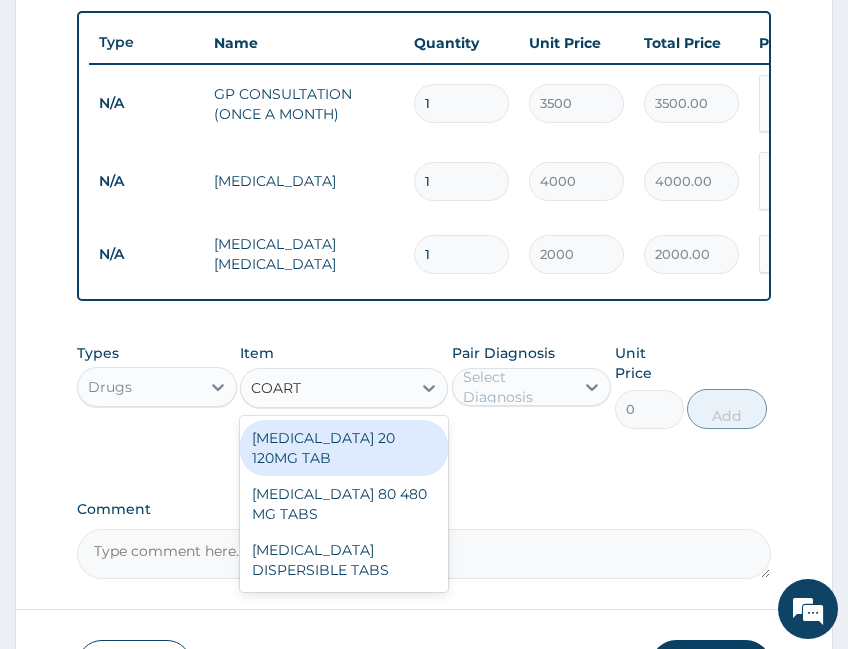 drag, startPoint x: 386, startPoint y: 432, endPoint x: 441, endPoint y: 422, distance: 55.9017 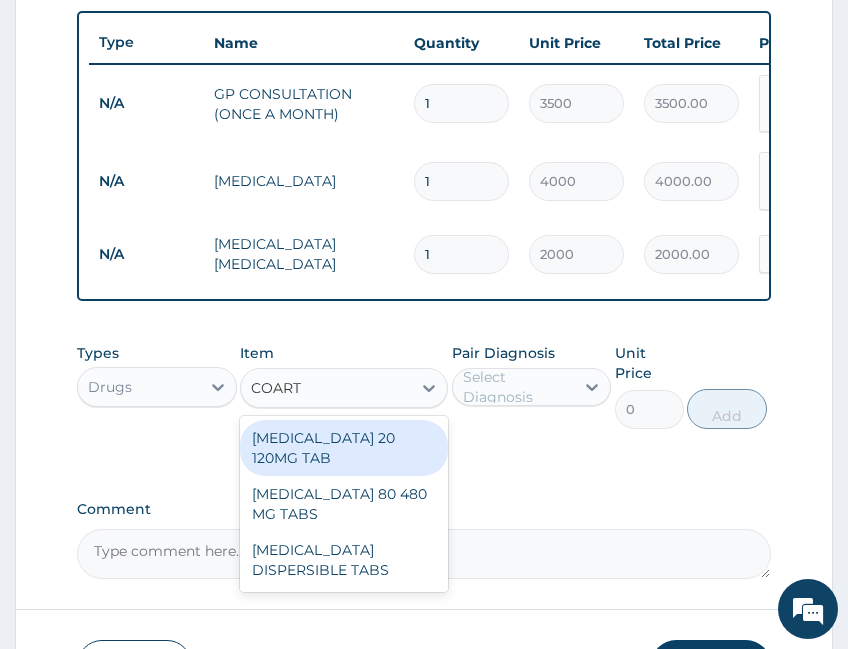 click on "[MEDICAL_DATA] 20 120MG TAB" at bounding box center (344, 448) 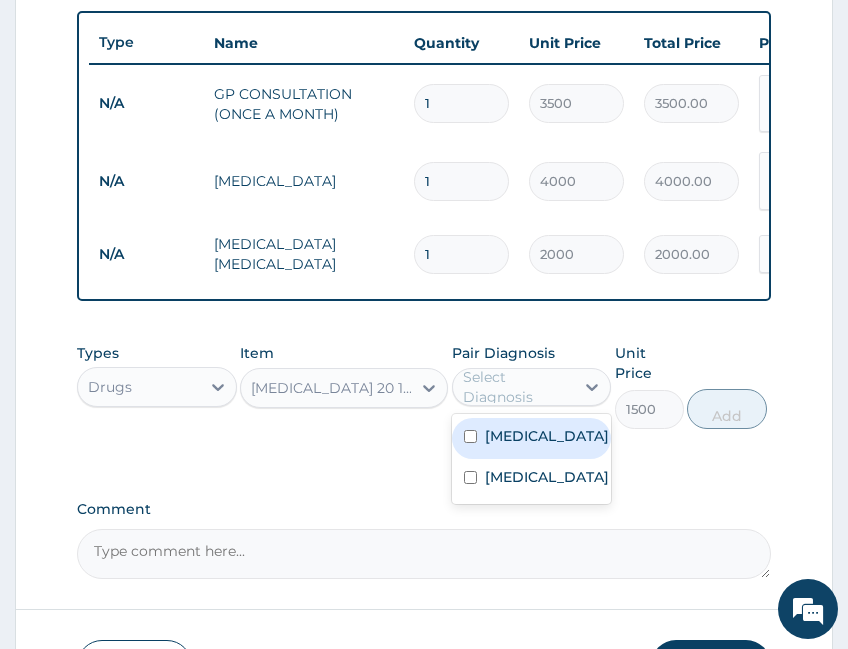 click on "Select Diagnosis" at bounding box center (518, 387) 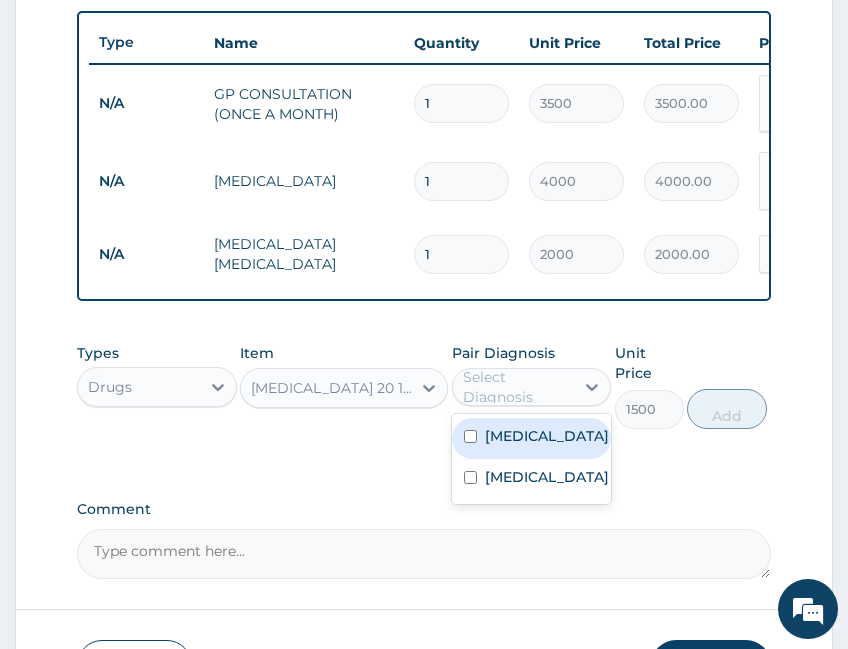 drag, startPoint x: 511, startPoint y: 447, endPoint x: 658, endPoint y: 445, distance: 147.01361 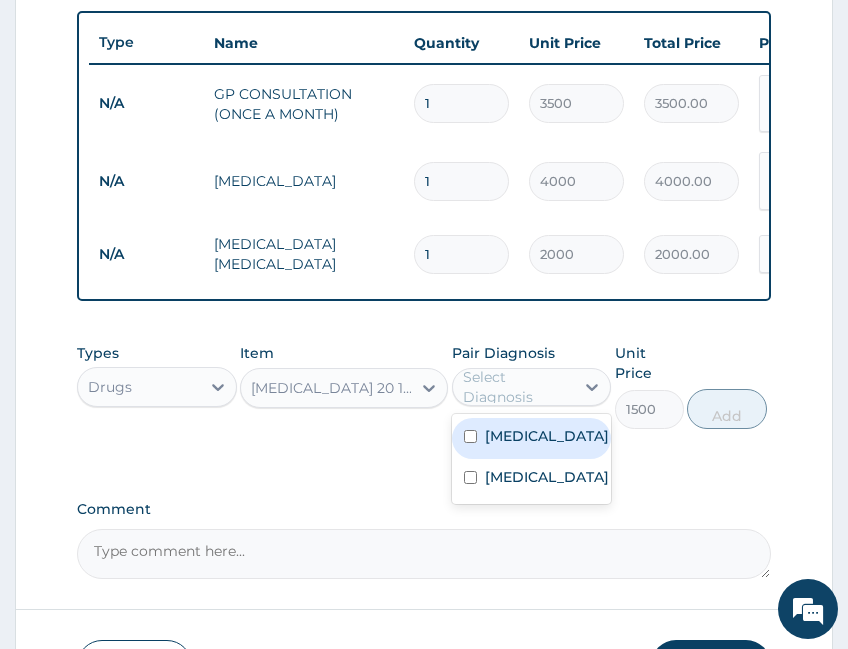click on "[MEDICAL_DATA]" at bounding box center [532, 438] 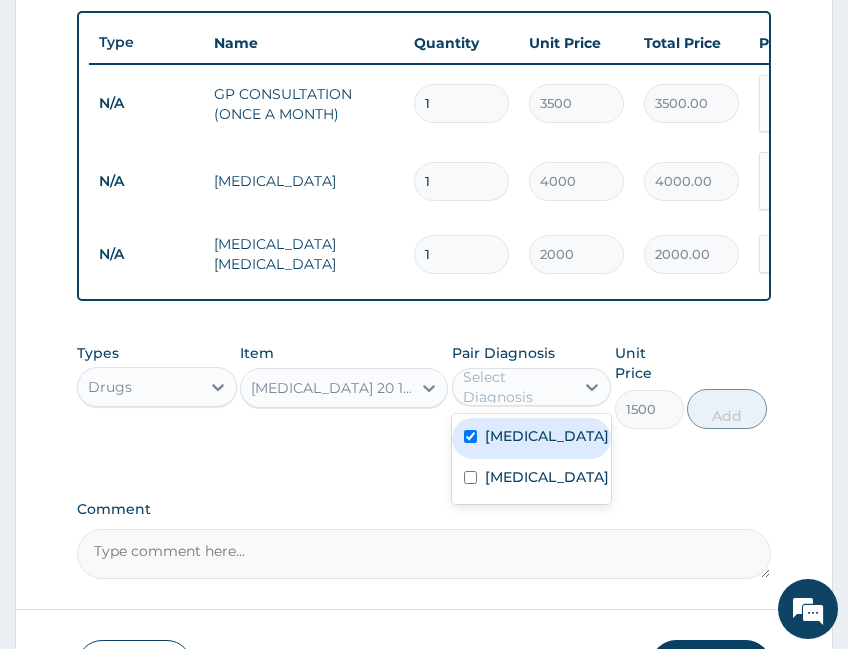 checkbox on "true" 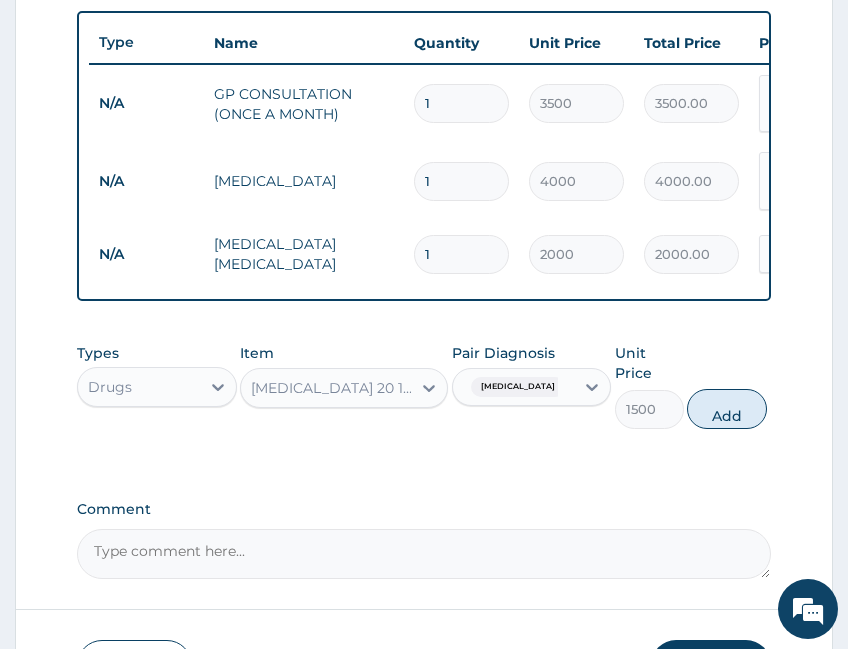 drag, startPoint x: 729, startPoint y: 416, endPoint x: 433, endPoint y: 370, distance: 299.553 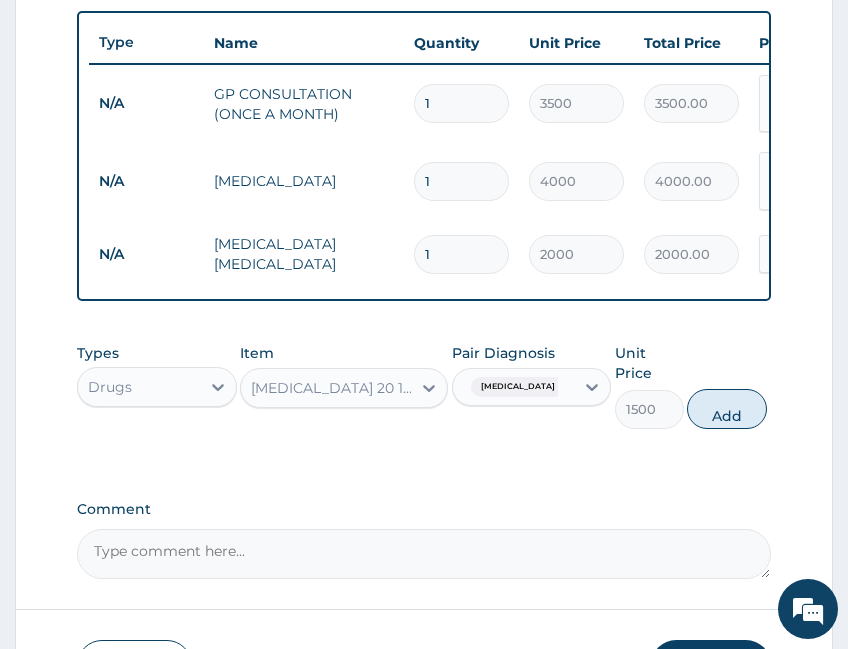 click on "Add" at bounding box center [727, 409] 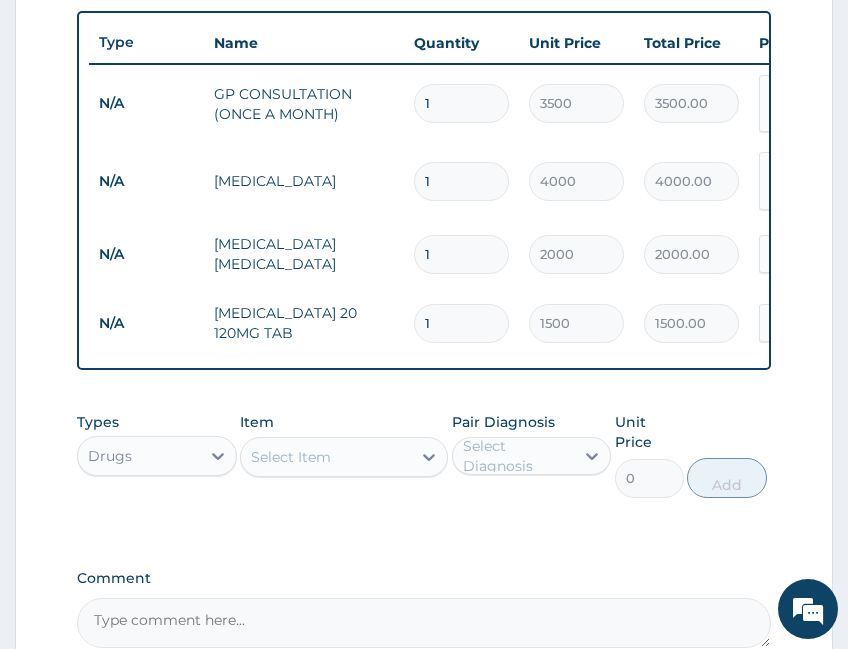 type 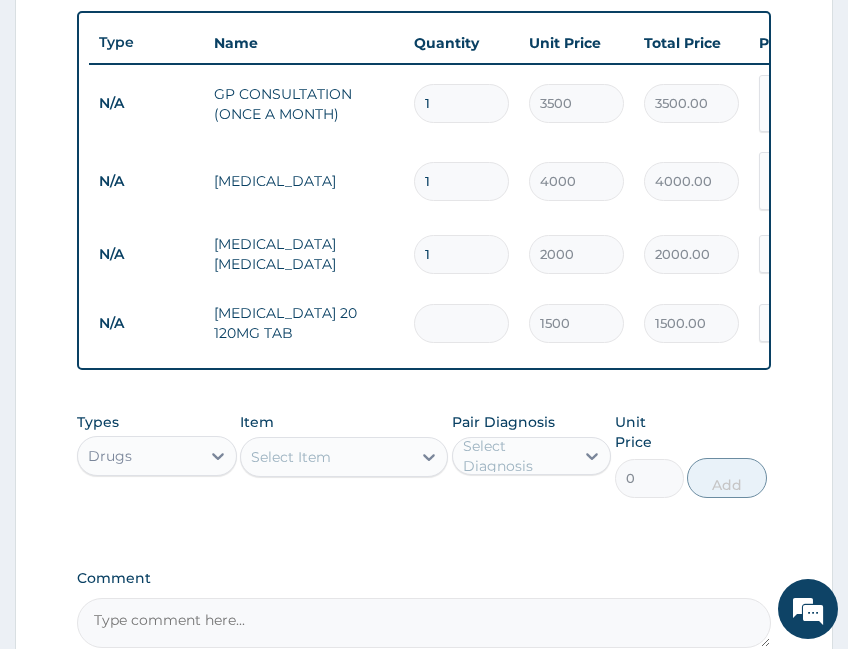 type on "0.00" 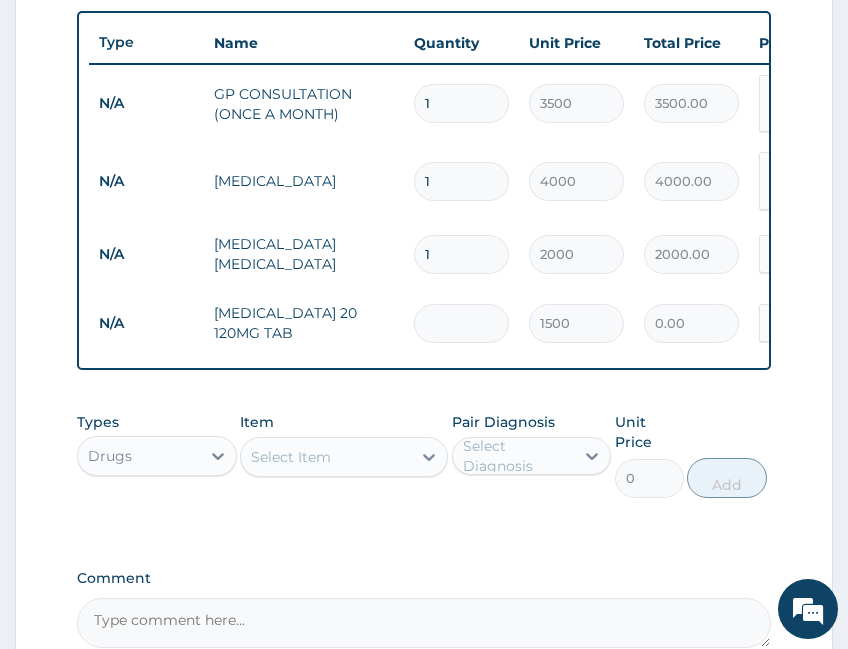 type on "2" 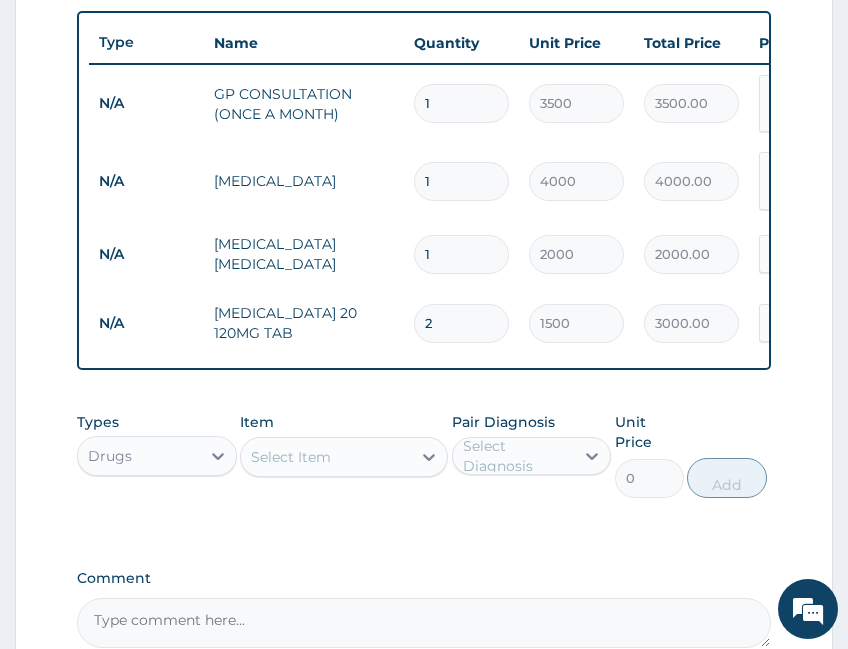 type on "2" 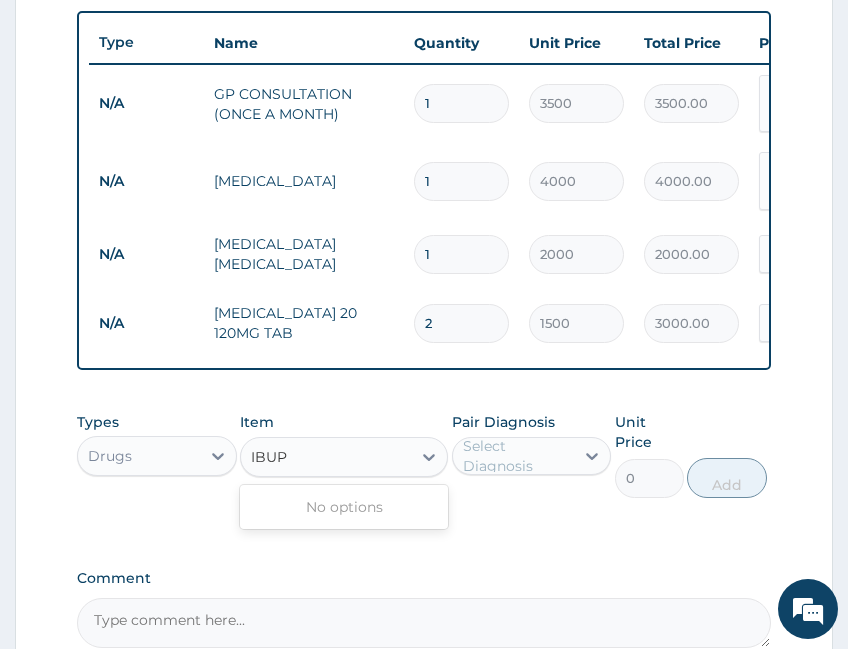 type on "IBUPR" 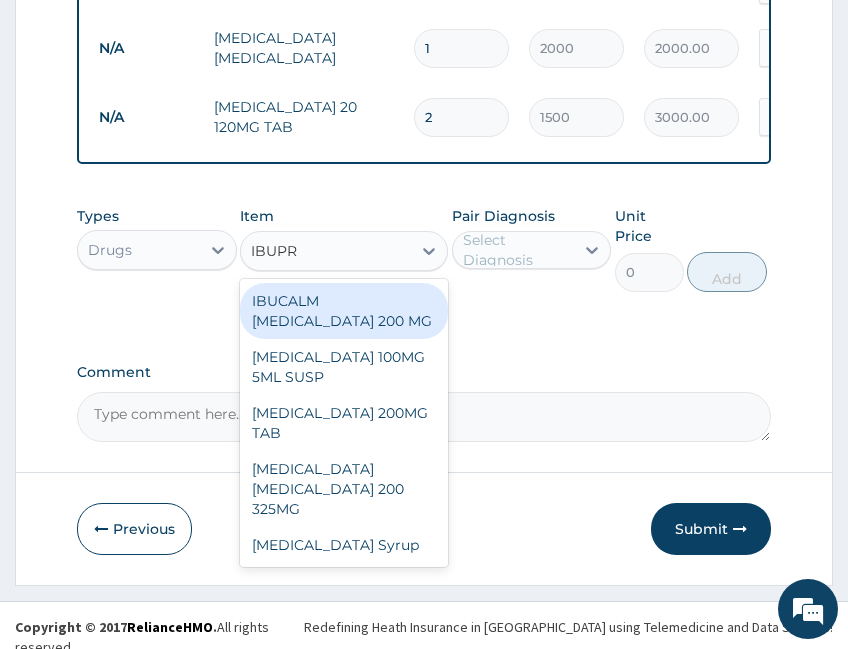 scroll, scrollTop: 976, scrollLeft: 0, axis: vertical 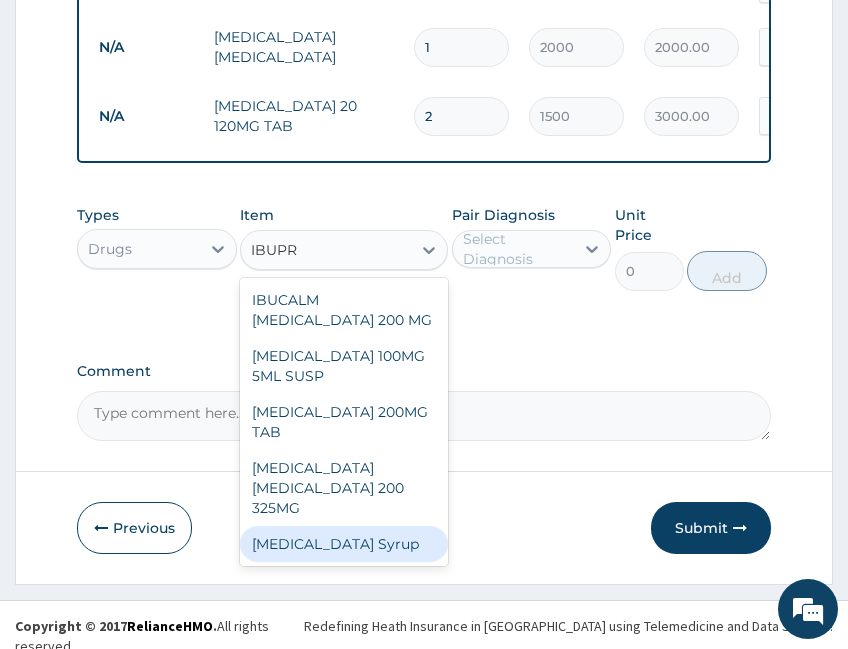 click on "[MEDICAL_DATA] Syrup" at bounding box center [344, 544] 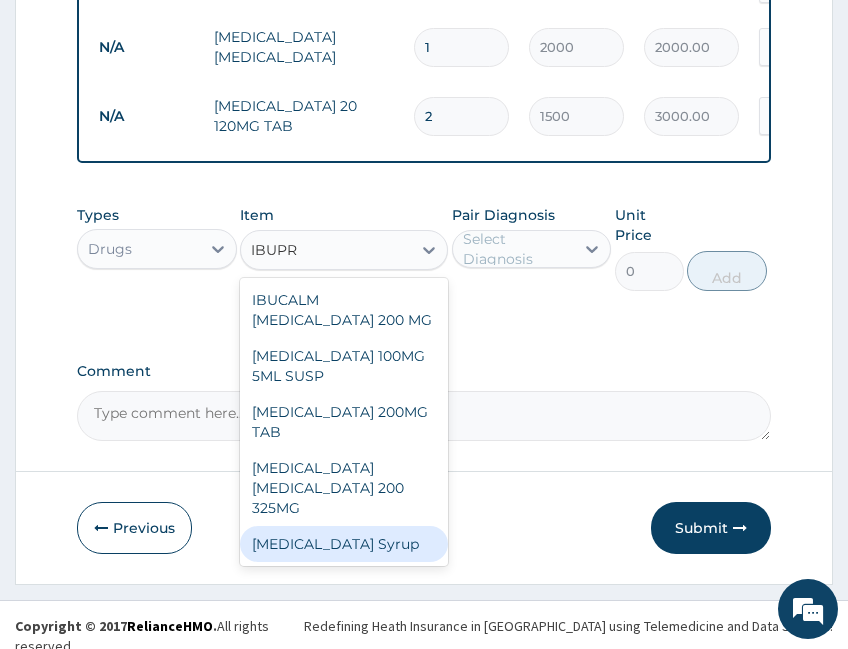 type 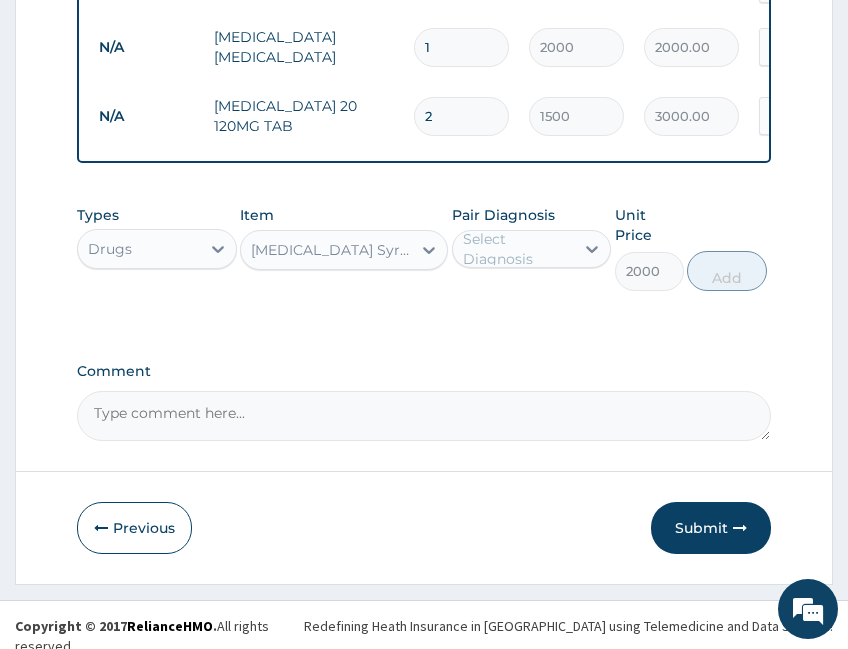 click on "Select Diagnosis" at bounding box center (518, 249) 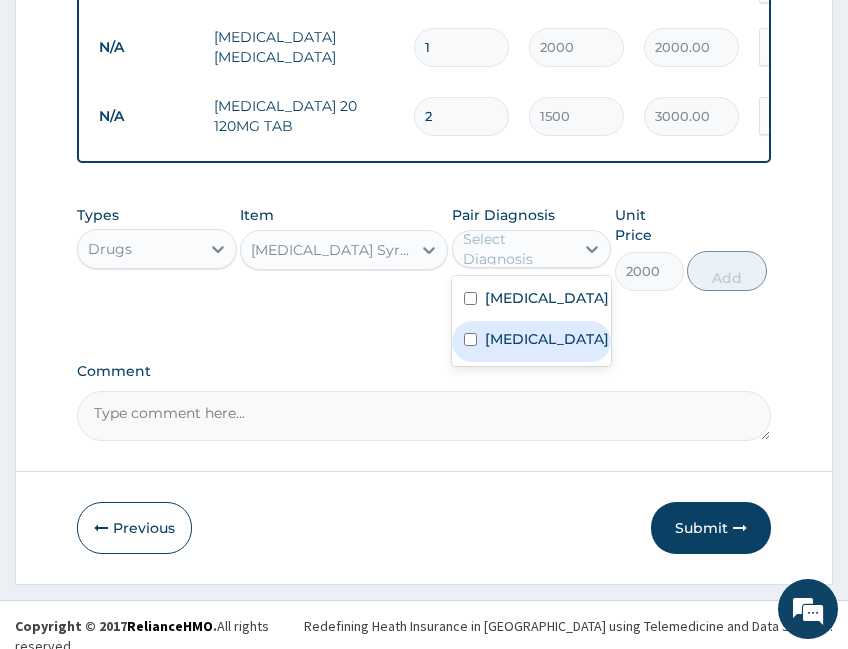 click on "Upper respiratory infection" at bounding box center [532, 341] 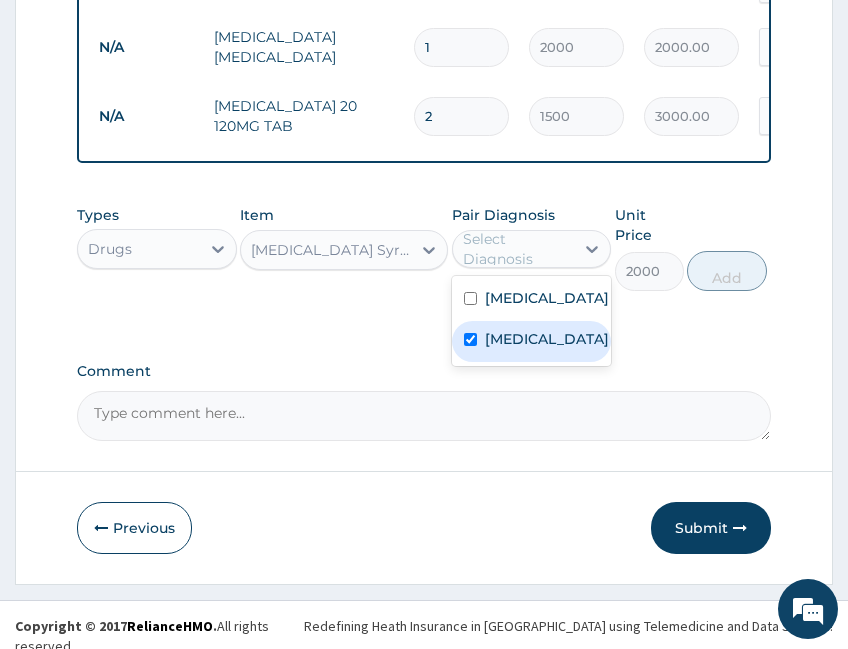 checkbox on "true" 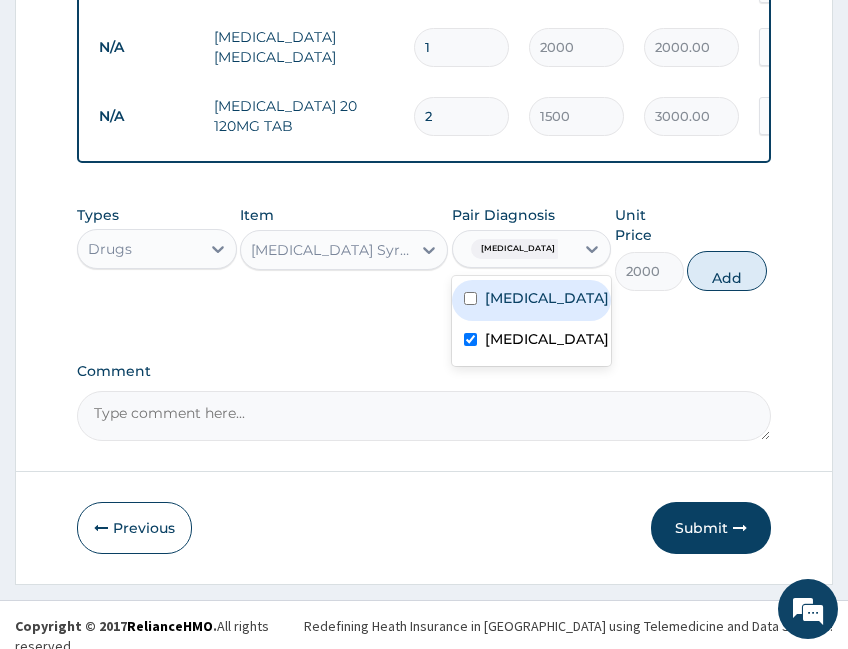 click on "Malaria" at bounding box center [547, 298] 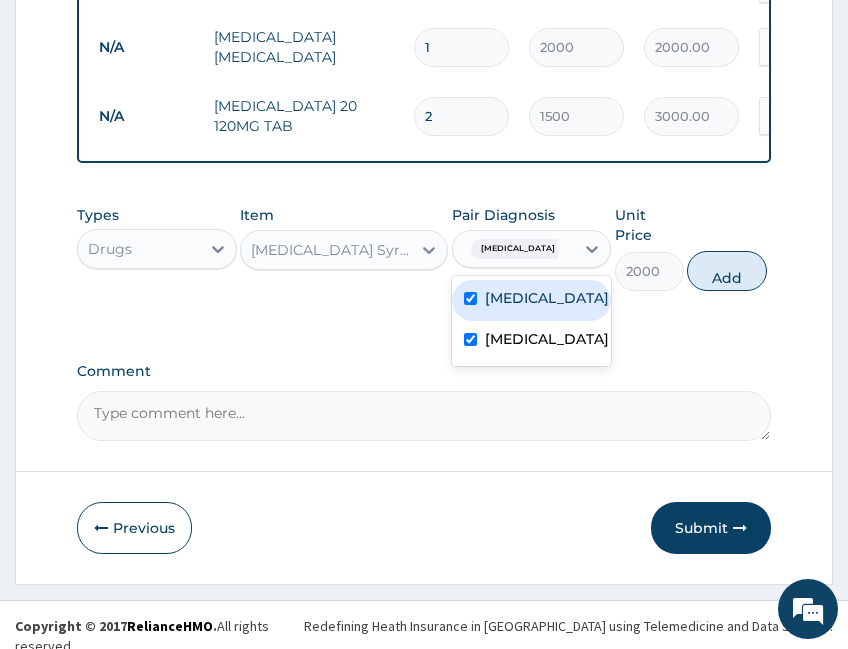 checkbox on "true" 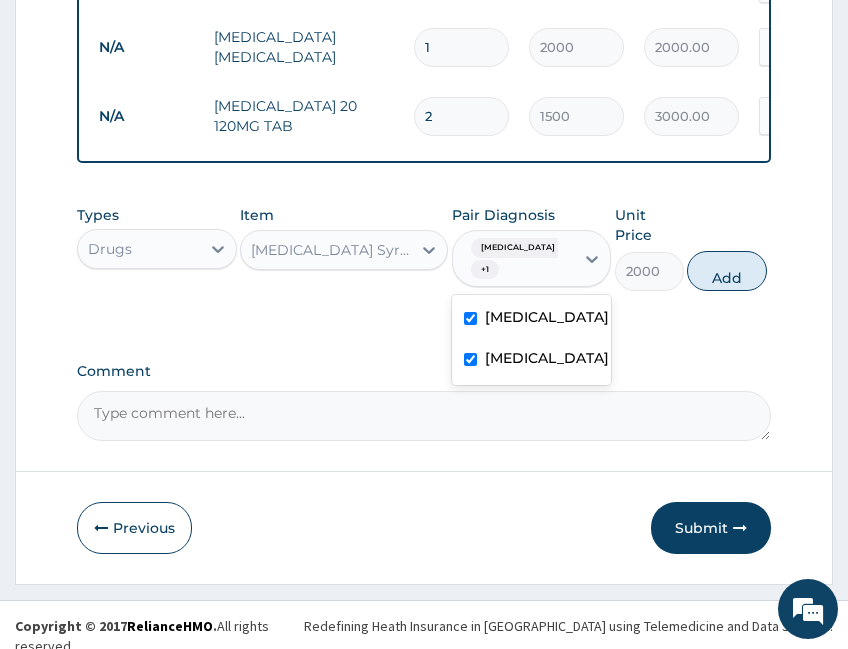 click on "Add" at bounding box center [727, 271] 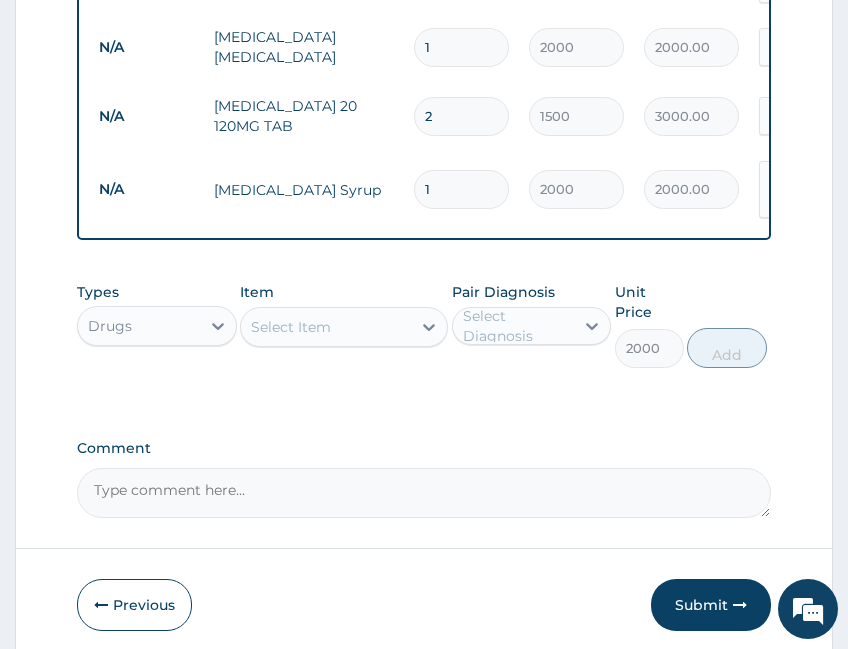 type on "0" 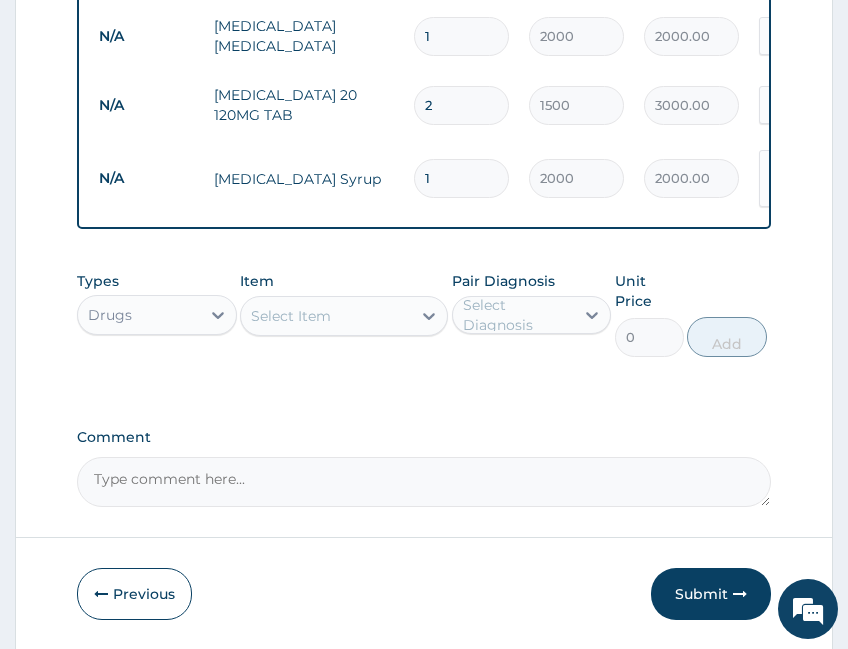 scroll, scrollTop: 1053, scrollLeft: 0, axis: vertical 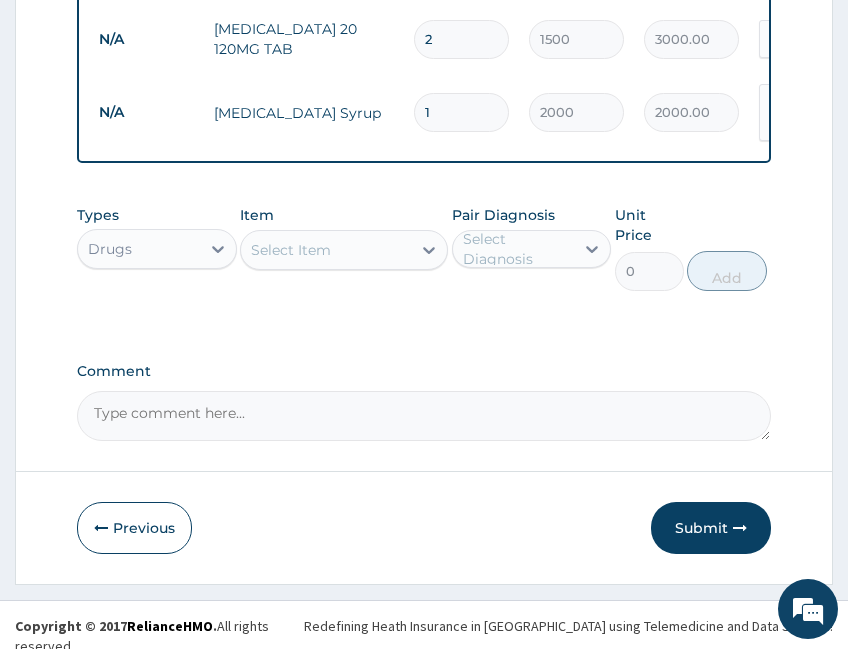 drag, startPoint x: 691, startPoint y: 531, endPoint x: 633, endPoint y: 509, distance: 62.03225 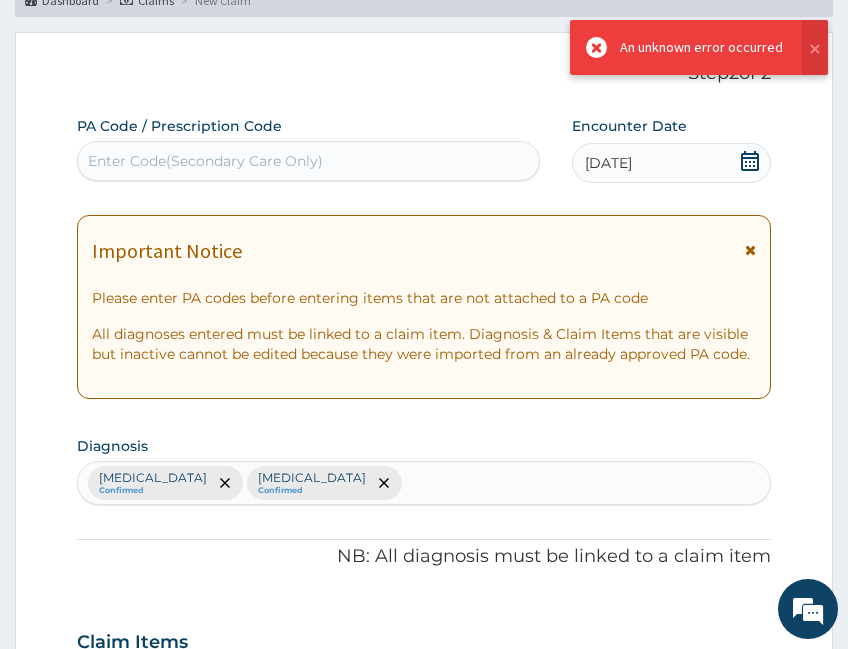 scroll, scrollTop: 1053, scrollLeft: 0, axis: vertical 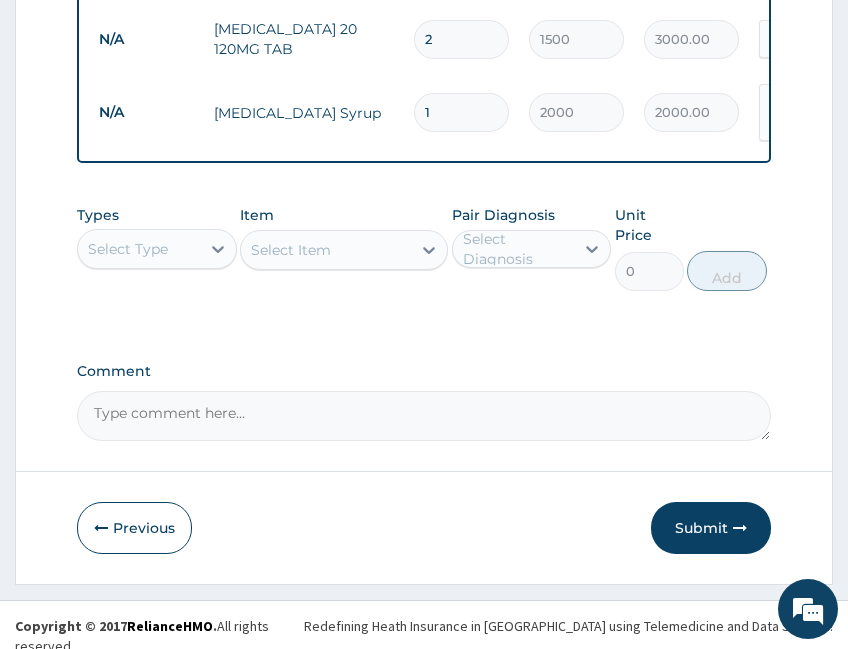 click on "Submit" at bounding box center (711, 528) 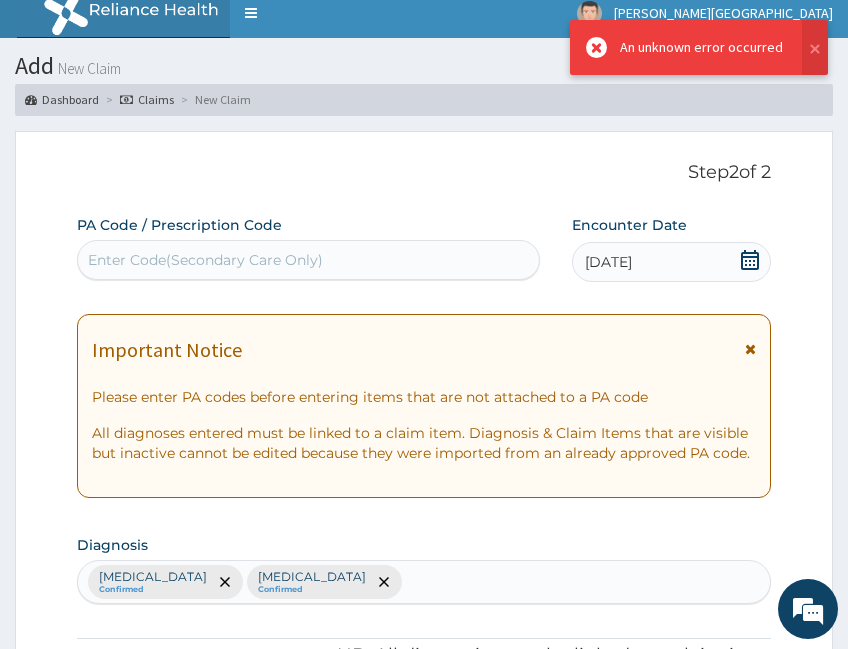 scroll, scrollTop: 0, scrollLeft: 0, axis: both 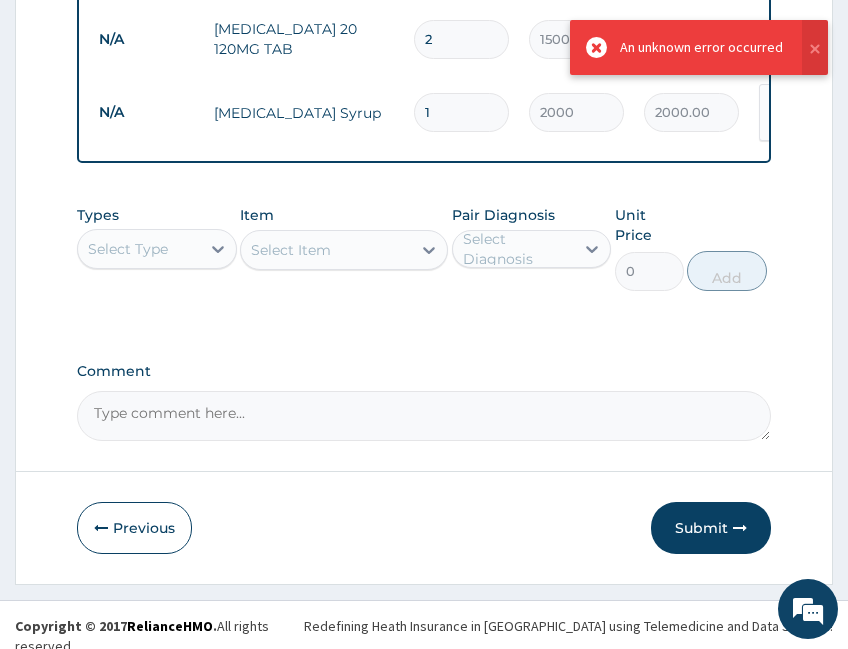 click on "Previous" at bounding box center (134, 528) 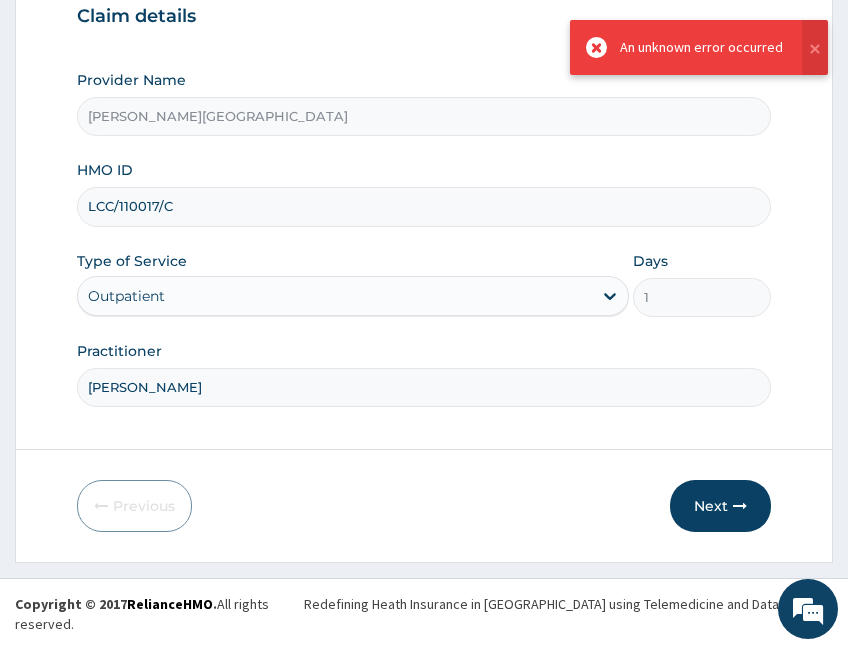 scroll, scrollTop: 221, scrollLeft: 0, axis: vertical 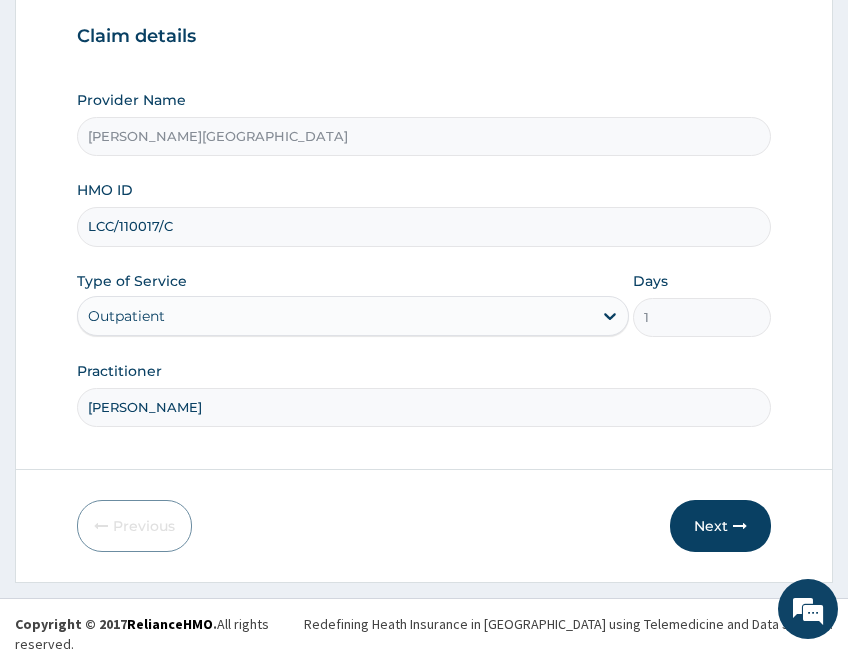 click on "LCC/110017/C" at bounding box center [424, 226] 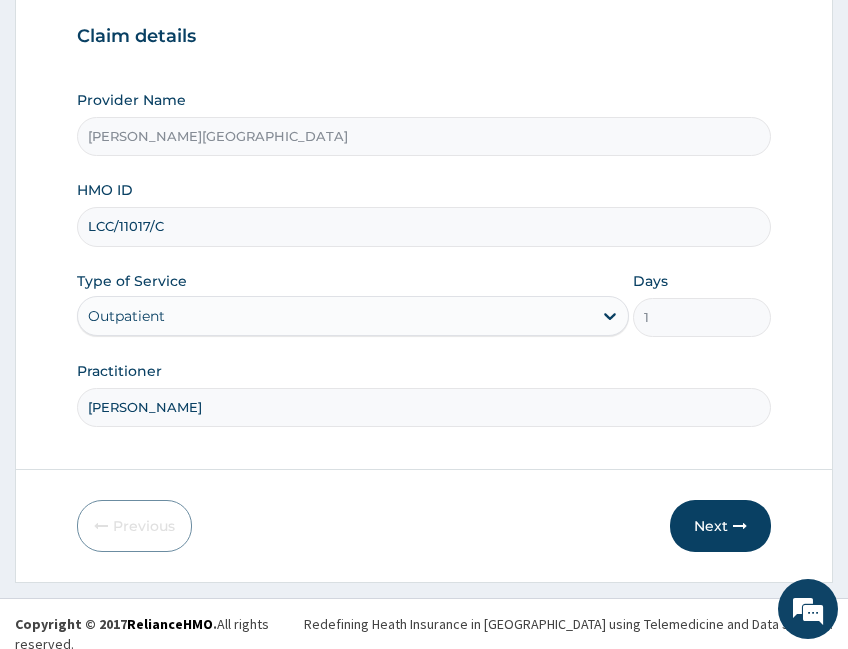 type on "LCC/11017/C" 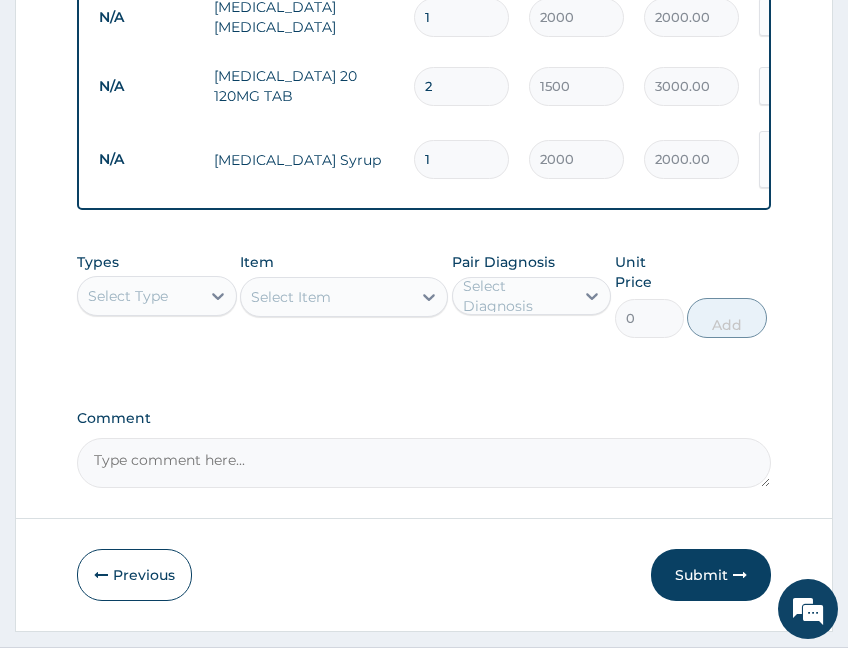 scroll, scrollTop: 1053, scrollLeft: 0, axis: vertical 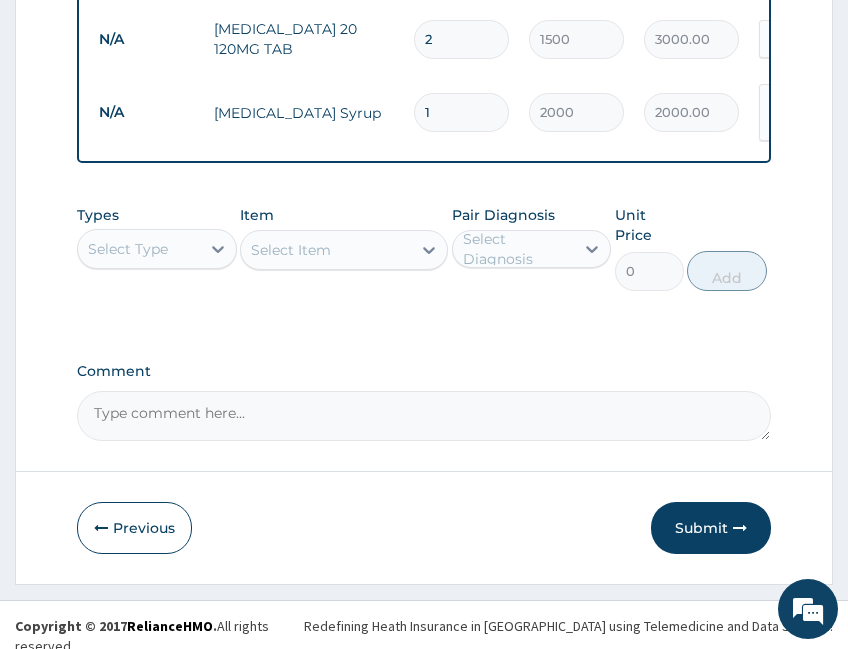 click on "Submit" at bounding box center [711, 528] 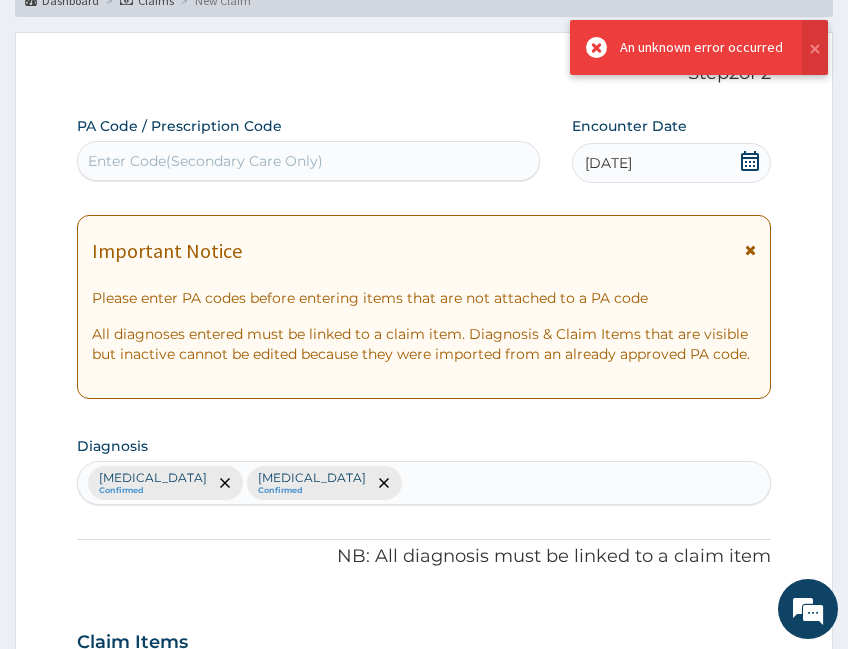 scroll, scrollTop: 1053, scrollLeft: 0, axis: vertical 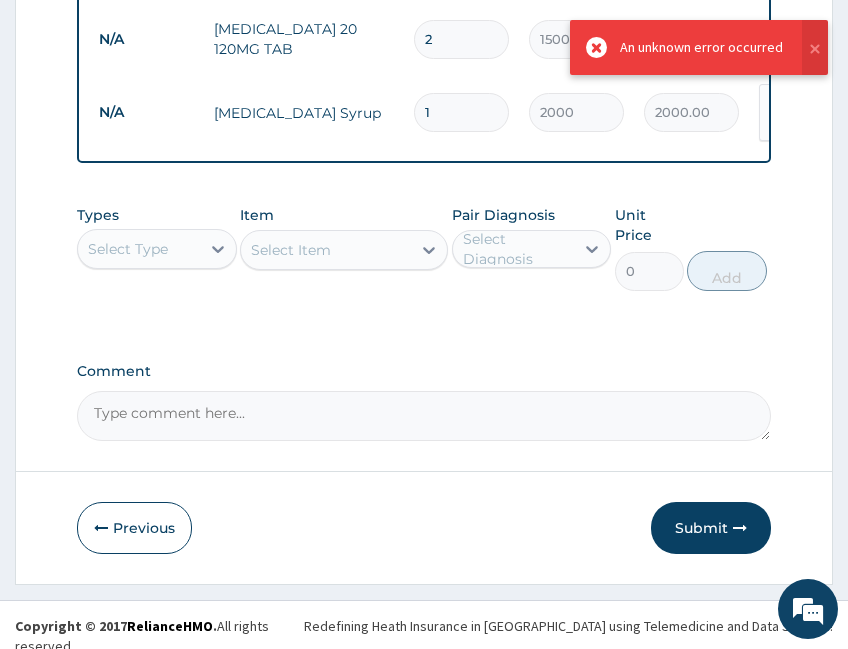 click on "Submit" at bounding box center (711, 528) 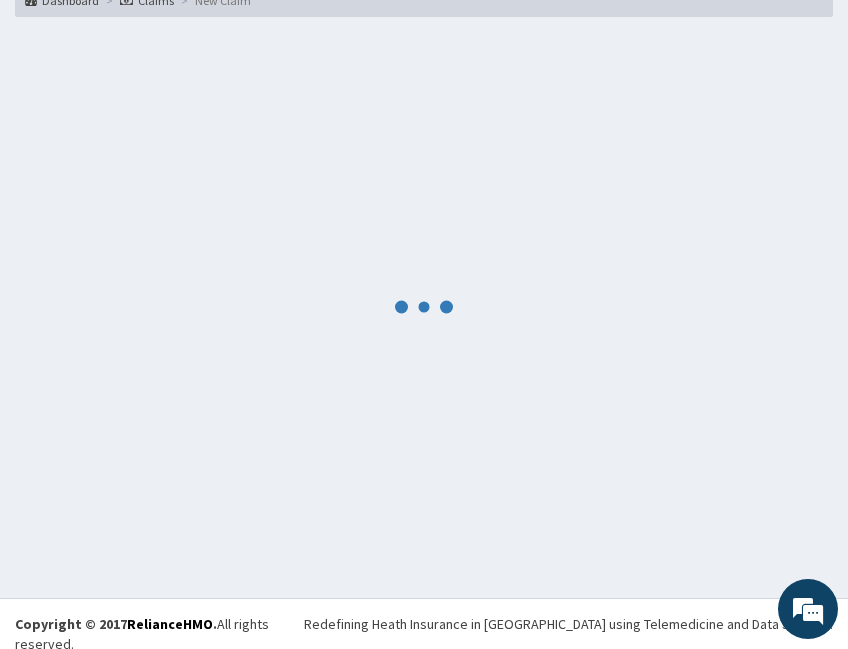 scroll, scrollTop: 1053, scrollLeft: 0, axis: vertical 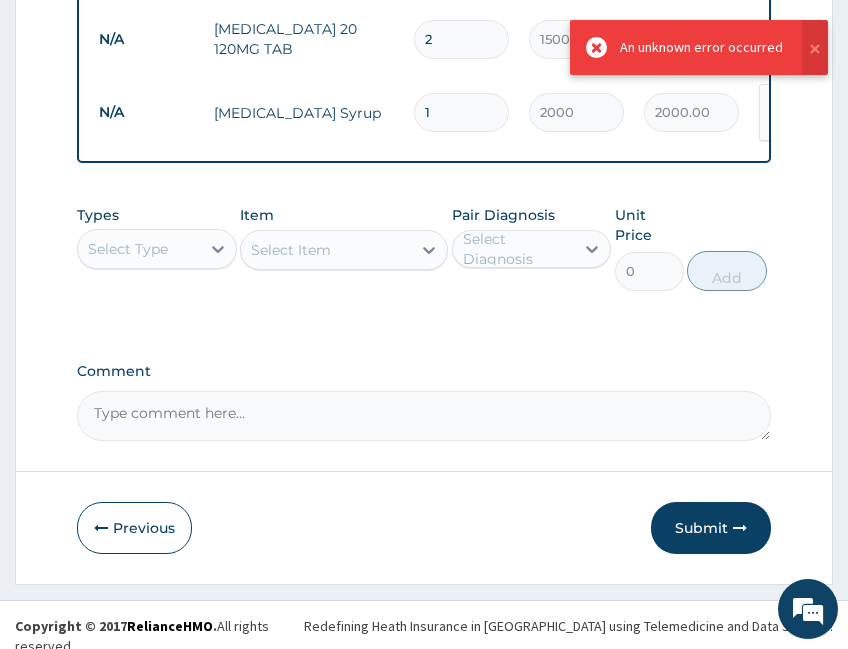 click on "Submit" at bounding box center [711, 528] 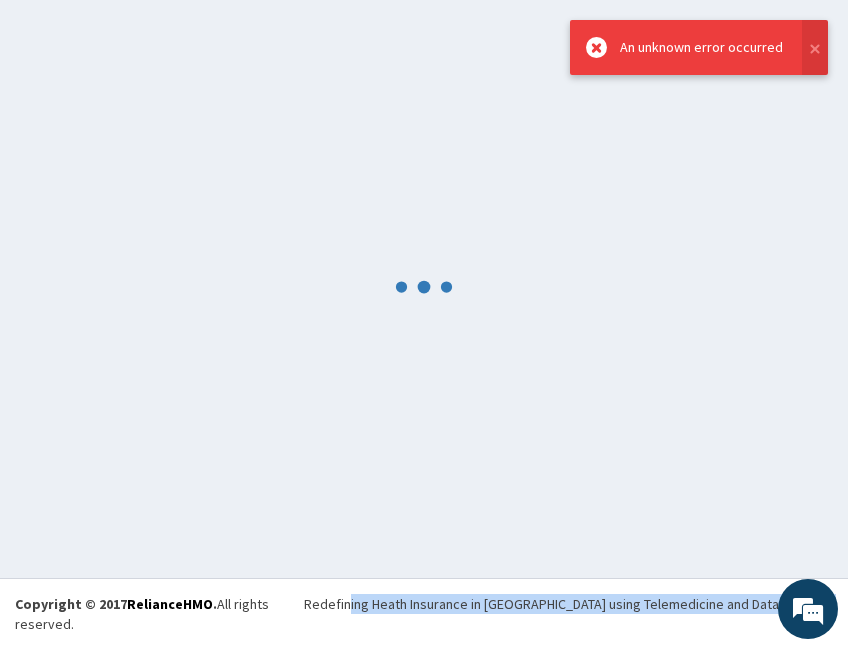 scroll, scrollTop: 111, scrollLeft: 0, axis: vertical 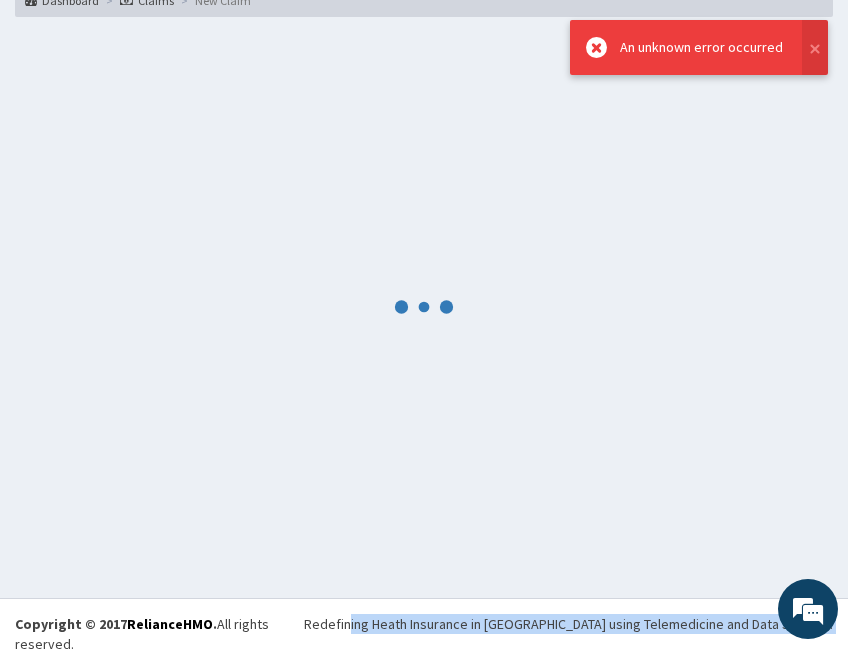 click at bounding box center [424, 308] 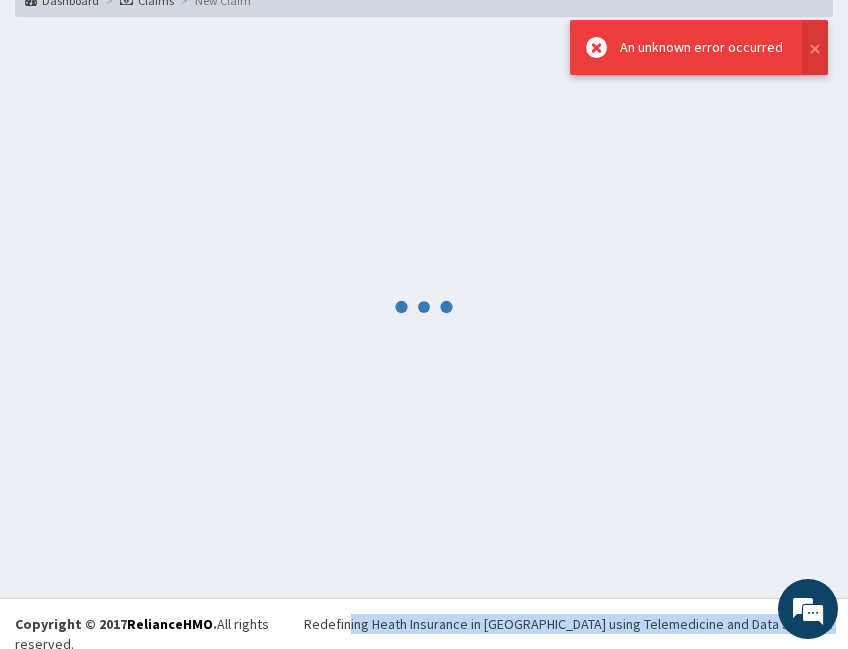 click at bounding box center [424, 308] 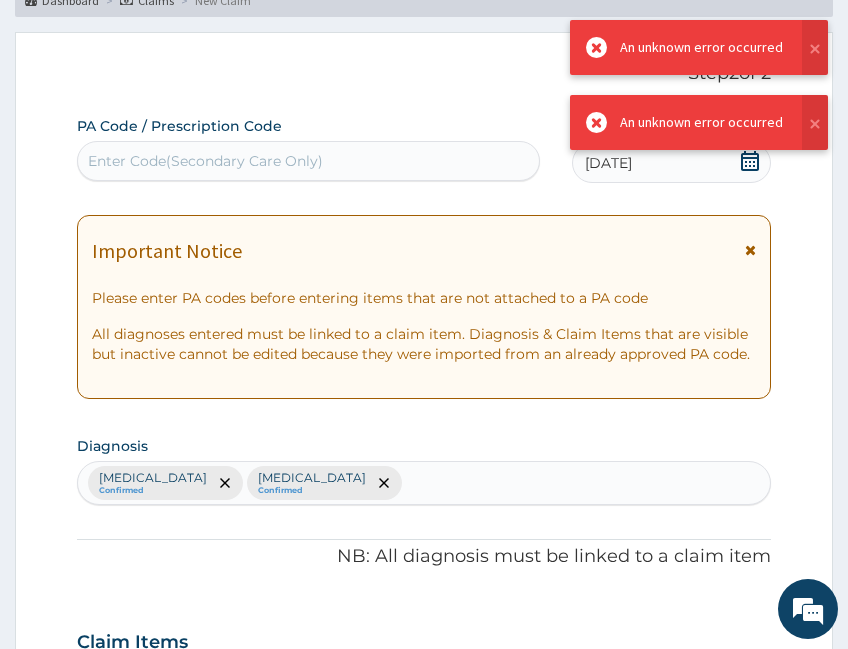 scroll, scrollTop: 1053, scrollLeft: 0, axis: vertical 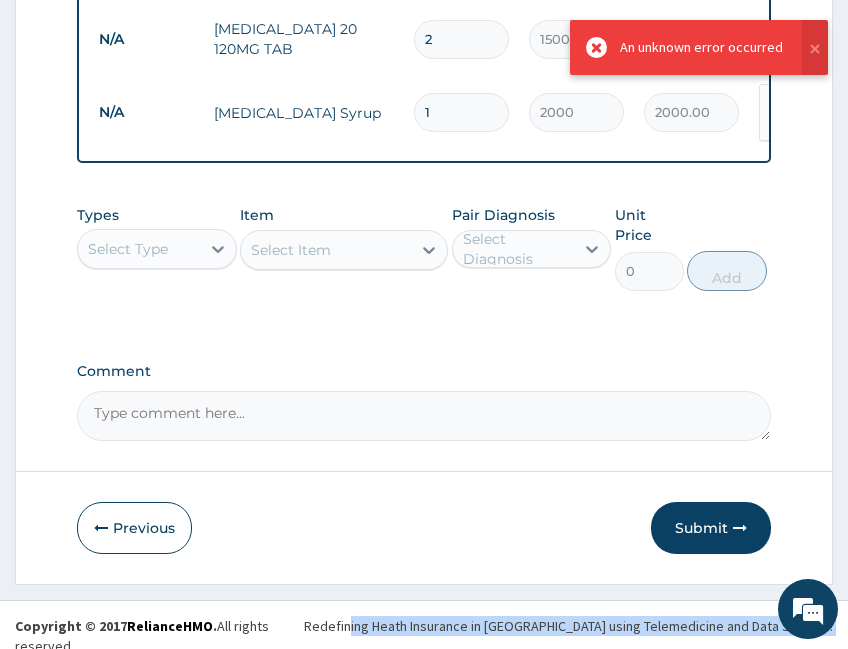 click on "Submit" at bounding box center (711, 528) 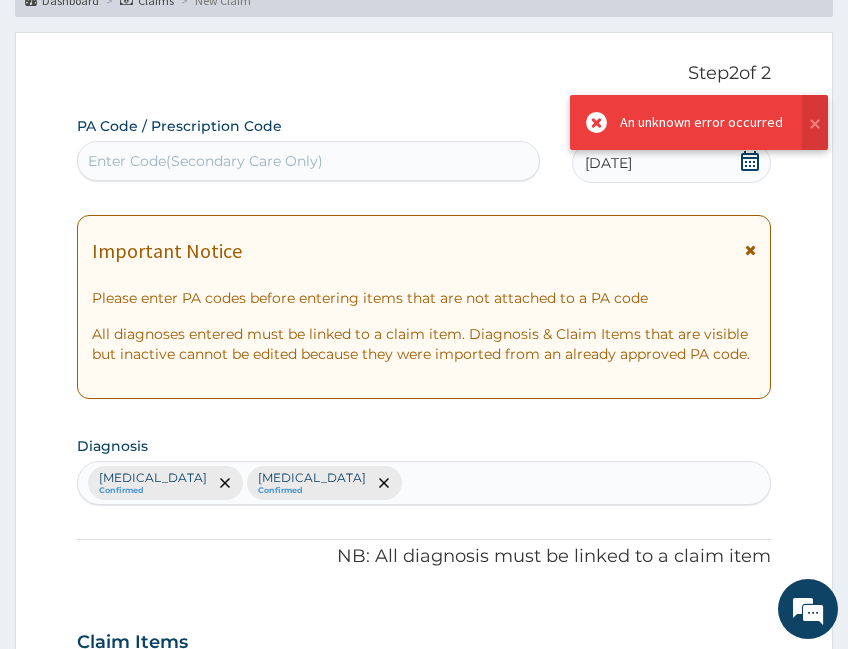 scroll, scrollTop: 1053, scrollLeft: 0, axis: vertical 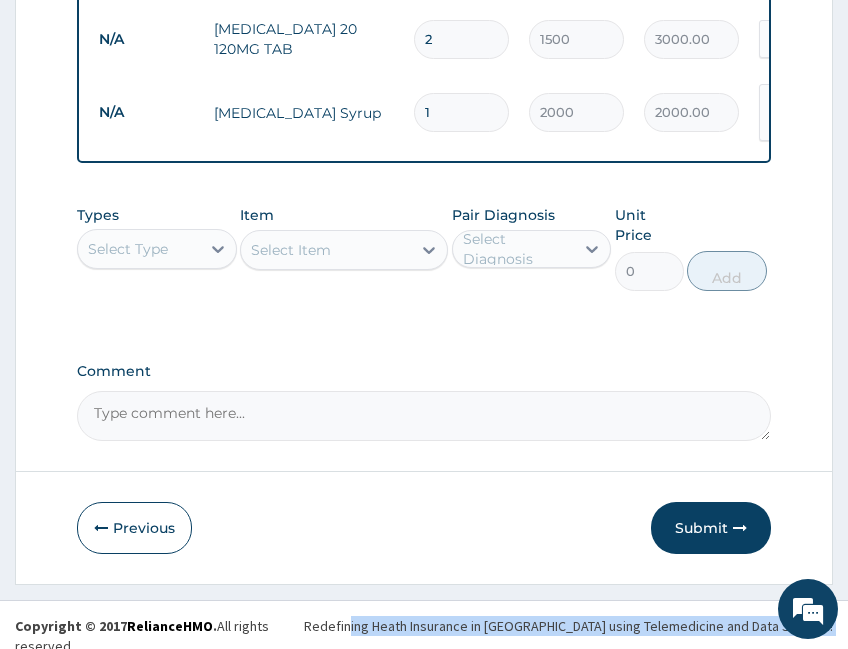 click on "Submit" at bounding box center (711, 528) 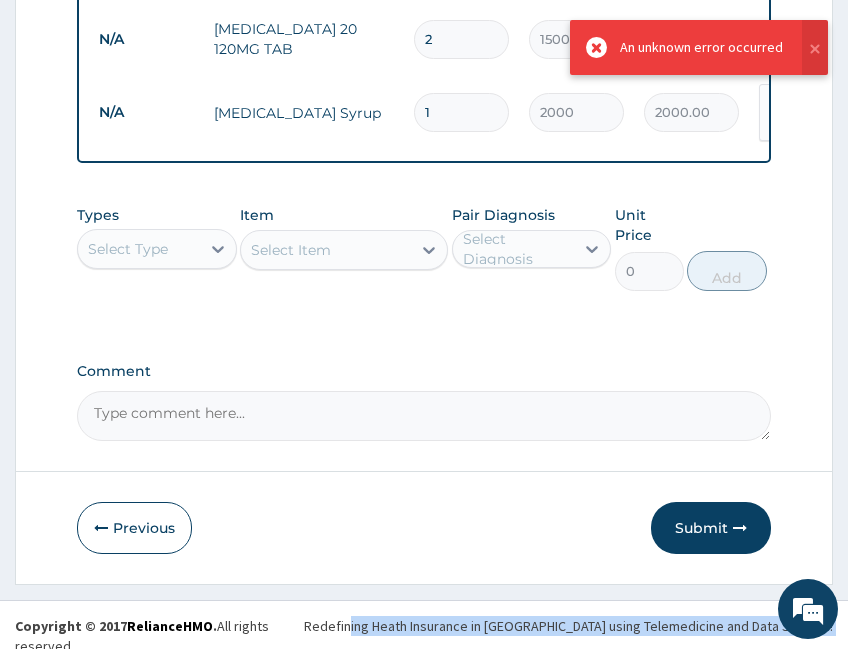 scroll, scrollTop: 720, scrollLeft: 0, axis: vertical 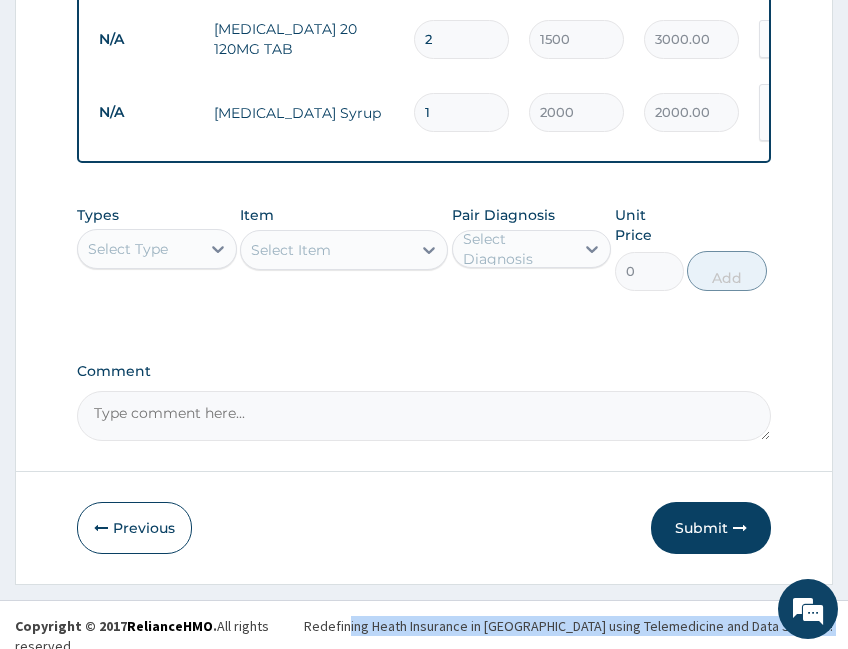 drag, startPoint x: 708, startPoint y: 511, endPoint x: 698, endPoint y: 514, distance: 10.440307 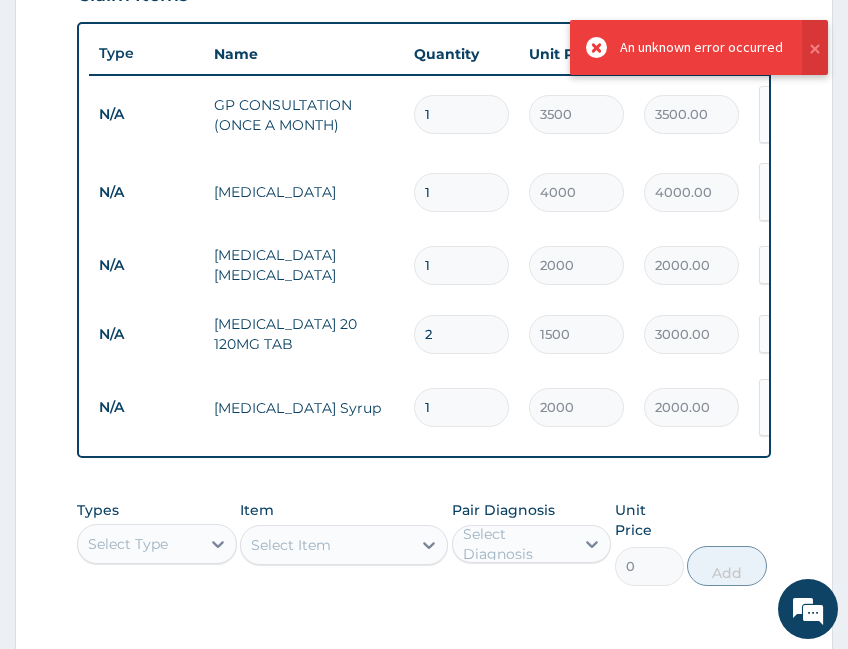 scroll, scrollTop: 886, scrollLeft: 0, axis: vertical 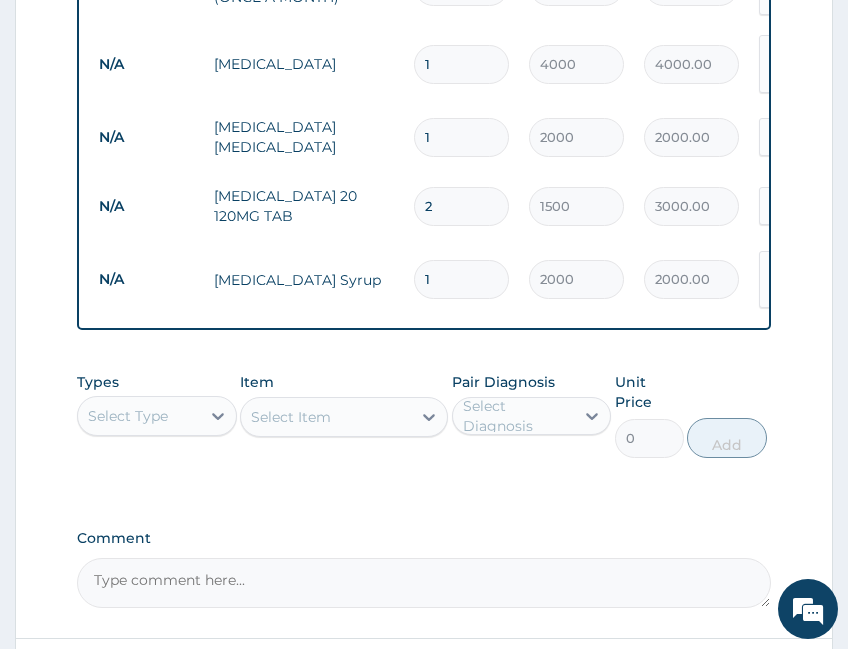 click on "2" at bounding box center [461, 206] 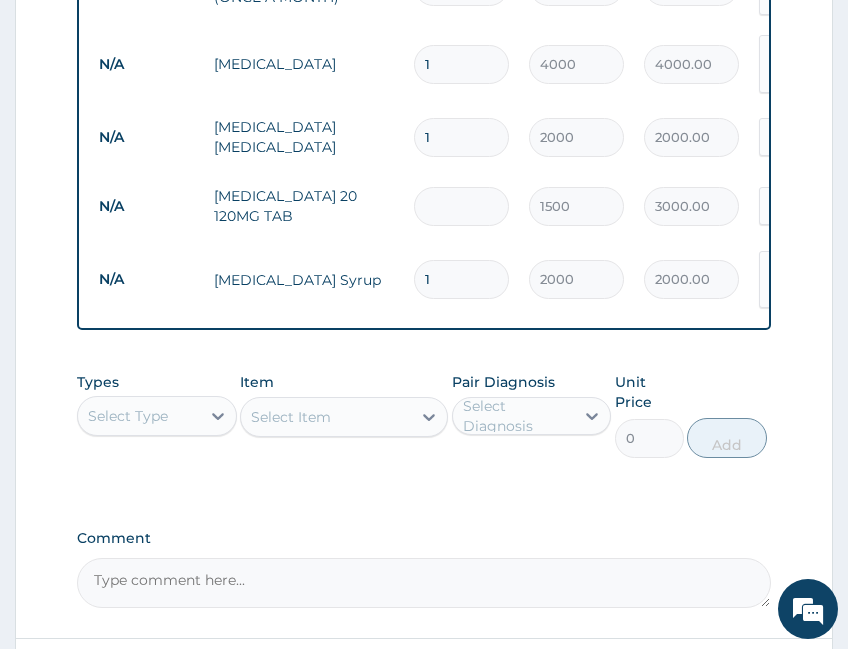 type on "0.00" 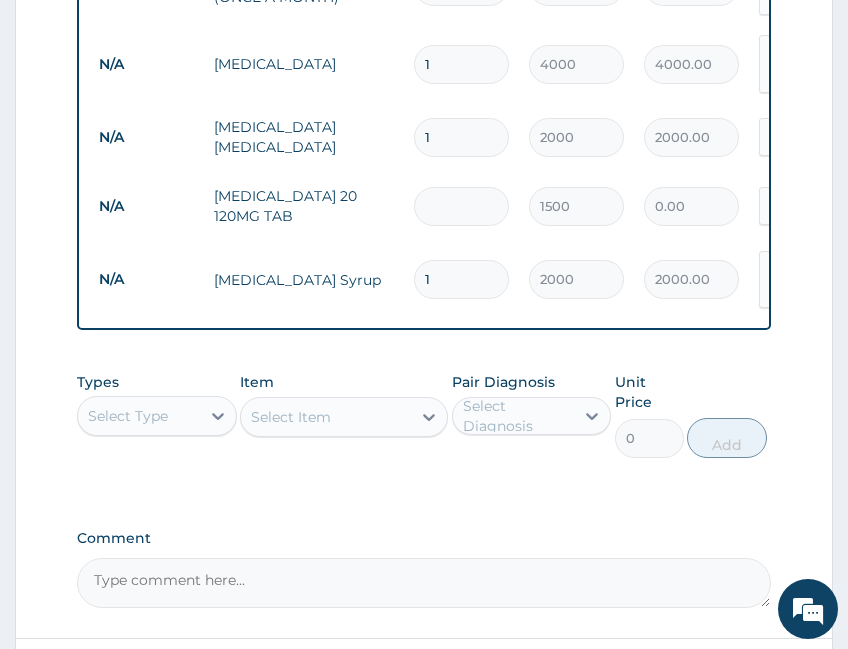 type on "1" 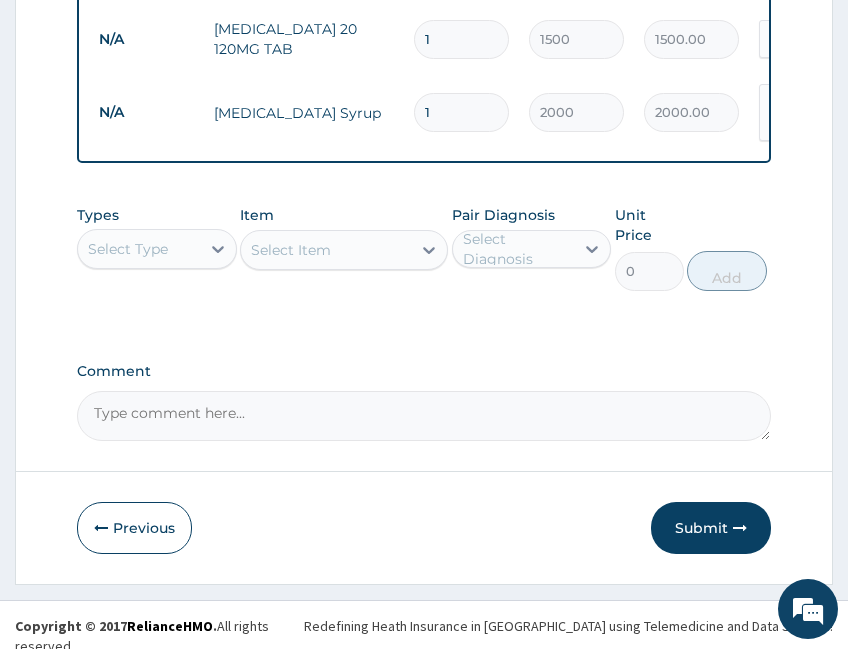 type on "1" 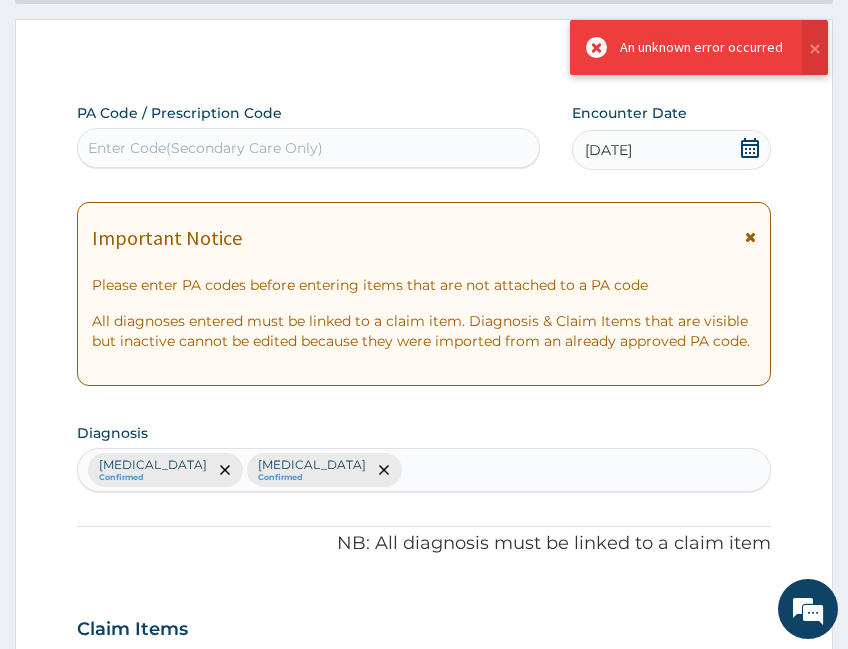 scroll, scrollTop: 53, scrollLeft: 0, axis: vertical 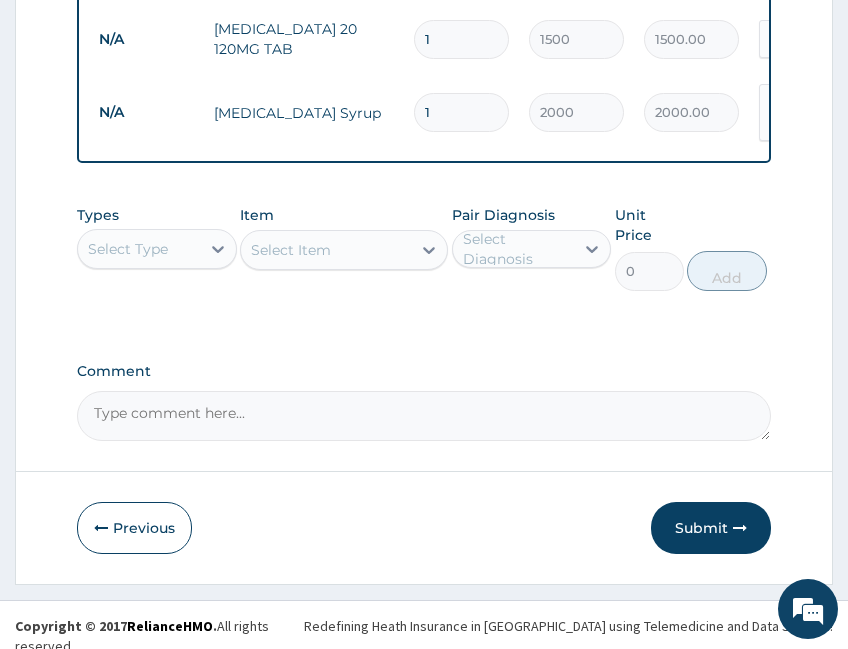 click on "Previous" at bounding box center [134, 528] 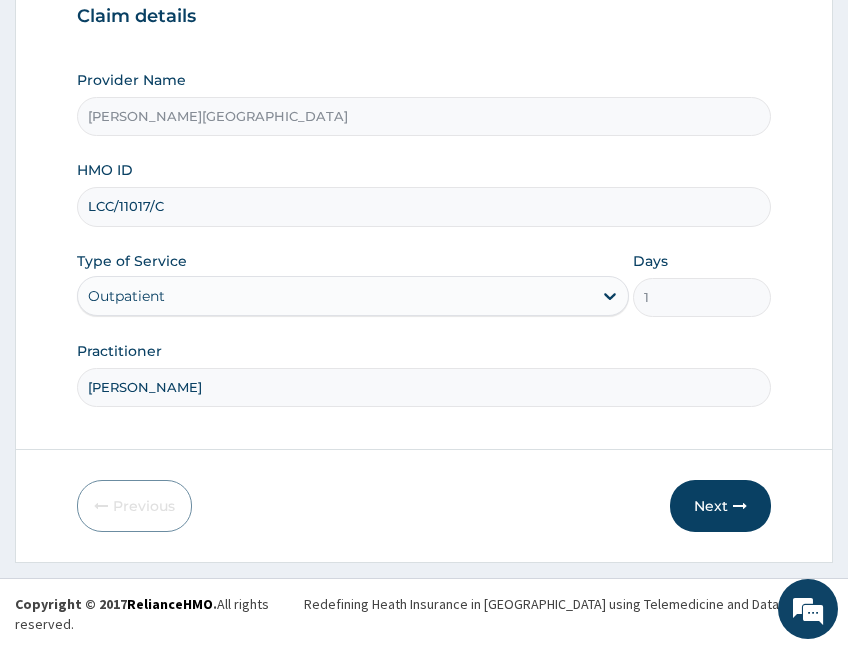 scroll, scrollTop: 221, scrollLeft: 0, axis: vertical 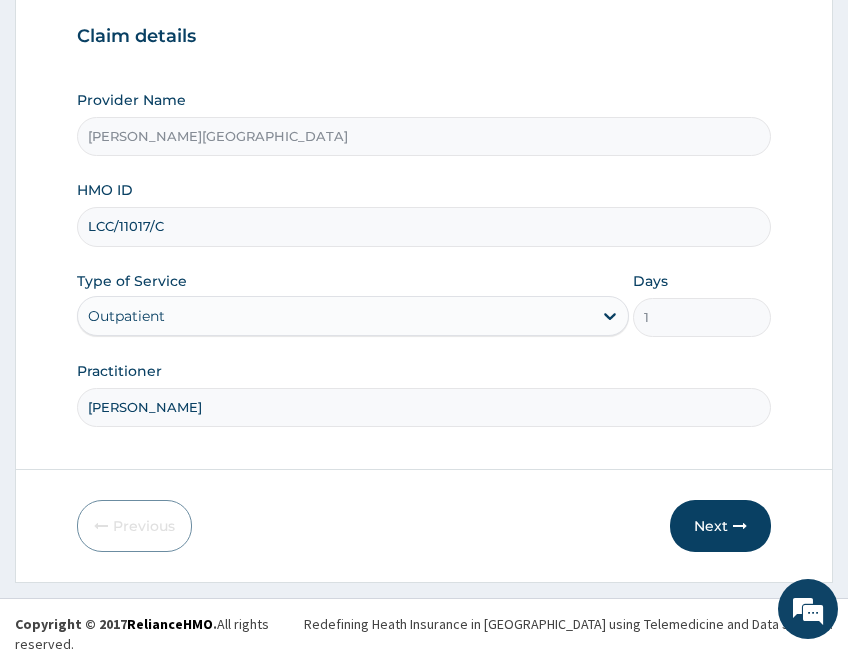 drag, startPoint x: 175, startPoint y: 222, endPoint x: 0, endPoint y: 219, distance: 175.02571 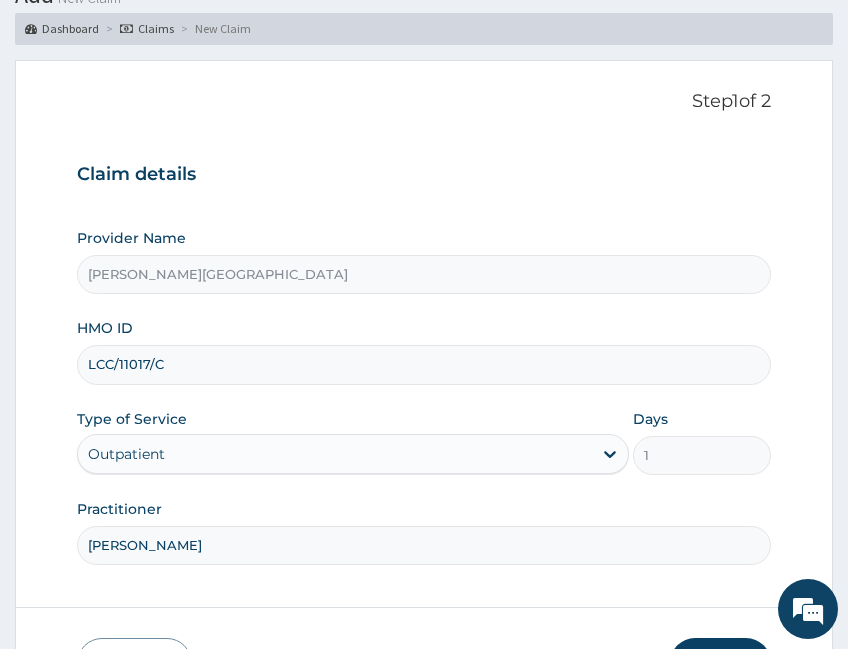 scroll, scrollTop: 0, scrollLeft: 0, axis: both 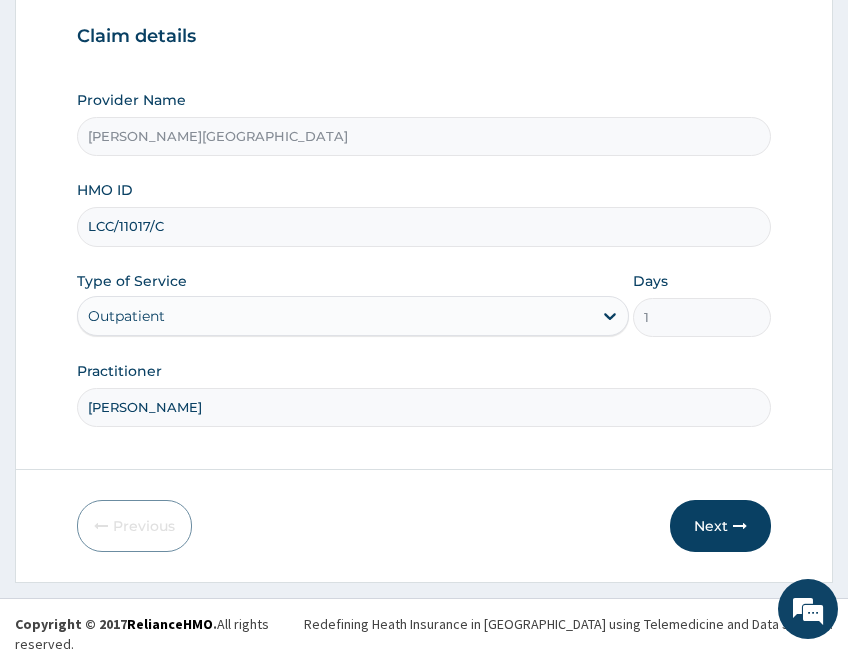 paste on "0" 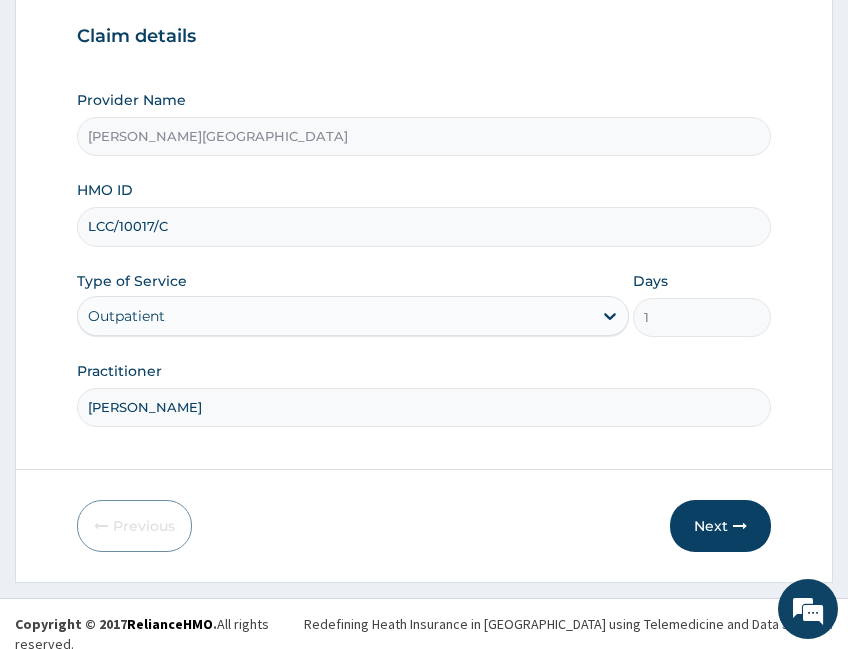 click on "Next" at bounding box center (720, 526) 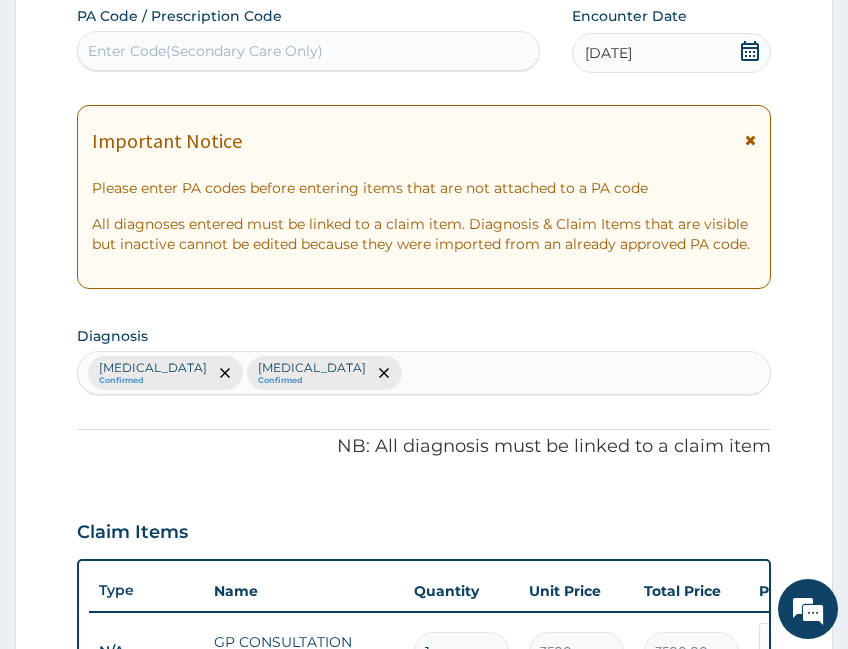 scroll, scrollTop: 1053, scrollLeft: 0, axis: vertical 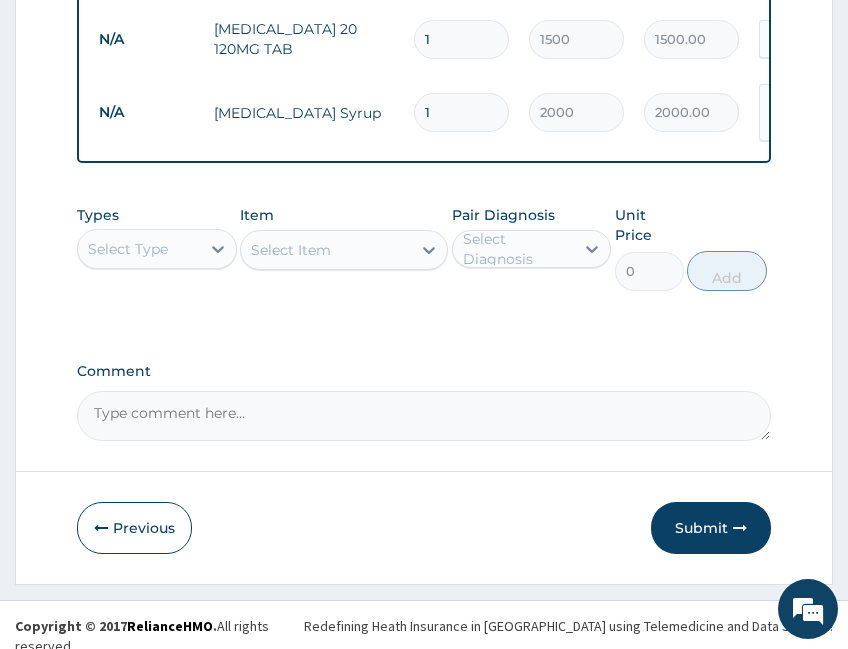 click on "Submit" at bounding box center (711, 528) 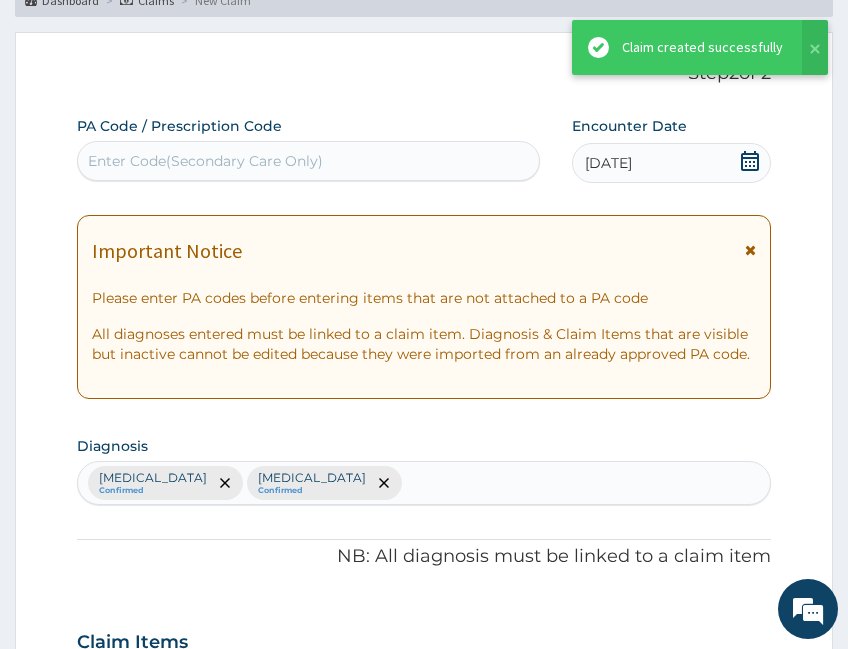 scroll, scrollTop: 1053, scrollLeft: 0, axis: vertical 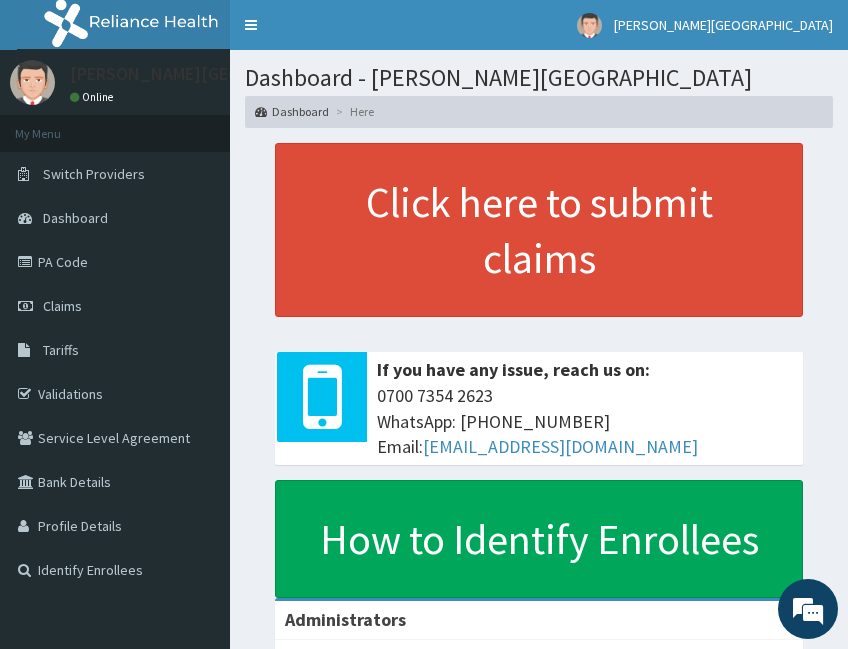 drag, startPoint x: 77, startPoint y: 309, endPoint x: 157, endPoint y: 182, distance: 150.09663 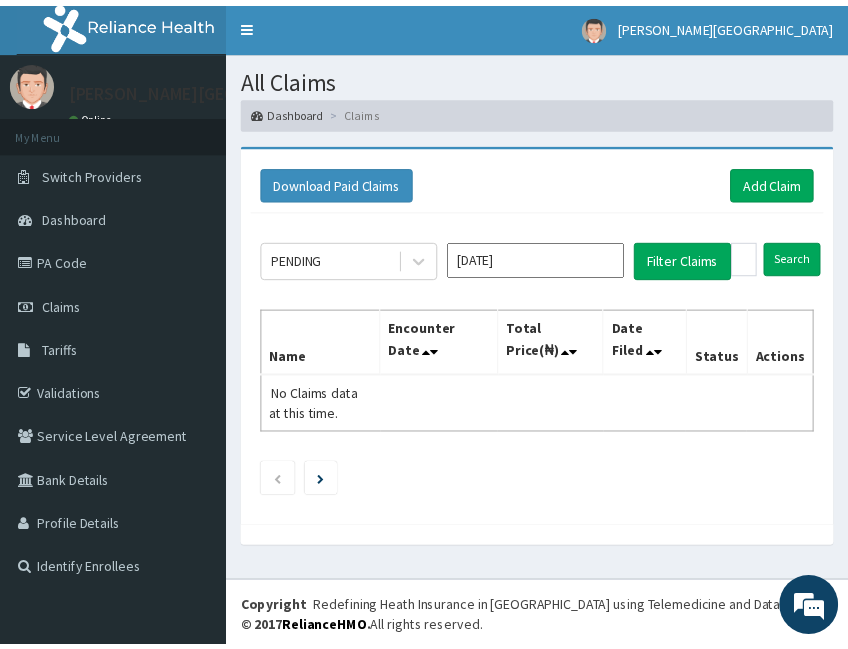 scroll, scrollTop: 0, scrollLeft: 0, axis: both 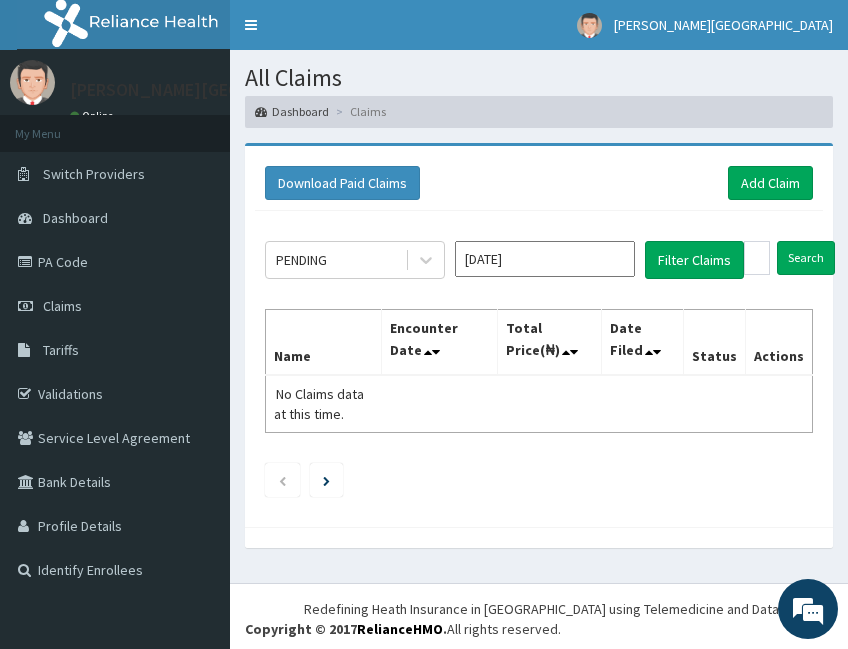 click on "Claims" at bounding box center [115, 306] 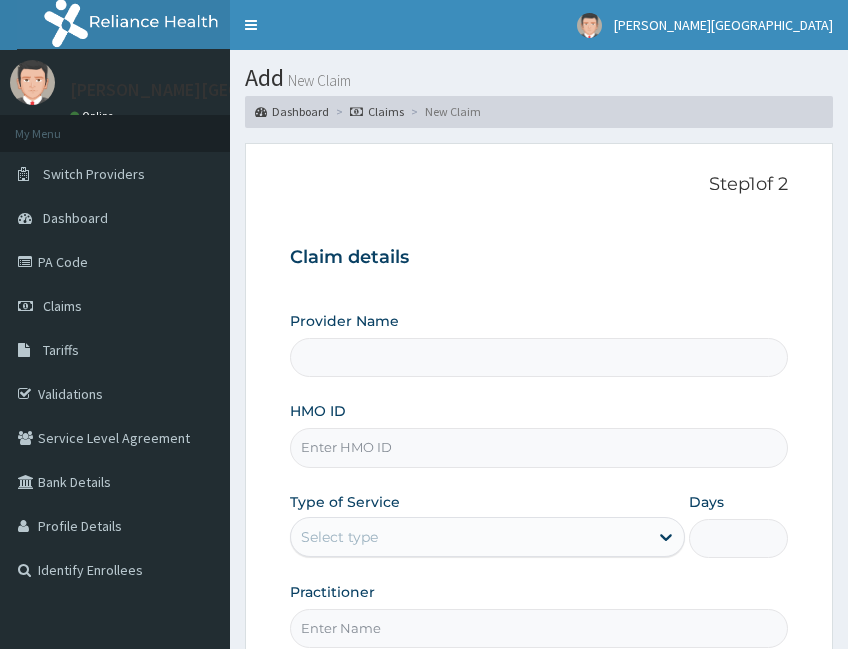 scroll, scrollTop: 0, scrollLeft: 0, axis: both 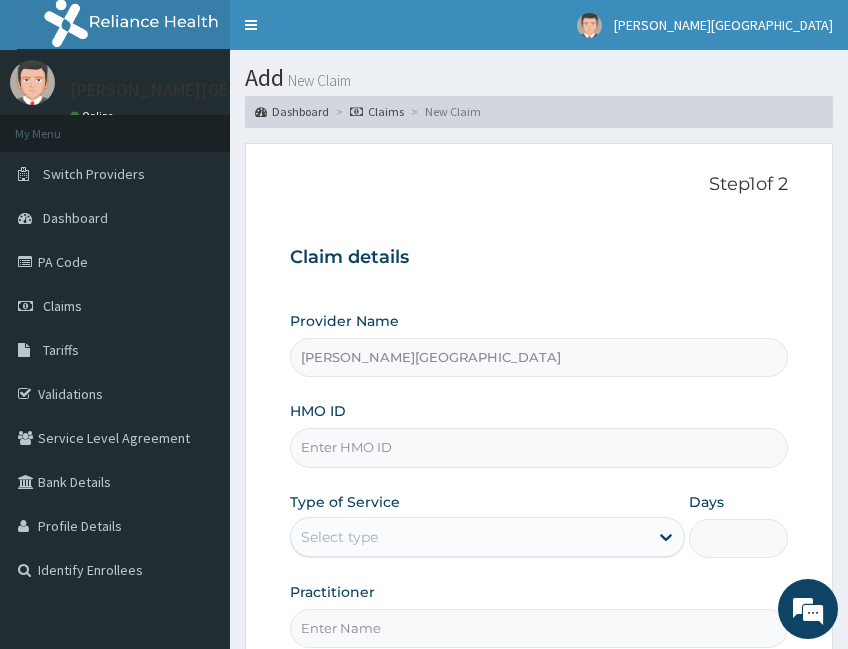click on "Toggle navigation" at bounding box center [251, 25] 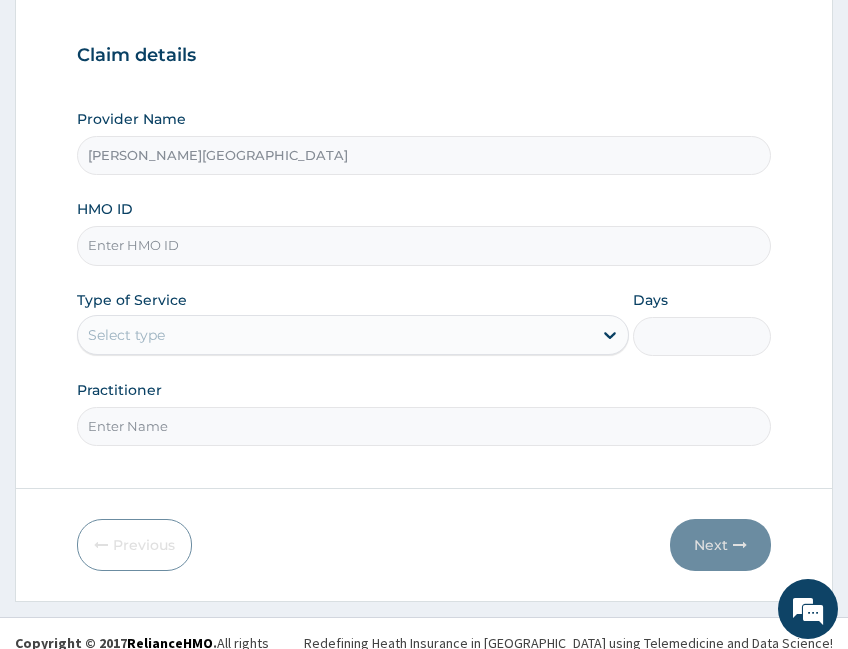 scroll, scrollTop: 221, scrollLeft: 0, axis: vertical 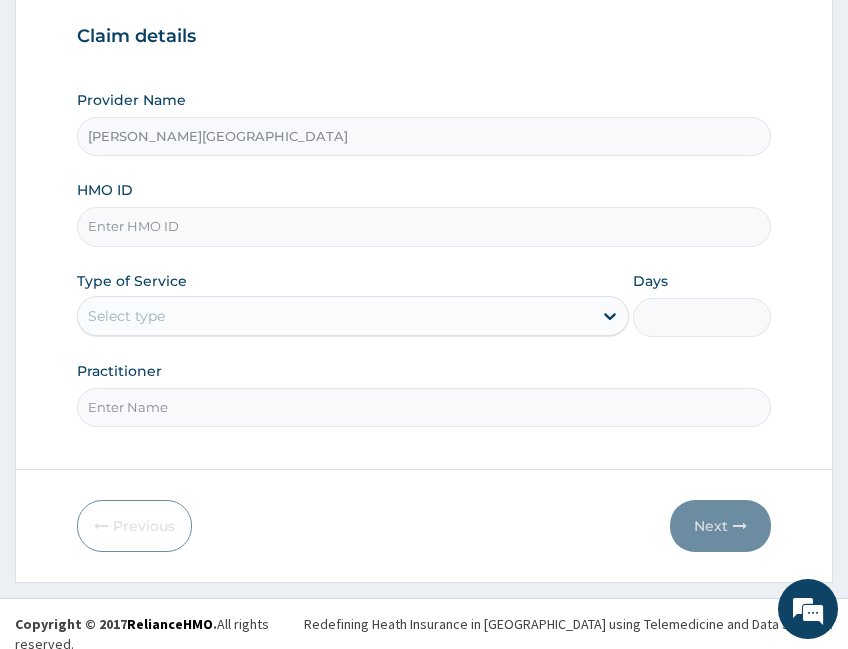click on "HMO ID" at bounding box center [424, 226] 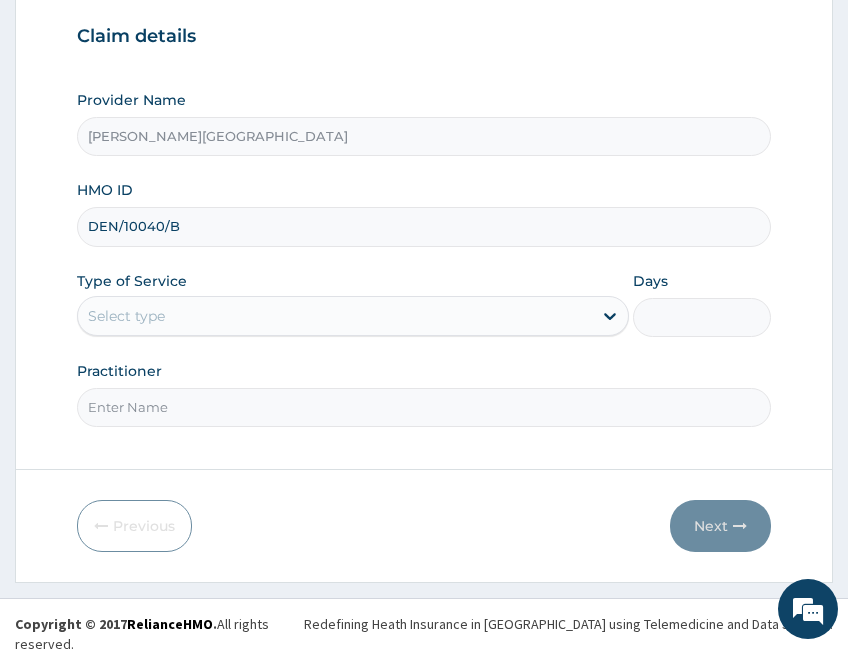 type on "DEN/10040/B" 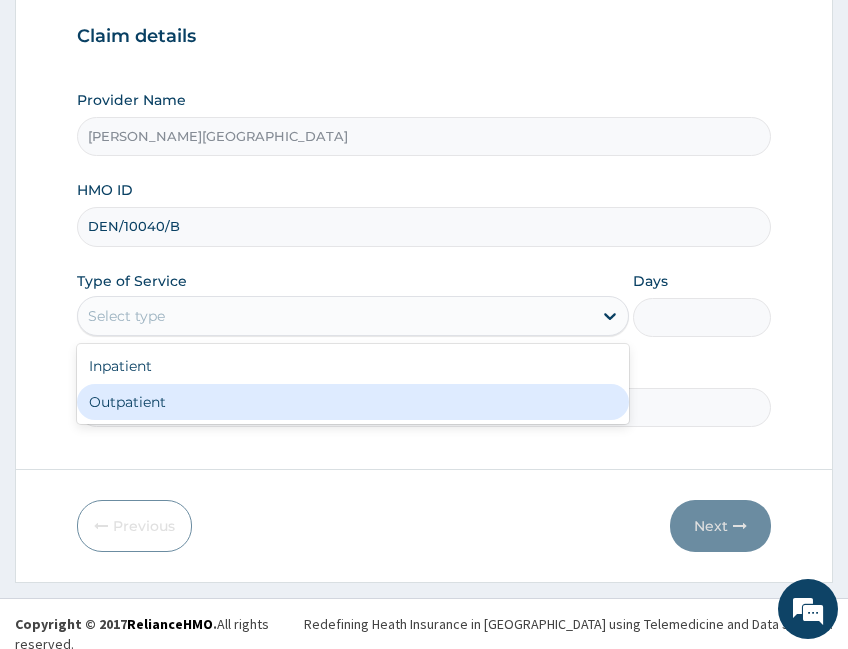 click on "Outpatient" at bounding box center [353, 402] 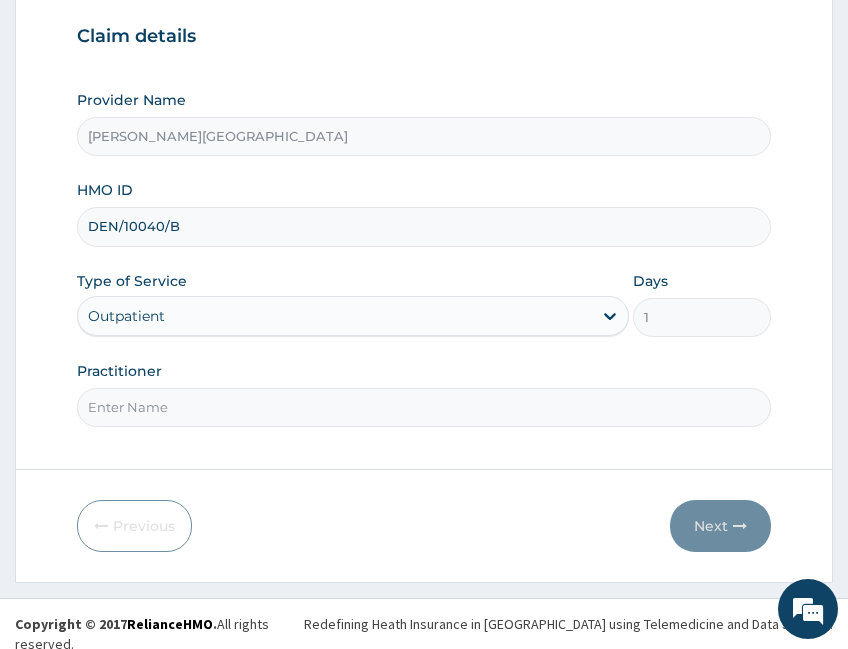 drag, startPoint x: 194, startPoint y: 387, endPoint x: 198, endPoint y: 401, distance: 14.56022 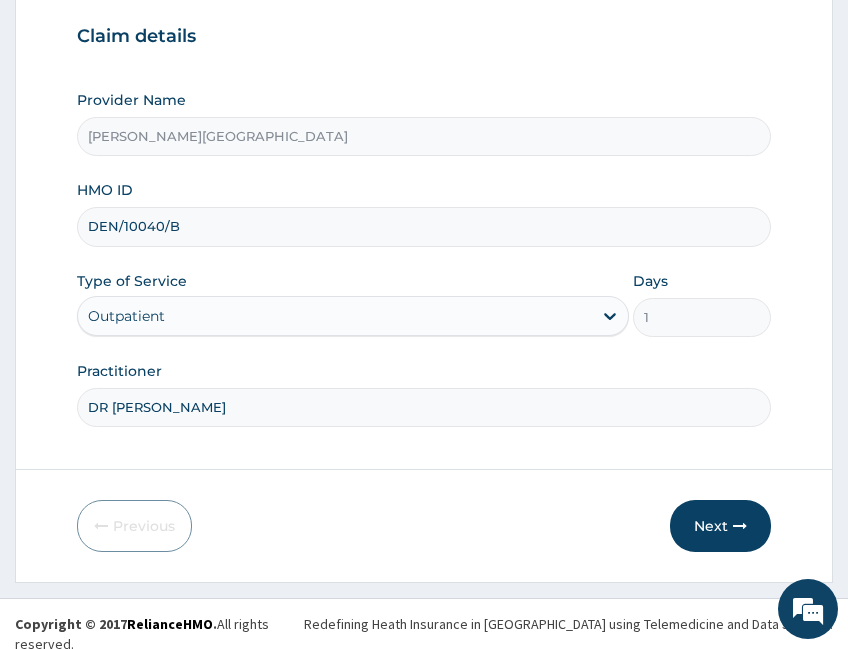 type on "[PERSON_NAME]" 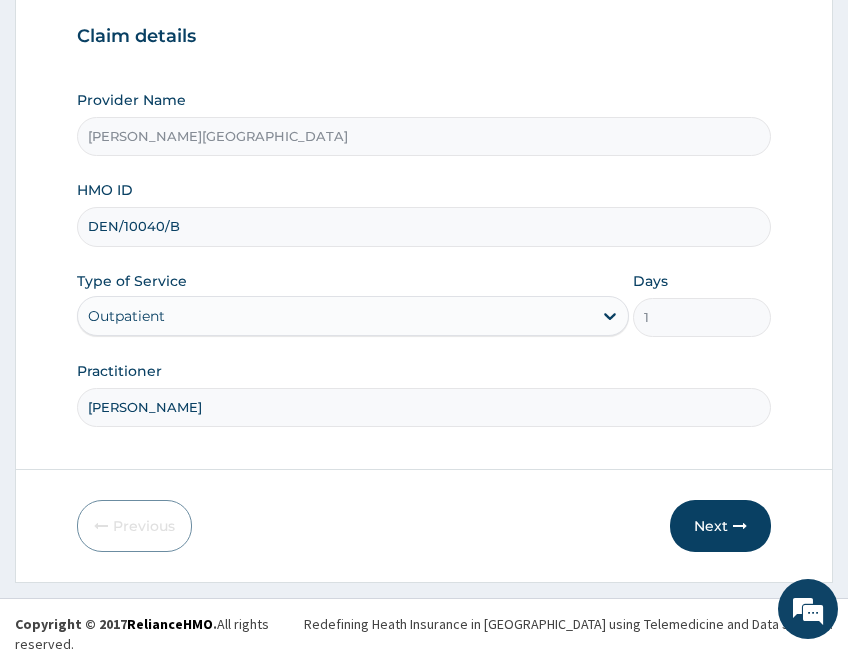 click on "Next" at bounding box center [720, 526] 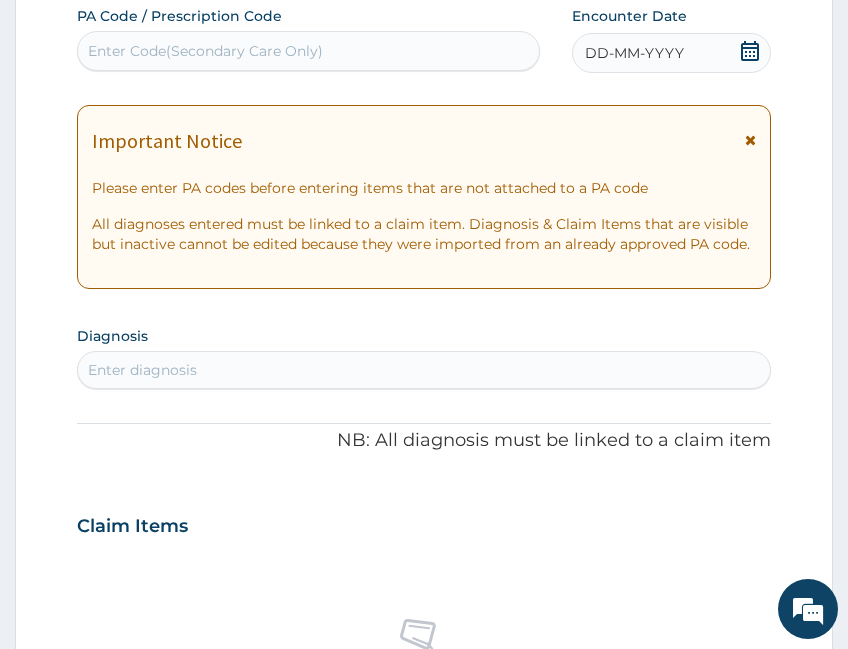 drag, startPoint x: 740, startPoint y: 47, endPoint x: 851, endPoint y: 94, distance: 120.54045 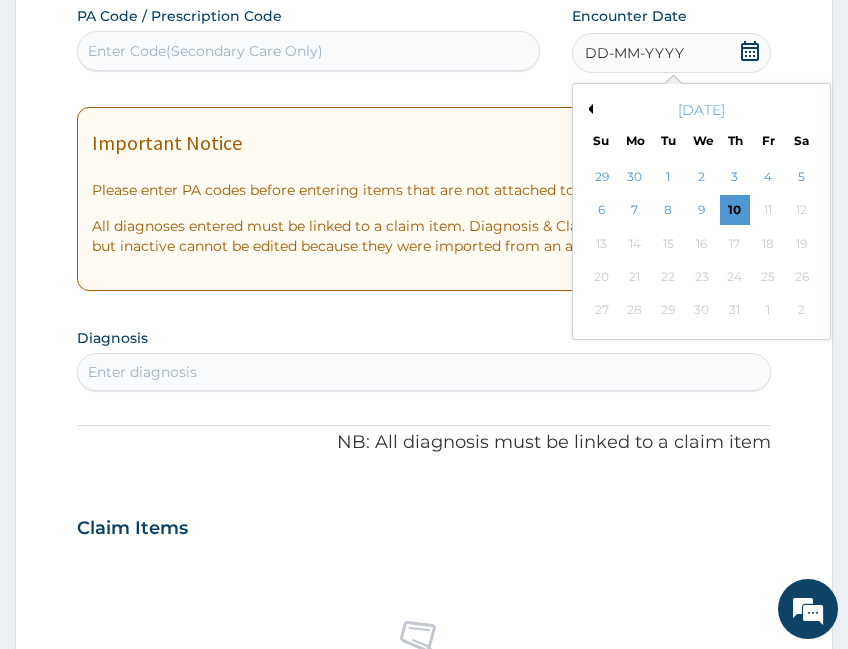 click on "Previous Month" at bounding box center [588, 109] 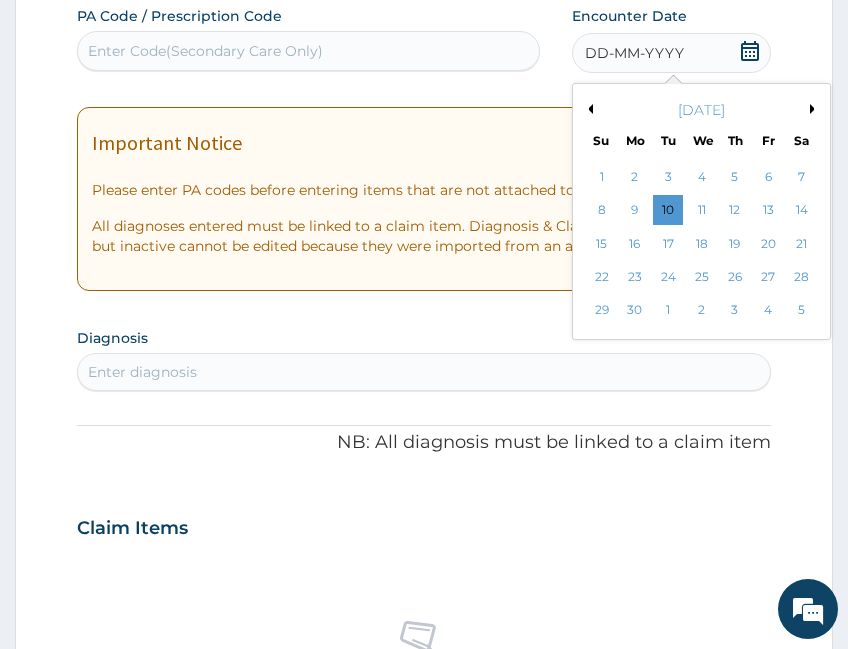 click on "3" at bounding box center (669, 177) 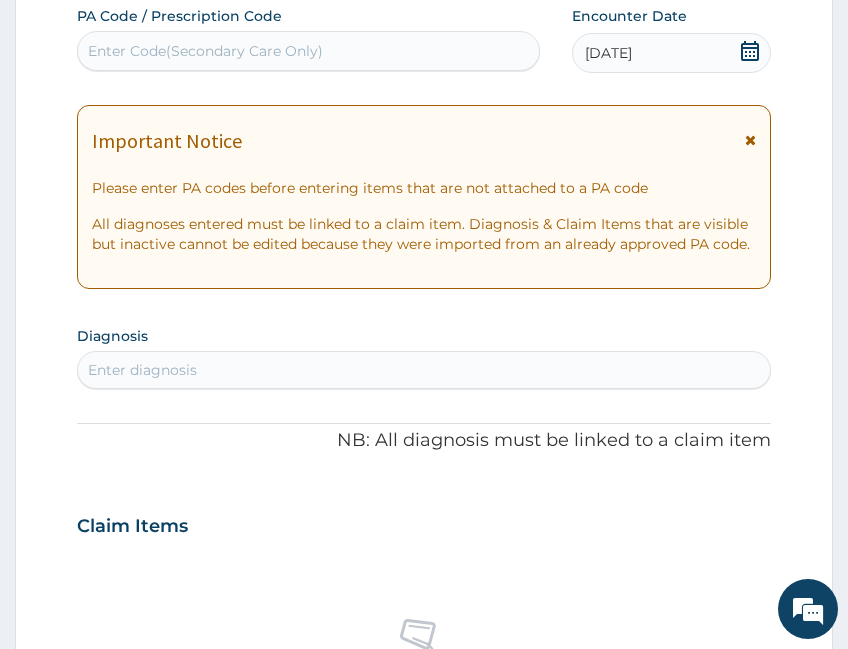 click on "Enter diagnosis" at bounding box center (424, 370) 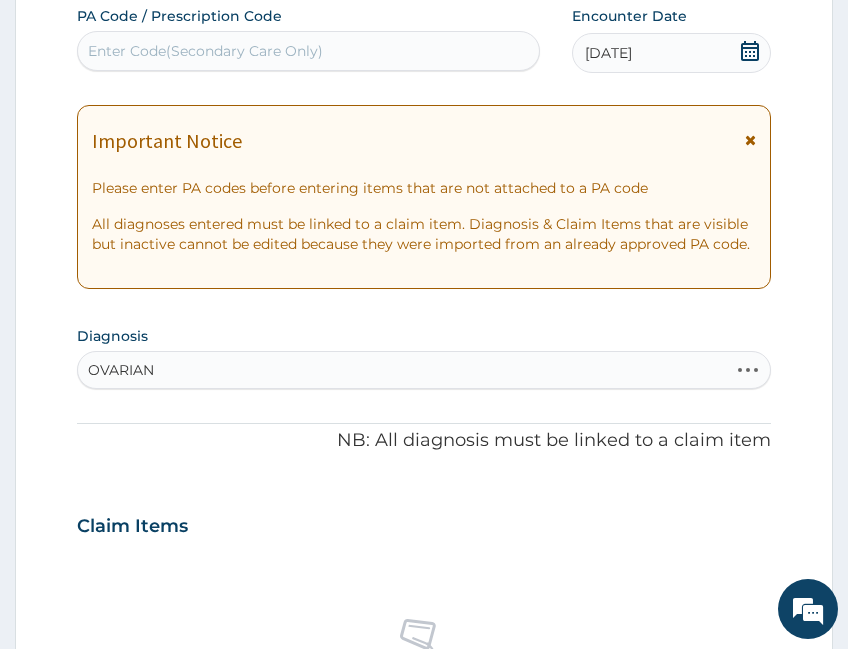 type on "OVARIAN C" 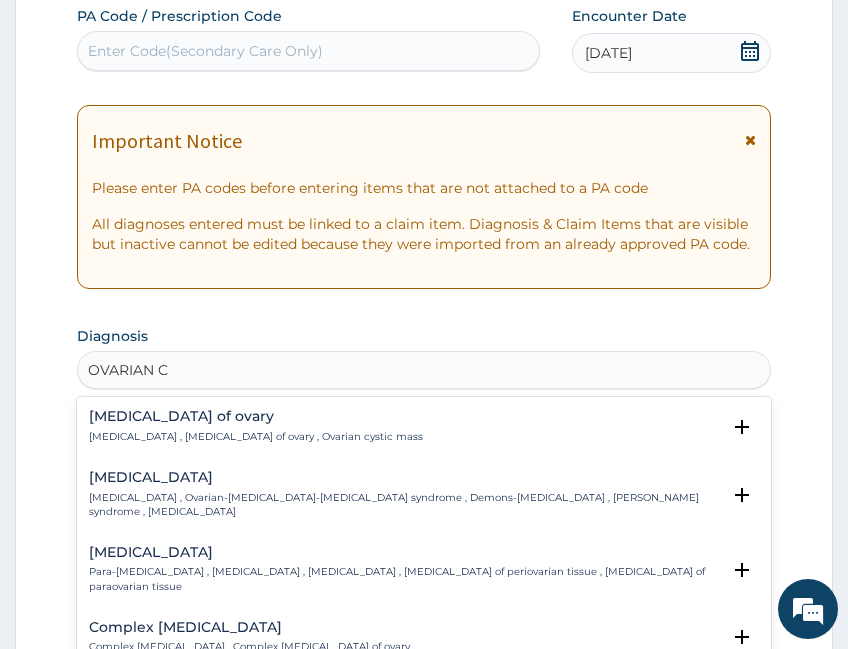 click on "[MEDICAL_DATA] of ovary" at bounding box center (256, 416) 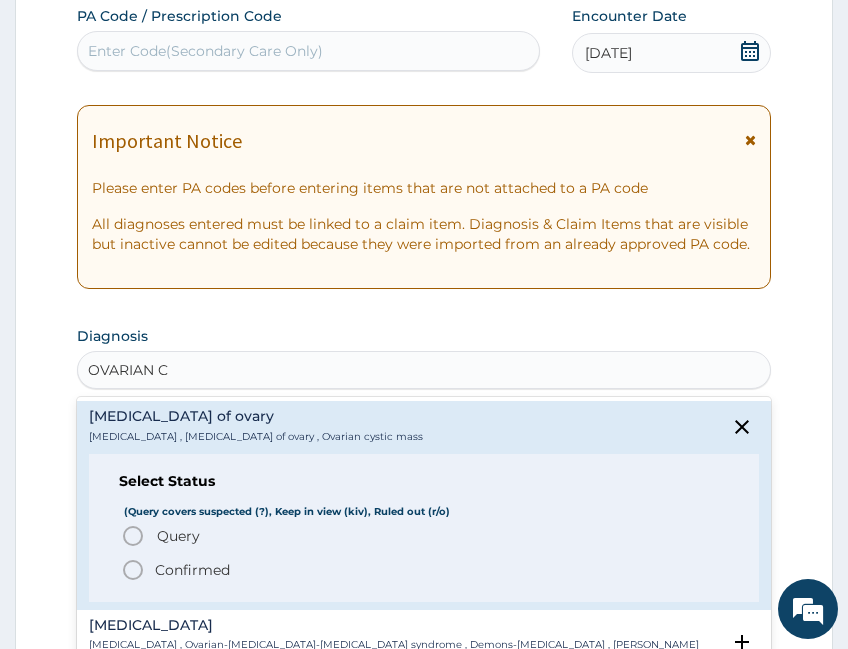 click on "Confirmed" at bounding box center (192, 570) 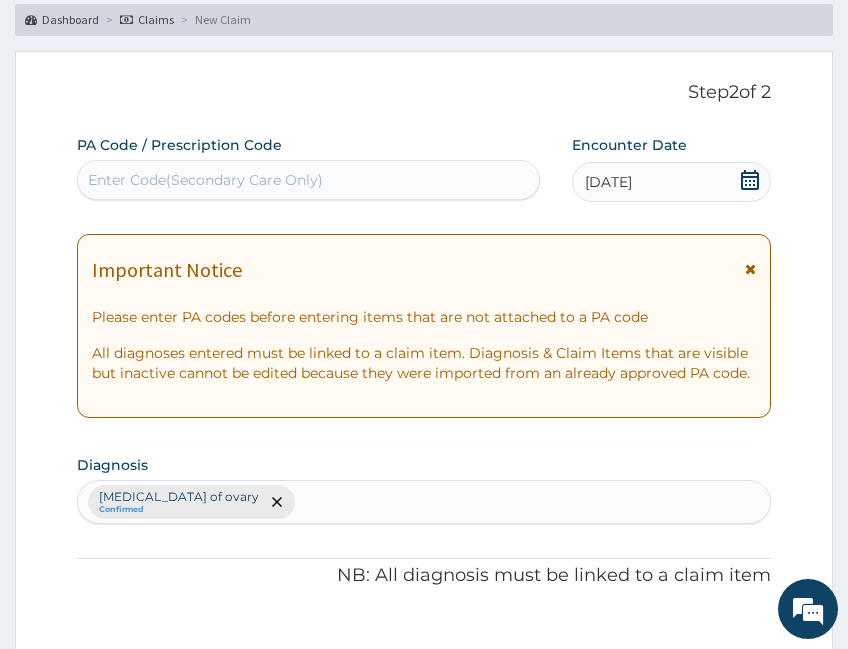 scroll, scrollTop: 54, scrollLeft: 0, axis: vertical 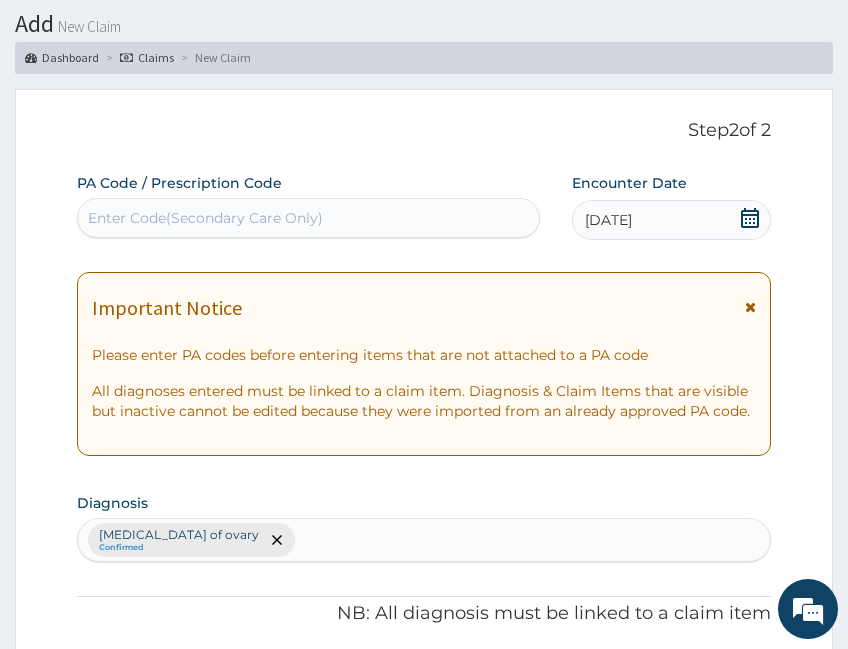 click on "Enter Code(Secondary Care Only)" at bounding box center [205, 218] 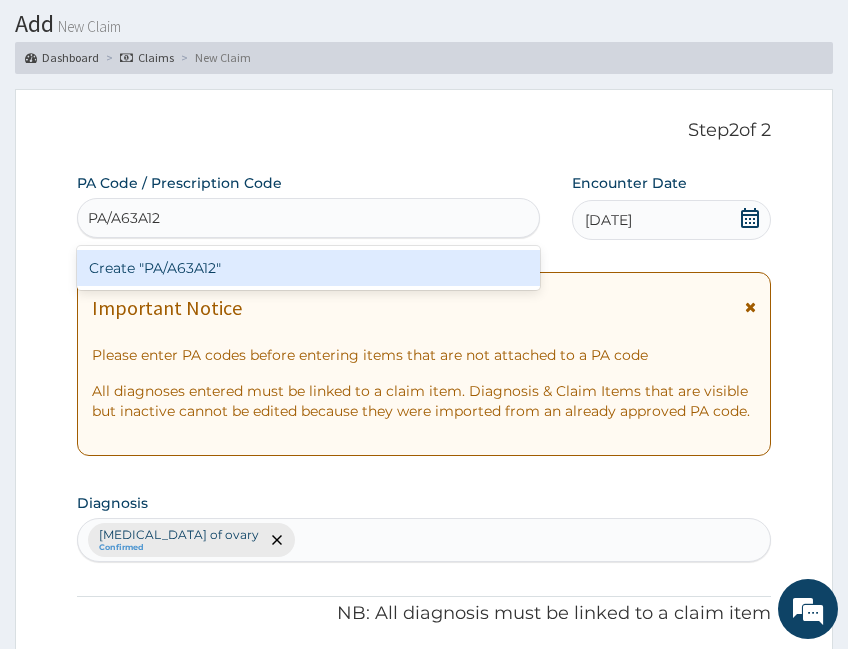 click on "Create "PA/A63A12"" at bounding box center (308, 268) 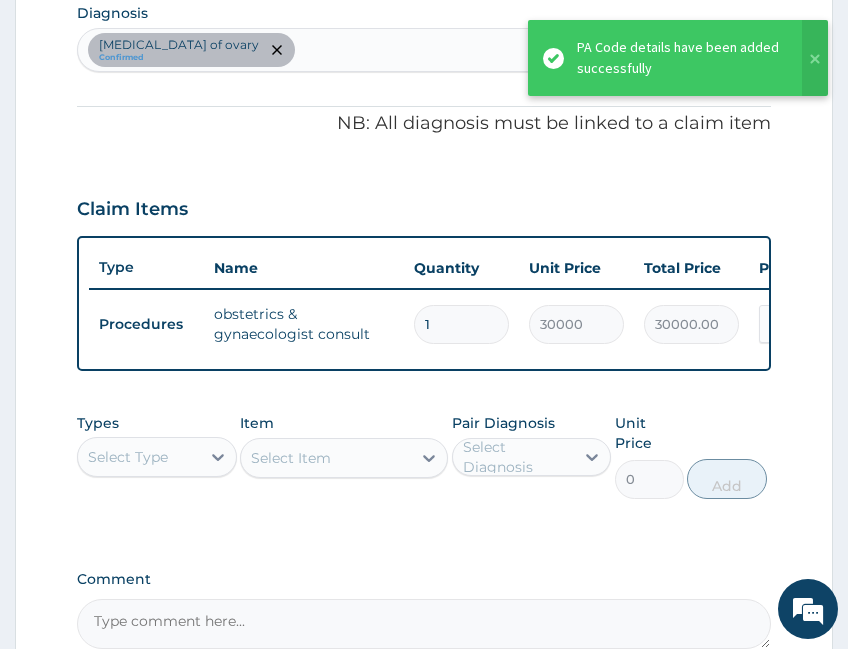 scroll, scrollTop: 711, scrollLeft: 0, axis: vertical 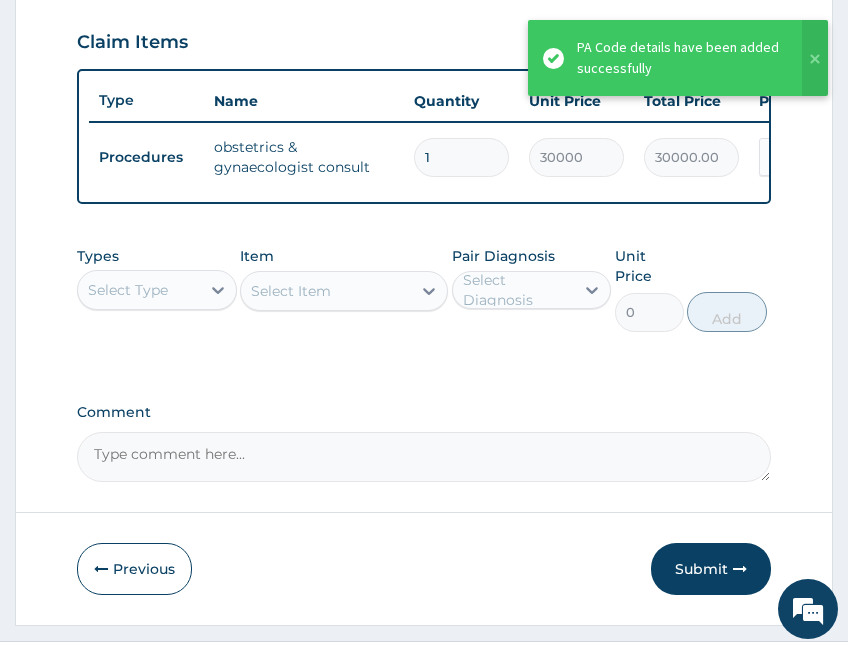 click on "Submit" at bounding box center [711, 569] 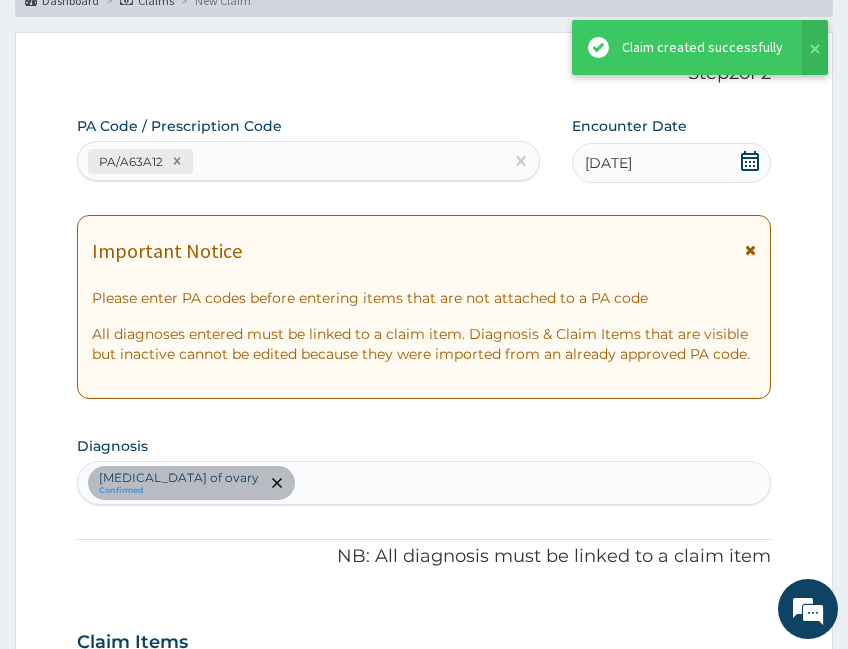 scroll, scrollTop: 711, scrollLeft: 0, axis: vertical 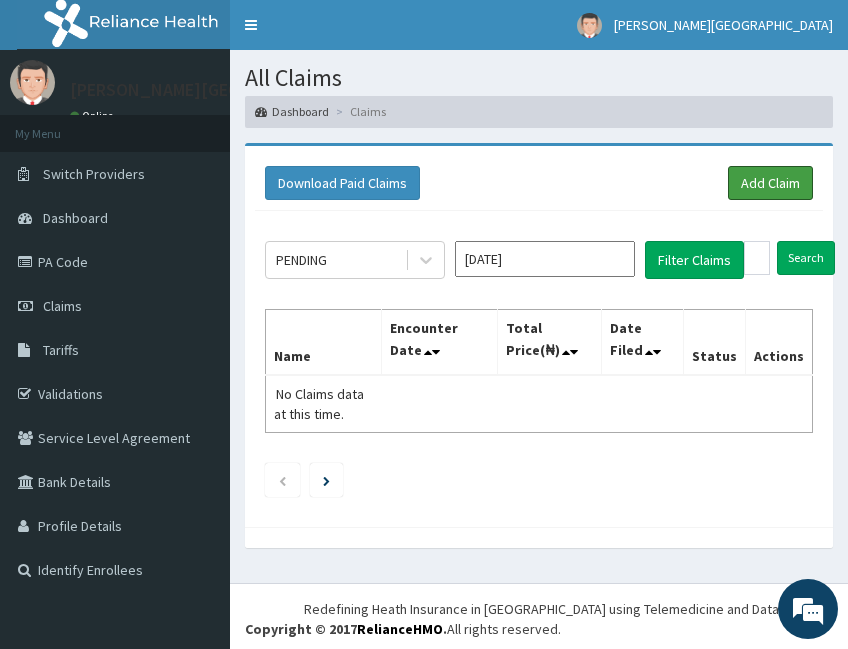 click on "Add Claim" at bounding box center [770, 183] 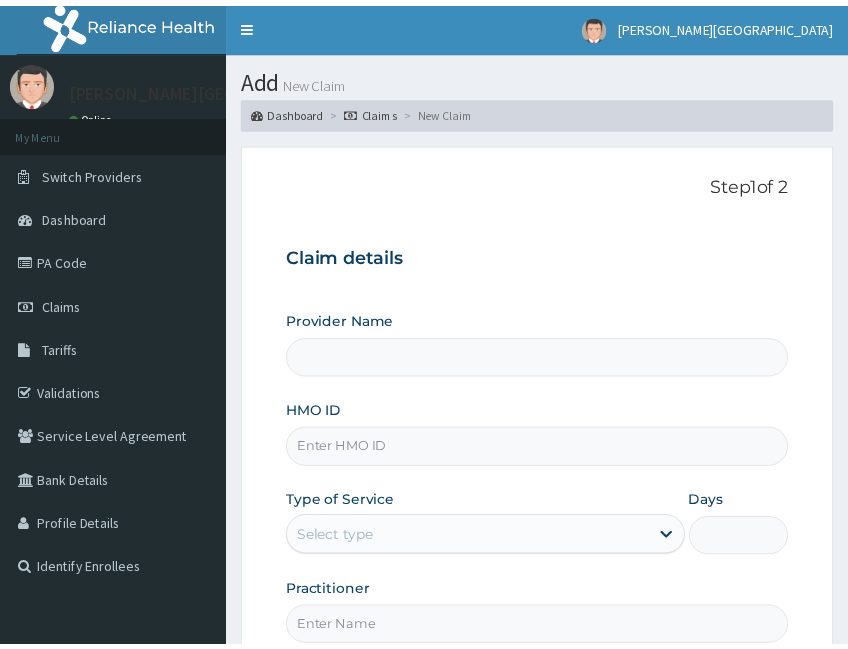 scroll, scrollTop: 0, scrollLeft: 0, axis: both 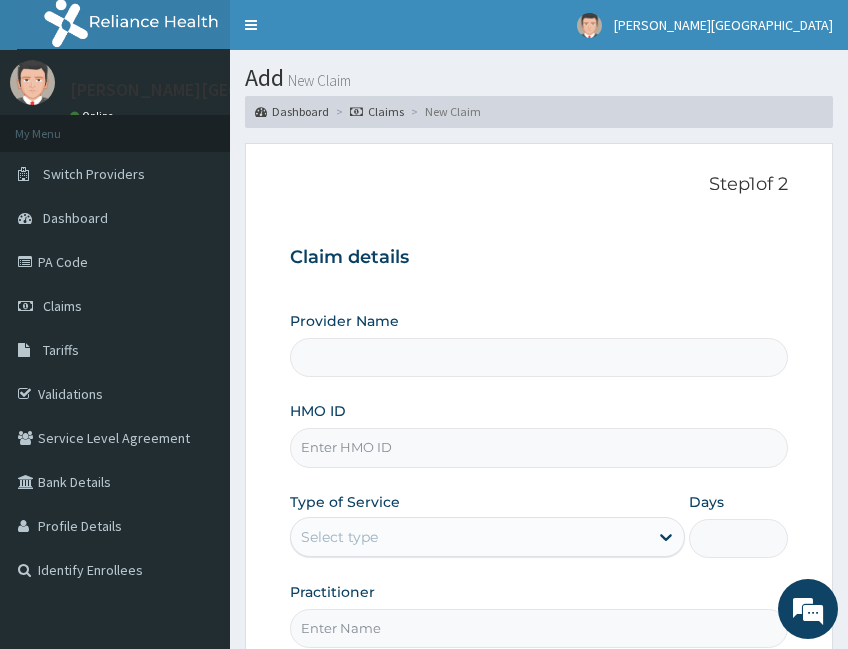 type on "[PERSON_NAME][GEOGRAPHIC_DATA]" 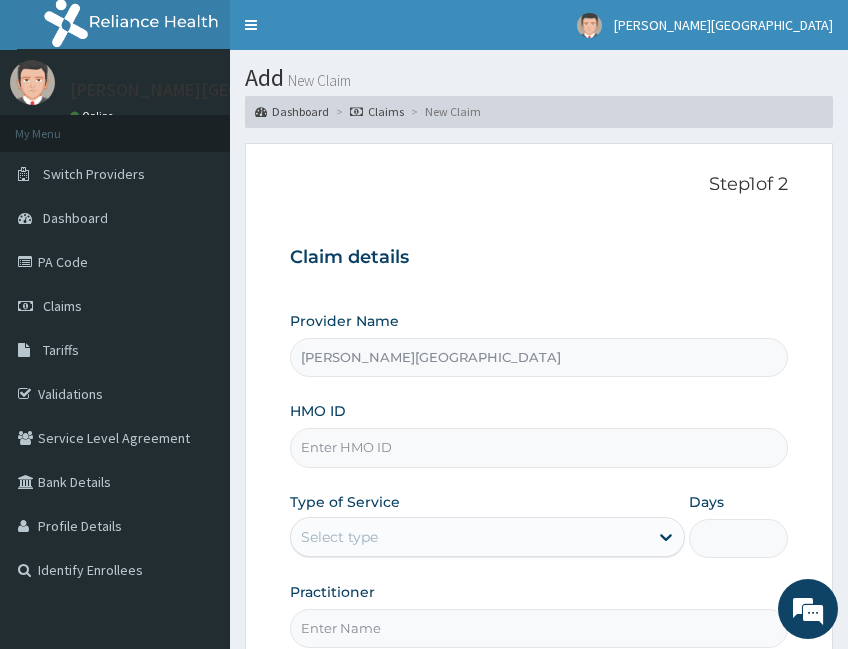 click on "HMO ID" at bounding box center [539, 447] 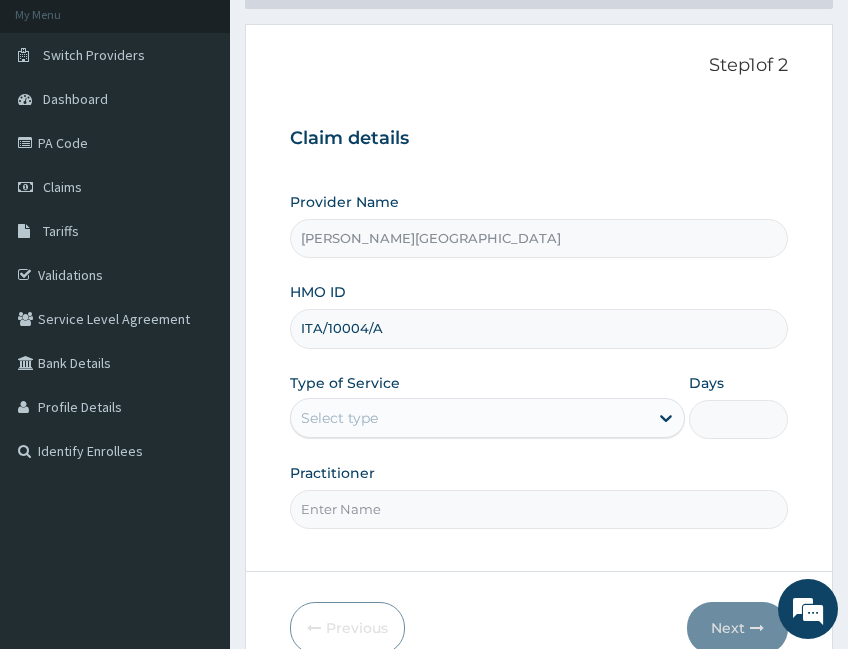 scroll, scrollTop: 167, scrollLeft: 0, axis: vertical 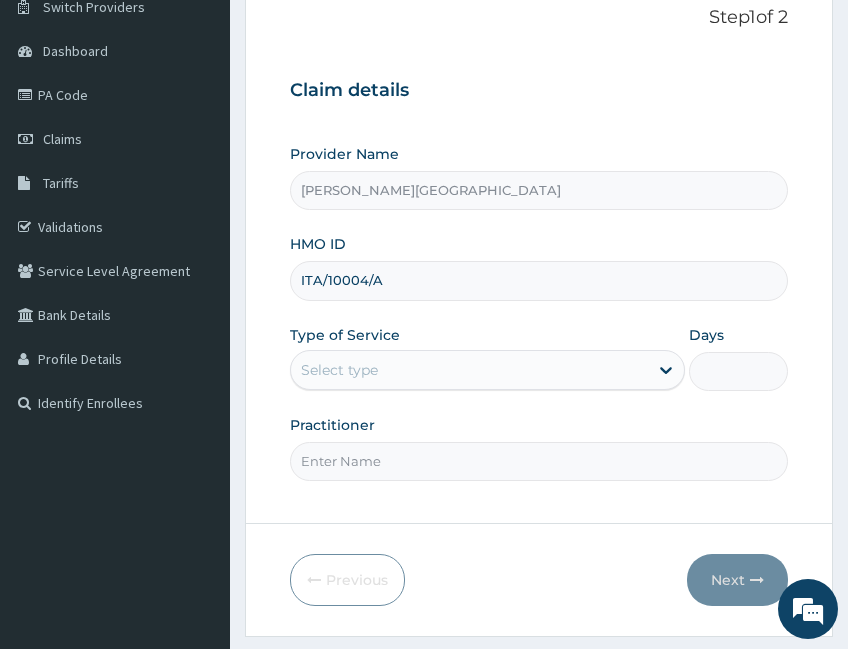 type on "ITA/10004/A" 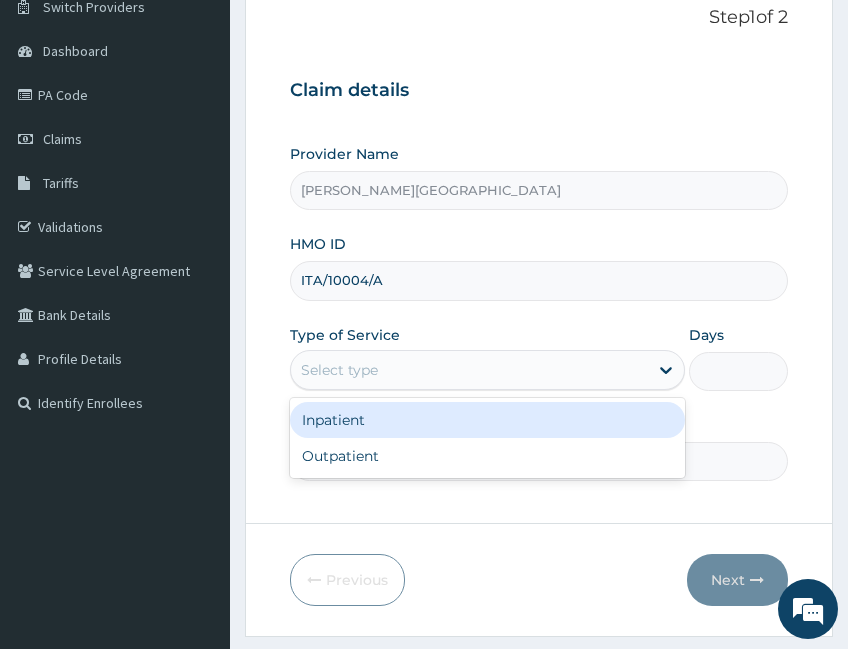click on "Outpatient" at bounding box center (487, 456) 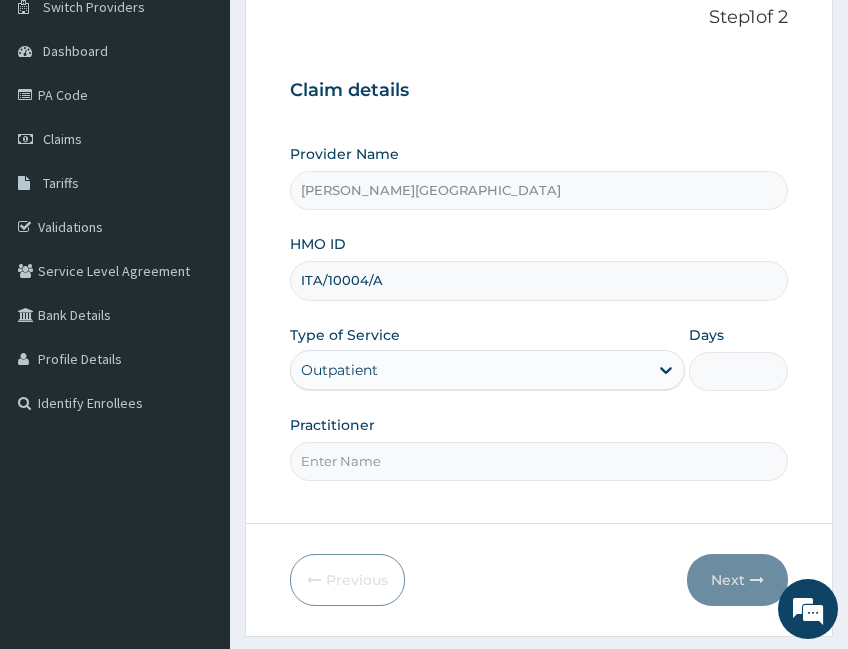type on "1" 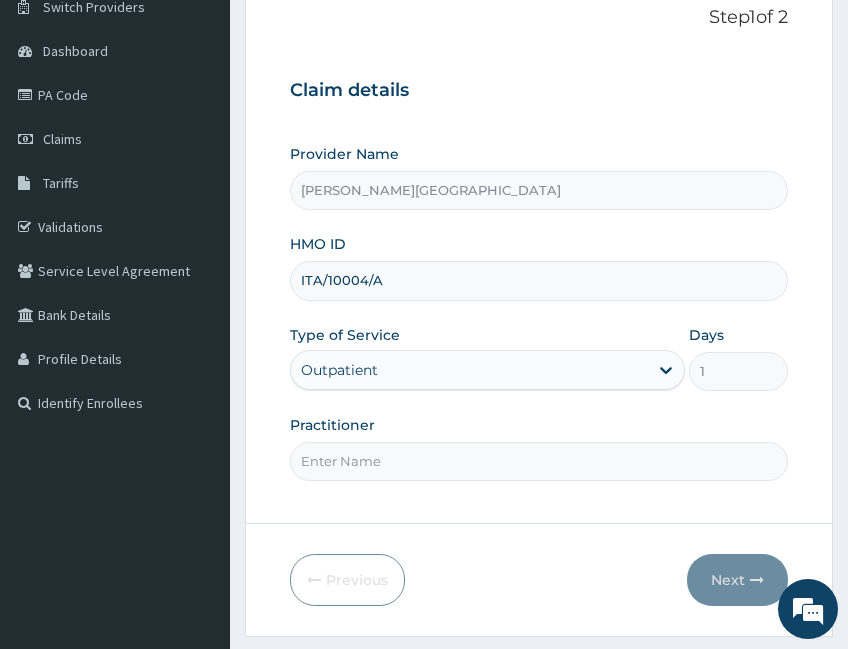 scroll, scrollTop: 0, scrollLeft: 0, axis: both 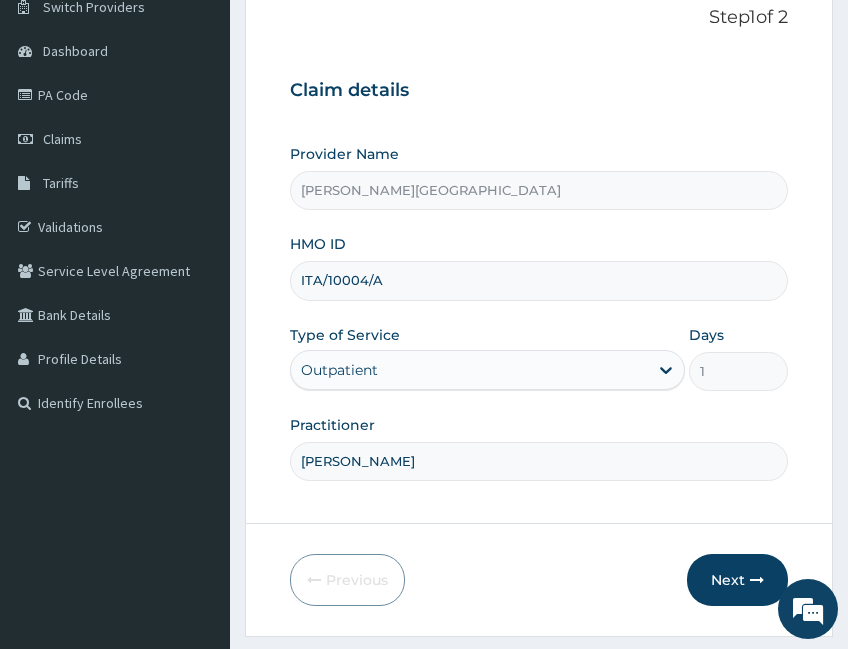 type on "[PERSON_NAME]" 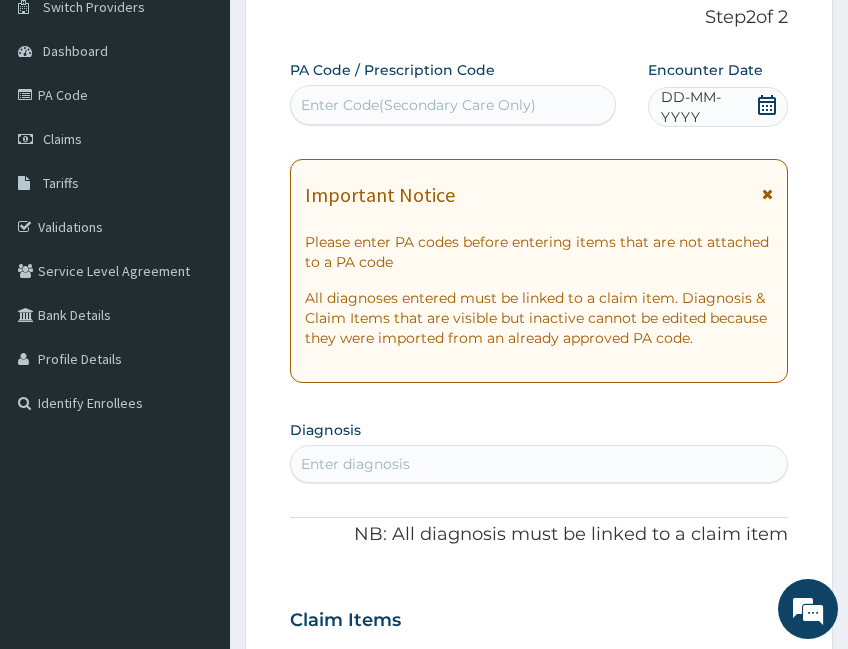 click on "Enter Code(Secondary Care Only)" at bounding box center [418, 105] 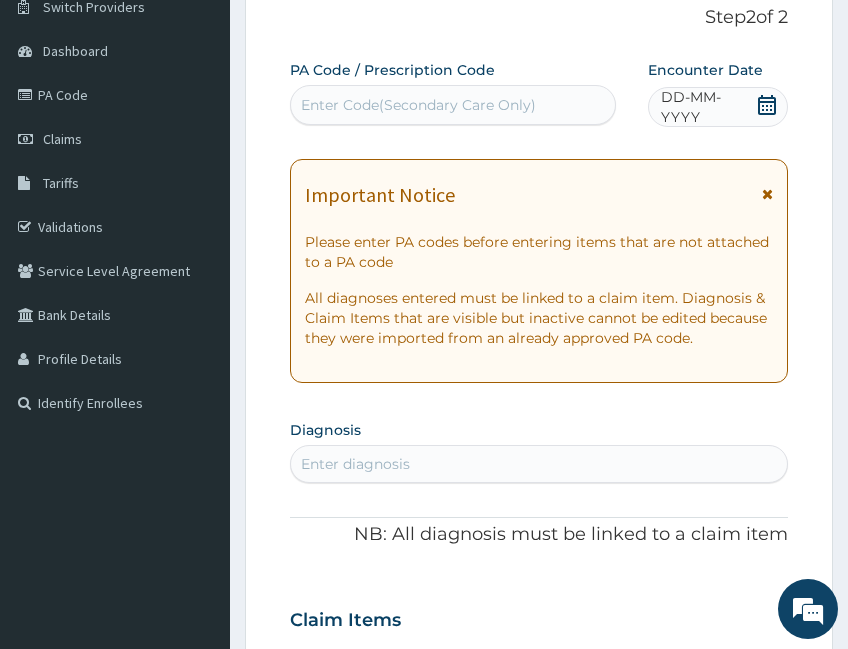 drag, startPoint x: 401, startPoint y: 105, endPoint x: 192, endPoint y: 55, distance: 214.89764 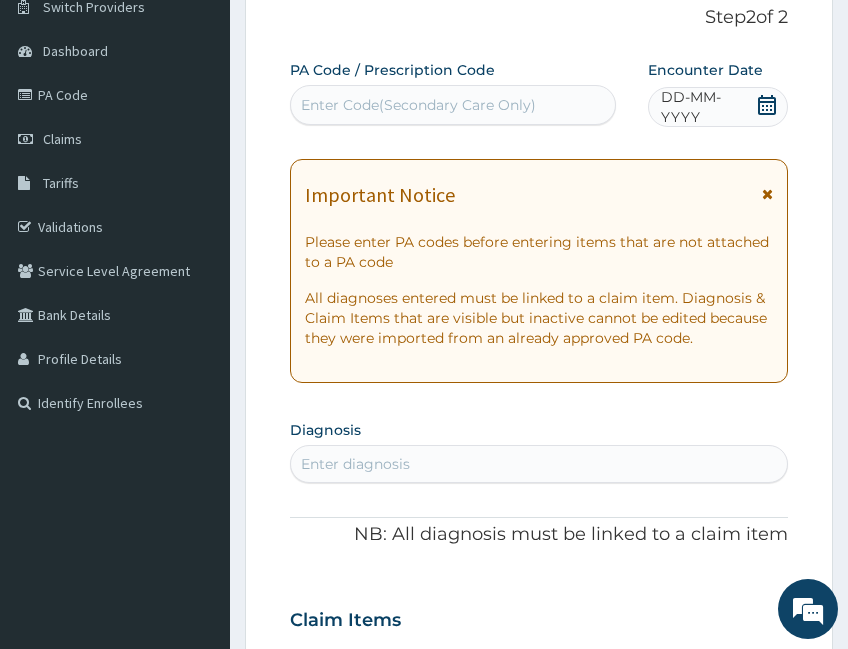 paste on "PA/9BBE08" 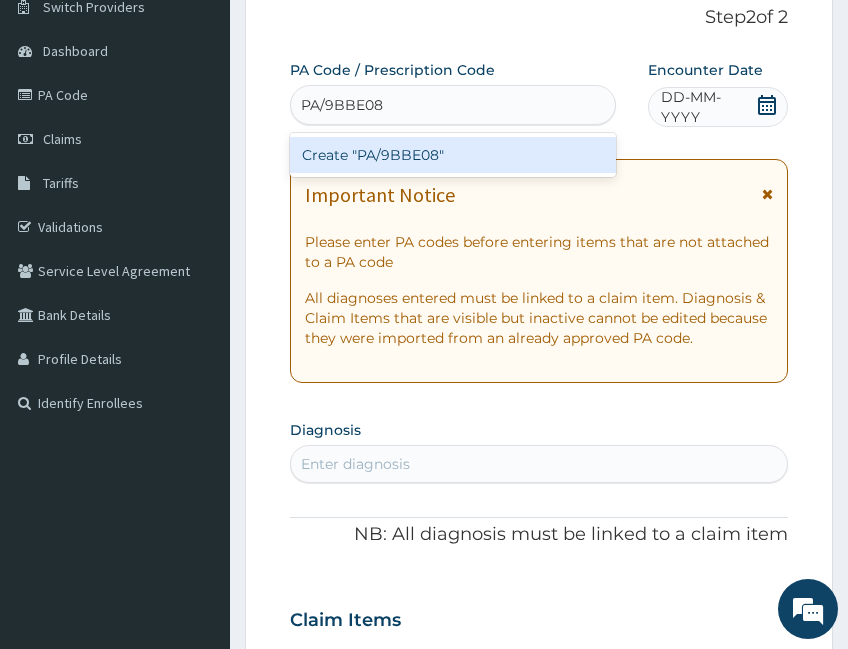 click on "Create "PA/9BBE08"" at bounding box center (453, 155) 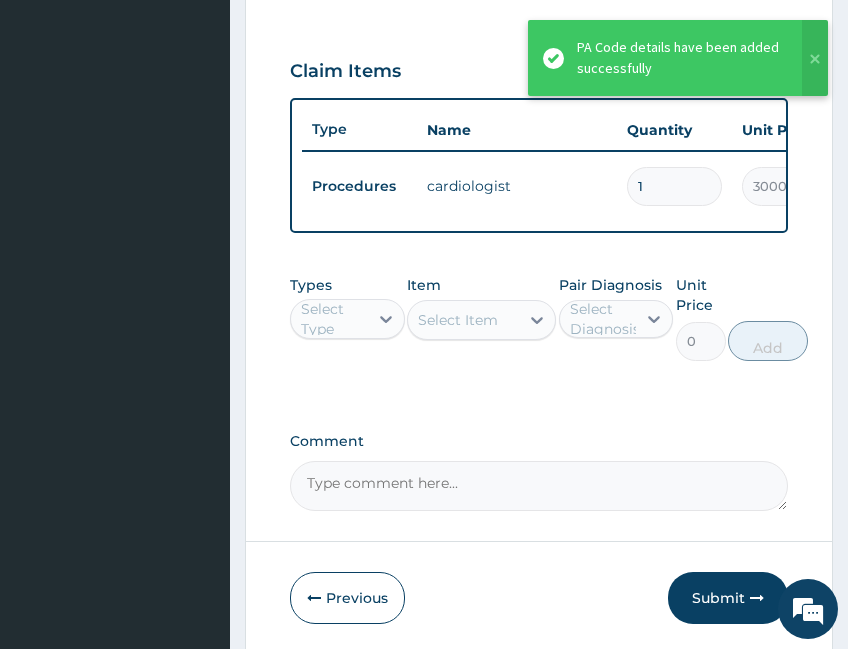 scroll, scrollTop: 829, scrollLeft: 0, axis: vertical 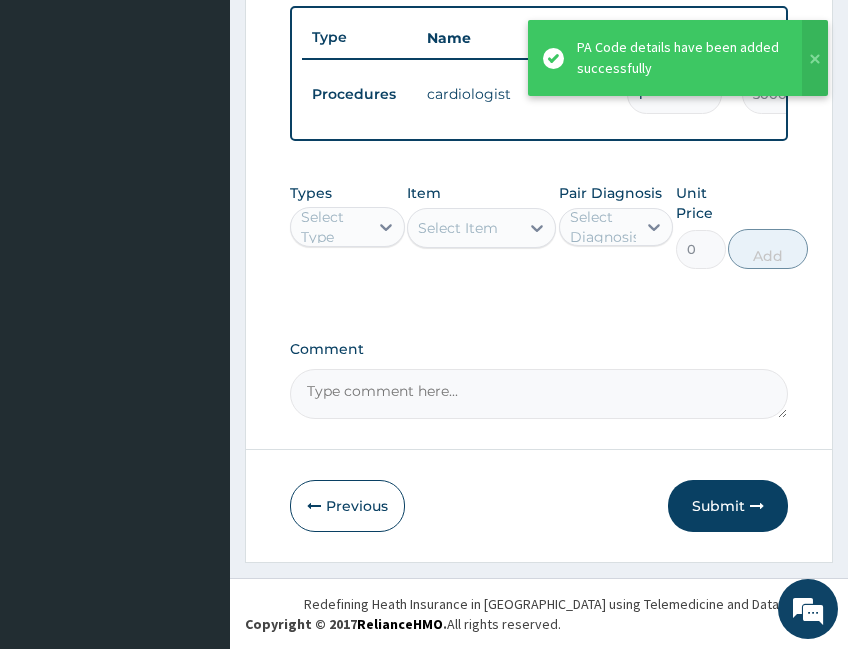 drag, startPoint x: 741, startPoint y: 499, endPoint x: 777, endPoint y: 472, distance: 45 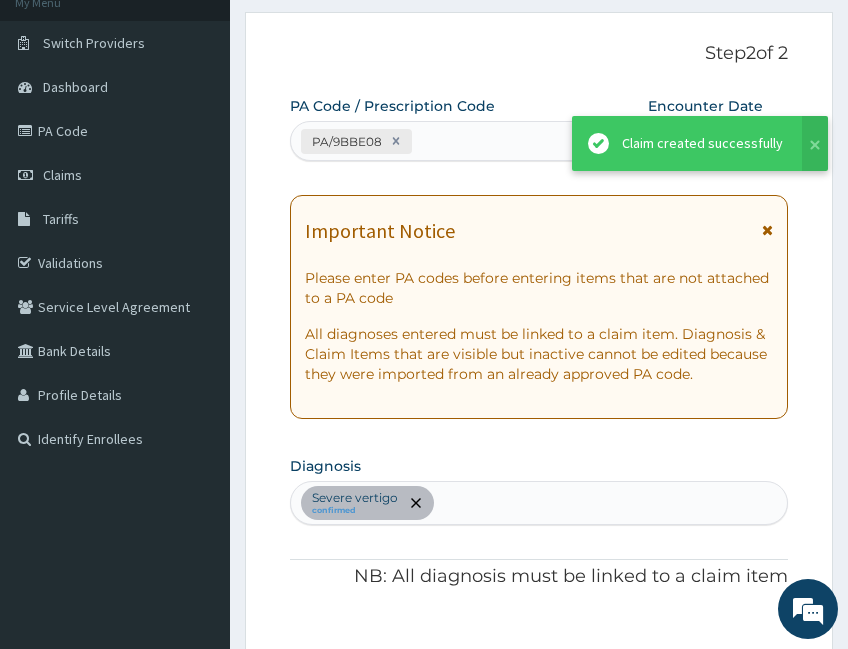 scroll, scrollTop: 829, scrollLeft: 0, axis: vertical 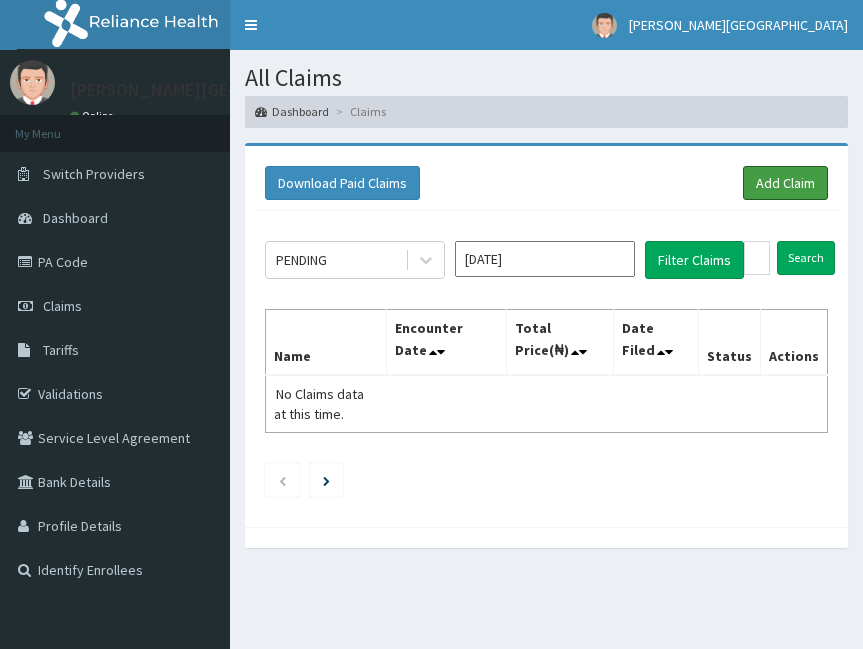 click on "Add Claim" at bounding box center (785, 183) 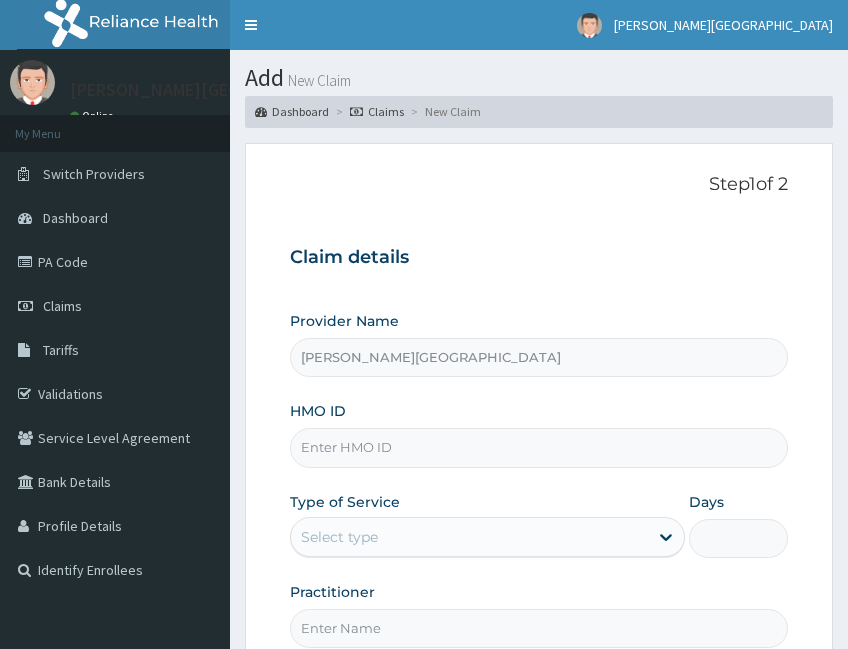 click on "HMO ID" at bounding box center (539, 447) 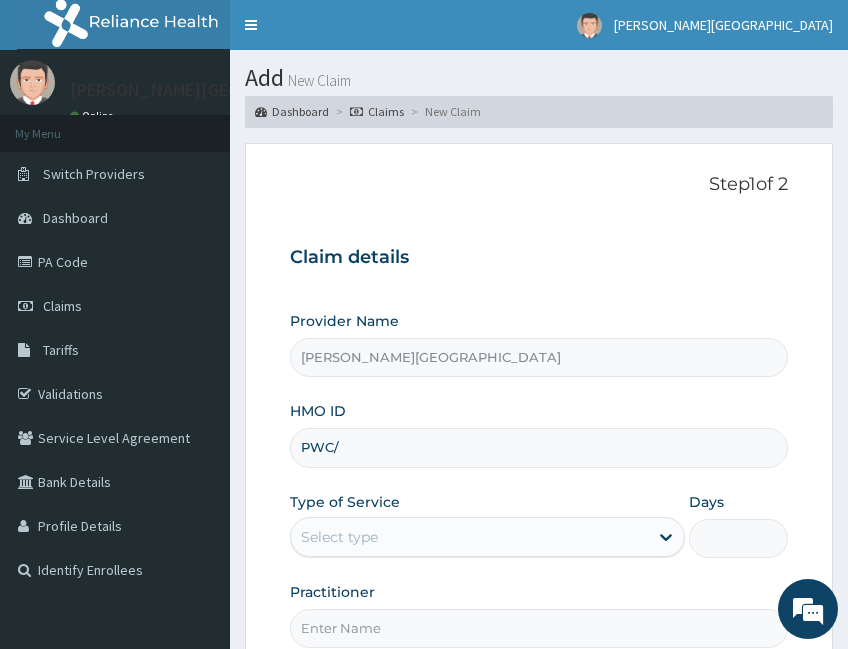 type on "PWC/10528/A" 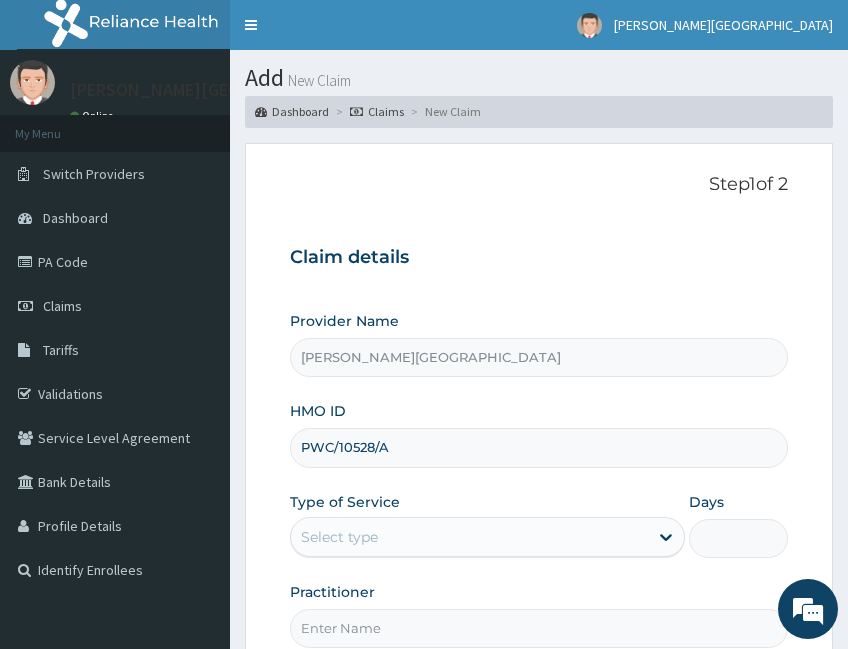 click on "Select type" at bounding box center (469, 537) 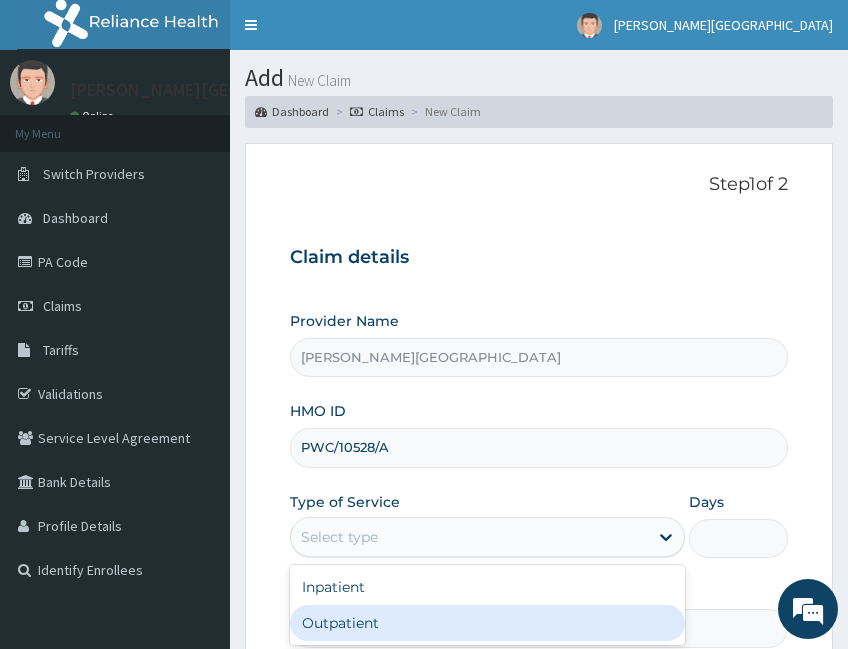 drag, startPoint x: 388, startPoint y: 618, endPoint x: 418, endPoint y: 582, distance: 46.8615 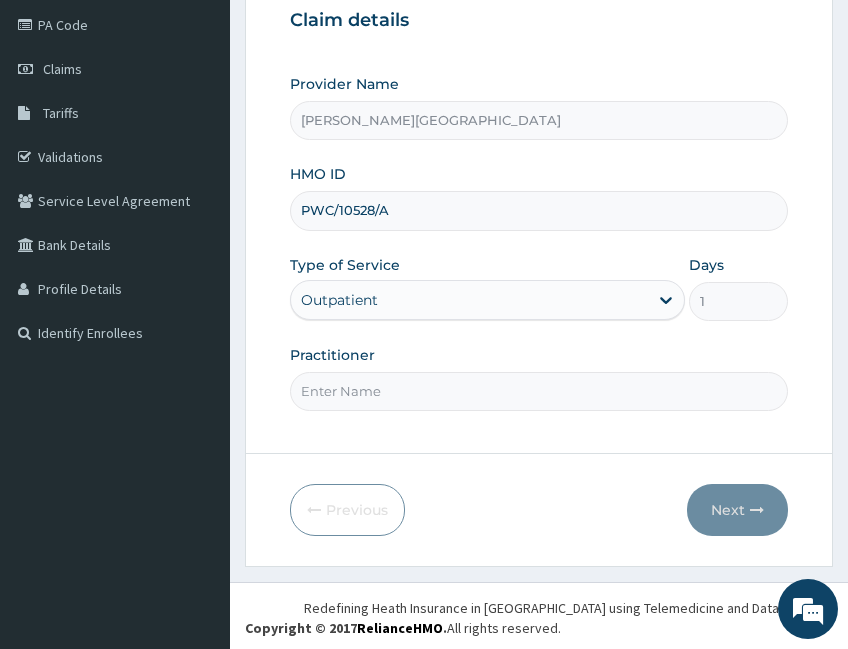 scroll, scrollTop: 241, scrollLeft: 0, axis: vertical 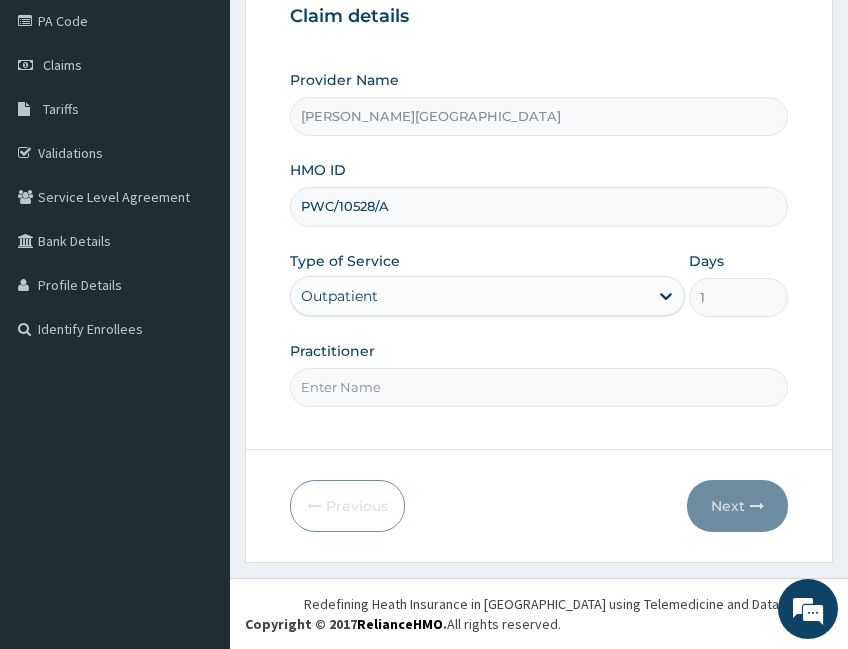 click on "Practitioner" at bounding box center [539, 387] 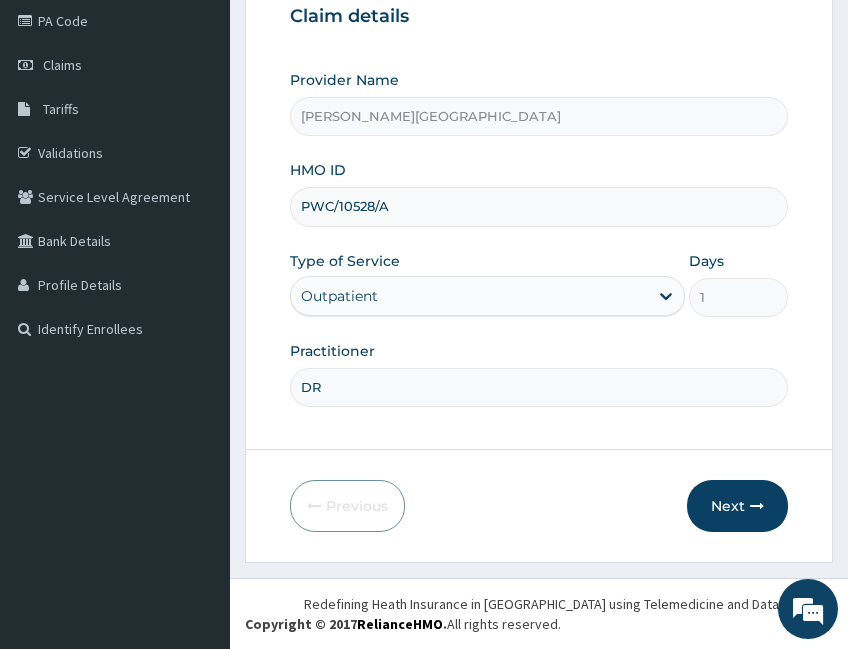 scroll, scrollTop: 0, scrollLeft: 0, axis: both 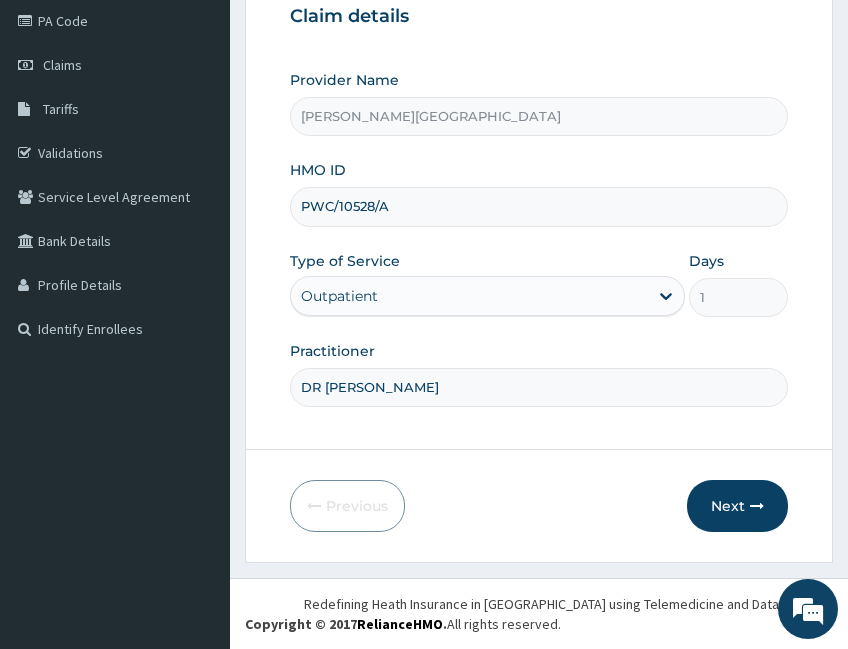 type on "[PERSON_NAME]" 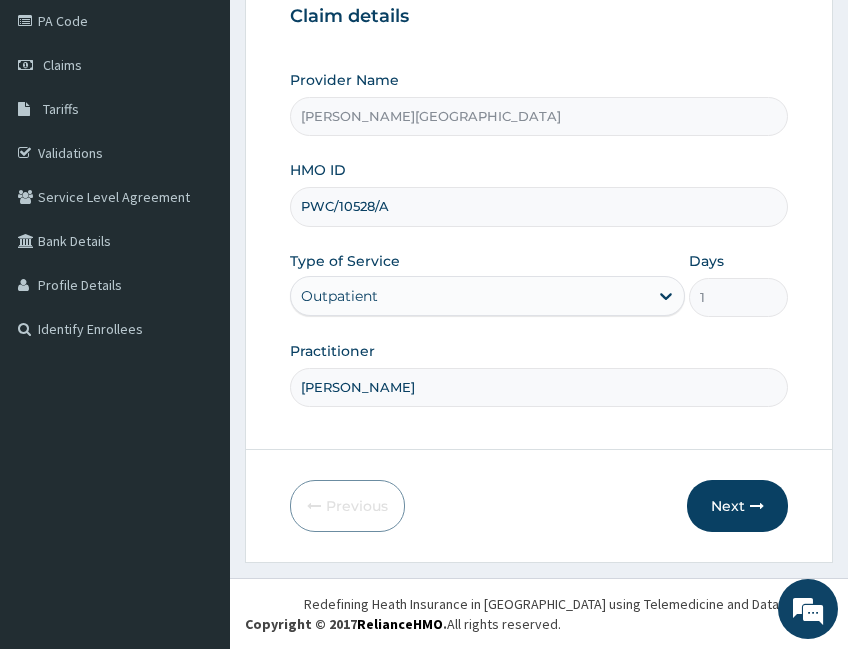 click on "Next" at bounding box center [737, 506] 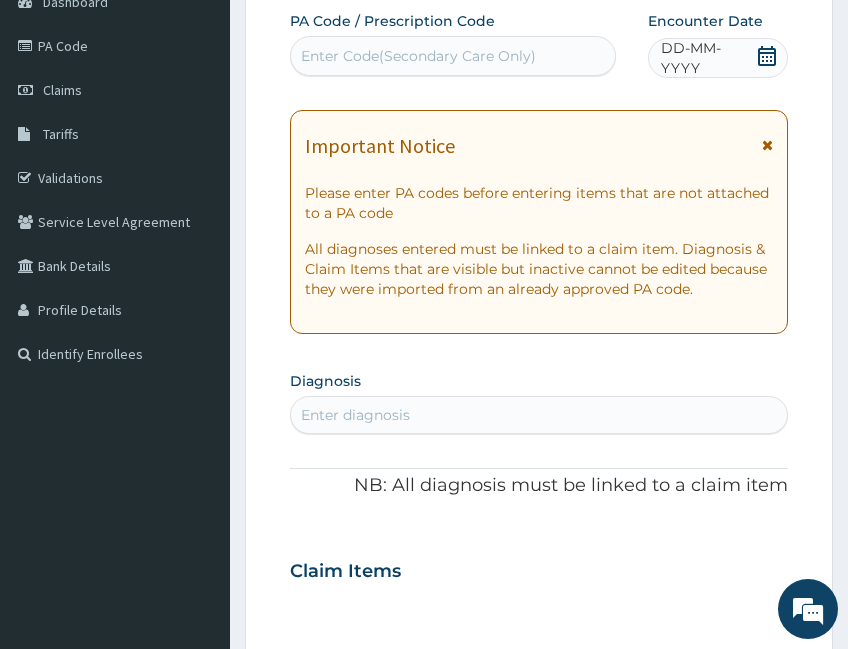 scroll, scrollTop: 0, scrollLeft: 0, axis: both 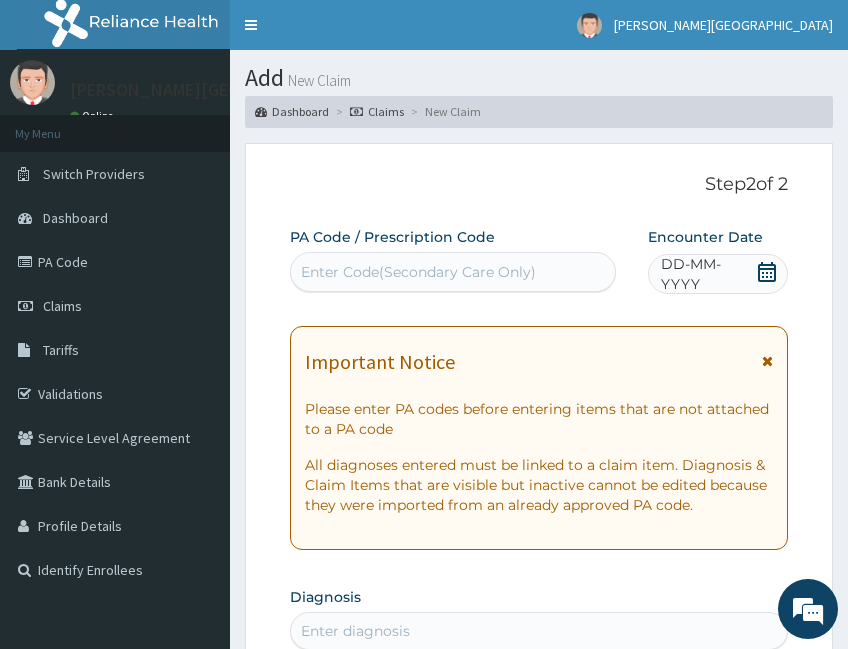 click 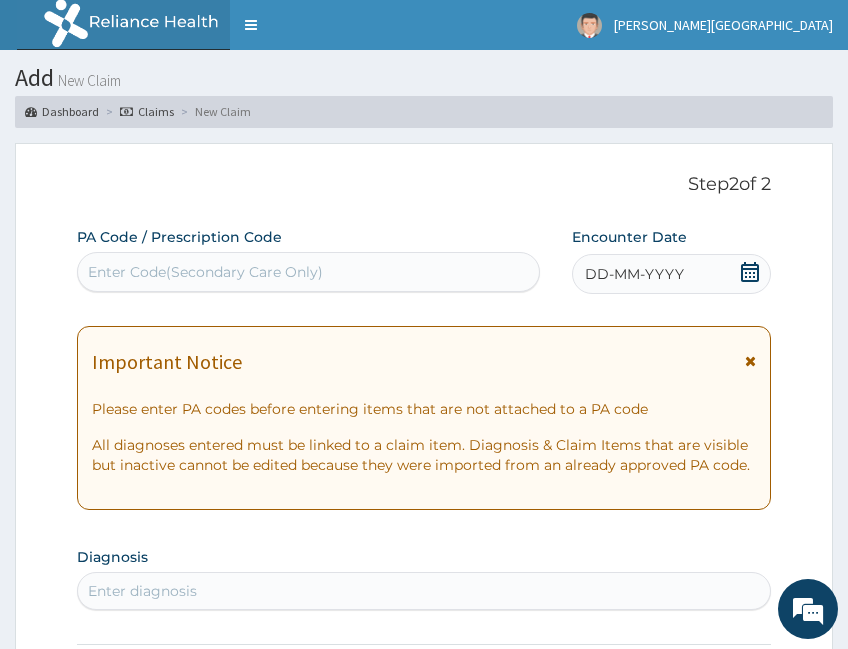 click 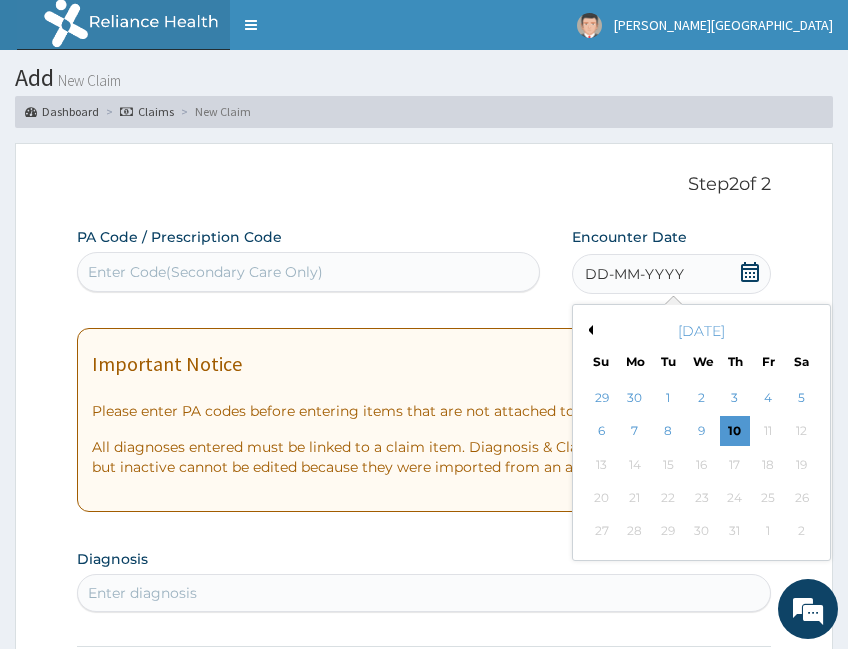 click on "Previous Month" at bounding box center (588, 330) 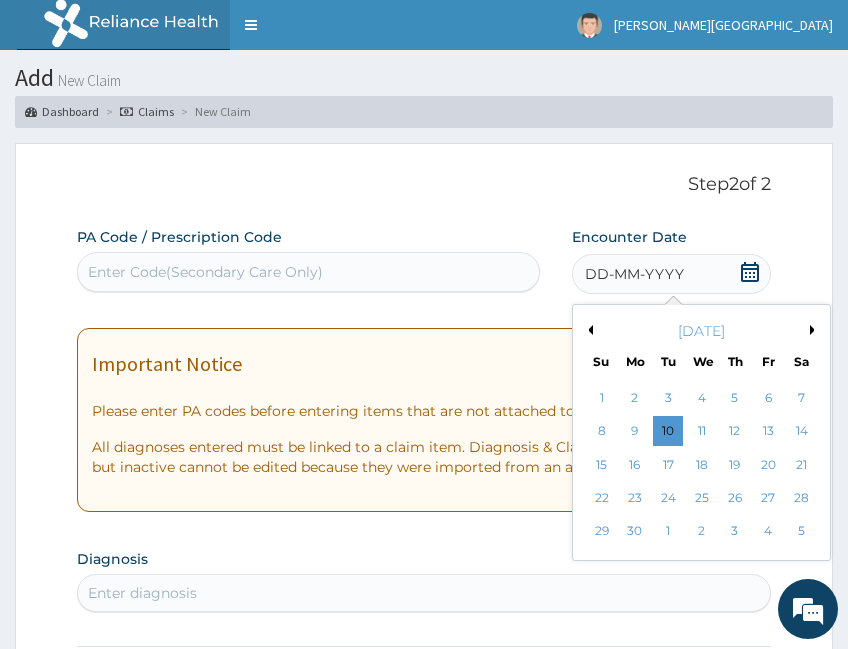 drag, startPoint x: 628, startPoint y: 399, endPoint x: 647, endPoint y: 413, distance: 23.600847 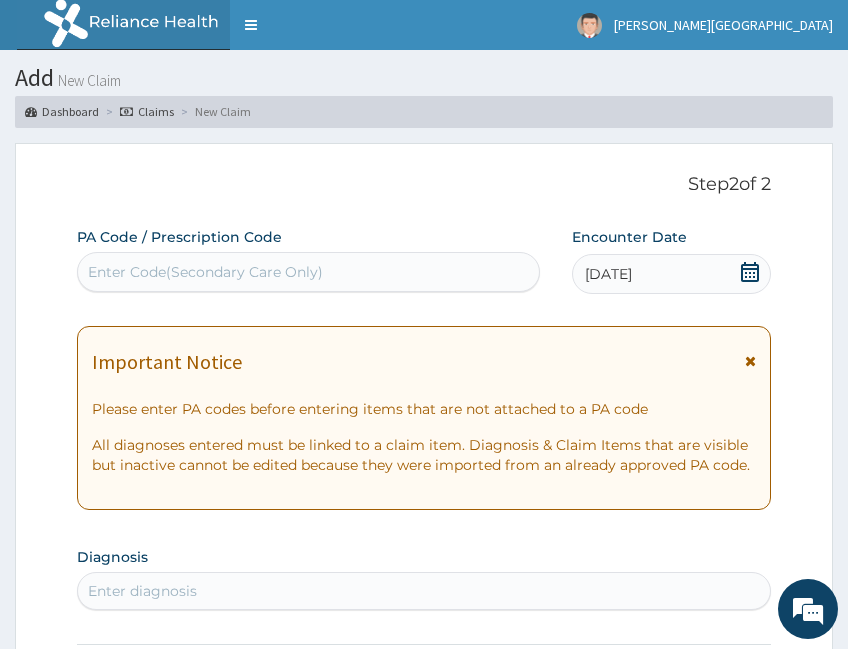 scroll, scrollTop: 333, scrollLeft: 0, axis: vertical 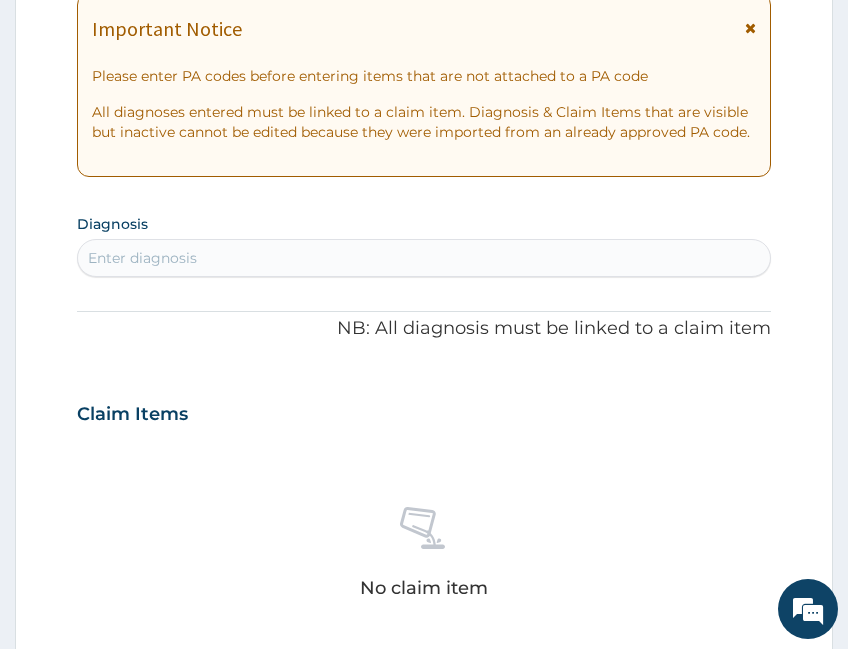 click on "Enter diagnosis" at bounding box center (424, 258) 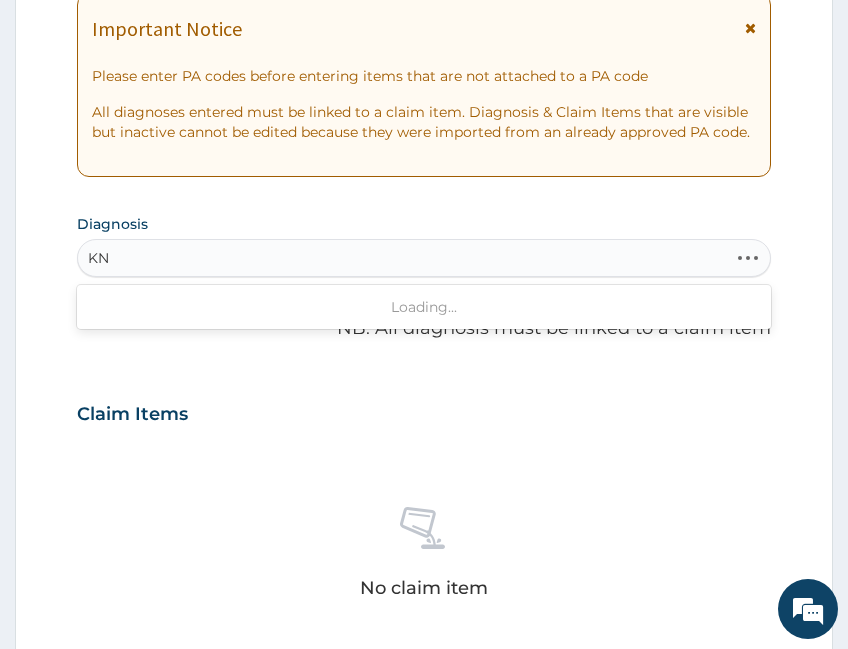 type on "K" 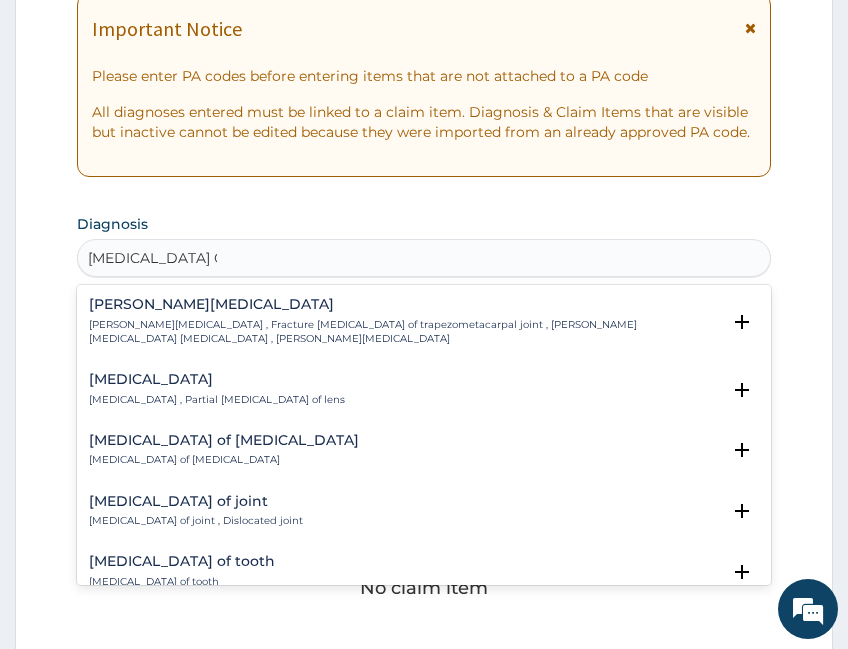 type on "DISLOCATION OF K" 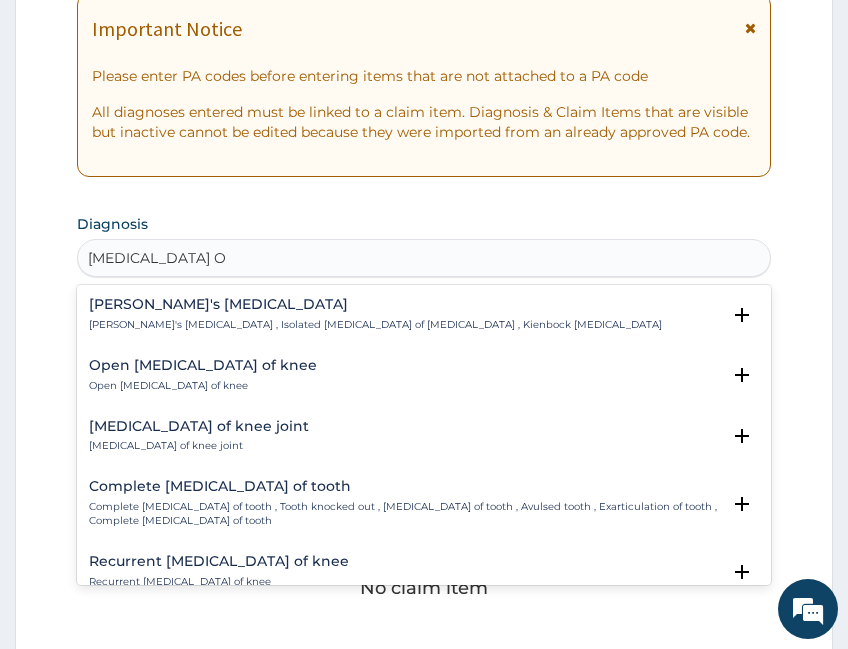 click on "Open dislocation of knee" at bounding box center (203, 365) 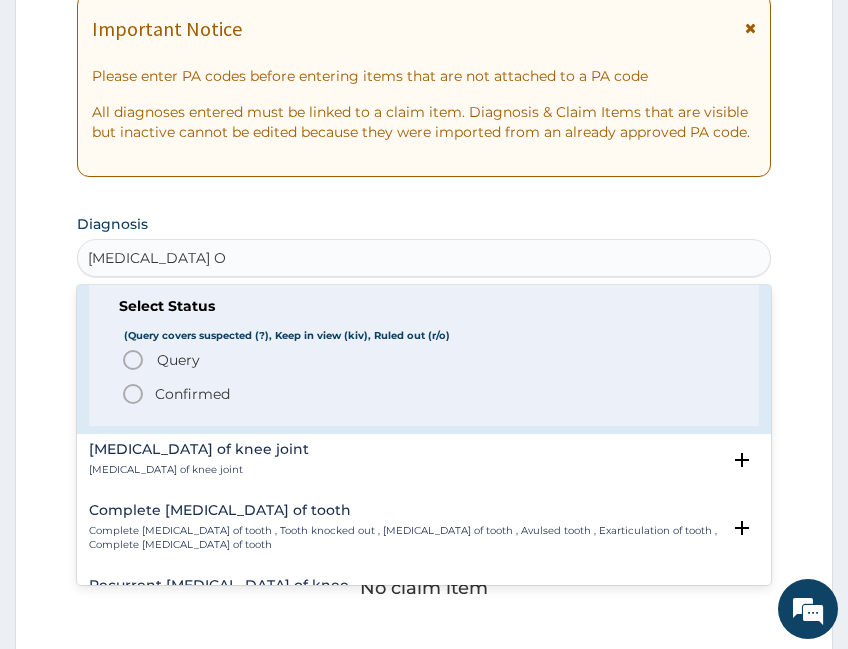 scroll, scrollTop: 167, scrollLeft: 0, axis: vertical 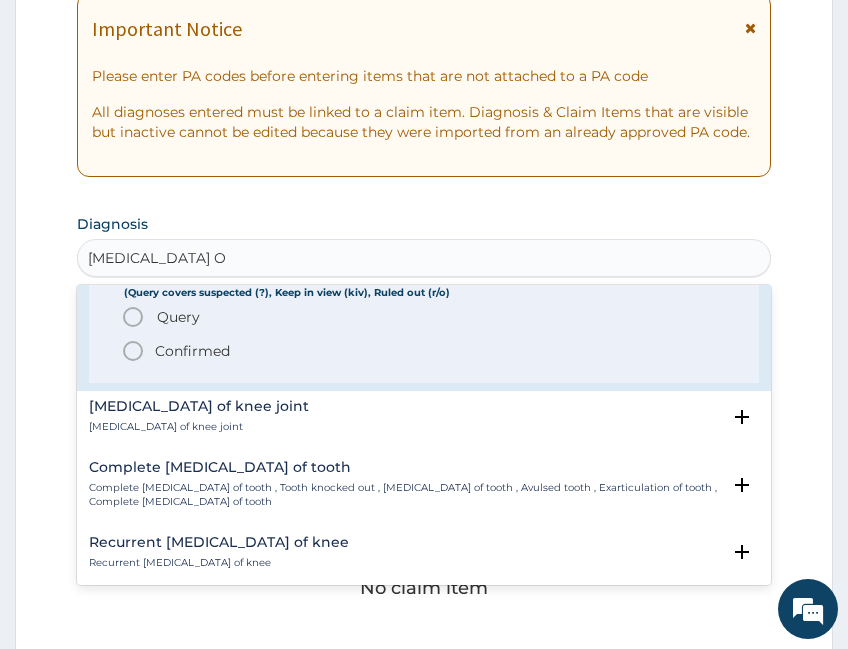 click on "Dislocation of knee joint Dislocation of knee joint" at bounding box center (199, 416) 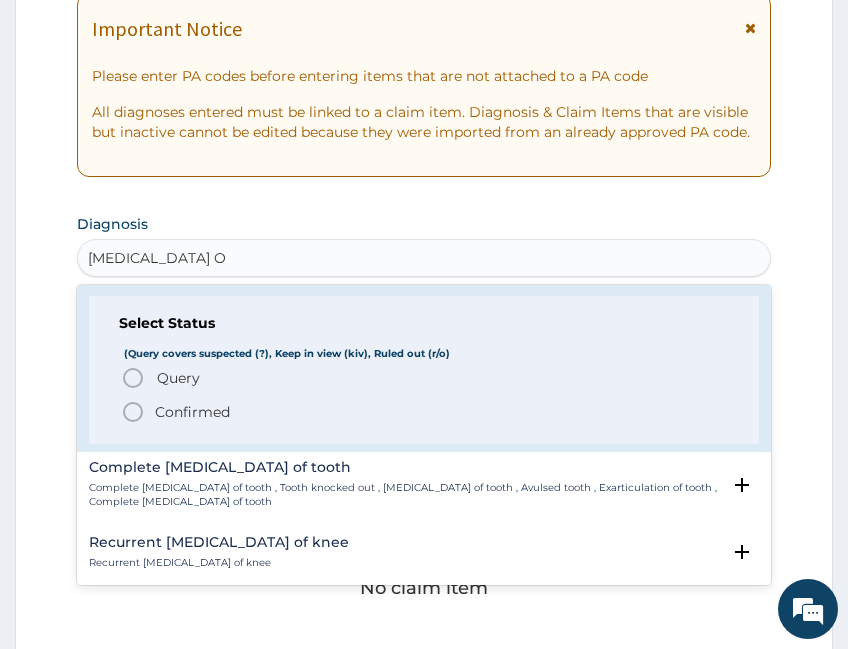 click on "Query" at bounding box center (178, 378) 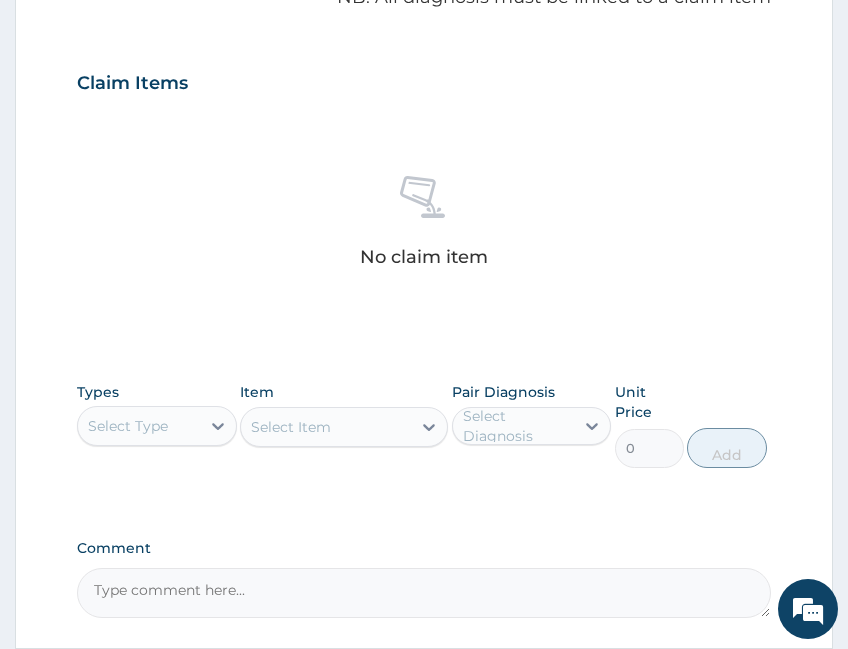 scroll, scrollTop: 833, scrollLeft: 0, axis: vertical 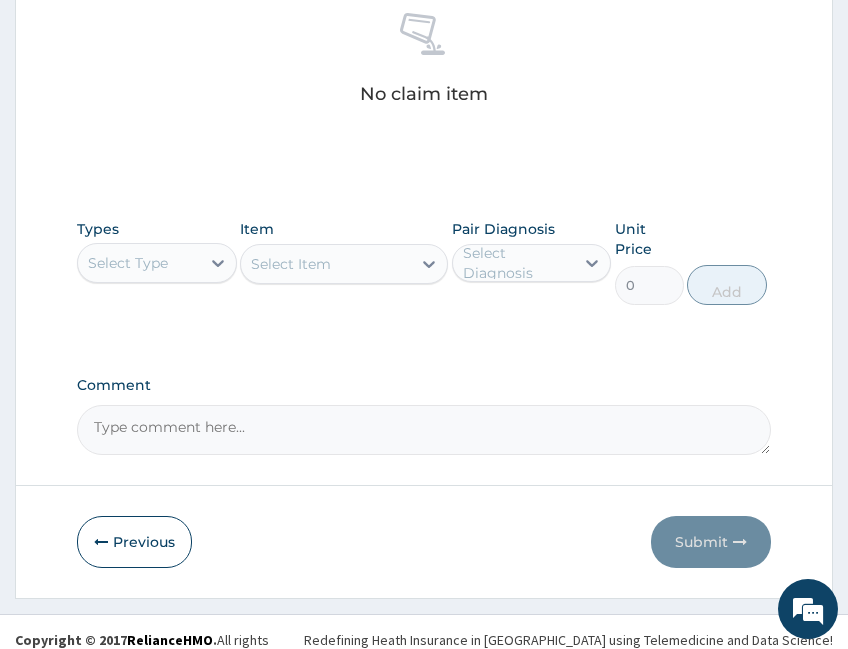 click 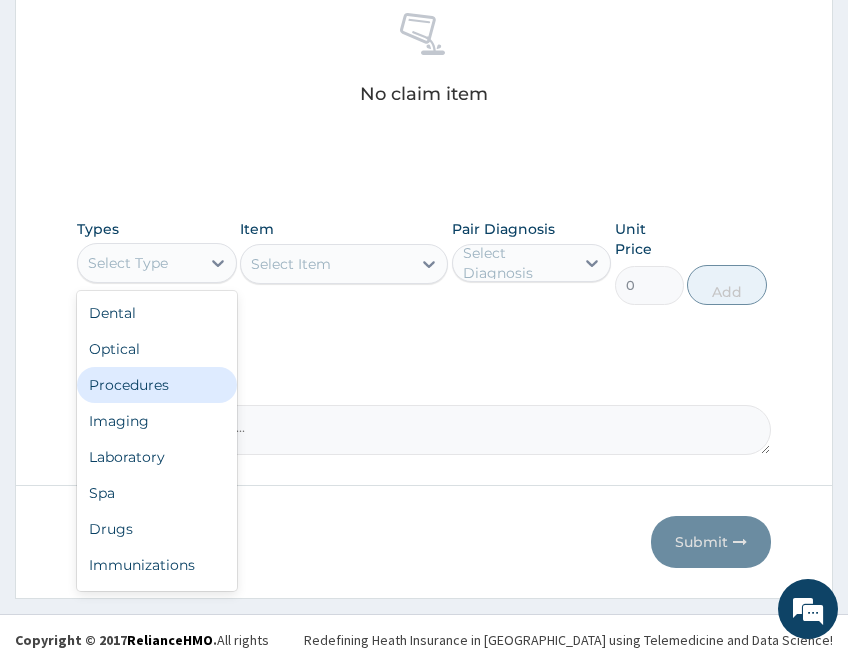 drag, startPoint x: 160, startPoint y: 384, endPoint x: 350, endPoint y: 304, distance: 206.15529 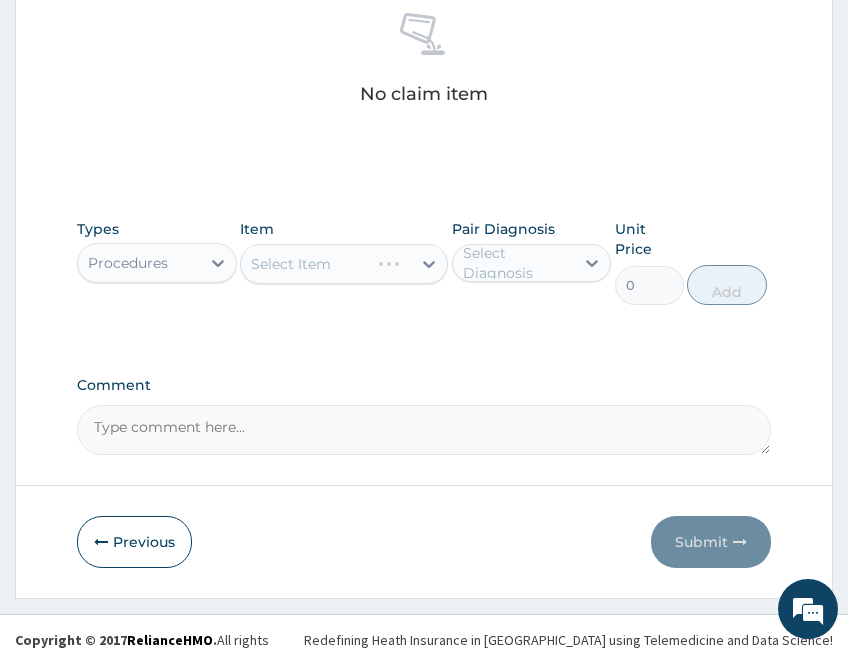 click on "Item Select Item" at bounding box center [344, 262] 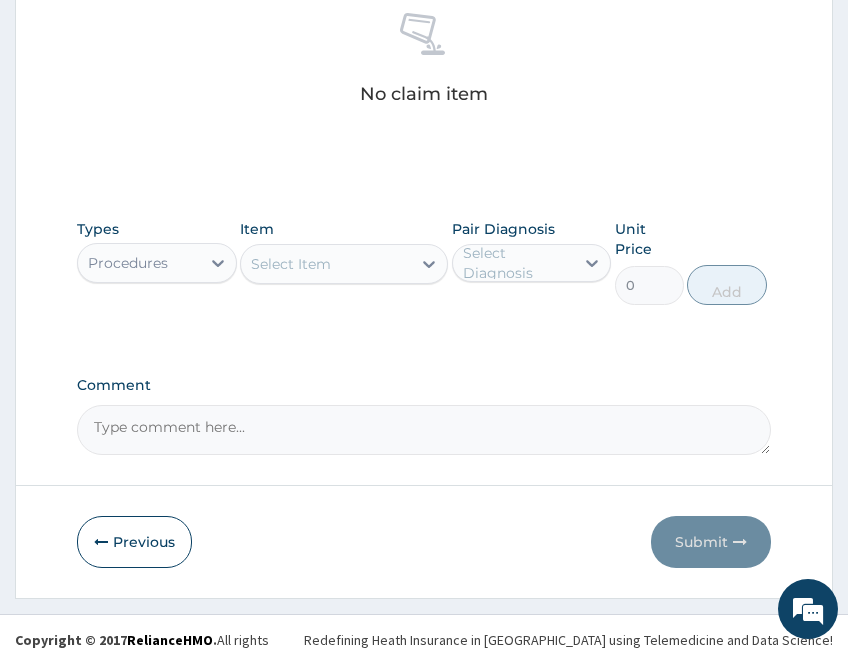 click on "Select Item" at bounding box center [344, 264] 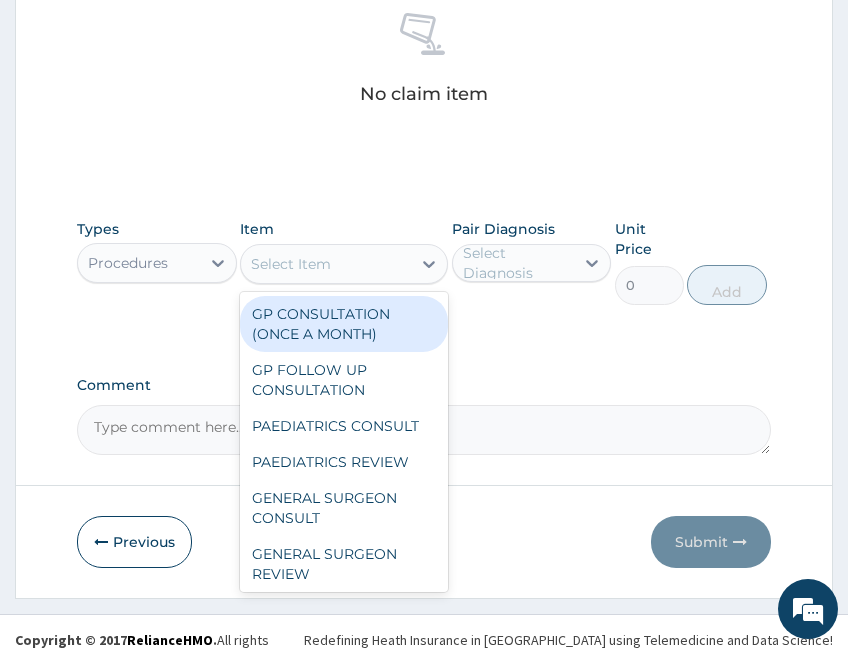 click on "GP CONSULTATION (ONCE A MONTH)" at bounding box center (344, 324) 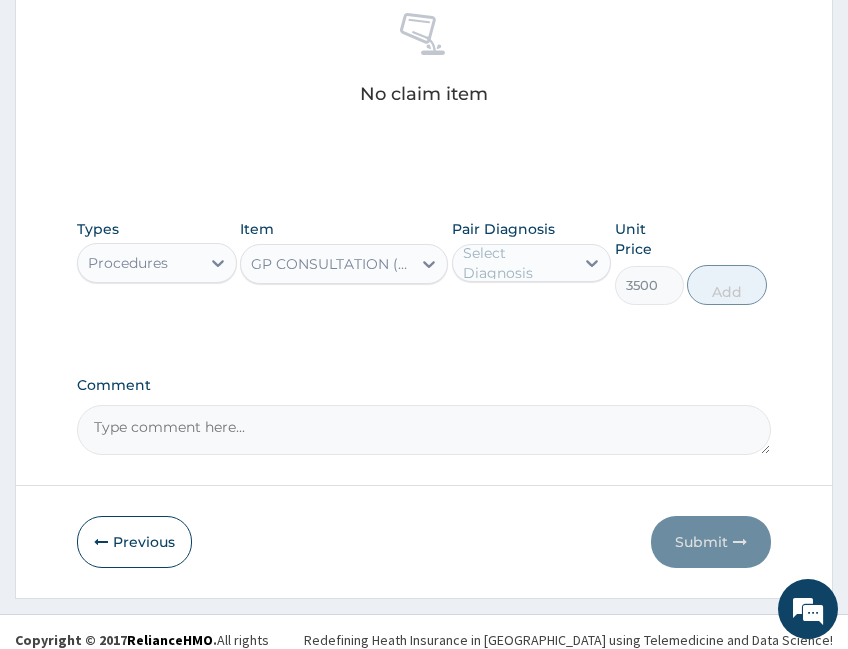 click on "Select Diagnosis" at bounding box center (518, 263) 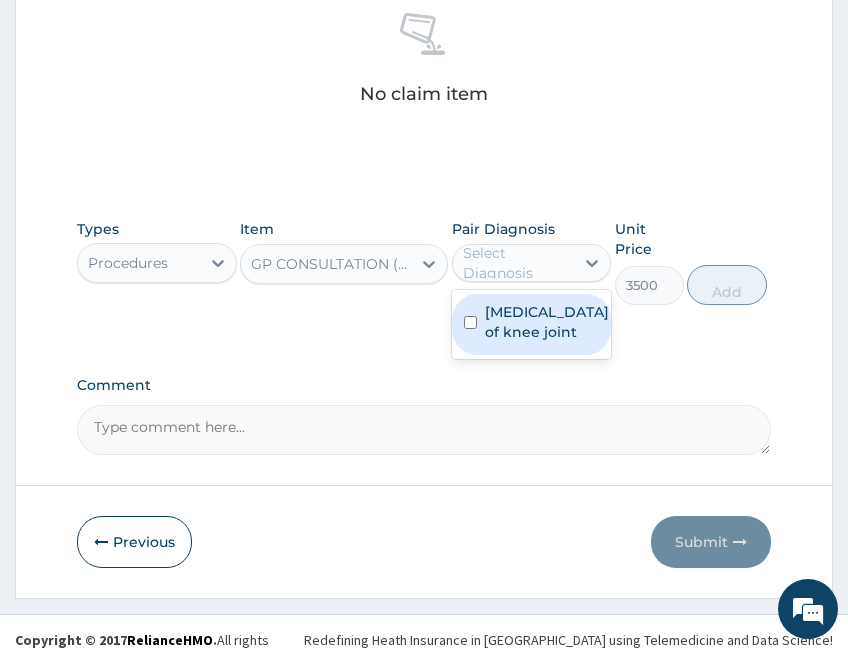 click on "Dislocation of knee joint" at bounding box center [547, 322] 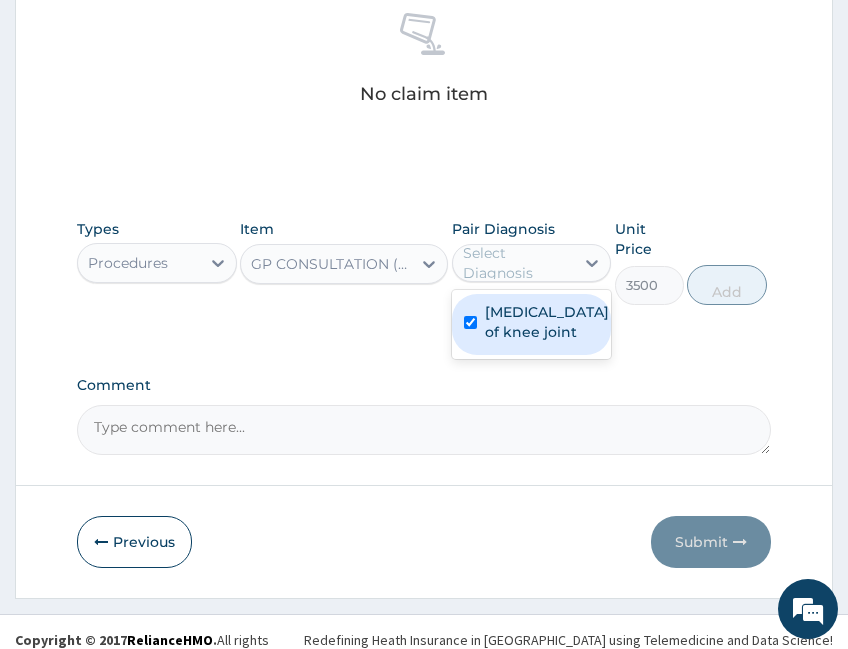 checkbox on "true" 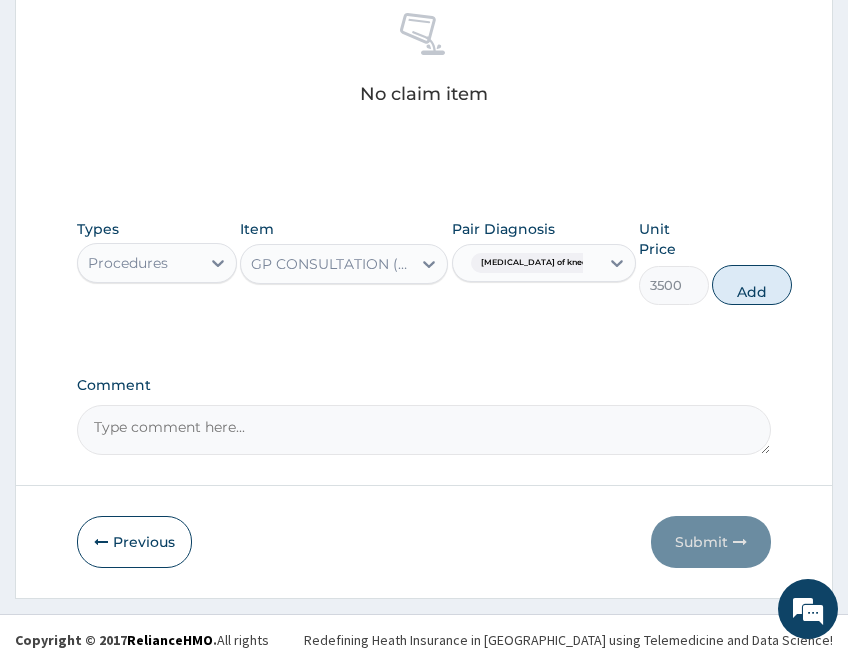 click on "Add" at bounding box center [752, 285] 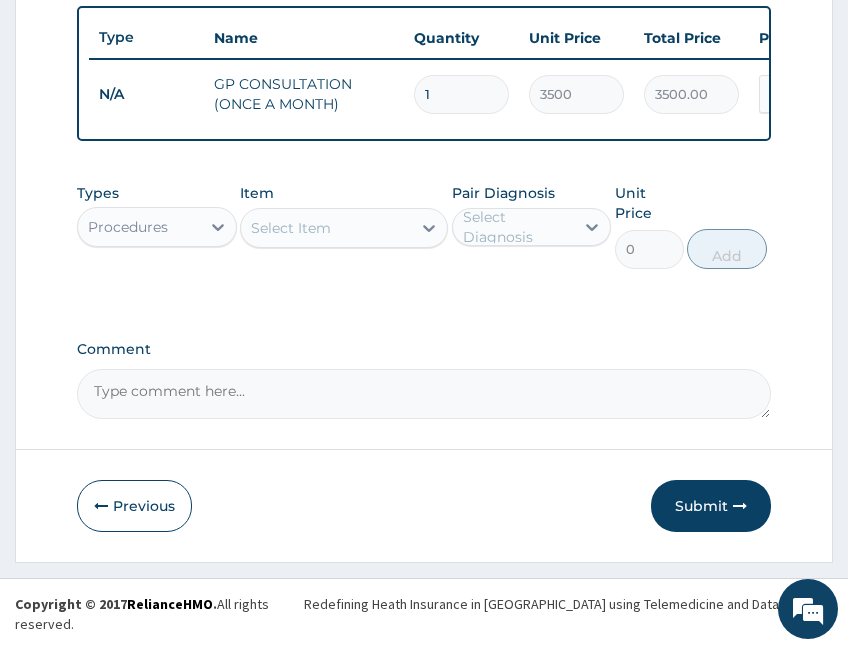 scroll, scrollTop: 769, scrollLeft: 0, axis: vertical 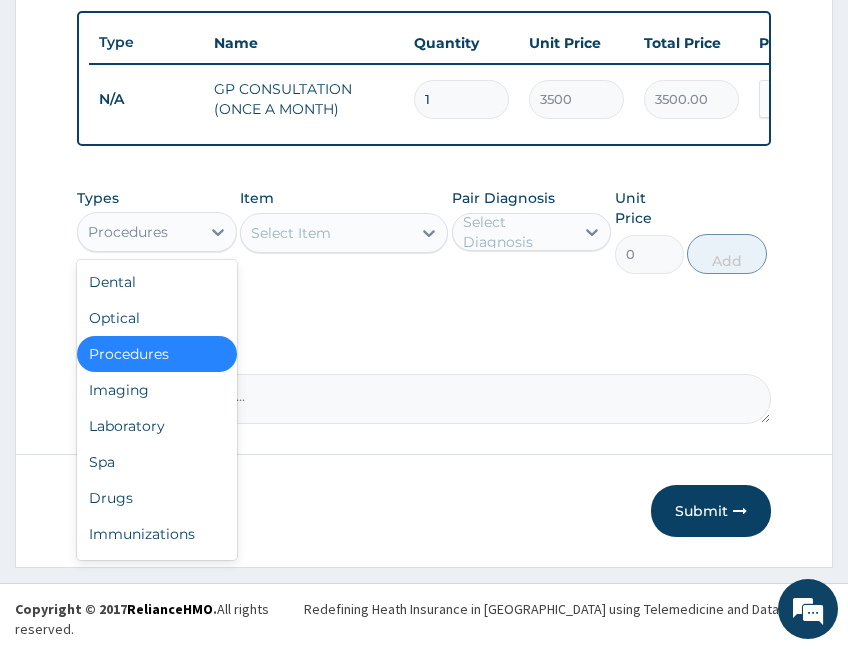 click at bounding box center [218, 232] 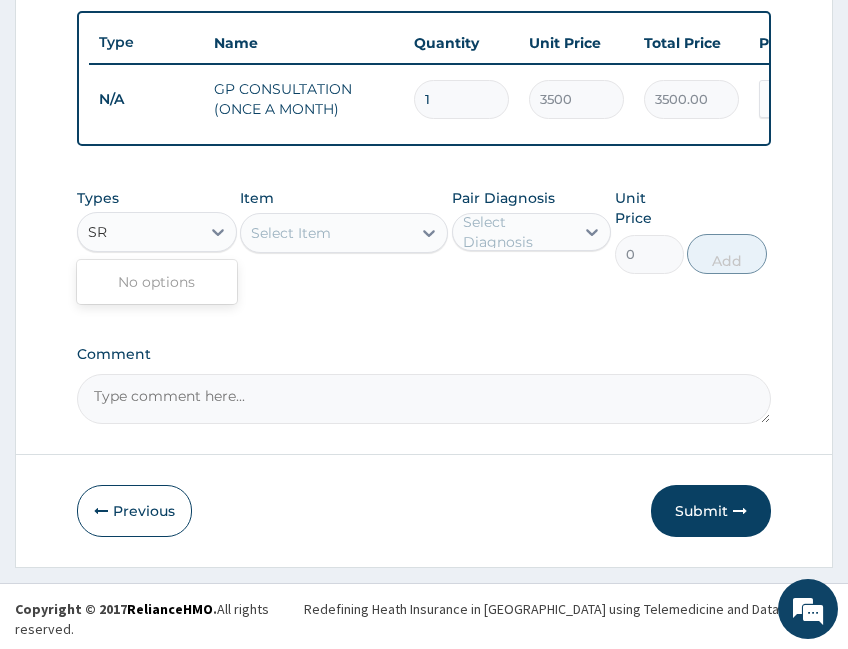 type on "S" 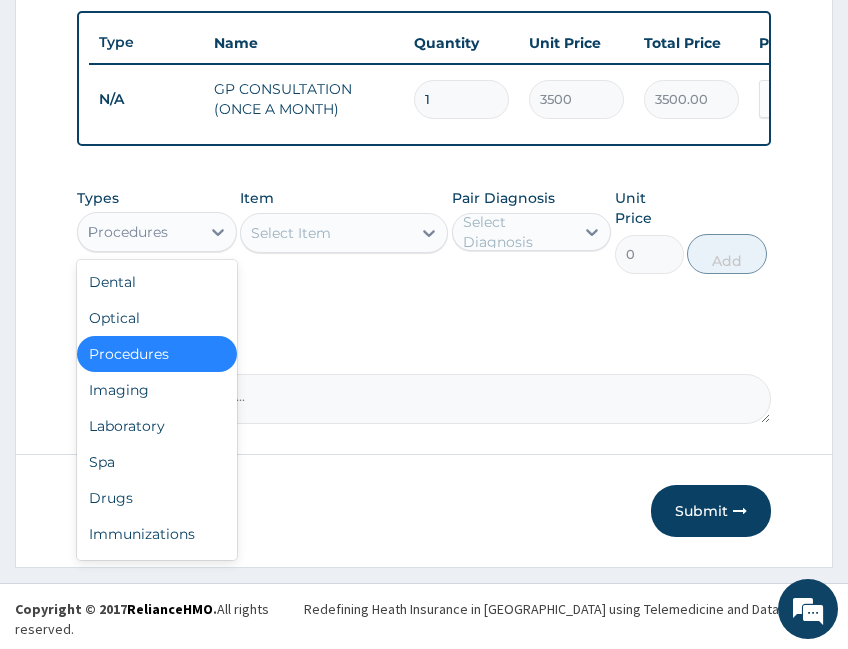 type on "DR" 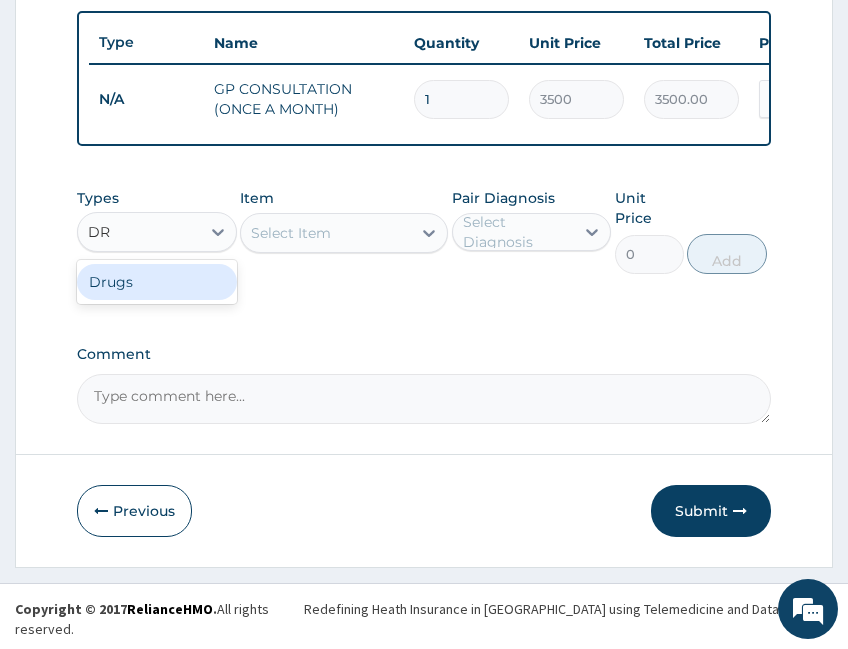 click on "Drugs" at bounding box center (157, 282) 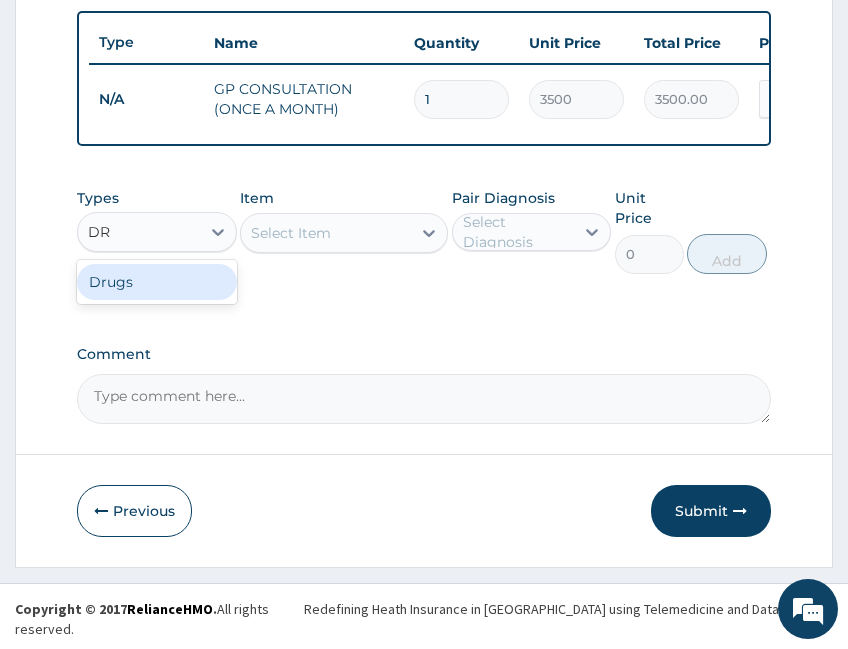 type 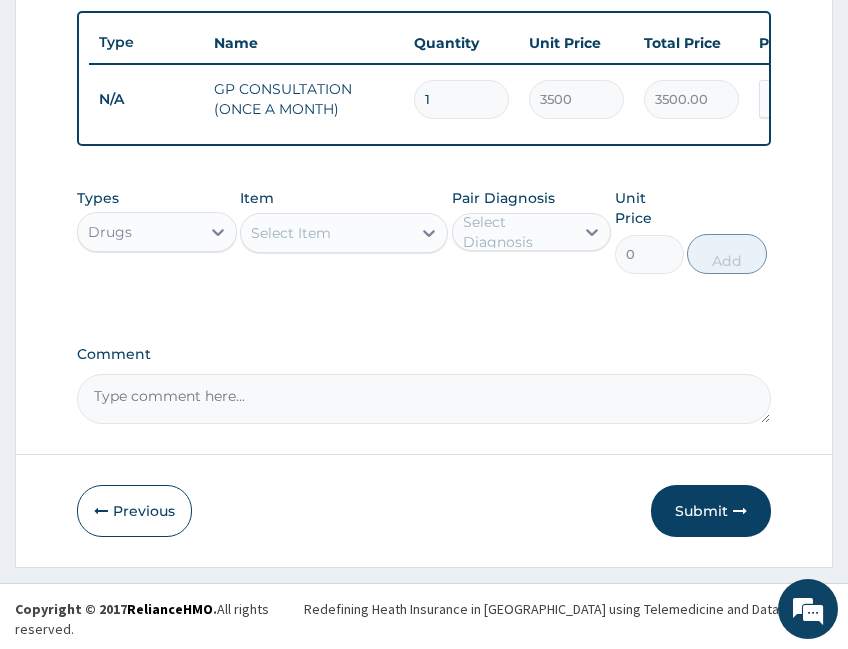 click on "Select Item" at bounding box center (326, 233) 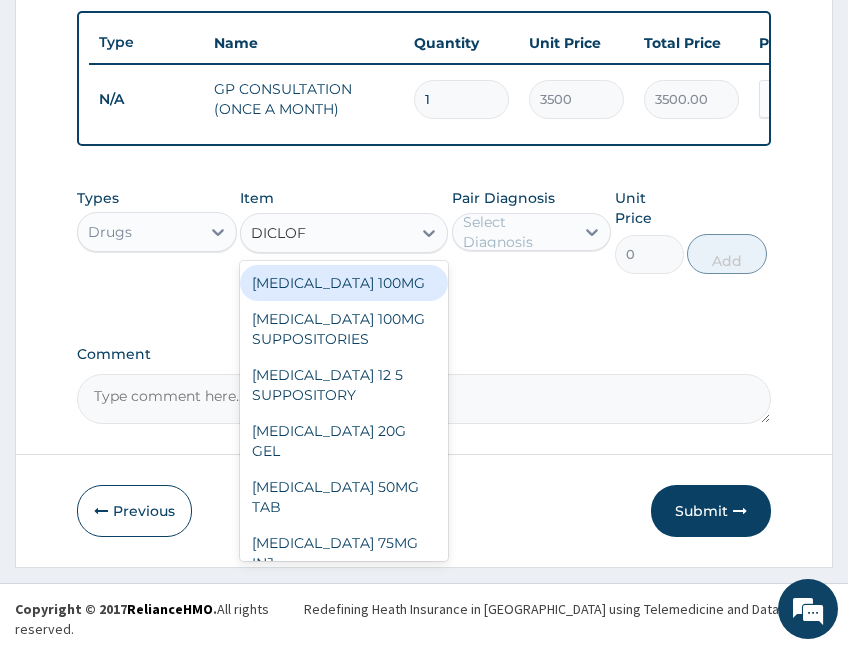 type on "DICLOFE" 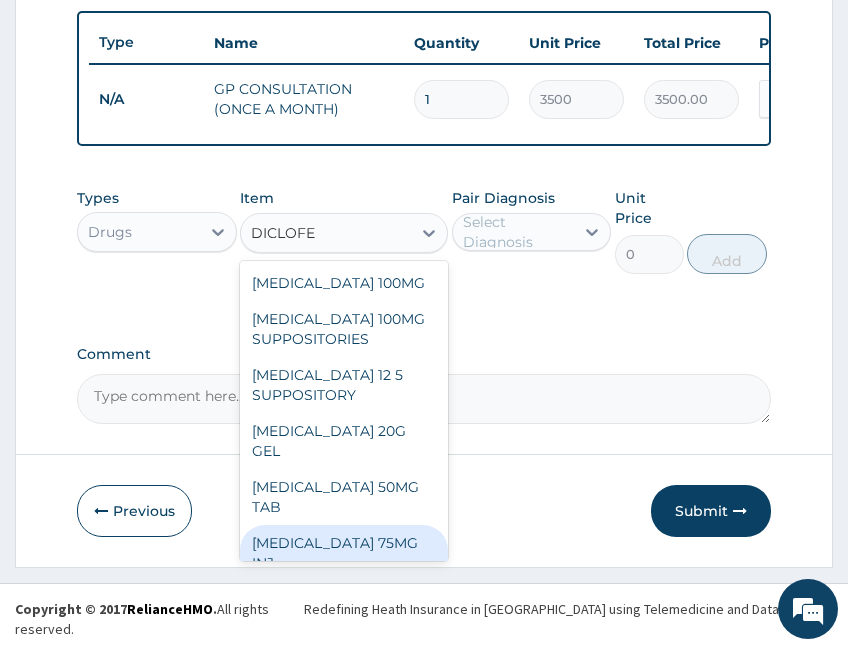 click on "[MEDICAL_DATA] 75MG INJ" at bounding box center [344, 553] 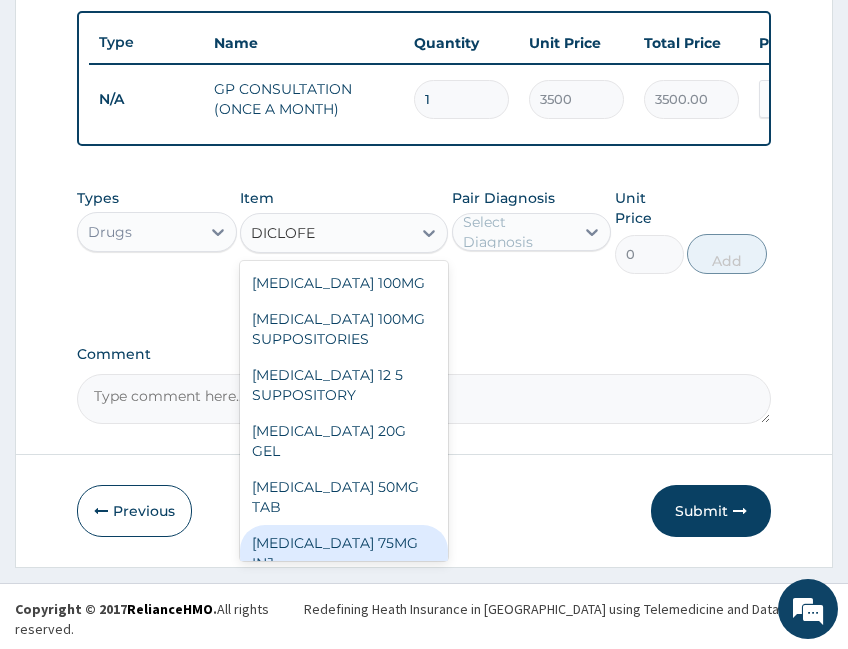 type 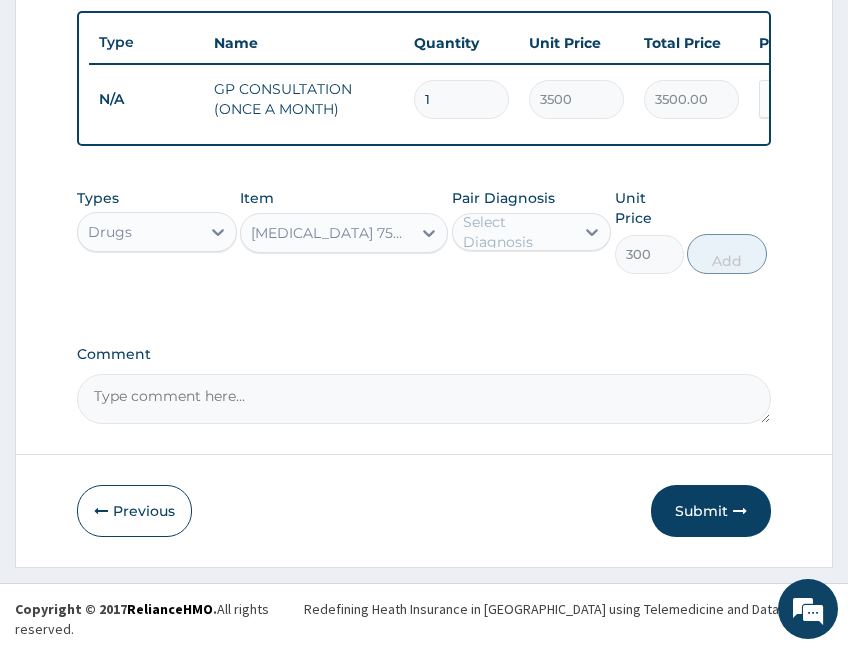 click on "Select Diagnosis" at bounding box center [518, 232] 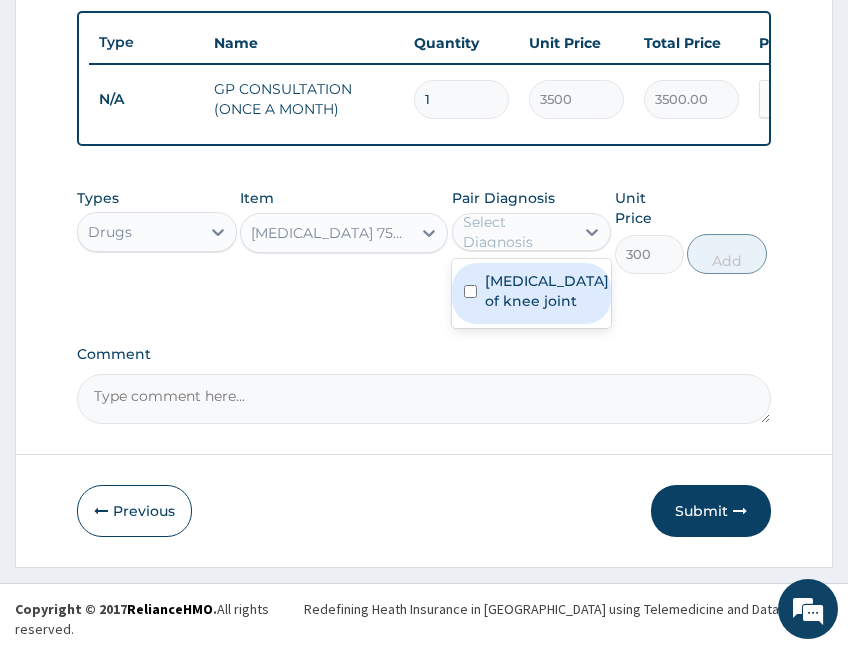 drag, startPoint x: 571, startPoint y: 300, endPoint x: 594, endPoint y: 292, distance: 24.351591 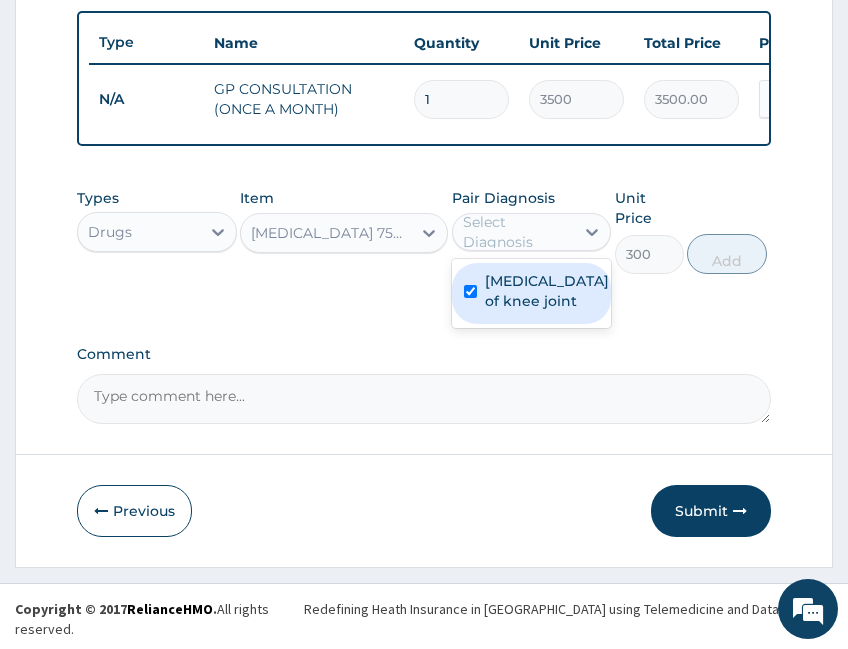 checkbox on "true" 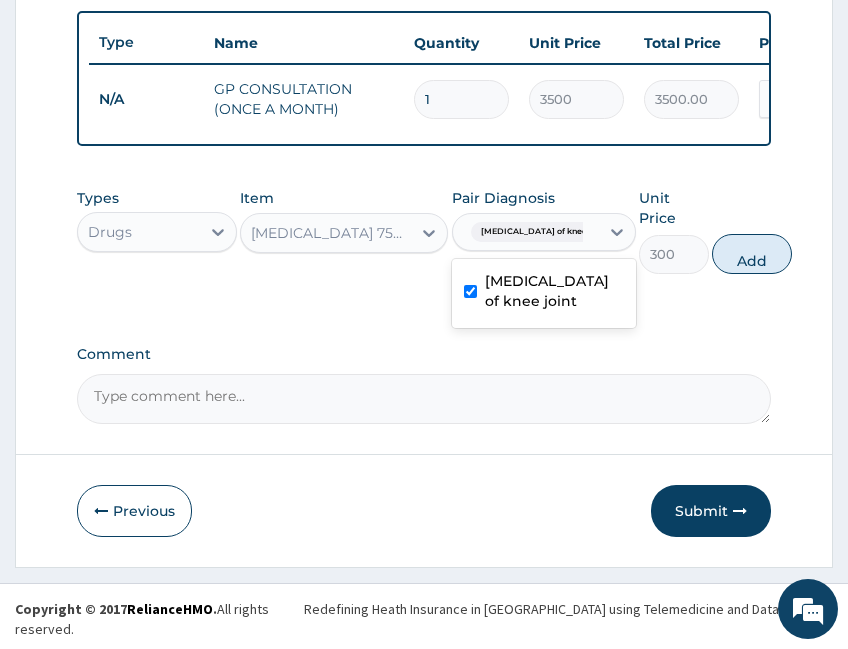 click on "Add" at bounding box center (752, 254) 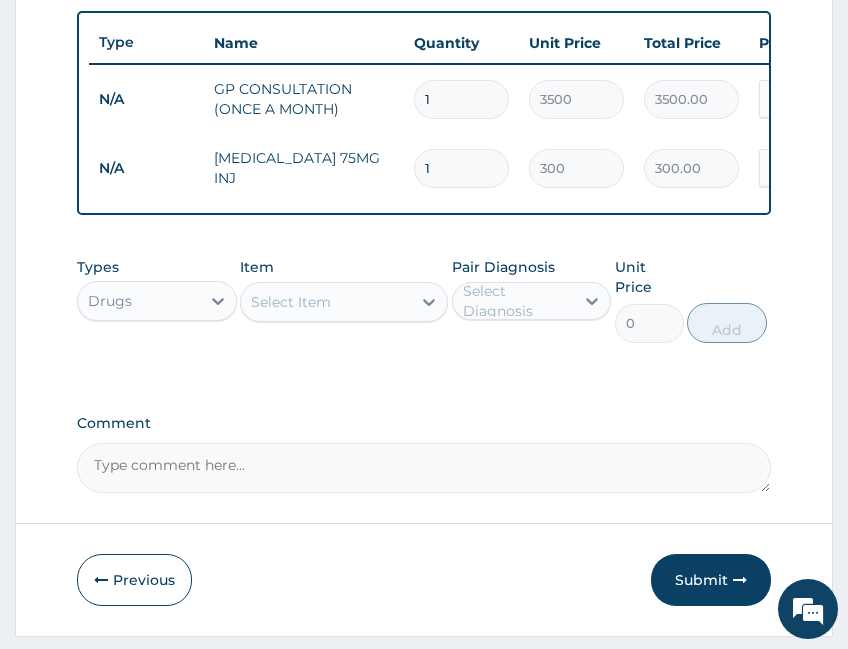 click on "Select Item" at bounding box center [326, 302] 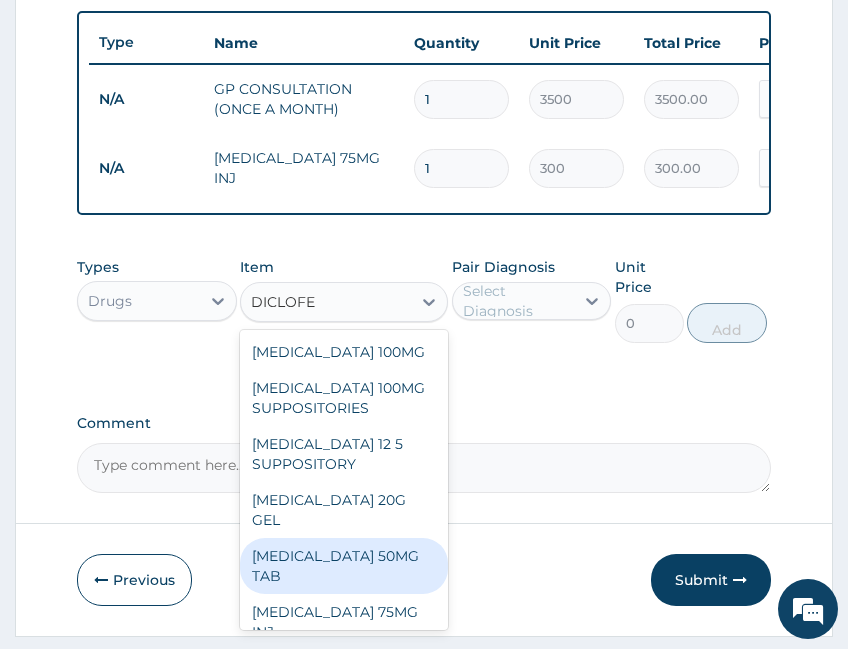 drag, startPoint x: 353, startPoint y: 555, endPoint x: 356, endPoint y: 540, distance: 15.297058 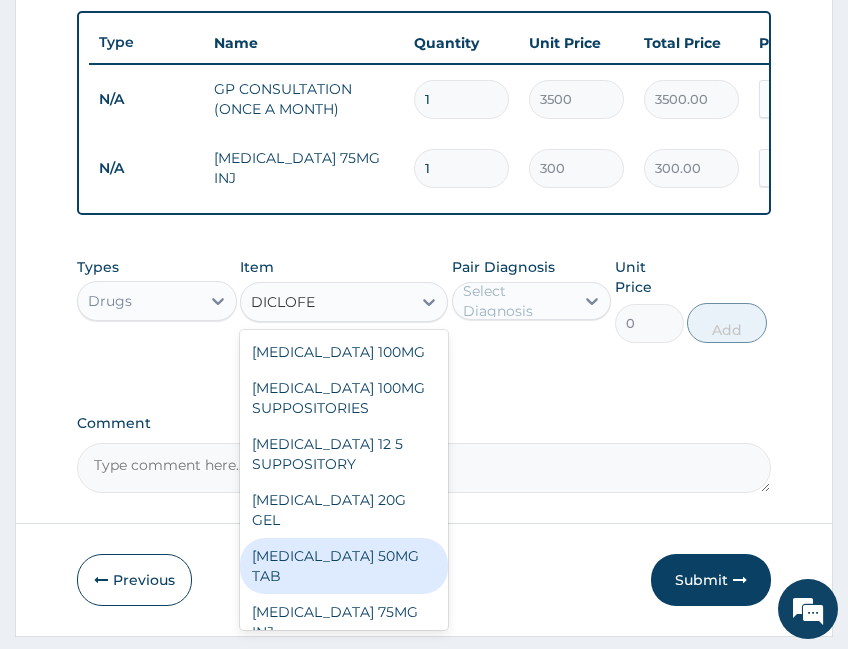 click on "DICLOFENAC 50MG TAB" at bounding box center (344, 566) 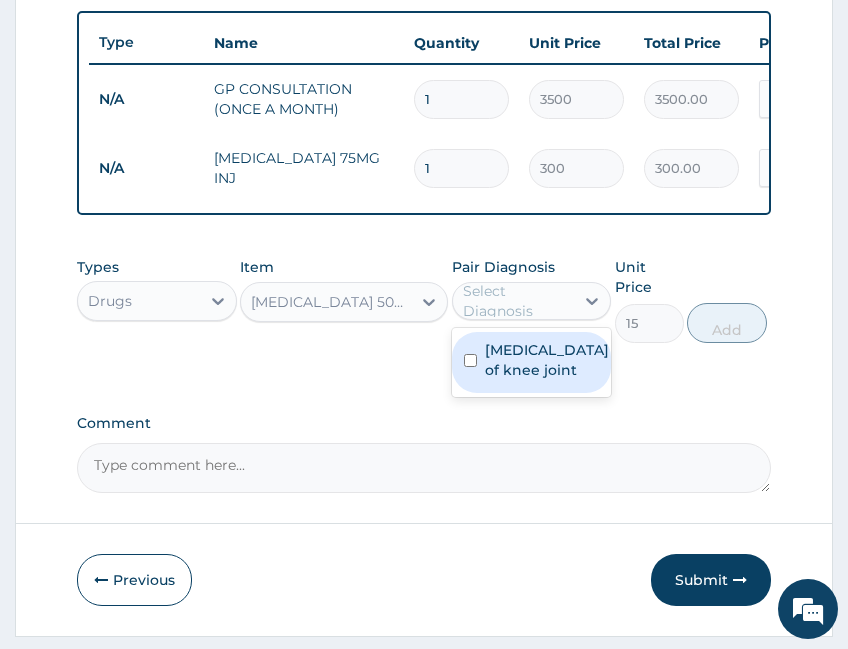 click on "Select Diagnosis" at bounding box center [518, 301] 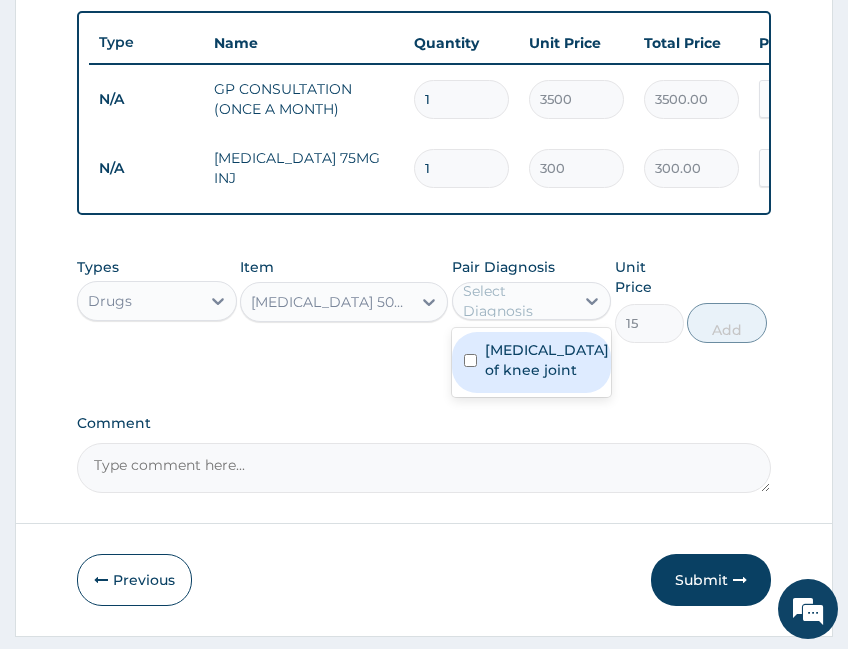 drag, startPoint x: 519, startPoint y: 385, endPoint x: 533, endPoint y: 383, distance: 14.142136 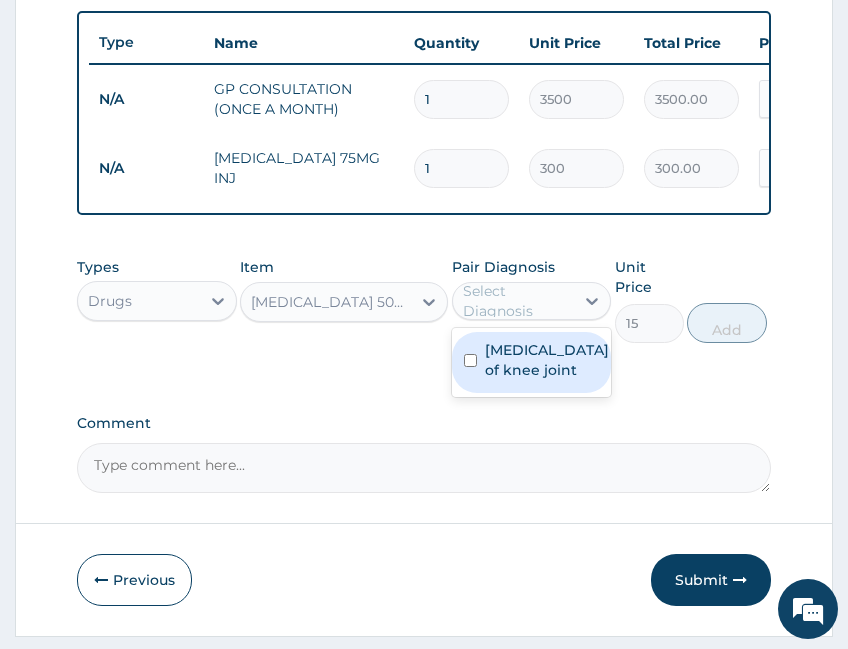 click on "Dislocation of knee joint" at bounding box center [547, 360] 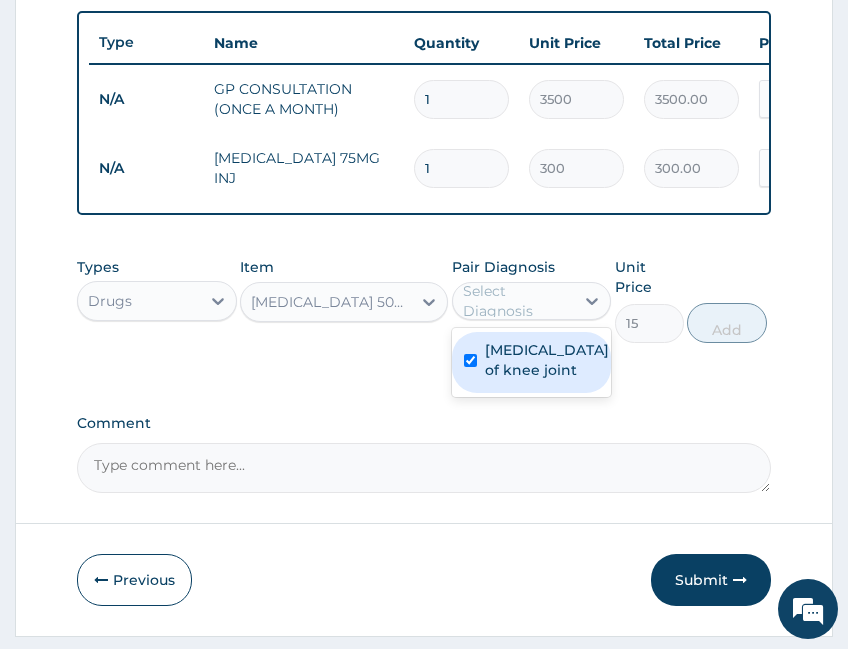 checkbox on "true" 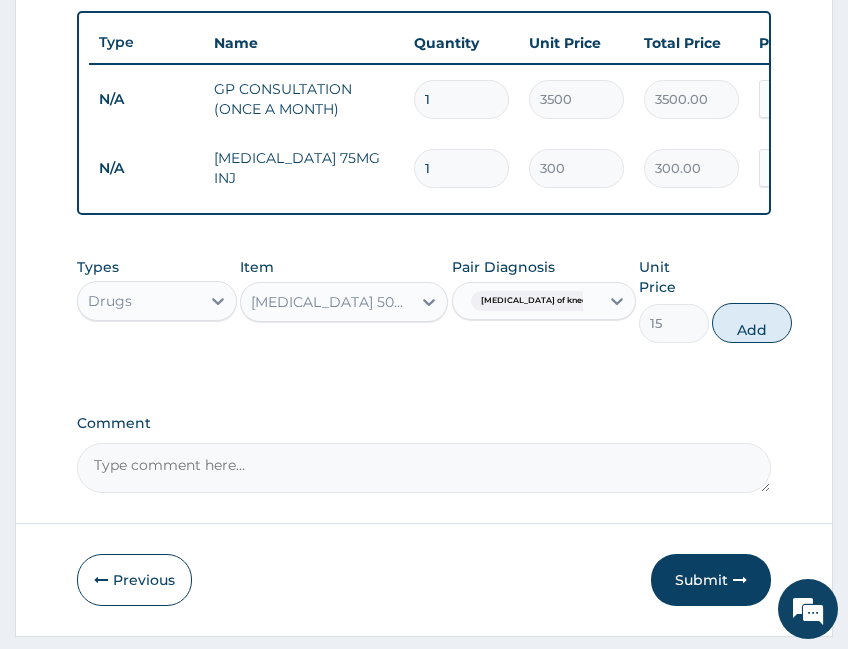 drag, startPoint x: 714, startPoint y: 336, endPoint x: 591, endPoint y: 321, distance: 123.911255 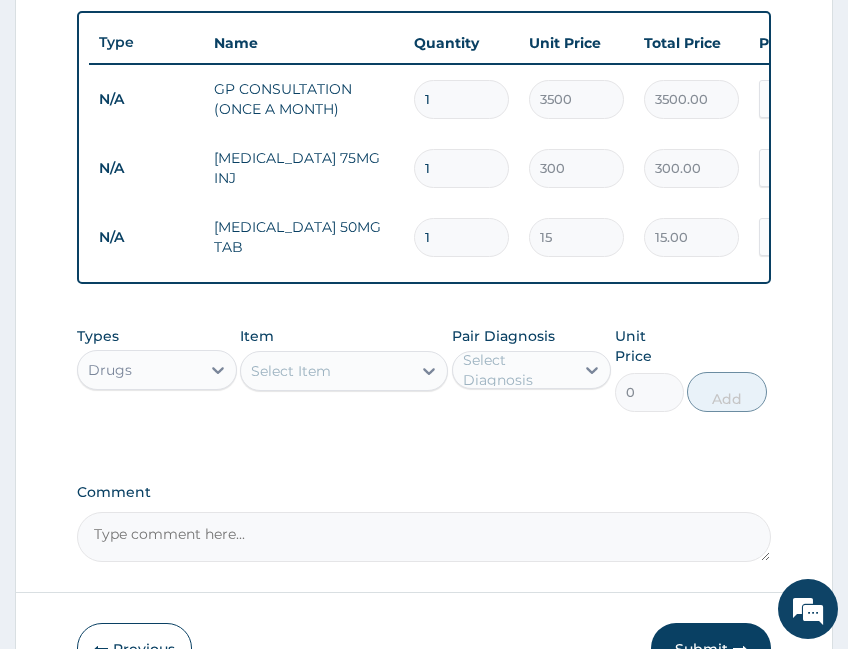 type on "10" 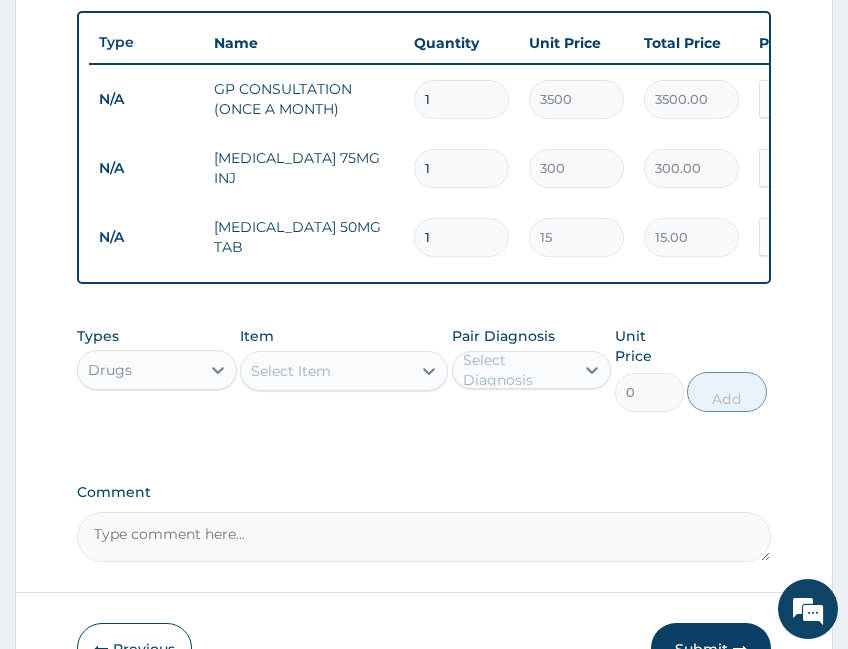 type on "150.00" 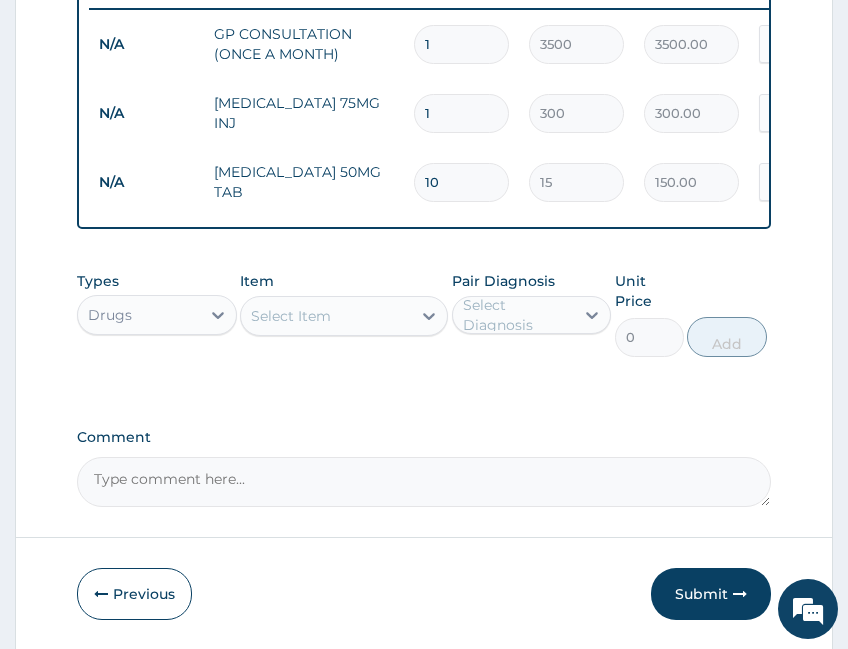 scroll, scrollTop: 907, scrollLeft: 0, axis: vertical 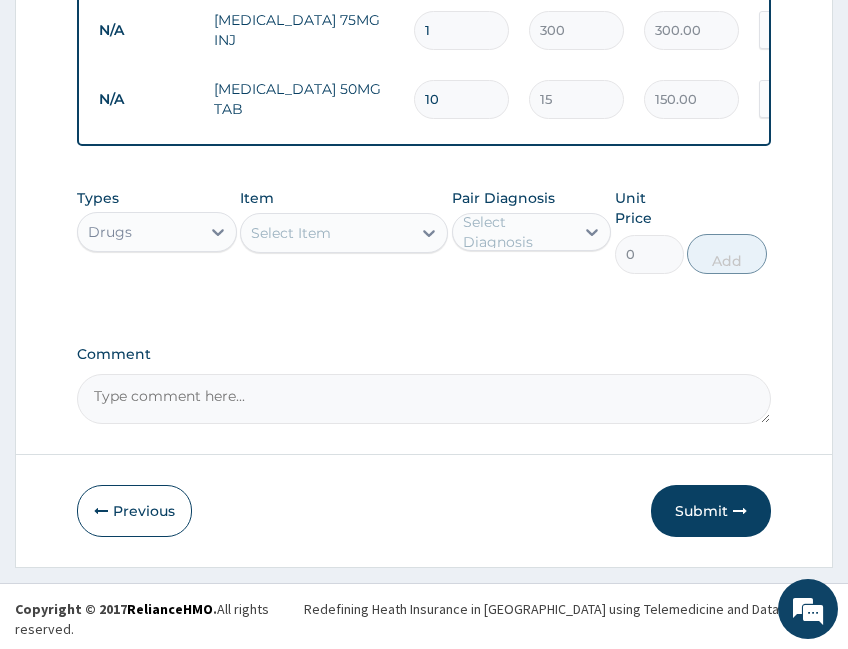 type on "10" 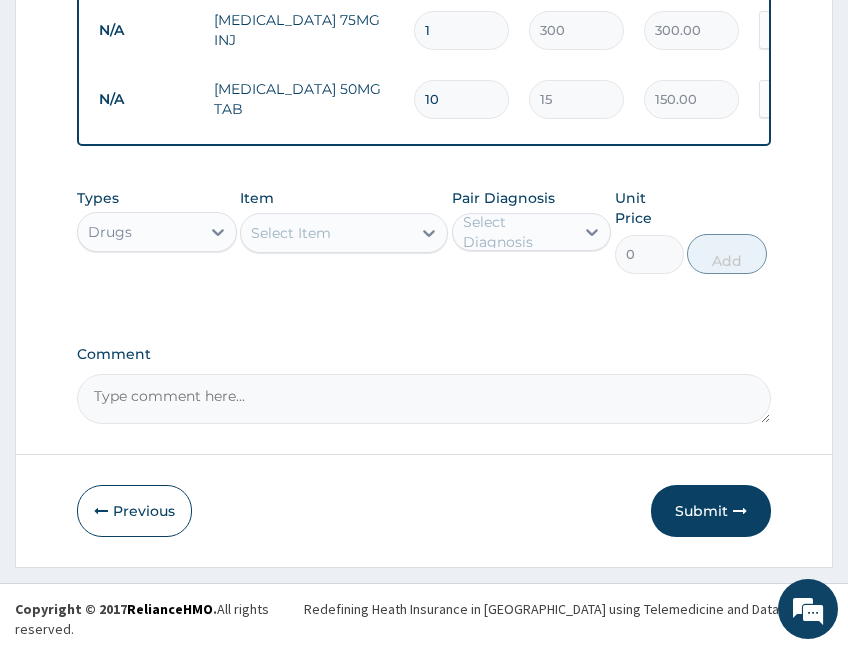 drag, startPoint x: 671, startPoint y: 389, endPoint x: 680, endPoint y: 411, distance: 23.769728 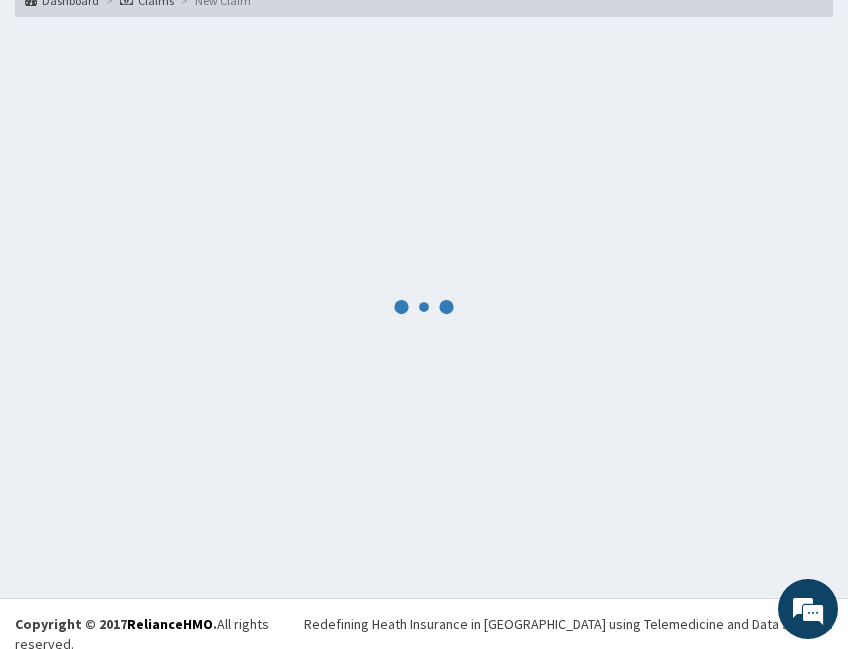 scroll, scrollTop: 907, scrollLeft: 0, axis: vertical 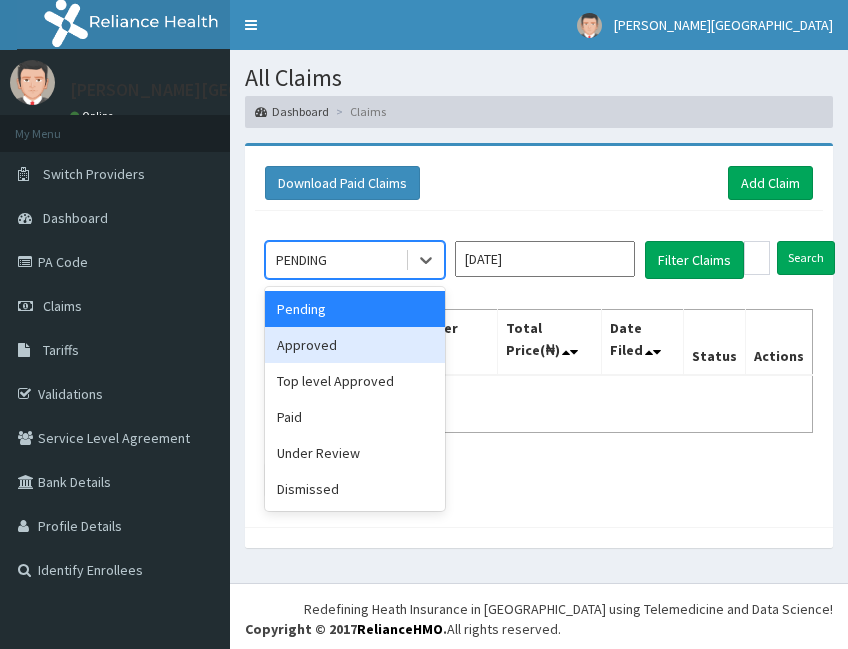 click on "Approved" at bounding box center [355, 345] 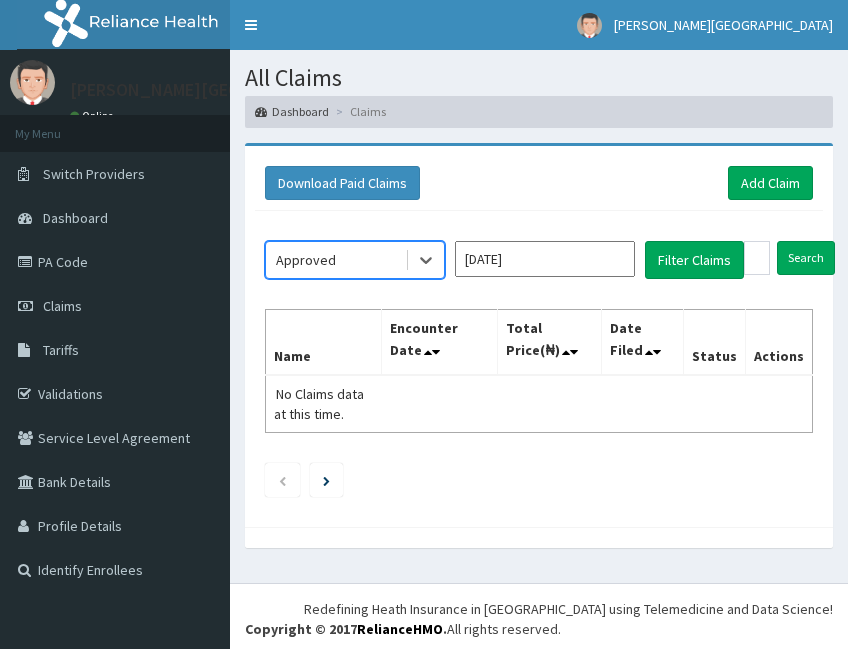 click on "Jul 2025" at bounding box center [545, 259] 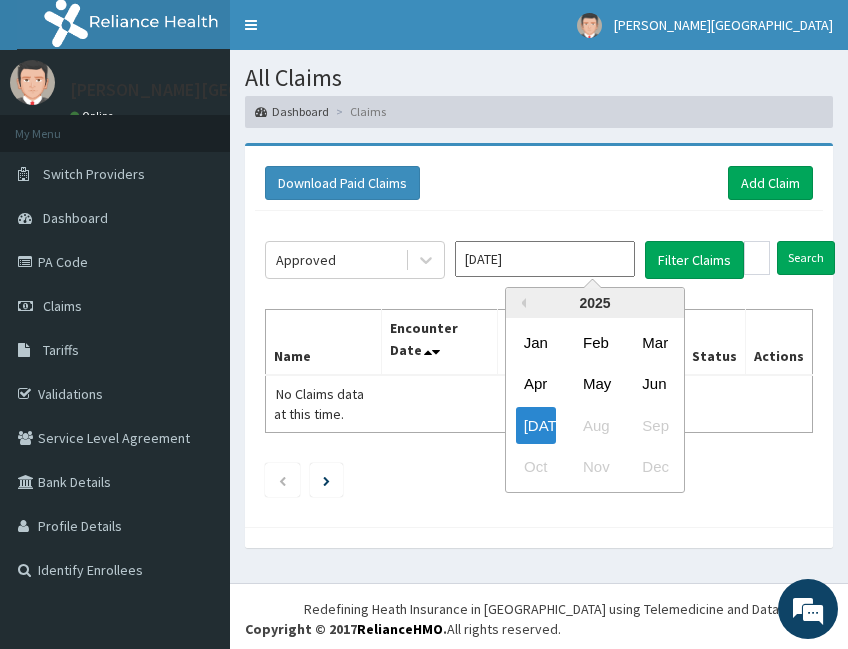 click on "Jun" at bounding box center (654, 383) 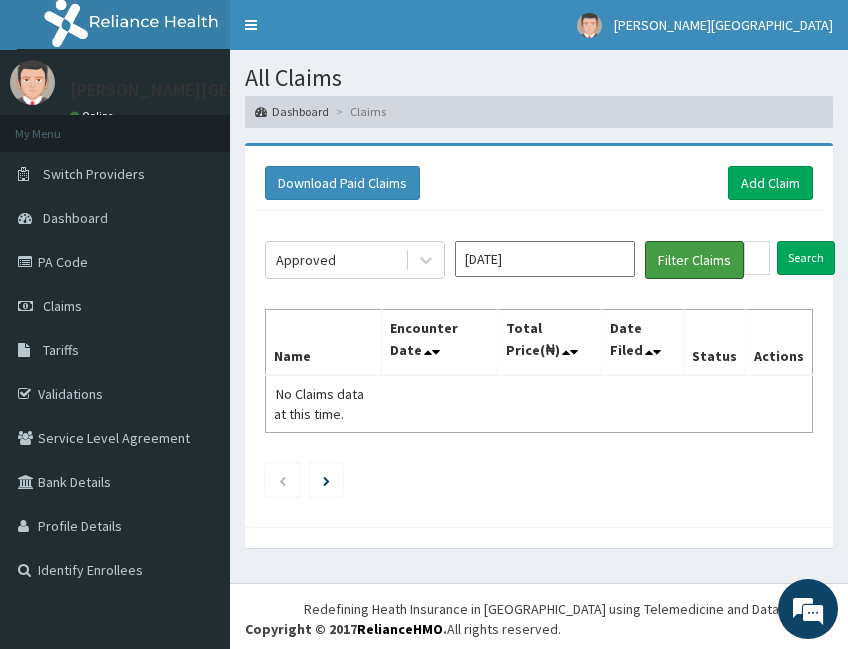 click on "Filter Claims" at bounding box center (694, 260) 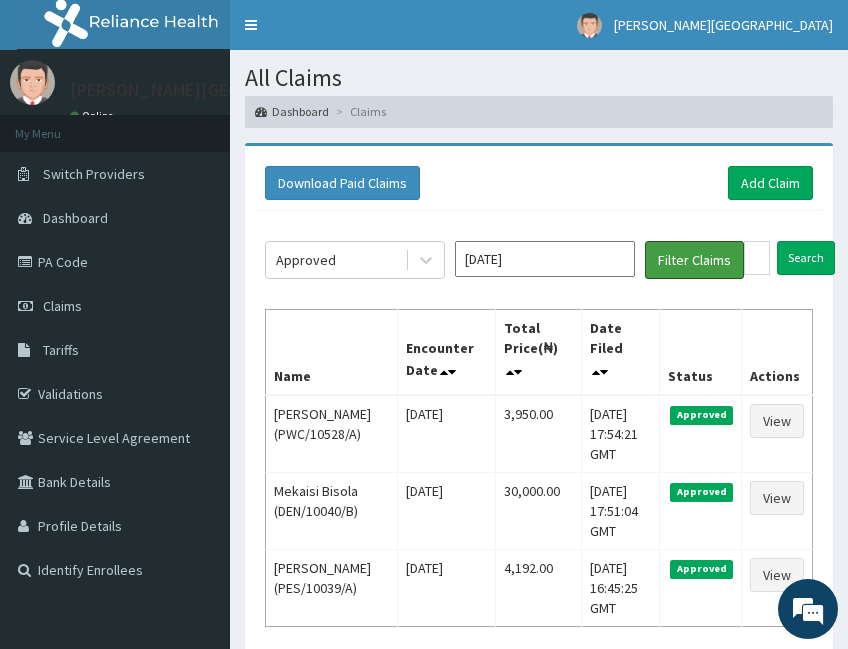 scroll, scrollTop: 0, scrollLeft: 0, axis: both 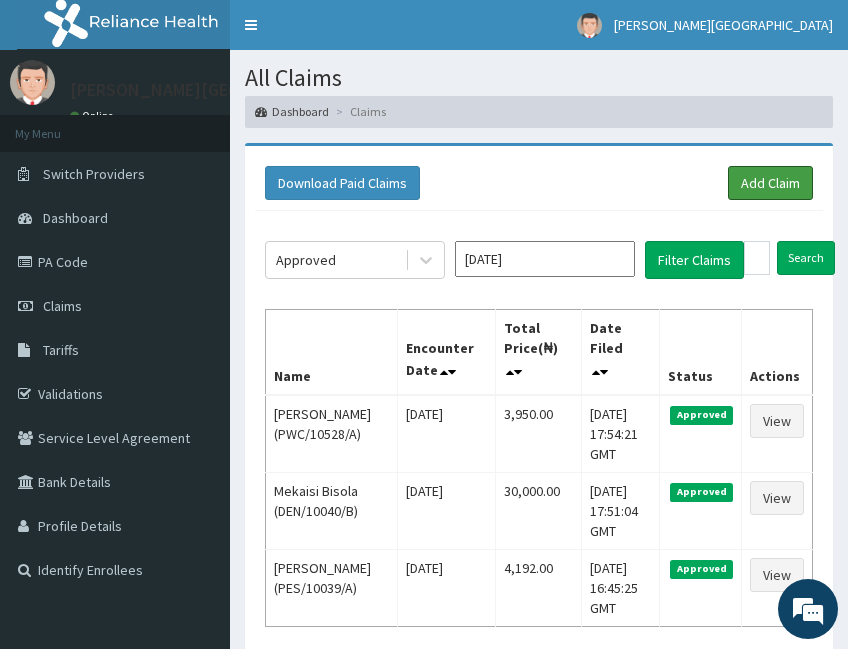 click on "Add Claim" at bounding box center [770, 183] 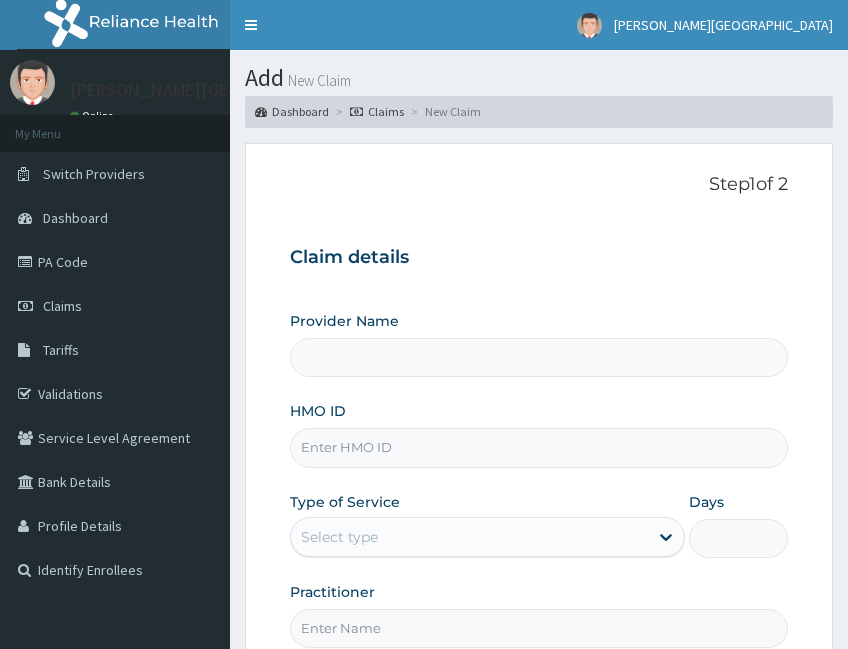 scroll, scrollTop: 0, scrollLeft: 0, axis: both 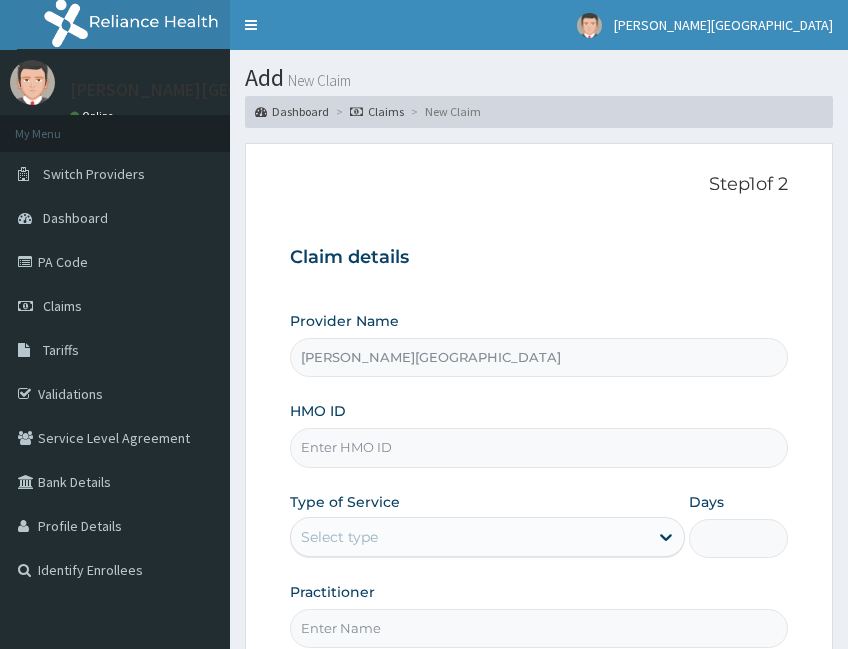 type on "[PERSON_NAME][GEOGRAPHIC_DATA]" 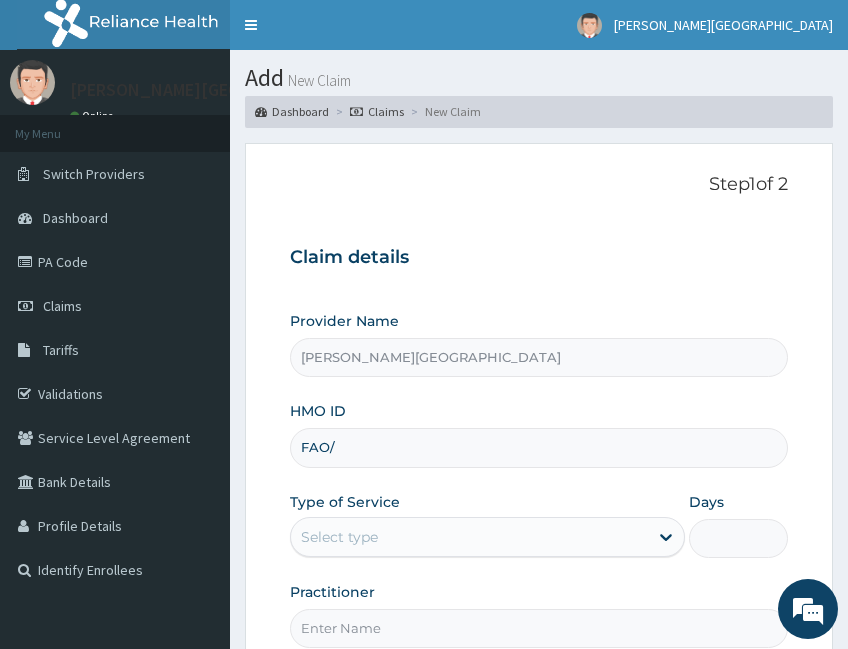 scroll, scrollTop: 0, scrollLeft: 0, axis: both 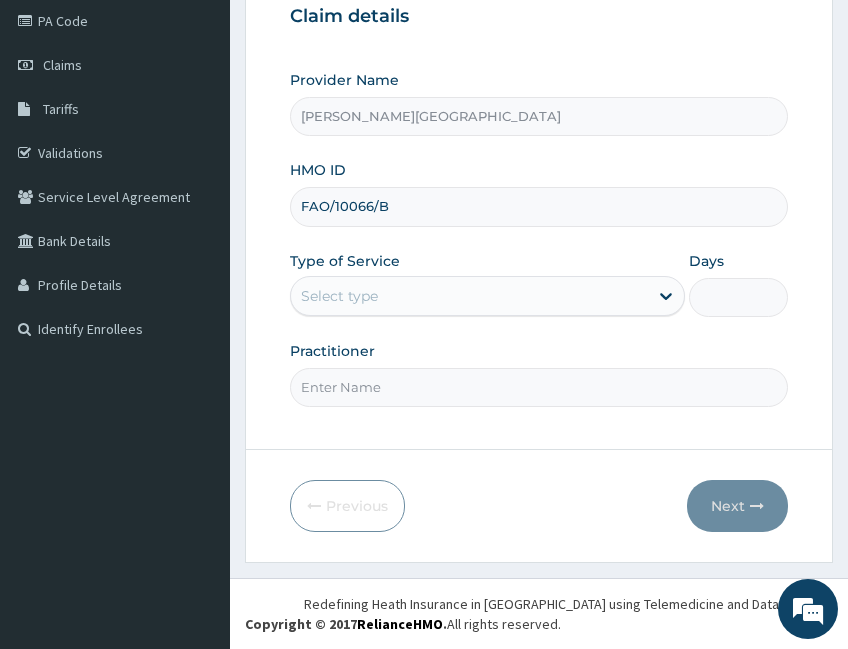 type on "FAO/10066/B" 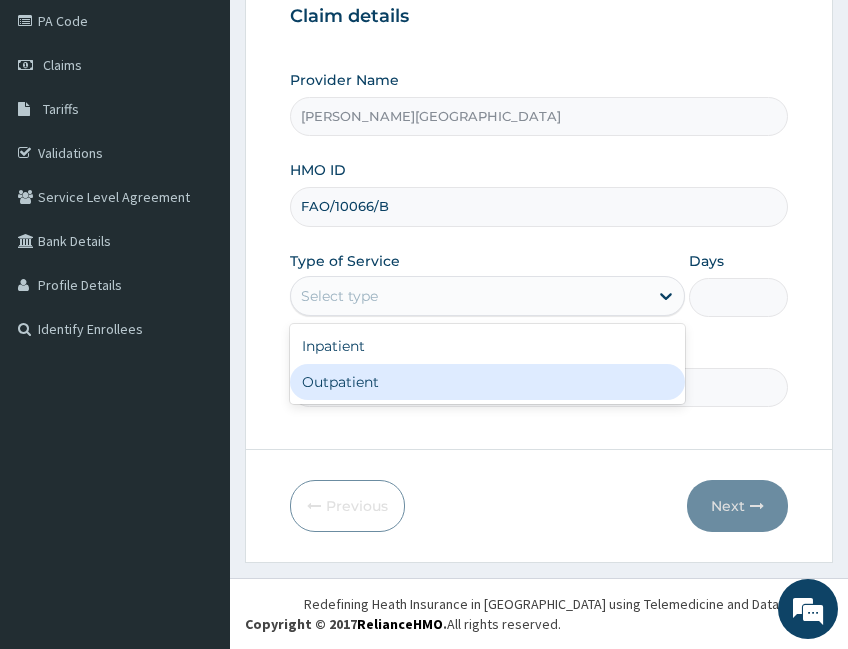 click on "Outpatient" at bounding box center [487, 382] 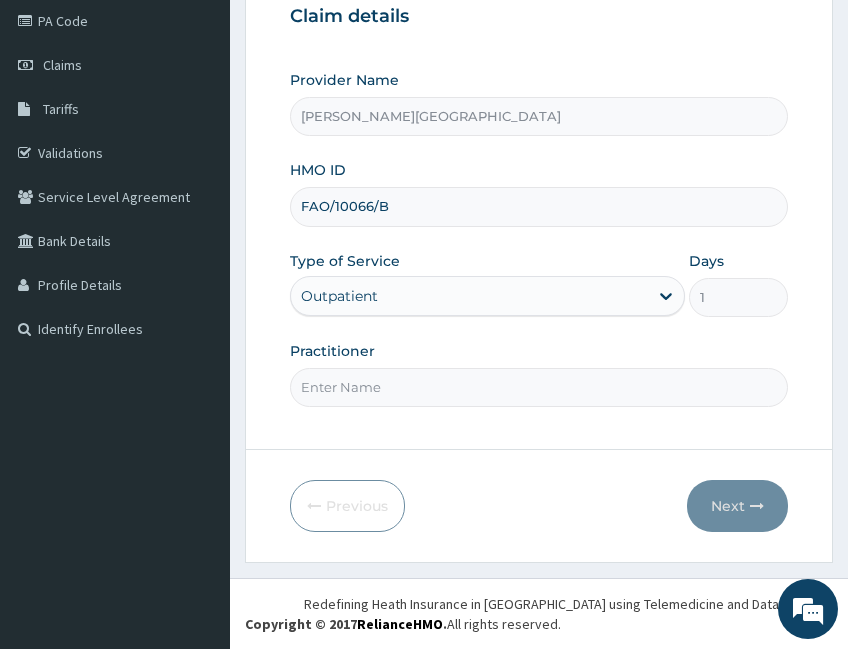 click on "Step  1  of 2 Claim details Provider Name Krystal Medical Centre HMO ID FAO/10066/B Type of Service option Outpatient, selected.   Select is focused ,type to refine list, press Down to open the menu,  Outpatient Days 1 Practitioner" at bounding box center [539, 176] 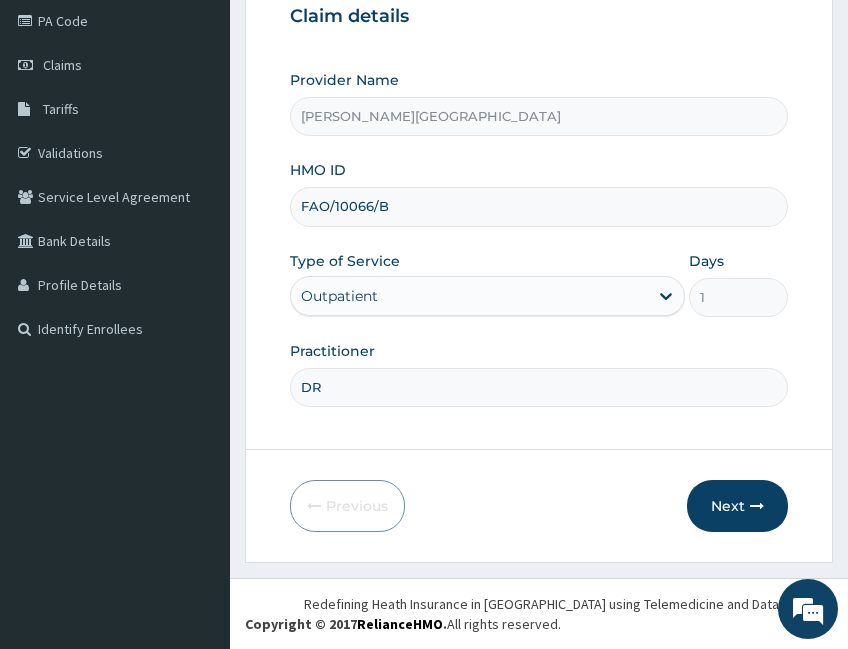 click on "DR" at bounding box center [539, 387] 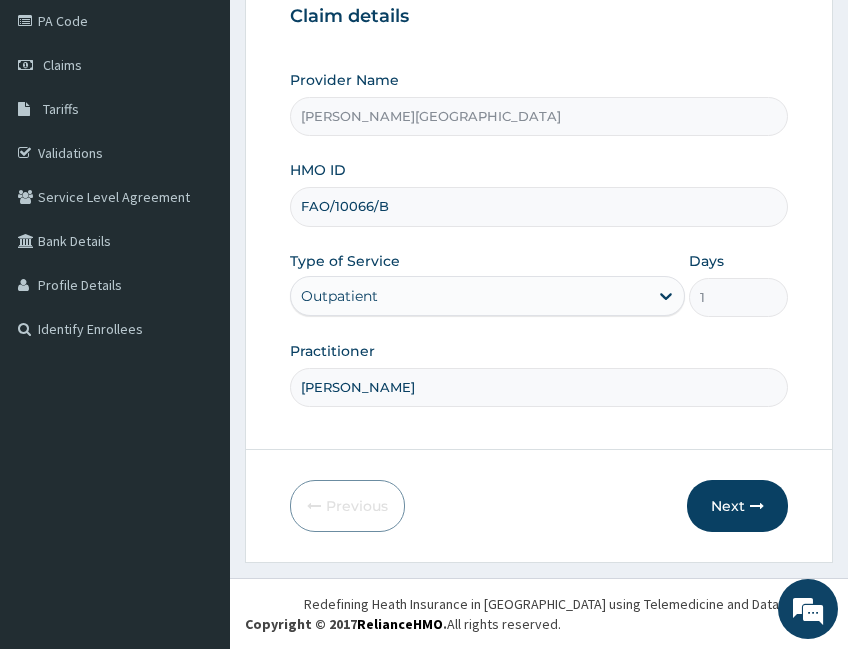 type on "DR OPARA" 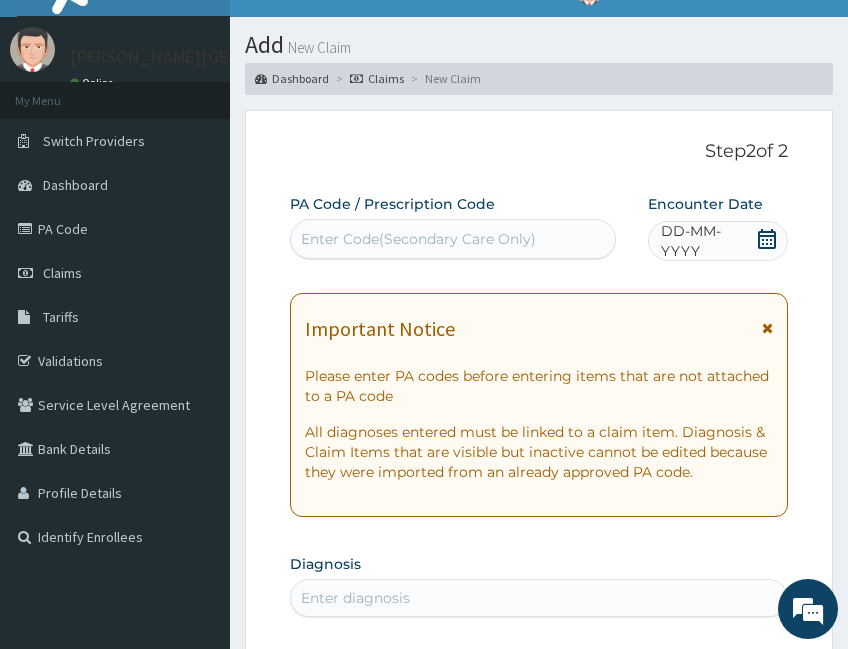 scroll, scrollTop: 0, scrollLeft: 0, axis: both 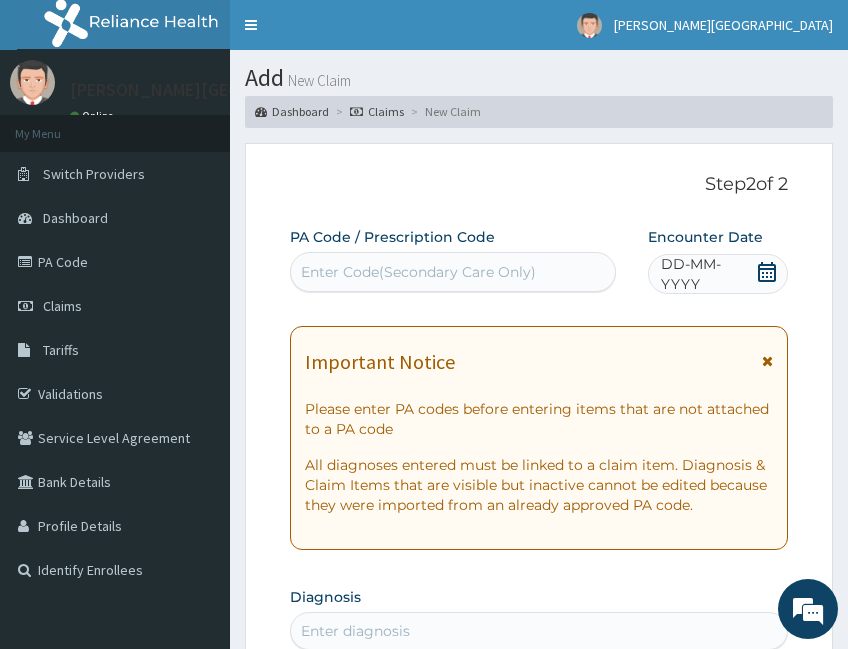 click on "Toggle navigation" at bounding box center (251, 25) 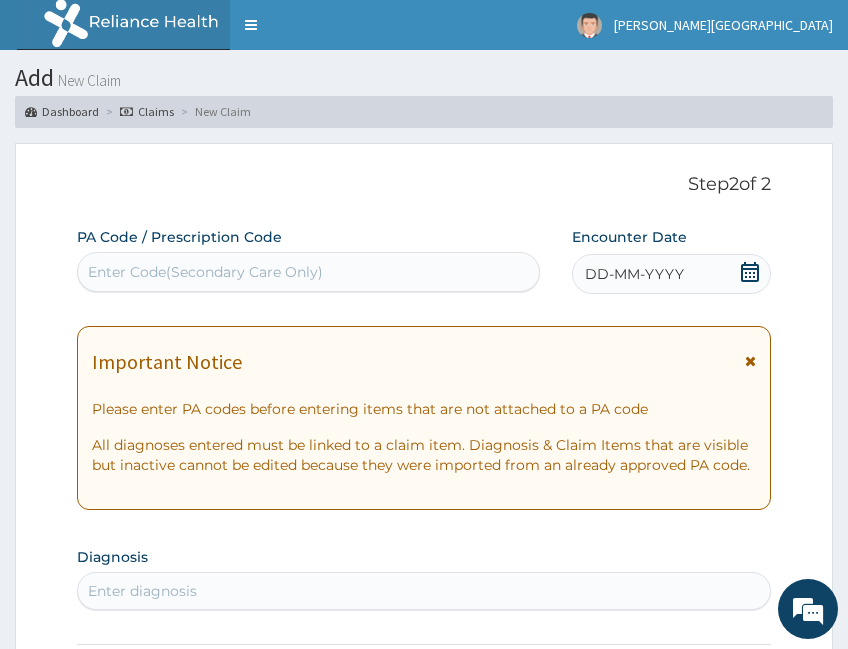 click 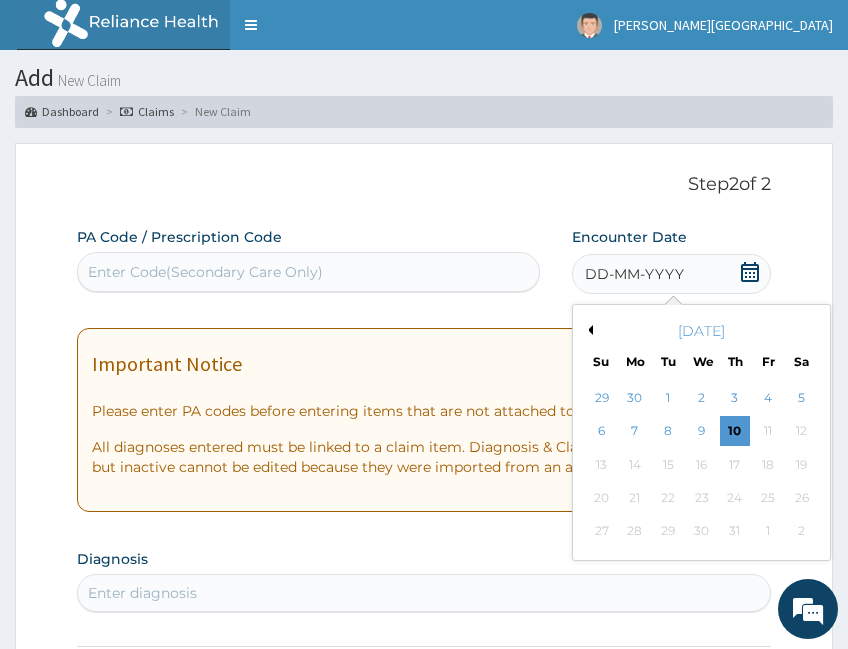 click on "Previous Month" at bounding box center (588, 330) 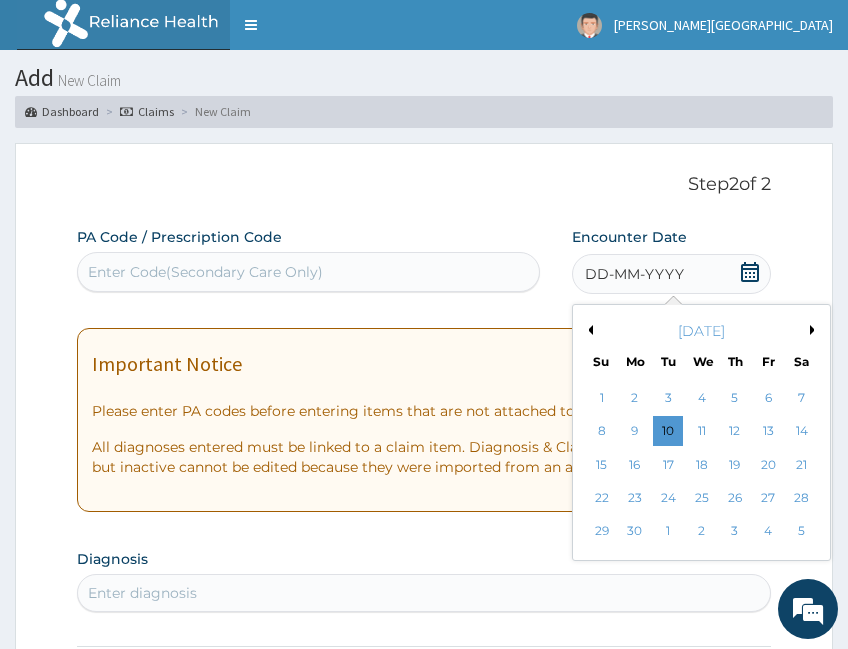 click on "2" at bounding box center (635, 398) 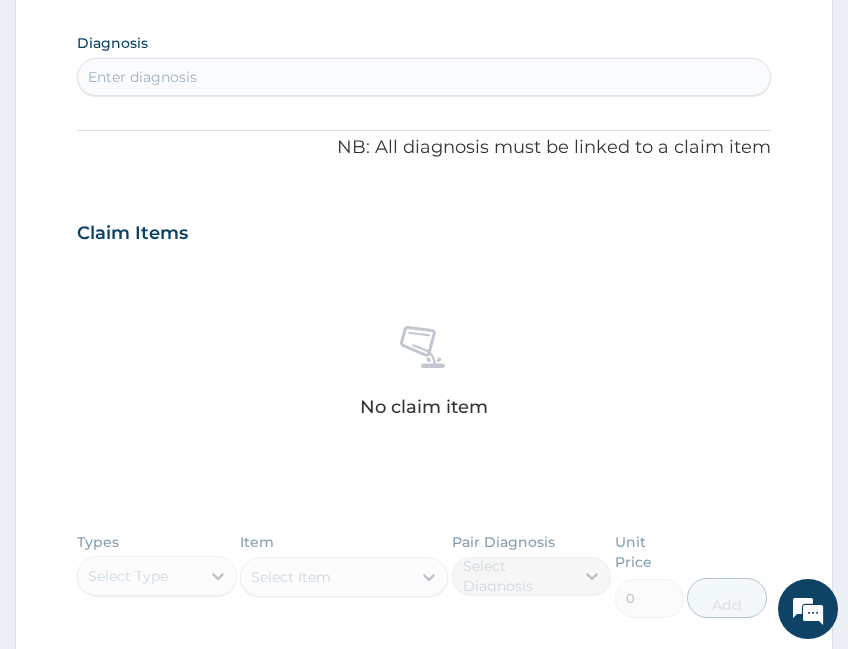 scroll, scrollTop: 510, scrollLeft: 0, axis: vertical 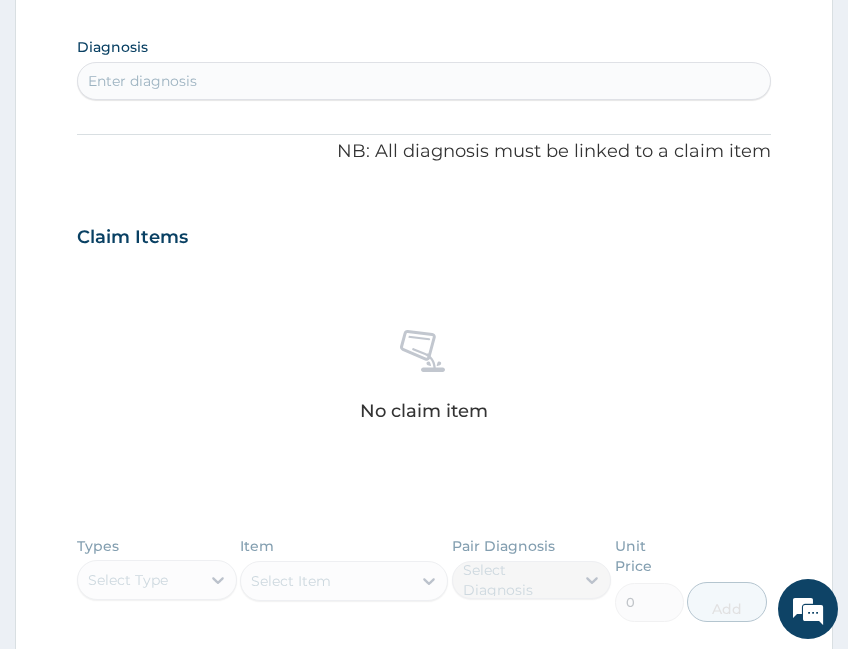 click on "Enter diagnosis" at bounding box center (424, 81) 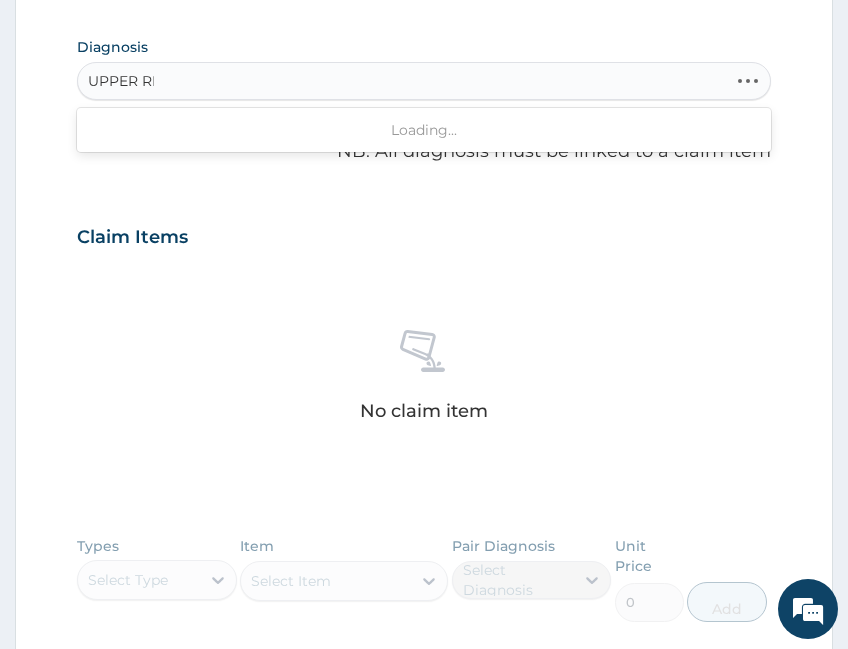 type on "UPPER RES" 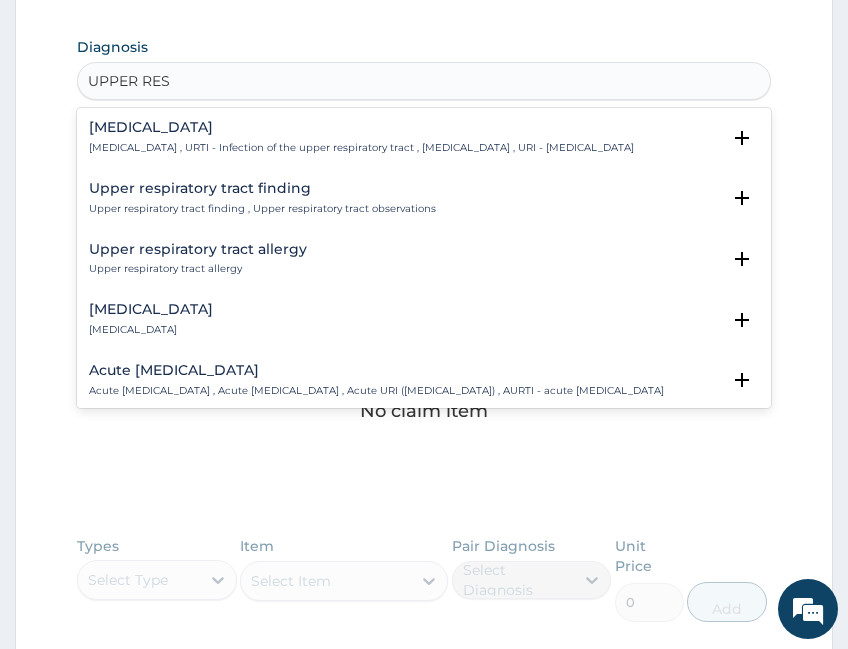 click on "Upper respiratory infection" at bounding box center (361, 127) 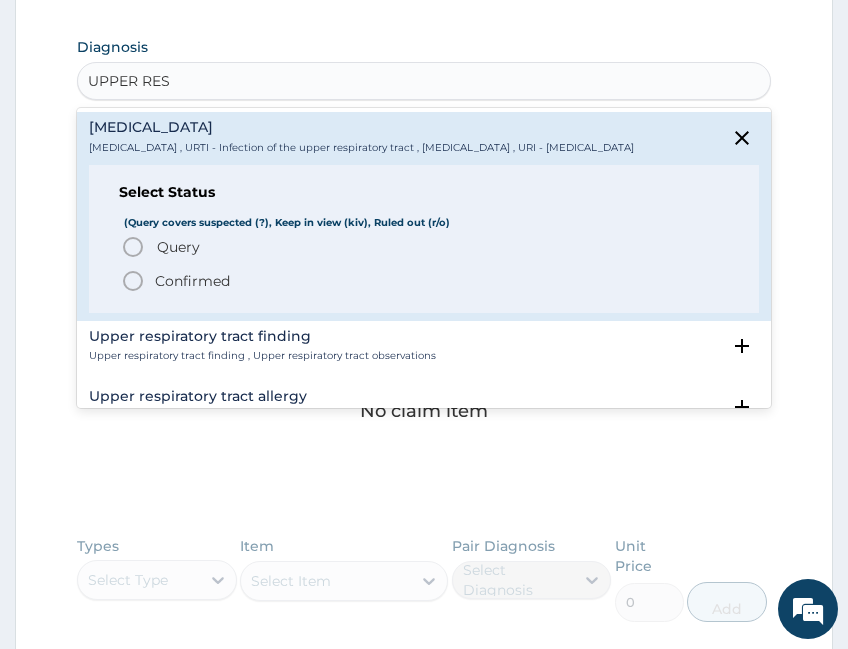 drag, startPoint x: 186, startPoint y: 298, endPoint x: 324, endPoint y: 306, distance: 138.23169 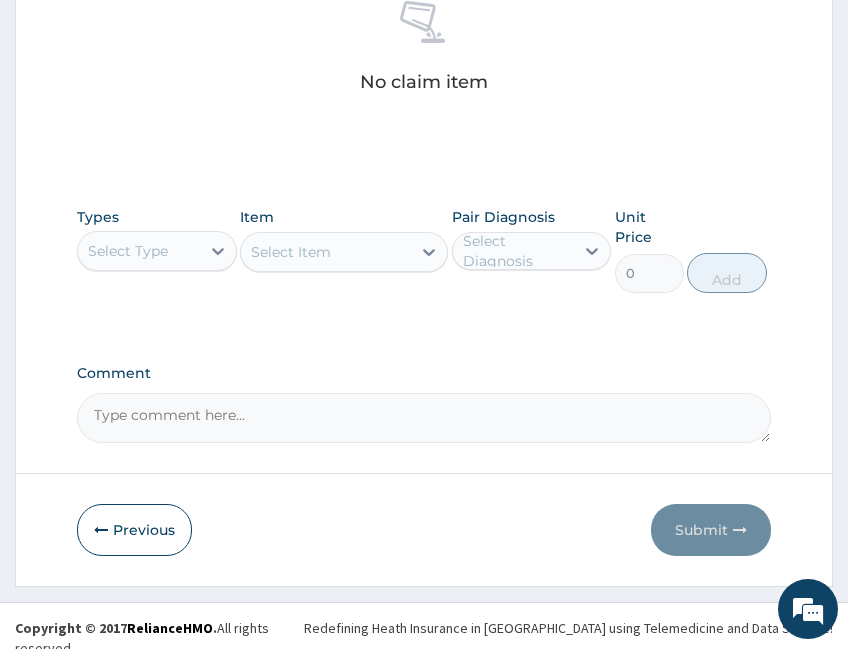 scroll, scrollTop: 849, scrollLeft: 0, axis: vertical 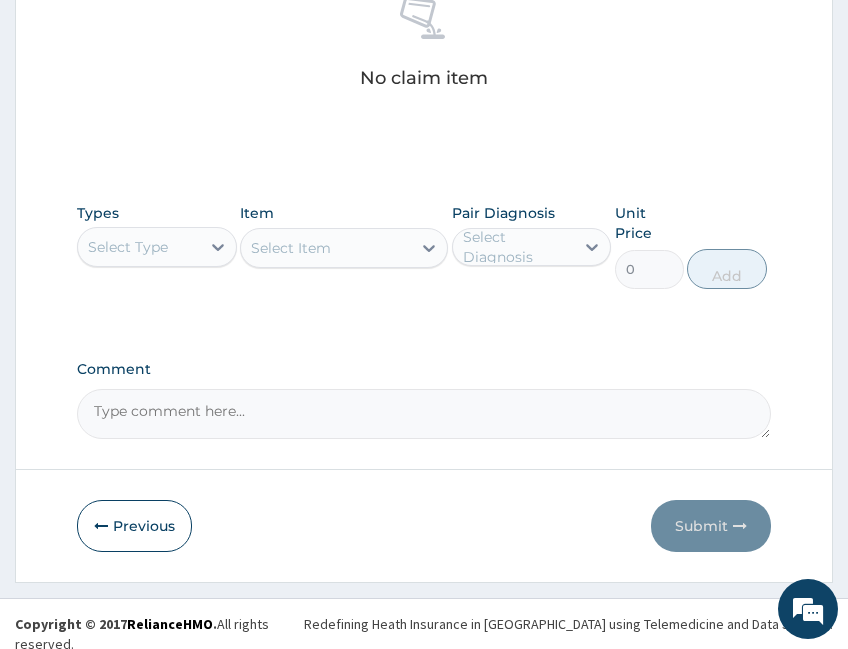 click on "Select Type" at bounding box center (139, 247) 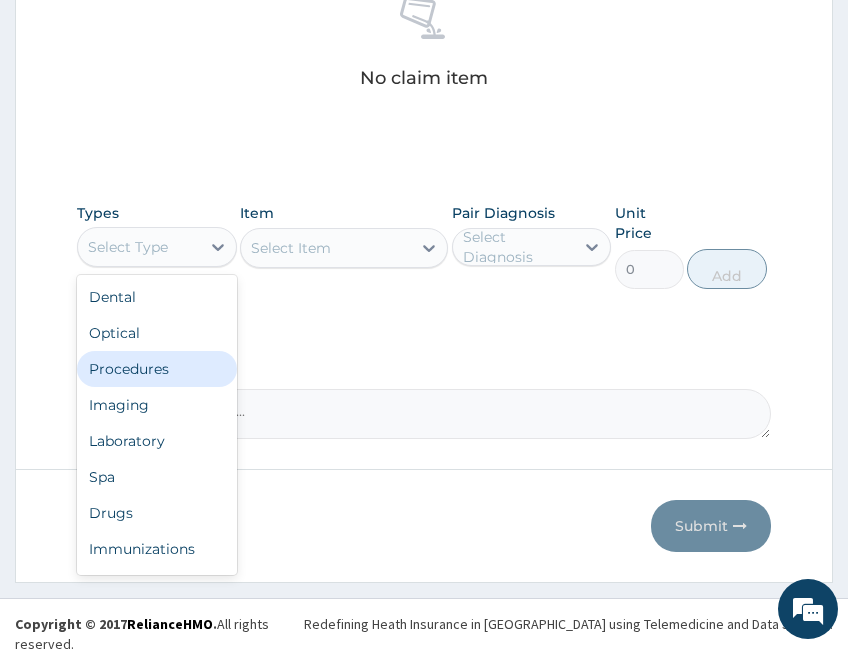 drag, startPoint x: 174, startPoint y: 360, endPoint x: 309, endPoint y: 324, distance: 139.71758 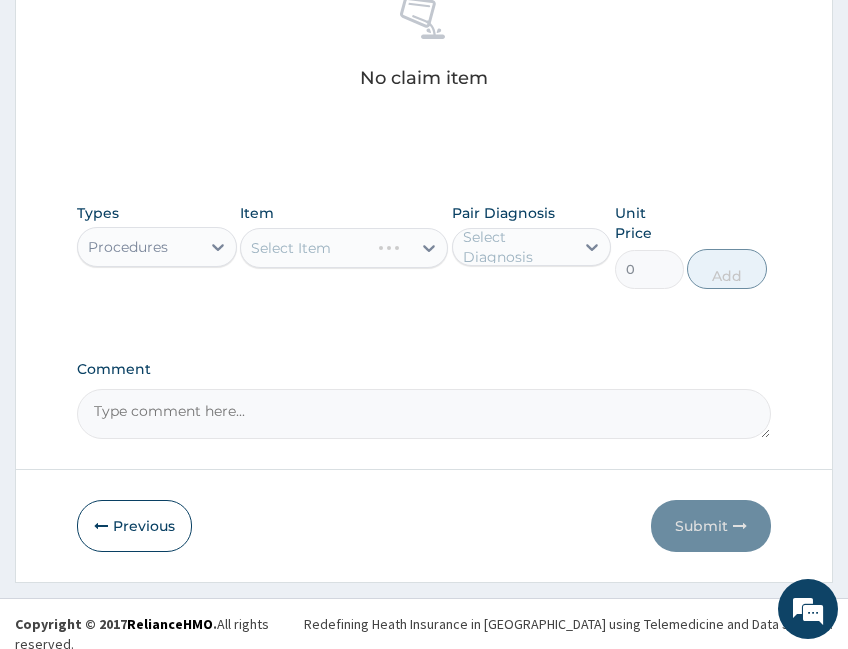 click on "Types option Procedures, selected.   Select is focused ,type to refine list, press Down to open the menu,  Procedures Item Select Item Pair Diagnosis Select Diagnosis Unit Price 0 Add" at bounding box center [424, 261] 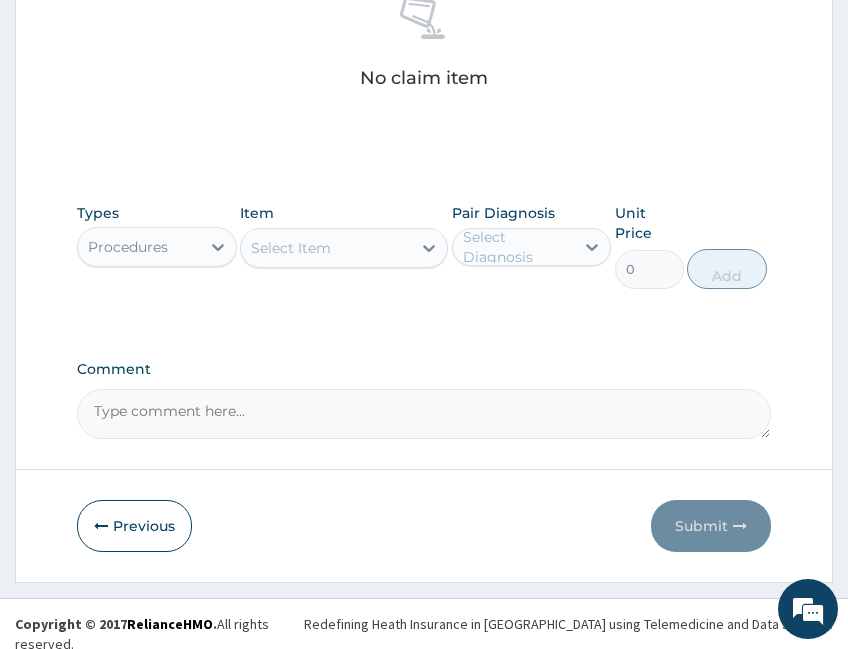 click on "Select Item" at bounding box center (326, 248) 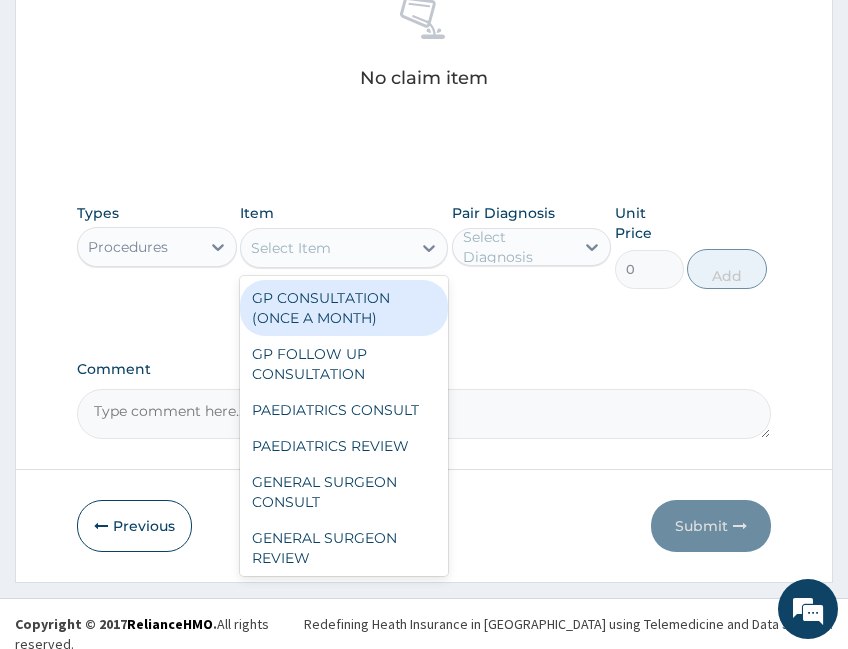 click on "GP CONSULTATION (ONCE A MONTH)" at bounding box center (344, 308) 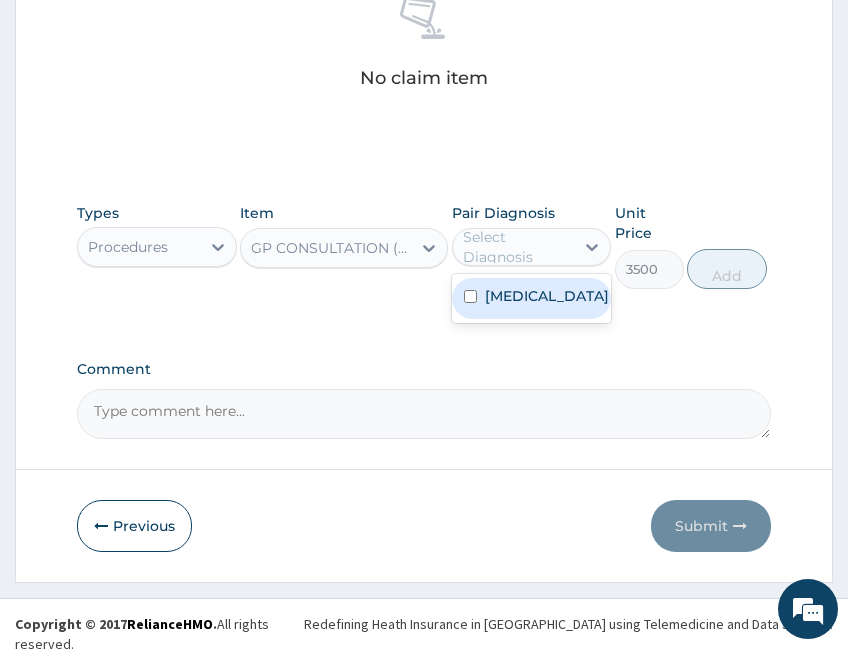 click on "Select Diagnosis" at bounding box center [518, 247] 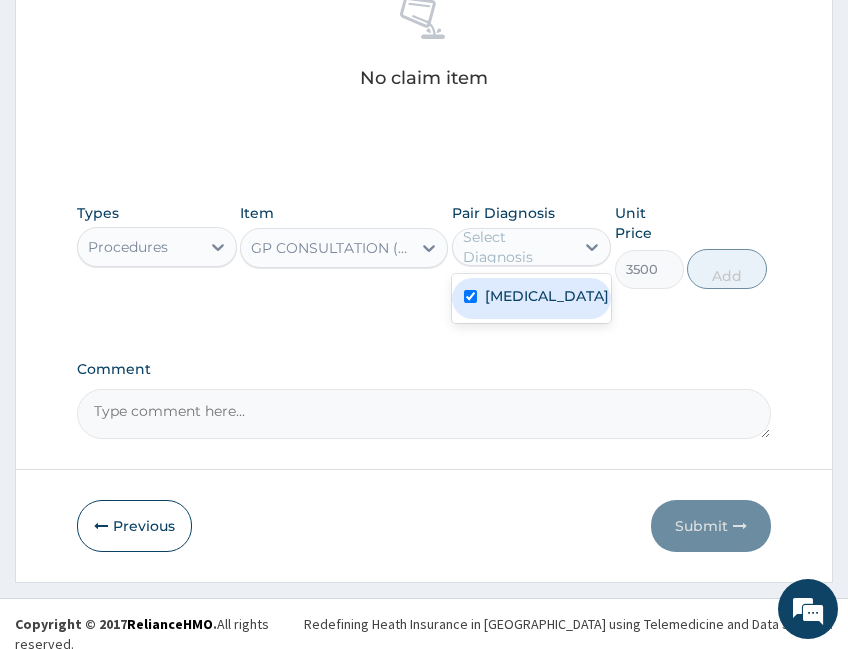 checkbox on "true" 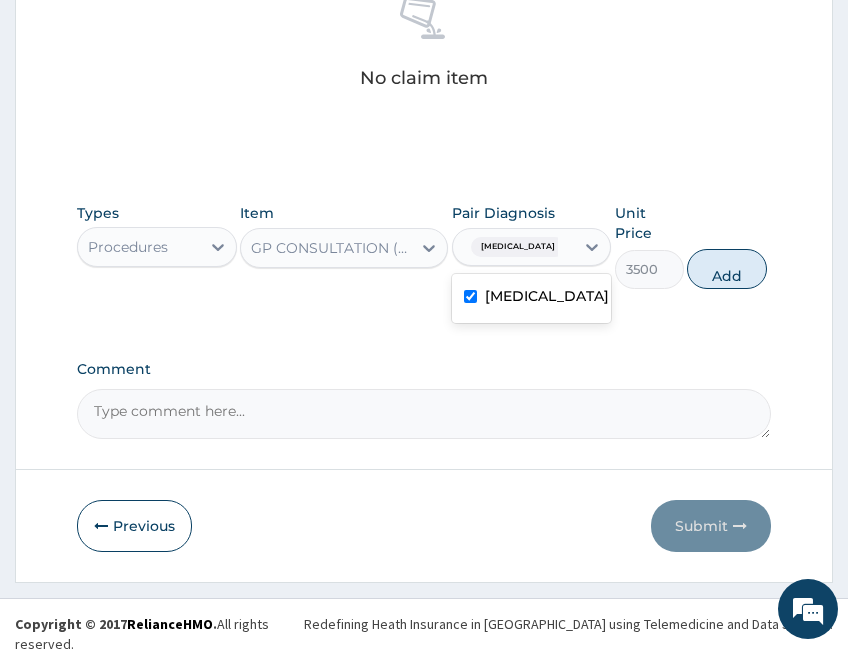 click on "Add" at bounding box center [727, 269] 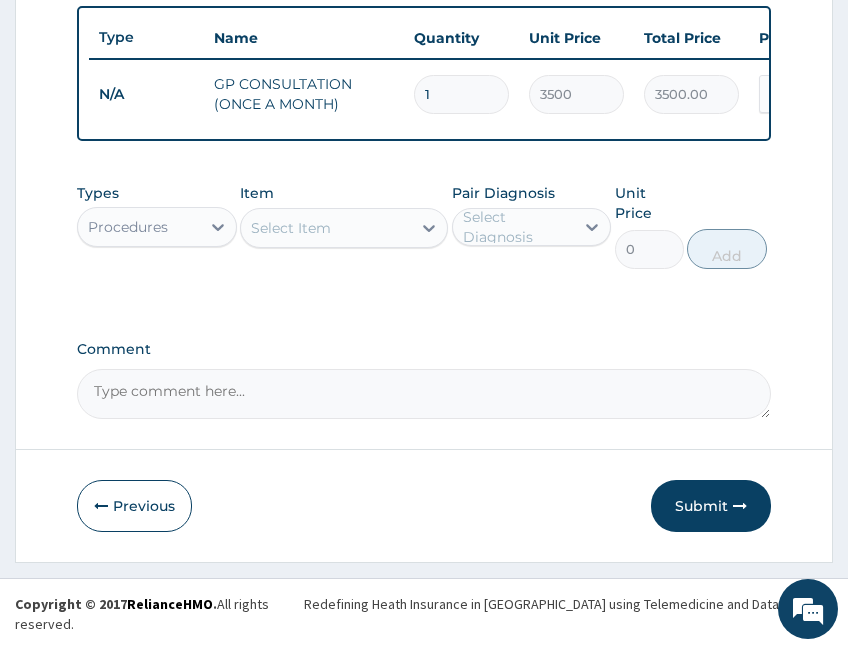 scroll, scrollTop: 769, scrollLeft: 0, axis: vertical 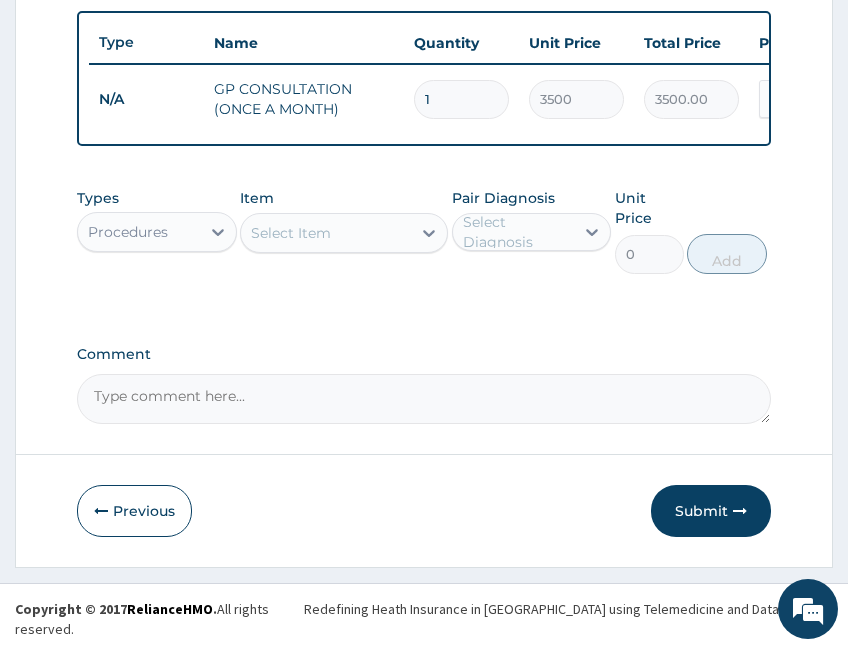 click on "Submit" at bounding box center [711, 511] 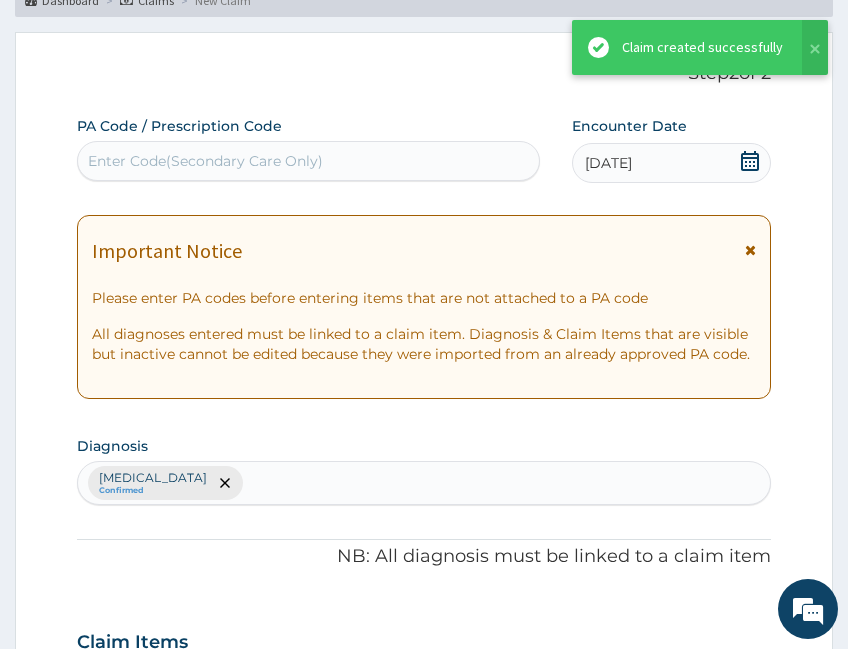 scroll, scrollTop: 769, scrollLeft: 0, axis: vertical 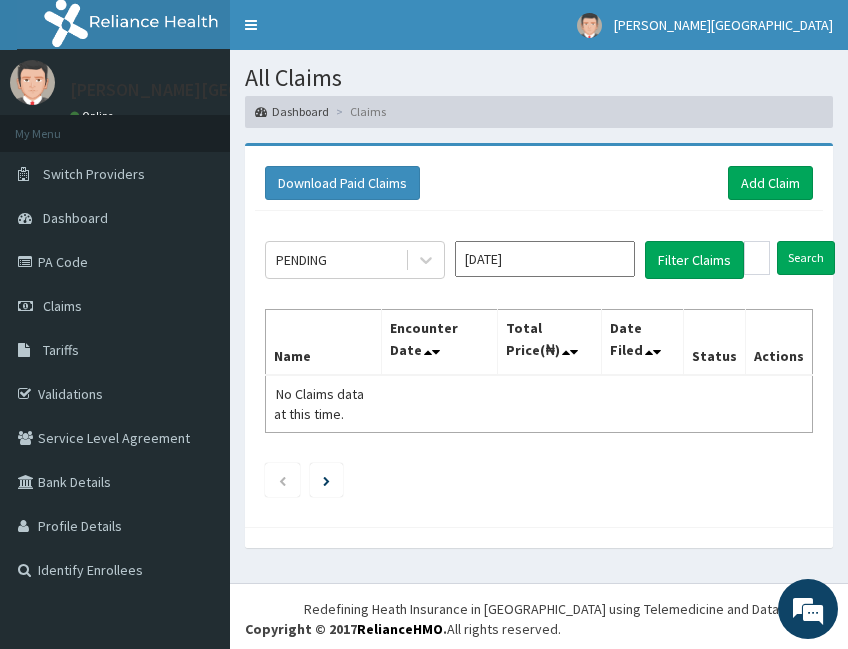 click on "PENDING [DATE] Filter Claims Search Name Encounter Date Total Price(₦) Date Filed Status Actions No Claims data at this time." 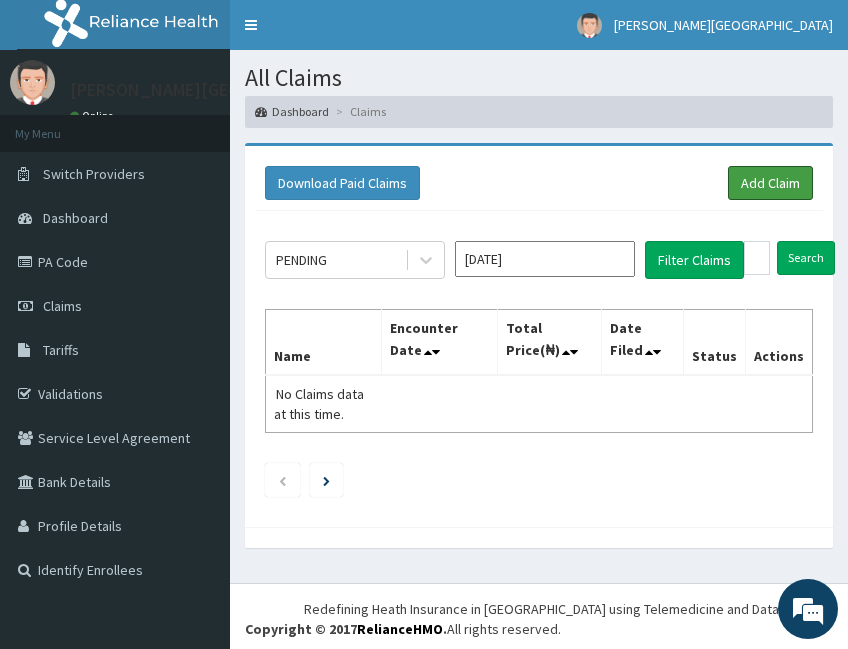 click on "Add Claim" at bounding box center [770, 183] 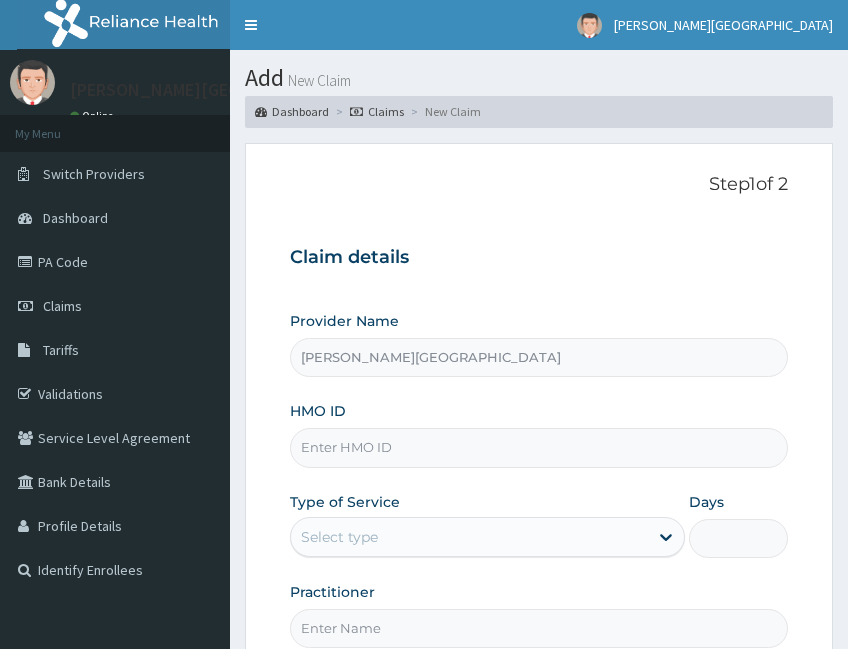 scroll, scrollTop: 0, scrollLeft: 0, axis: both 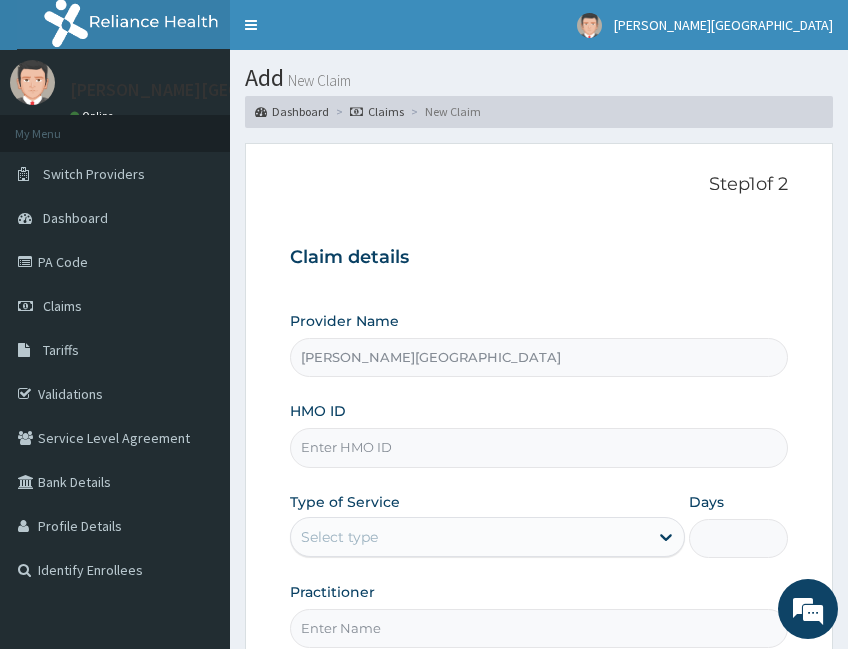 click on "Claim details" at bounding box center [539, 258] 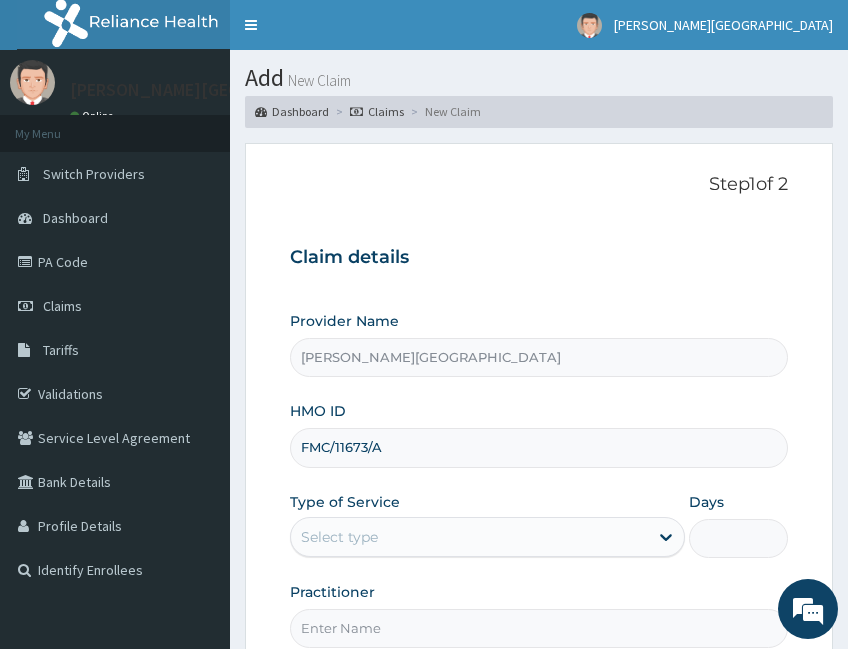 type on "FMC/11673/A" 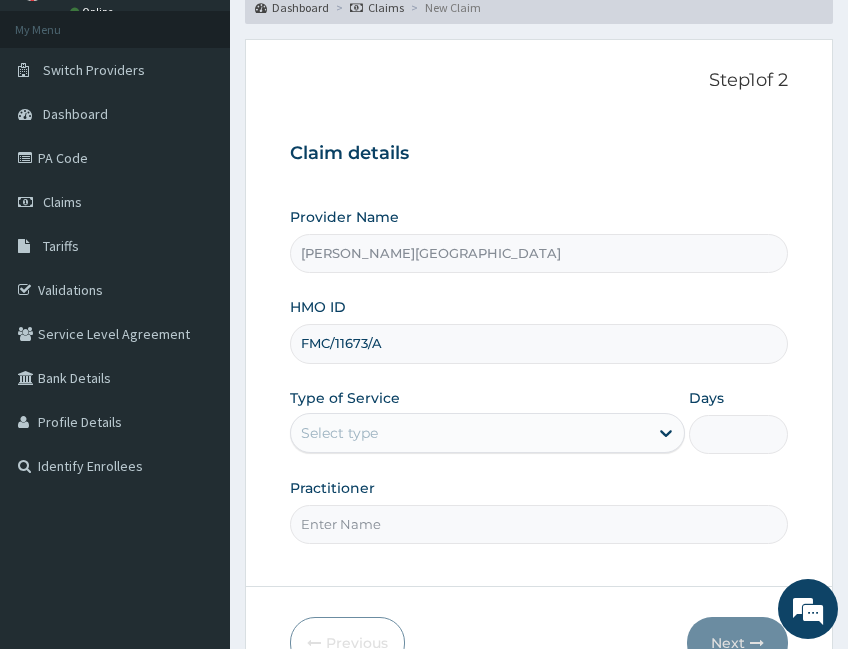 scroll, scrollTop: 167, scrollLeft: 0, axis: vertical 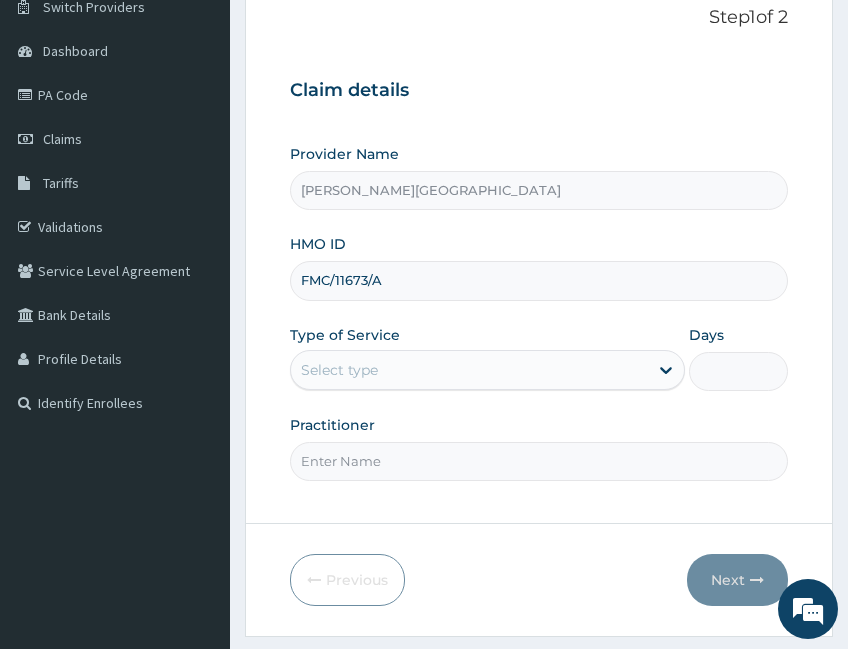 click on "Select type" at bounding box center (469, 370) 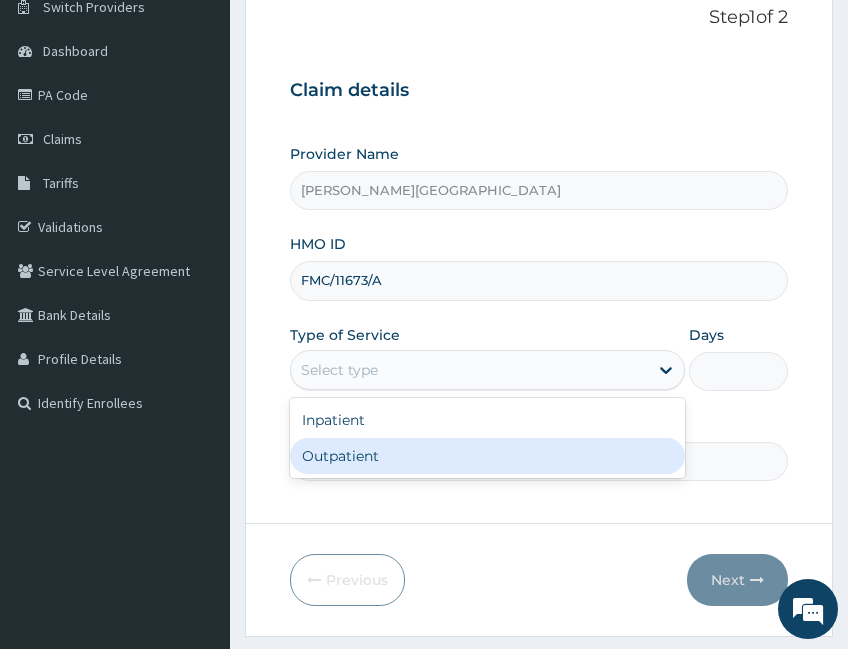click on "Outpatient" at bounding box center [487, 456] 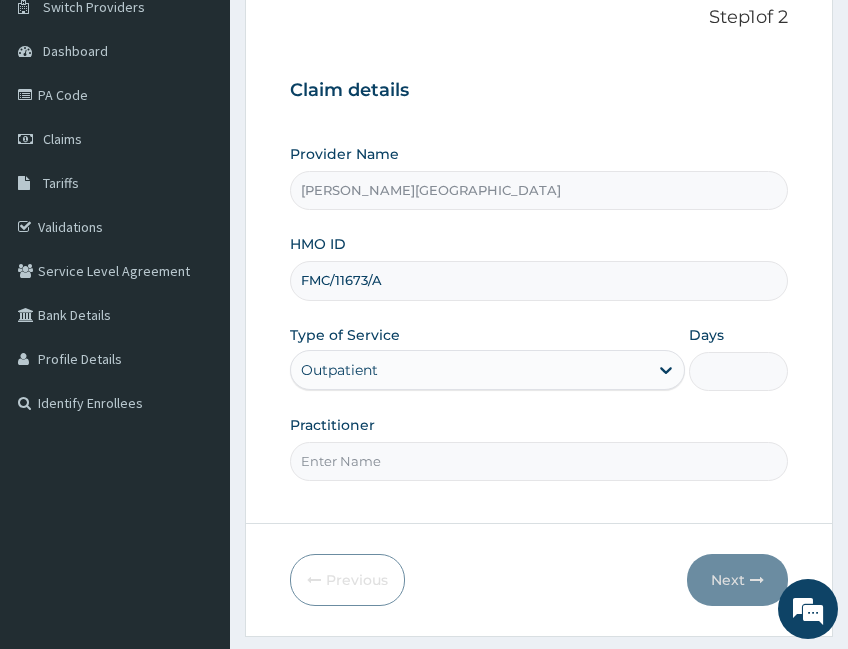 type on "1" 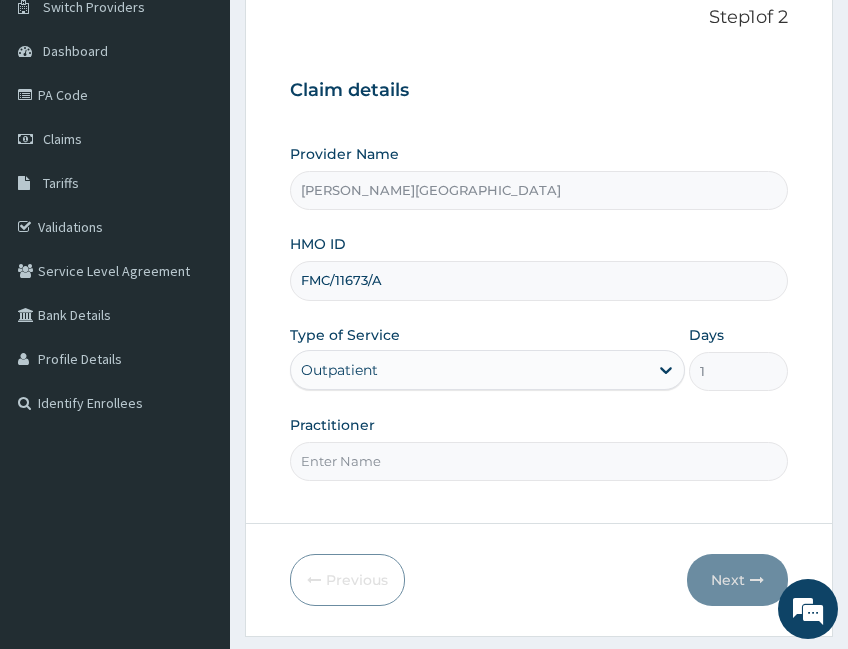 click on "Practitioner" at bounding box center (539, 461) 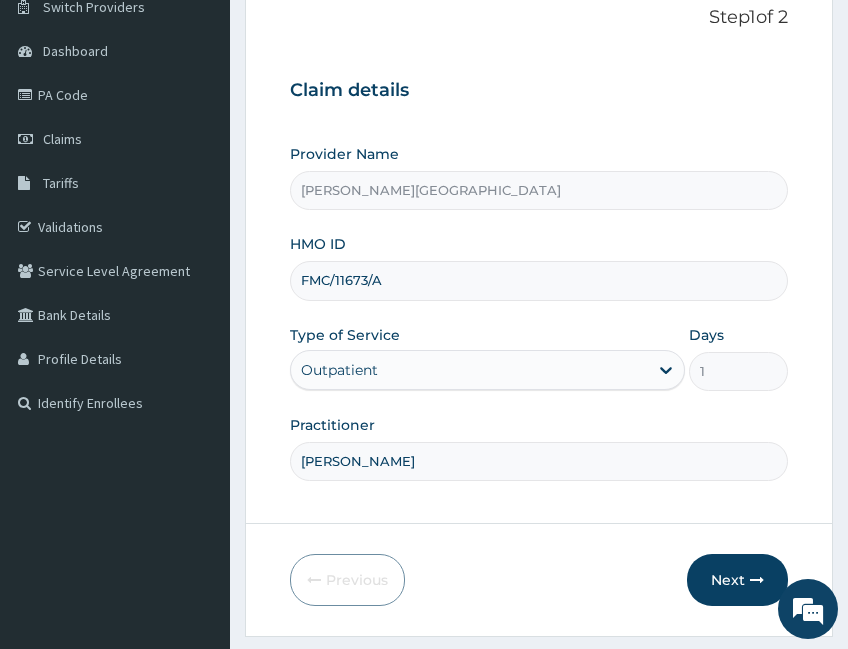 type on "[PERSON_NAME]" 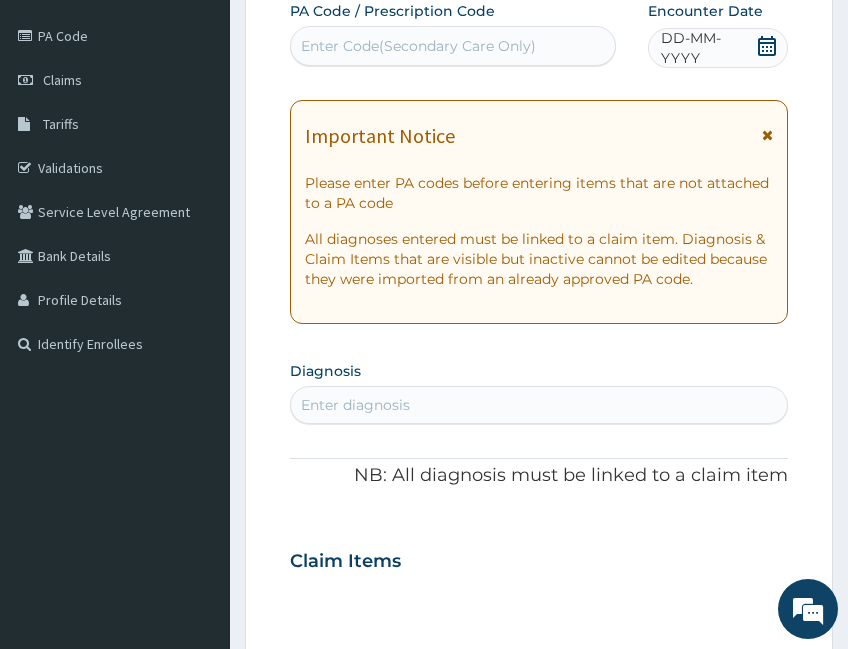 scroll, scrollTop: 0, scrollLeft: 0, axis: both 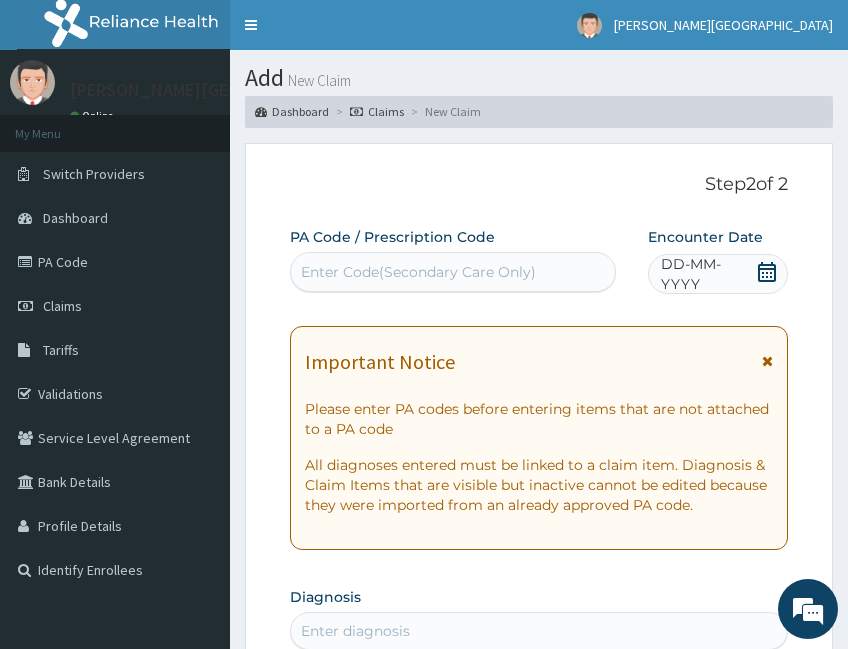 click on "Toggle navigation" at bounding box center (251, 25) 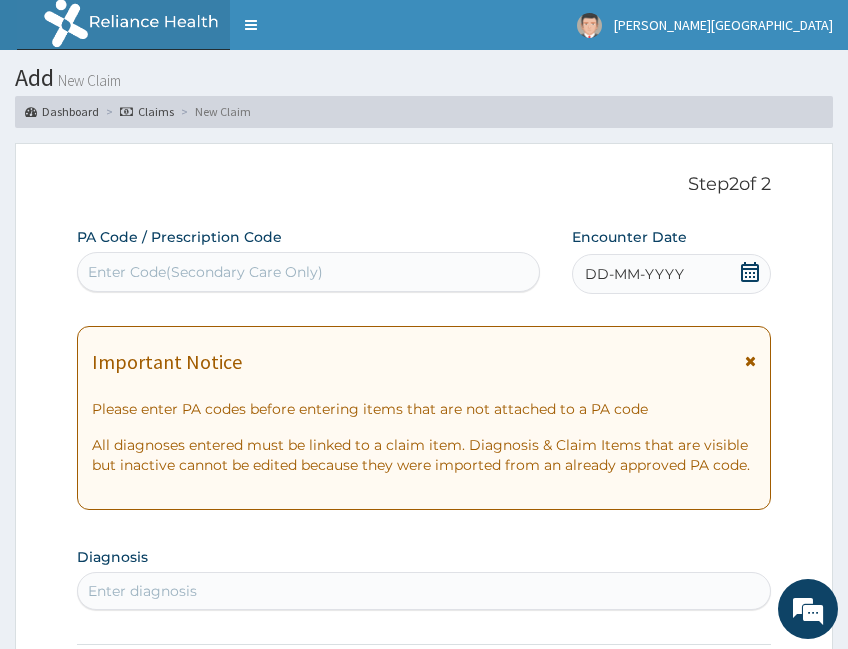 click 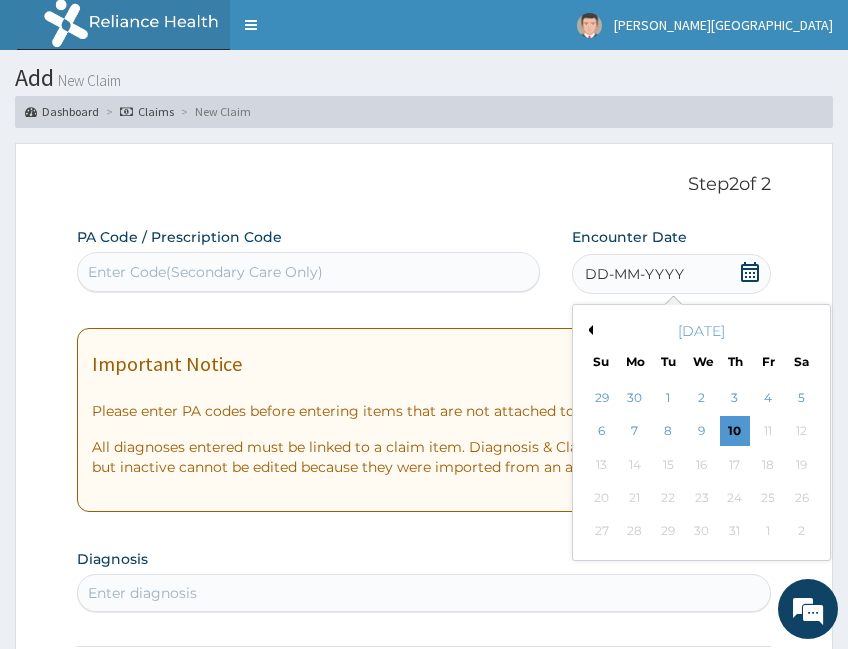 click on "Previous Month [DATE] Su Mo Tu We Th Fr Sa 29 30 1 2 3 4 5 6 7 8 9 10 11 12 13 14 15 16 17 18 19 20 21 22 23 24 25 26 27 28 29 30 31 1 2" at bounding box center (701, 432) 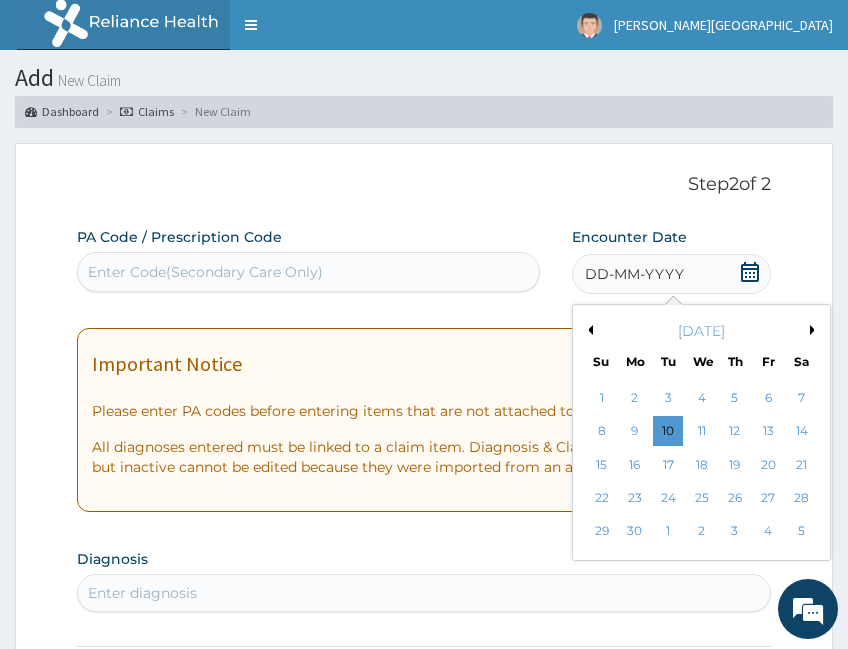 click on "2" at bounding box center (635, 398) 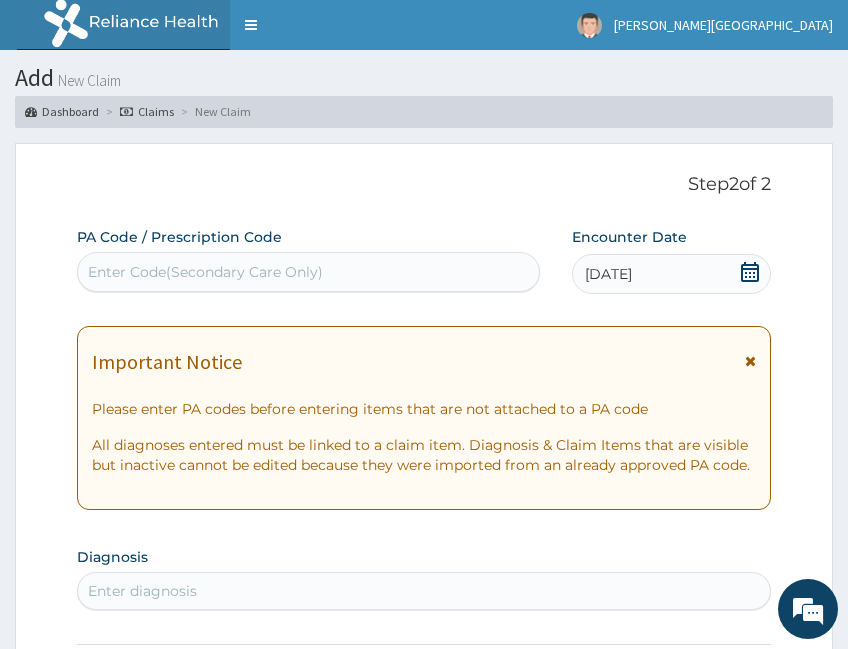 scroll, scrollTop: 333, scrollLeft: 0, axis: vertical 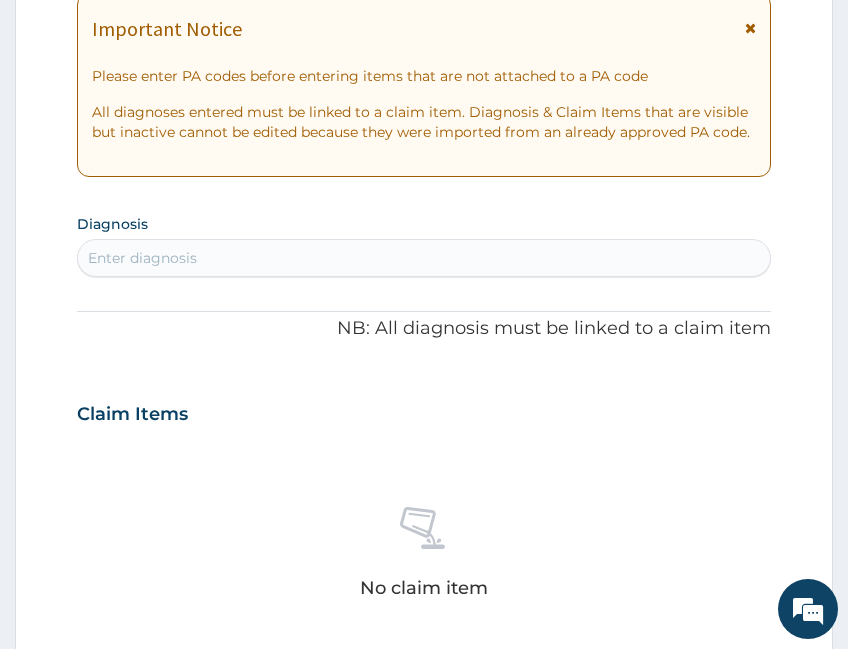click on "Enter diagnosis" at bounding box center [424, 258] 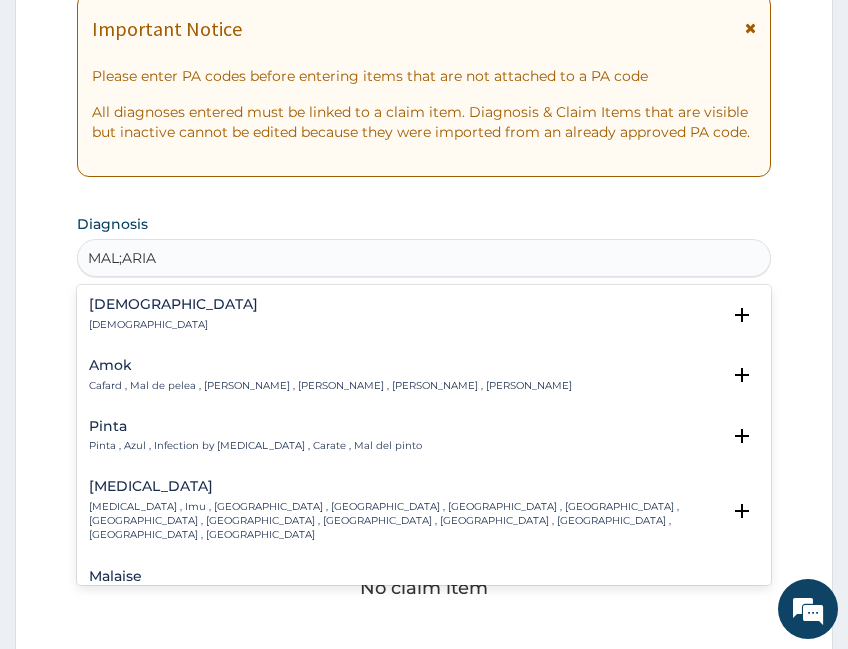 type on "MALARIA" 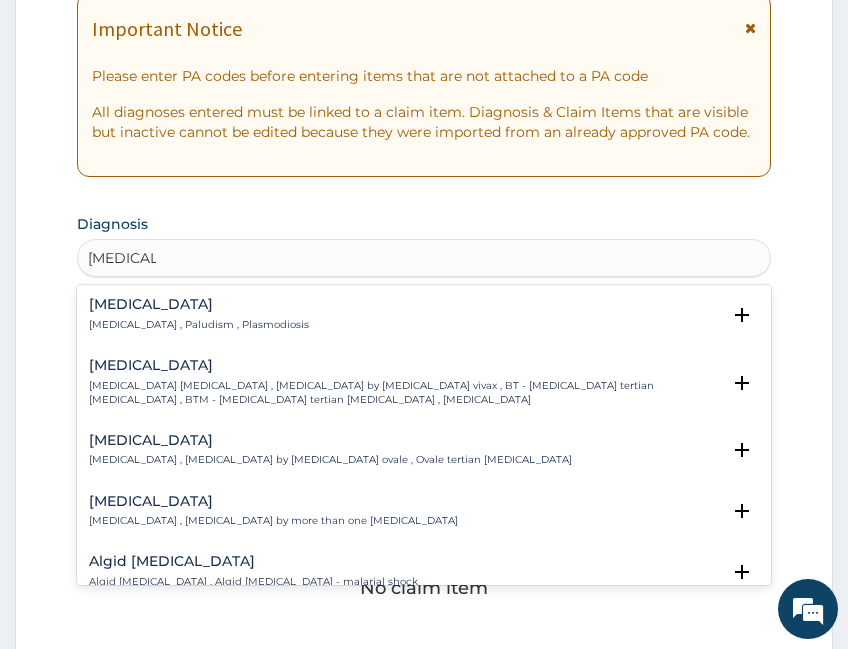 click on "Malaria Malaria , Paludism , Plasmodiosis" at bounding box center (424, 314) 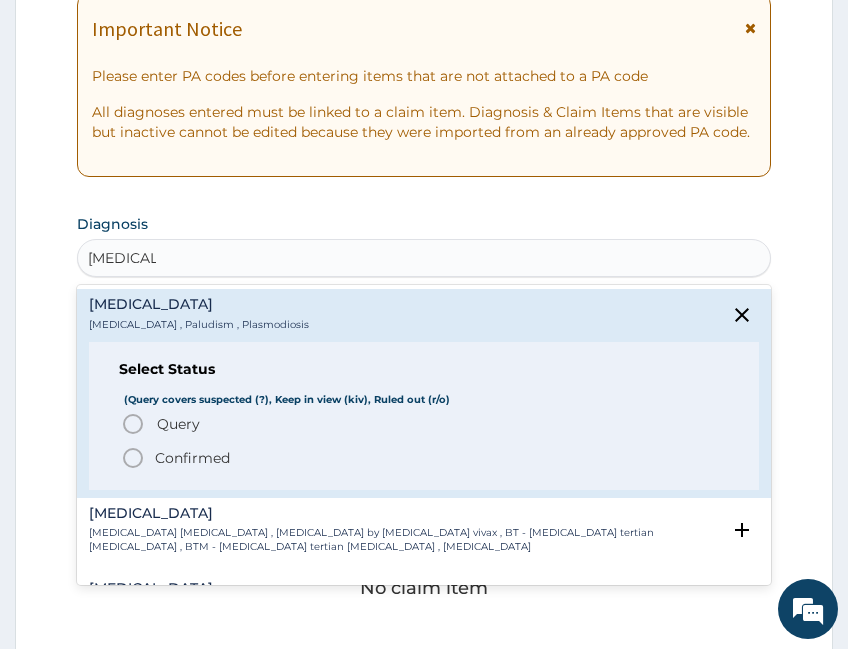 click on "Confirmed" at bounding box center [192, 458] 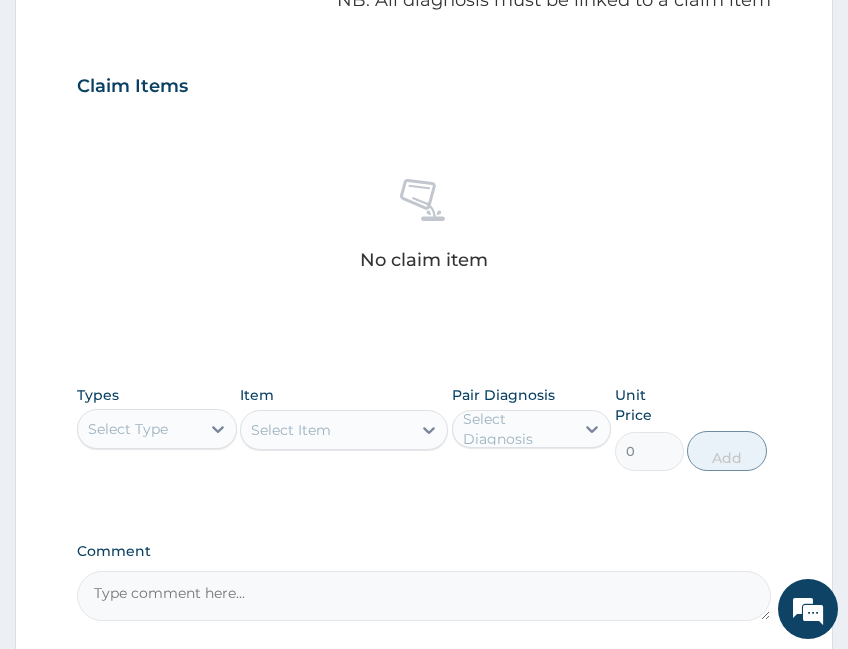 scroll, scrollTop: 333, scrollLeft: 0, axis: vertical 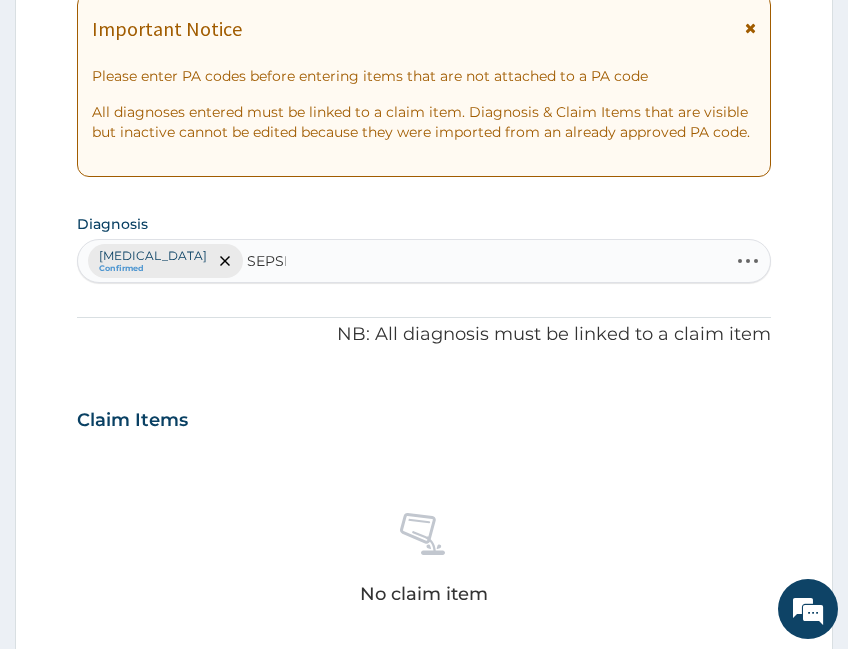type on "SEPSIS" 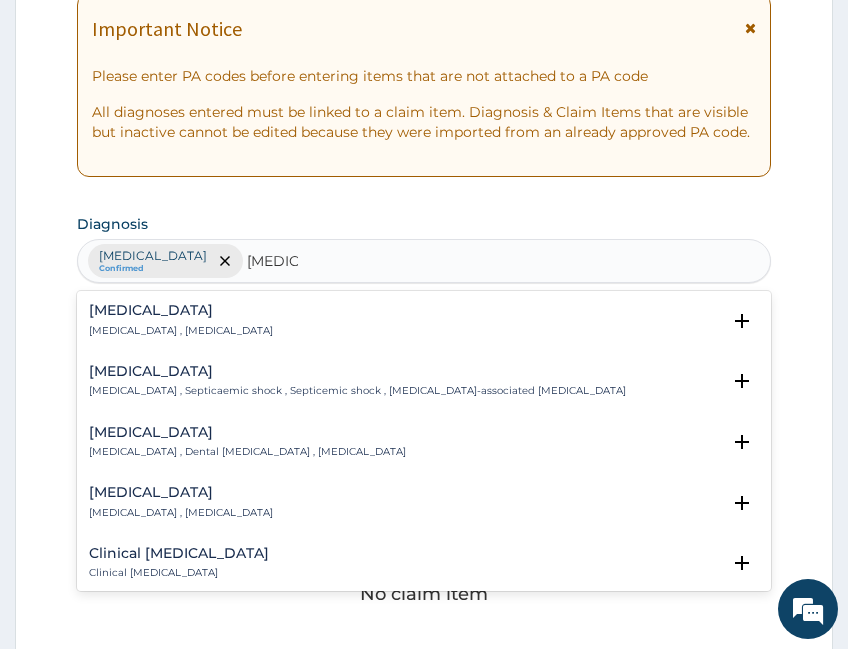 click on "Sepsis" at bounding box center [181, 310] 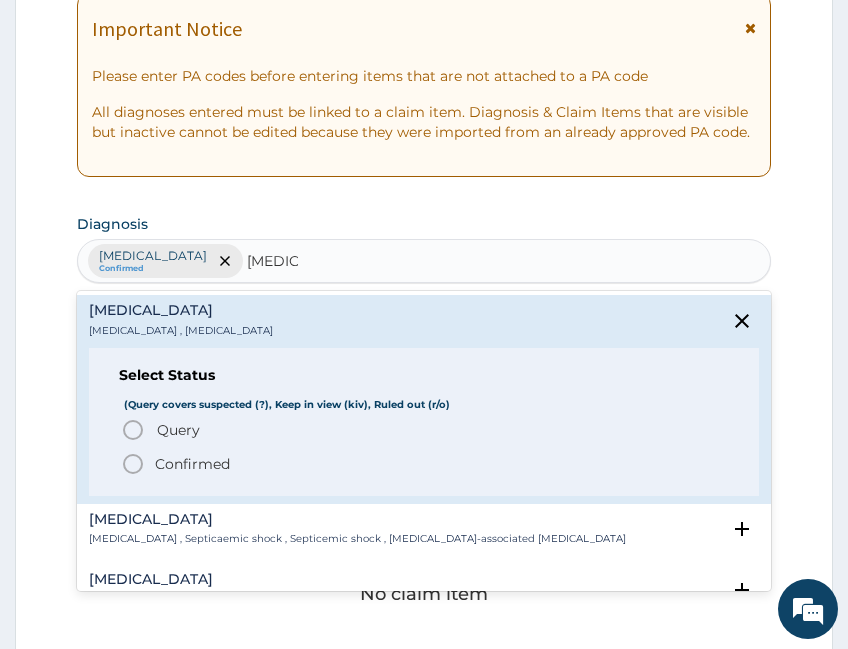 click on "Confirmed" at bounding box center [192, 464] 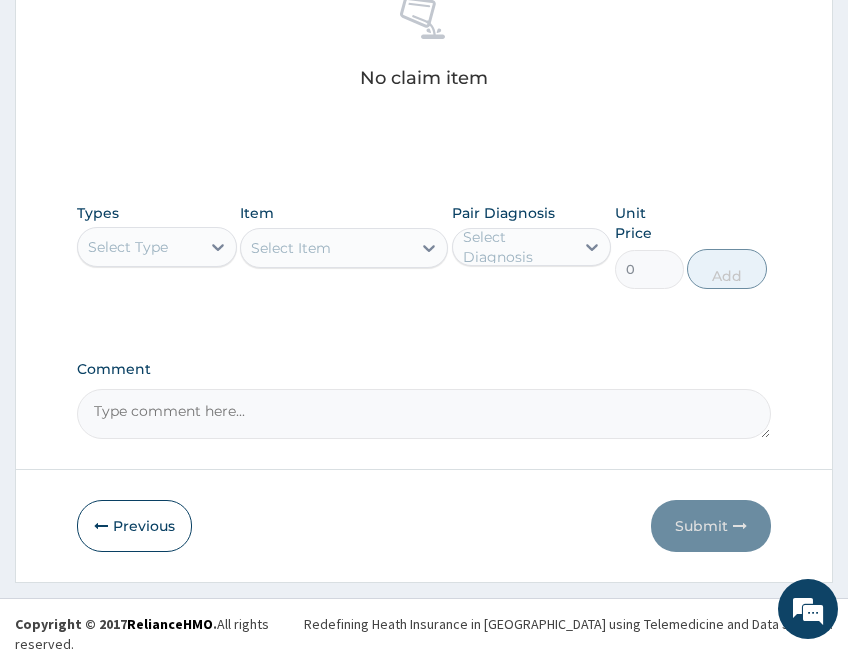 click on "Previous" at bounding box center [134, 526] 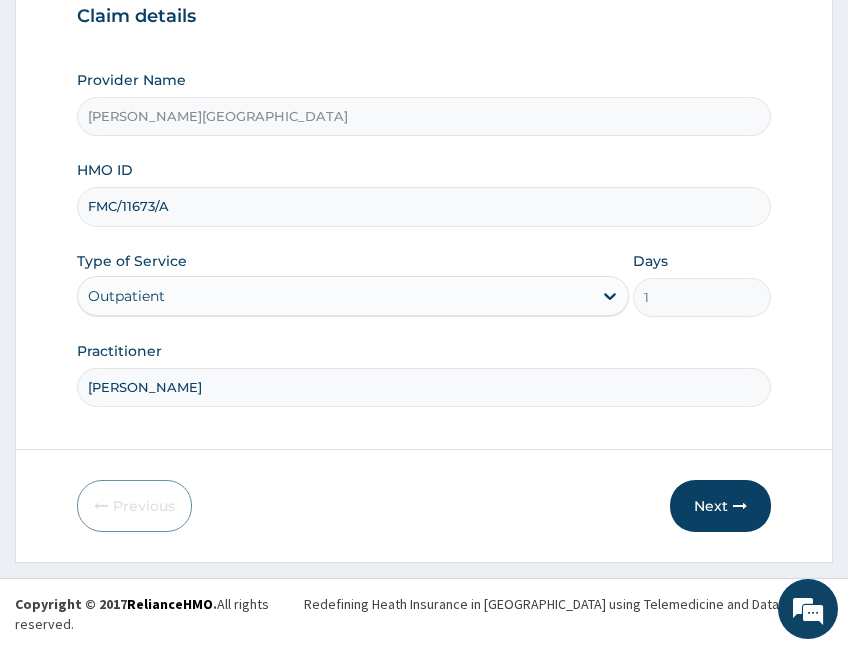 scroll, scrollTop: 221, scrollLeft: 0, axis: vertical 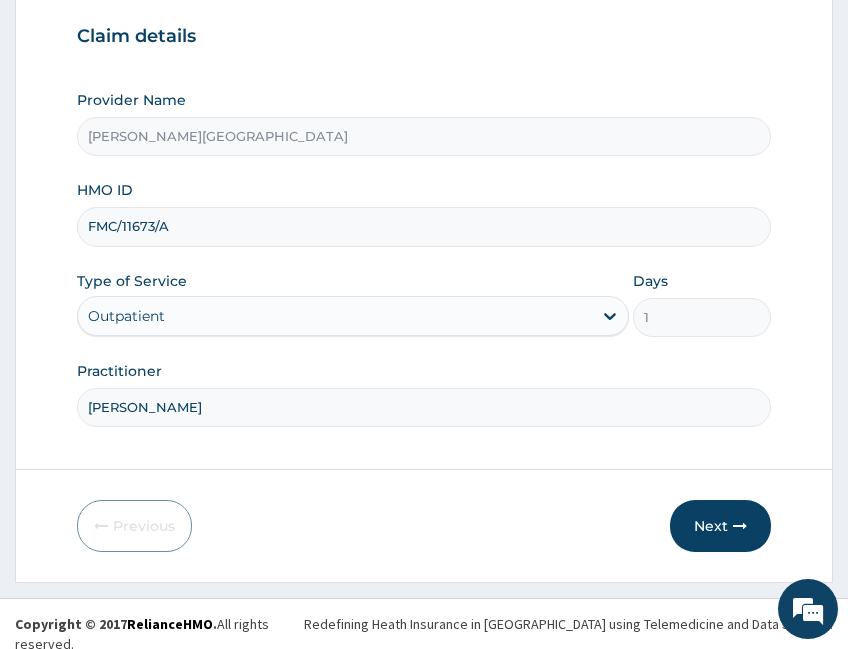 drag, startPoint x: 189, startPoint y: 220, endPoint x: 75, endPoint y: 199, distance: 115.918076 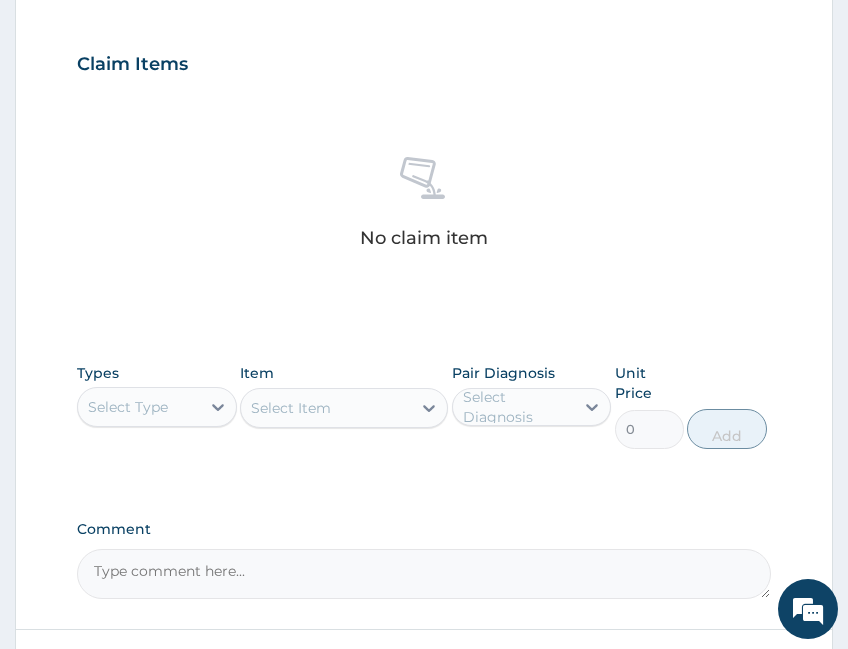 scroll, scrollTop: 849, scrollLeft: 0, axis: vertical 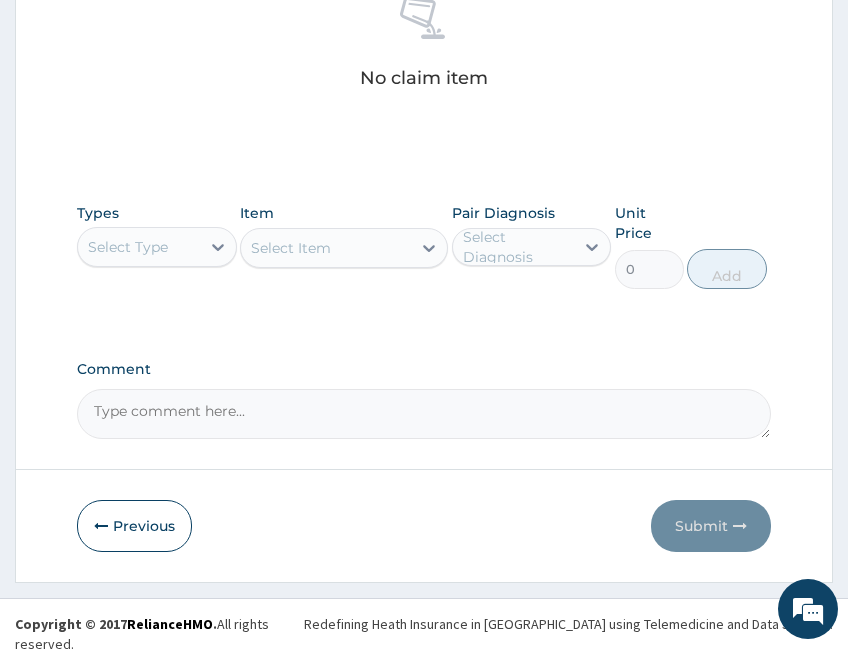 click 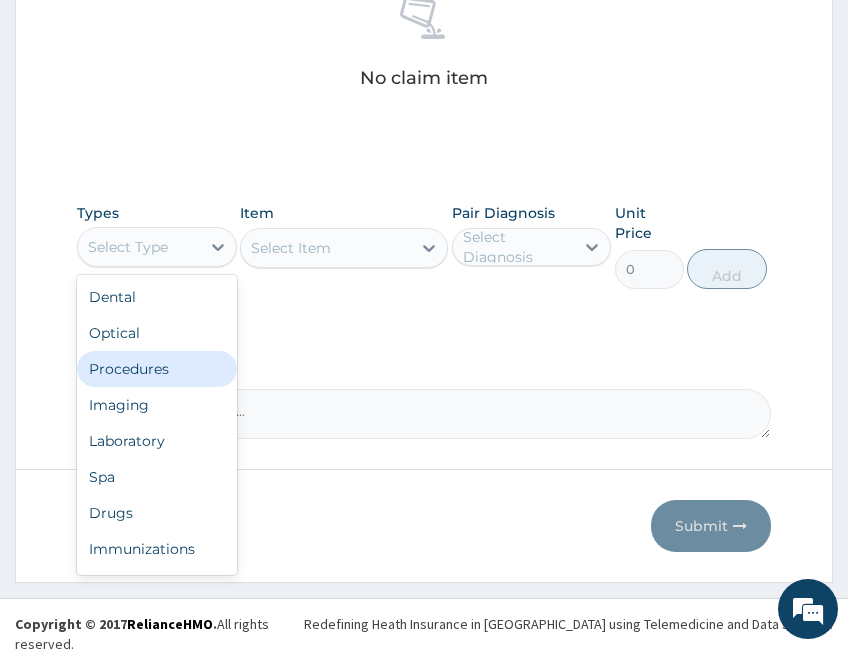 click on "Procedures" at bounding box center [157, 369] 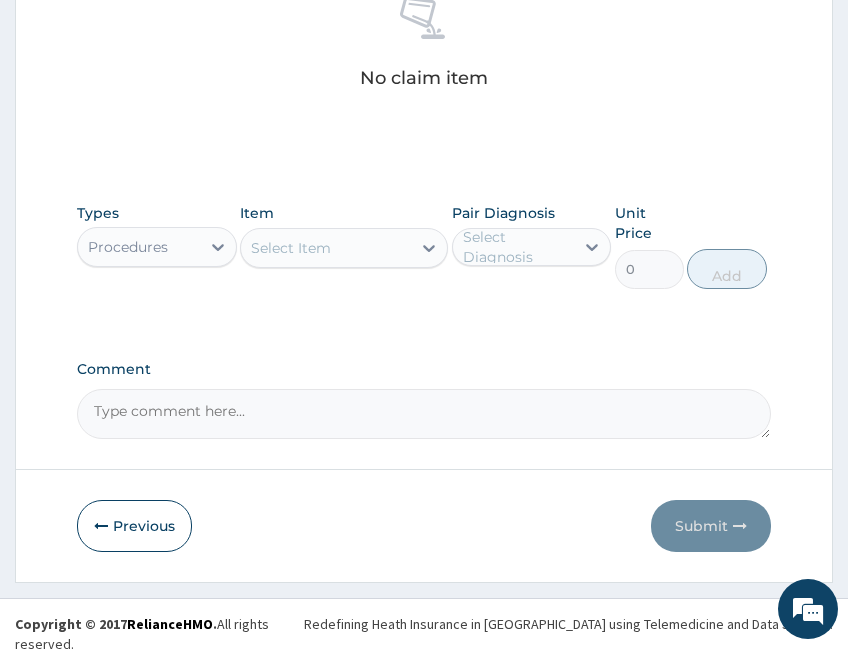 click on "Select Item" at bounding box center [326, 248] 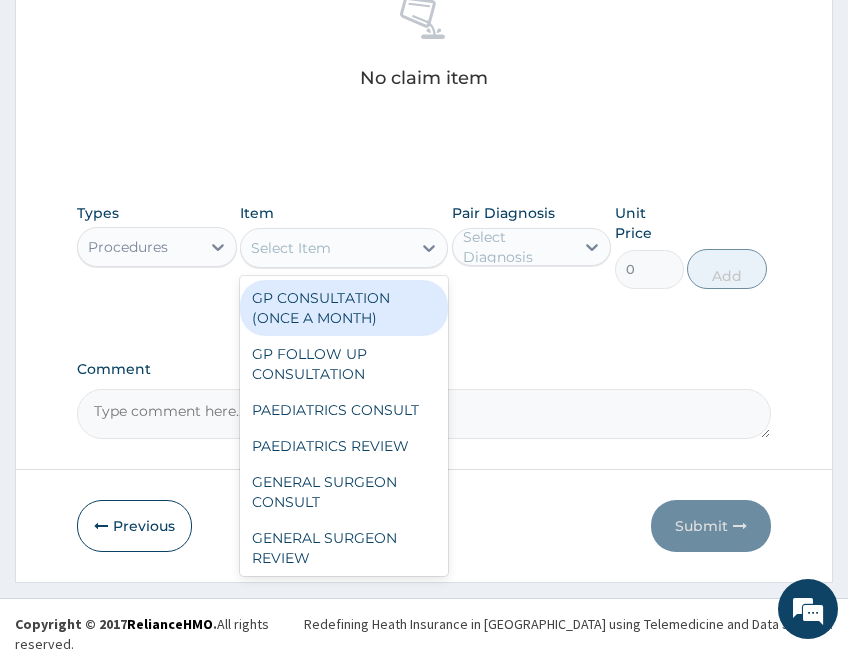click on "GP CONSULTATION (ONCE A MONTH)" at bounding box center (344, 308) 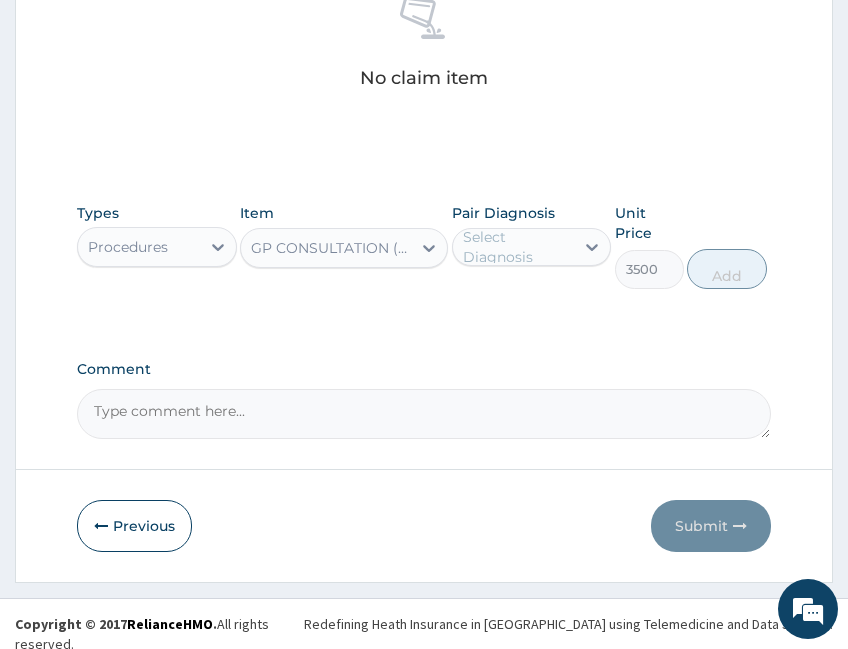 drag, startPoint x: 488, startPoint y: 244, endPoint x: 496, endPoint y: 257, distance: 15.264338 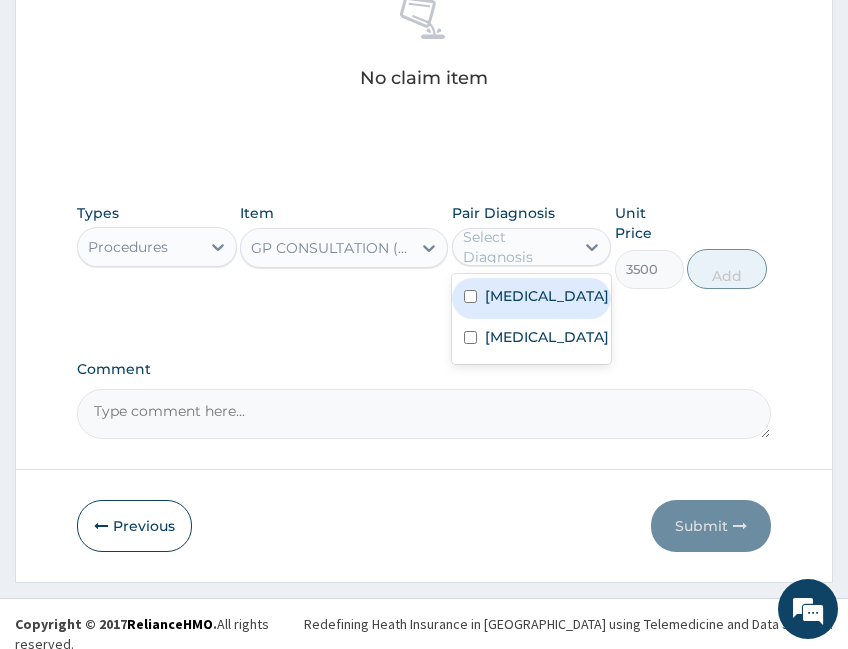 drag, startPoint x: 509, startPoint y: 297, endPoint x: 505, endPoint y: 330, distance: 33.24154 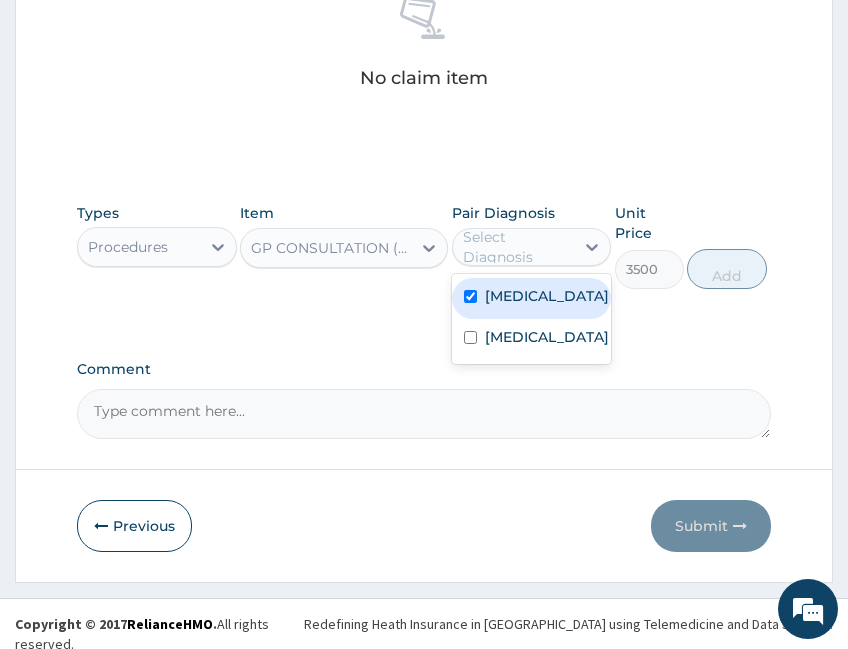 checkbox on "true" 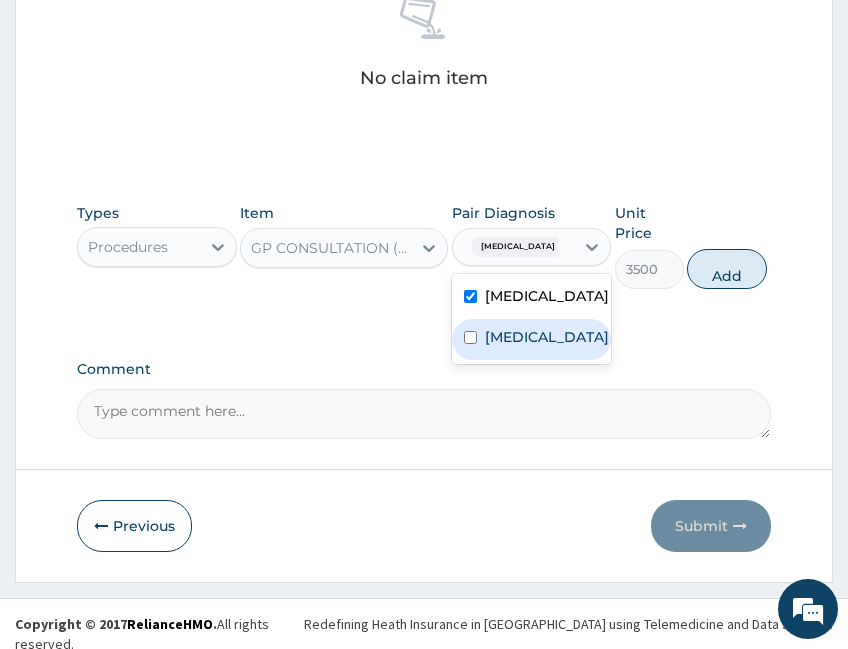 drag, startPoint x: 504, startPoint y: 337, endPoint x: 661, endPoint y: 304, distance: 160.43066 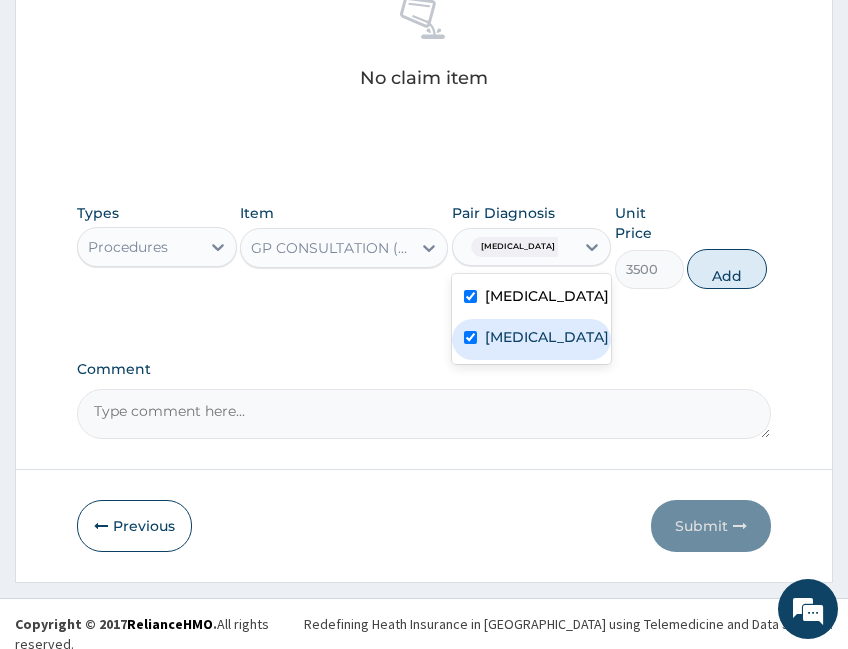 checkbox on "true" 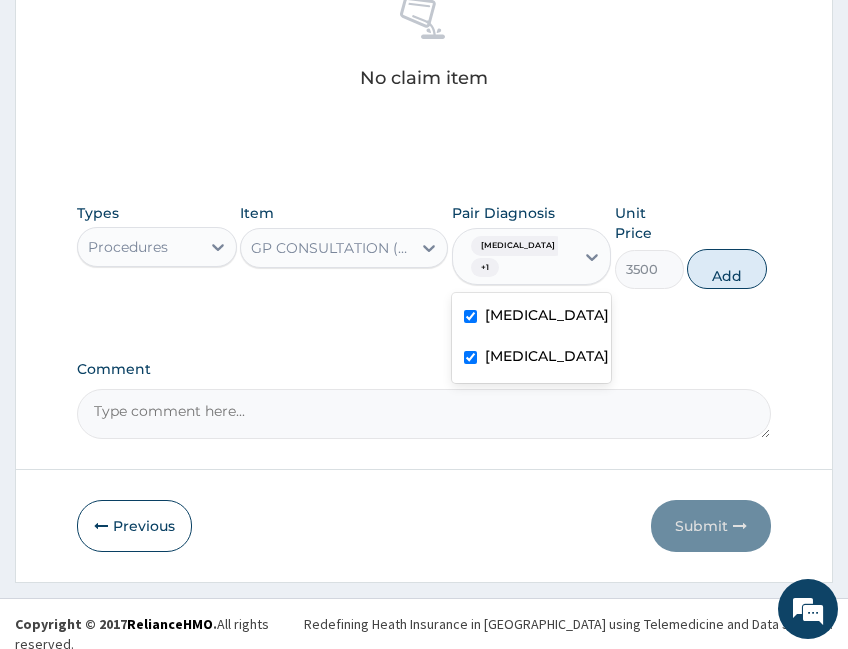 drag, startPoint x: 706, startPoint y: 274, endPoint x: 379, endPoint y: 296, distance: 327.73923 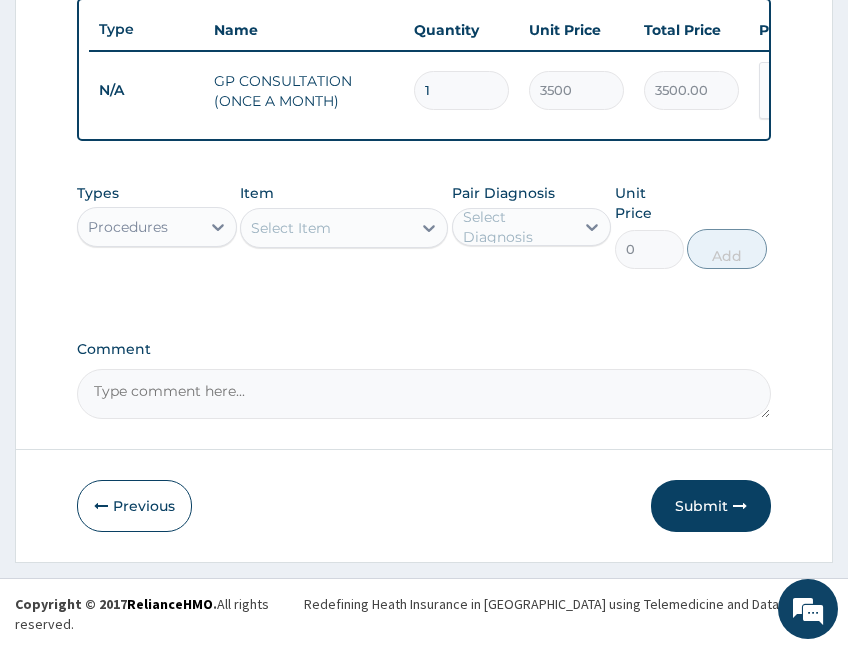 scroll, scrollTop: 769, scrollLeft: 0, axis: vertical 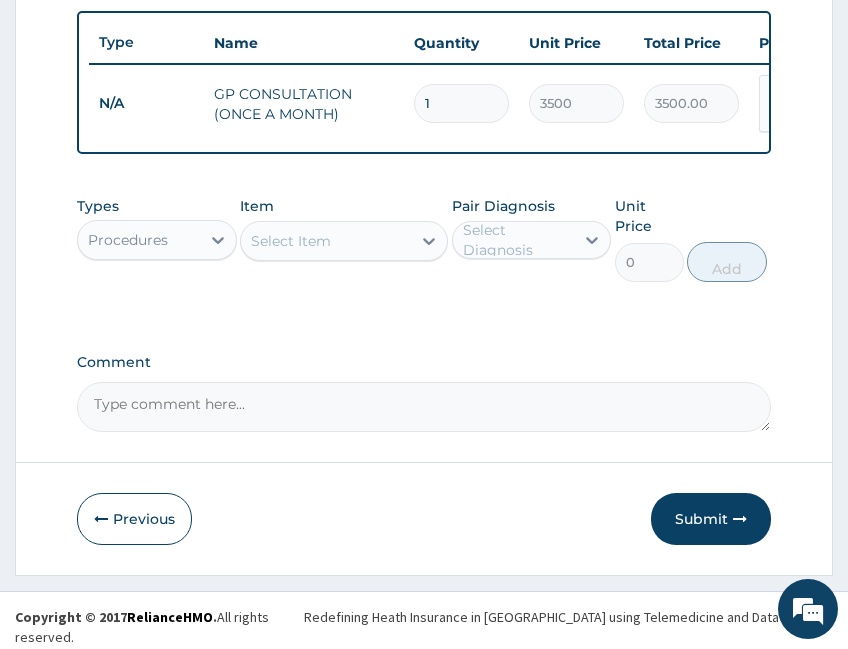 click 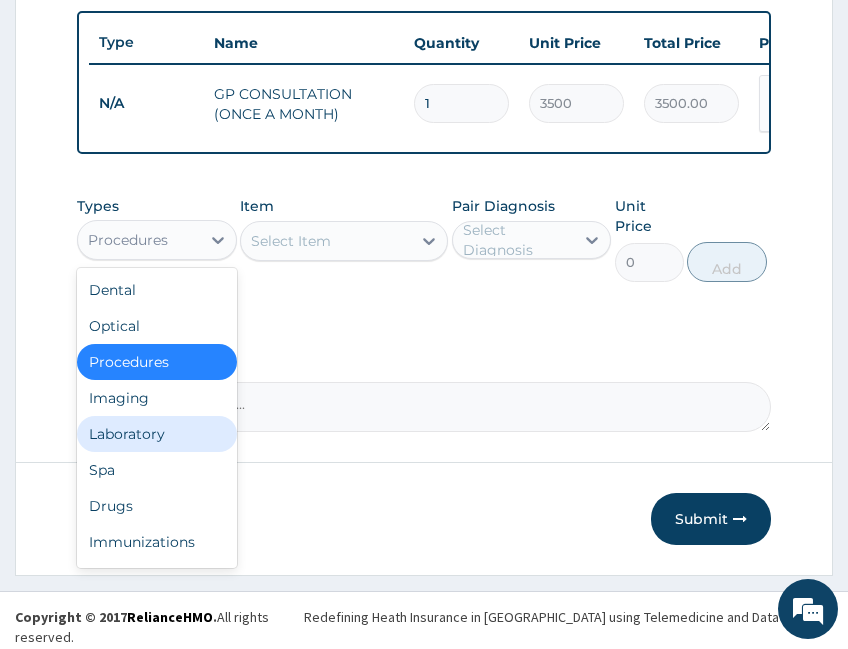 click on "Laboratory" at bounding box center (157, 434) 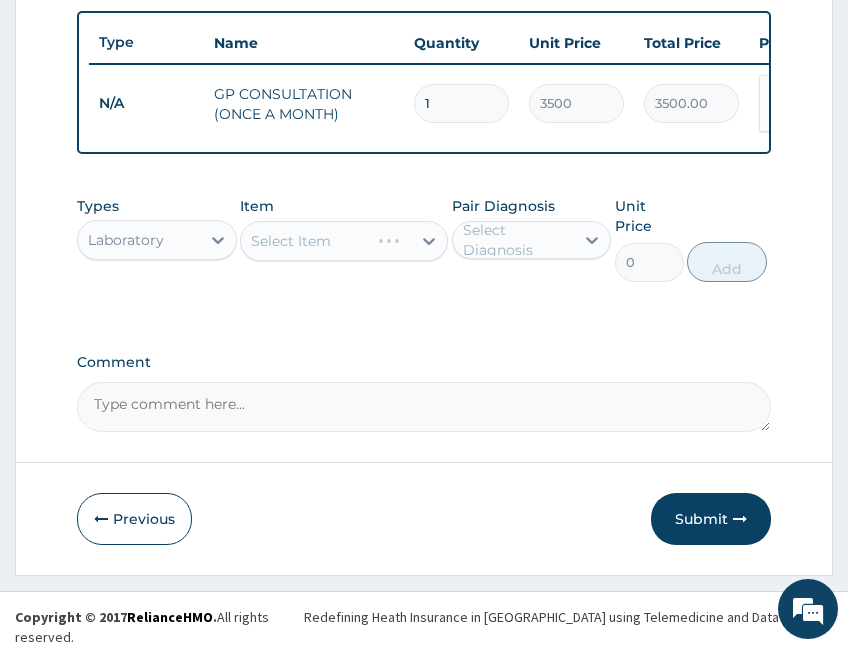 click on "Types option Laboratory, selected.   Select is focused ,type to refine list, press Down to open the menu,  Laboratory Item Select Item Pair Diagnosis Select Diagnosis Unit Price 0 Add" at bounding box center (424, 239) 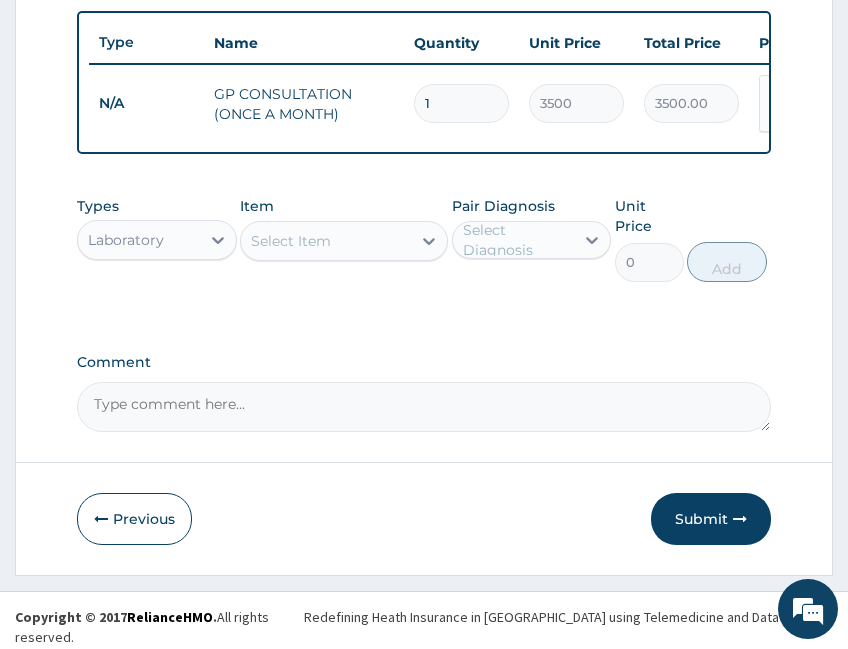 click on "Select Item" at bounding box center (326, 241) 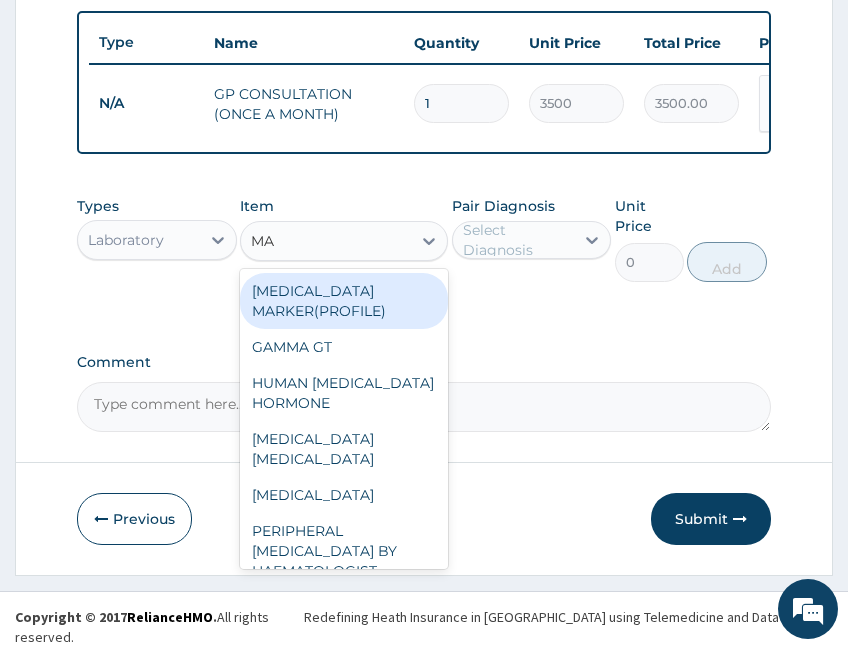 type on "MAL" 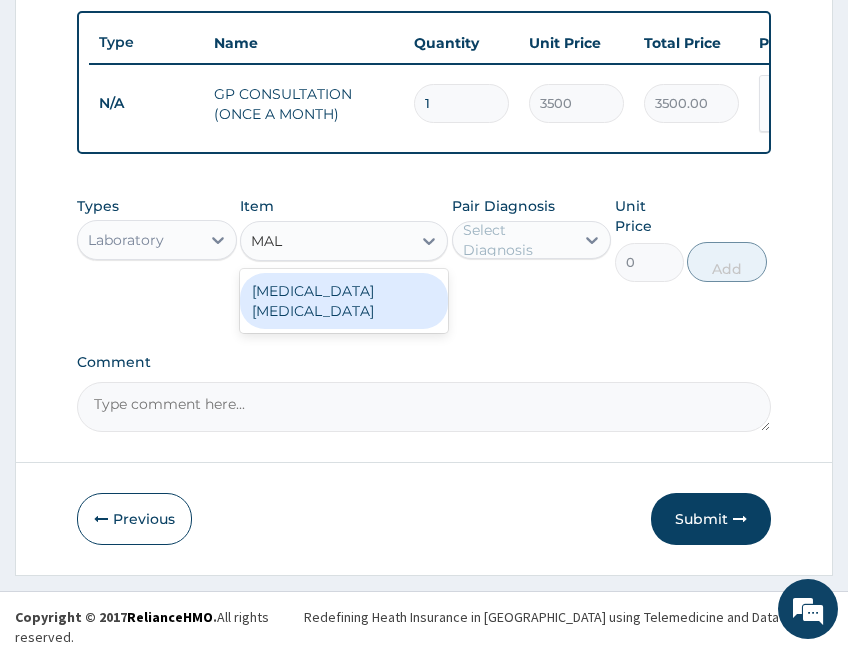 click on "[MEDICAL_DATA] [MEDICAL_DATA]" at bounding box center (344, 301) 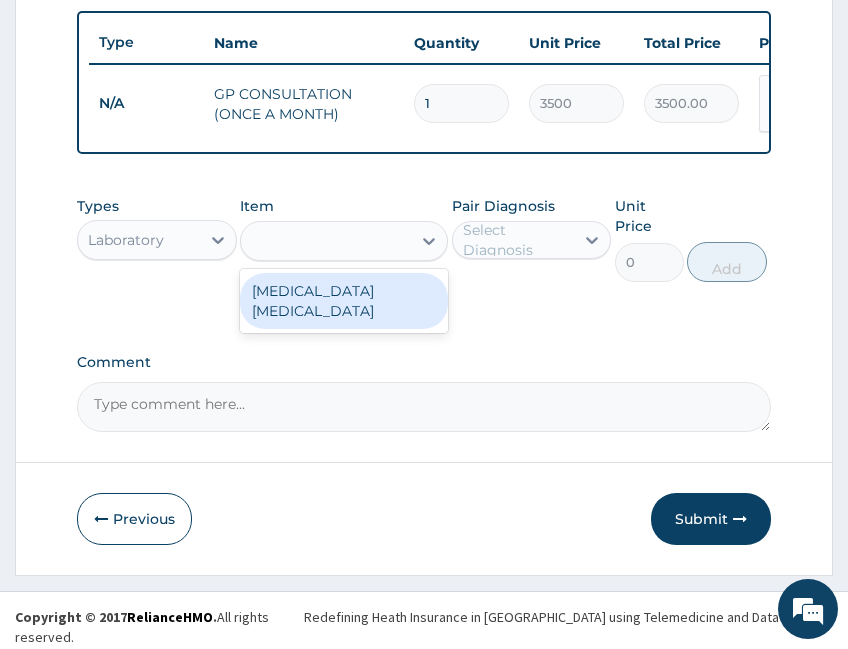 type on "2000" 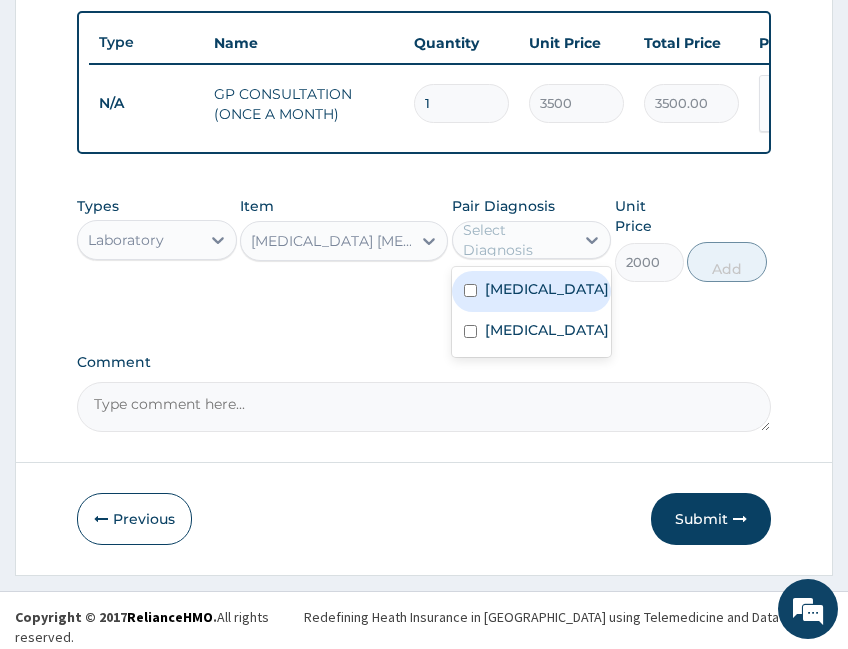 click on "Select Diagnosis" at bounding box center (518, 240) 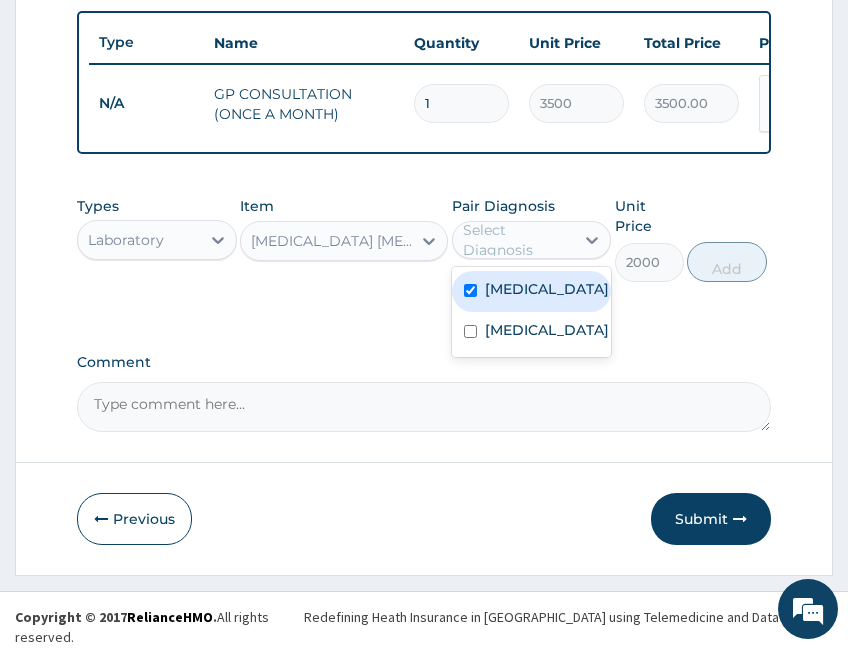 checkbox on "true" 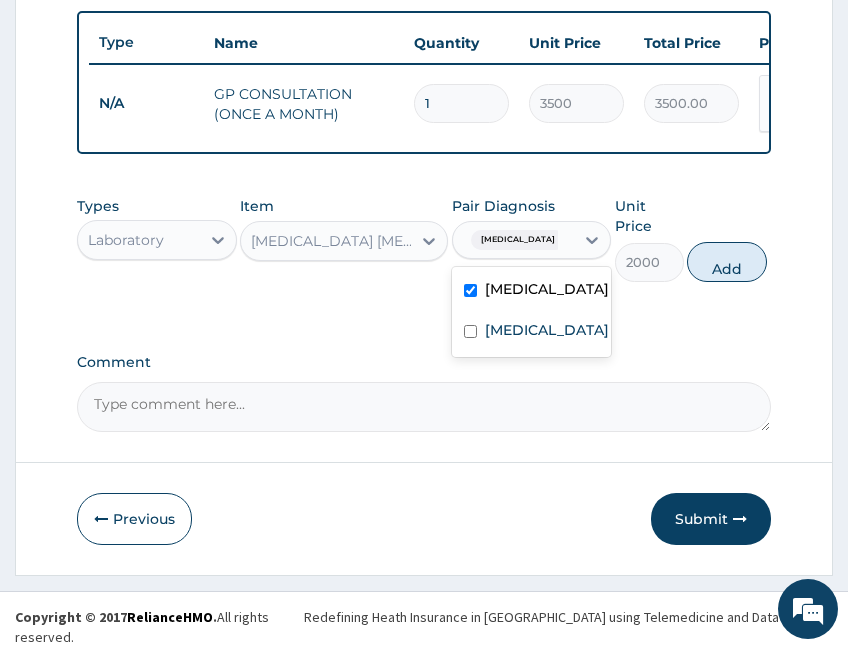 click on "Add" at bounding box center (727, 262) 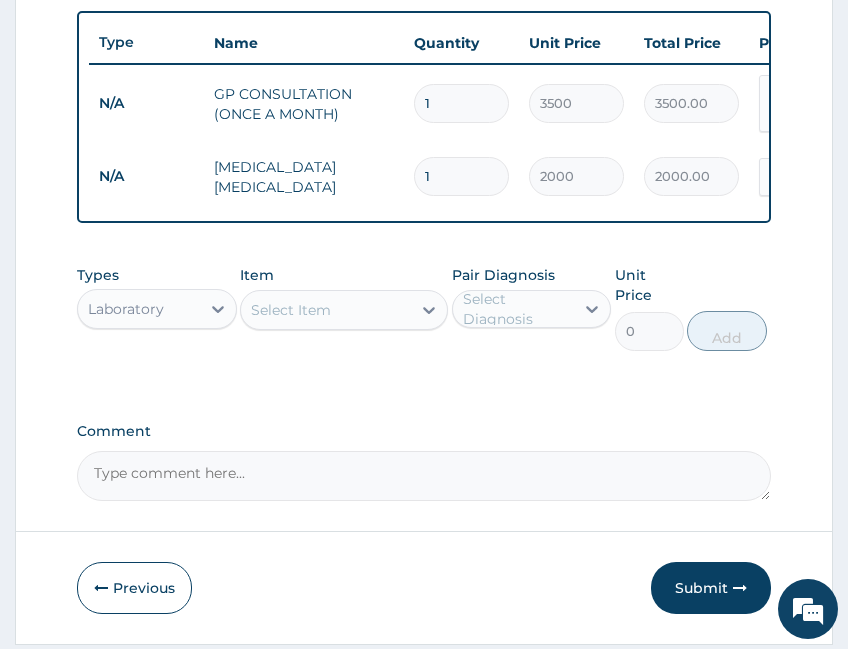 click on "Select Item" at bounding box center [326, 310] 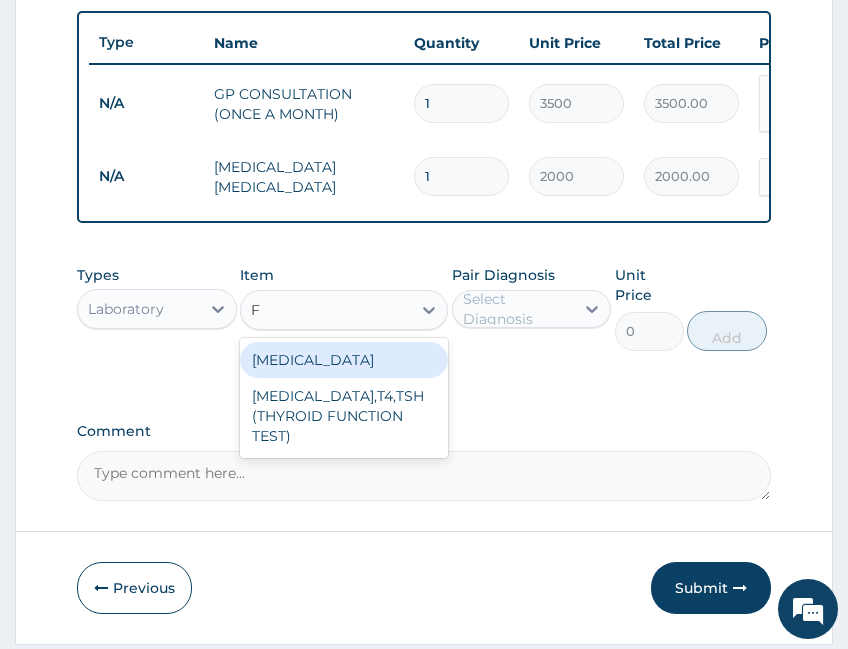 type on "FU" 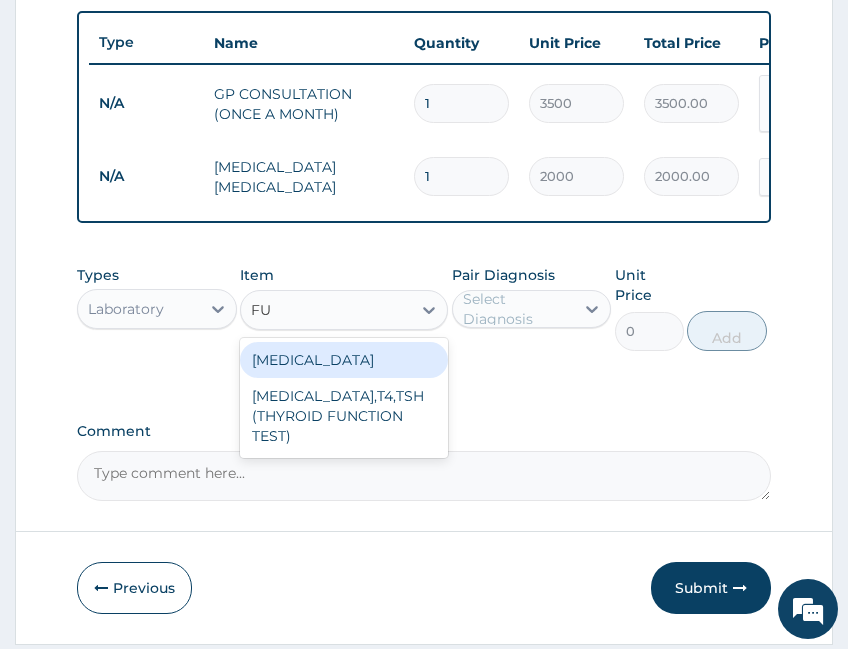 click on "[MEDICAL_DATA]" at bounding box center (344, 360) 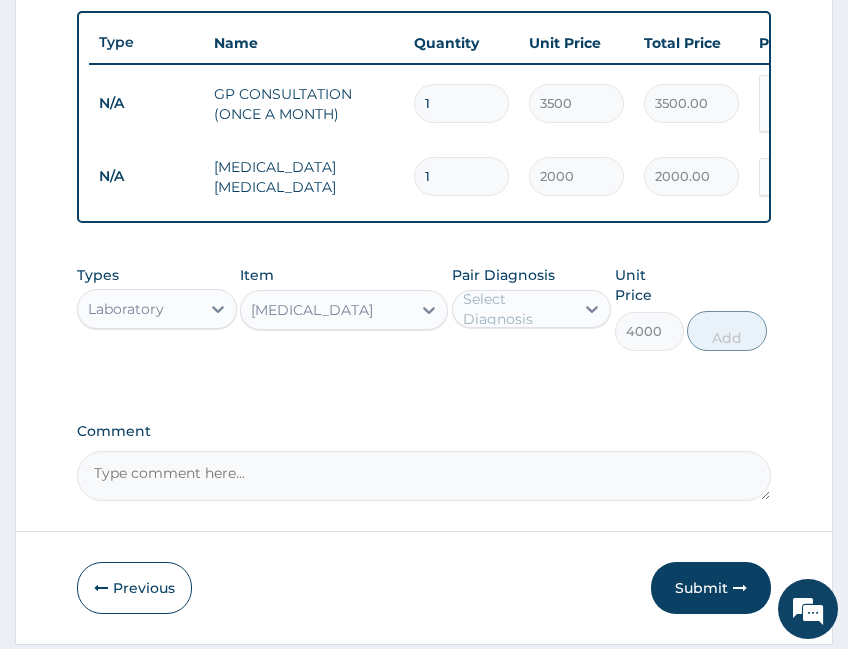 drag, startPoint x: 487, startPoint y: 319, endPoint x: 510, endPoint y: 337, distance: 29.206163 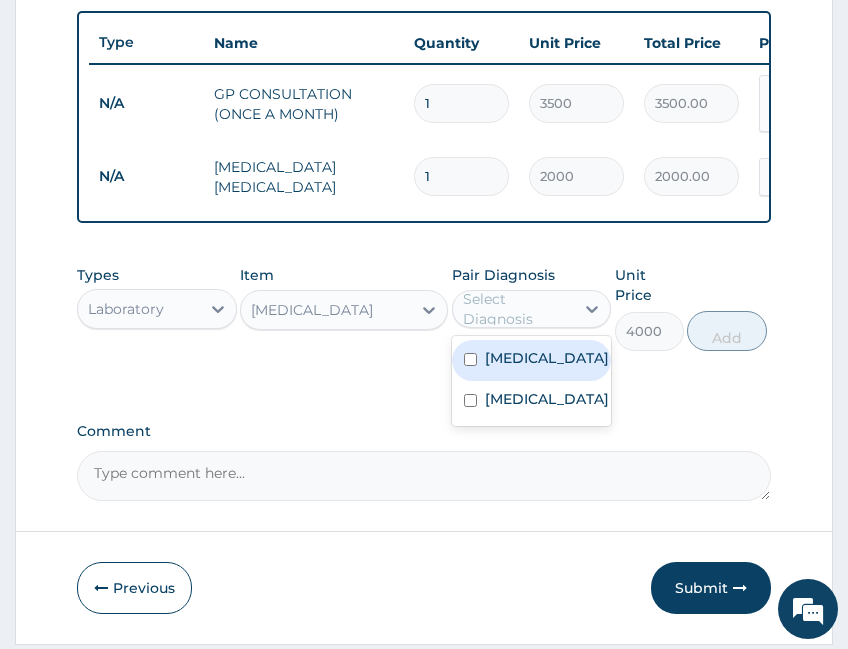 click on "Malaria" at bounding box center (547, 358) 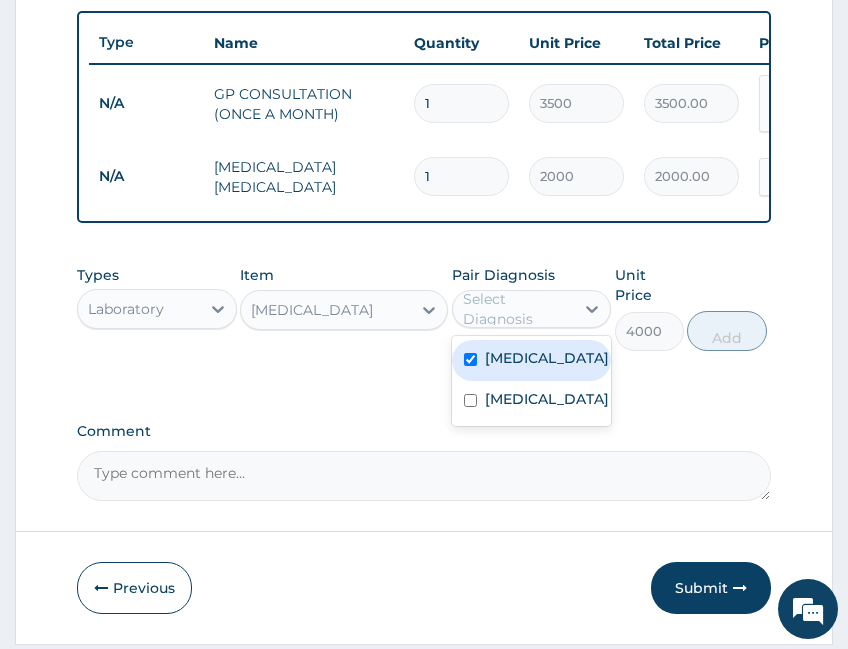 checkbox on "true" 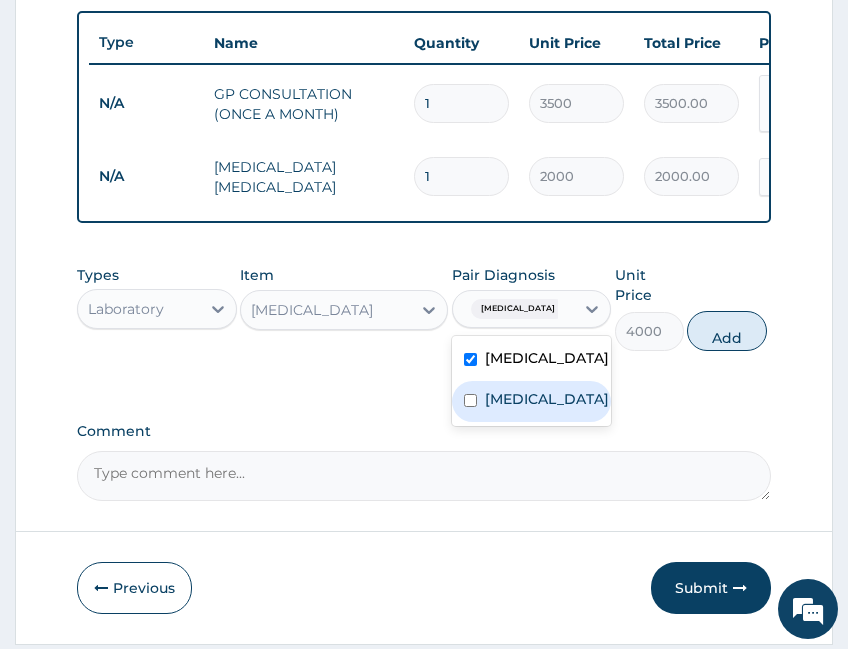 click on "Sepsis" at bounding box center (547, 399) 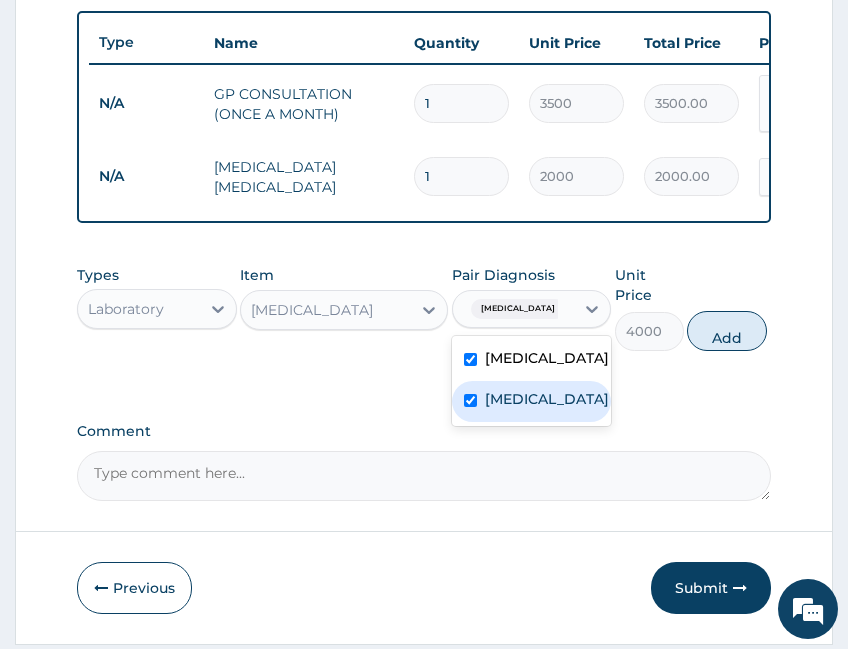 checkbox on "true" 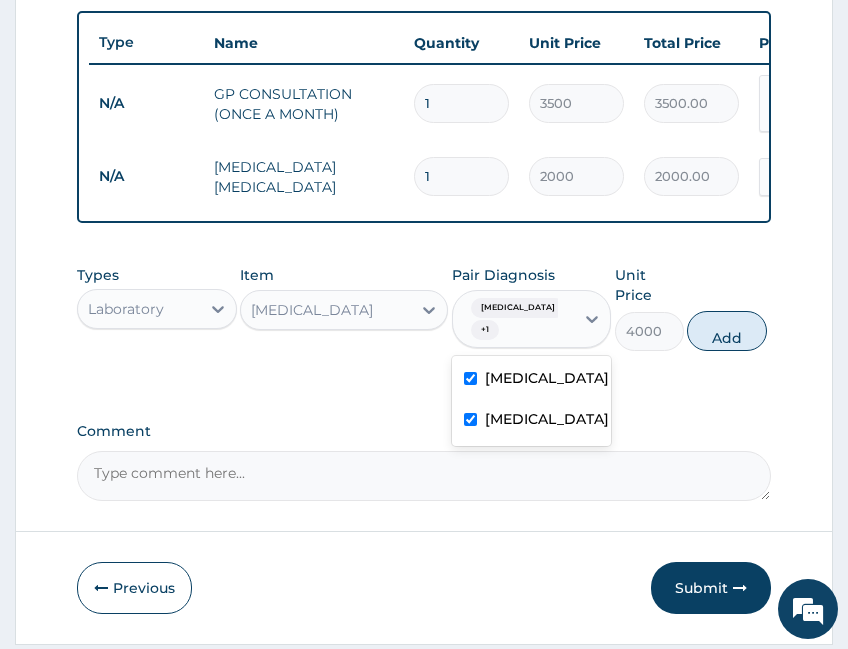 click on "Add" at bounding box center [727, 331] 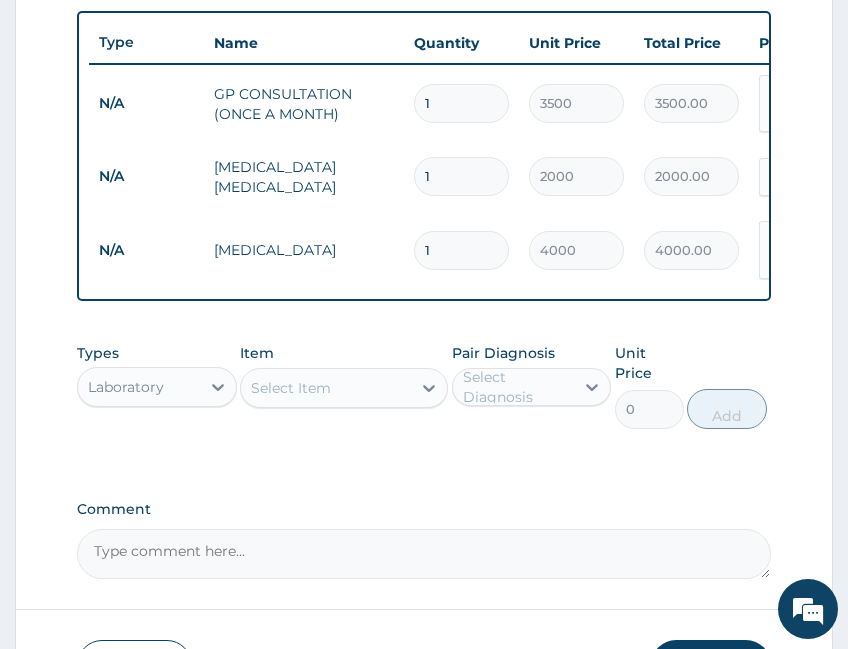 click on "Select Item" at bounding box center (326, 388) 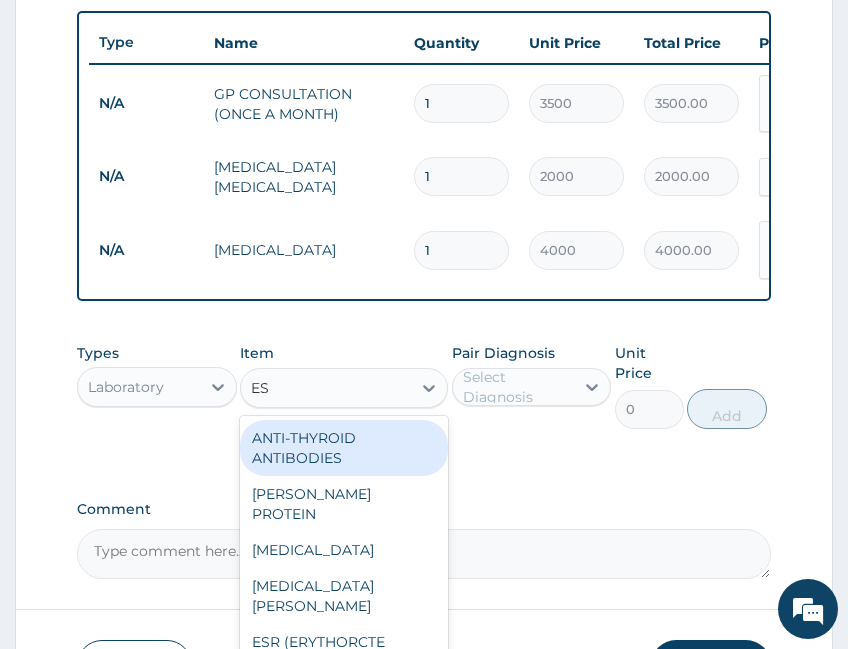 type on "ESR" 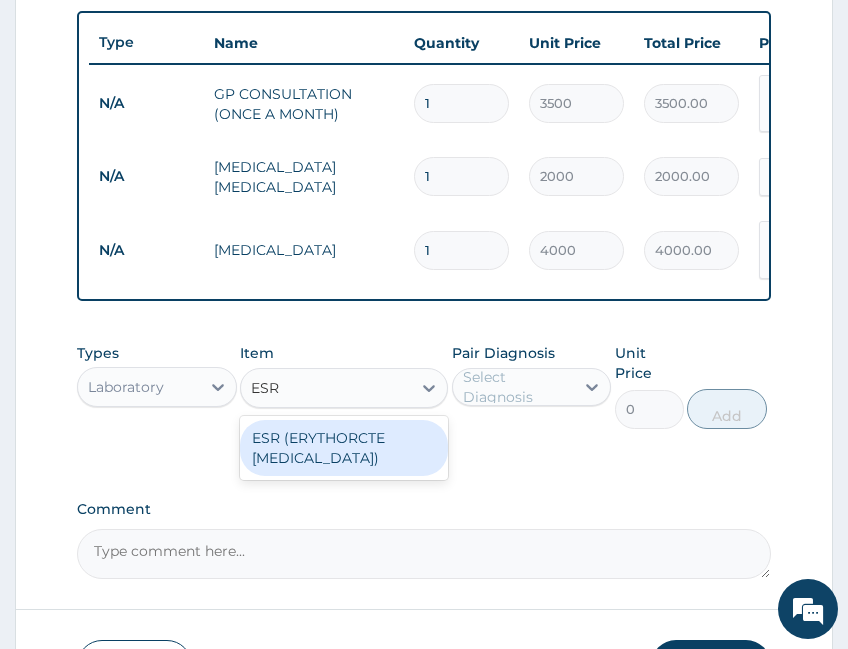 click on "ESR (ERYTHORCTE SEDIMENTATION RATE)" at bounding box center [344, 448] 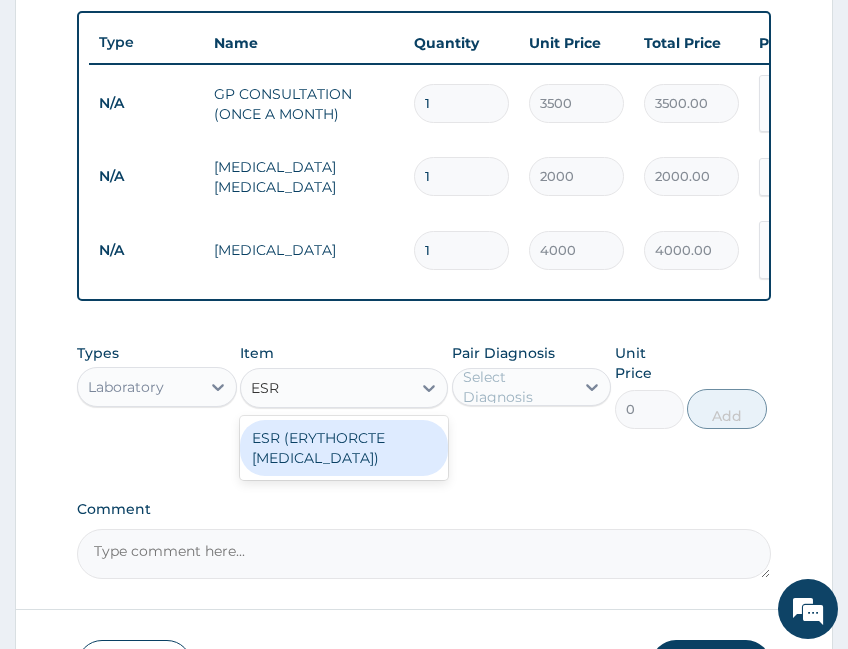 type 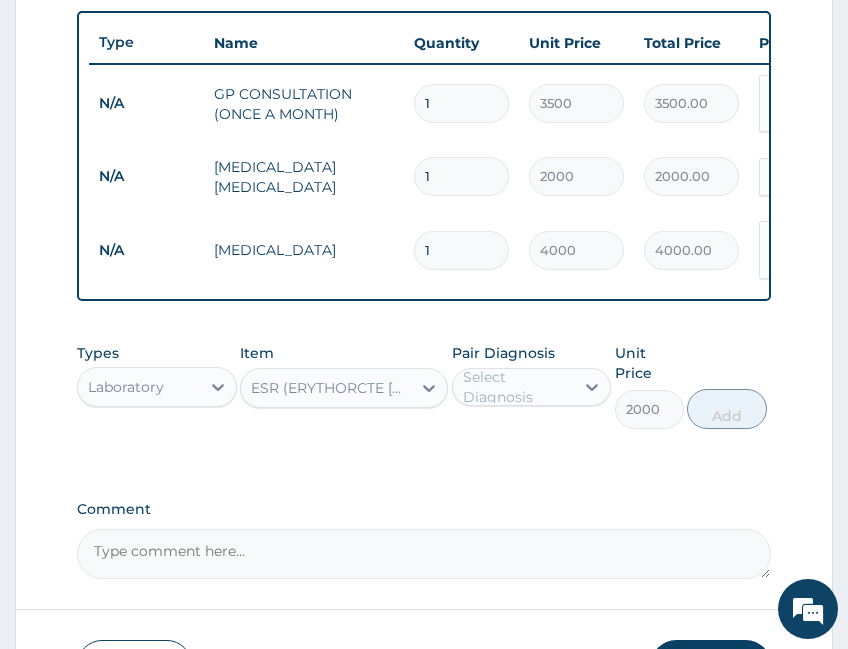 click on "Select Diagnosis" at bounding box center [518, 387] 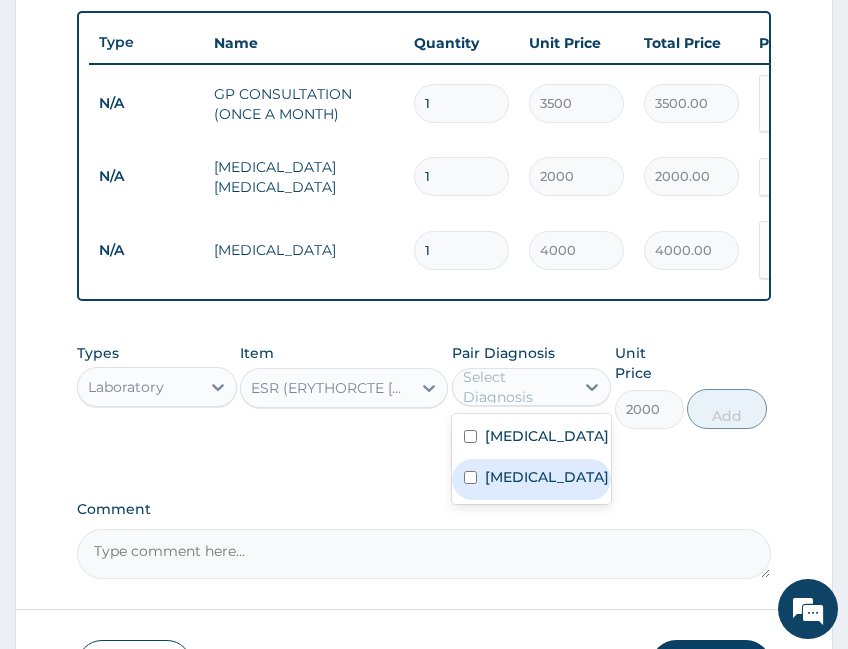 click on "Sepsis" at bounding box center (532, 479) 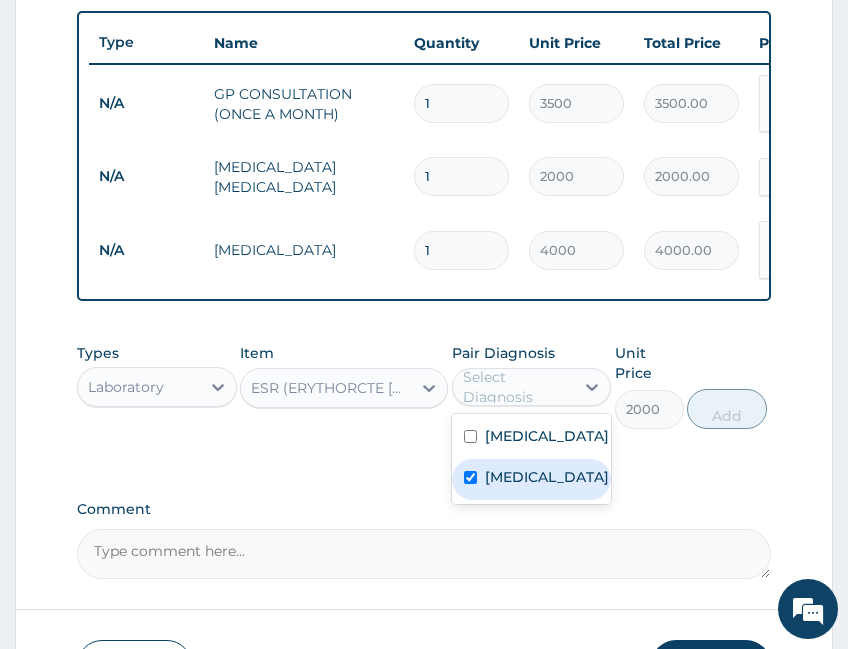 checkbox on "true" 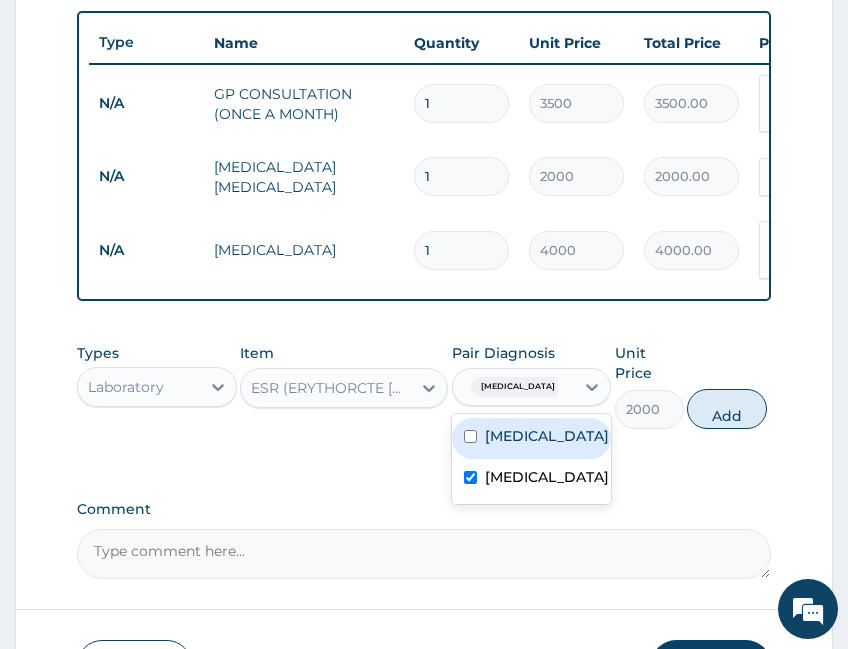 click on "Add" at bounding box center [727, 409] 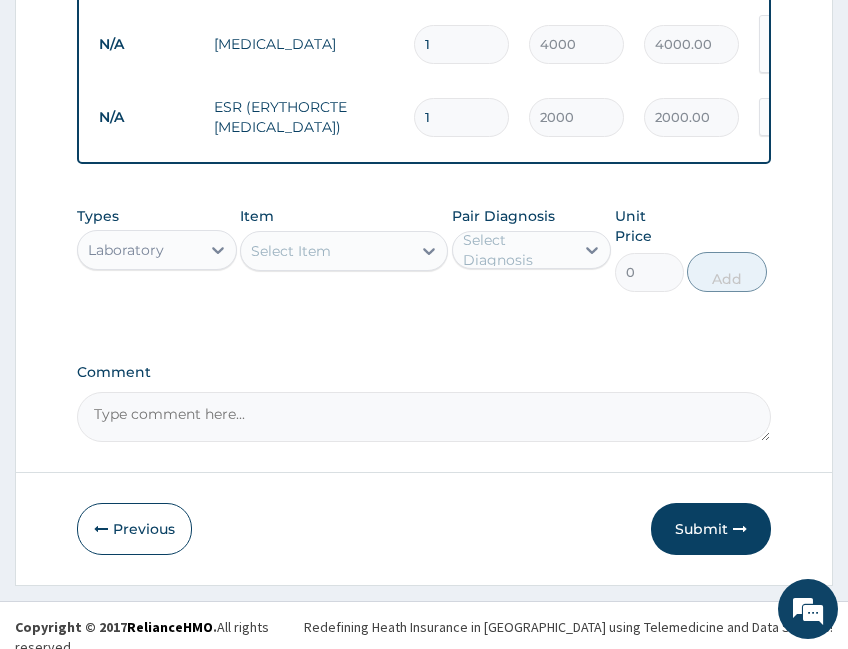 scroll, scrollTop: 976, scrollLeft: 0, axis: vertical 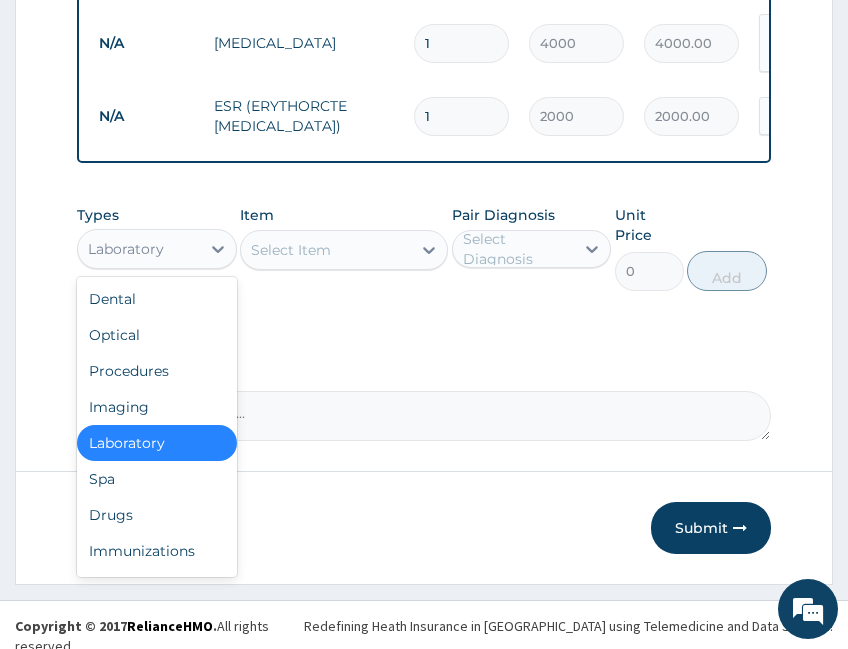 click on "Laboratory" at bounding box center [139, 249] 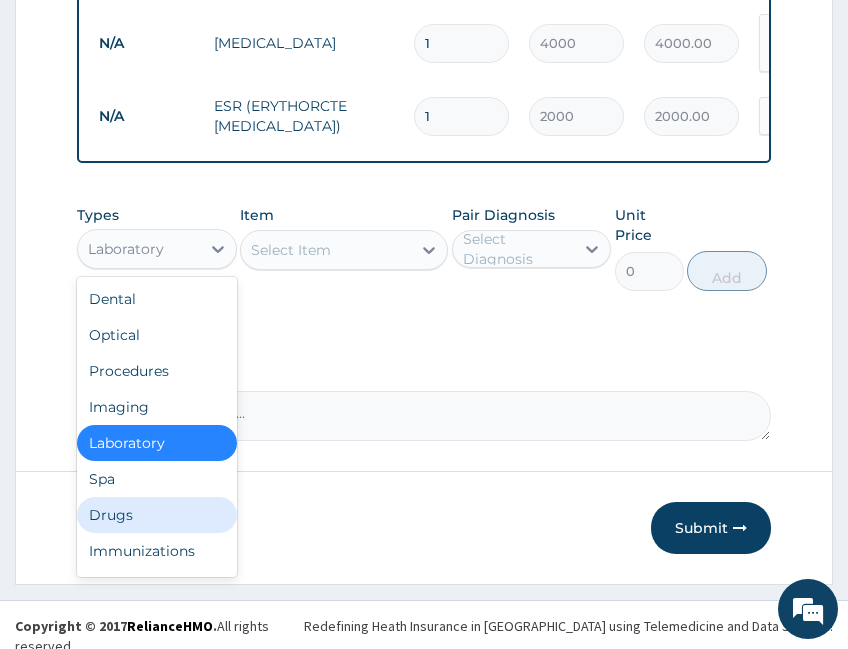 click on "Drugs" at bounding box center (157, 515) 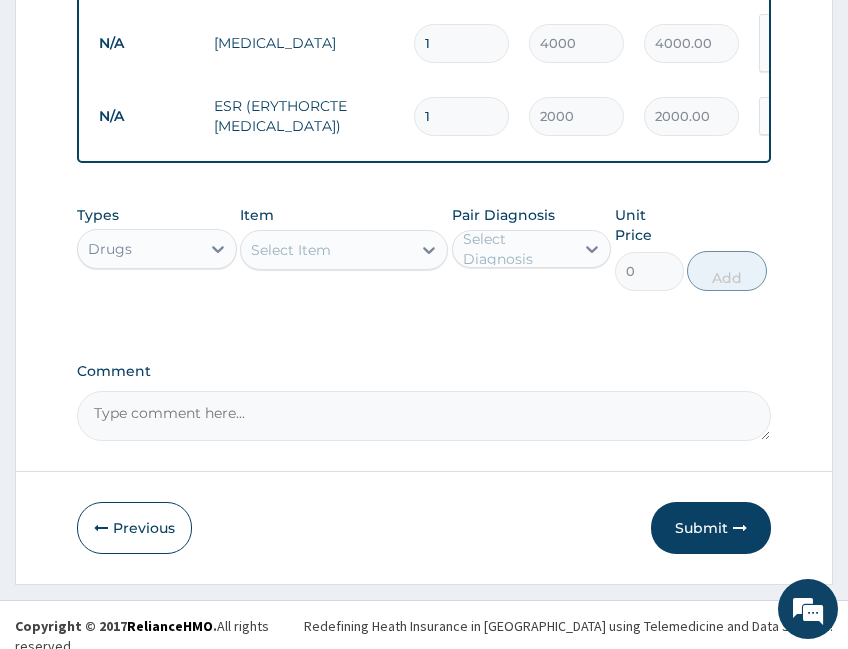 click on "Types option Drugs, selected.   Select is focused ,type to refine list, press Down to open the menu,  Drugs Item Select Item Pair Diagnosis Select Diagnosis Unit Price 0 Add" at bounding box center (424, 248) 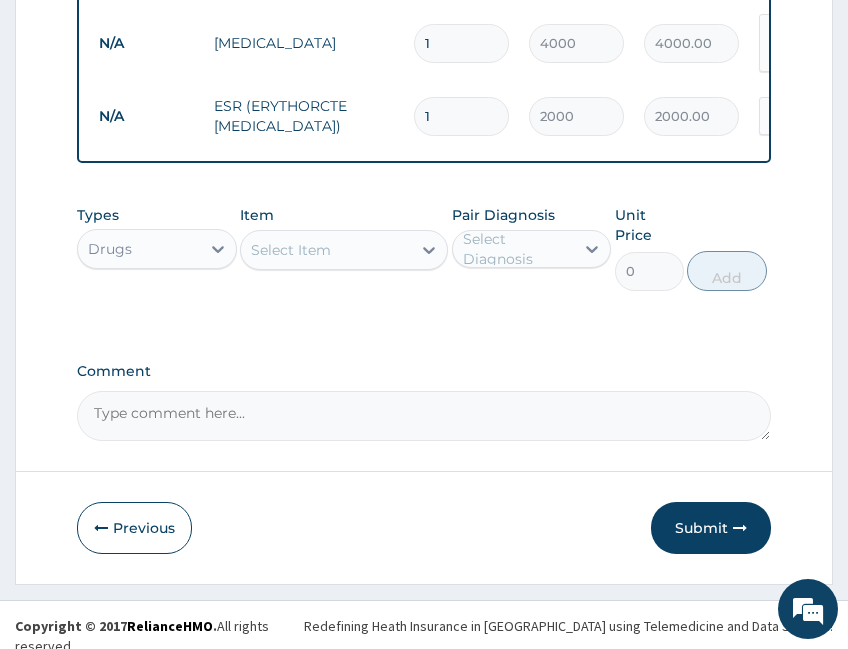 click on "Select Item" at bounding box center (326, 250) 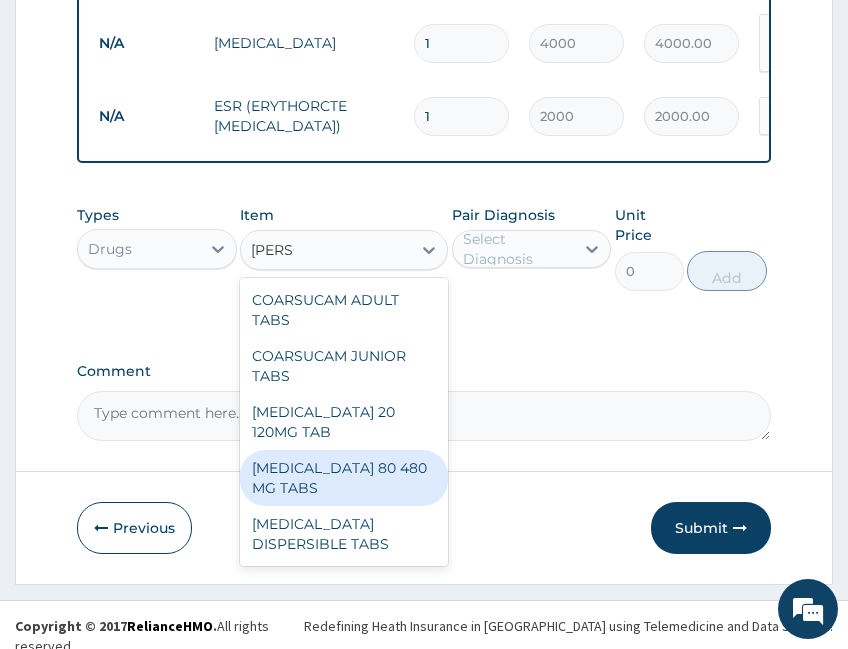 click on "COARTEM 80  480 MG TABS" at bounding box center (344, 478) 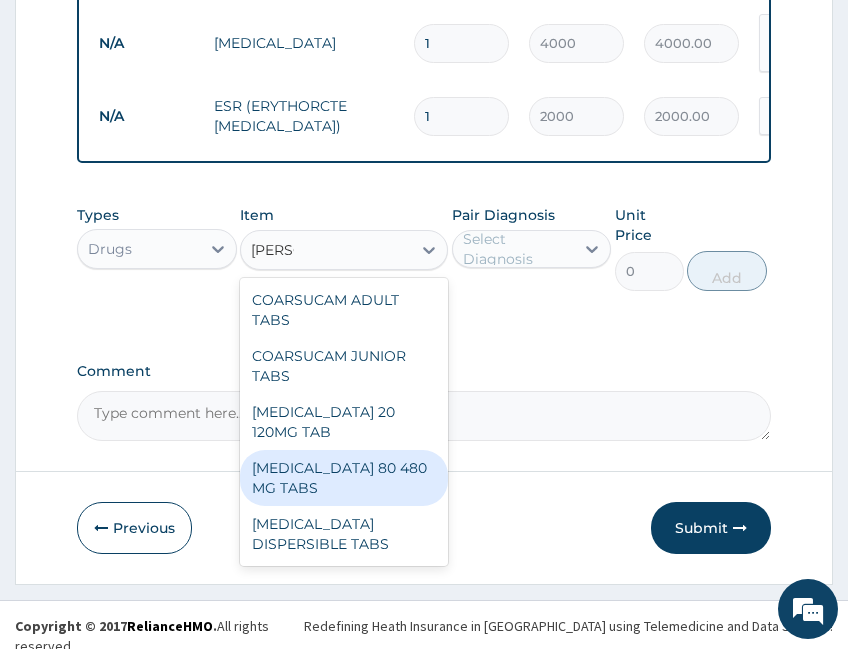 type 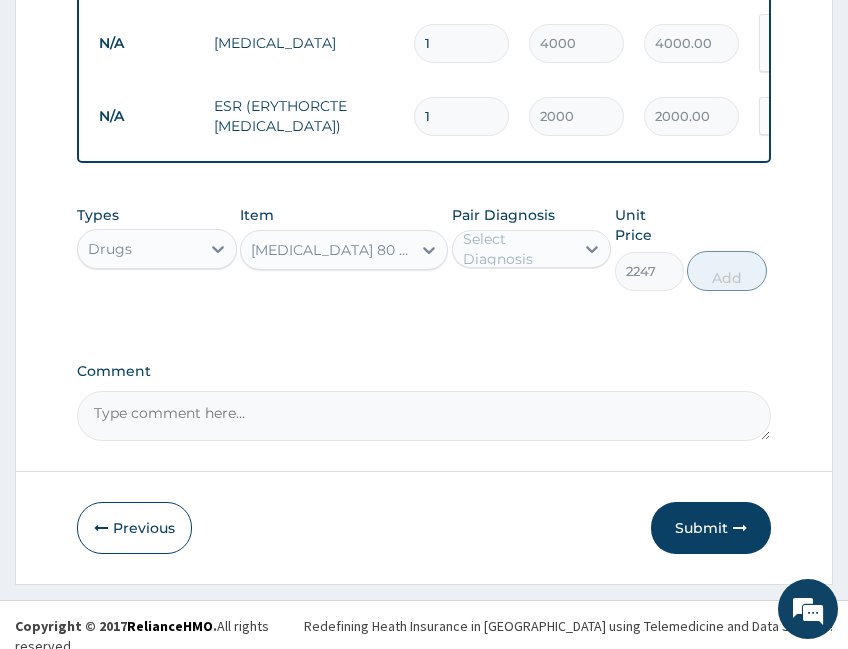 click on "Select Diagnosis" at bounding box center [518, 249] 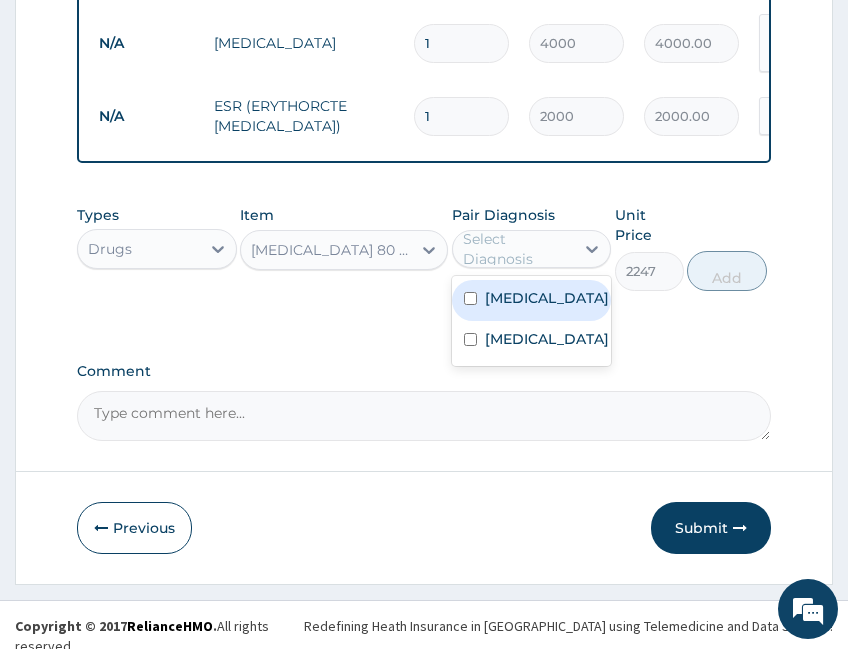 click on "Malaria" at bounding box center (547, 298) 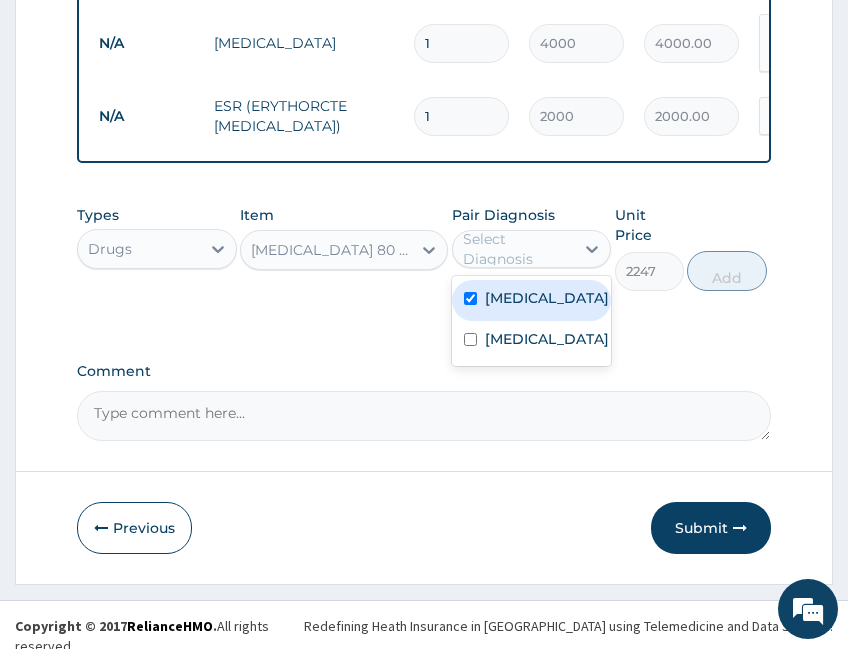 checkbox on "true" 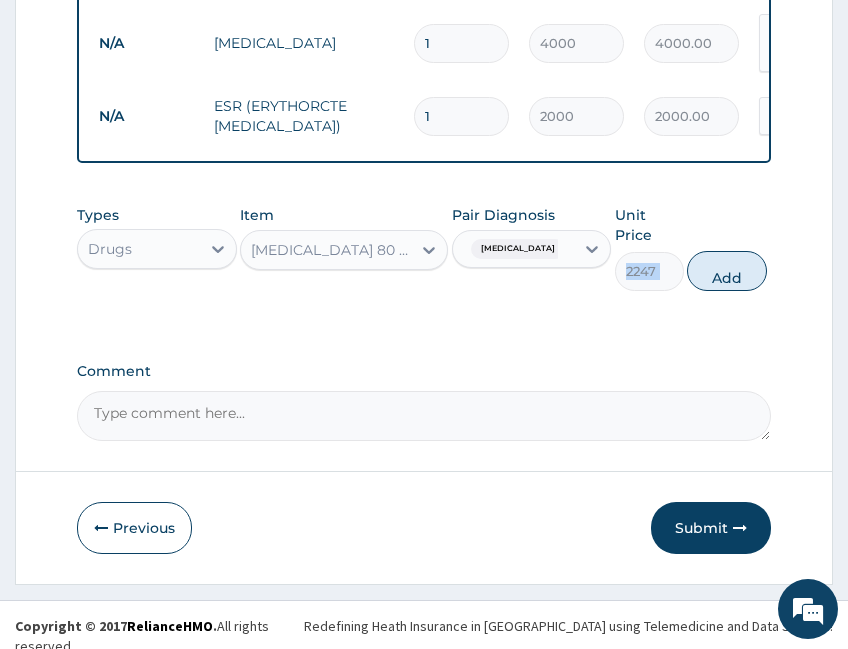 click on "Types Drugs Item COARTEM 80  480 MG TABS Pair Diagnosis Malaria Unit Price 2247 Add" at bounding box center [424, 248] 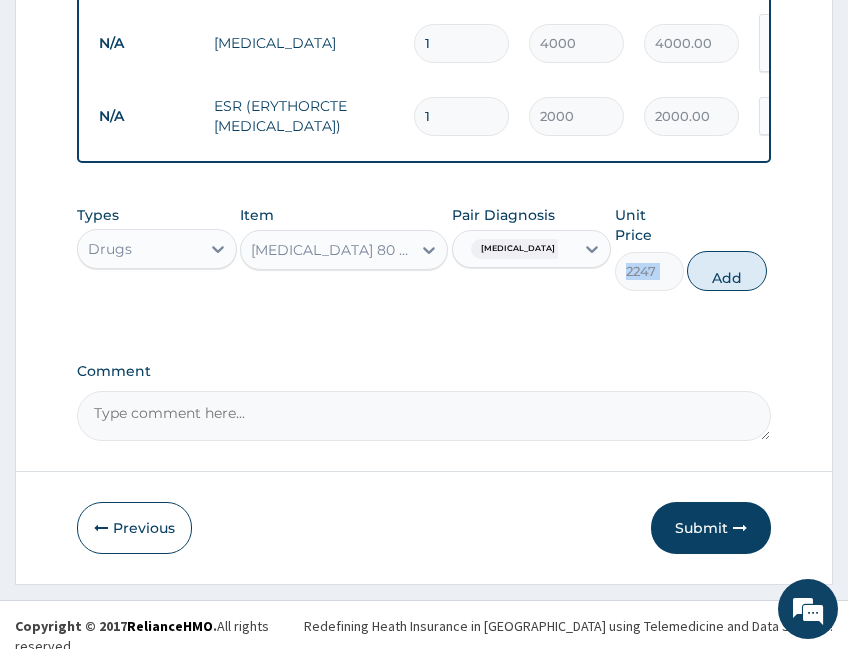 drag, startPoint x: 715, startPoint y: 274, endPoint x: 408, endPoint y: 280, distance: 307.05862 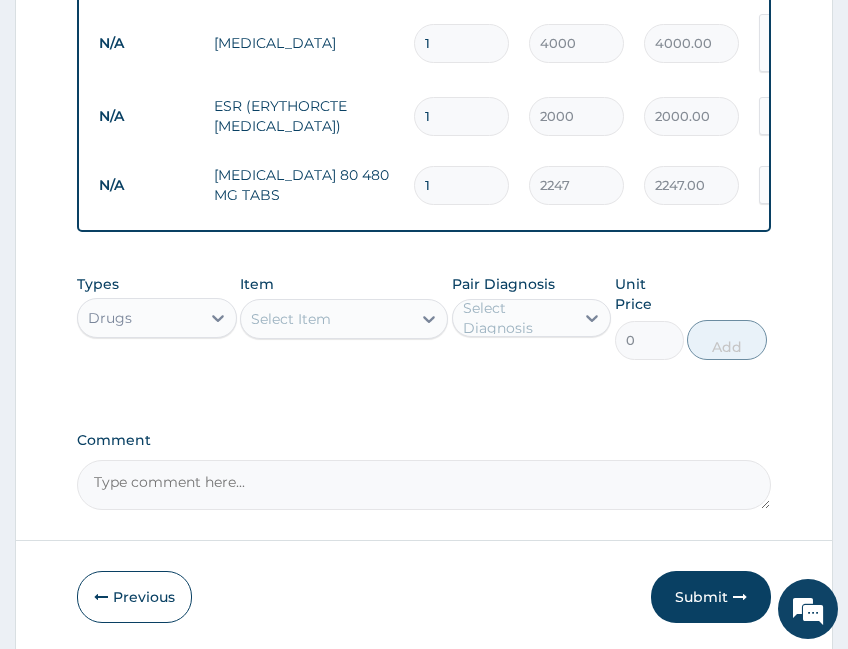 click on "Select Item" at bounding box center [326, 319] 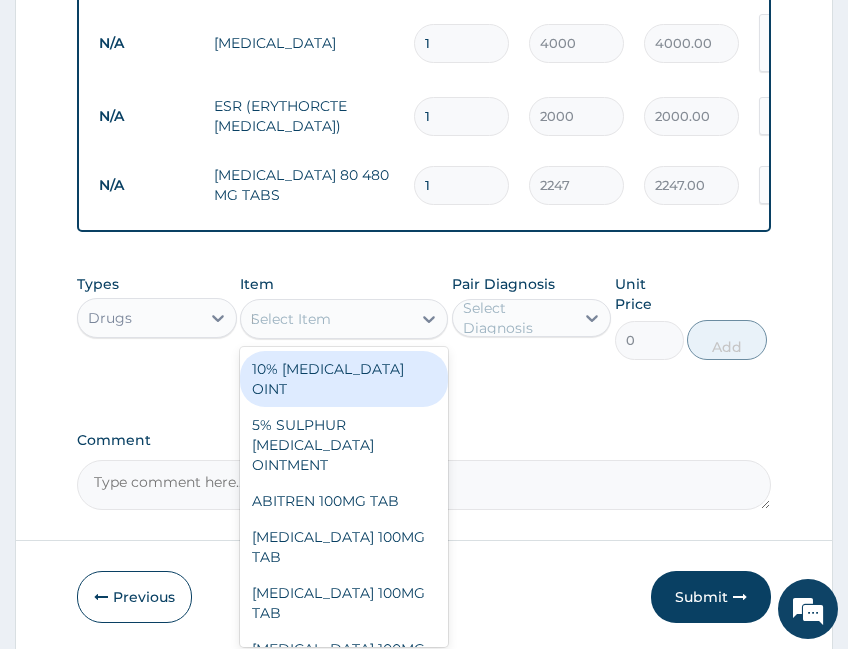 type on "PARACE" 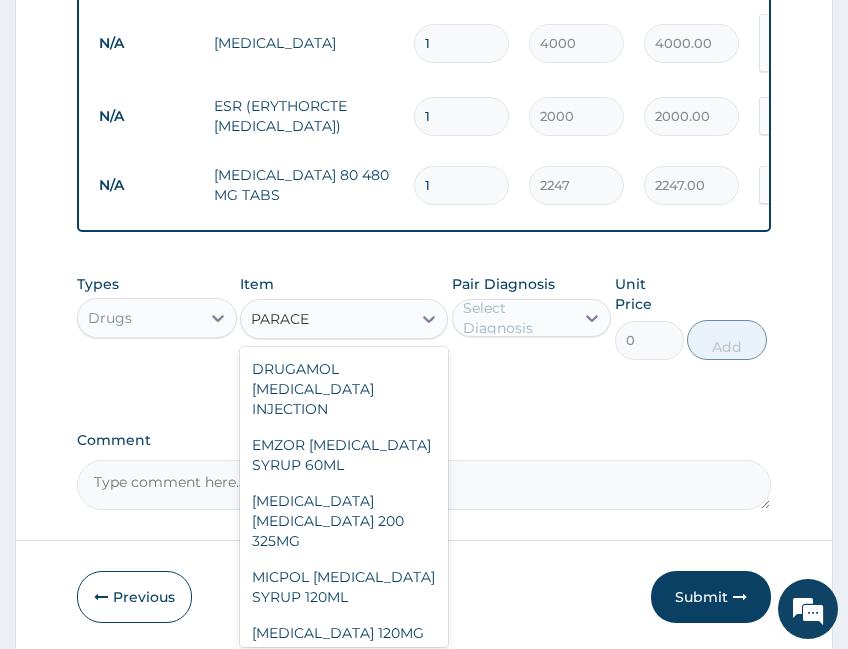 scroll, scrollTop: 333, scrollLeft: 0, axis: vertical 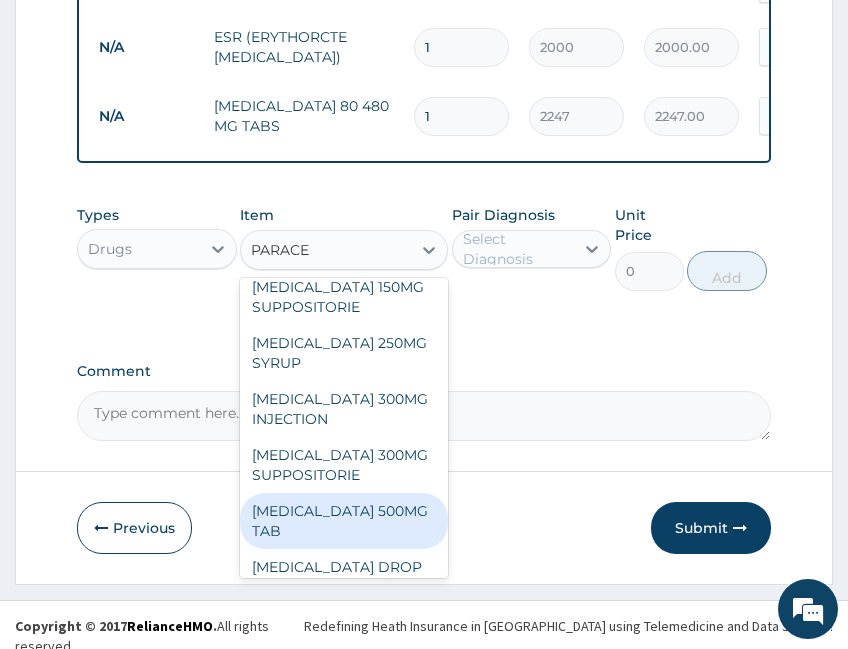 click on "[MEDICAL_DATA] 500MG TAB" at bounding box center (344, 521) 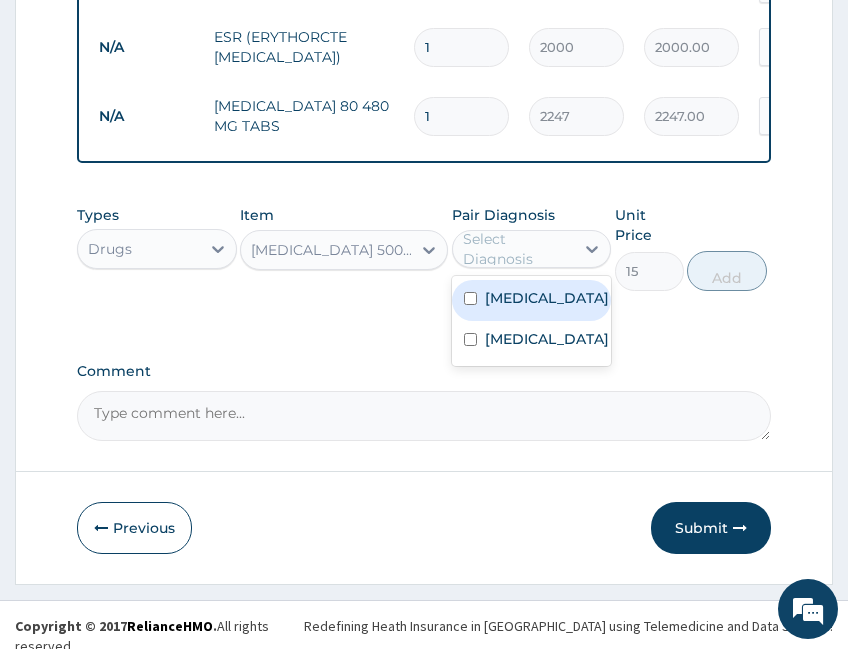 drag, startPoint x: 526, startPoint y: 249, endPoint x: 557, endPoint y: 261, distance: 33.24154 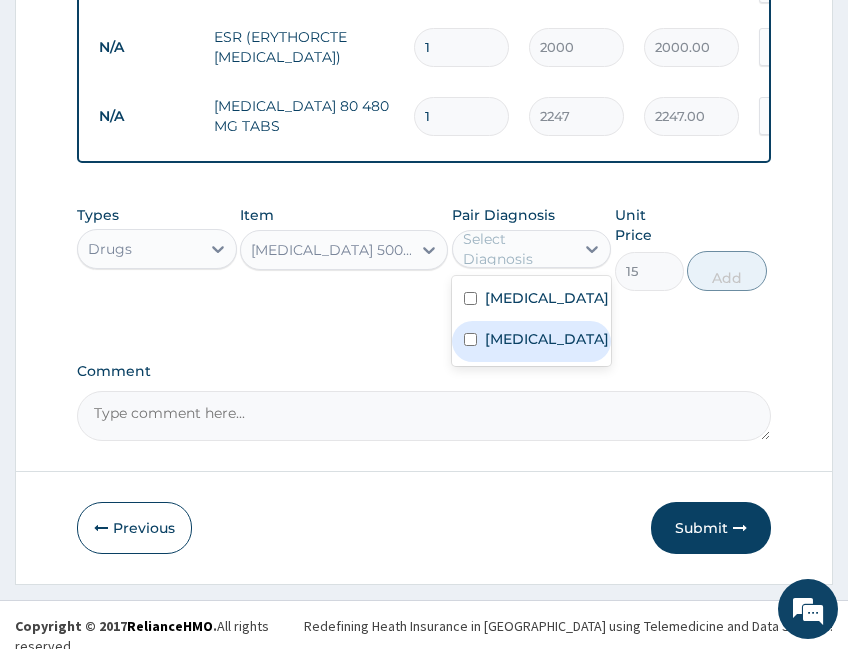 drag, startPoint x: 509, startPoint y: 327, endPoint x: 528, endPoint y: 314, distance: 23.021729 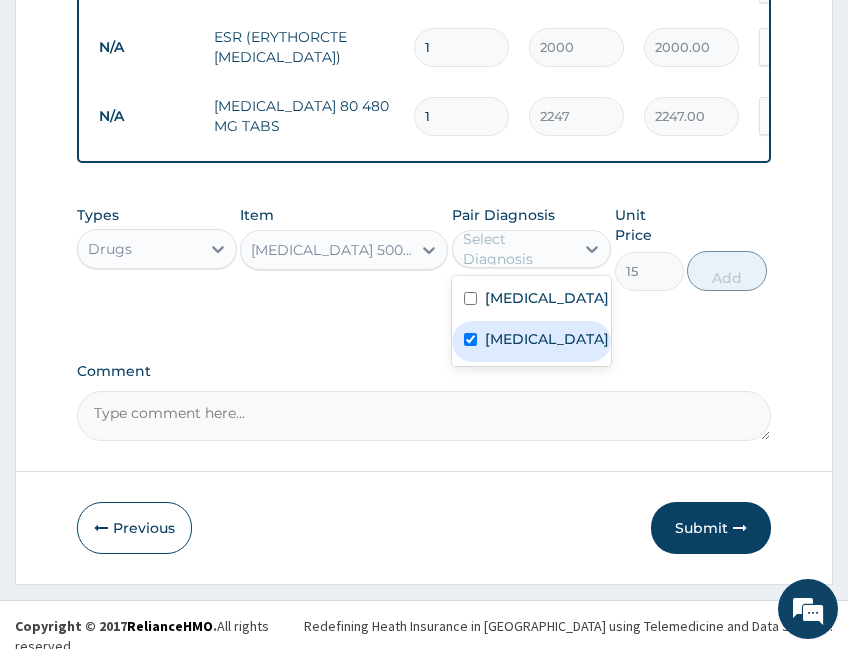 checkbox on "true" 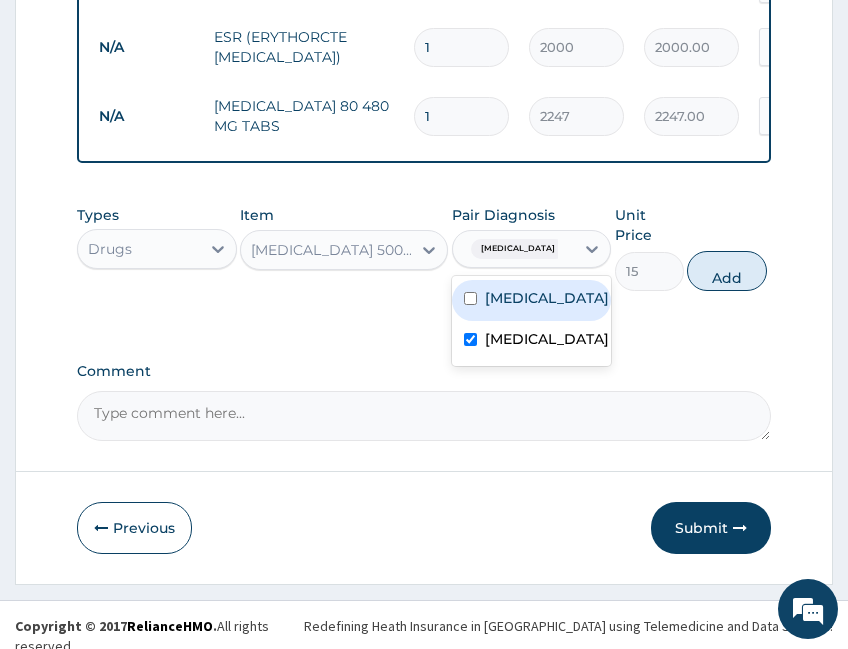 drag, startPoint x: 530, startPoint y: 302, endPoint x: 564, endPoint y: 290, distance: 36.05551 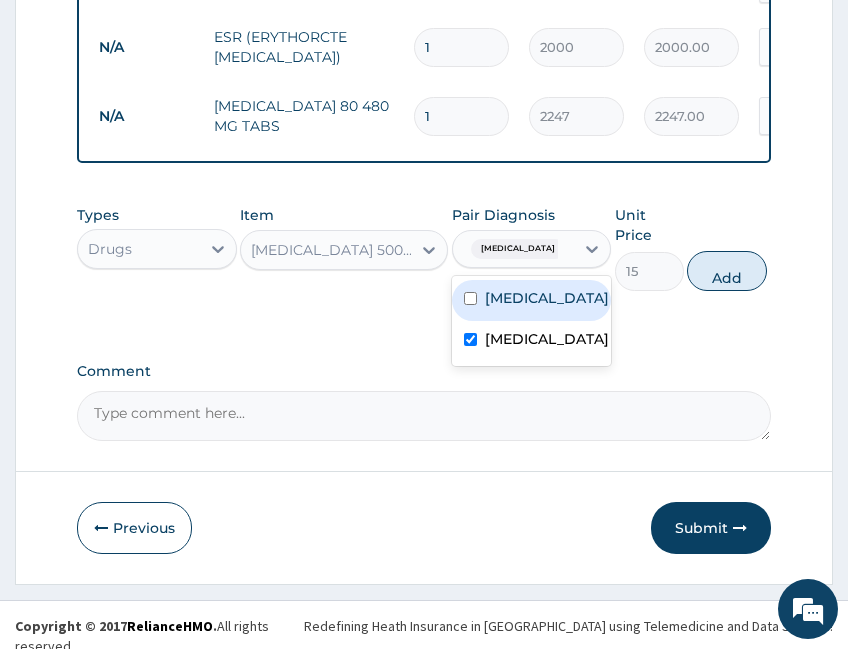 click on "Malaria" at bounding box center (547, 298) 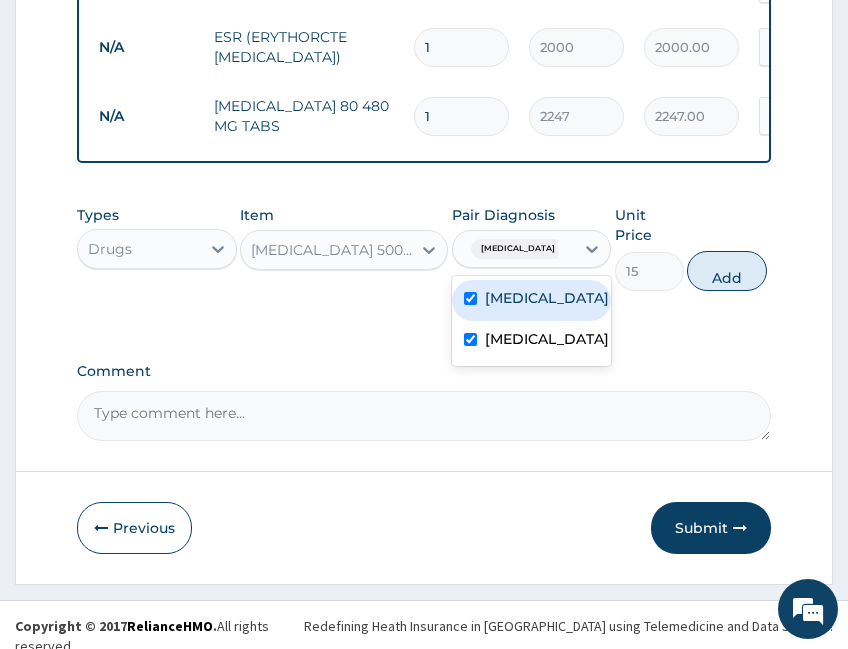 checkbox on "true" 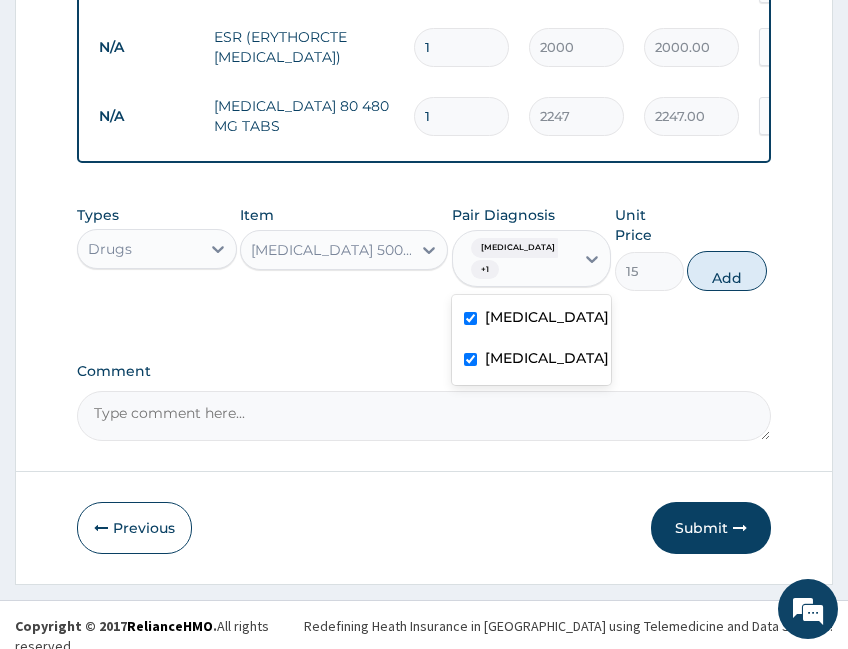 click on "Add" at bounding box center [727, 271] 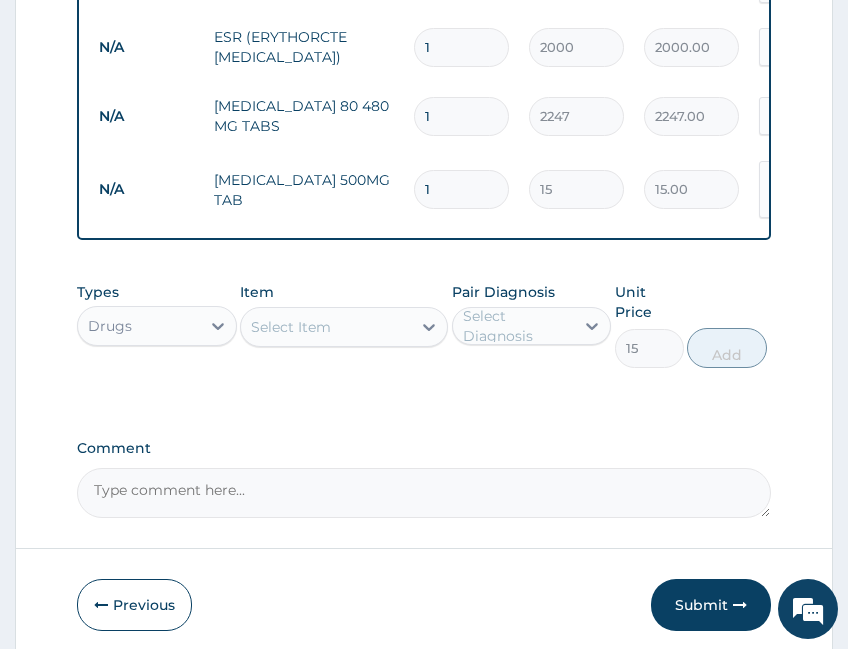 type on "0" 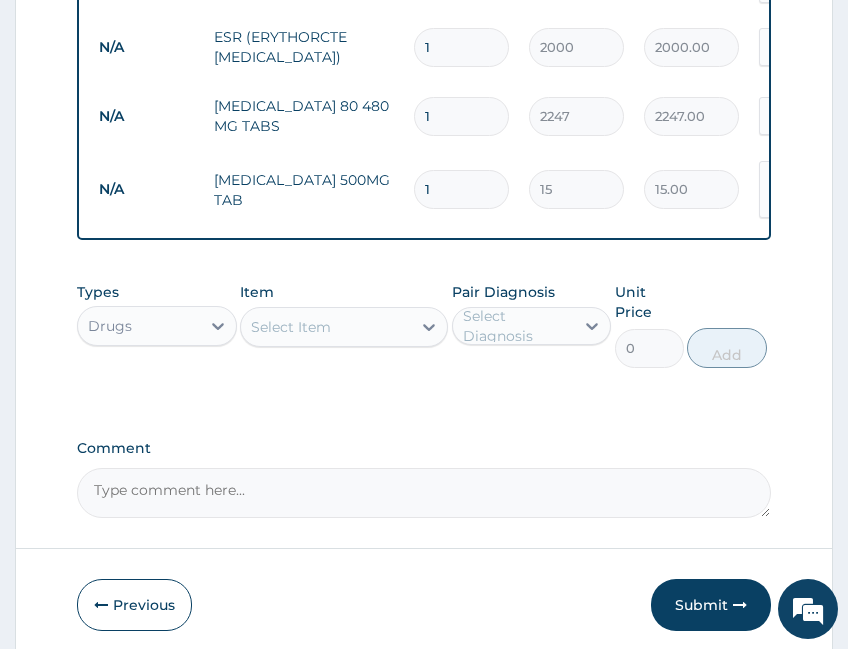 type on "18" 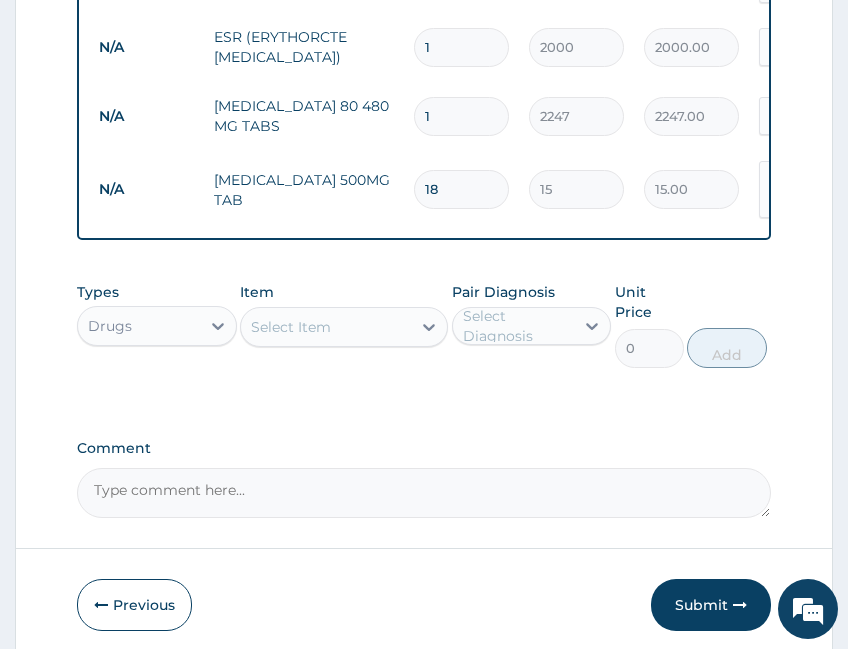 type on "270.00" 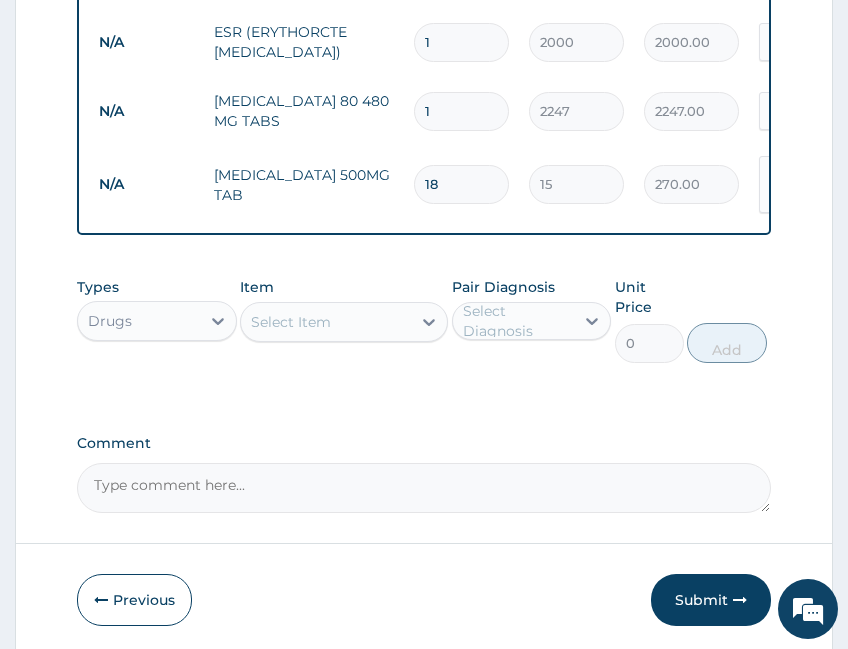 scroll, scrollTop: 1114, scrollLeft: 0, axis: vertical 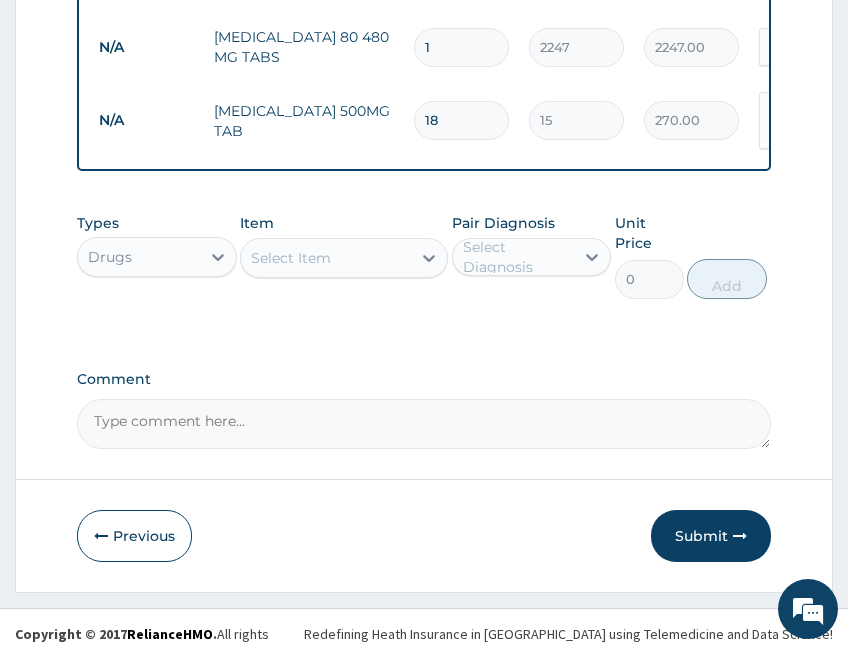 type on "18" 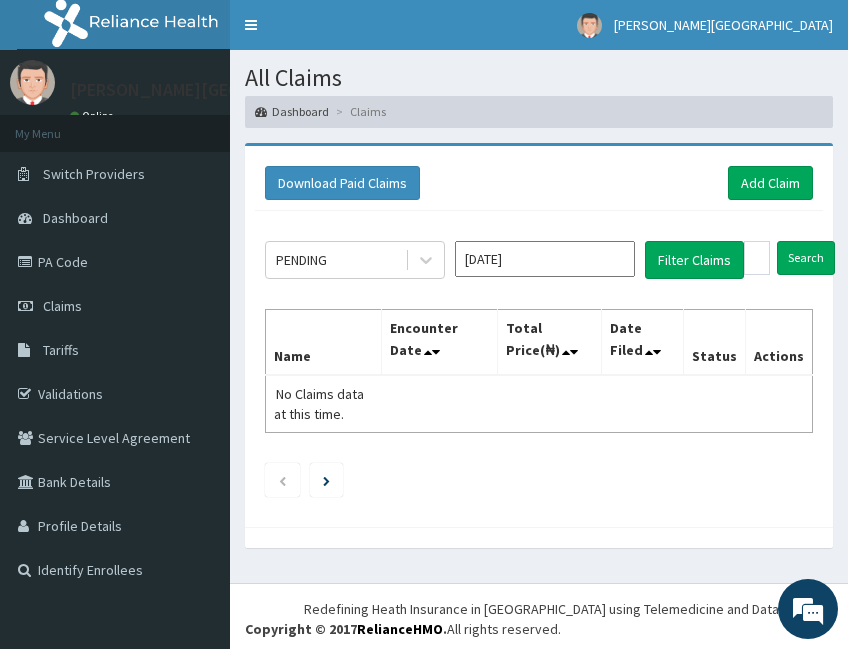 scroll, scrollTop: 0, scrollLeft: 0, axis: both 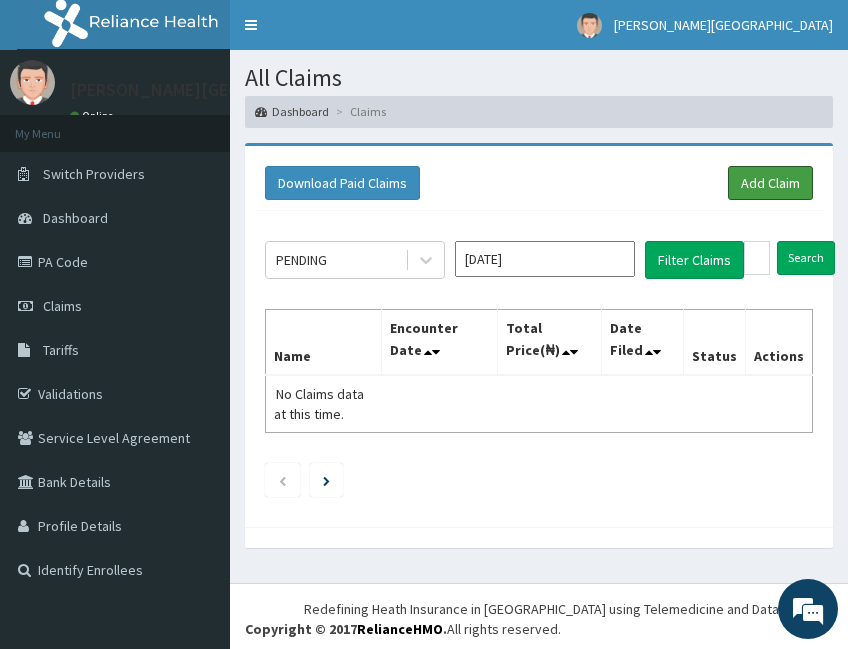 click on "Add Claim" at bounding box center (770, 183) 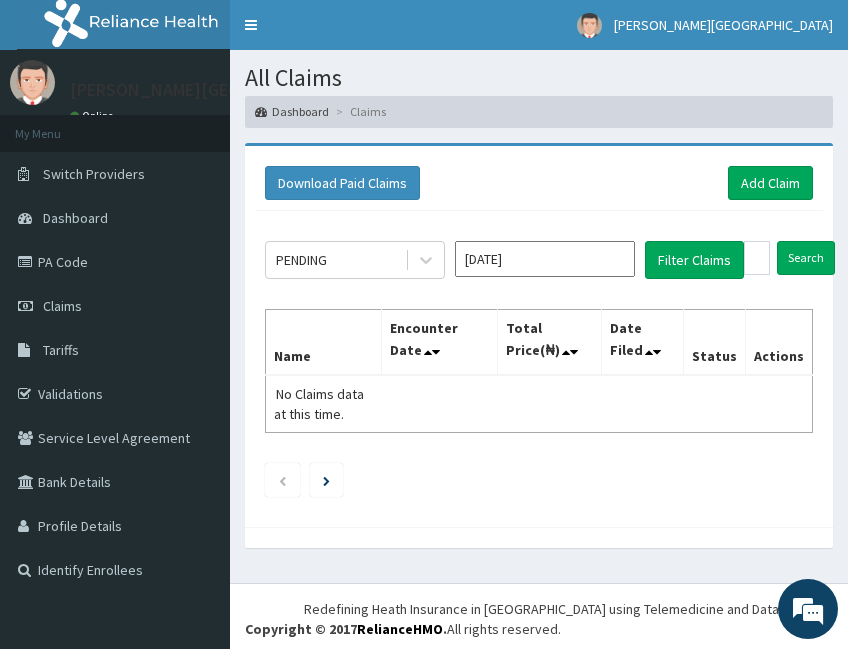 scroll, scrollTop: 0, scrollLeft: 0, axis: both 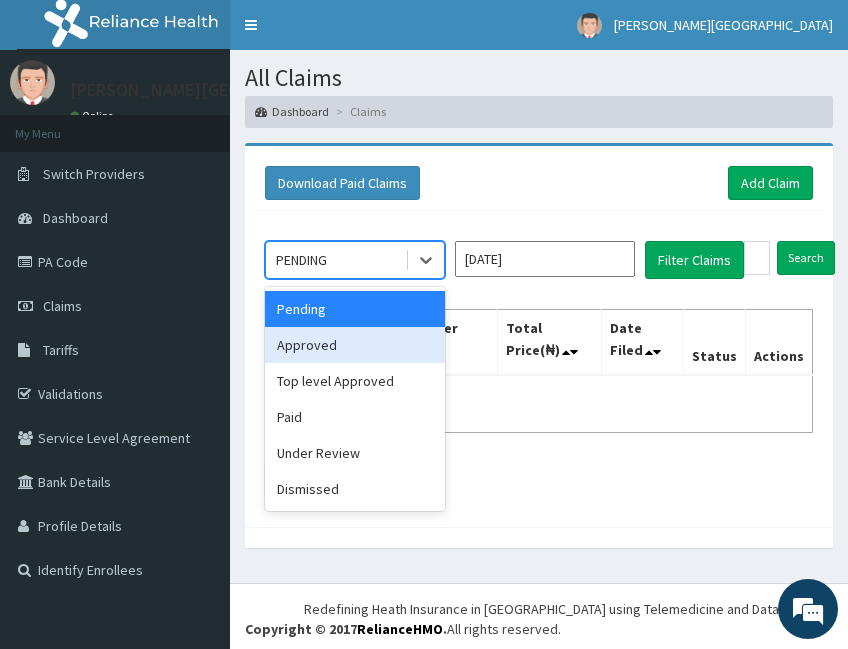 click on "Approved" at bounding box center (355, 345) 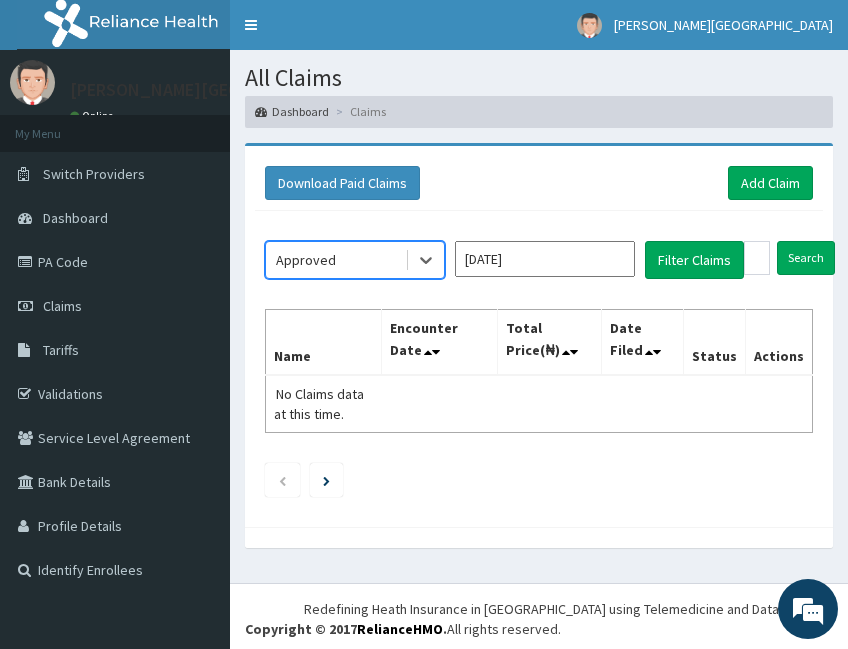 drag, startPoint x: 533, startPoint y: 262, endPoint x: 523, endPoint y: 286, distance: 26 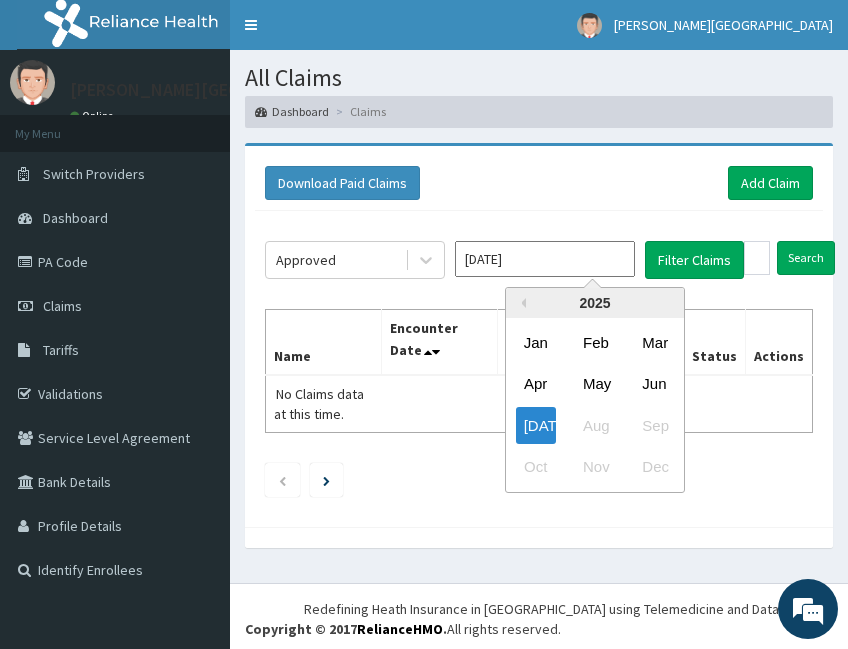click on "Jun" at bounding box center (654, 383) 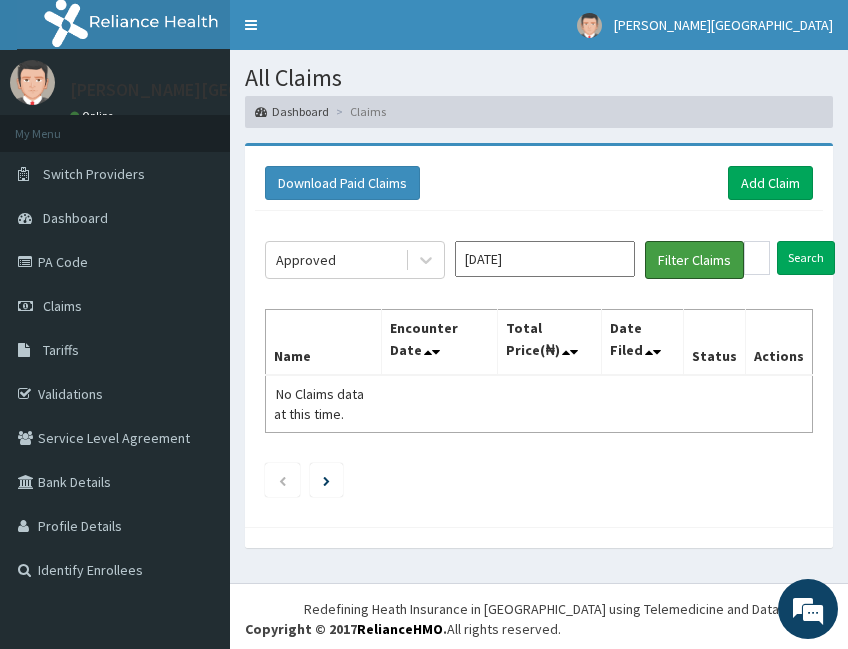 click on "Filter Claims" at bounding box center [694, 260] 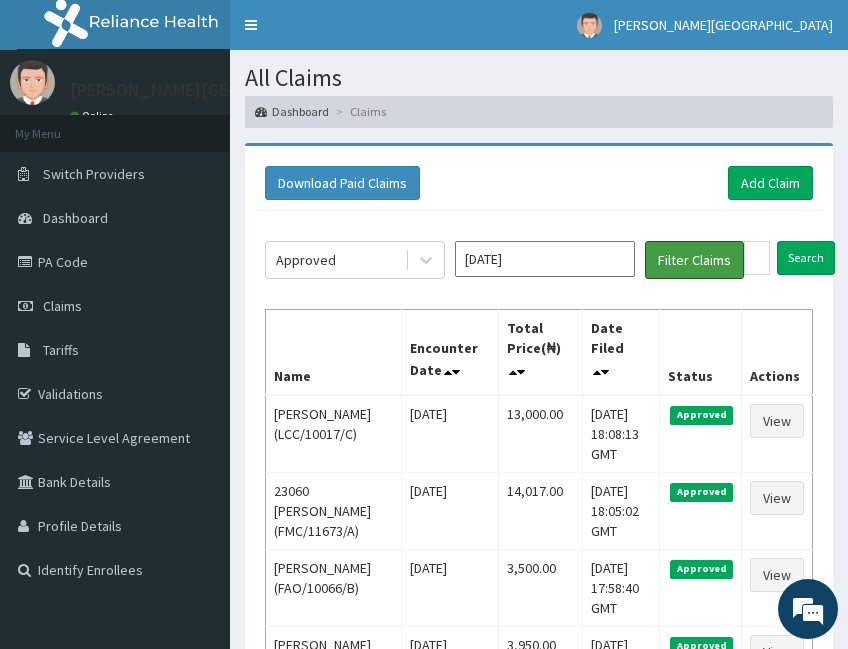 scroll, scrollTop: 0, scrollLeft: 0, axis: both 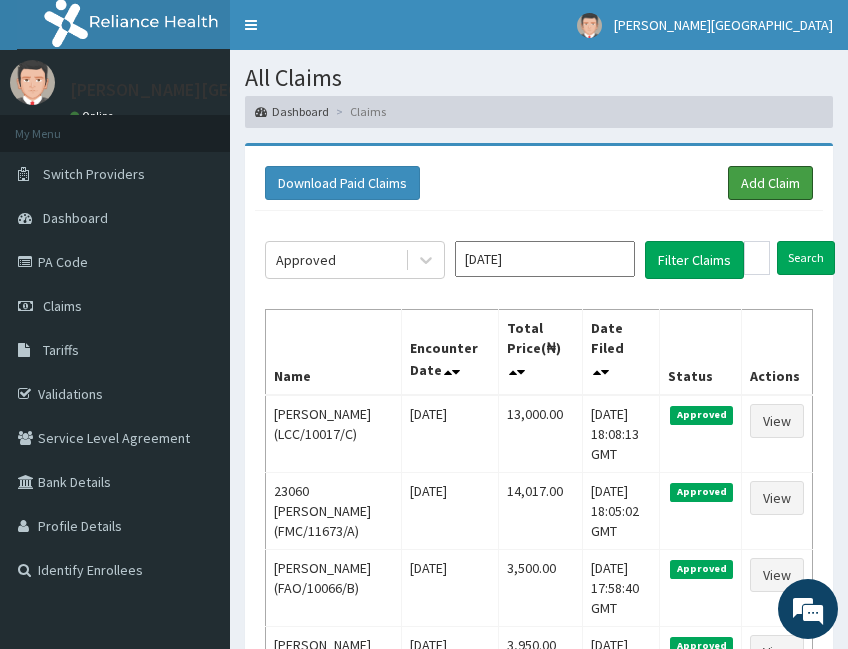 click on "Add Claim" at bounding box center [770, 183] 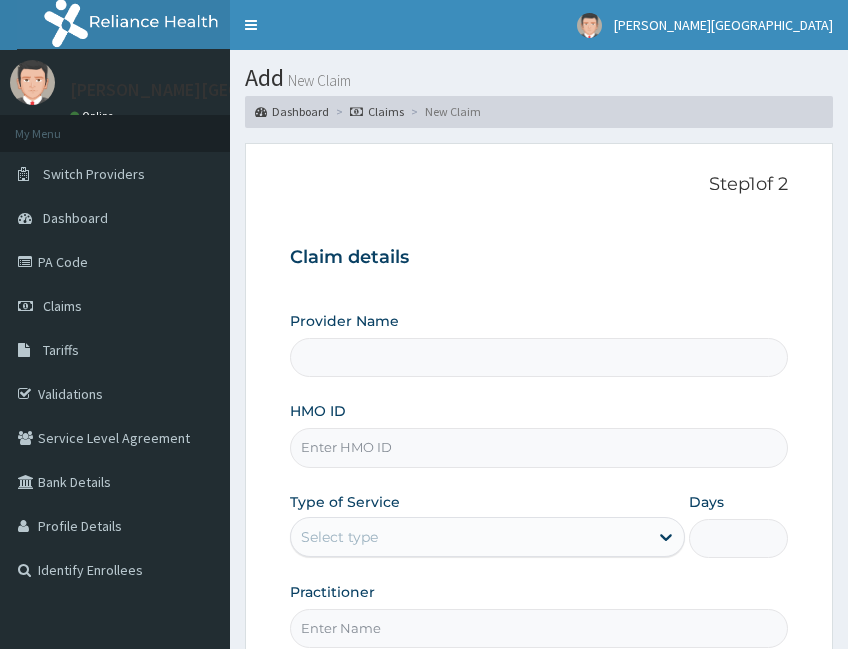scroll, scrollTop: 0, scrollLeft: 0, axis: both 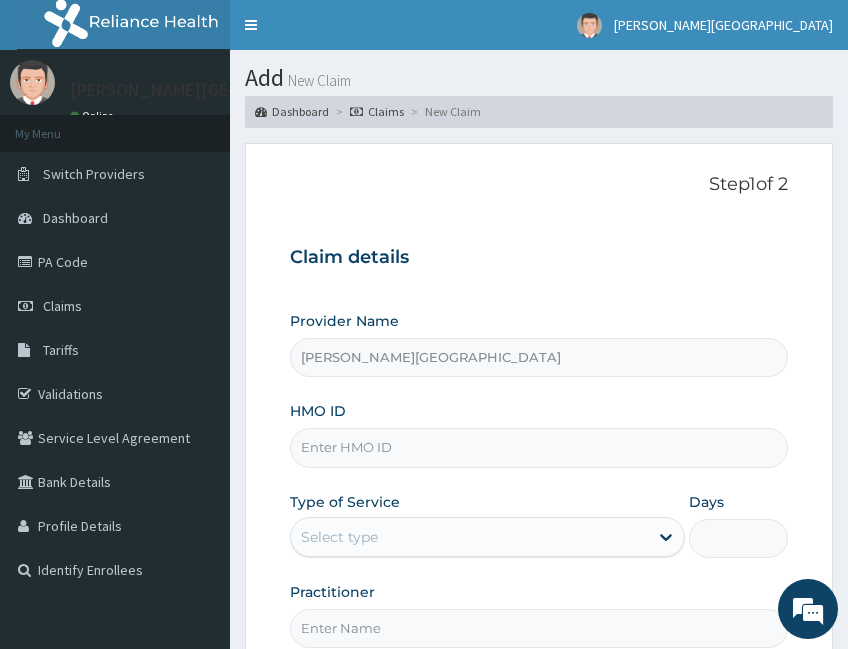 click on "Toggle navigation" at bounding box center [251, 25] 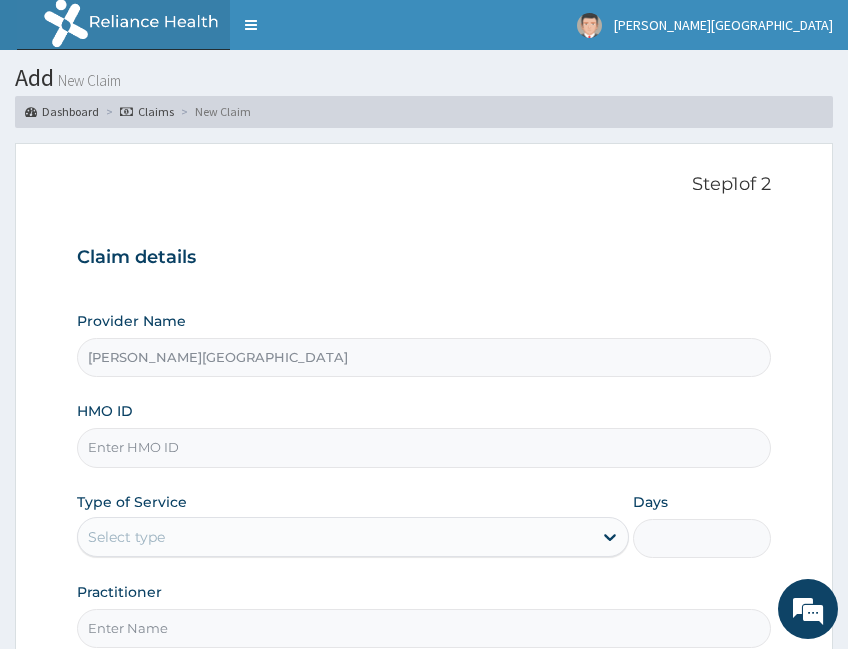 click on "HMO ID" at bounding box center (424, 447) 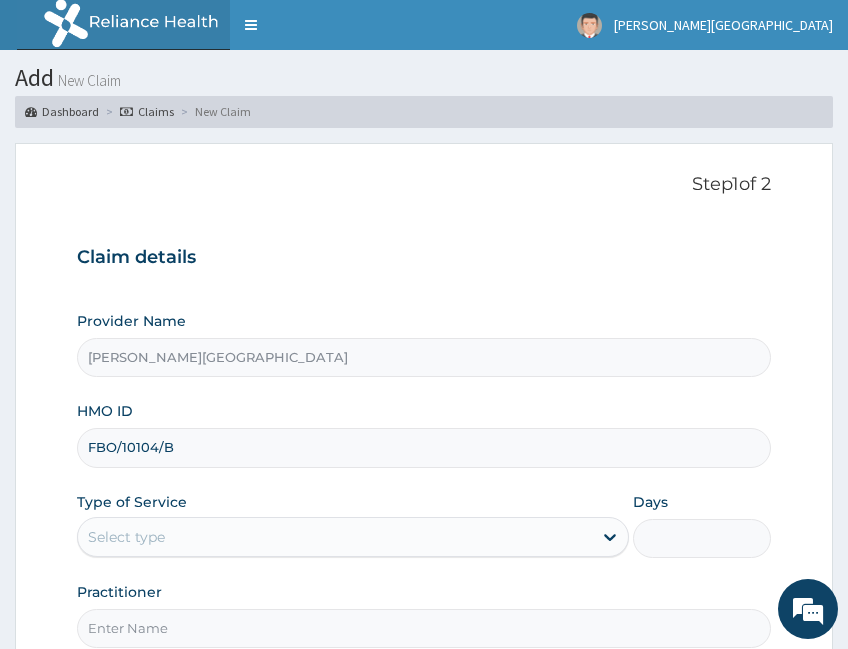 scroll, scrollTop: 167, scrollLeft: 0, axis: vertical 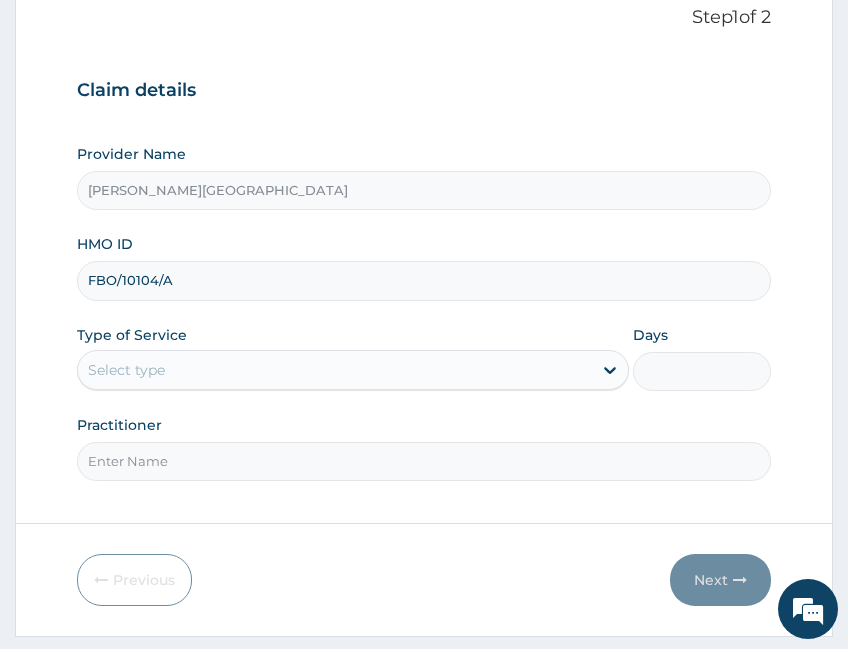 type on "FBO/10104/A" 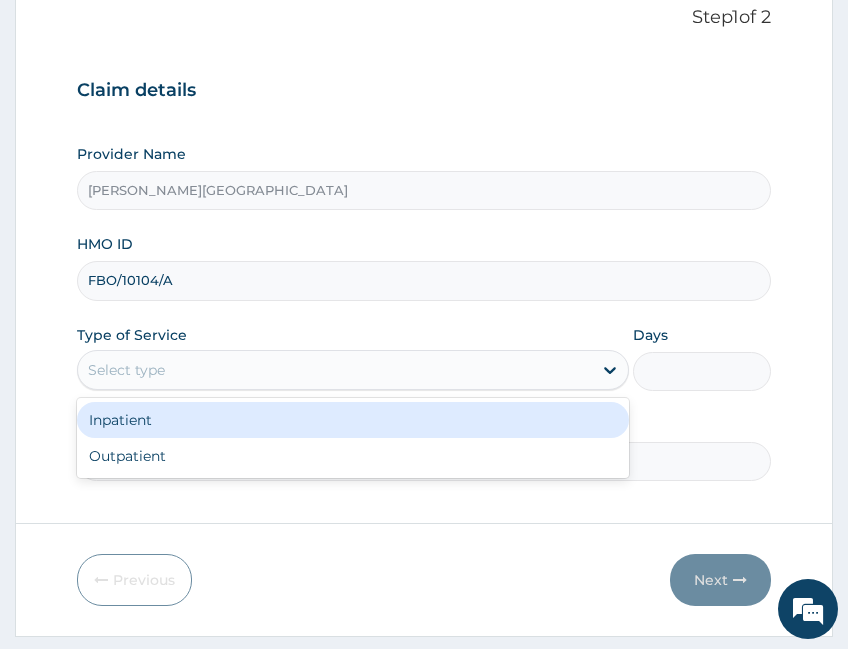 click on "Select type" at bounding box center (335, 370) 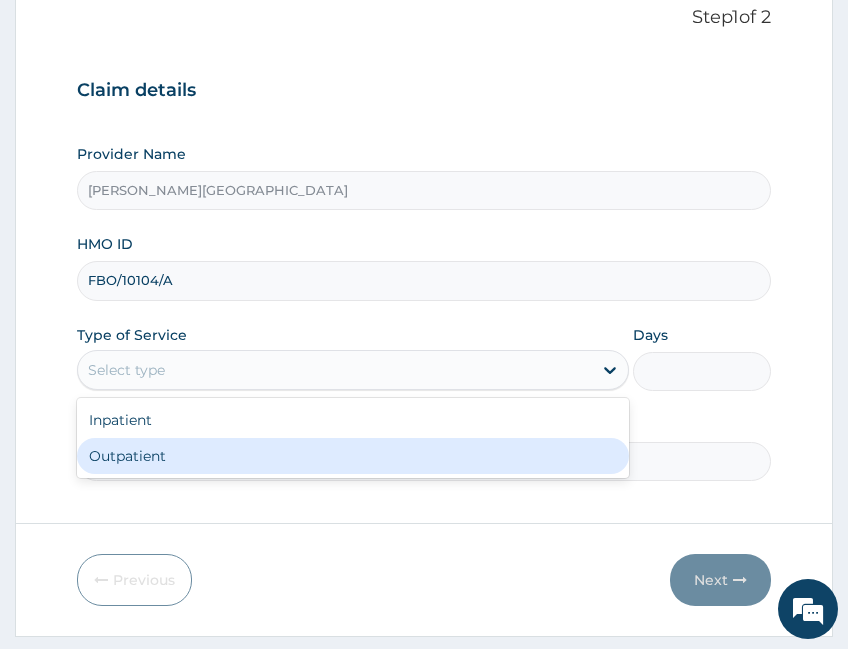 click on "Outpatient" at bounding box center (353, 456) 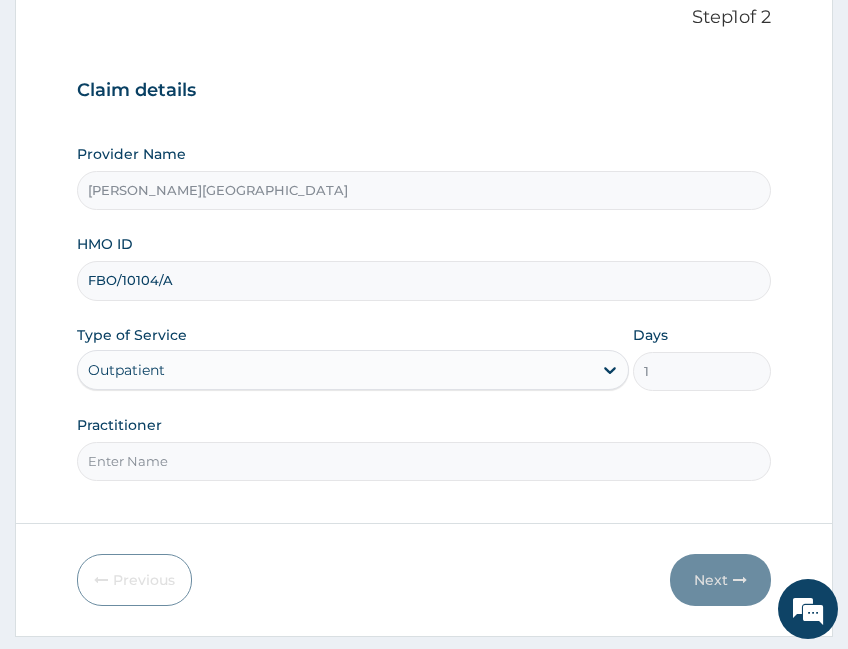 click on "Step  1  of 2 Claim details Provider Name Krystal Medical Centre HMO ID FBO/10104/A Type of Service option Outpatient, selected.   Select is focused ,type to refine list, press Down to open the menu,  Outpatient Days 1 Practitioner" at bounding box center (424, 250) 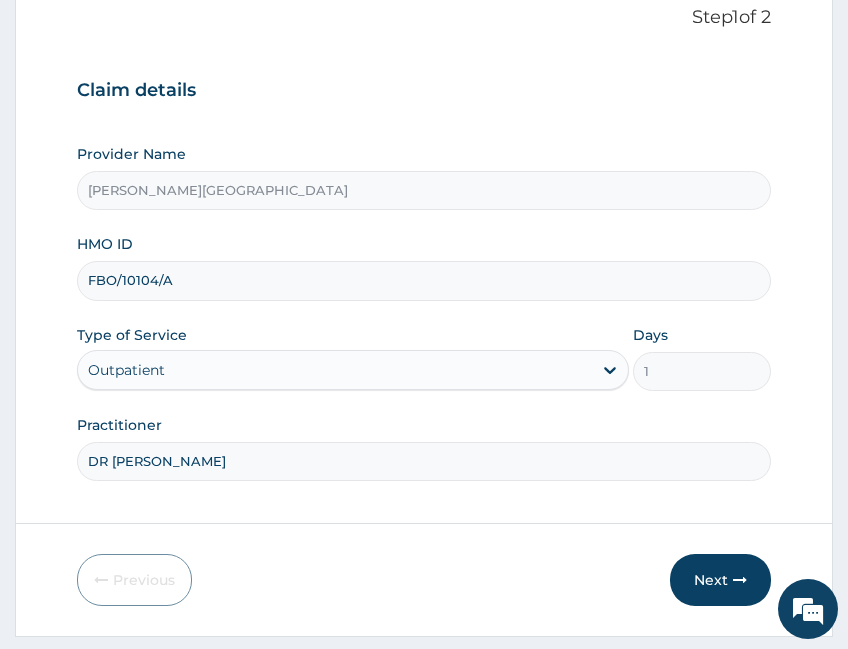 type on "Dr Motoni" 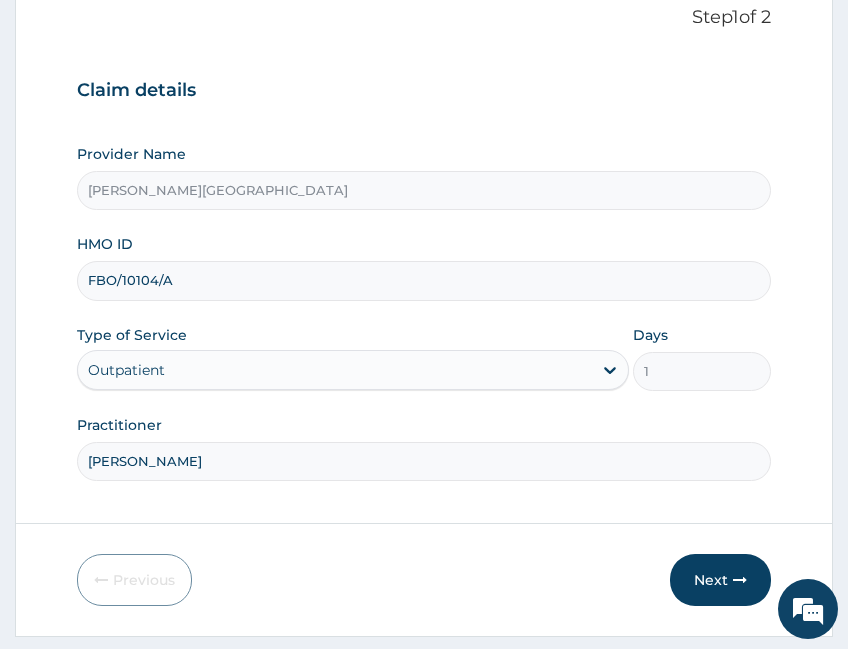 click on "Next" at bounding box center (720, 580) 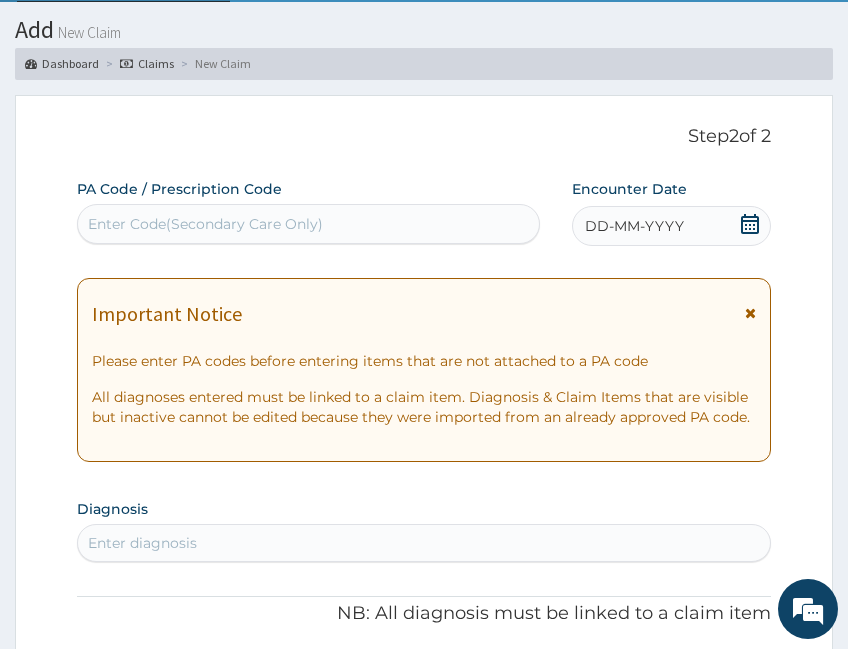scroll, scrollTop: 0, scrollLeft: 0, axis: both 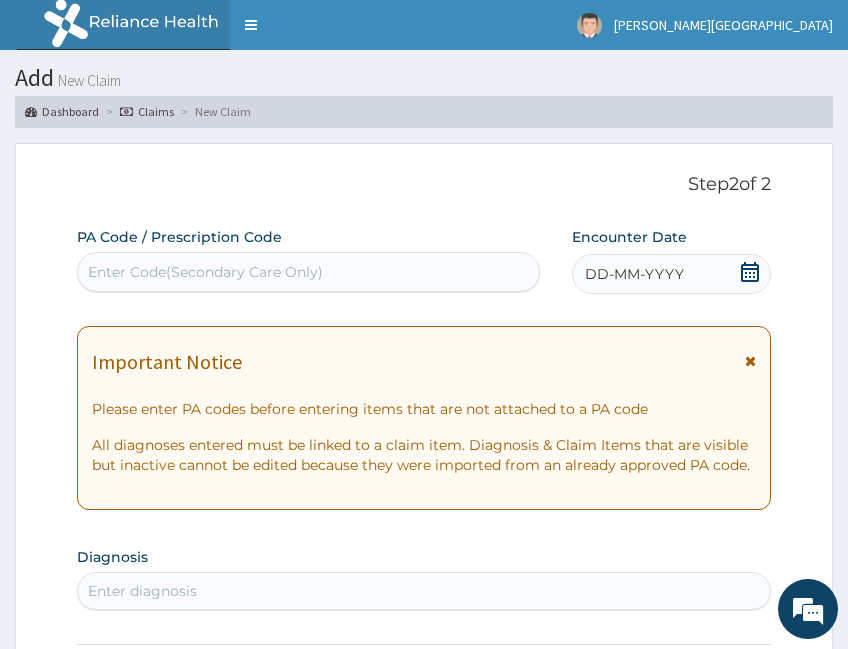 click on "DD-MM-YYYY" at bounding box center [671, 274] 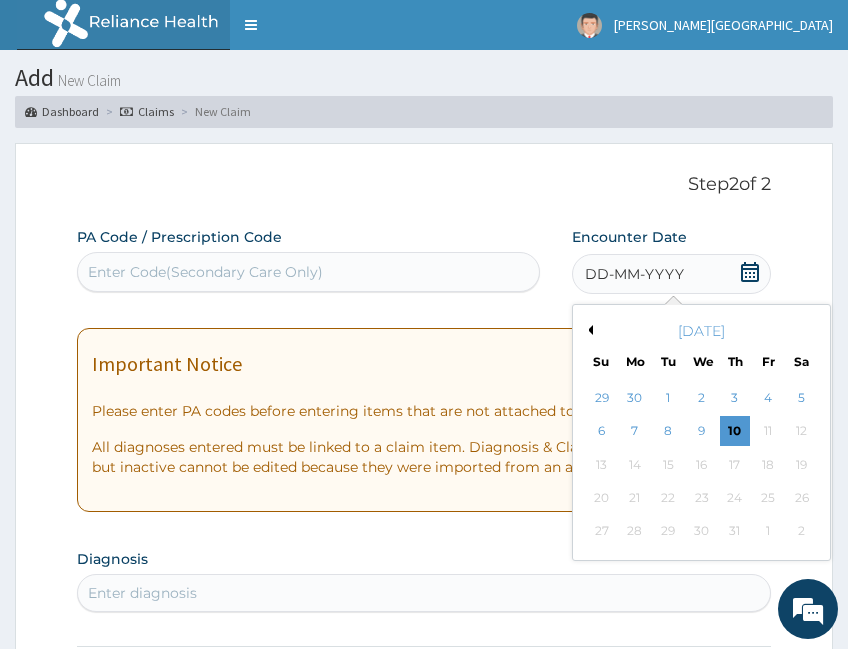 click on "Previous Month" at bounding box center (588, 330) 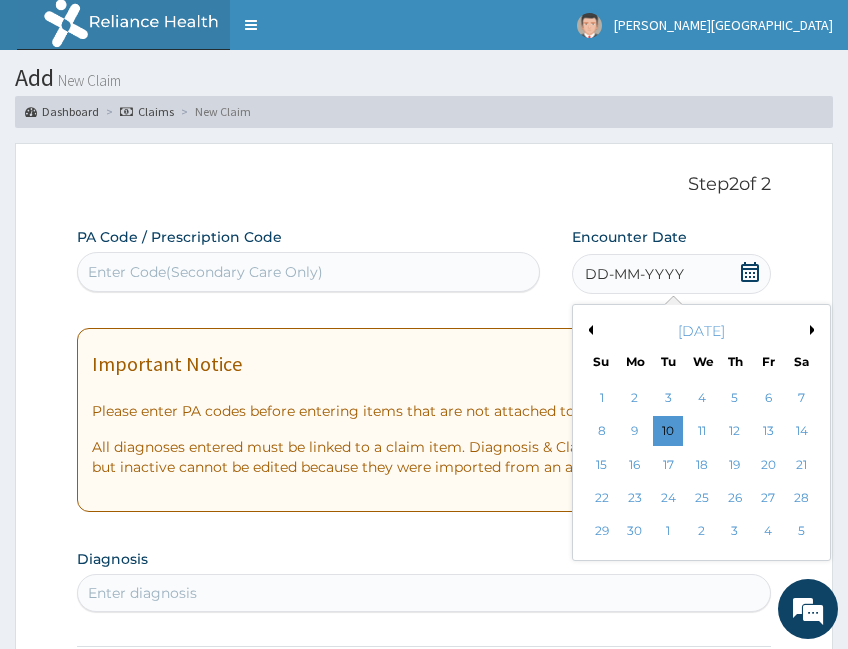 click on "2" at bounding box center (635, 398) 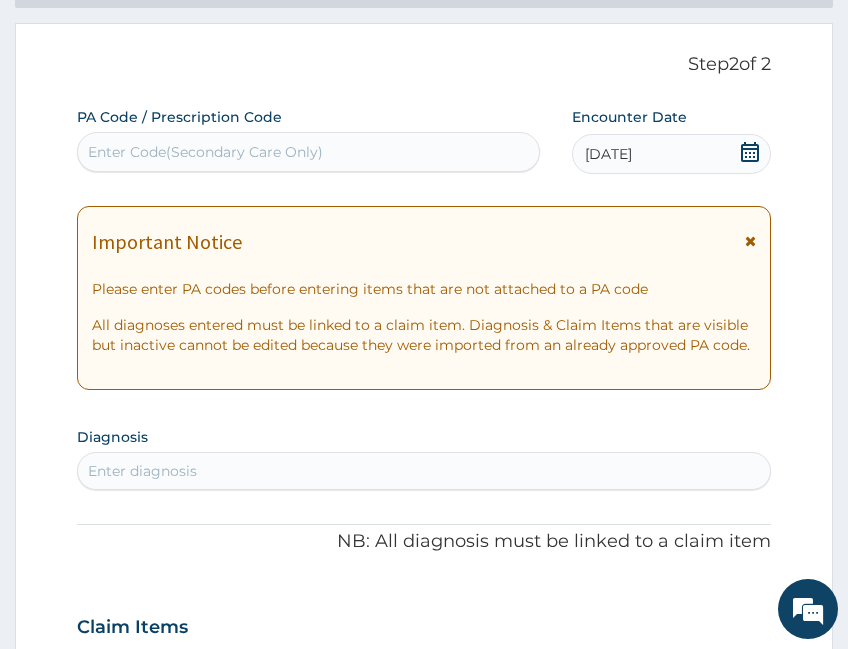 scroll, scrollTop: 167, scrollLeft: 0, axis: vertical 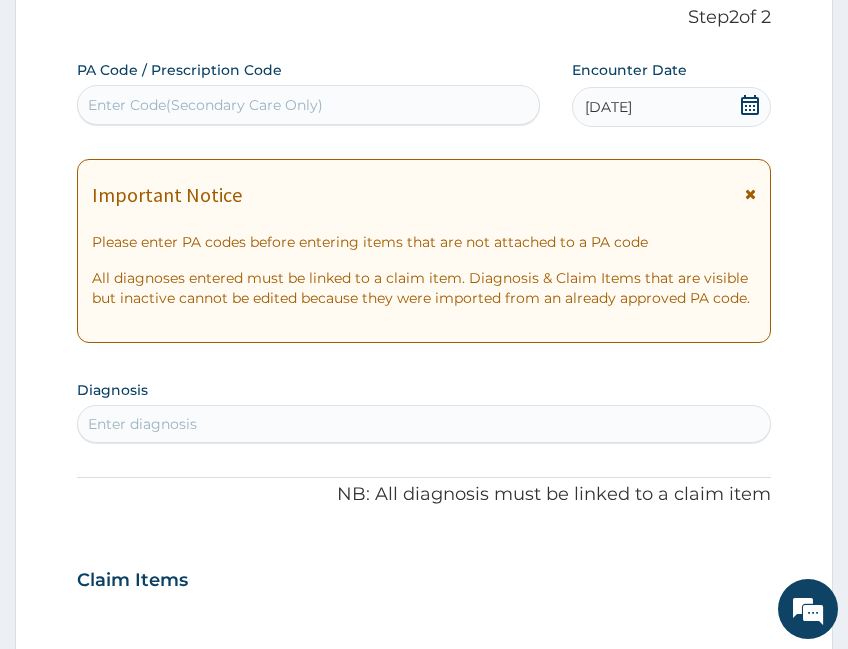 click on "Enter diagnosis" at bounding box center [424, 424] 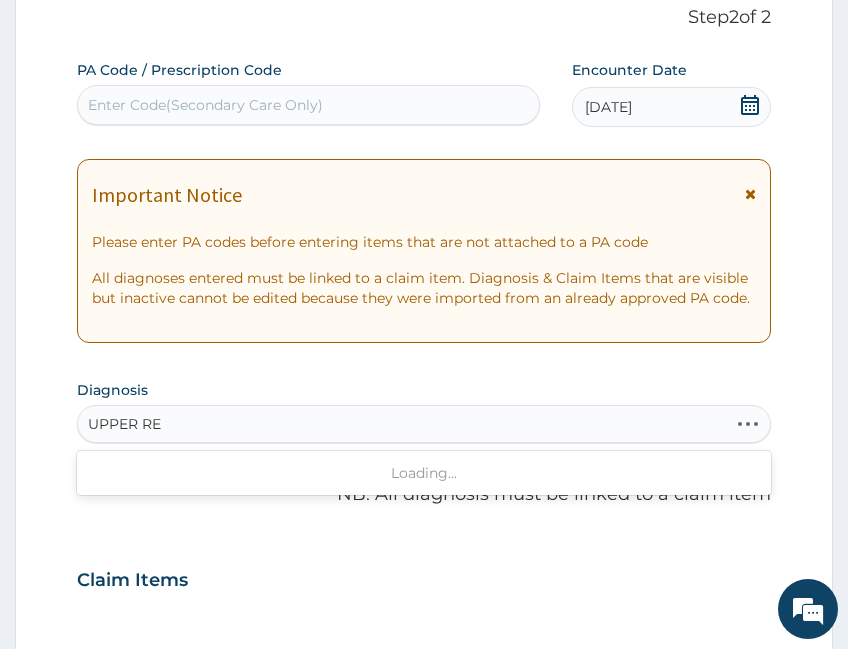 type on "UPPER RES" 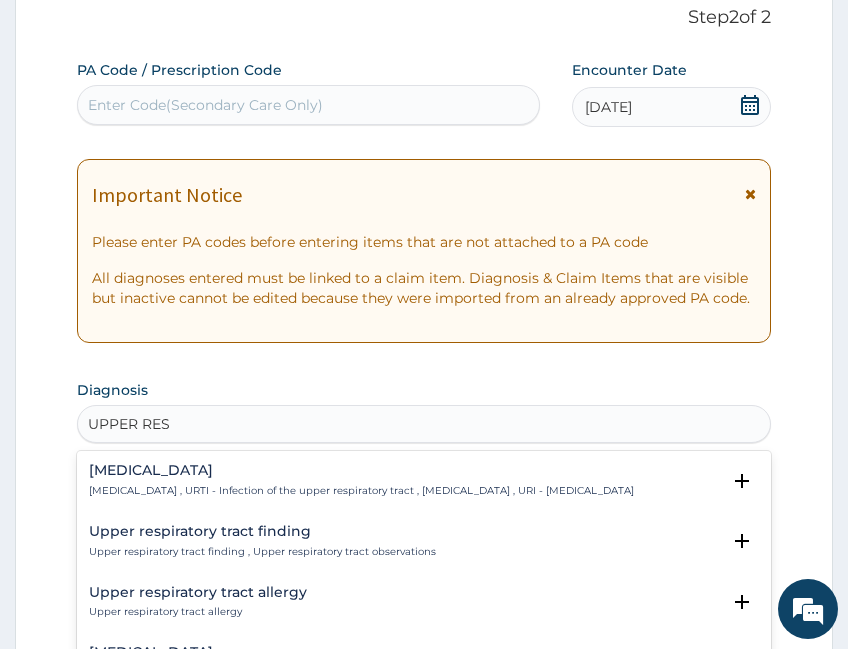 drag, startPoint x: 208, startPoint y: 482, endPoint x: 394, endPoint y: 281, distance: 273.8558 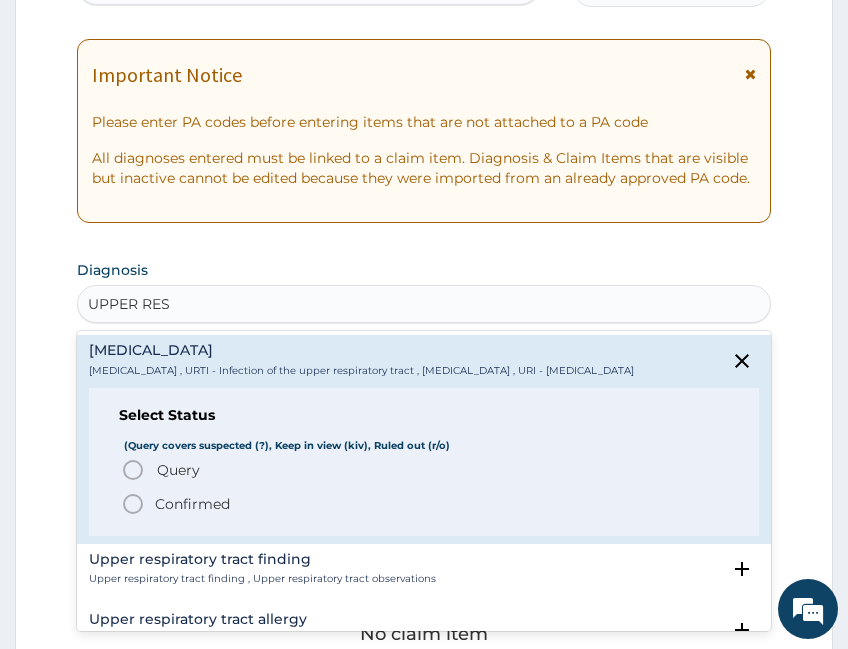scroll, scrollTop: 333, scrollLeft: 0, axis: vertical 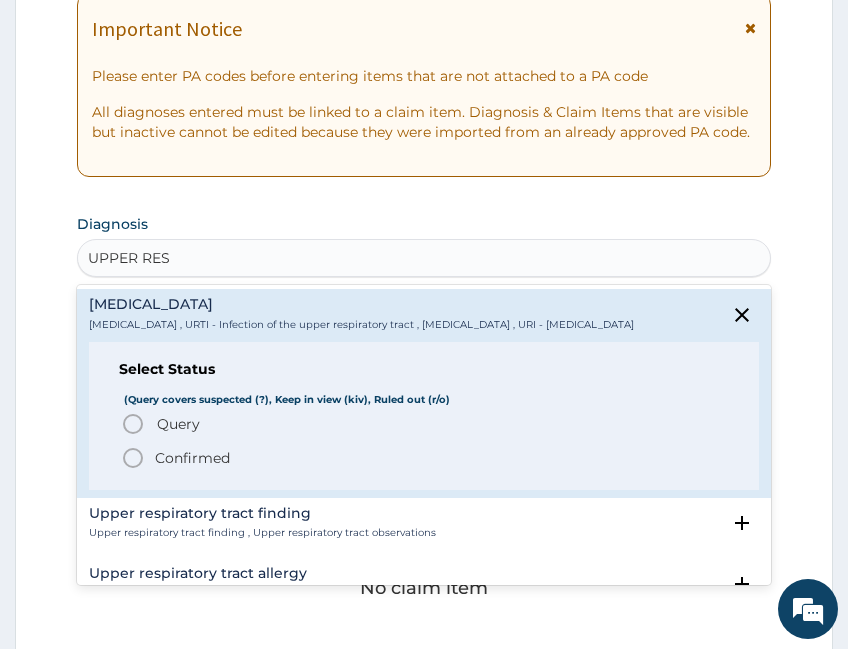 drag, startPoint x: 182, startPoint y: 474, endPoint x: 485, endPoint y: 432, distance: 305.89703 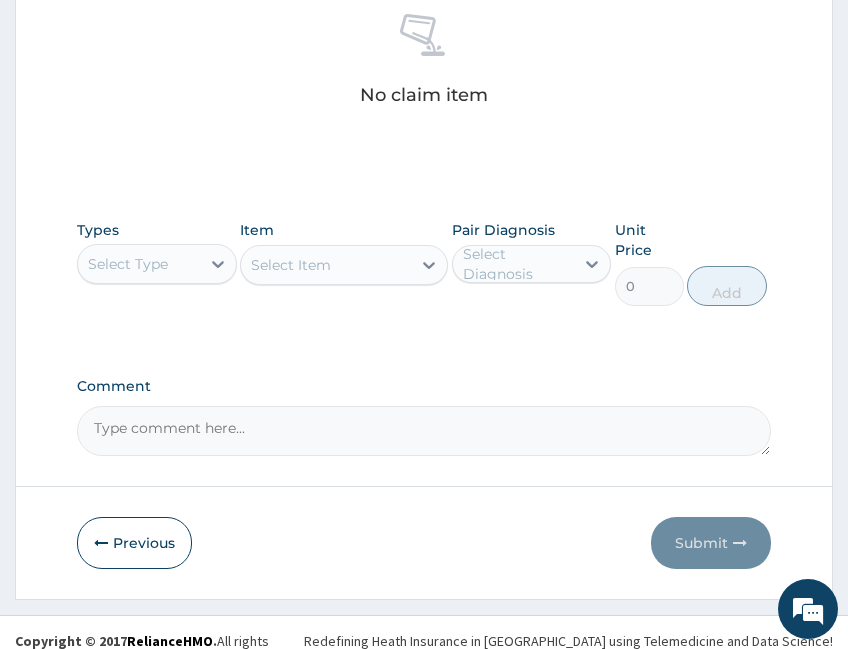 scroll, scrollTop: 833, scrollLeft: 0, axis: vertical 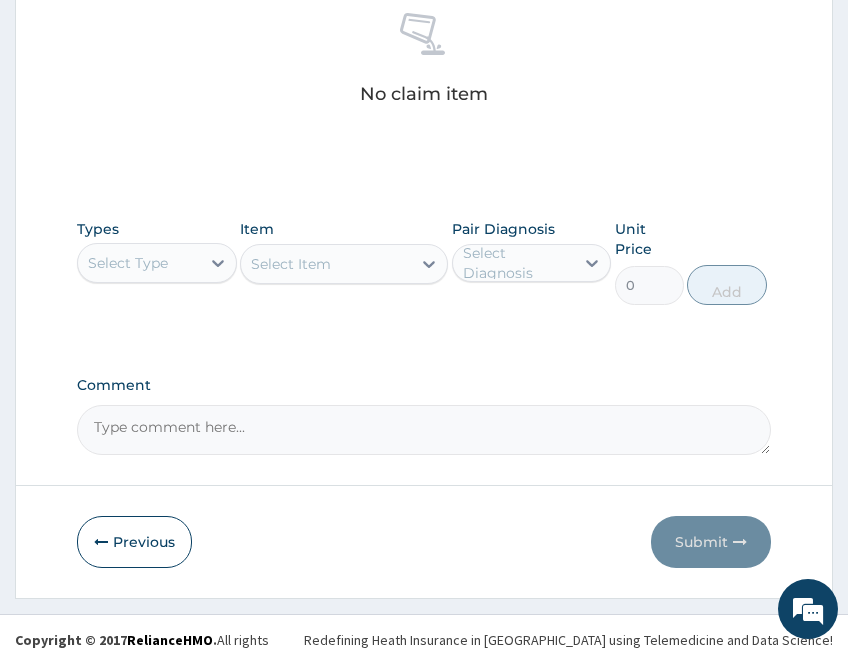 click at bounding box center (218, 263) 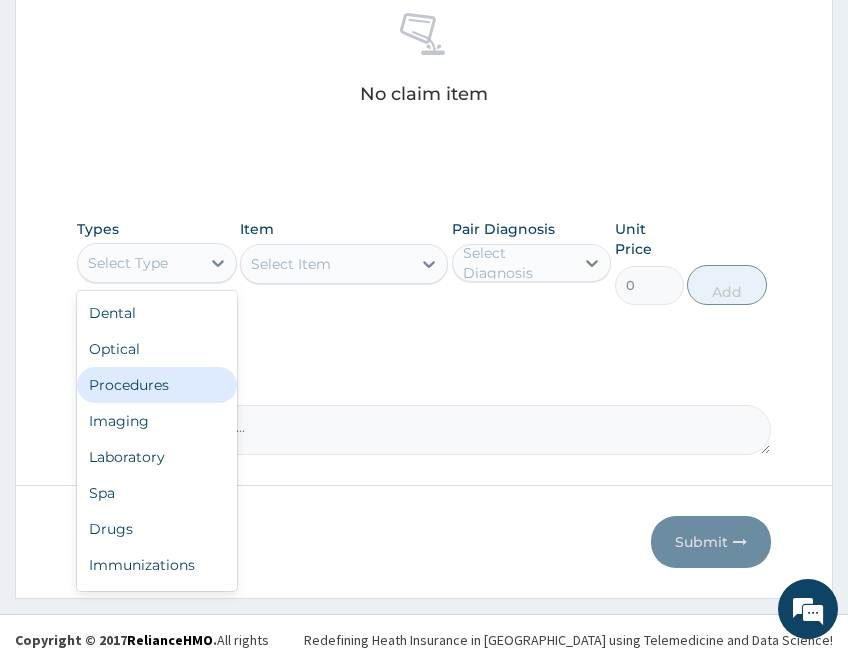 click on "Procedures" at bounding box center [157, 385] 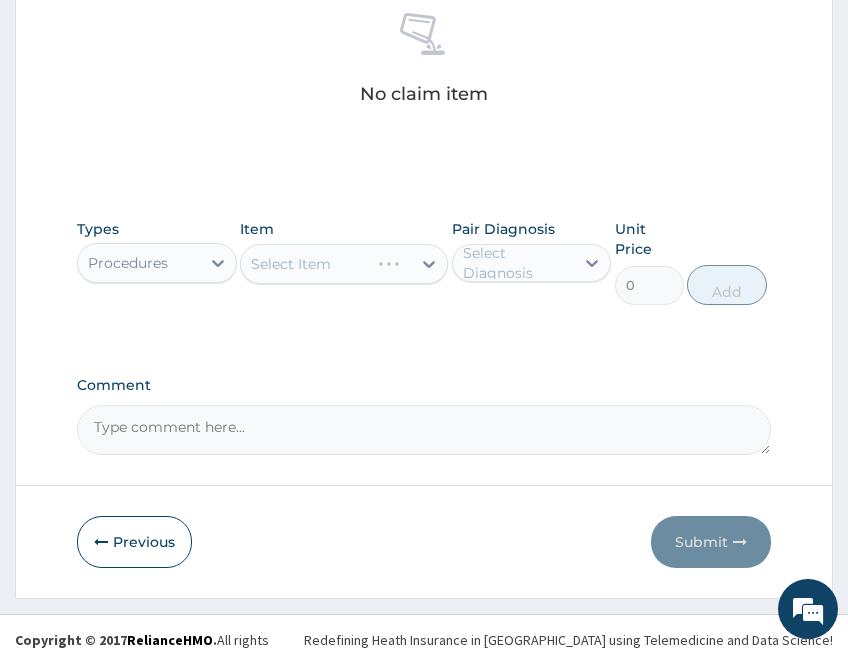 click on "Select Item" at bounding box center (344, 264) 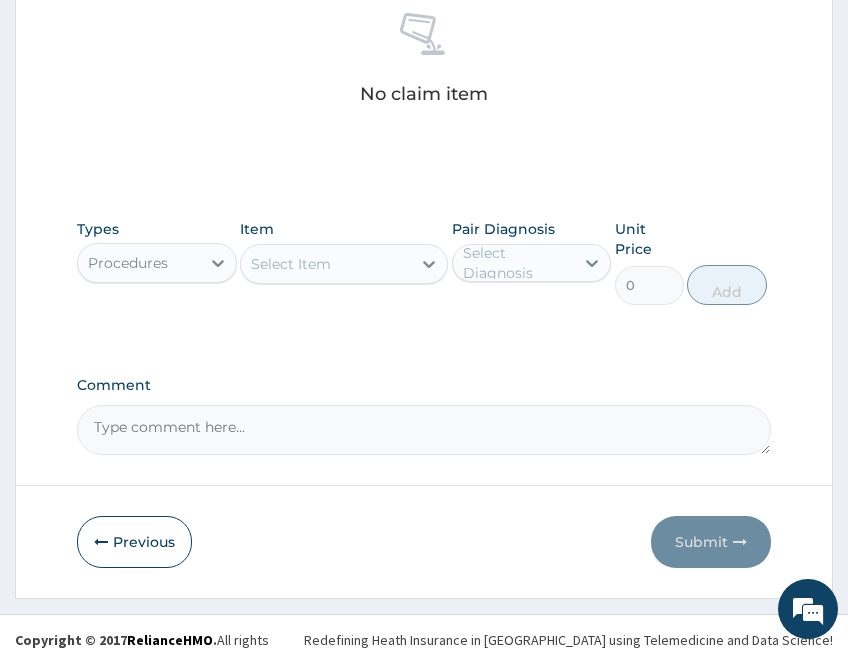 click on "Select Item" at bounding box center [326, 264] 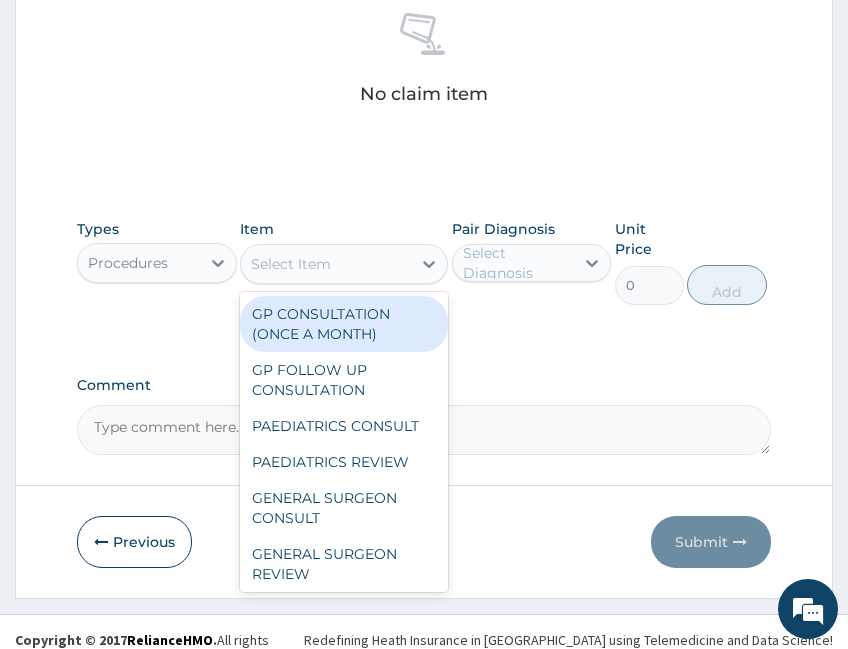 click on "GP CONSULTATION (ONCE A MONTH)" at bounding box center [344, 324] 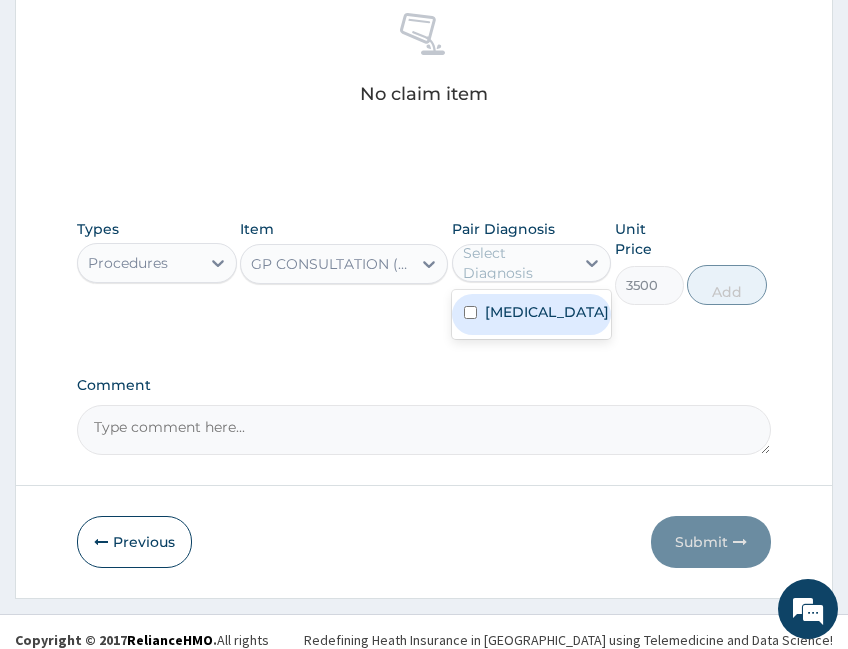 click on "Select Diagnosis" at bounding box center [518, 263] 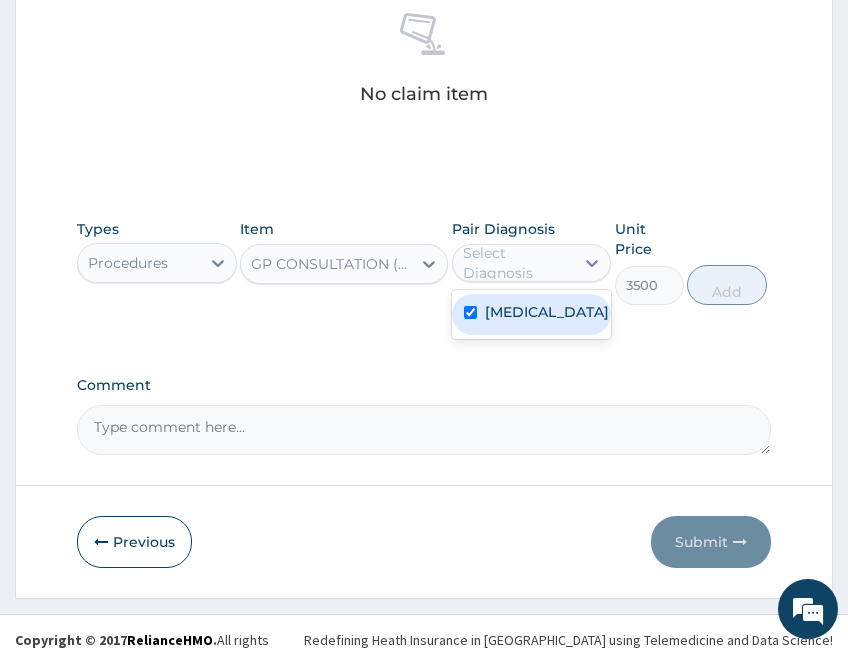 checkbox on "true" 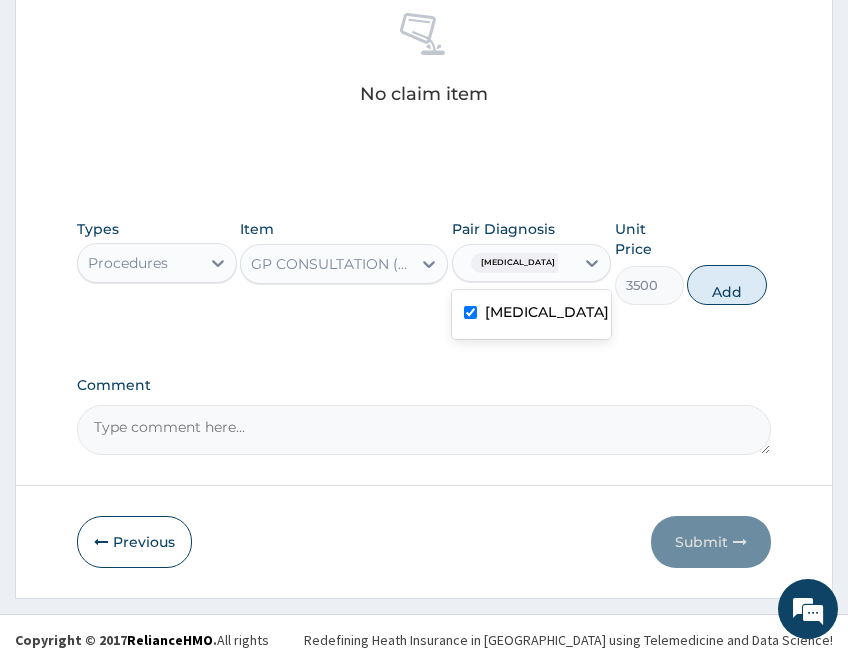 click on "Add" at bounding box center [727, 285] 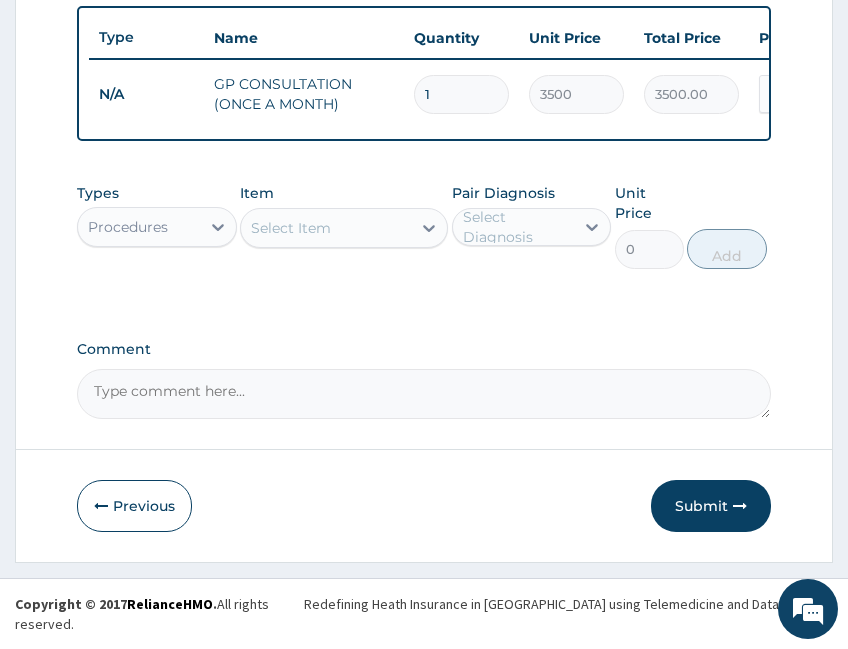 scroll, scrollTop: 769, scrollLeft: 0, axis: vertical 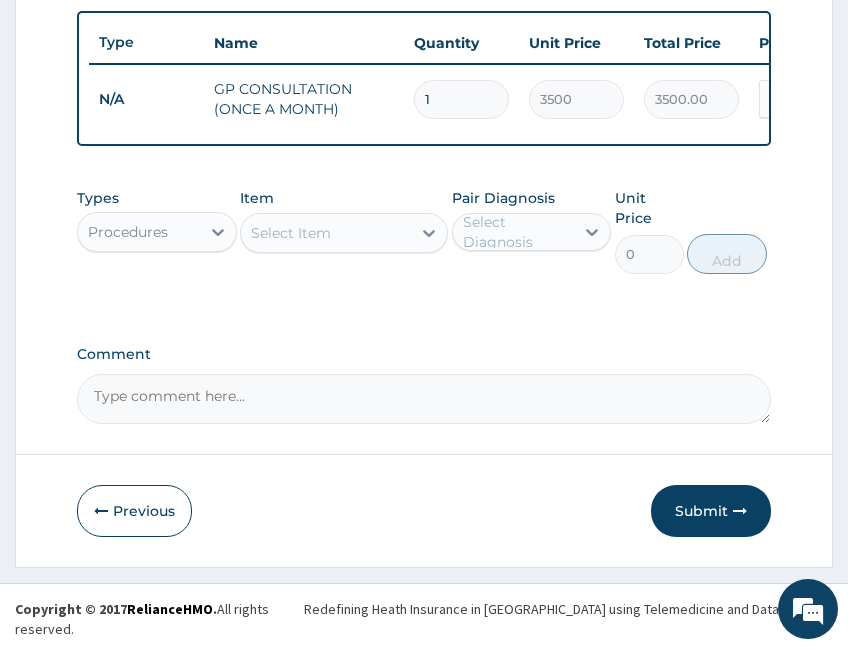 click on "Submit" at bounding box center (711, 511) 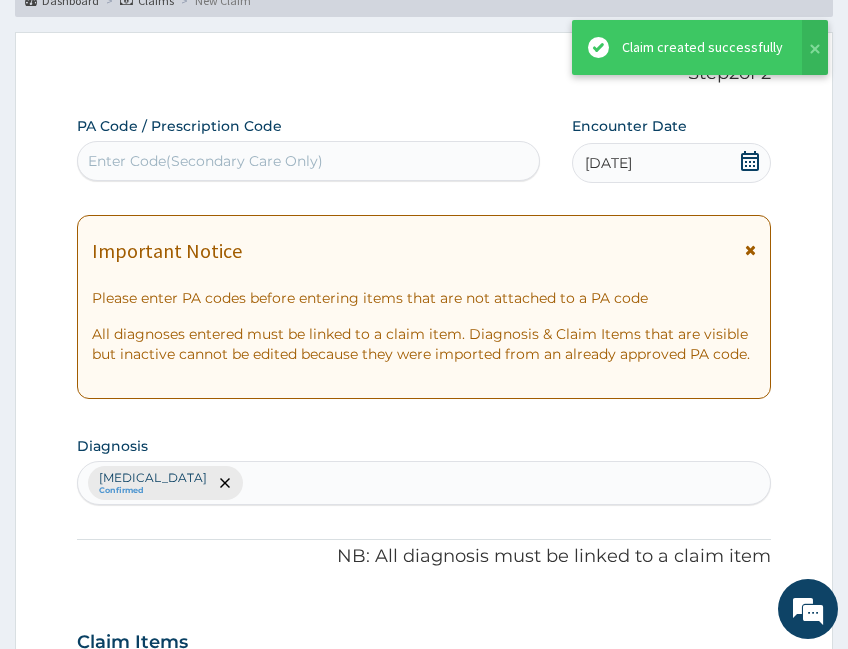scroll, scrollTop: 769, scrollLeft: 0, axis: vertical 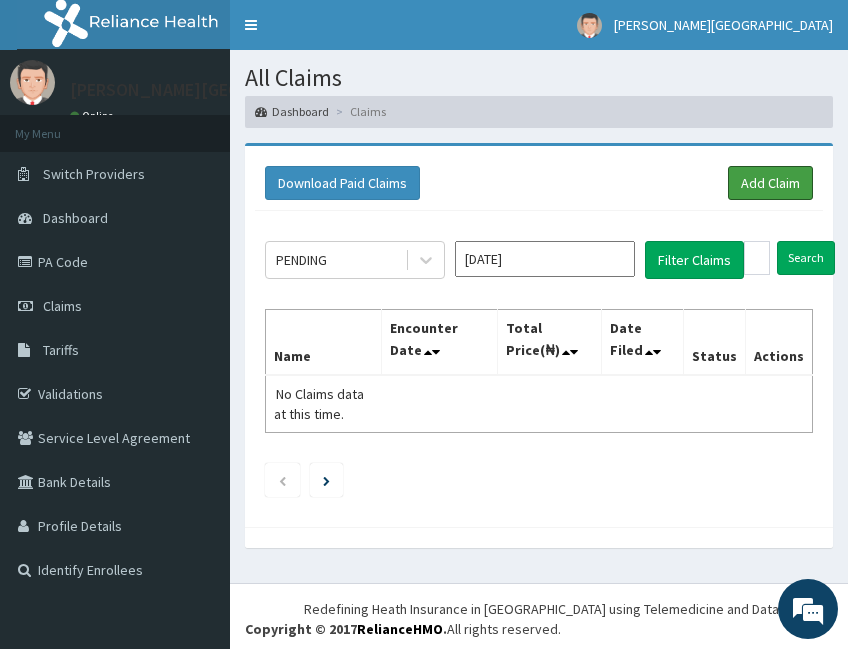 click on "Add Claim" at bounding box center [770, 183] 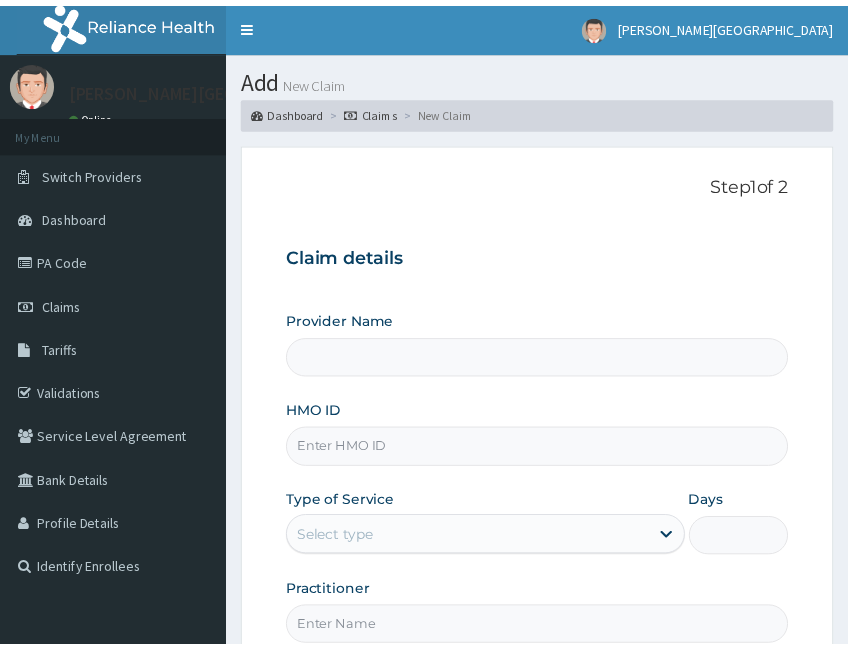 scroll, scrollTop: 0, scrollLeft: 0, axis: both 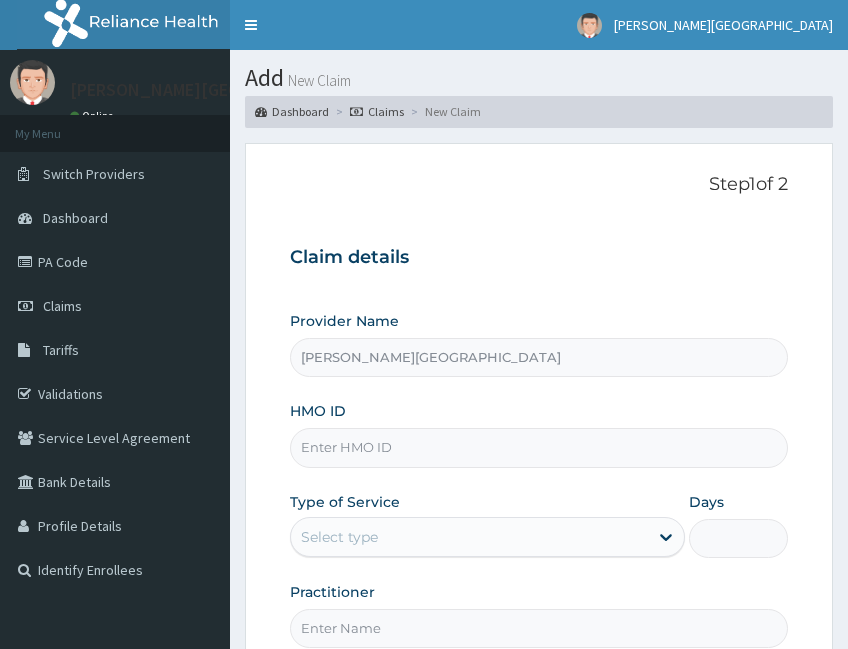 type on "[PERSON_NAME][GEOGRAPHIC_DATA]" 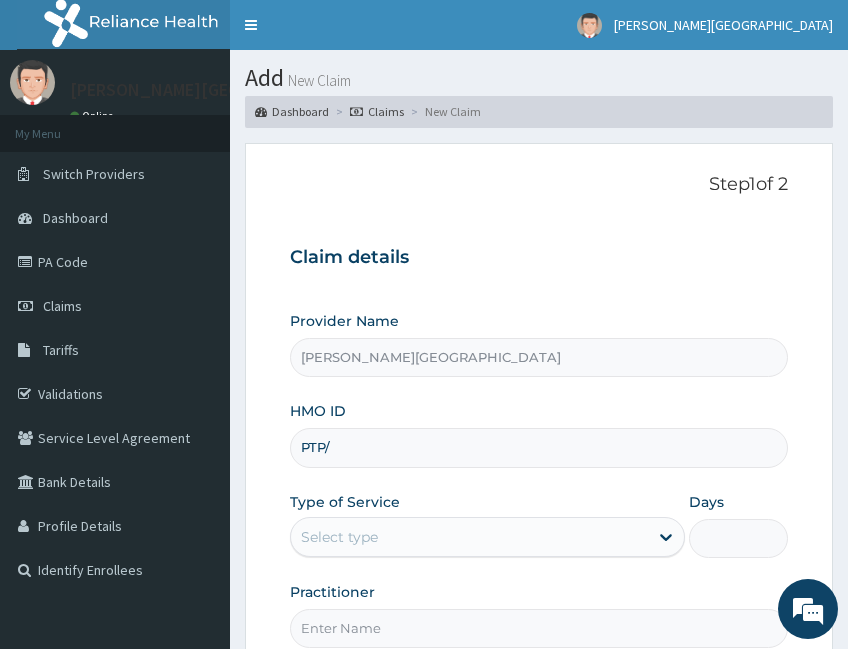 type on "PTP/10002/e" 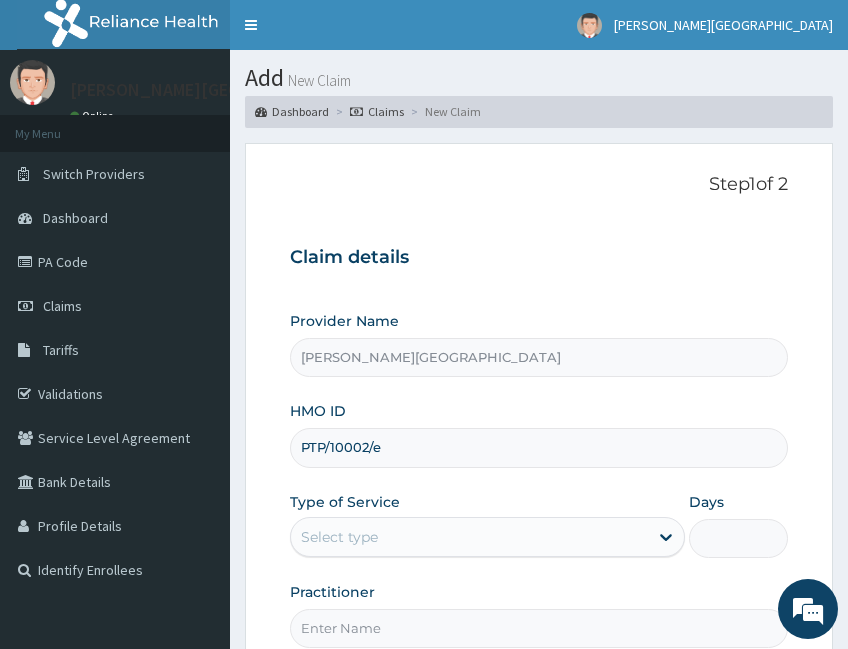 click on "Select type" at bounding box center (469, 537) 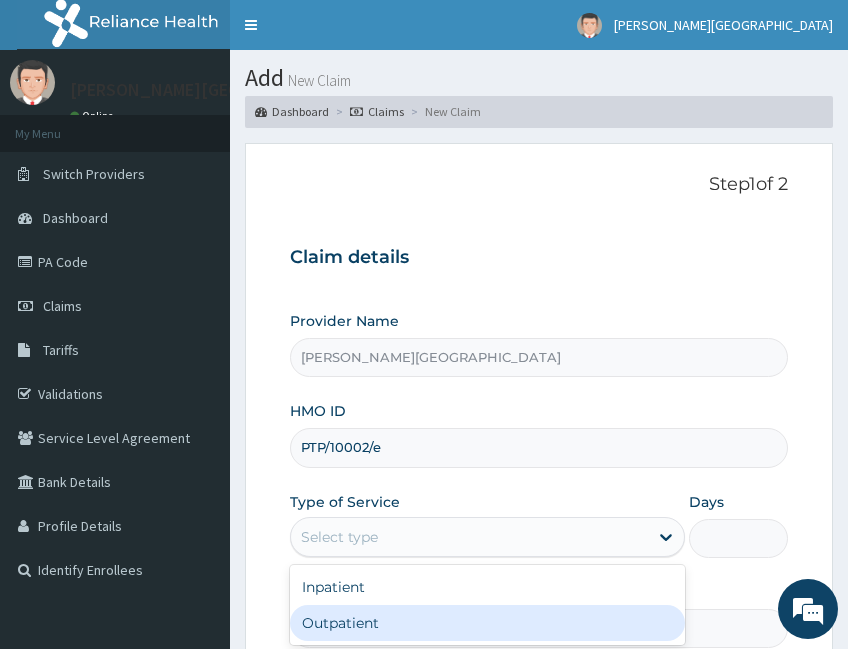 click on "Outpatient" at bounding box center (487, 623) 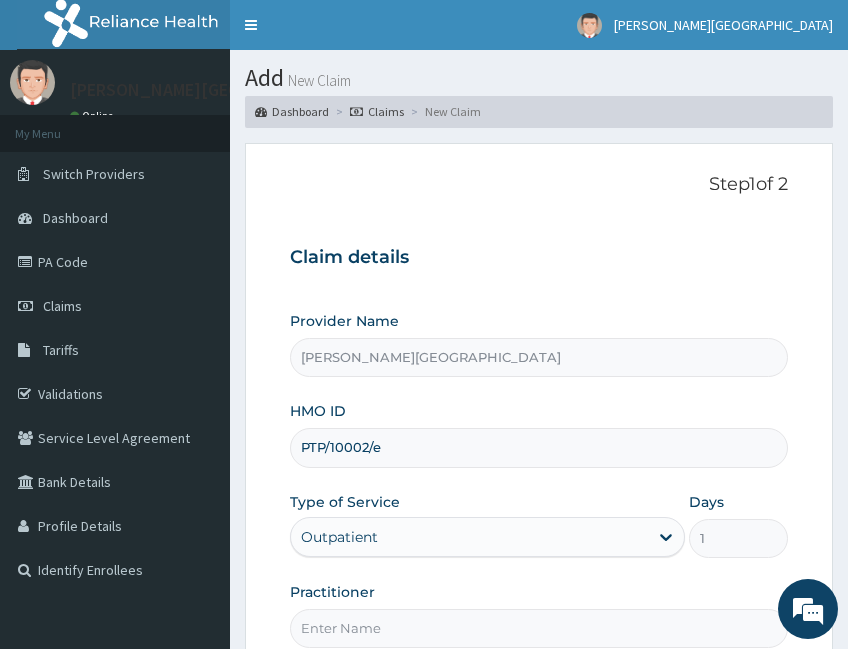 scroll, scrollTop: 167, scrollLeft: 0, axis: vertical 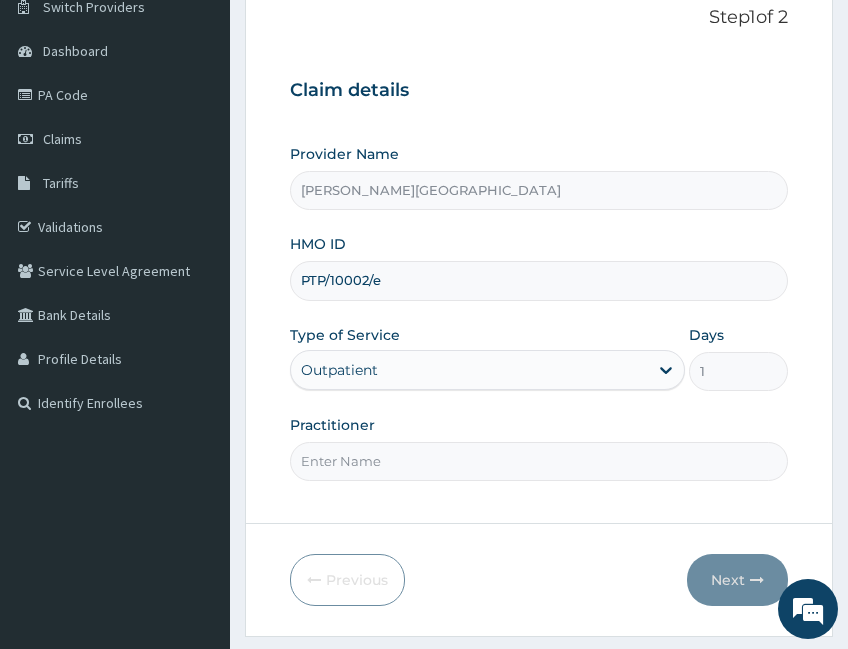 click on "Practitioner" at bounding box center [539, 461] 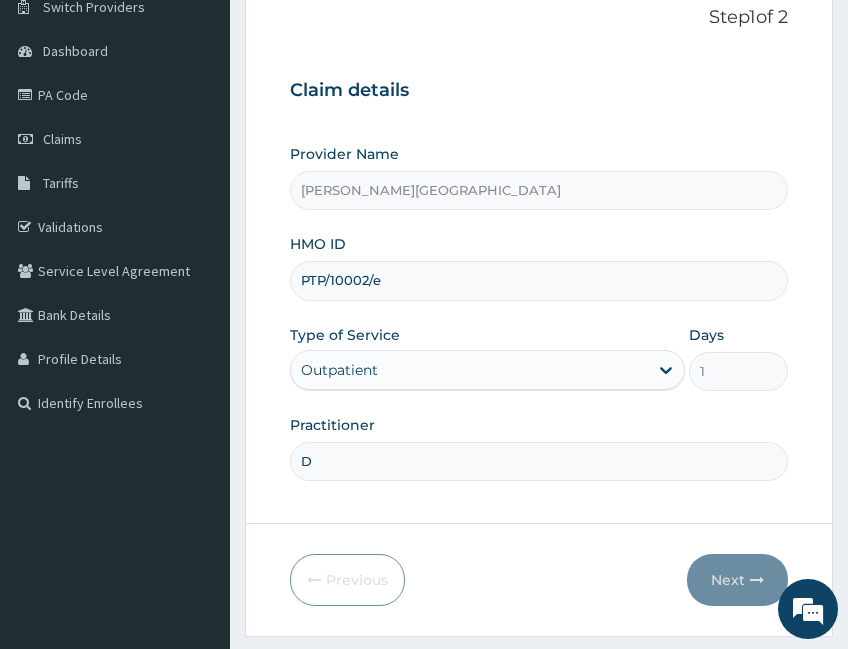 scroll, scrollTop: 0, scrollLeft: 0, axis: both 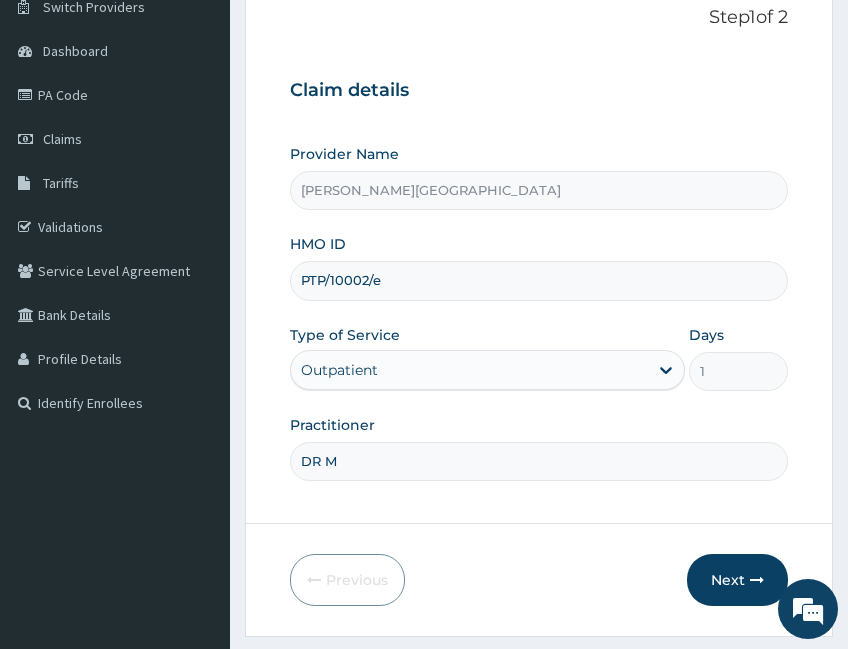 type on "Dr Motoni" 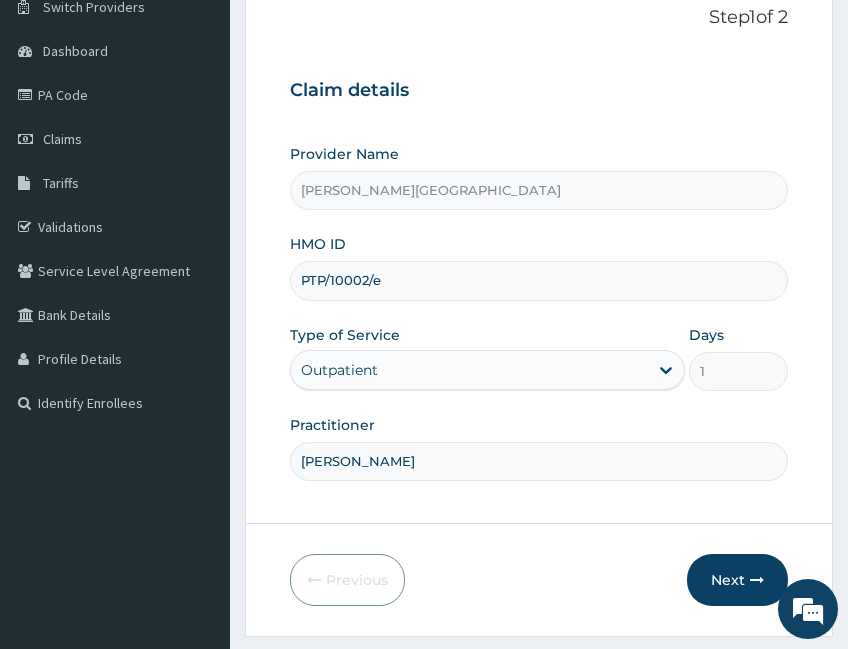 click on "Next" at bounding box center [737, 580] 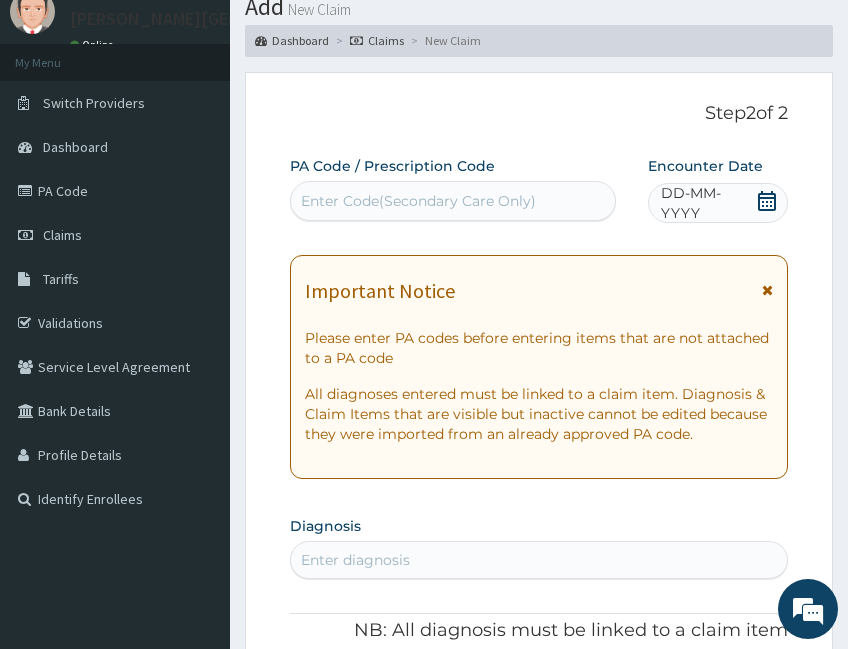 scroll, scrollTop: 0, scrollLeft: 0, axis: both 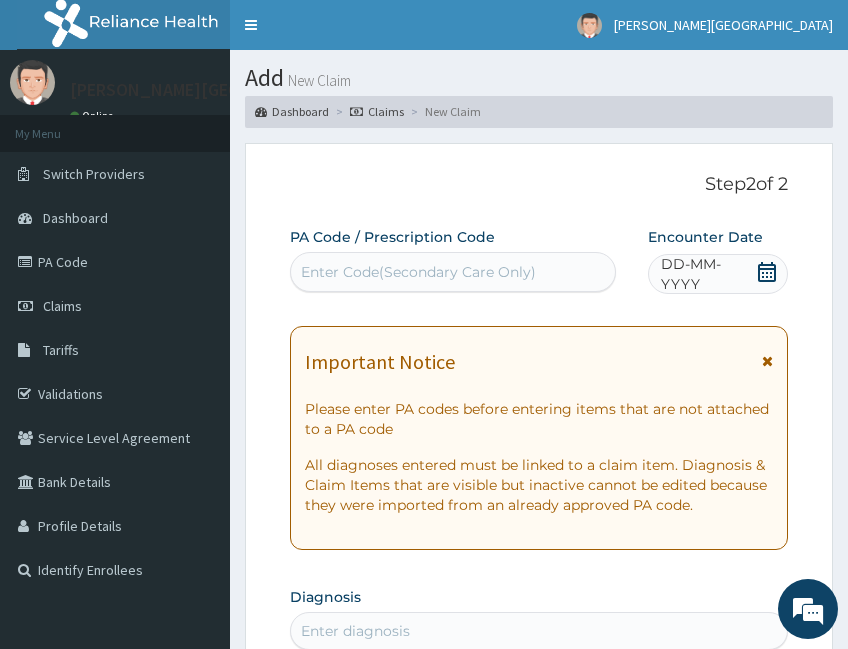 drag, startPoint x: 250, startPoint y: 10, endPoint x: 349, endPoint y: 42, distance: 104.04326 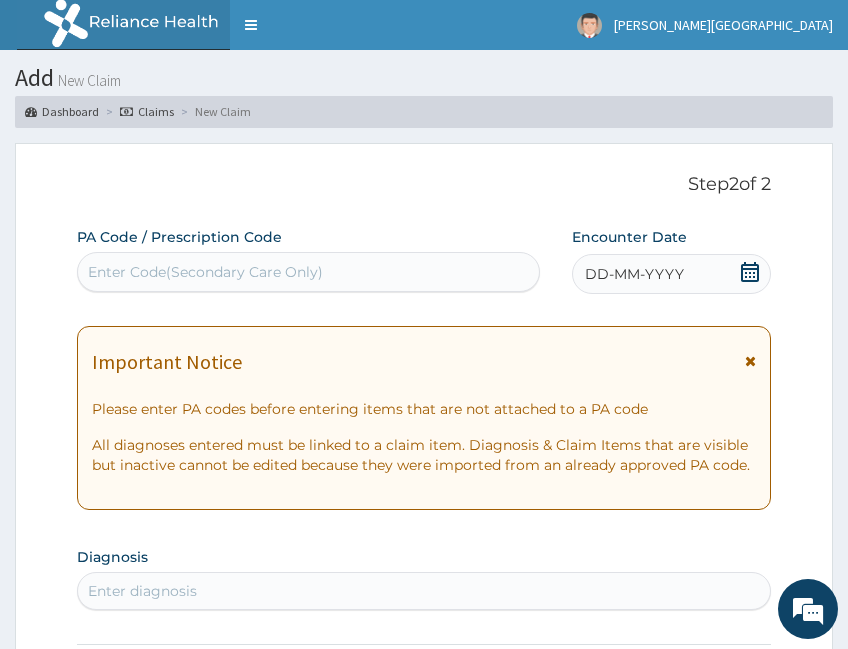 click 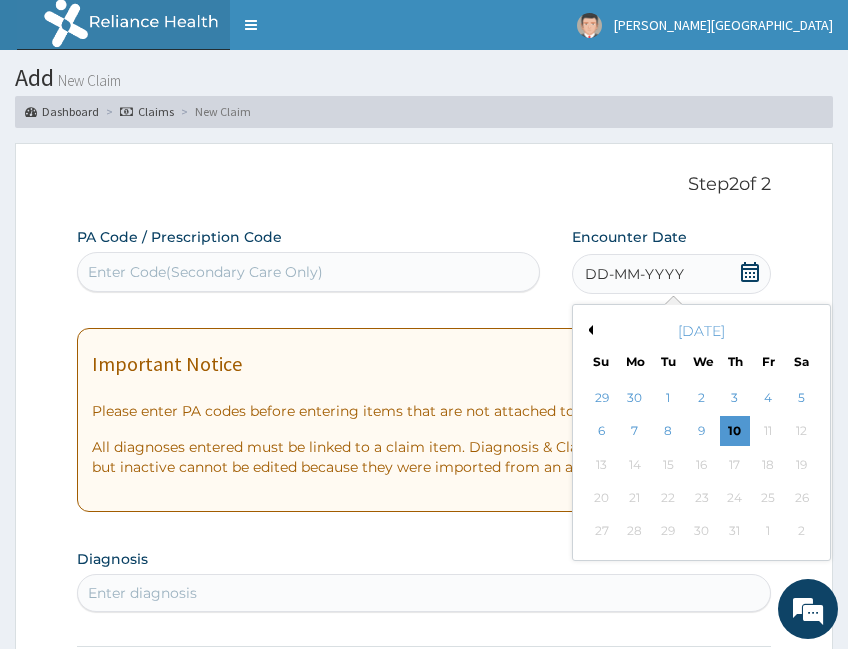 click on "Previous Month" at bounding box center [588, 330] 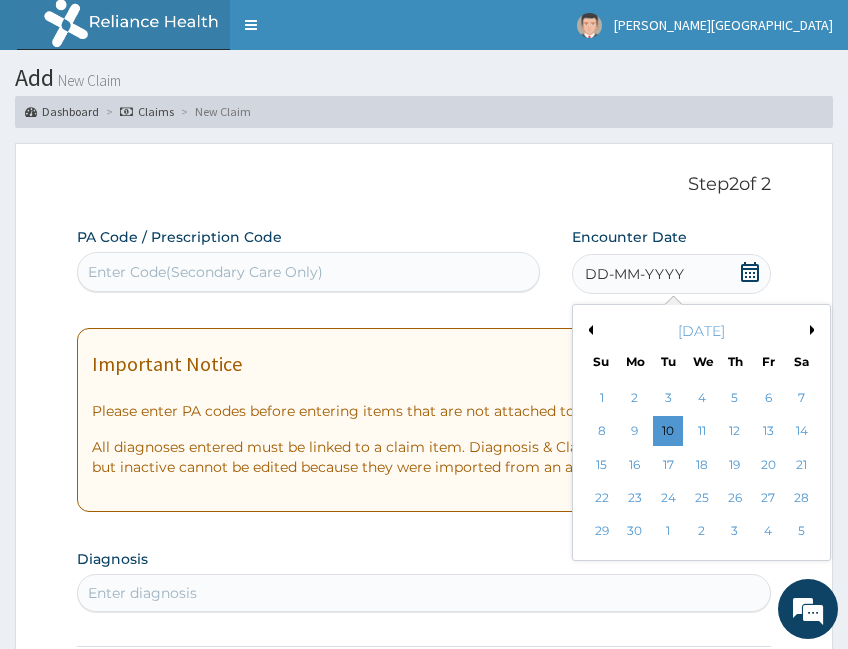 click on "6" at bounding box center [769, 398] 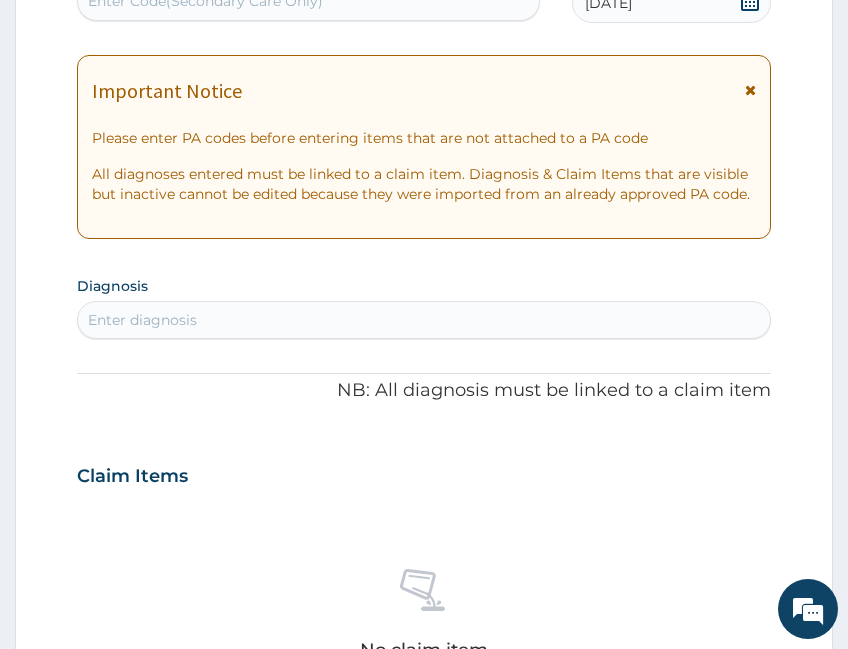 scroll, scrollTop: 333, scrollLeft: 0, axis: vertical 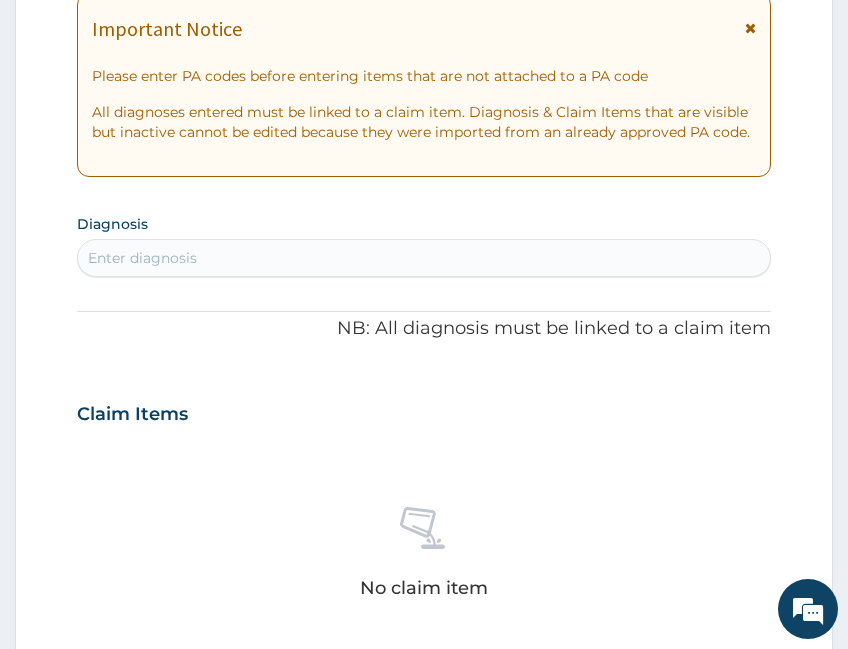 click on "Enter diagnosis" at bounding box center (424, 258) 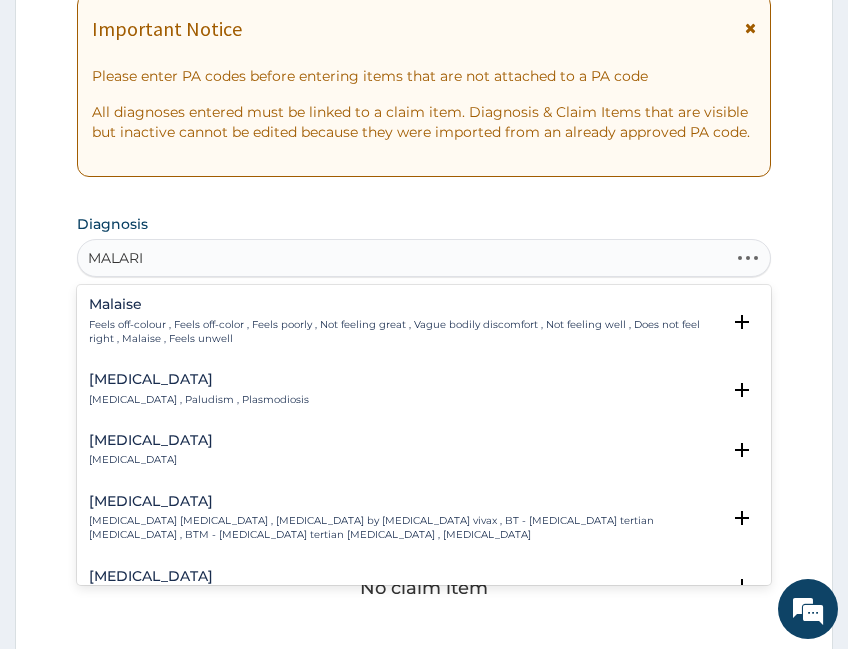 type on "MALARIA" 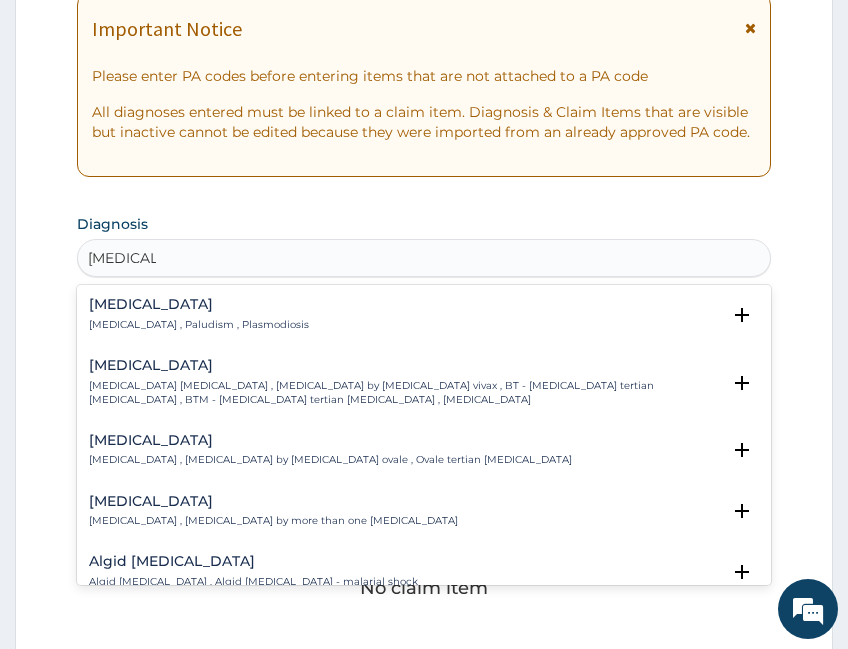 click on "Malaria Malaria , Paludism , Plasmodiosis" at bounding box center [199, 314] 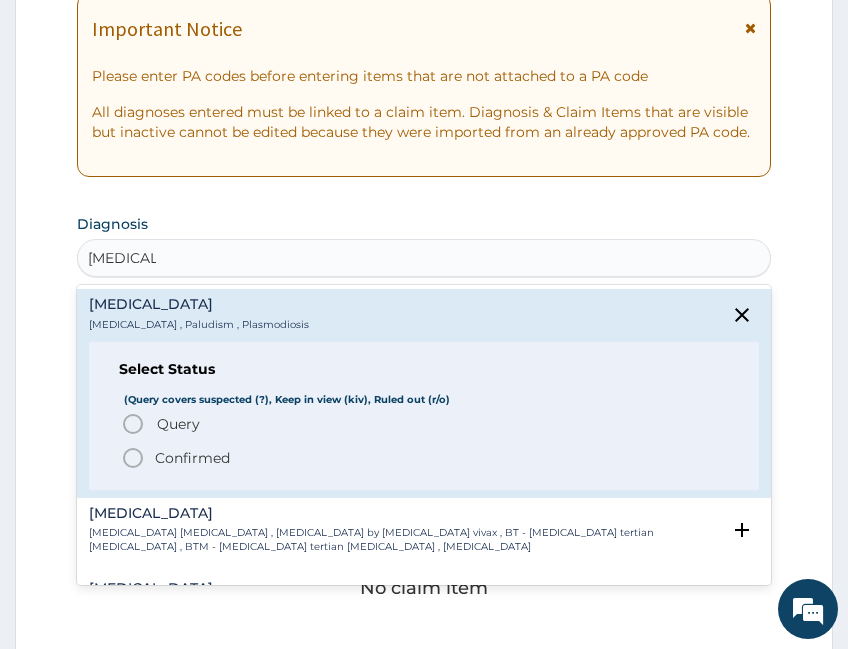 click on "Confirmed" at bounding box center (192, 458) 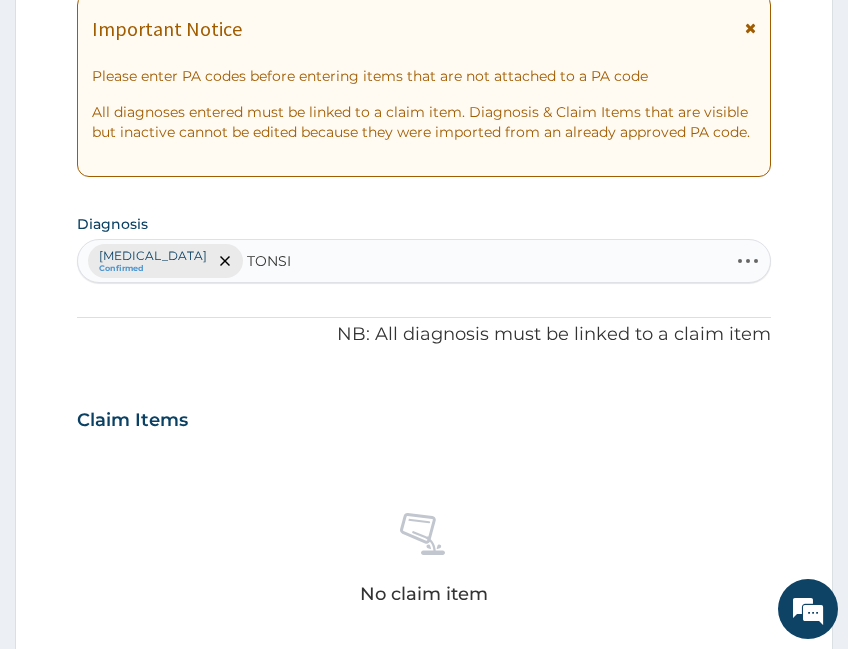 type on "TONSIL" 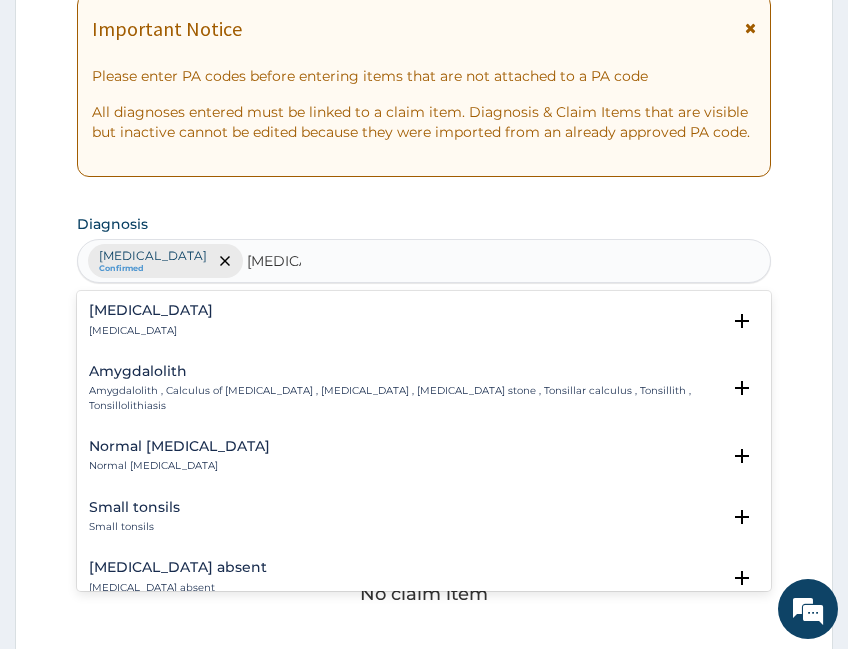 click on "Tonsillitis Tonsillitis" at bounding box center (424, 320) 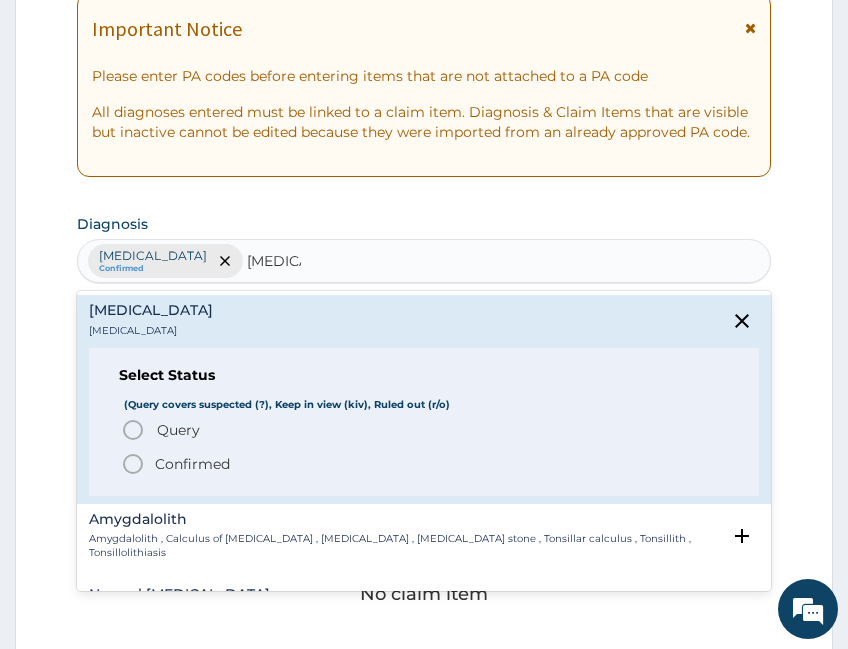drag, startPoint x: 208, startPoint y: 463, endPoint x: 376, endPoint y: 397, distance: 180.49931 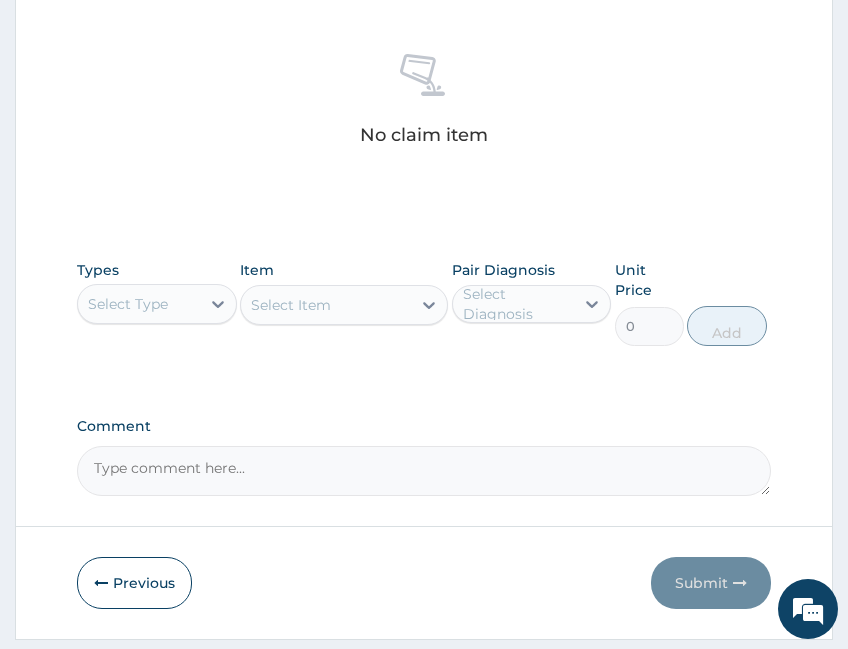 scroll, scrollTop: 833, scrollLeft: 0, axis: vertical 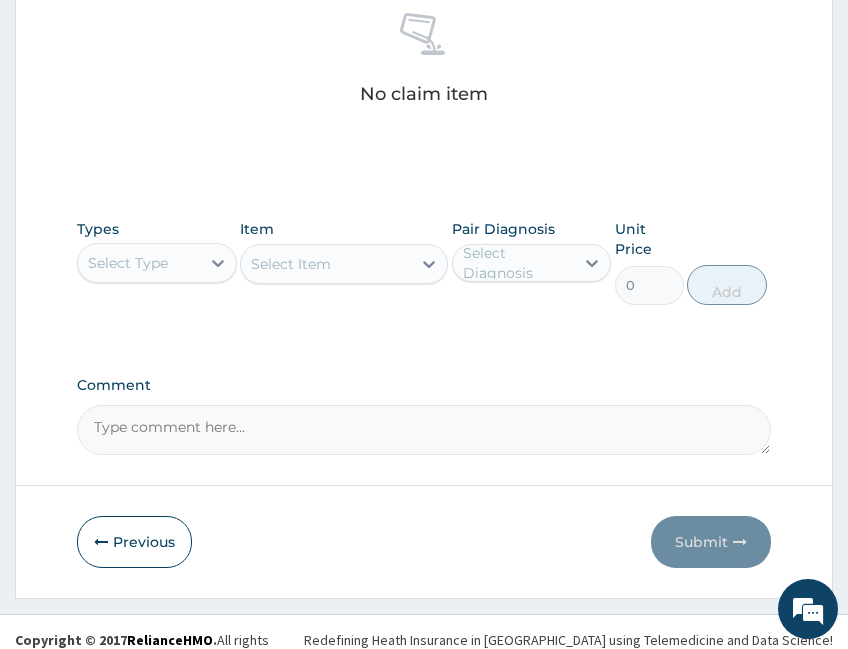 click at bounding box center (218, 263) 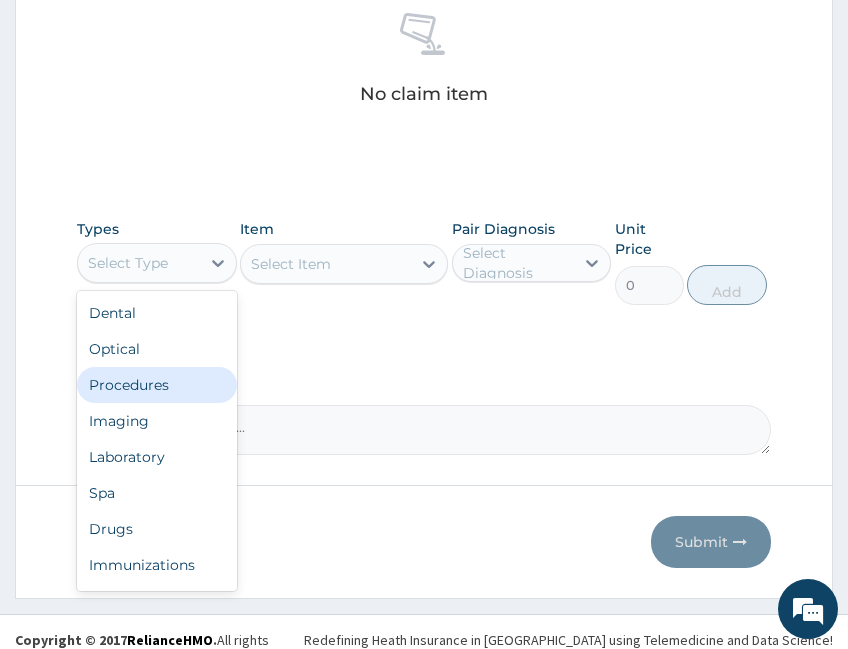 click on "Procedures" at bounding box center [157, 385] 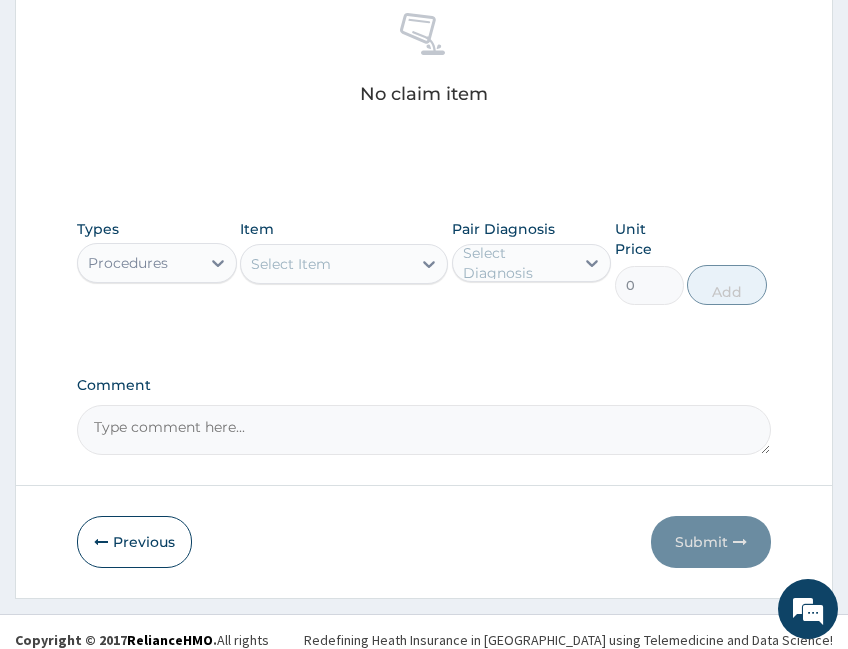 click on "Select Item" at bounding box center (326, 264) 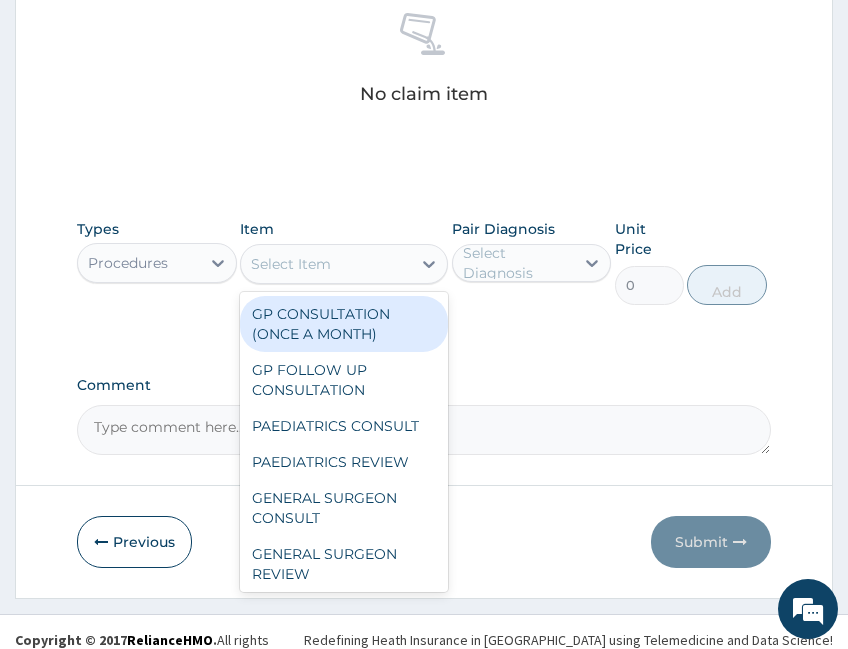 click on "GP CONSULTATION (ONCE A MONTH)" at bounding box center [344, 324] 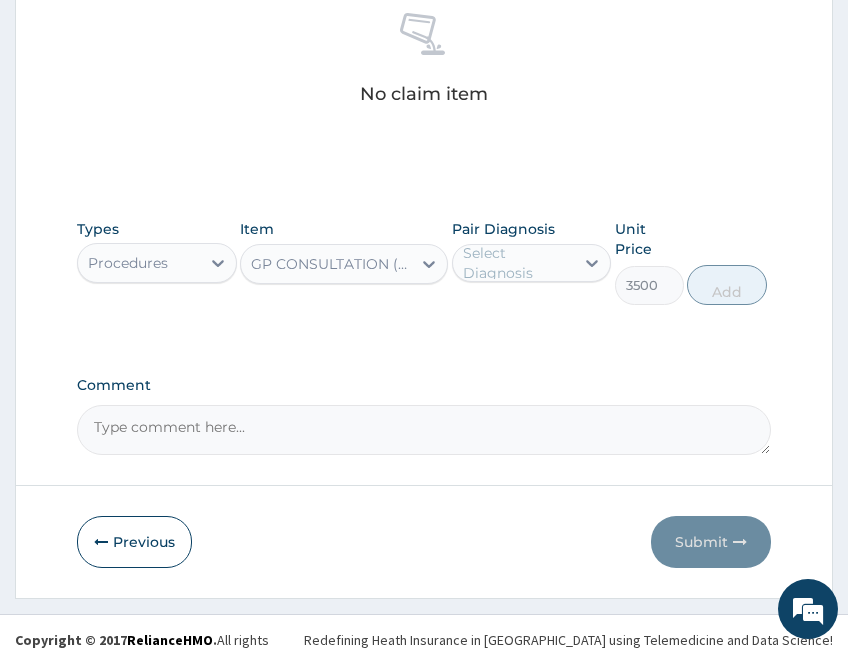 click on "Select Diagnosis" at bounding box center (518, 263) 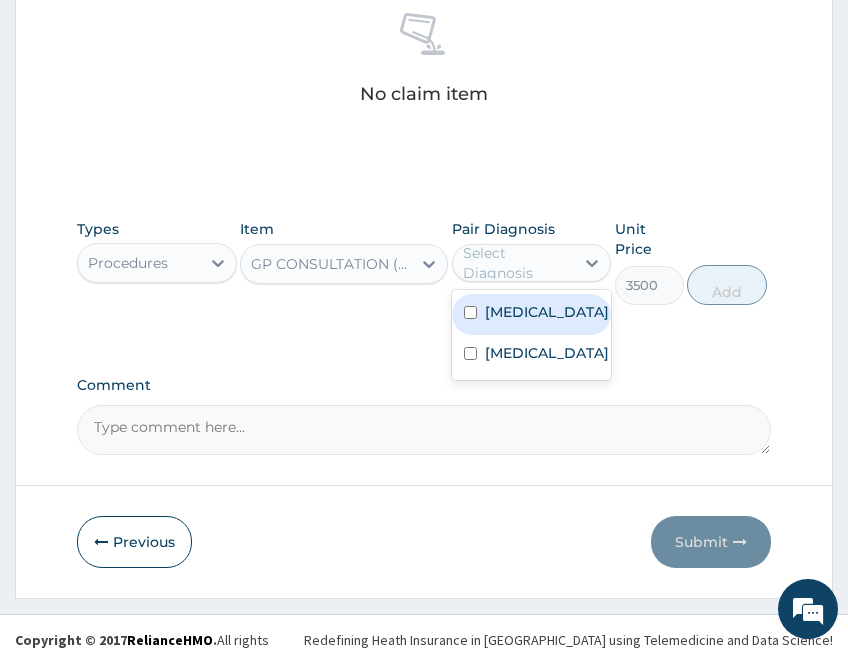 click on "Malaria" at bounding box center [547, 312] 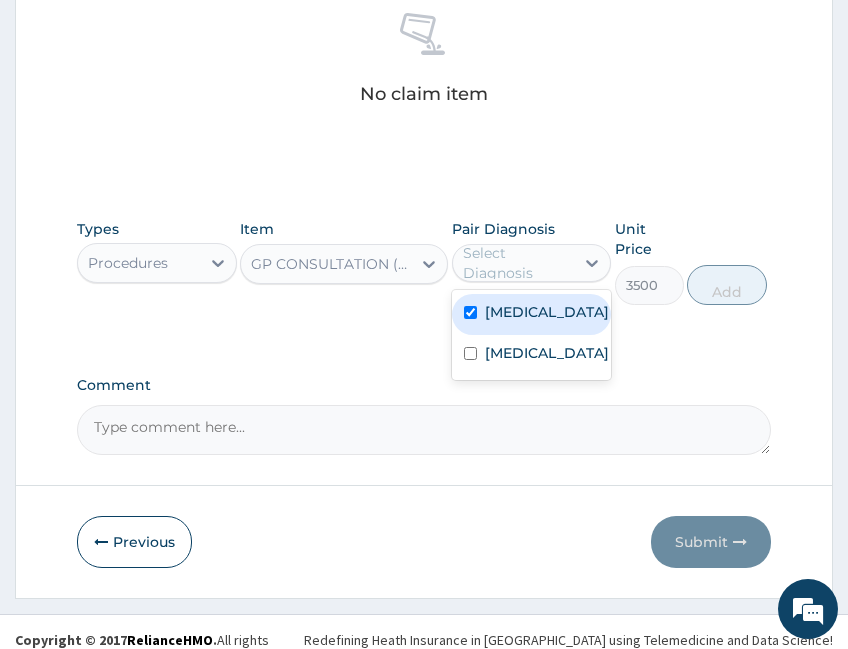 checkbox on "true" 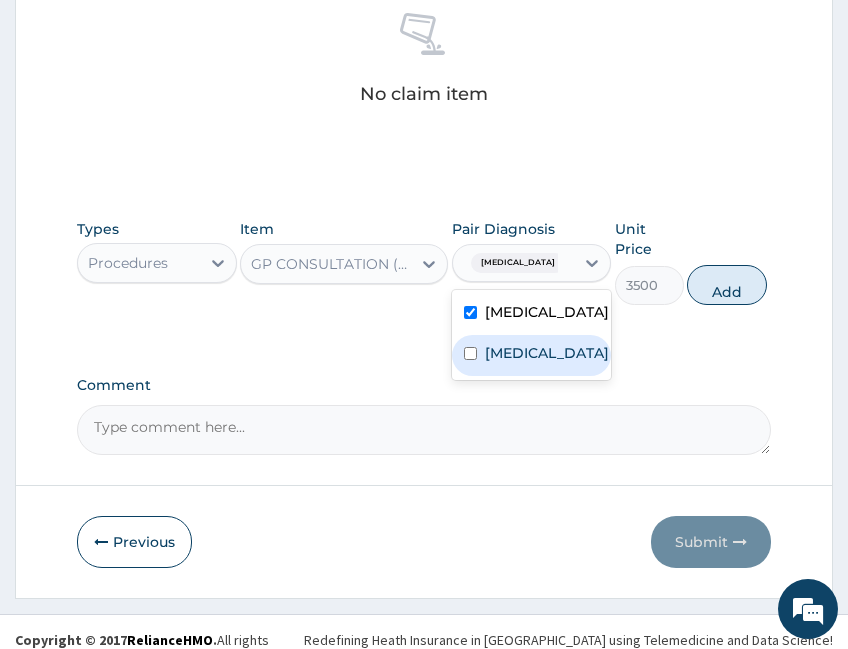 click on "Tonsillitis" at bounding box center [547, 353] 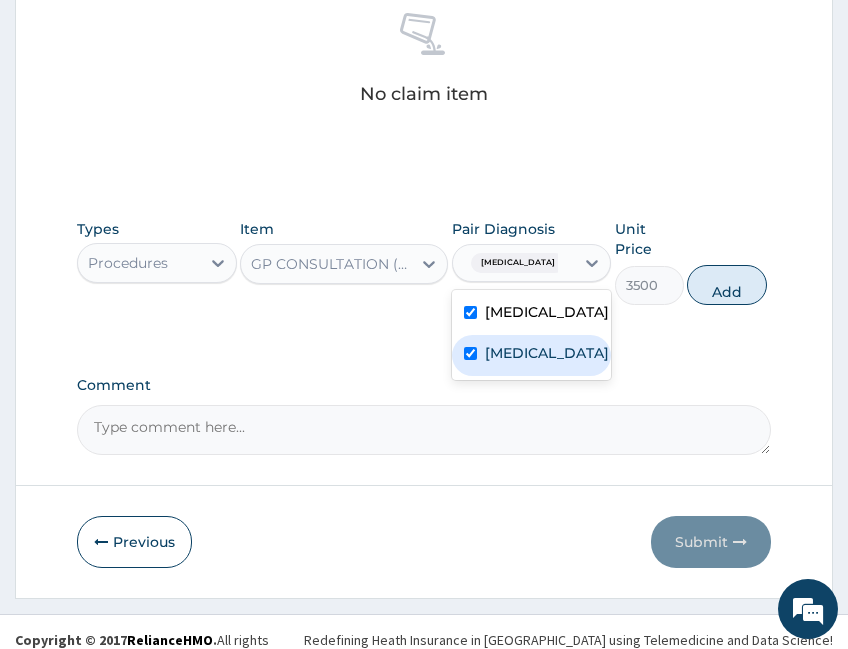 checkbox on "true" 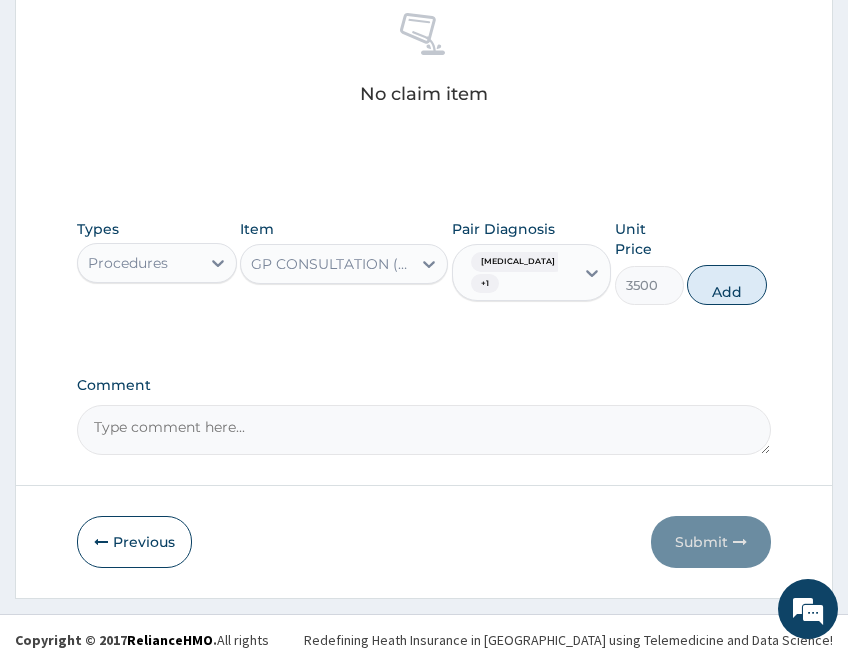 click on "Add" at bounding box center (727, 285) 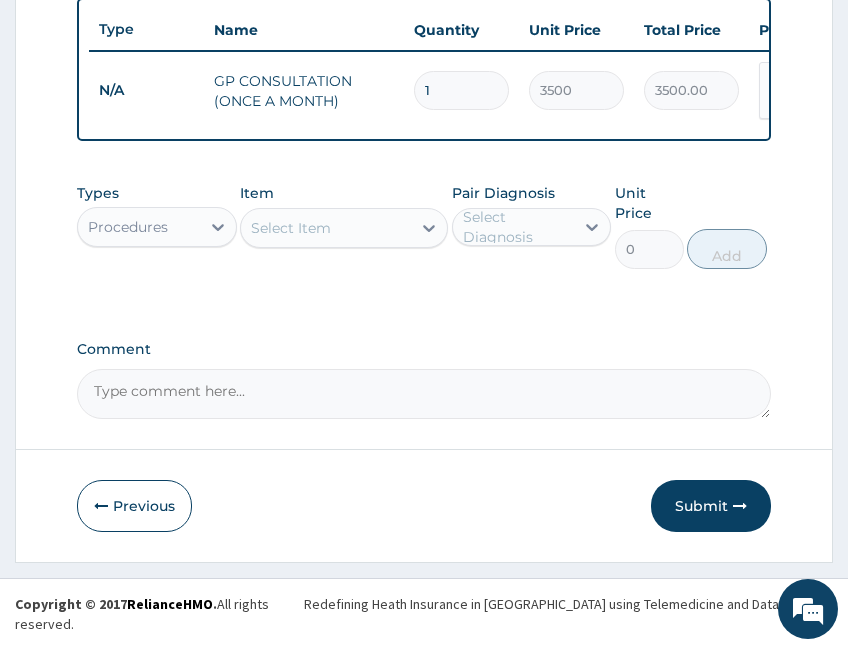 scroll, scrollTop: 769, scrollLeft: 0, axis: vertical 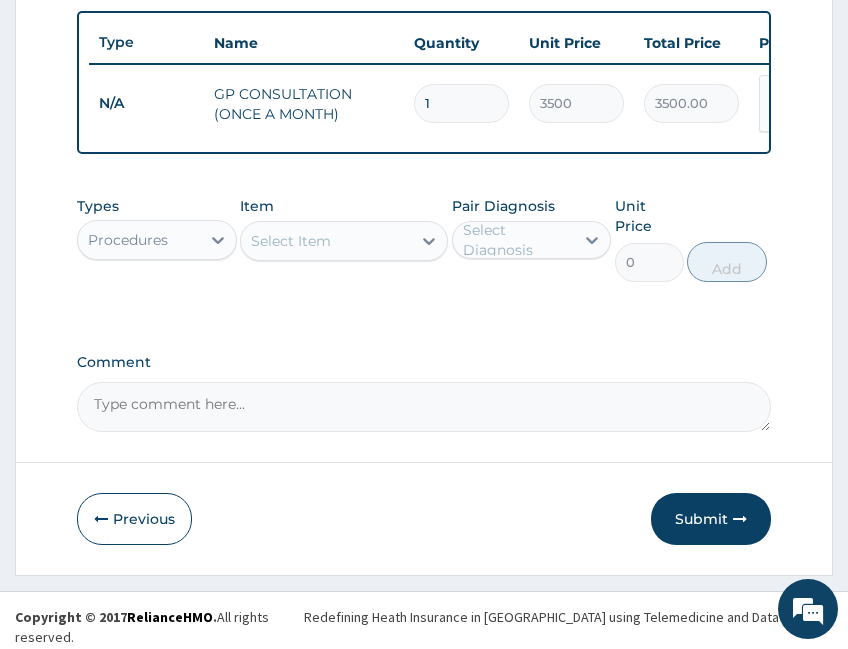 click 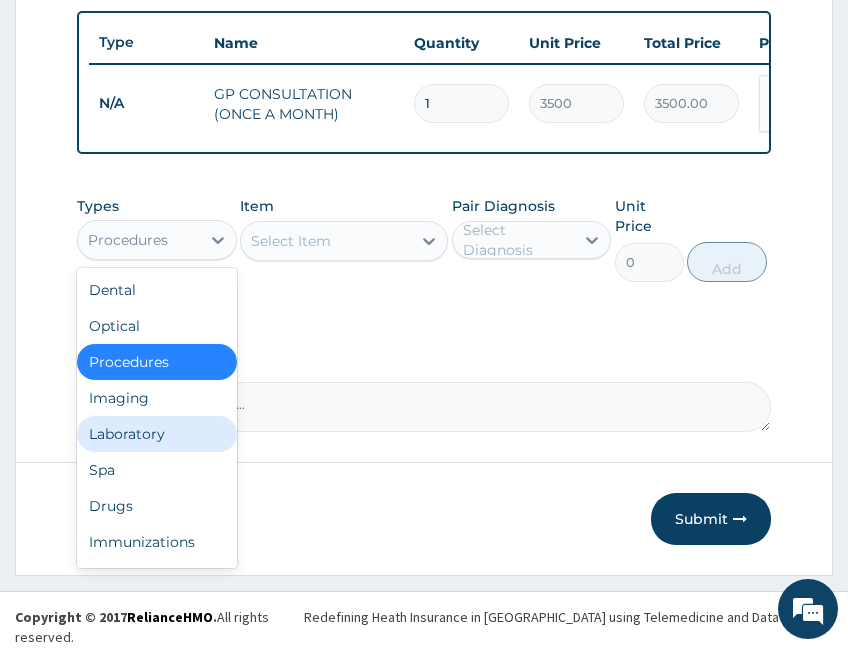 click on "Laboratory" at bounding box center [157, 434] 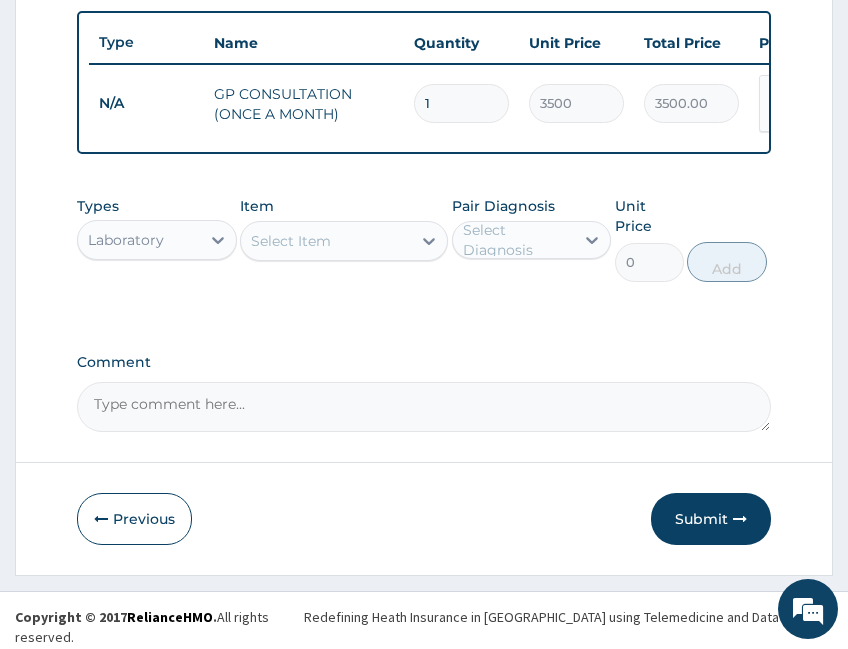 click on "Select Item" at bounding box center [326, 241] 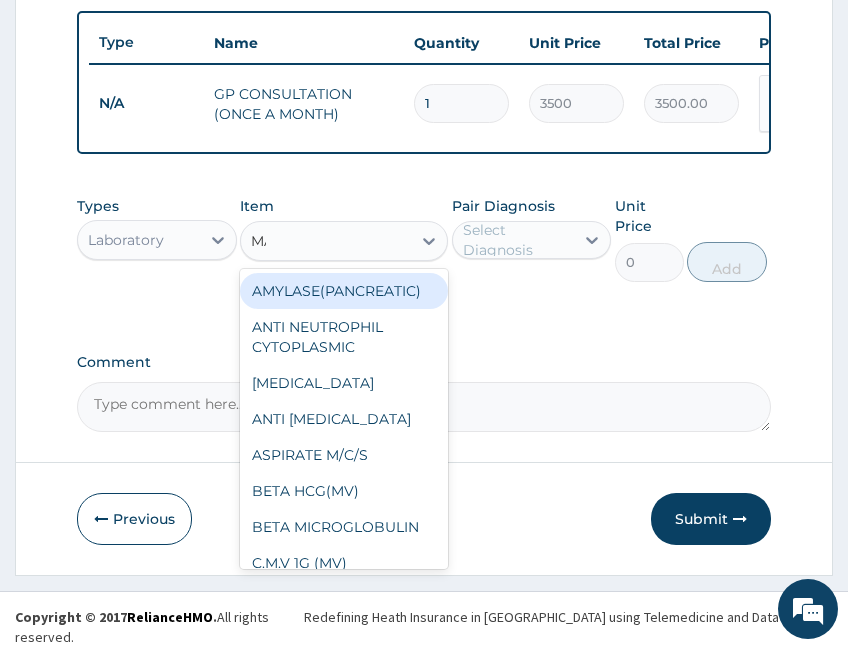 type on "MALA" 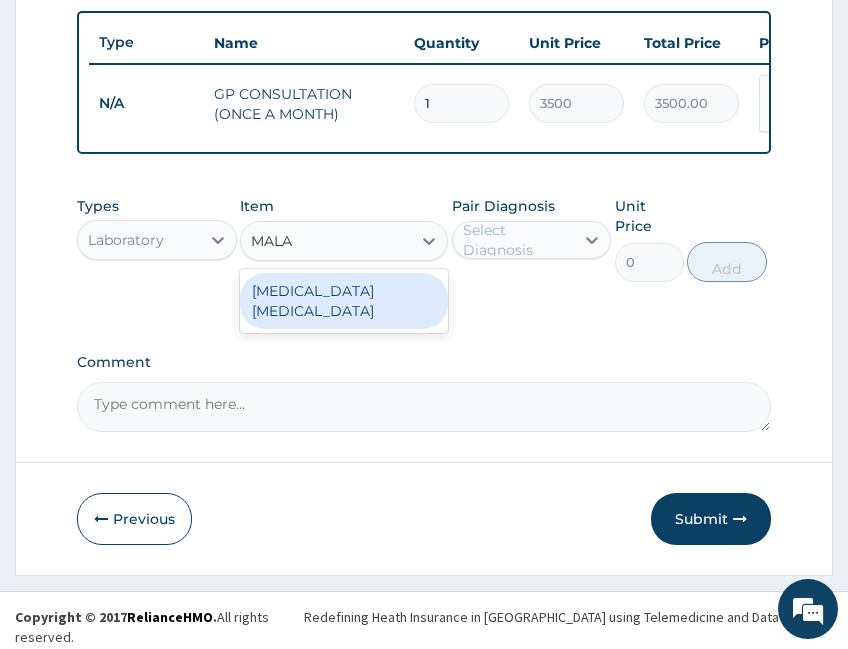 click on "[MEDICAL_DATA] [MEDICAL_DATA]" at bounding box center [344, 301] 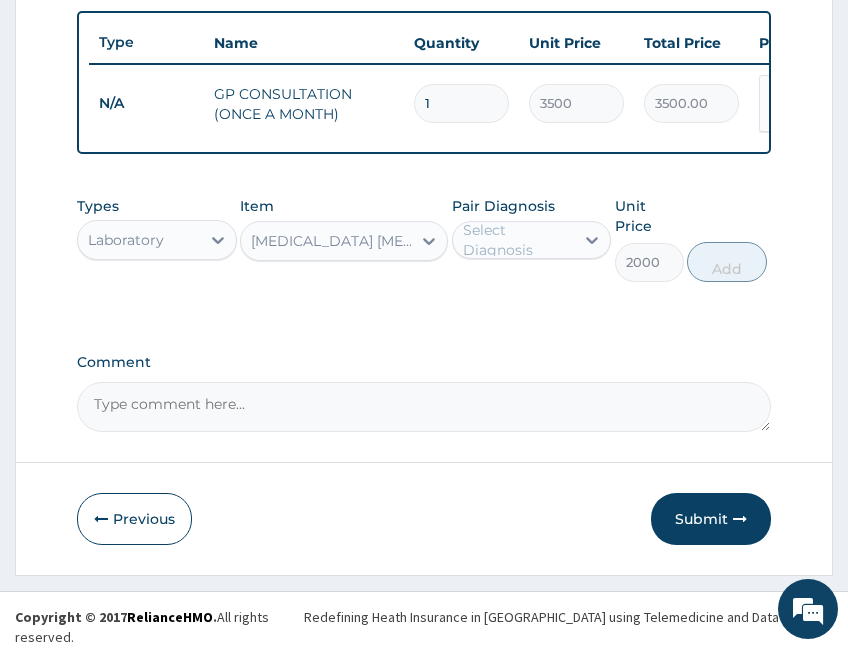 click on "Select Diagnosis" at bounding box center [518, 240] 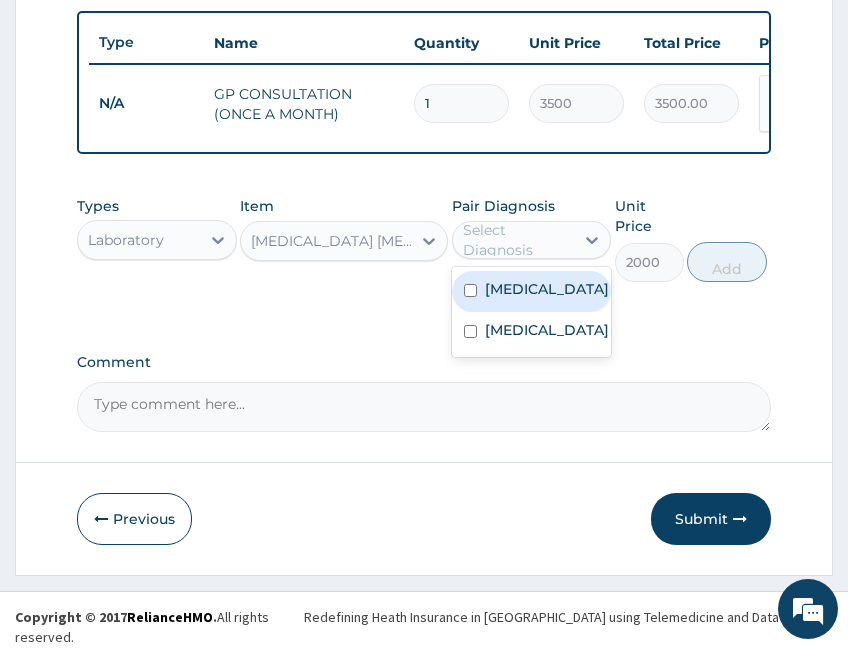 click on "[MEDICAL_DATA]" at bounding box center (532, 291) 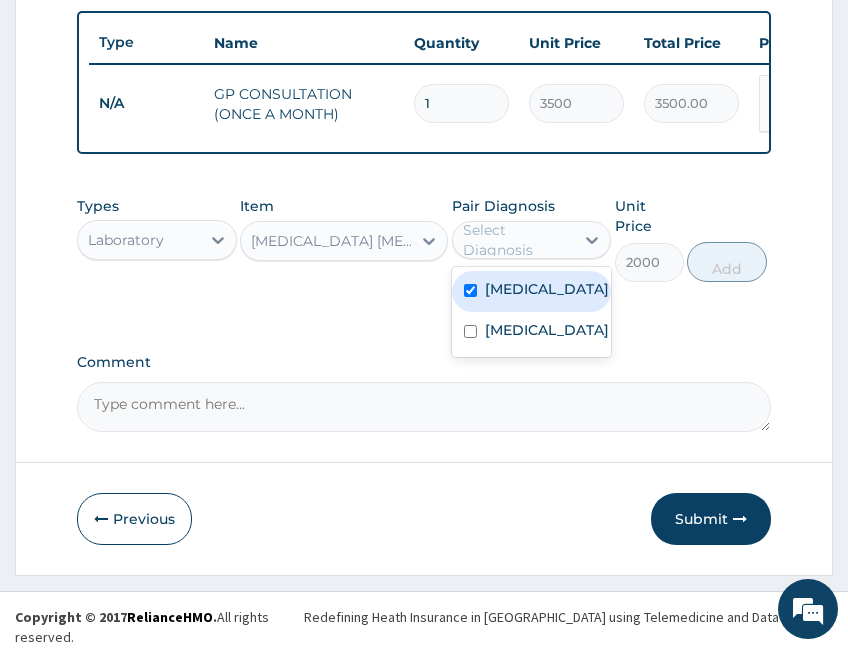 checkbox on "true" 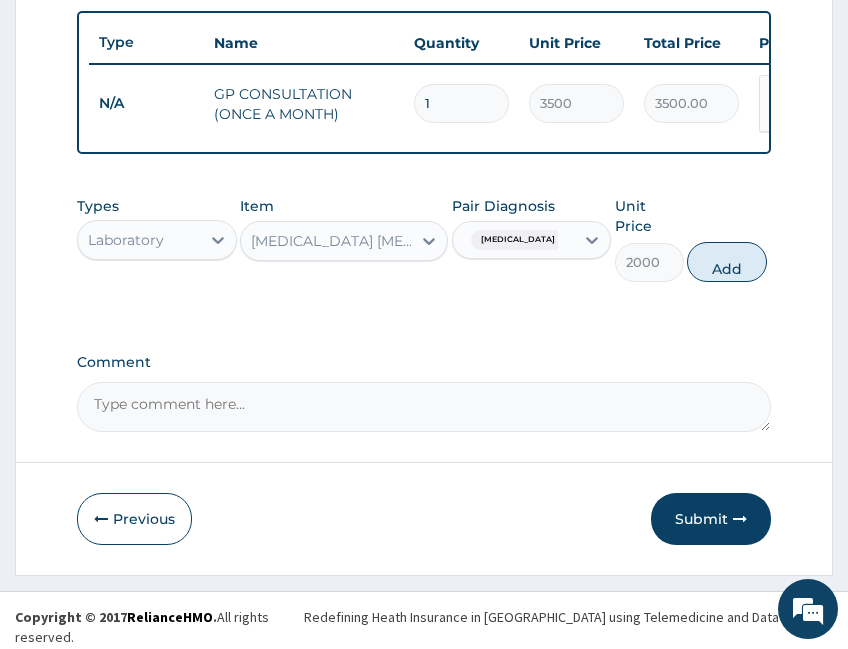 click on "Add" at bounding box center (727, 262) 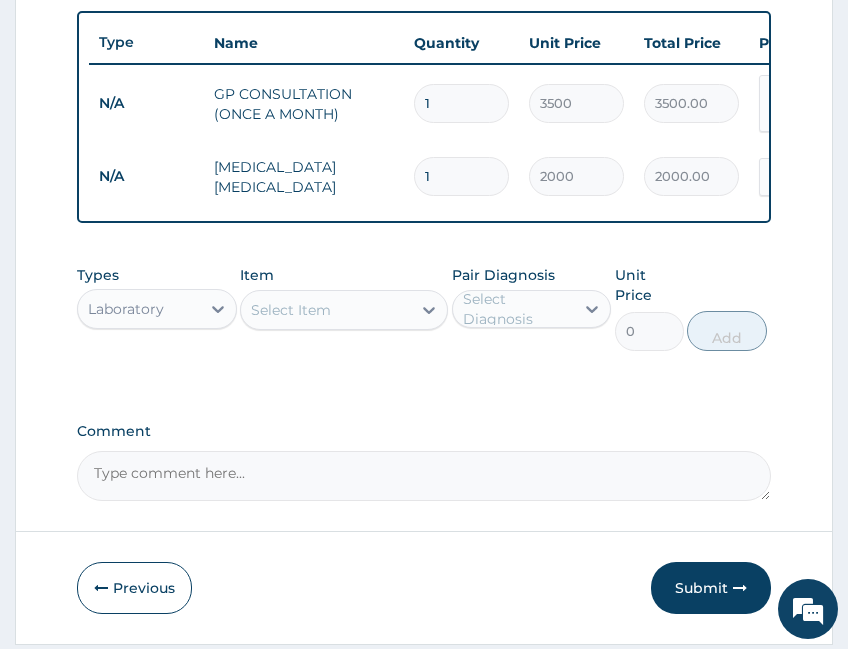 click on "Select Item" at bounding box center (326, 310) 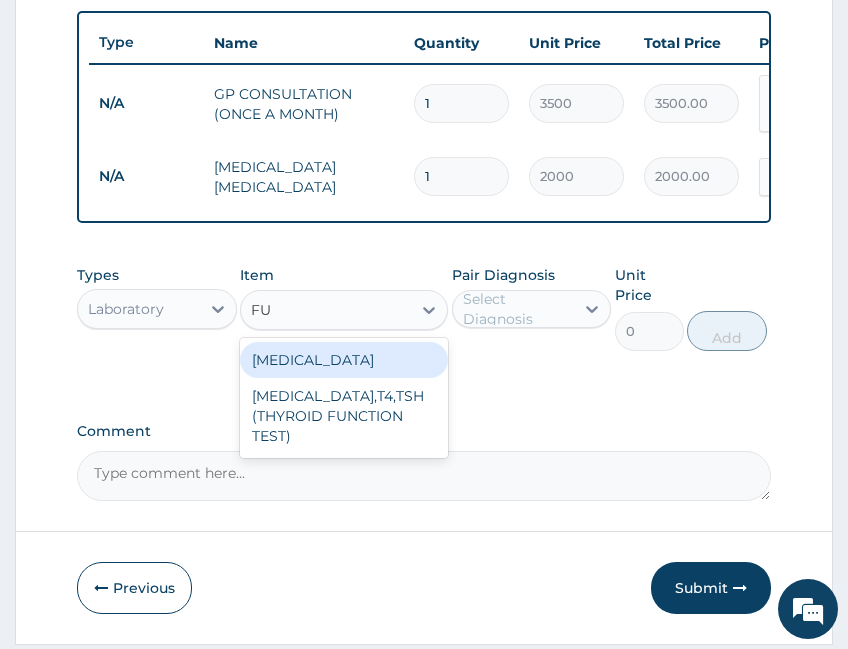 type on "FUL" 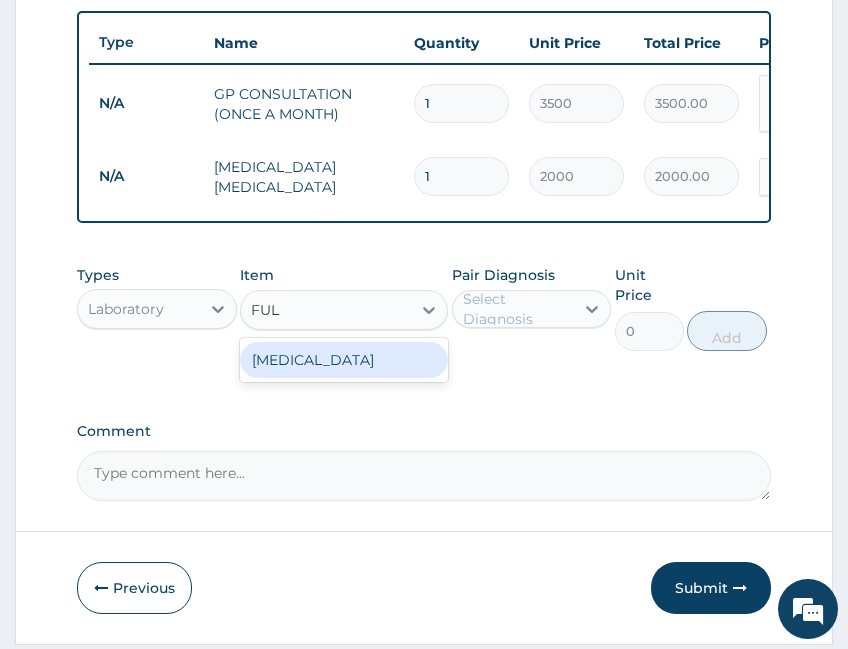 click on "FULL BLOOD COUNT" at bounding box center (344, 360) 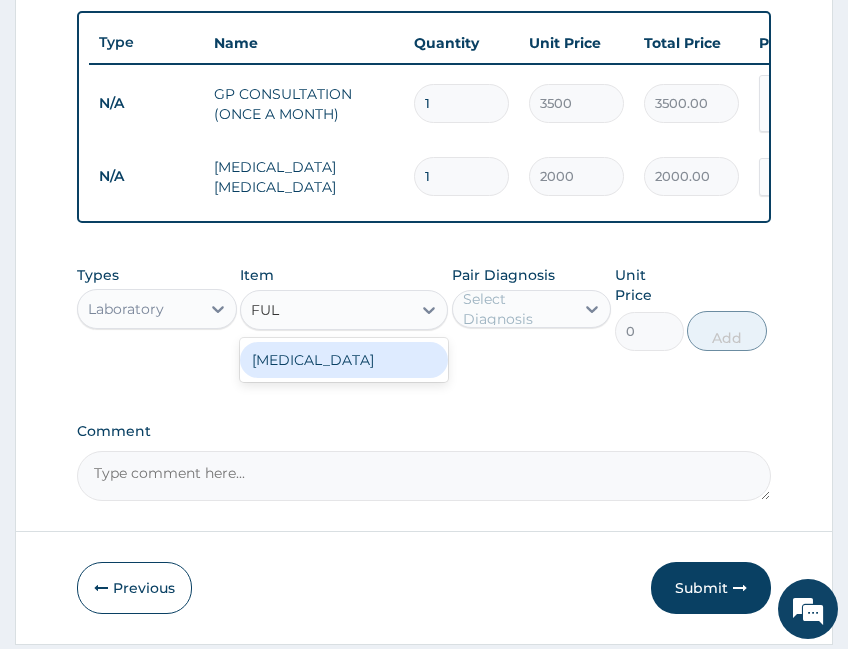 type 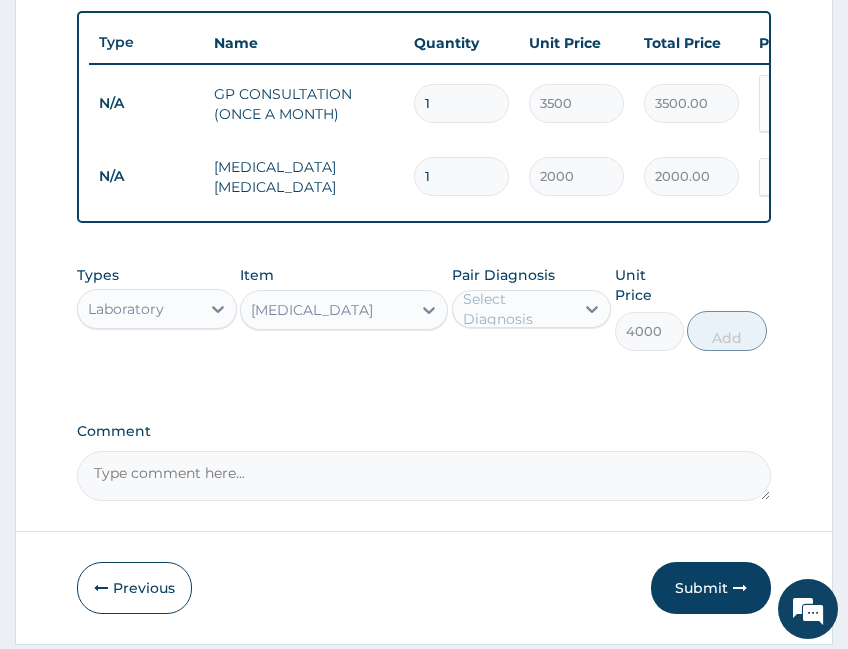click on "Select Diagnosis" at bounding box center [518, 309] 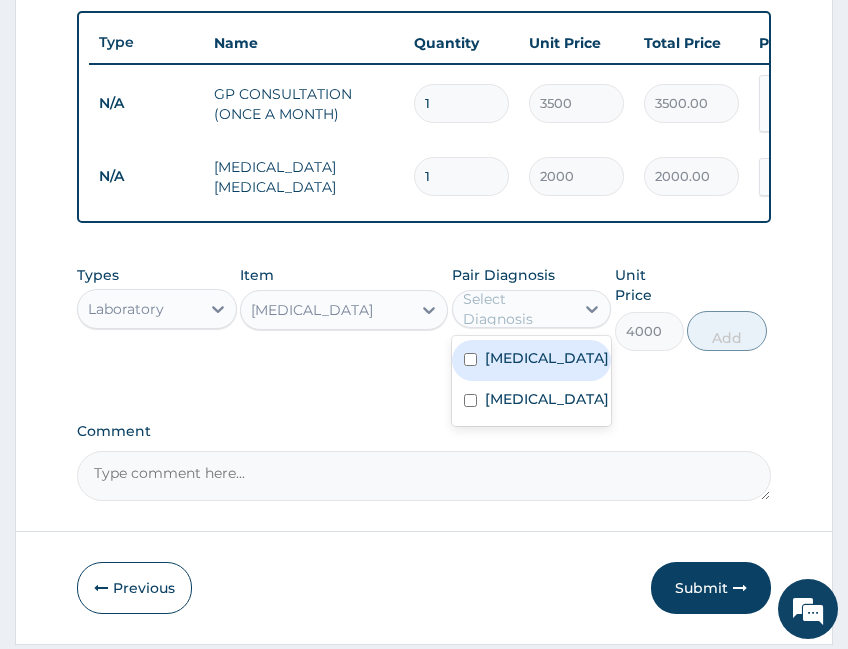 click on "Malaria" at bounding box center [547, 358] 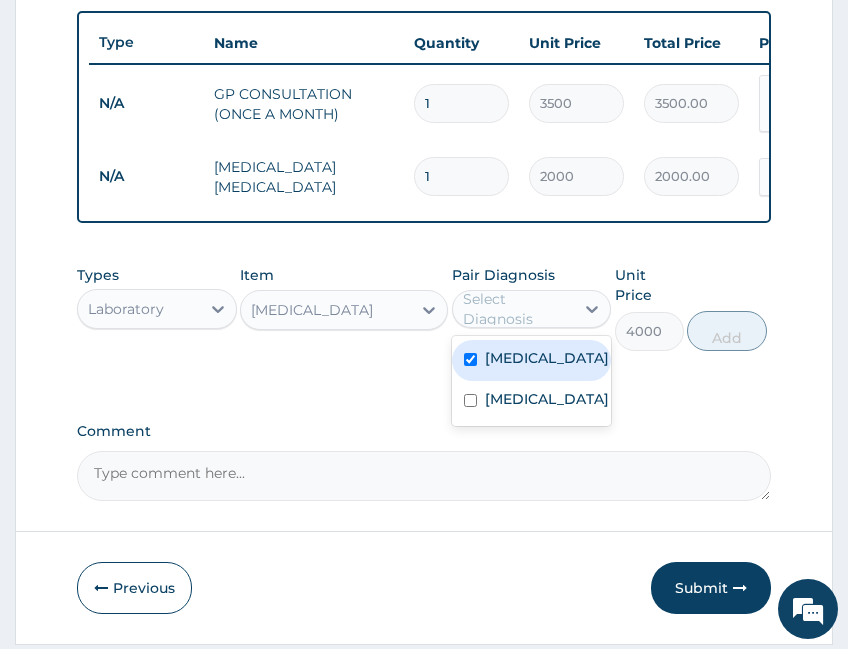 checkbox on "true" 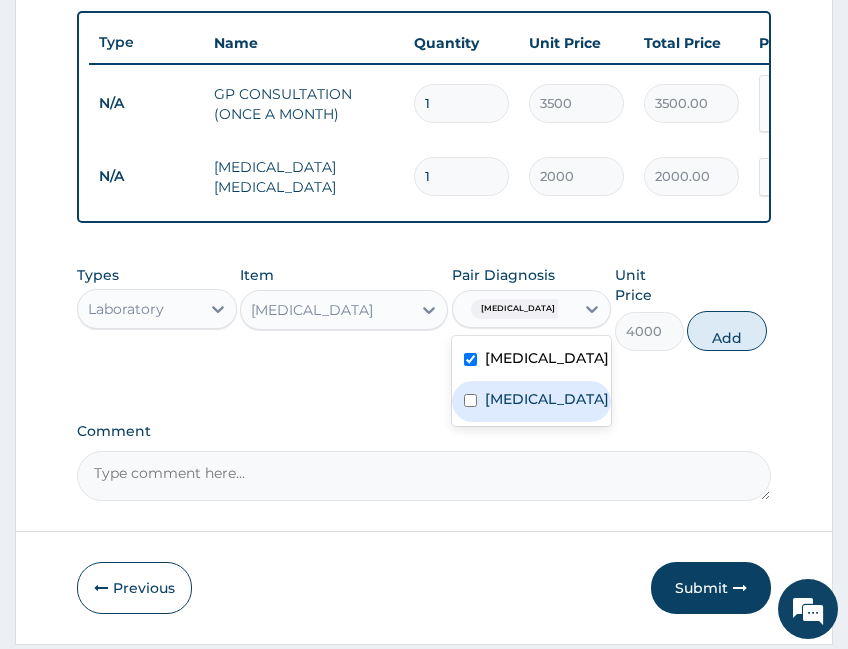 click on "Tonsillitis" at bounding box center (547, 399) 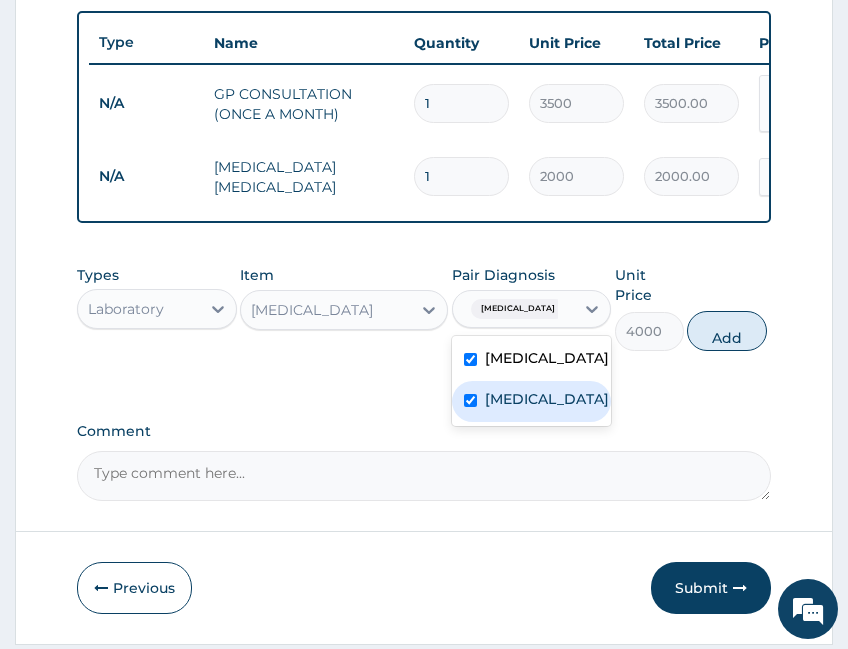 checkbox on "true" 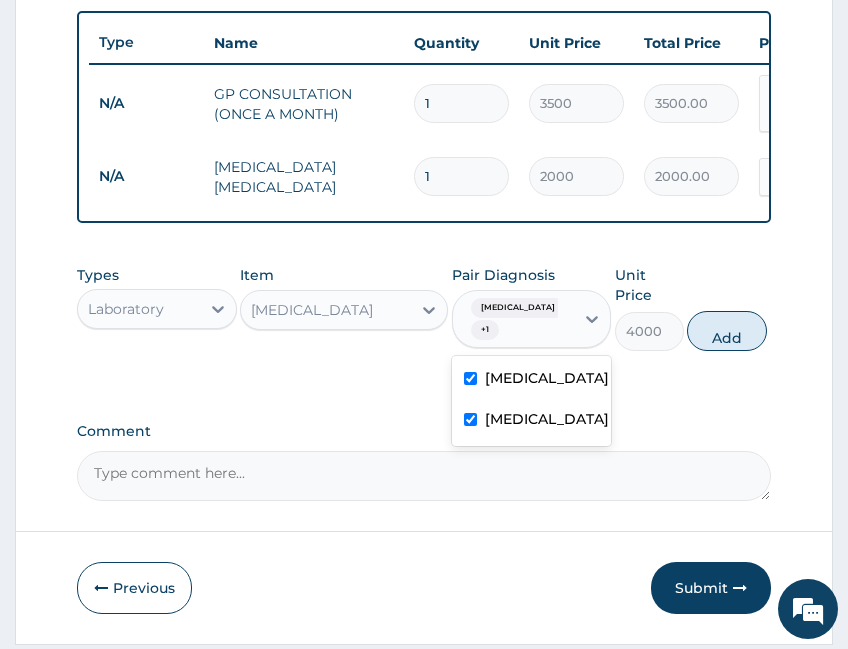click on "Add" at bounding box center [727, 331] 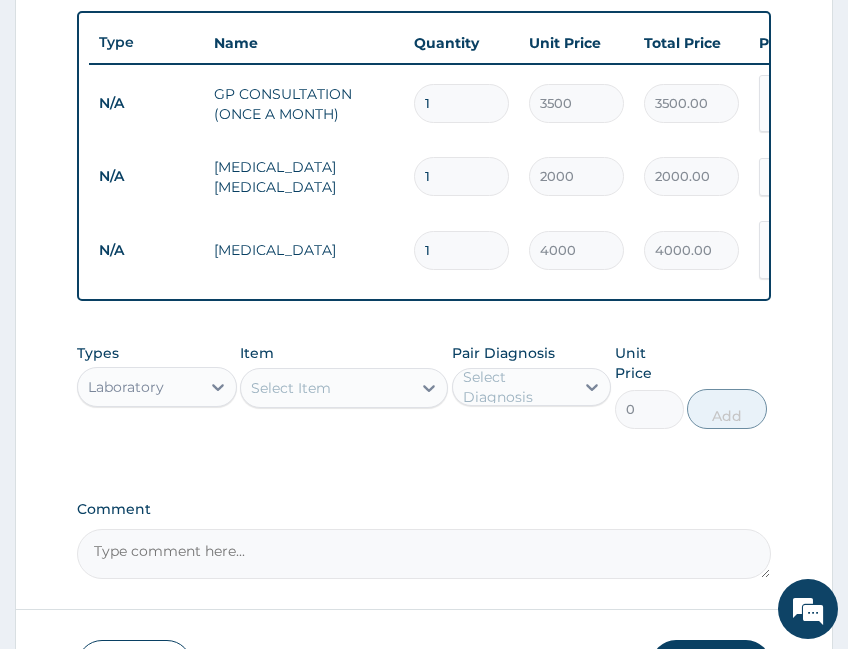 click on "Select Item" at bounding box center (326, 388) 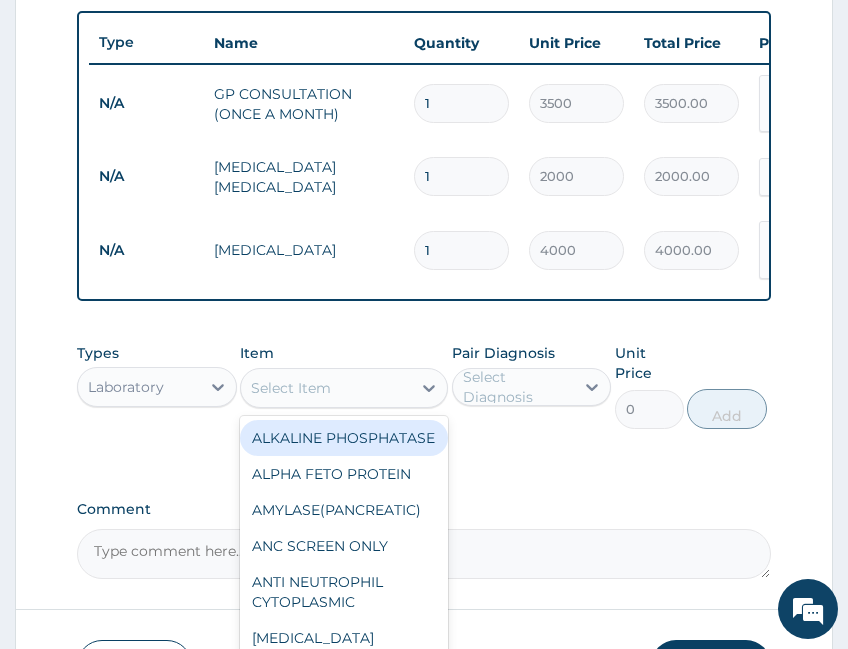 click on "Laboratory" at bounding box center (139, 387) 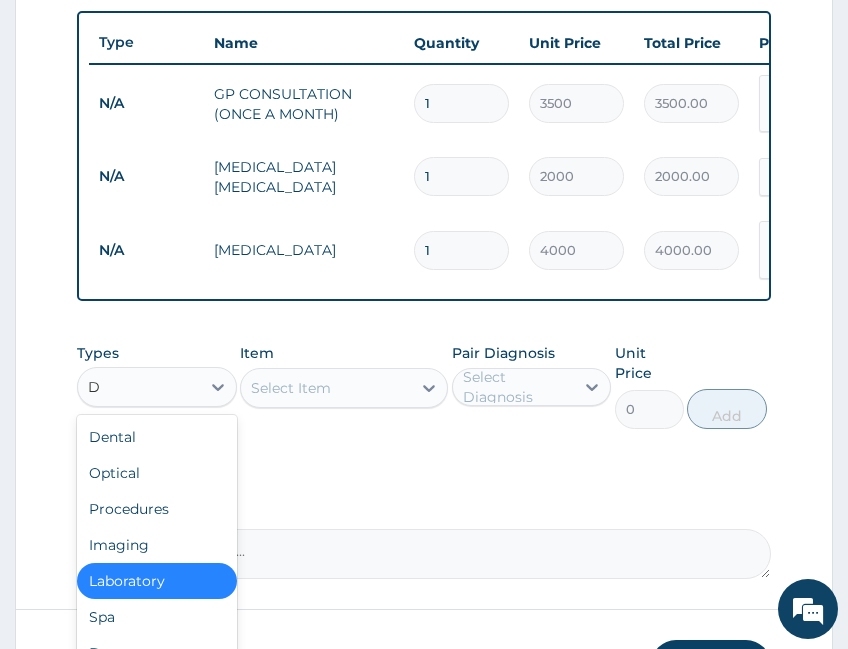 type on "DR" 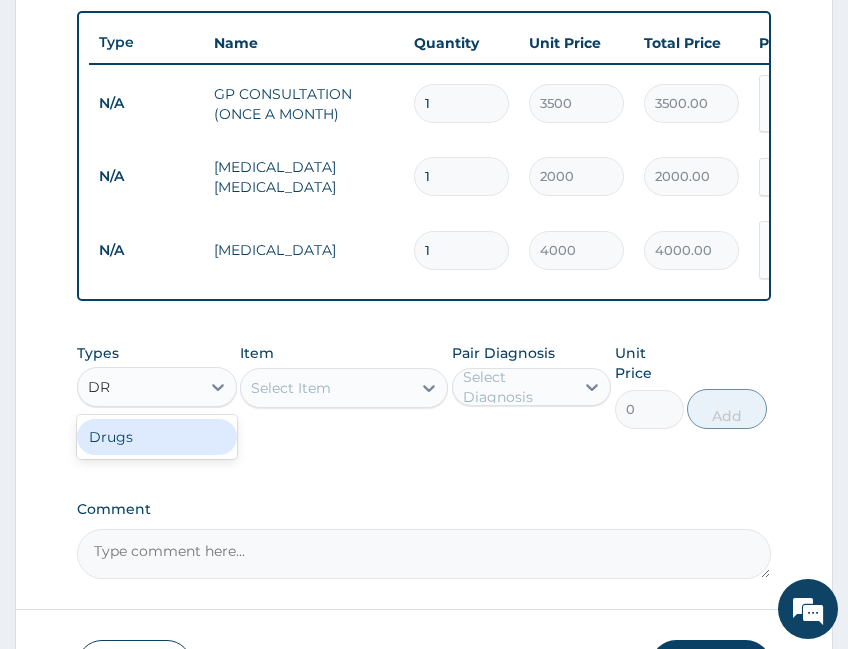 click on "Drugs" at bounding box center [157, 437] 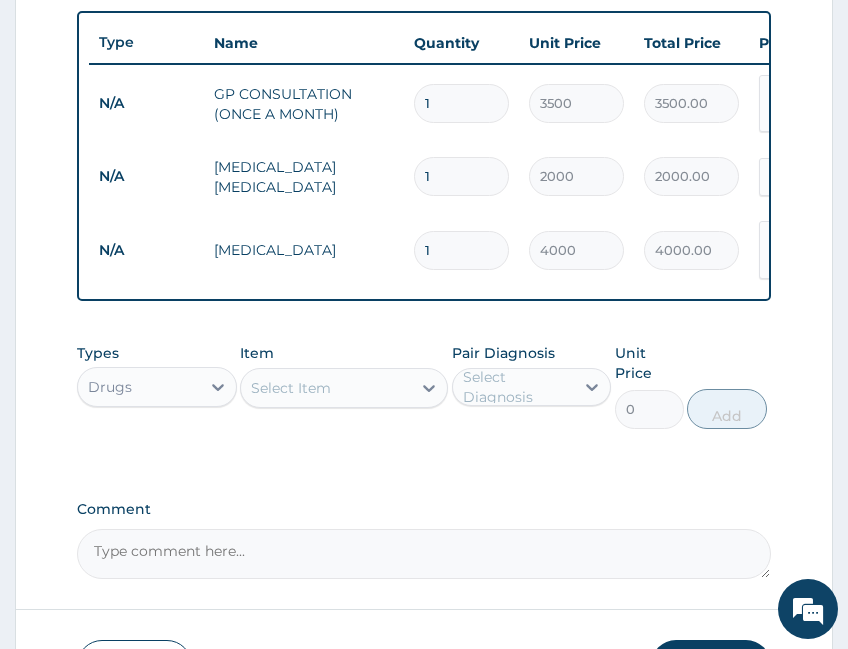 click on "Select Item" at bounding box center [291, 388] 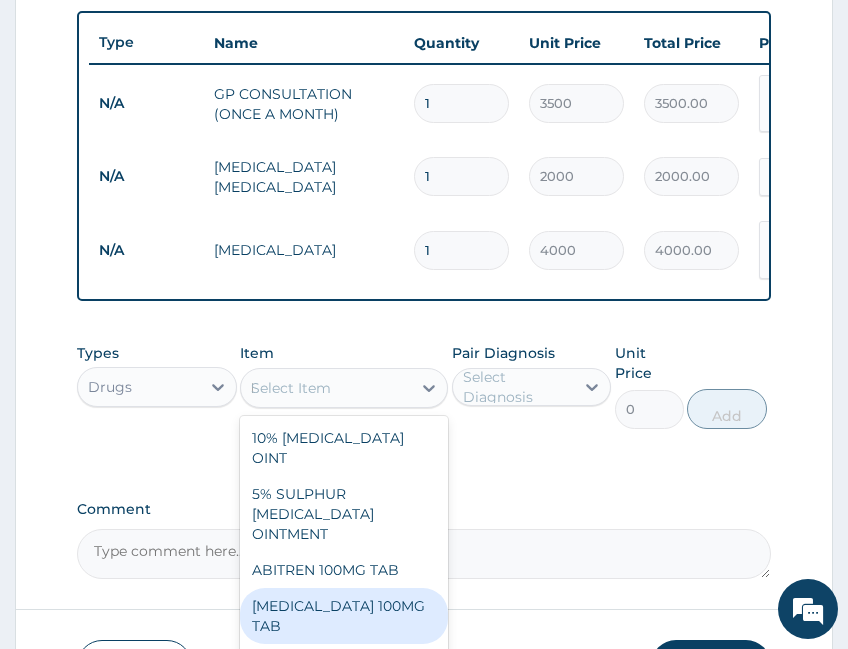 type on "PARACE" 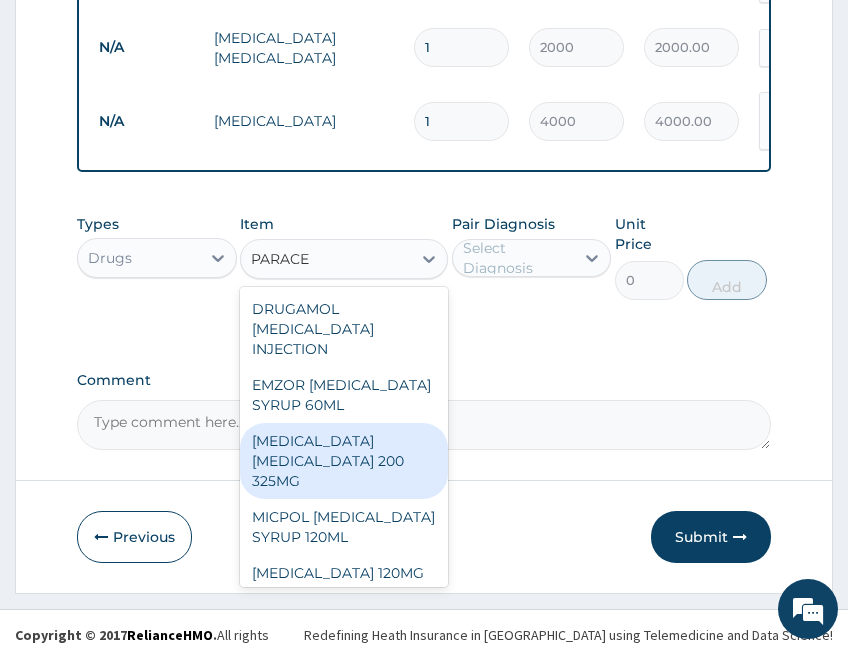 scroll, scrollTop: 907, scrollLeft: 0, axis: vertical 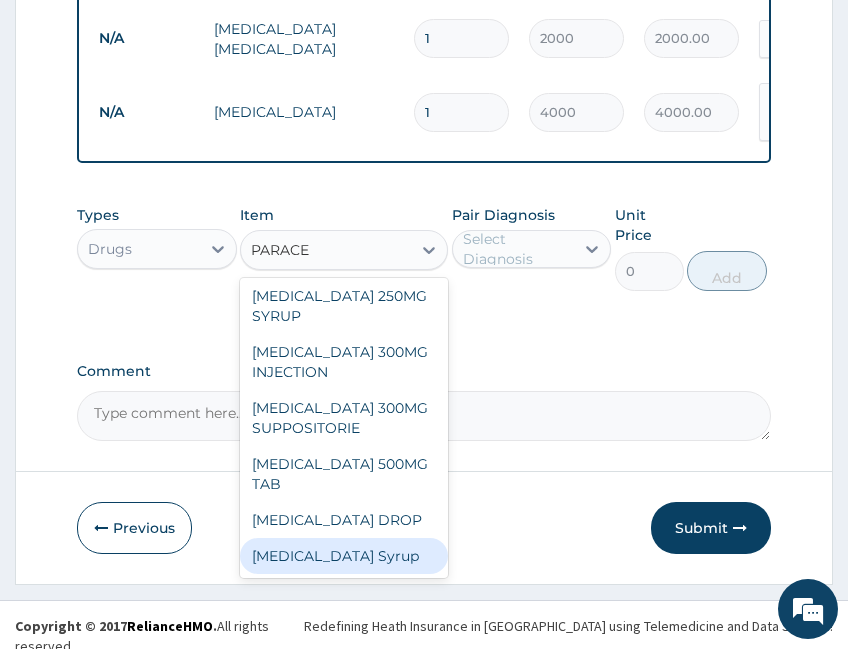 click on "Paracetamol Syrup" at bounding box center (344, 556) 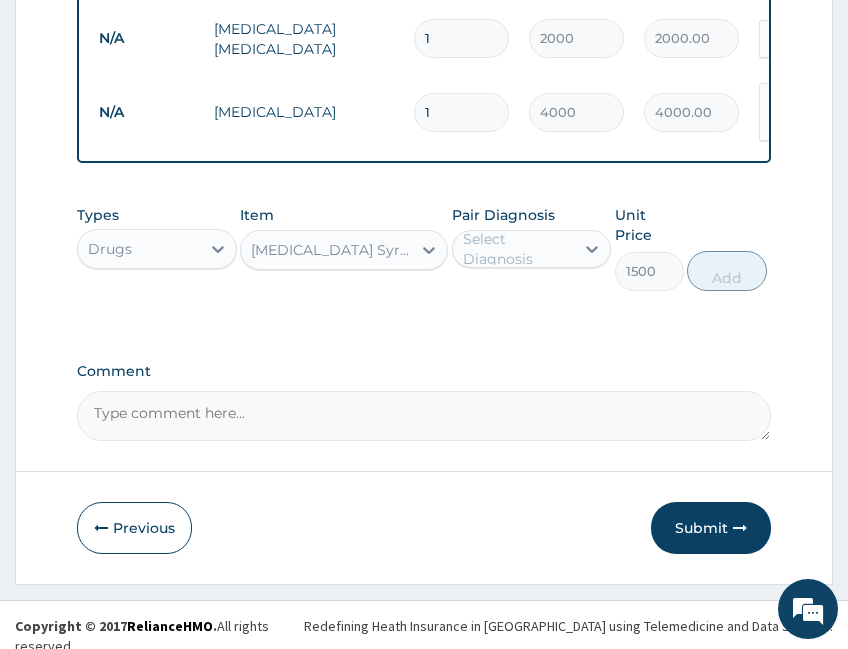 click on "Select Diagnosis" at bounding box center [518, 249] 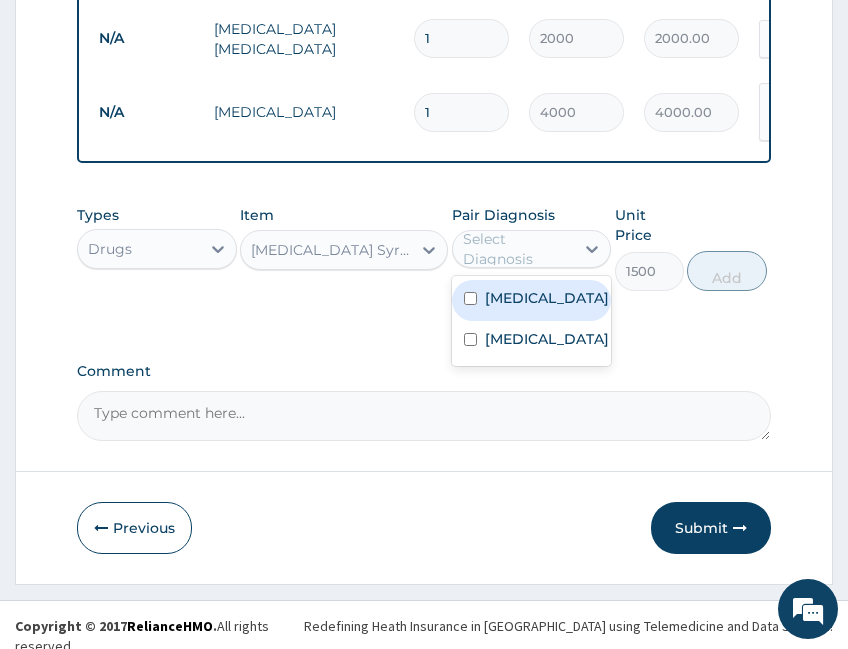 click on "Malaria" at bounding box center (532, 300) 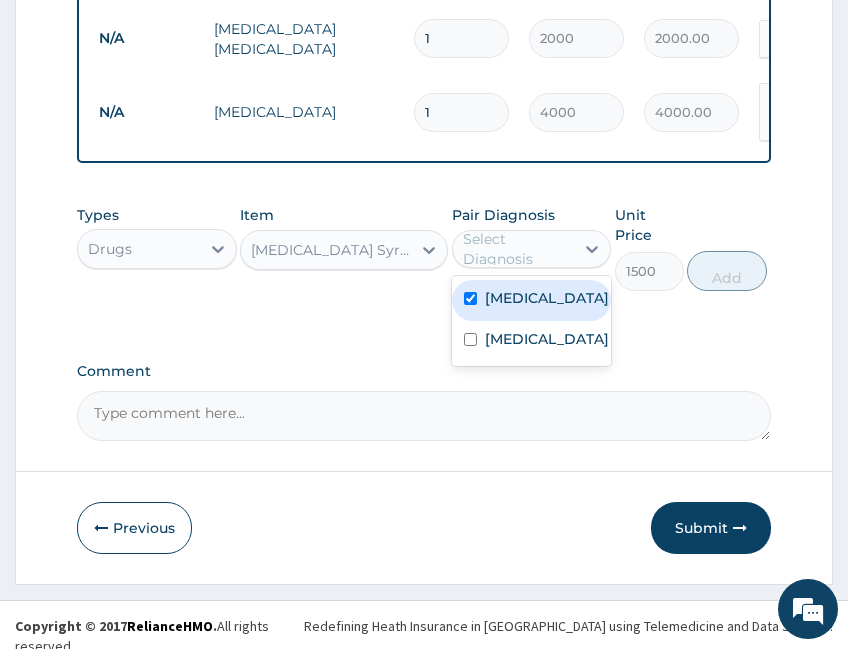 checkbox on "true" 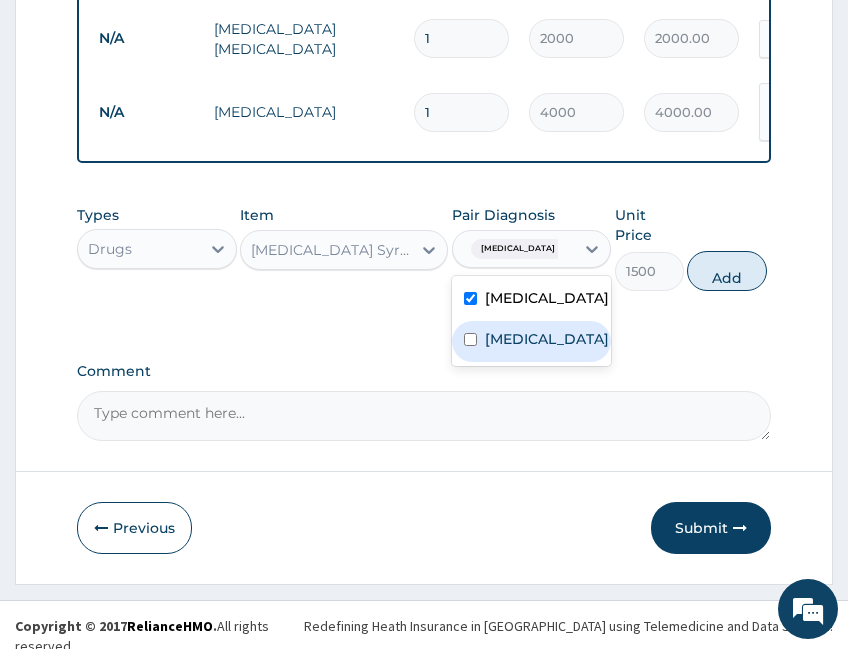 click on "Tonsillitis" at bounding box center (547, 339) 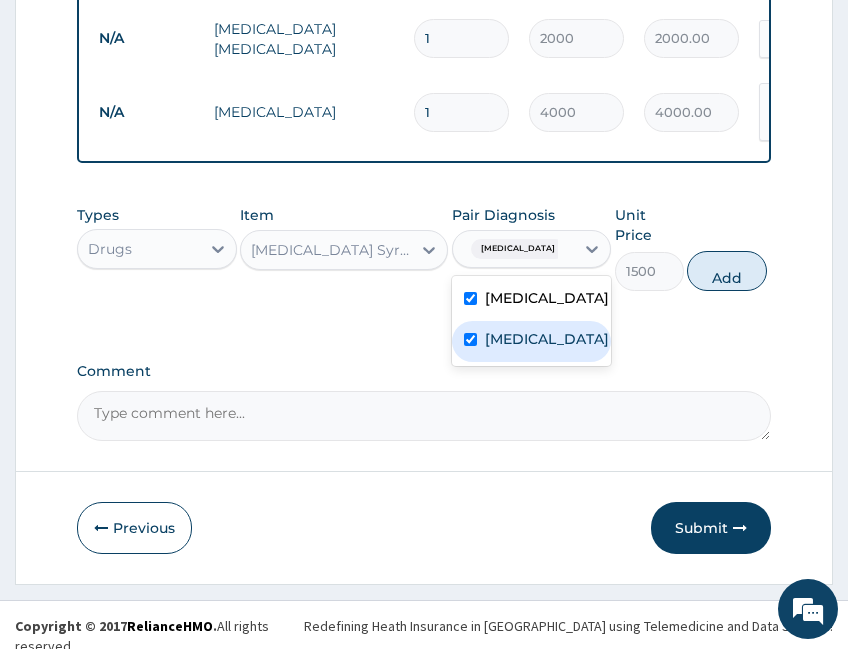 checkbox on "true" 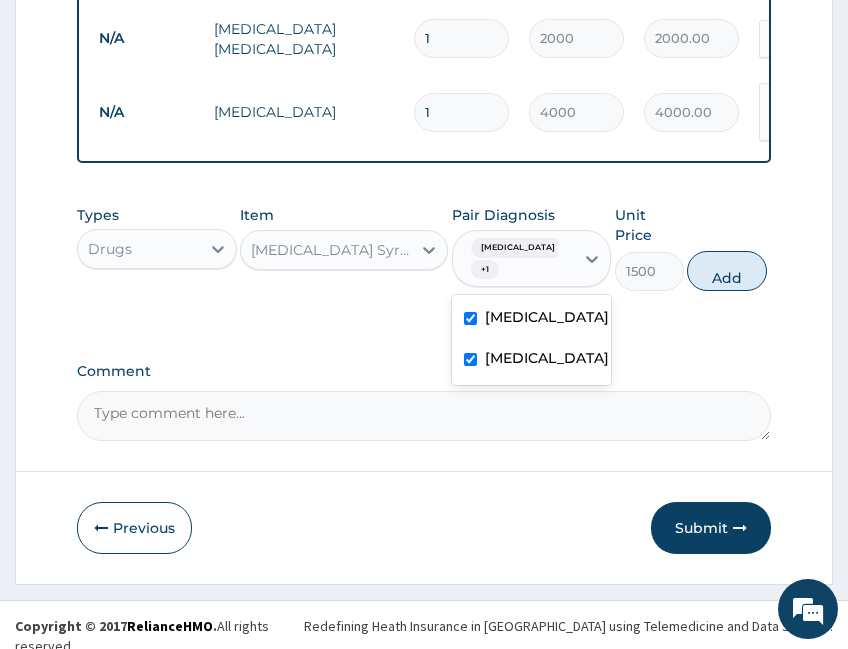 click on "Add" at bounding box center (727, 271) 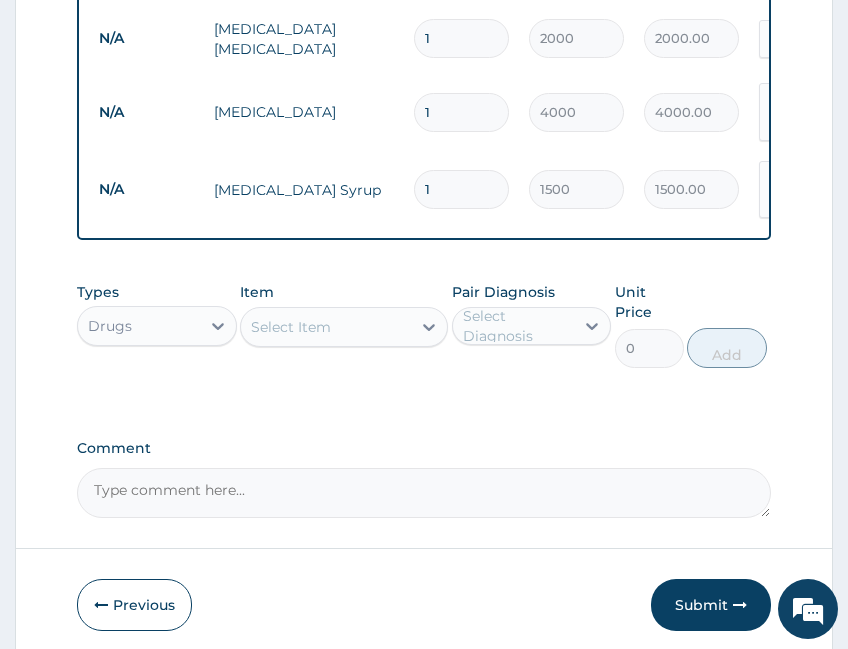 click on "Select Item" at bounding box center (326, 327) 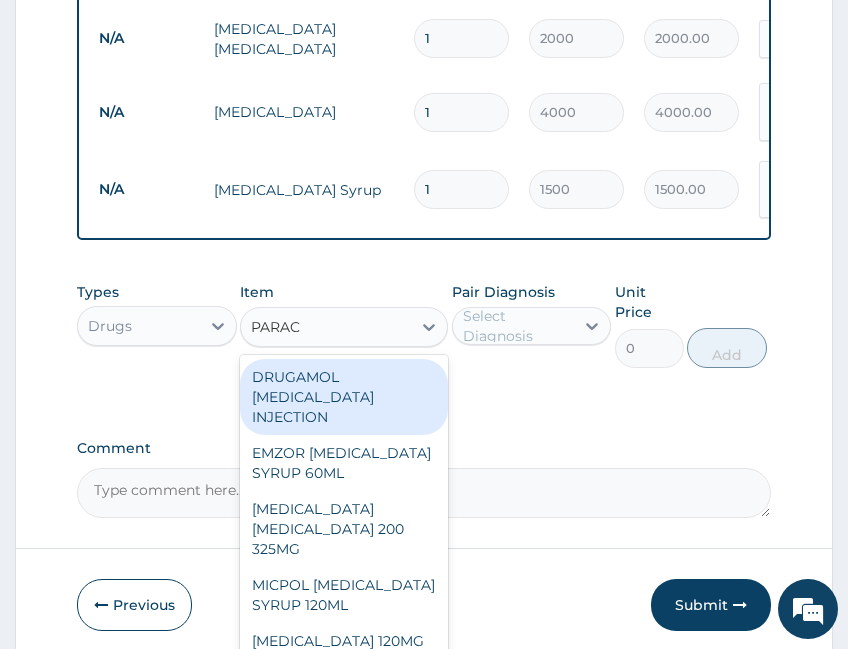 type on "PARACE" 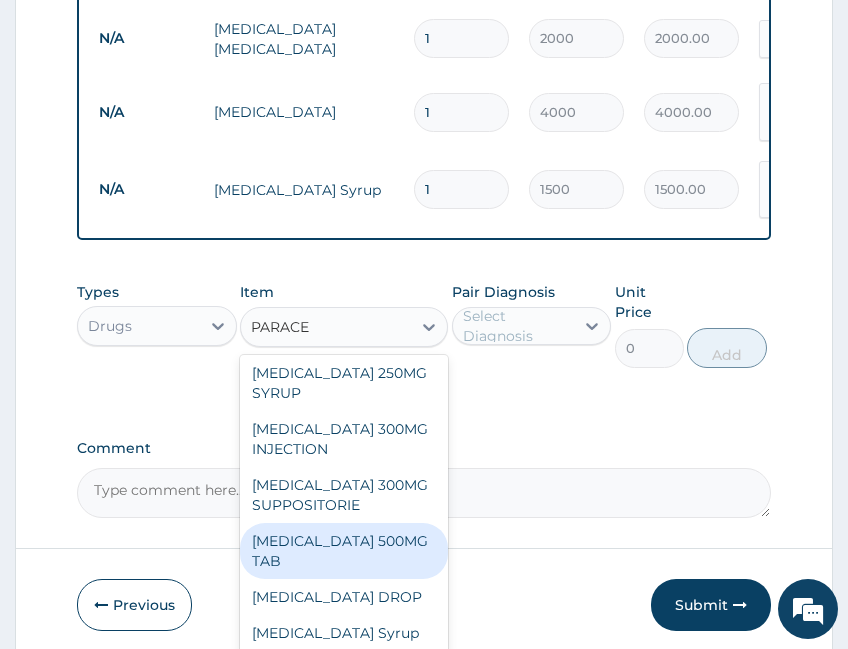 scroll, scrollTop: 400, scrollLeft: 0, axis: vertical 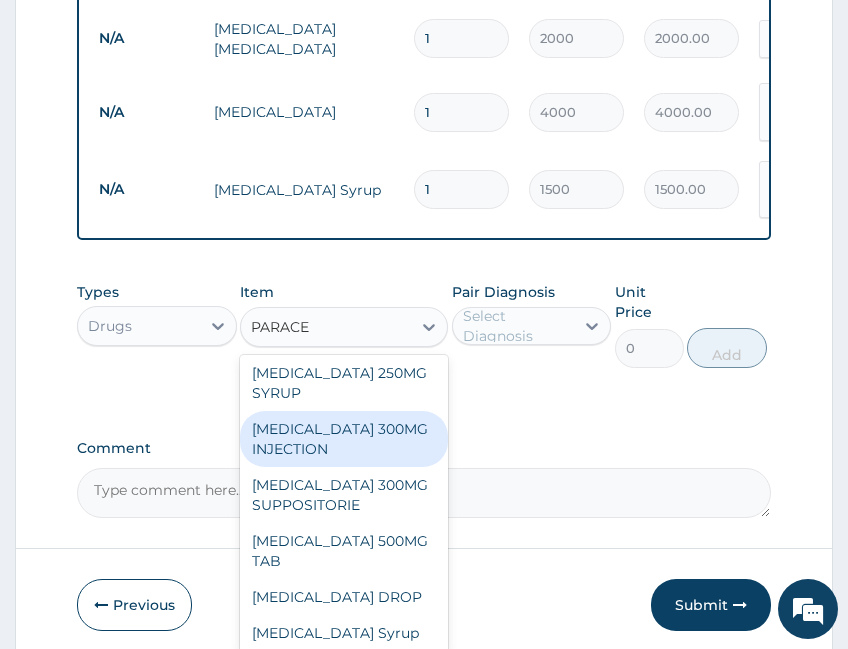 click on "[MEDICAL_DATA] 300MG INJECTION" at bounding box center (344, 439) 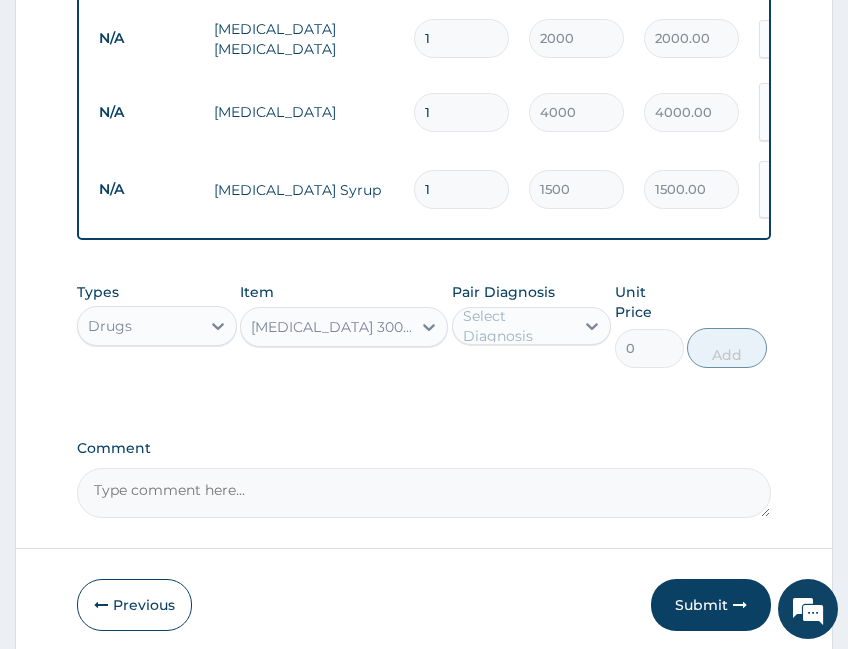 type 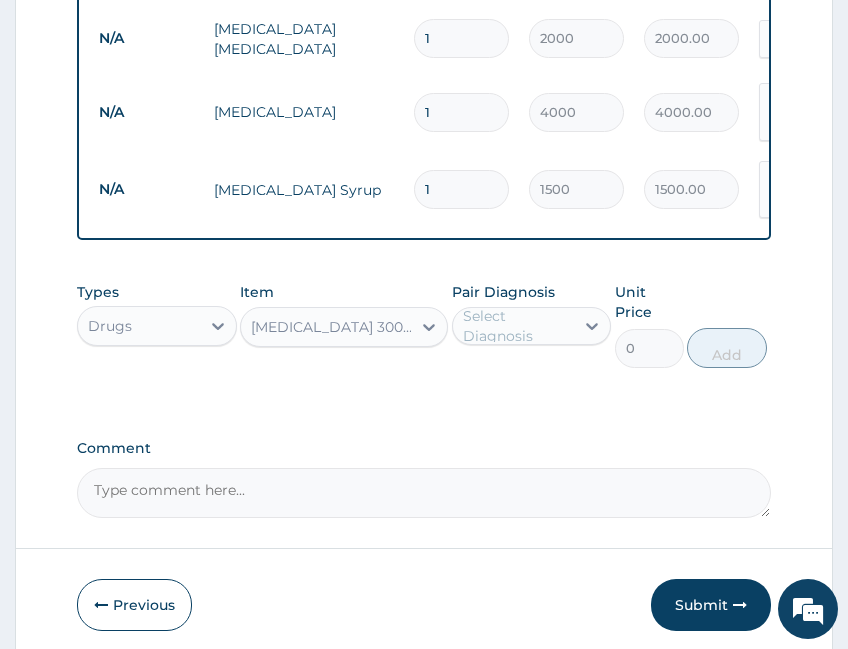 type on "350" 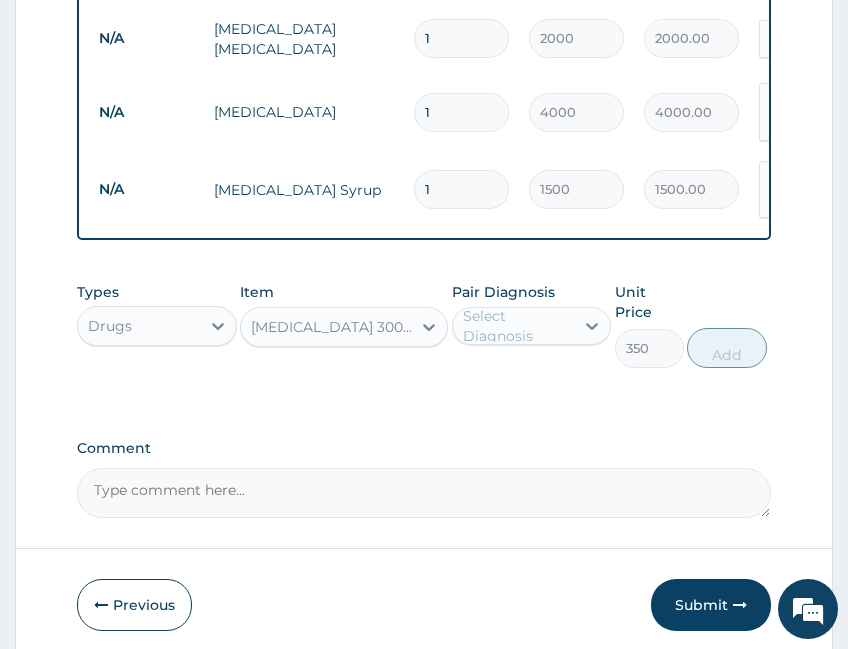 click on "Select Diagnosis" at bounding box center [518, 326] 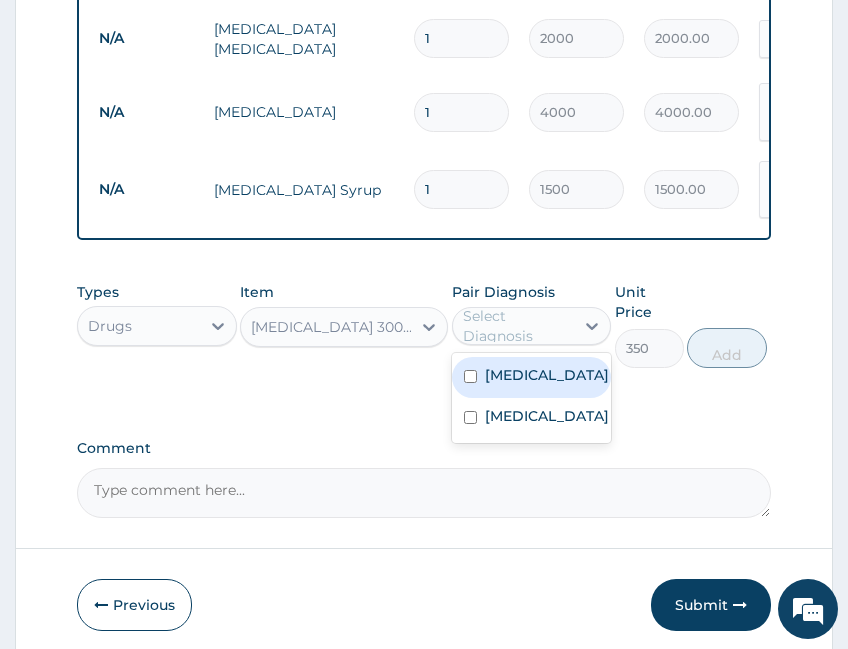 click on "Malaria" at bounding box center [532, 377] 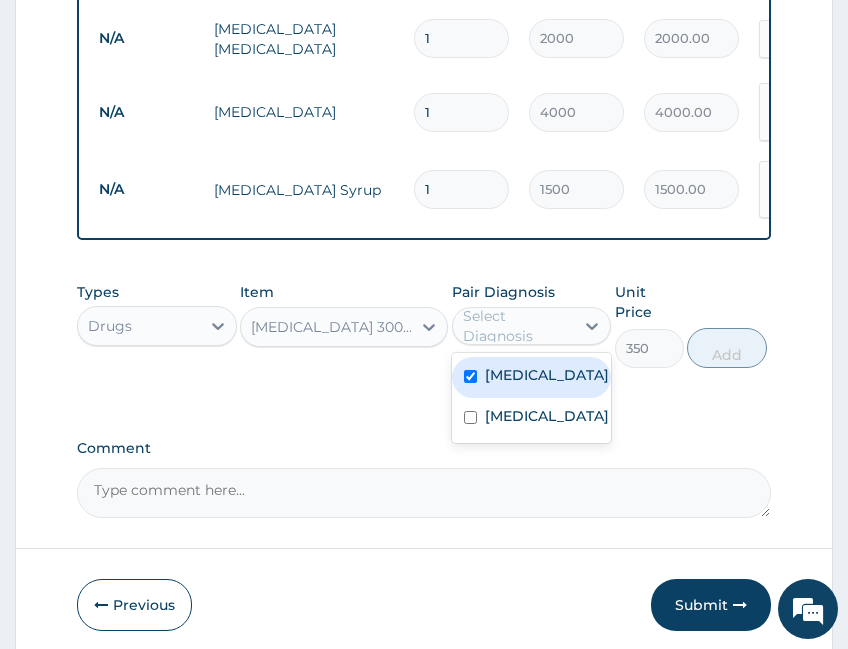 checkbox on "true" 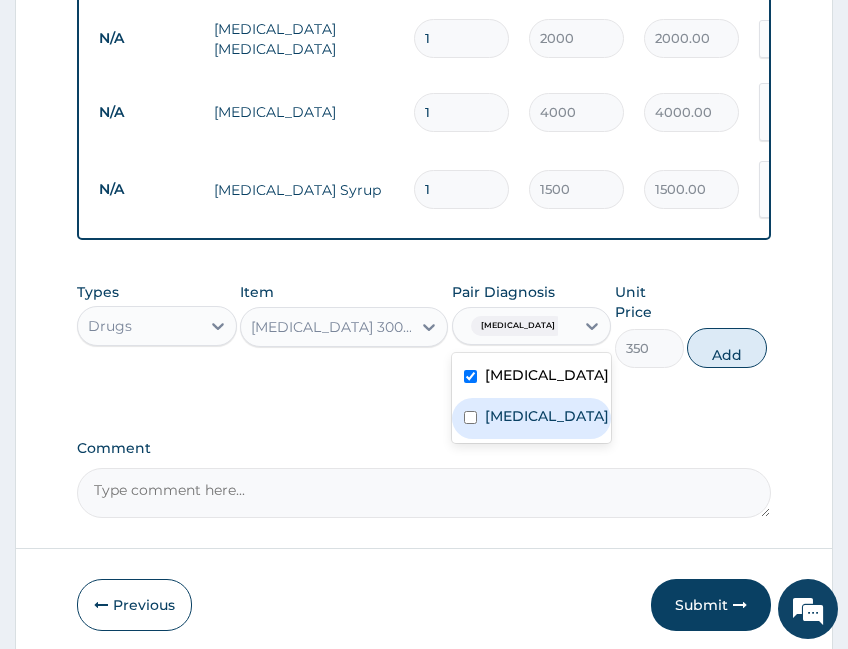 drag, startPoint x: 524, startPoint y: 420, endPoint x: 583, endPoint y: 405, distance: 60.876926 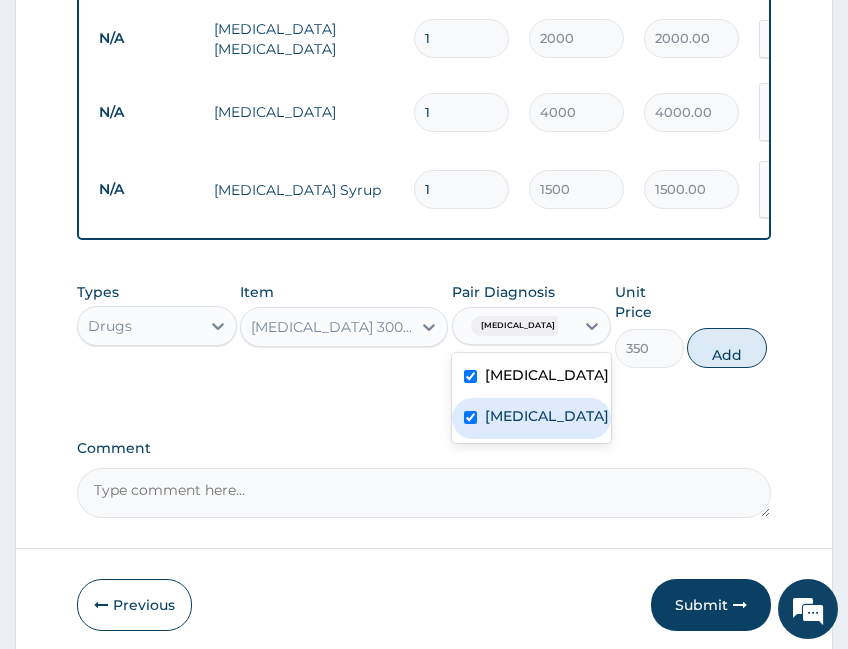 checkbox on "true" 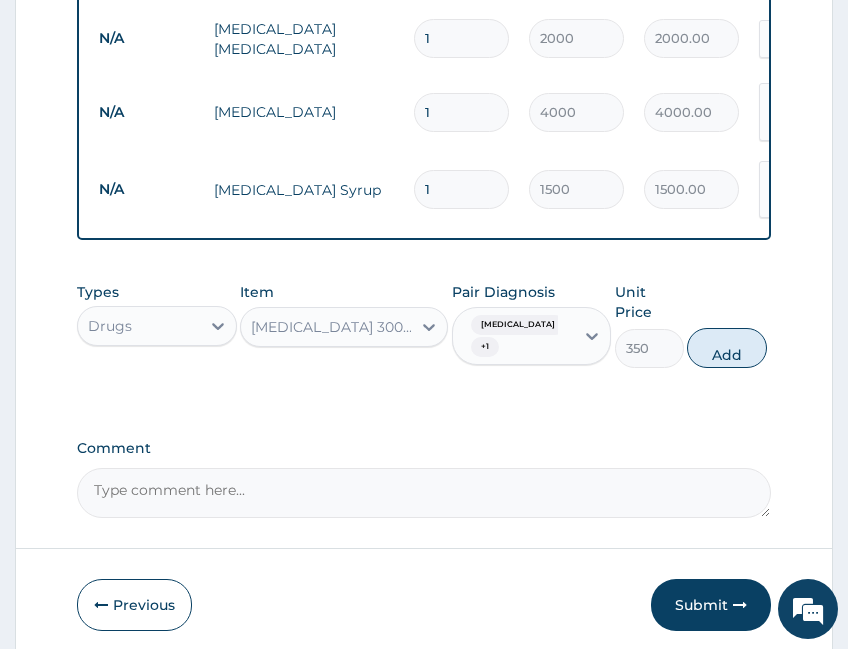 click on "Add" at bounding box center (727, 348) 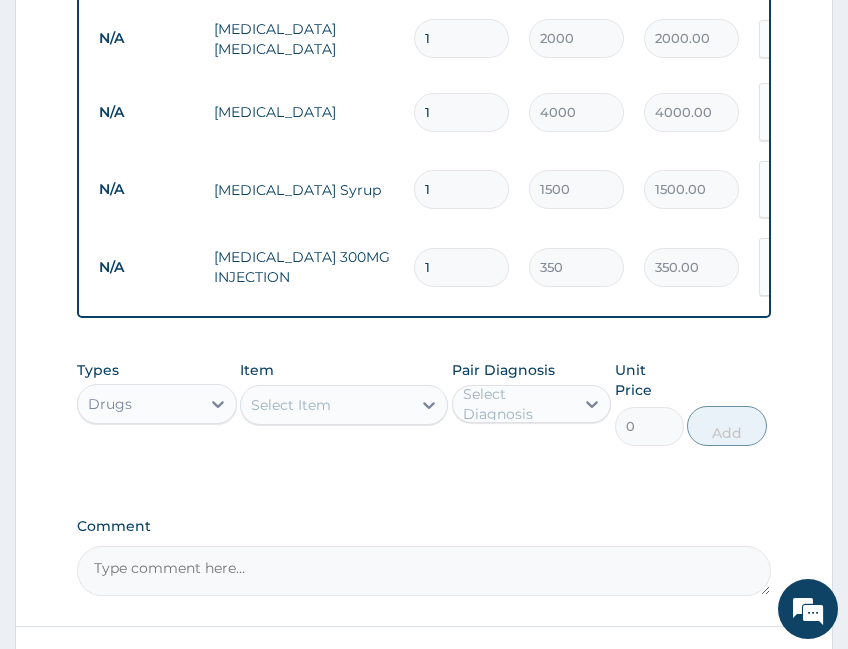 click on "Select Item" at bounding box center [291, 405] 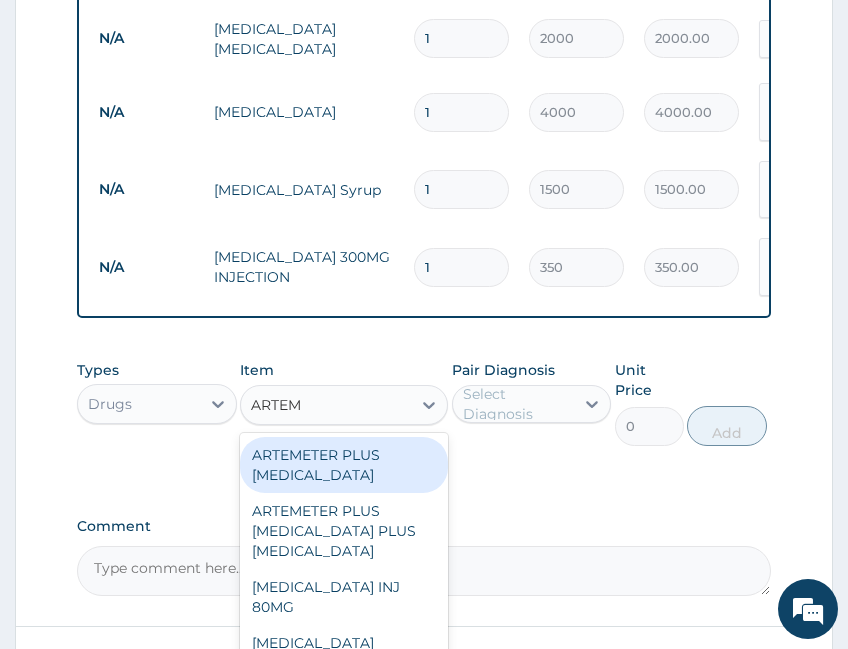 type on "ARTEME" 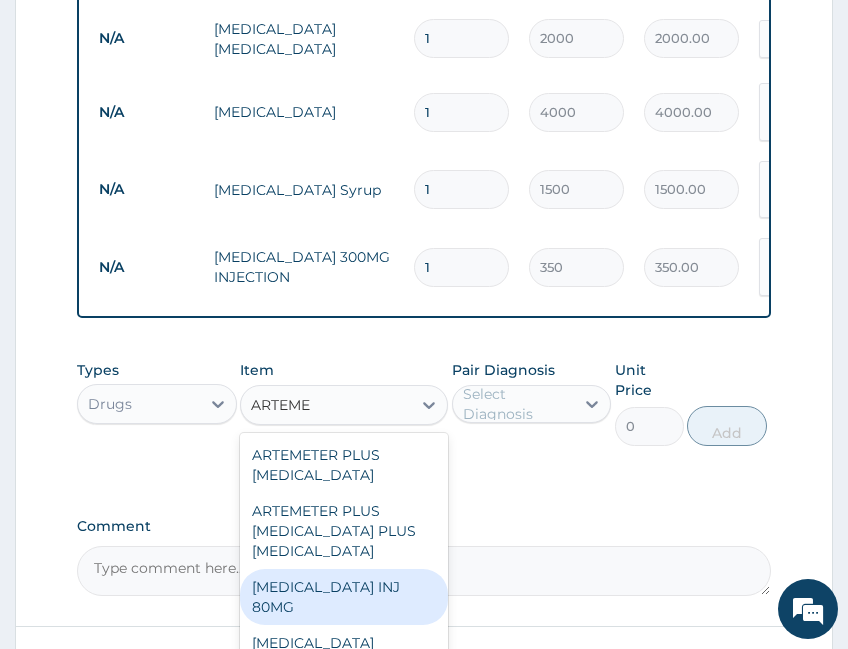drag, startPoint x: 384, startPoint y: 581, endPoint x: 415, endPoint y: 543, distance: 49.0408 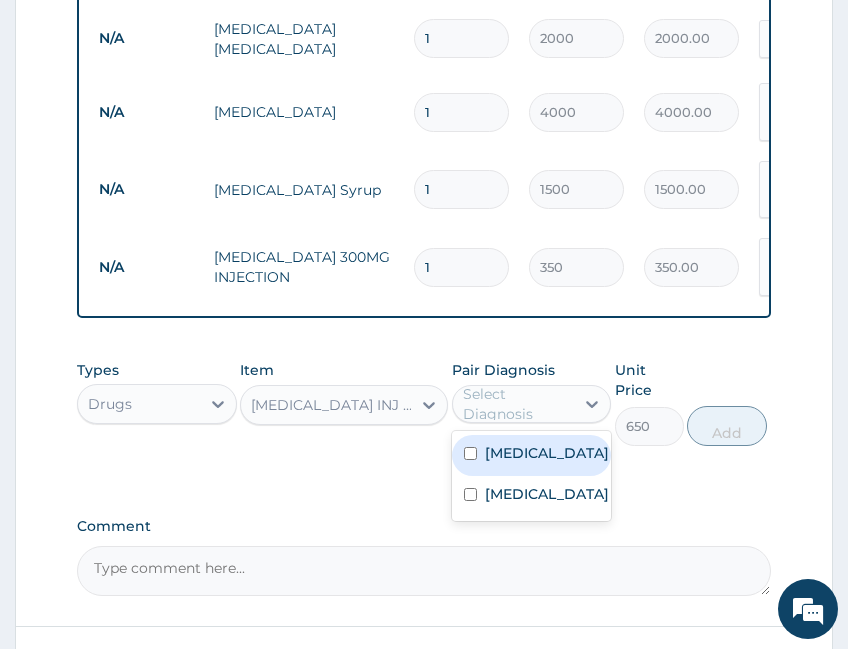 click on "Select Diagnosis" at bounding box center (518, 404) 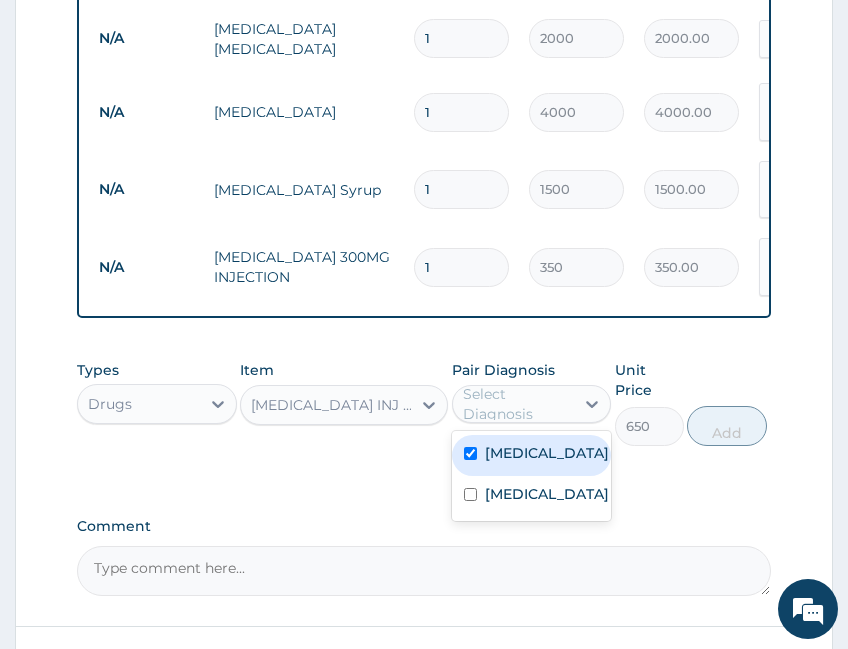 checkbox on "true" 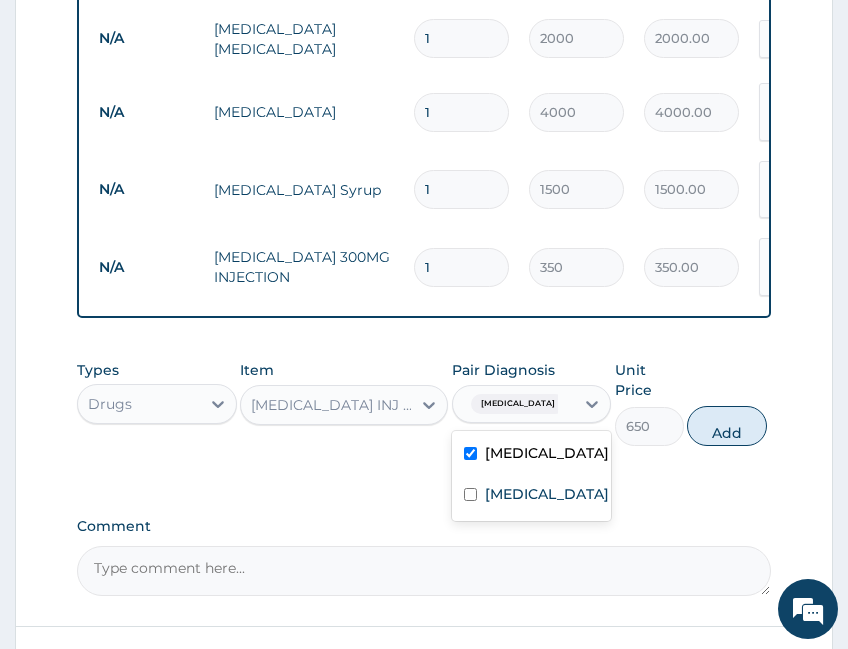 click on "Add" at bounding box center [727, 426] 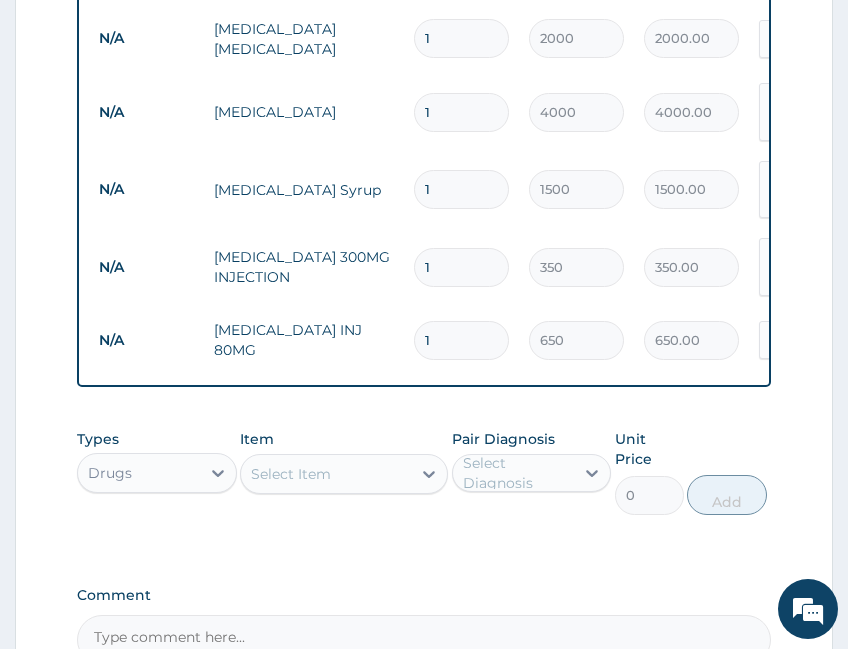 click on "Select Item" at bounding box center (326, 474) 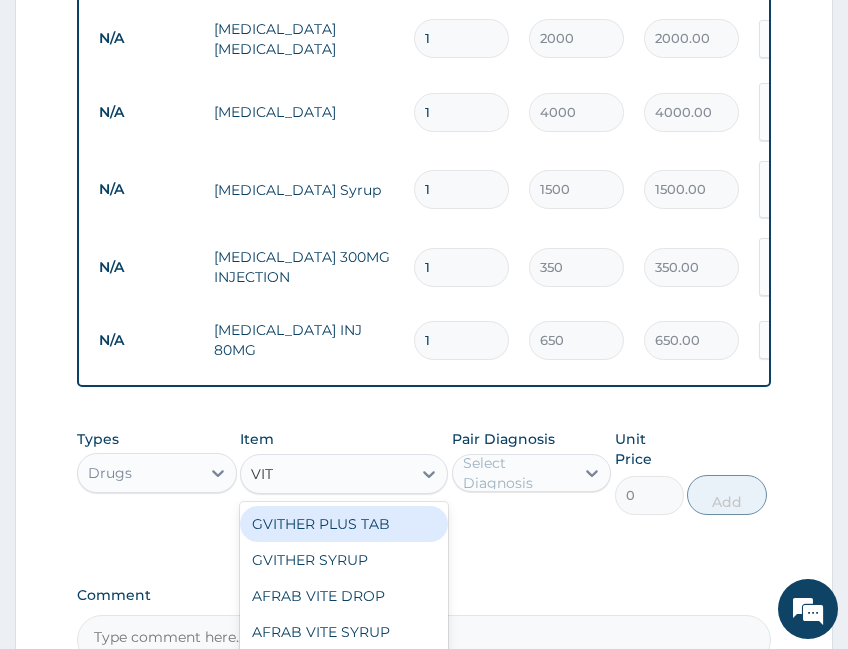 type on "VIT C" 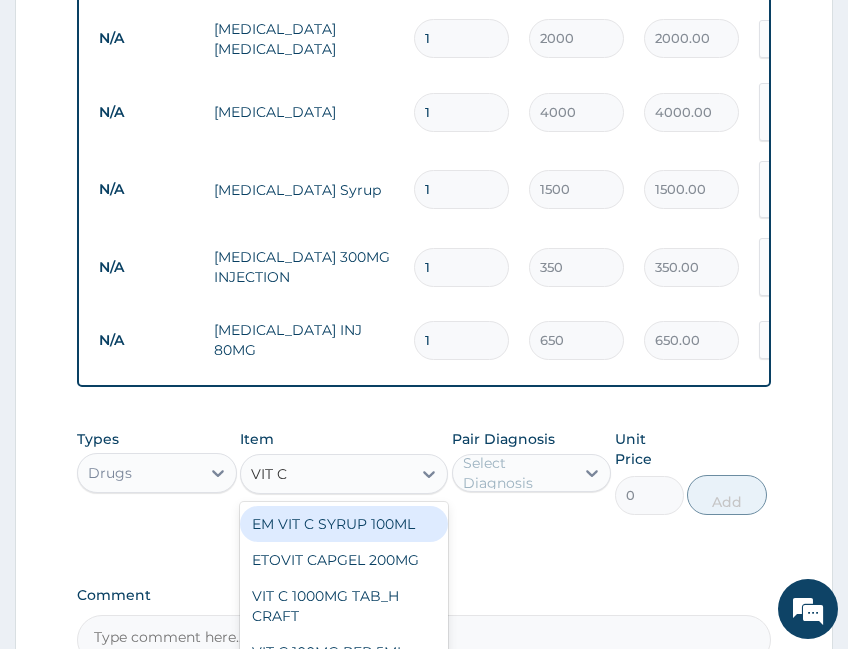 scroll, scrollTop: 1074, scrollLeft: 0, axis: vertical 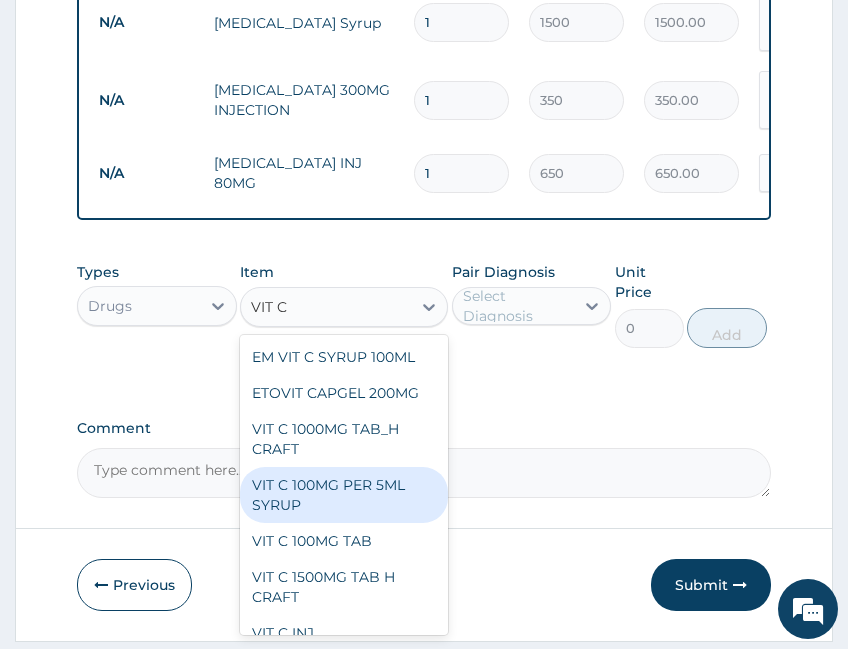 click on "VIT C 100MG PER 5ML SYRUP" at bounding box center (344, 495) 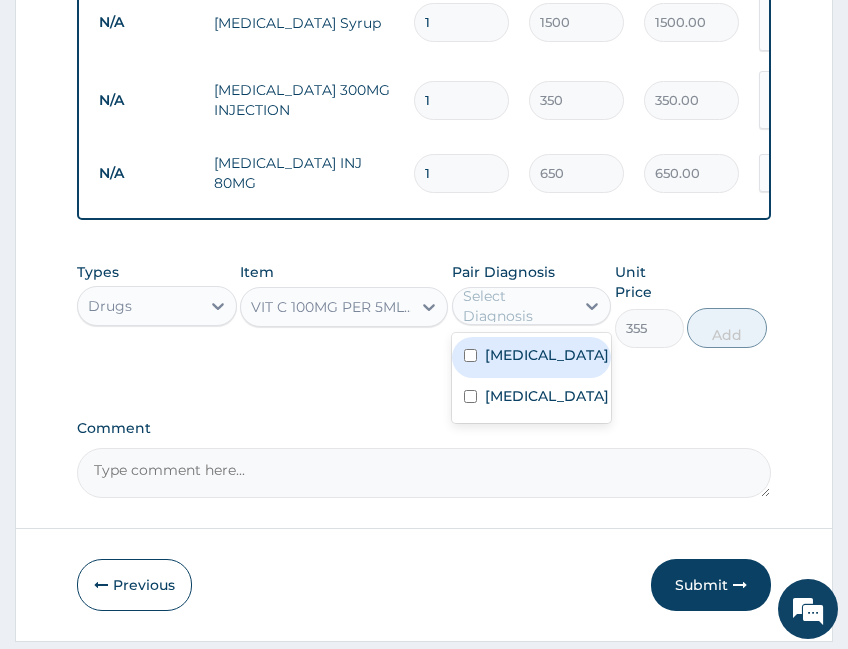 click on "Select Diagnosis" at bounding box center [518, 306] 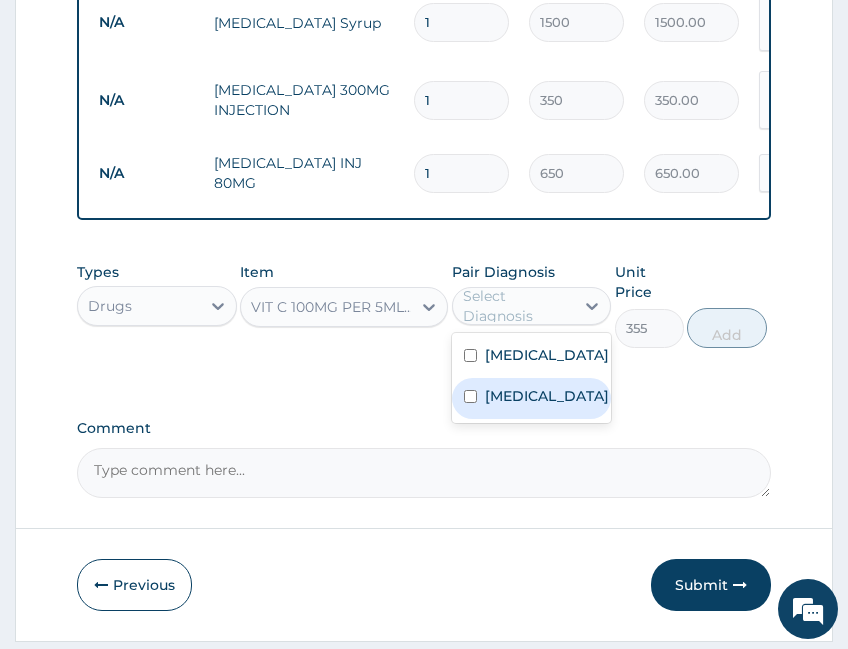 click on "Tonsillitis" at bounding box center (547, 396) 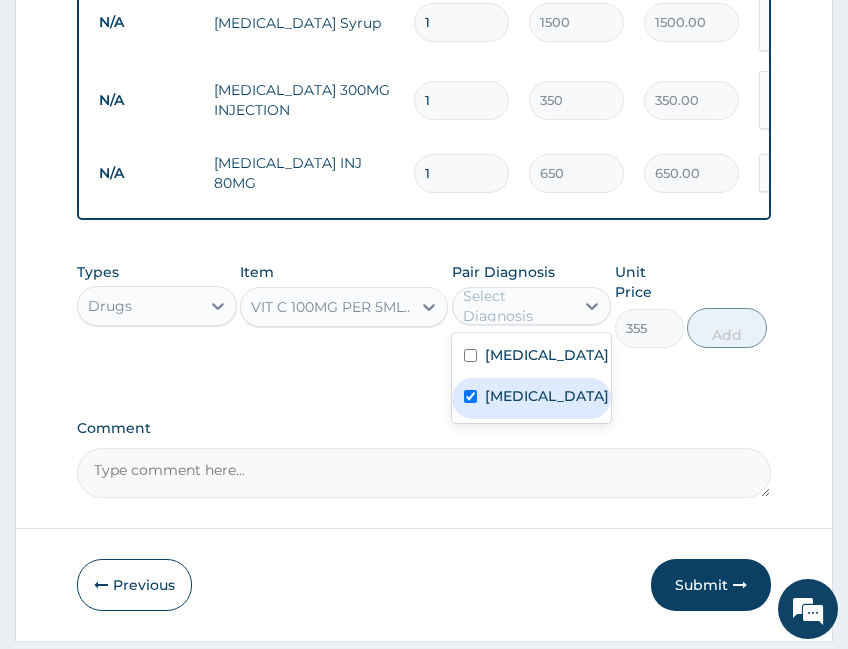 checkbox on "true" 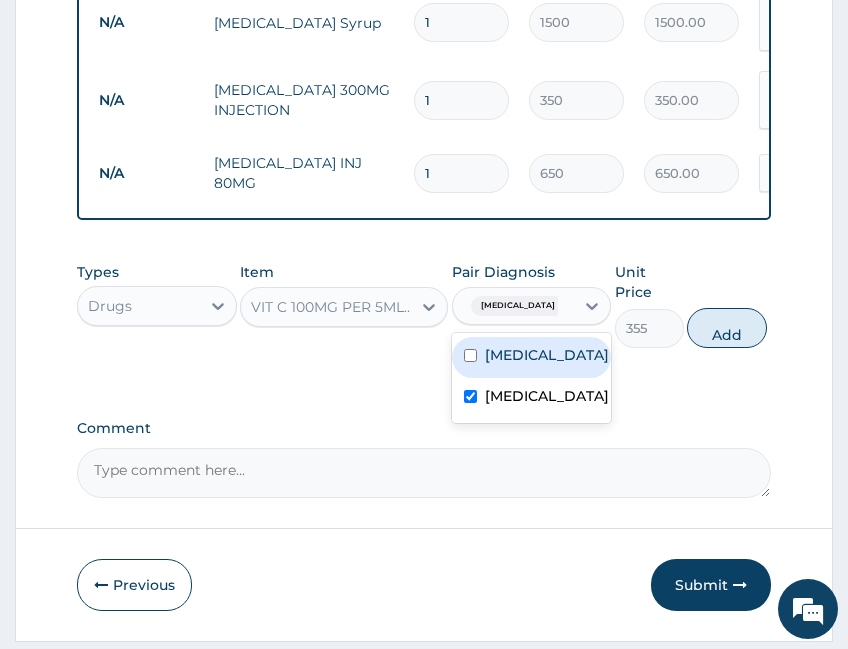 click on "Add" at bounding box center [727, 328] 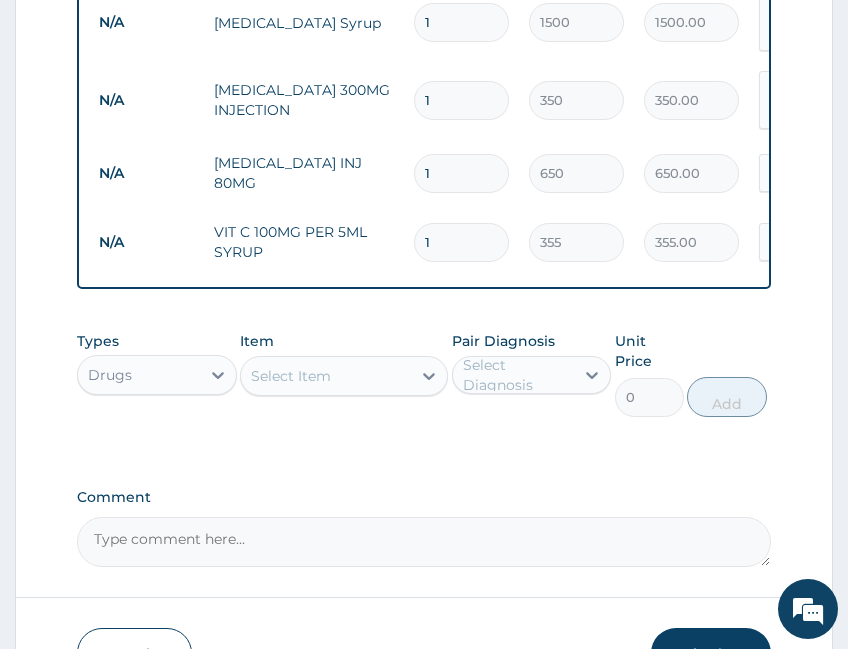 click on "Select Item" at bounding box center [326, 376] 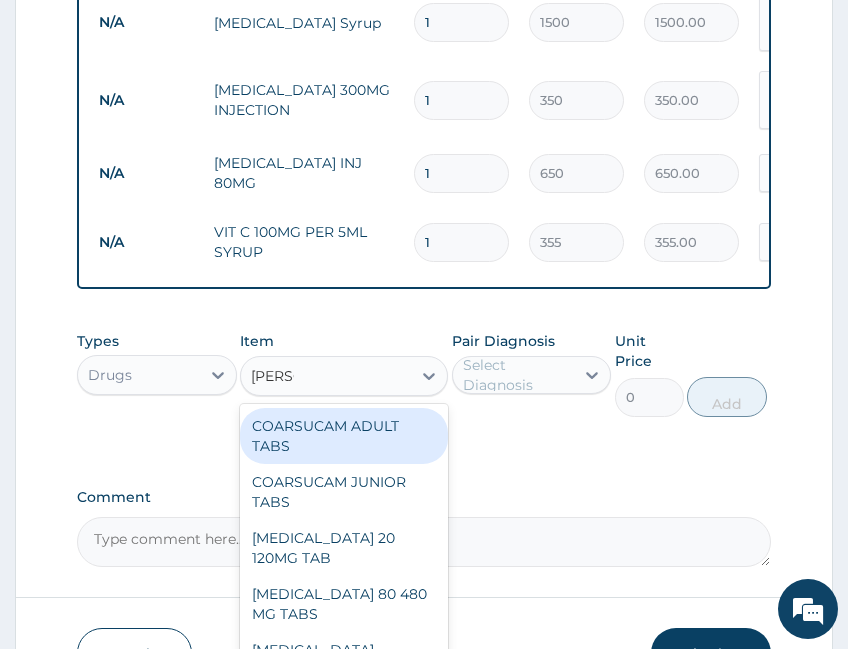 type on "COART" 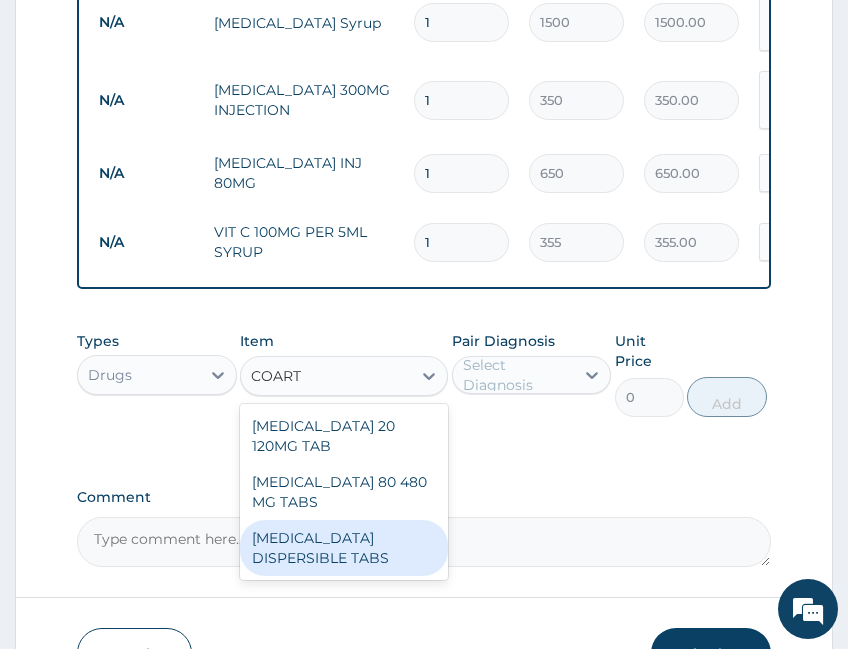 drag, startPoint x: 355, startPoint y: 502, endPoint x: 523, endPoint y: 409, distance: 192.02344 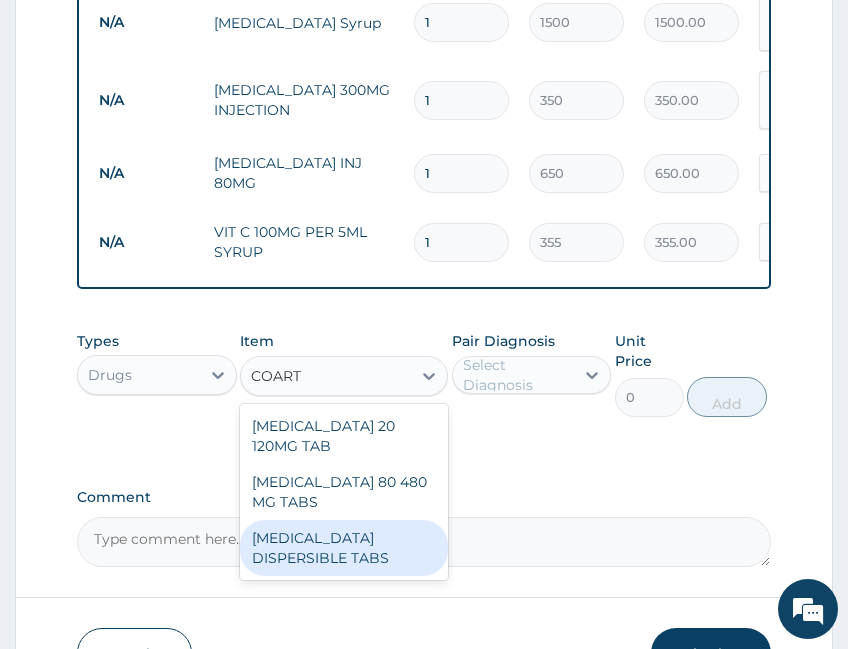 click on "[MEDICAL_DATA] DISPERSIBLE TABS" at bounding box center [344, 548] 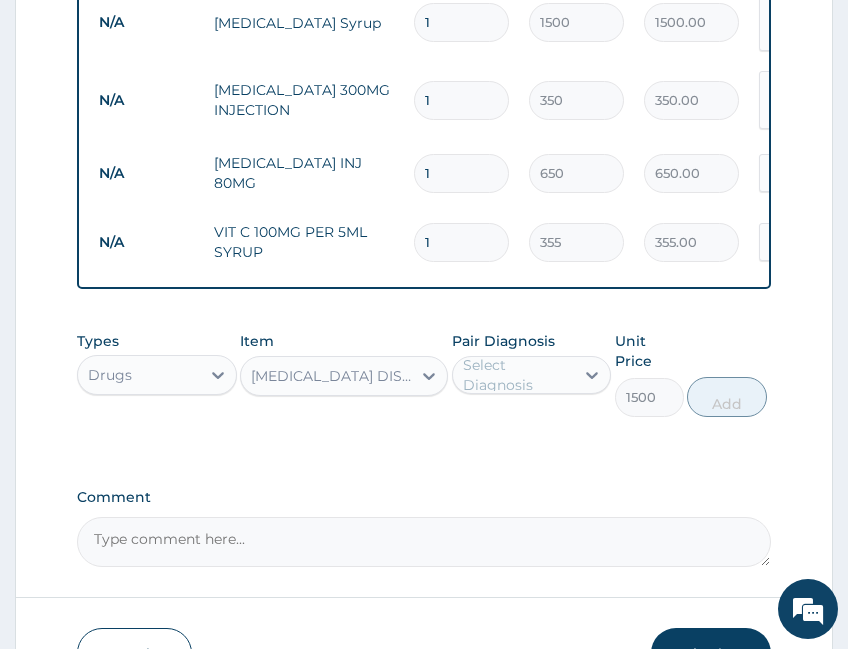 click on "Select Diagnosis" at bounding box center [518, 375] 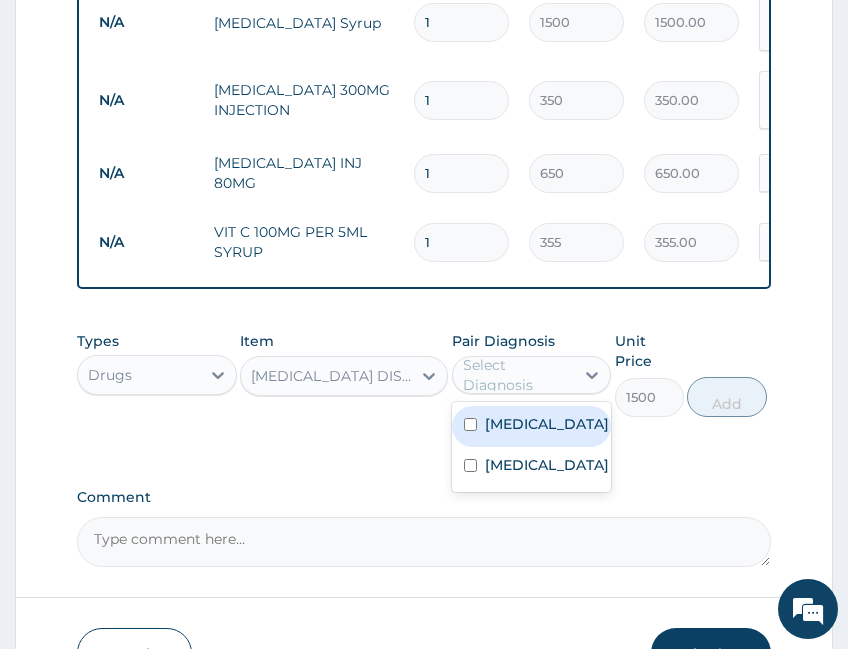 drag, startPoint x: 526, startPoint y: 411, endPoint x: 552, endPoint y: 412, distance: 26.019224 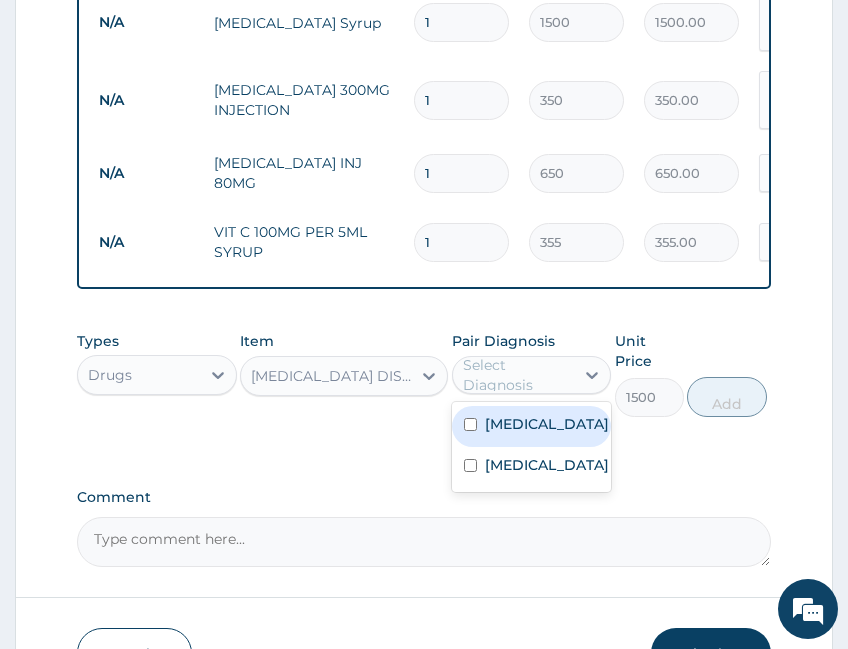 click on "Malaria" at bounding box center (547, 424) 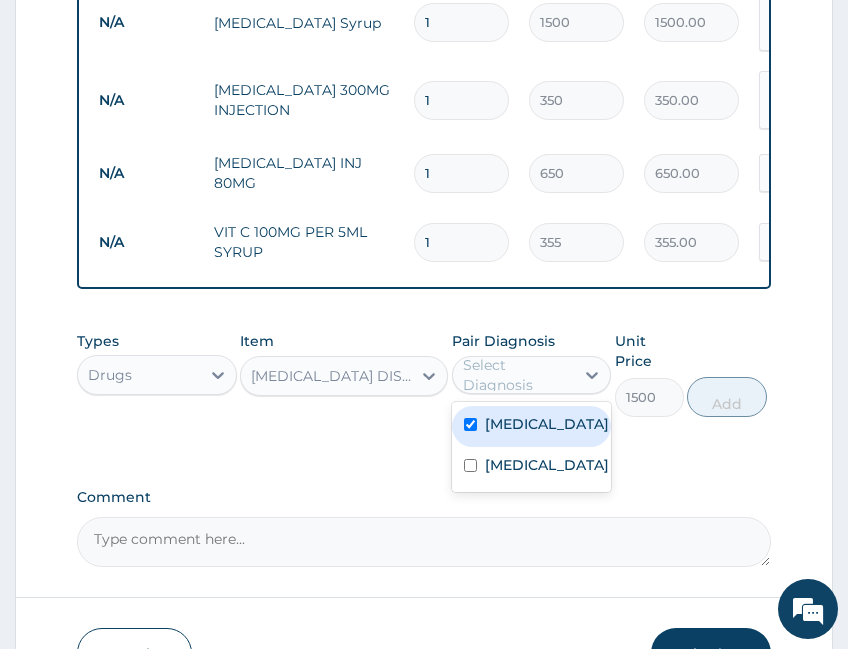 checkbox on "true" 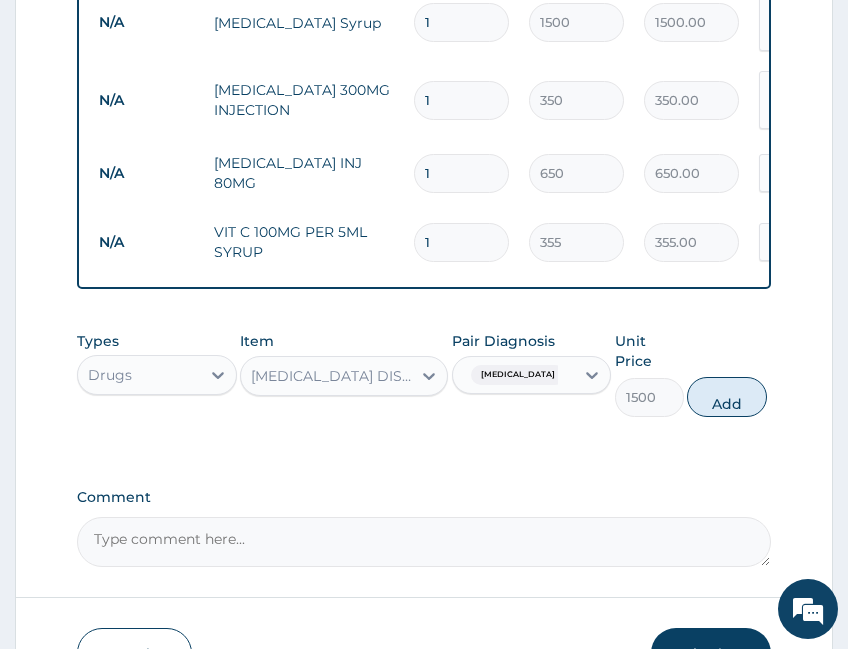 click on "Add" at bounding box center (727, 397) 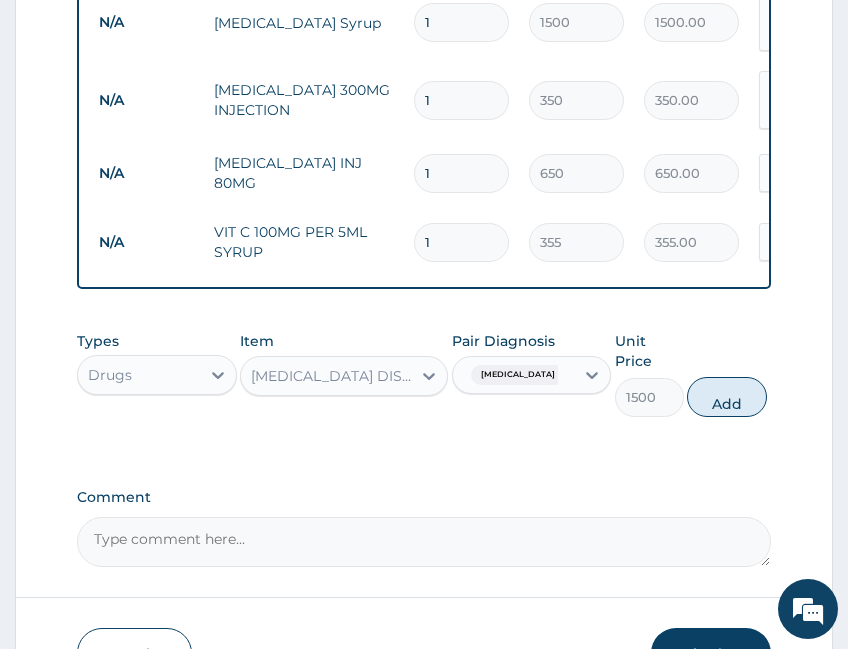 type on "0" 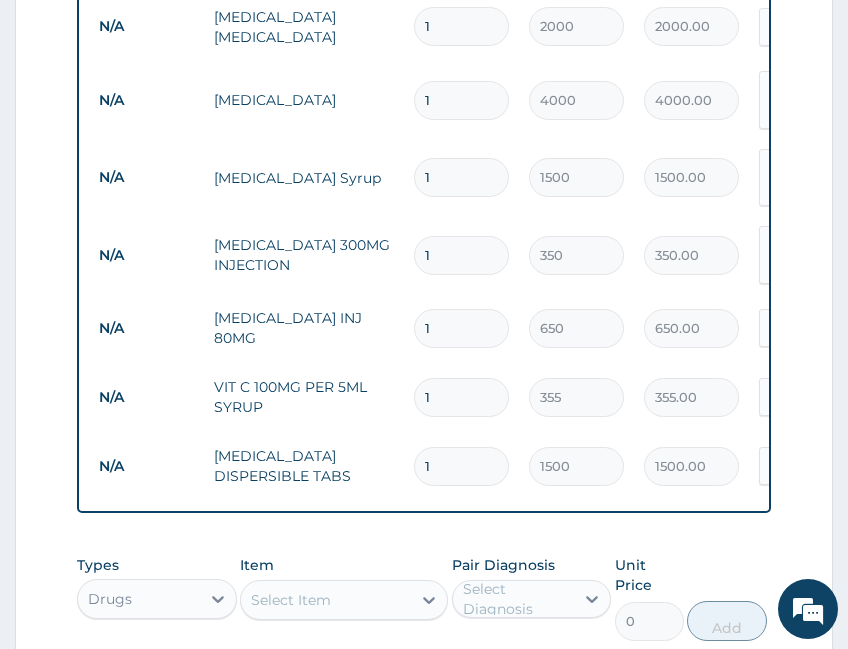 scroll, scrollTop: 1252, scrollLeft: 0, axis: vertical 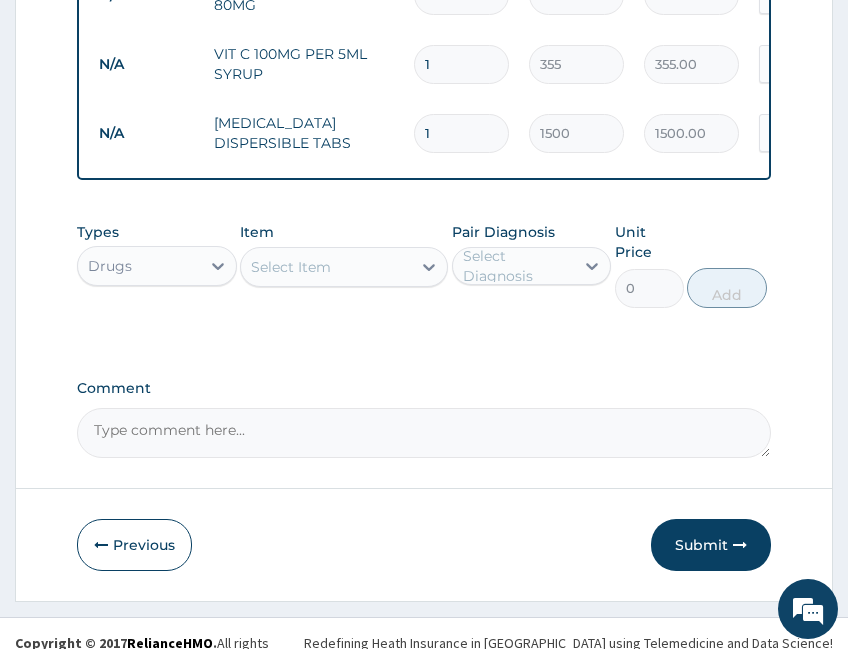 click on "Submit" at bounding box center (711, 545) 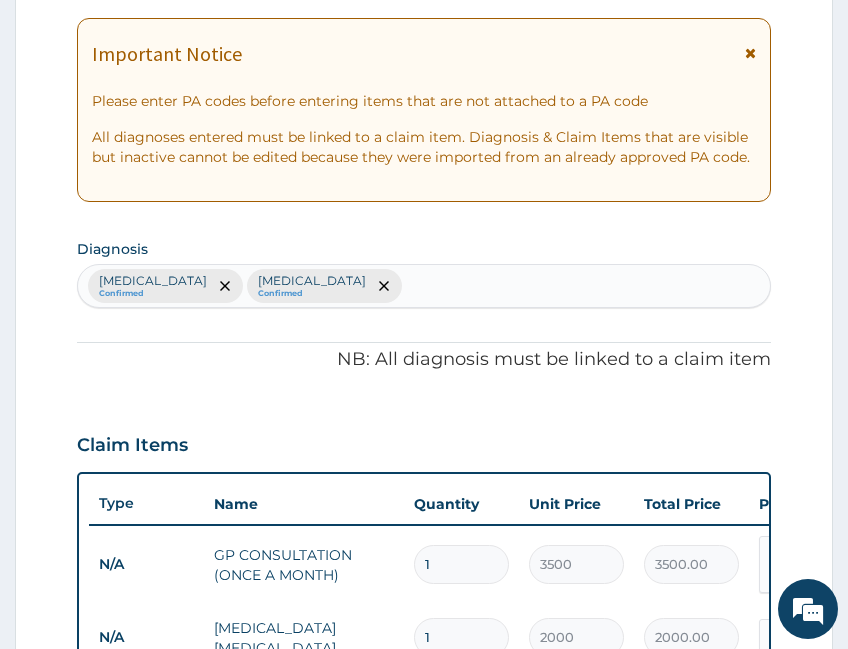 scroll, scrollTop: 1252, scrollLeft: 0, axis: vertical 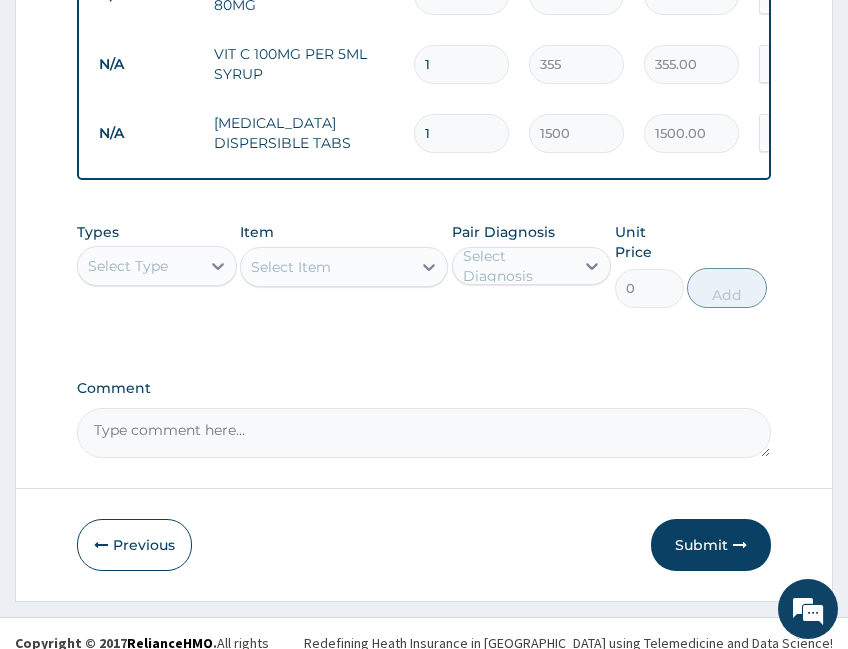 click at bounding box center (740, 545) 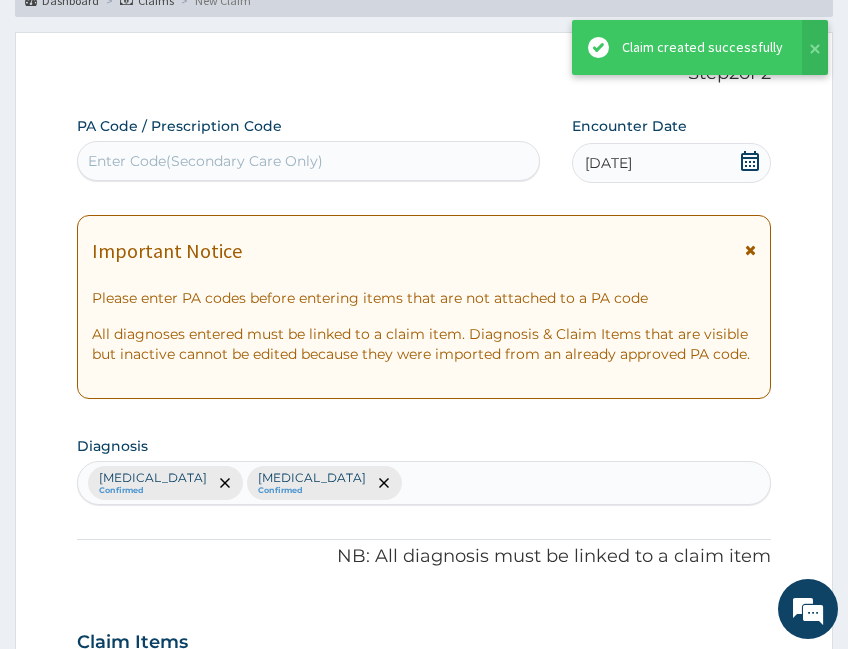 scroll, scrollTop: 1252, scrollLeft: 0, axis: vertical 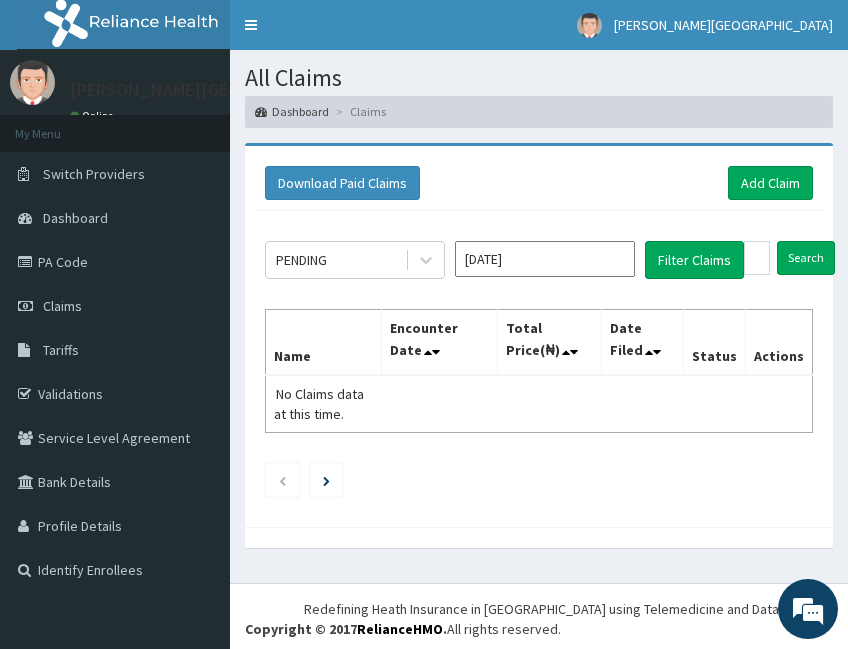 click 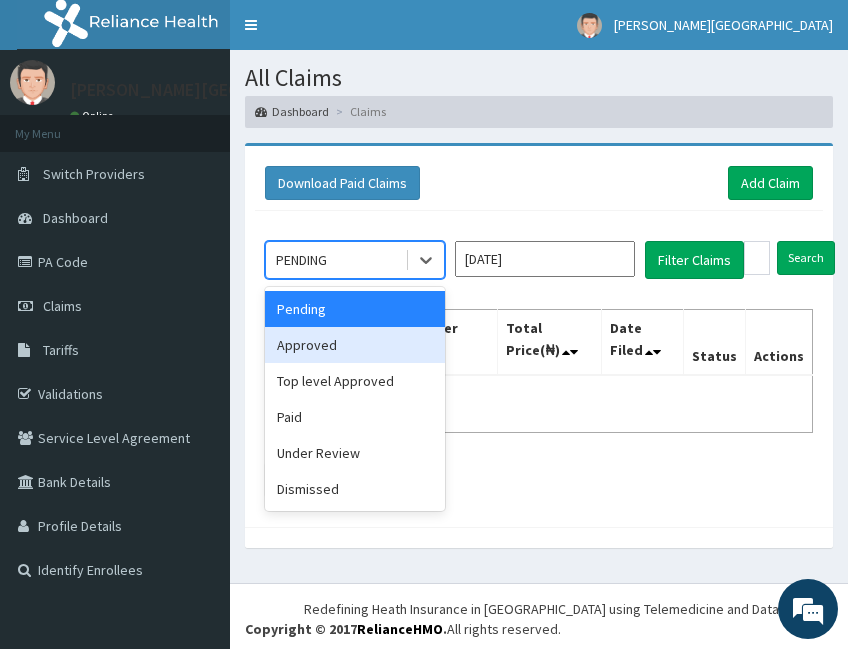 click on "Approved" at bounding box center (355, 345) 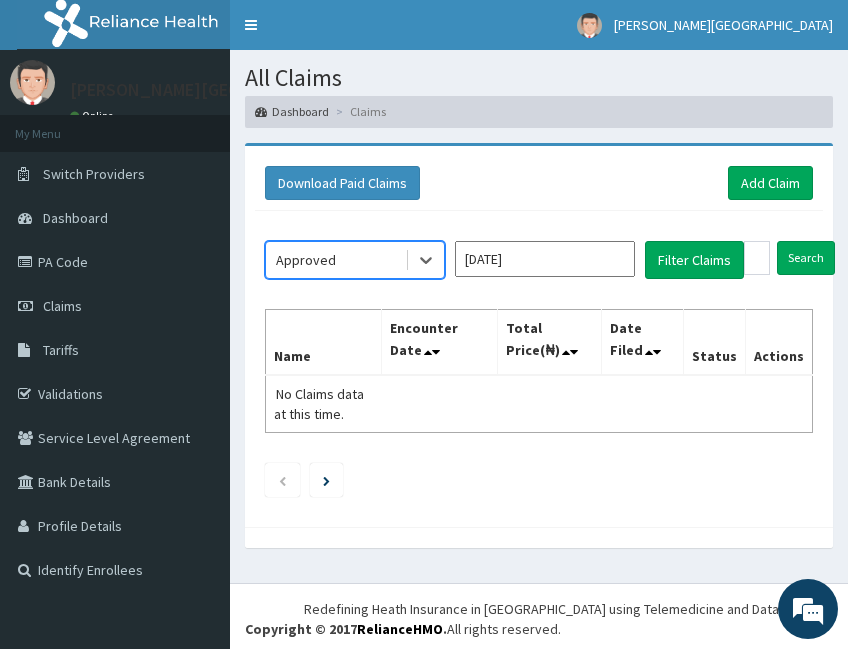 click on "[DATE]" at bounding box center (545, 259) 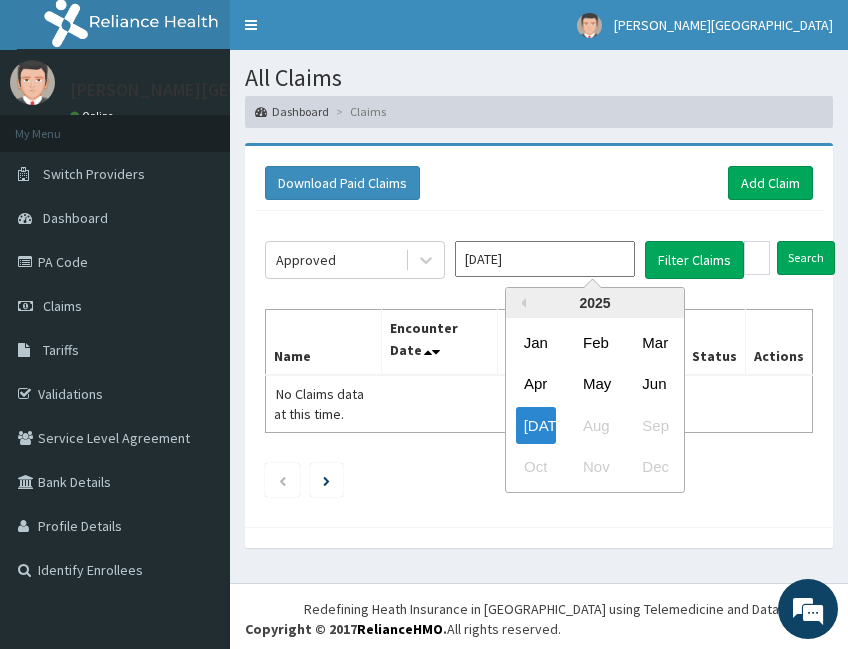 click on "Jun" at bounding box center [654, 383] 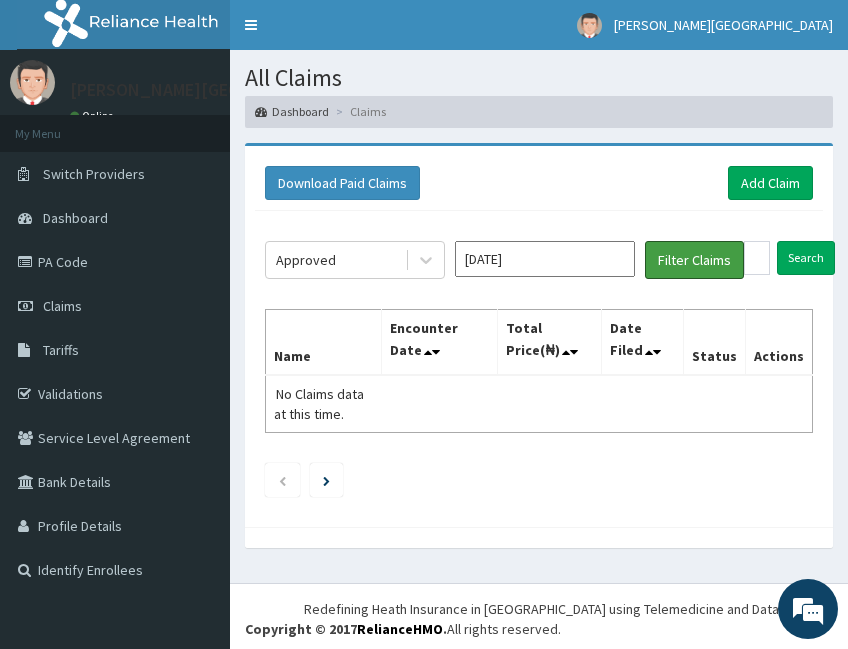click on "Filter Claims" at bounding box center [694, 260] 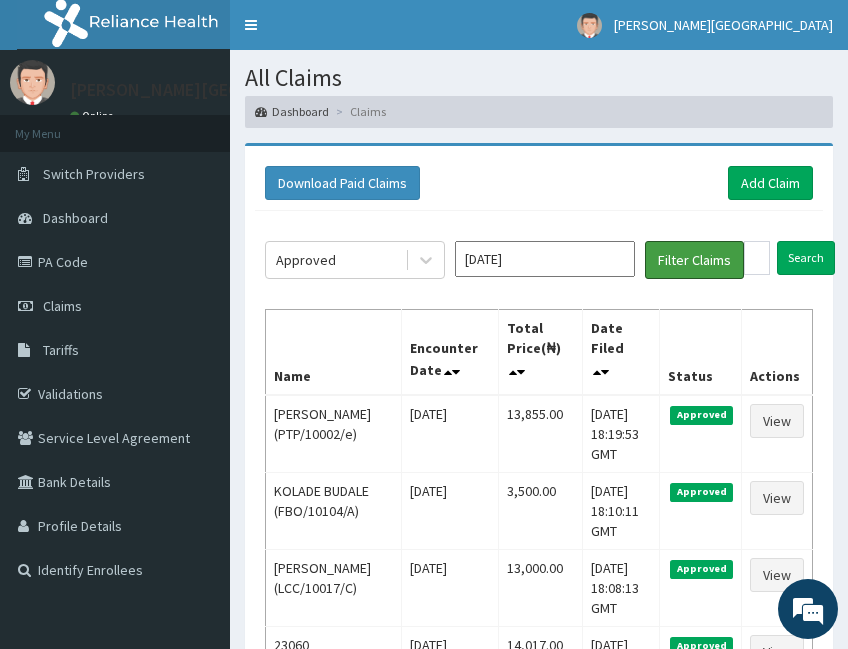 scroll, scrollTop: 0, scrollLeft: 0, axis: both 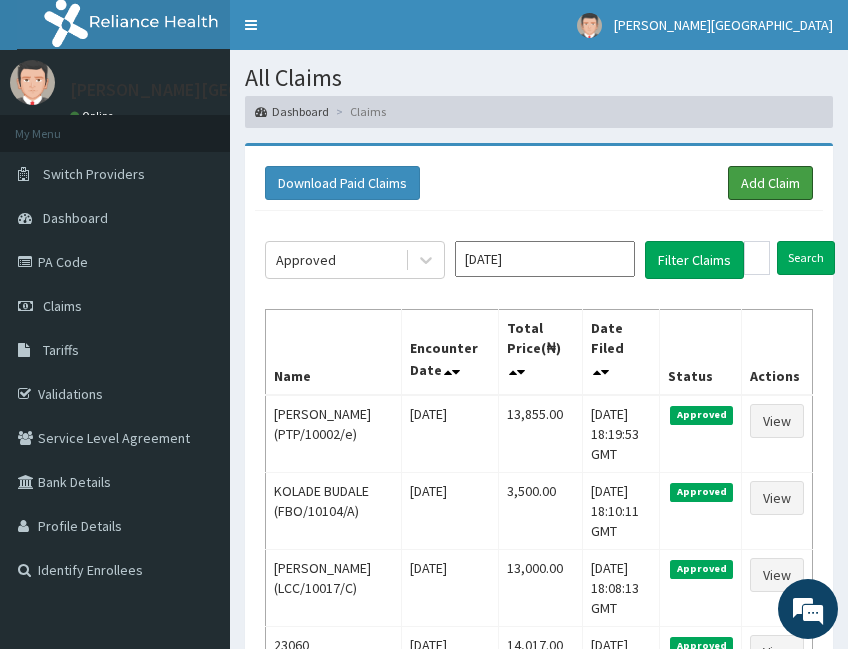 click on "Add Claim" at bounding box center [770, 183] 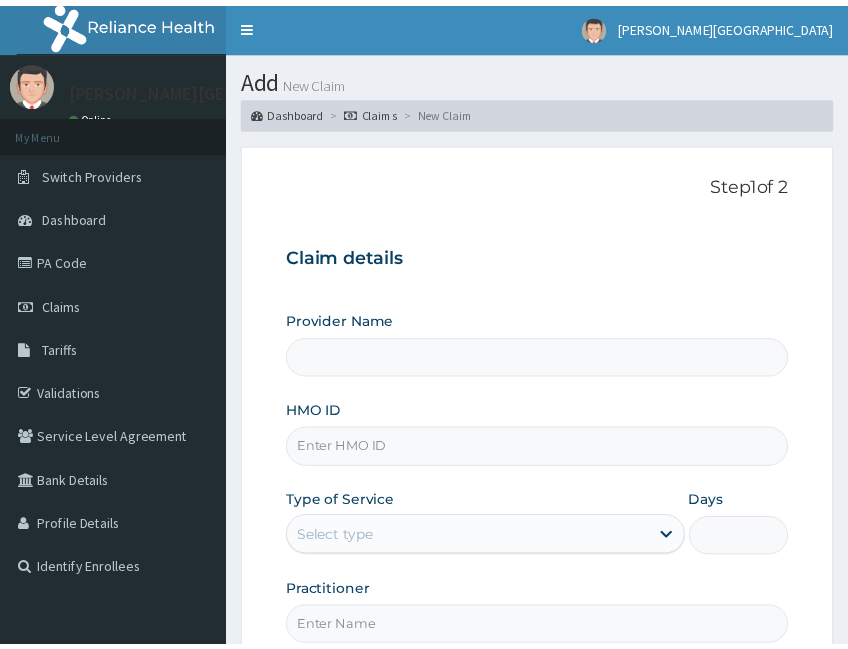scroll, scrollTop: 0, scrollLeft: 0, axis: both 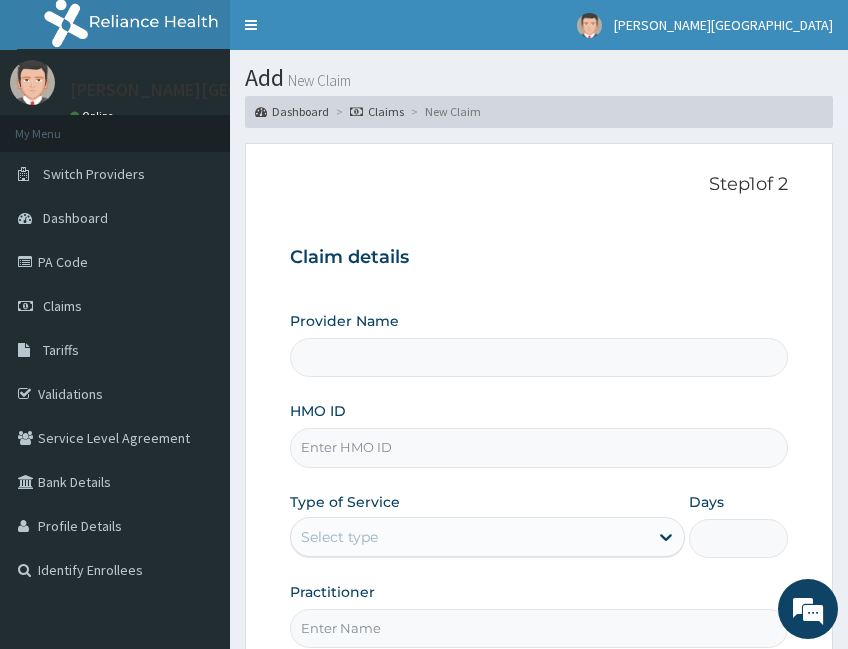 type on "[PERSON_NAME][GEOGRAPHIC_DATA]" 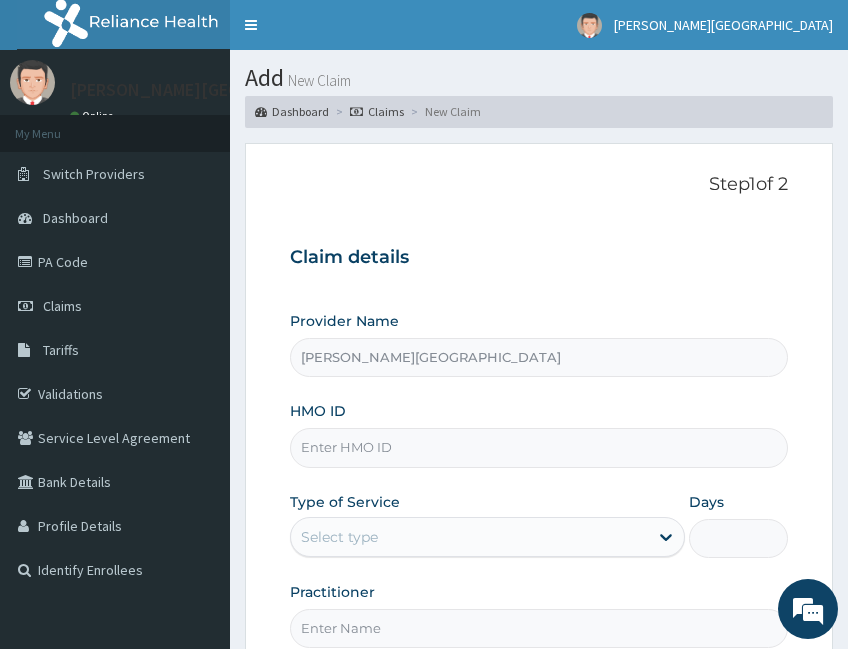 click on "HMO ID" at bounding box center (539, 447) 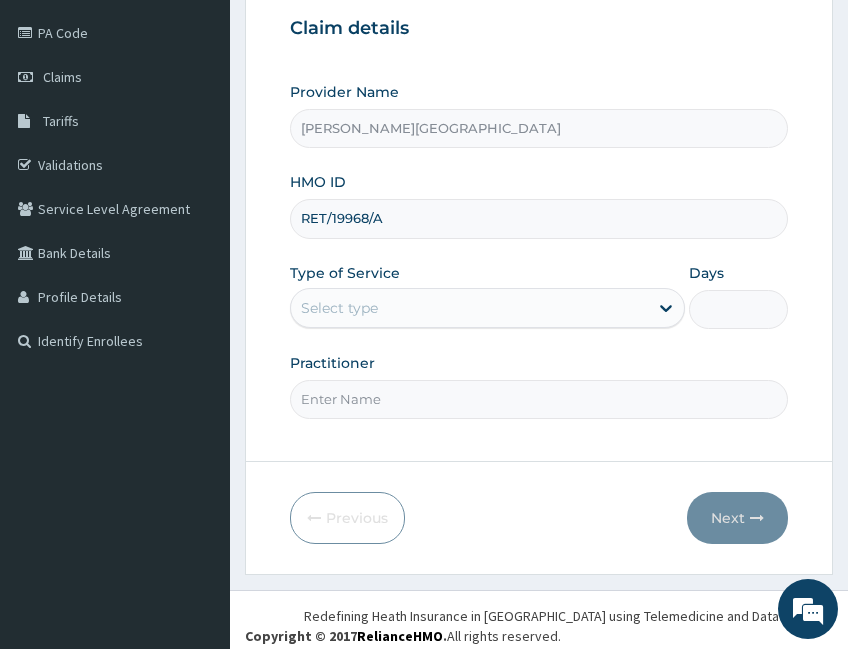 scroll, scrollTop: 241, scrollLeft: 0, axis: vertical 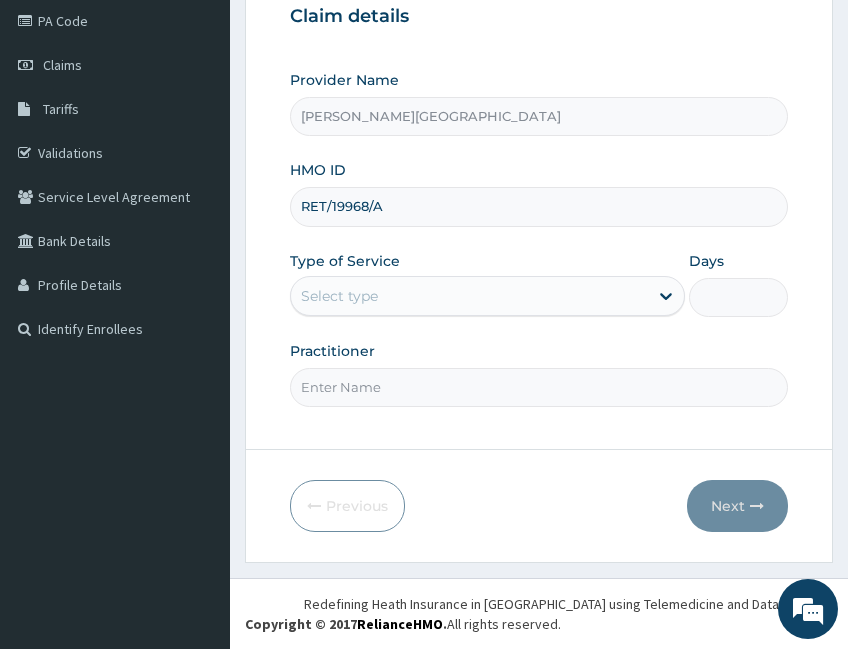 type on "RET/19968/A" 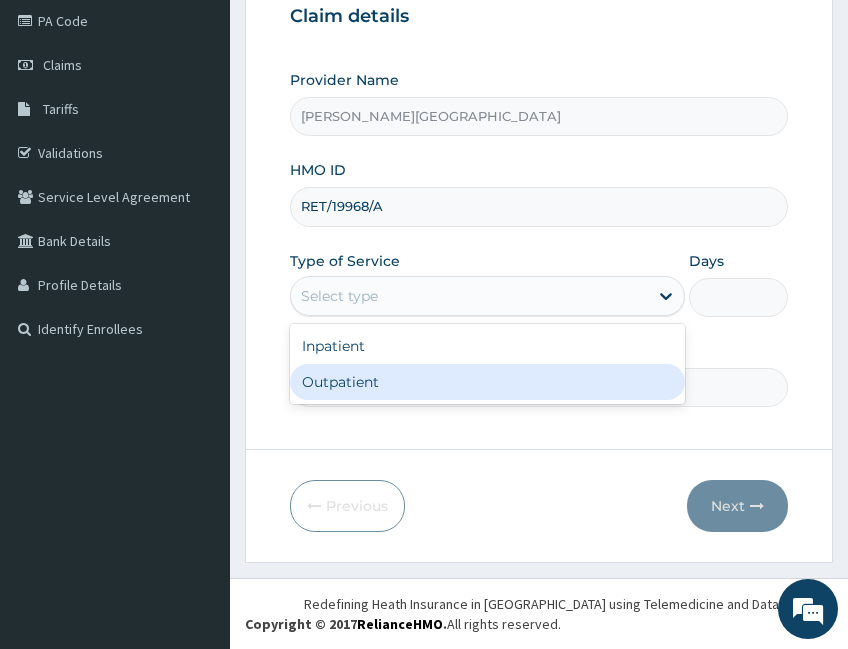 click on "Outpatient" at bounding box center [487, 382] 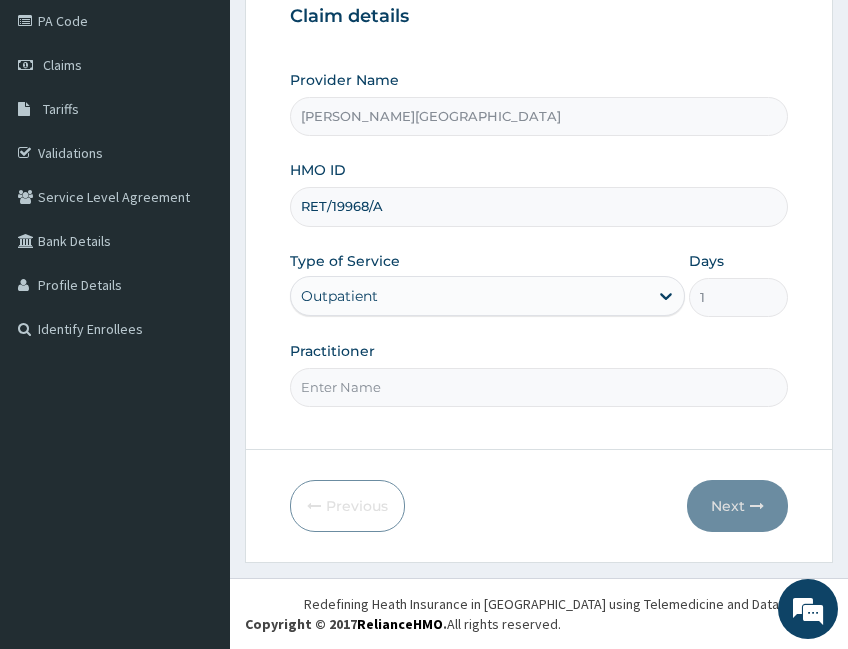 click on "Practitioner" at bounding box center [539, 387] 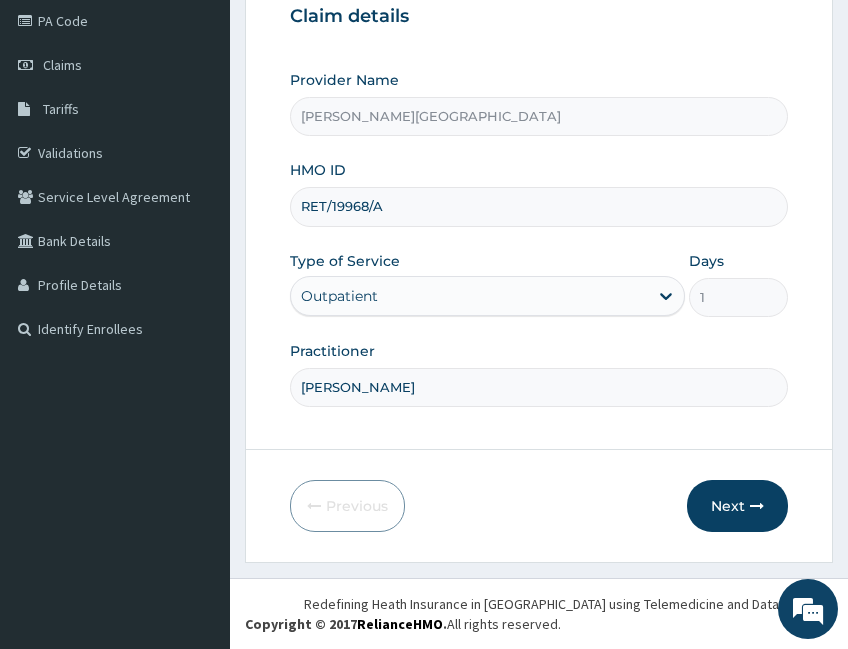 type on "[PERSON_NAME]" 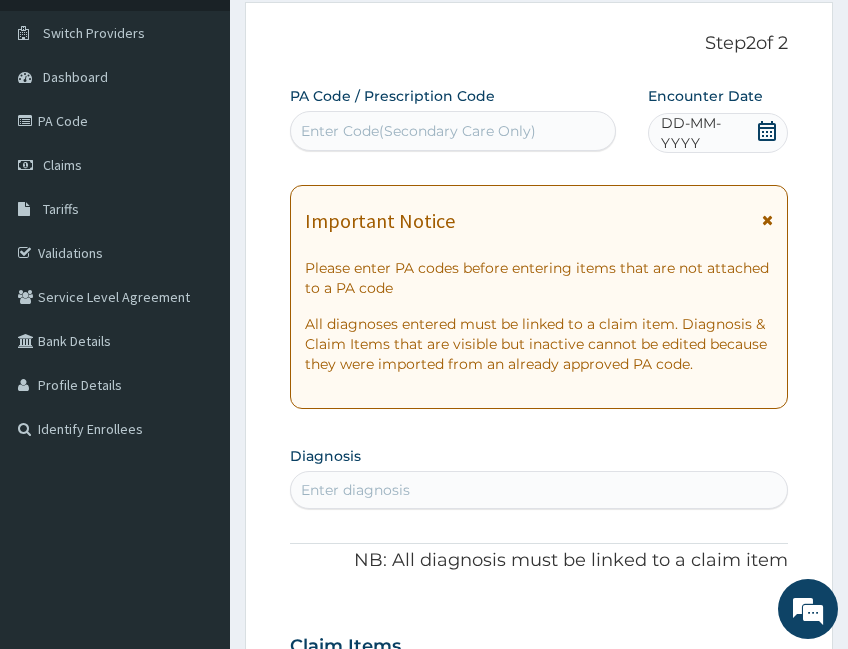 scroll, scrollTop: 0, scrollLeft: 0, axis: both 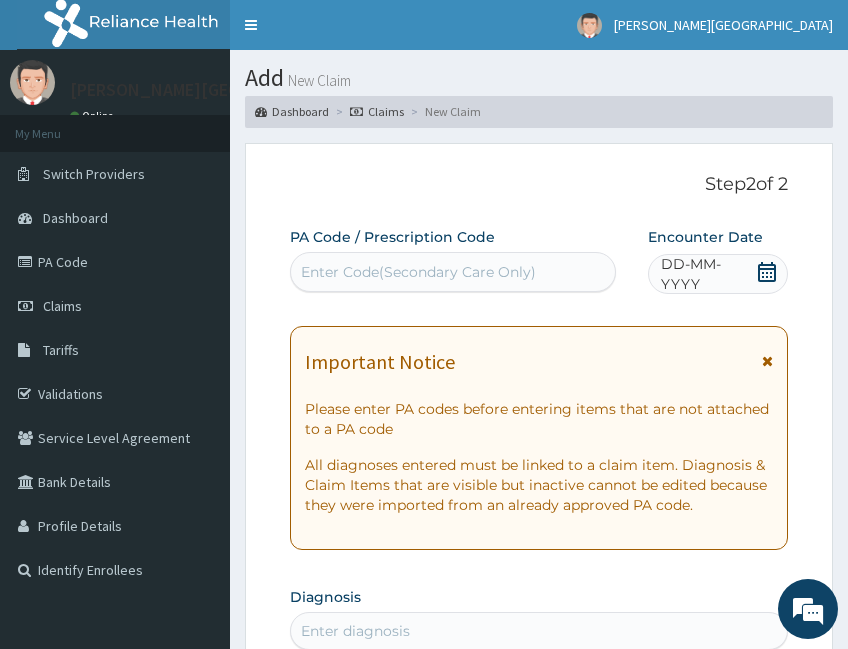 drag, startPoint x: 255, startPoint y: 35, endPoint x: 269, endPoint y: 47, distance: 18.439089 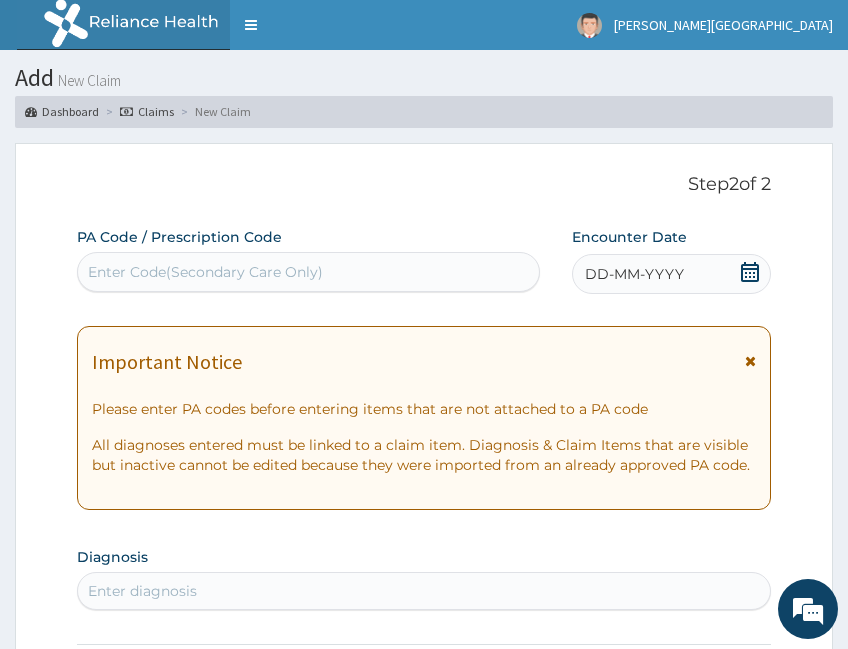 click 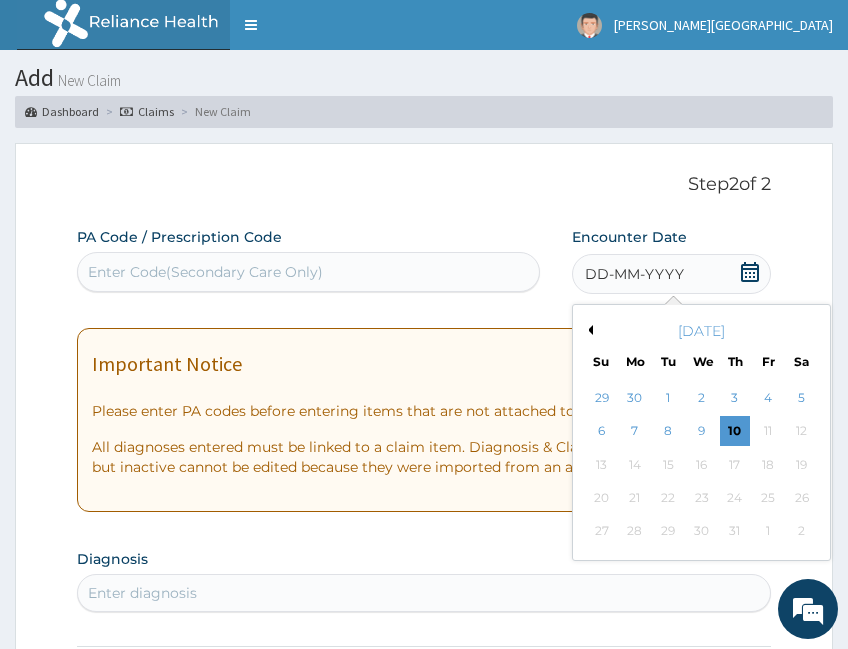 click on "July 2025" at bounding box center [701, 331] 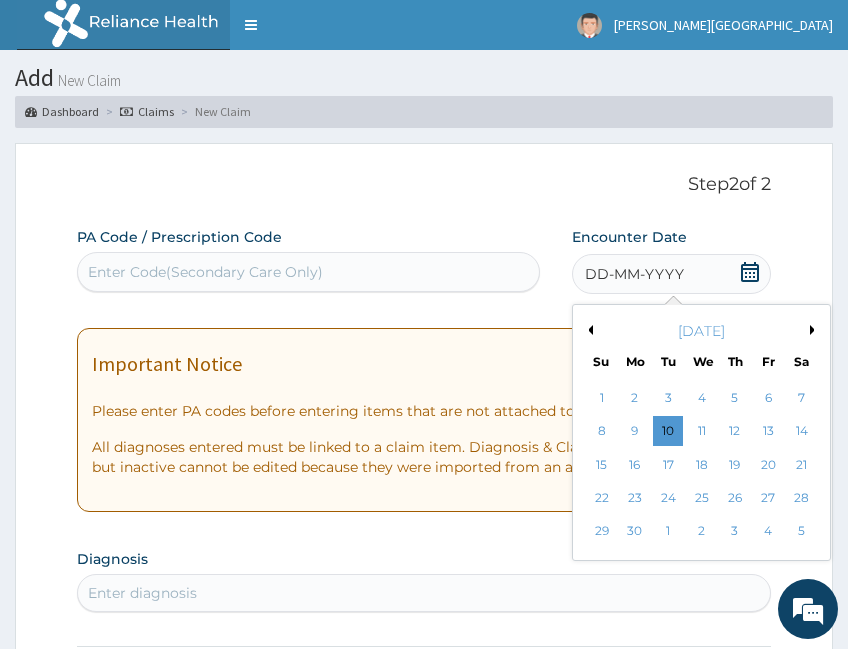 click on "6" at bounding box center (769, 398) 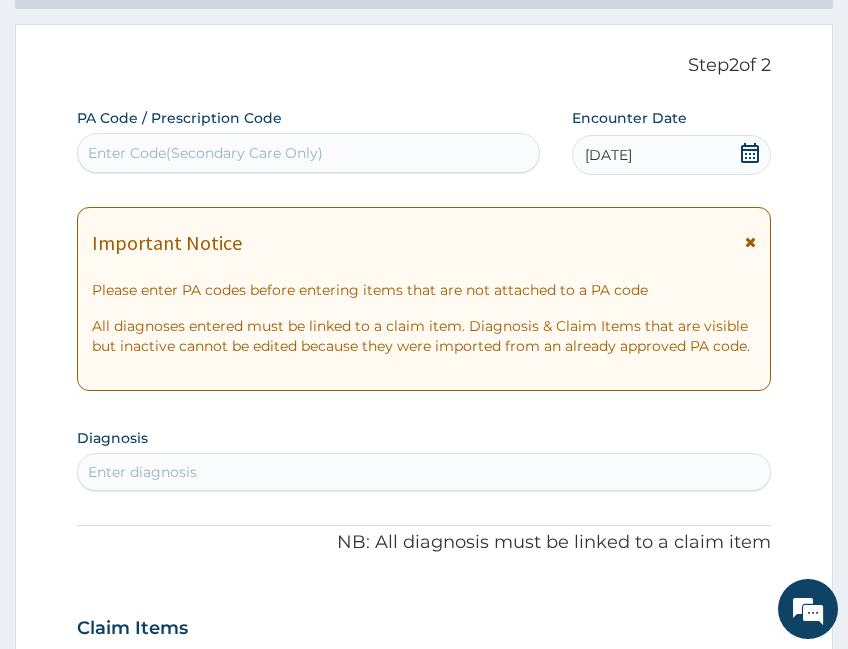 scroll, scrollTop: 167, scrollLeft: 0, axis: vertical 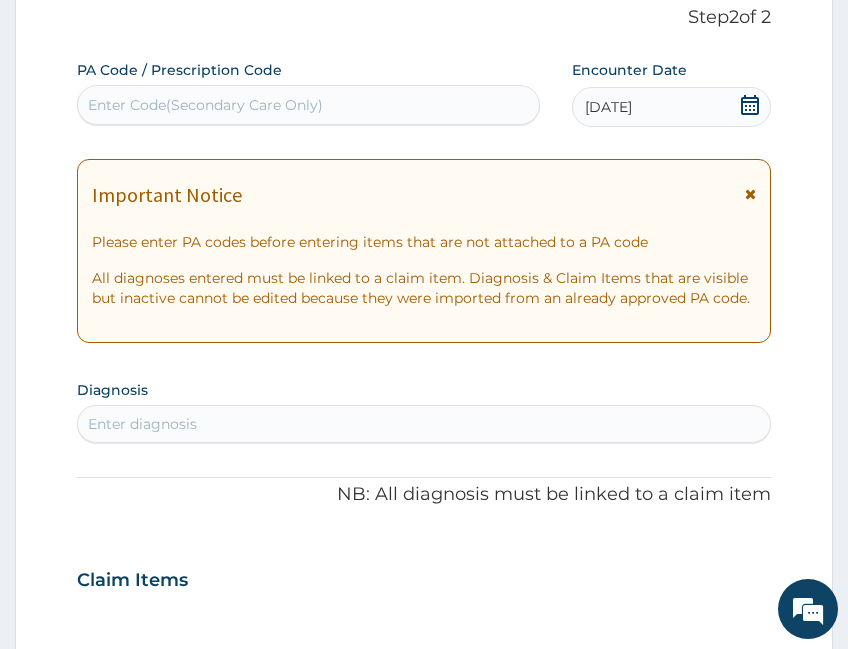 drag, startPoint x: 234, startPoint y: 412, endPoint x: 236, endPoint y: 425, distance: 13.152946 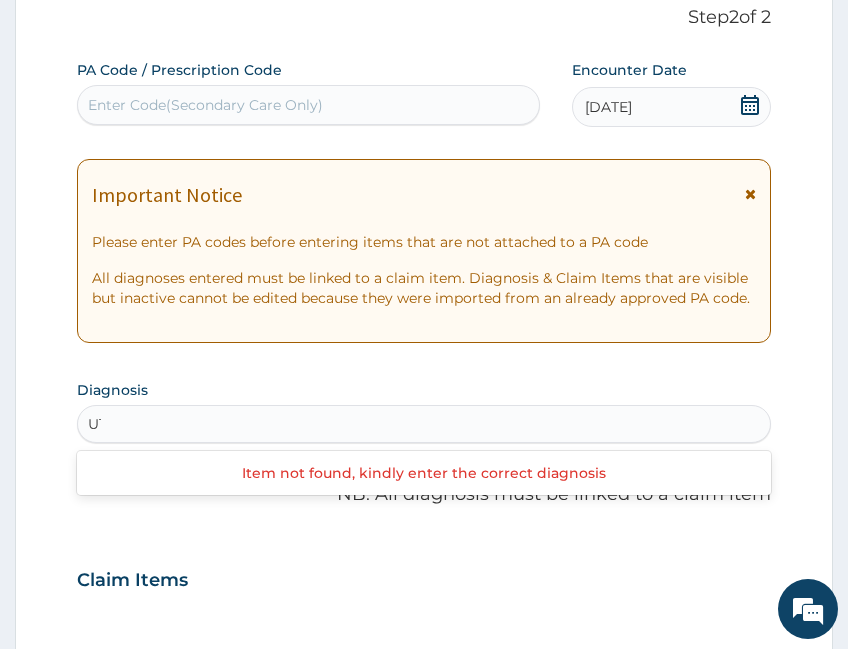 type on "UTI" 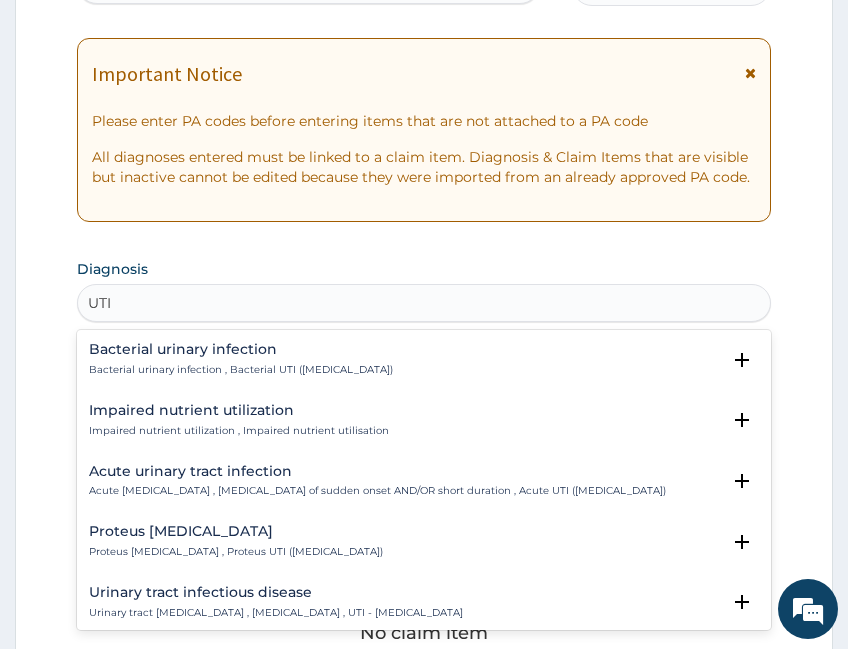 scroll, scrollTop: 333, scrollLeft: 0, axis: vertical 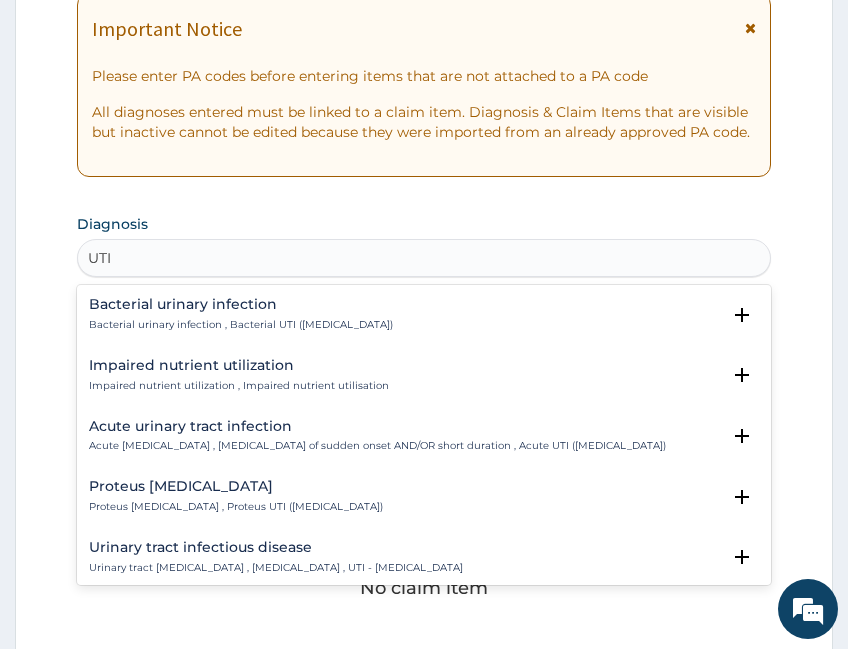 drag, startPoint x: 257, startPoint y: 308, endPoint x: 218, endPoint y: 458, distance: 154.98709 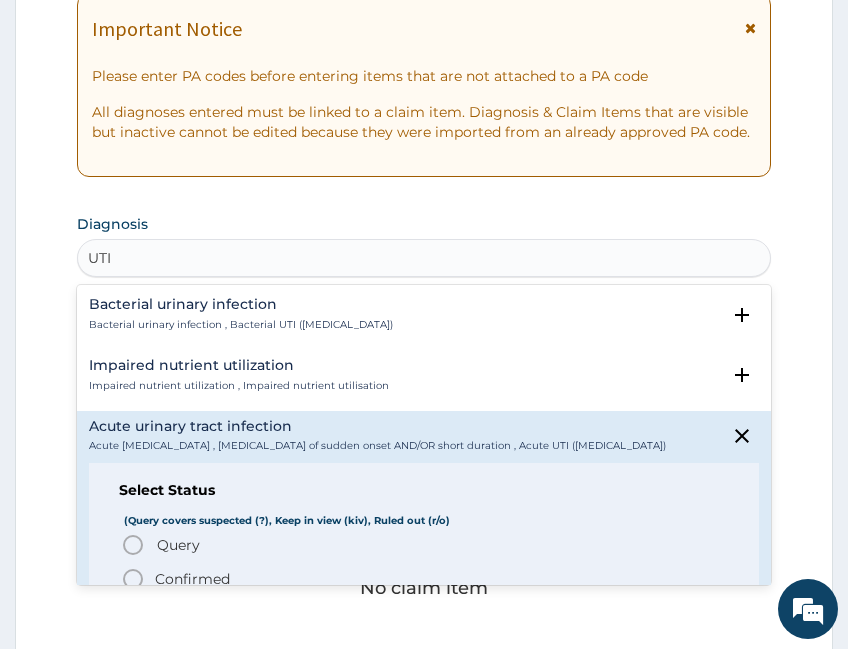 scroll, scrollTop: 167, scrollLeft: 0, axis: vertical 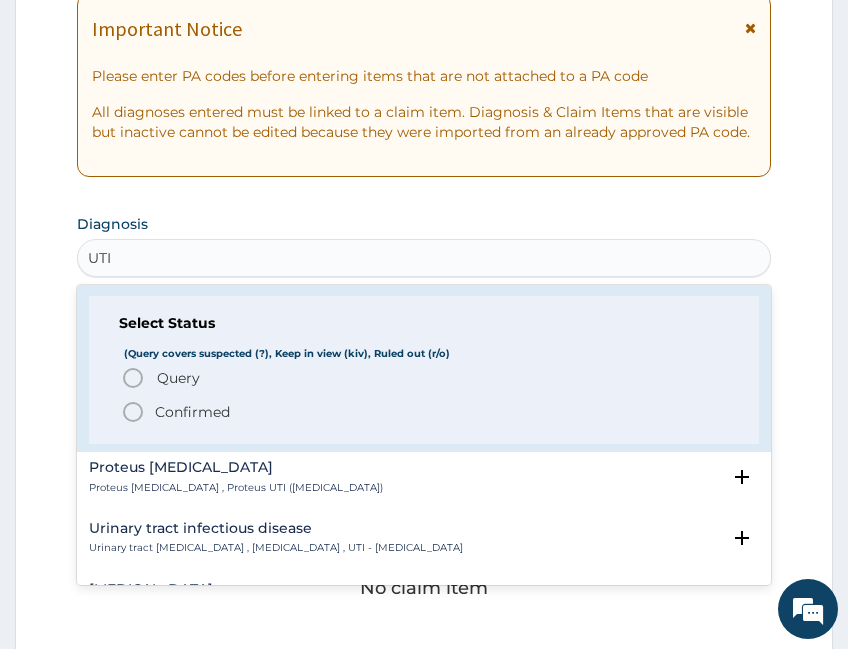 click on "Query" at bounding box center [178, 378] 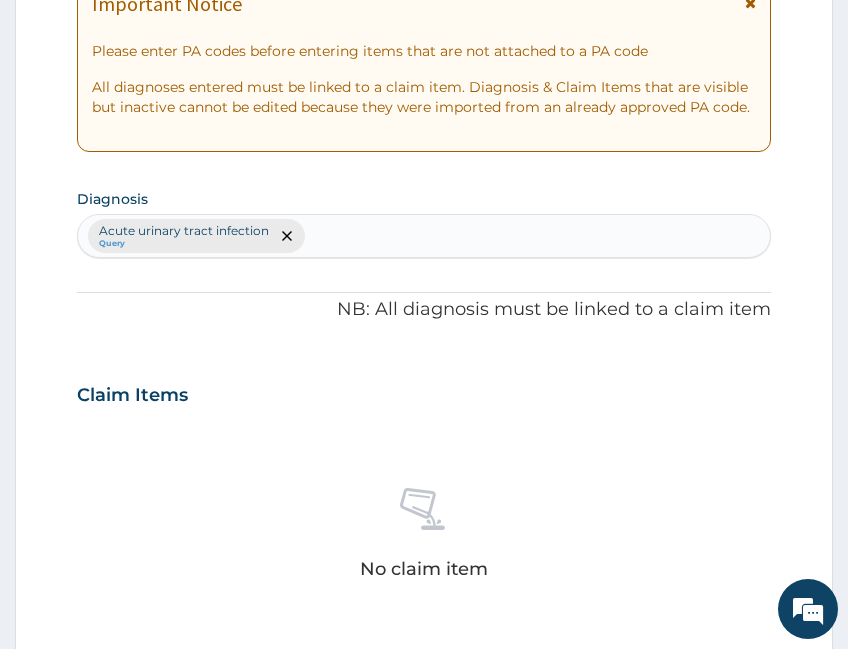 scroll, scrollTop: 849, scrollLeft: 0, axis: vertical 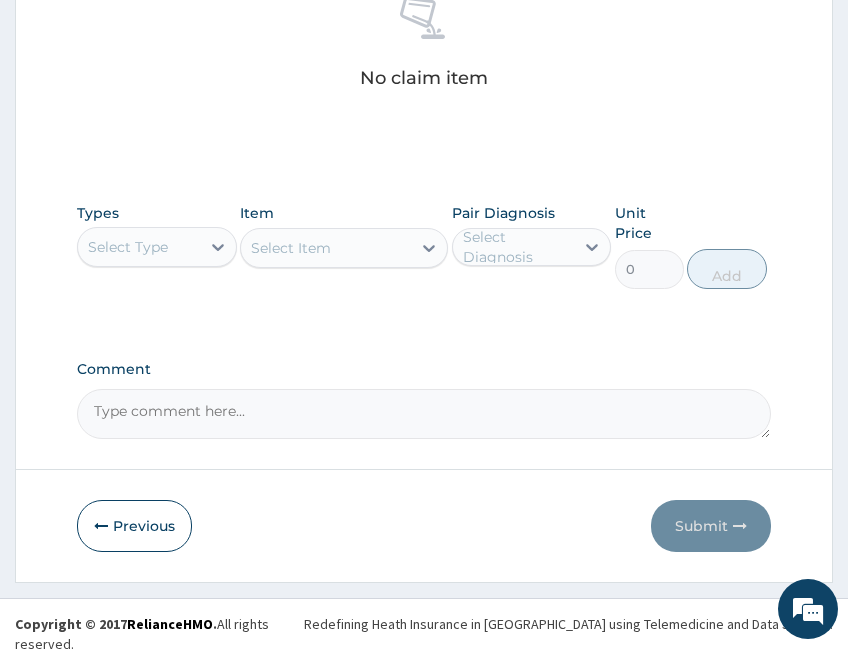 click at bounding box center (218, 247) 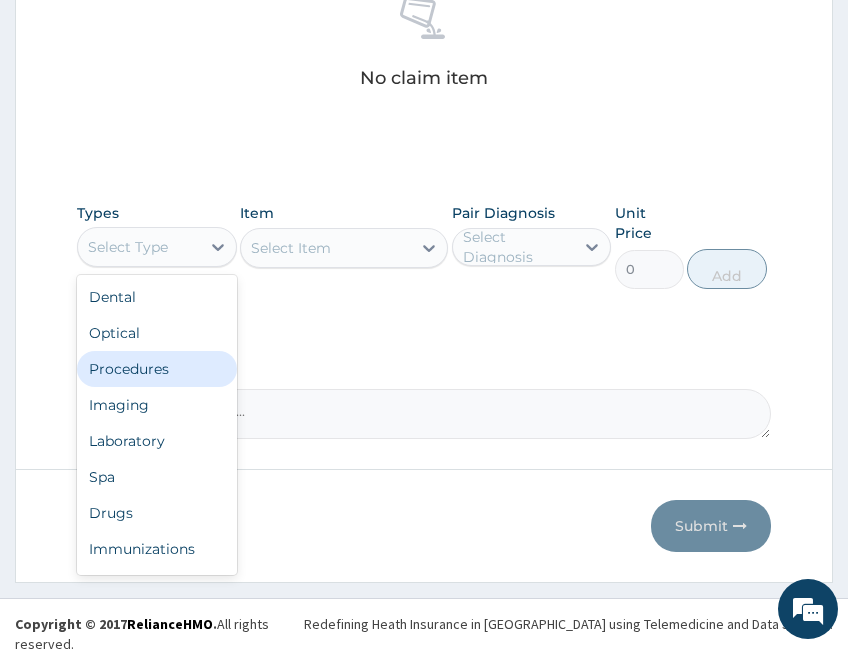 click on "Procedures" at bounding box center [157, 369] 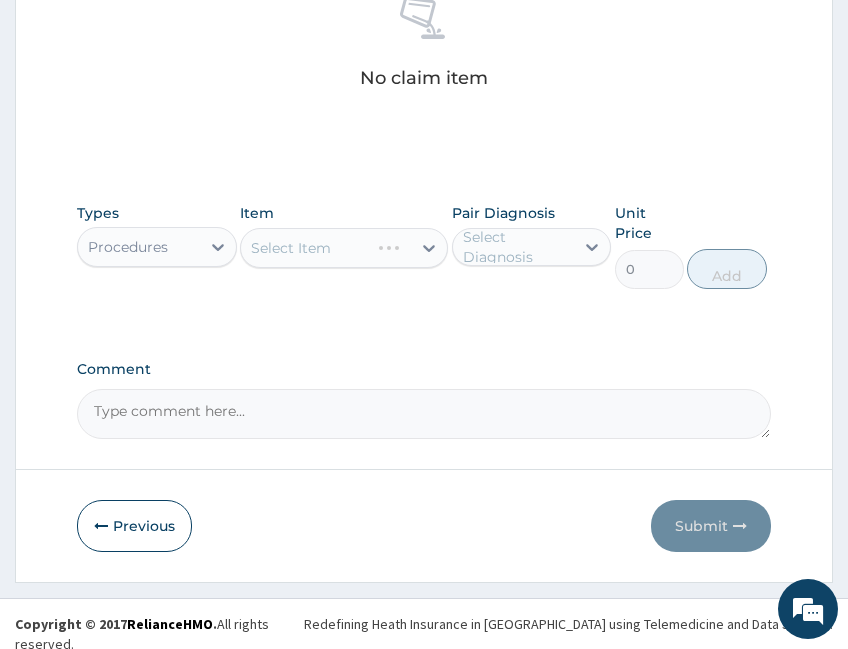 click on "Types option Procedures, selected.   Select is focused ,type to refine list, press Down to open the menu,  Procedures Item Select Item Pair Diagnosis Select Diagnosis Unit Price 0 Add" at bounding box center (424, 261) 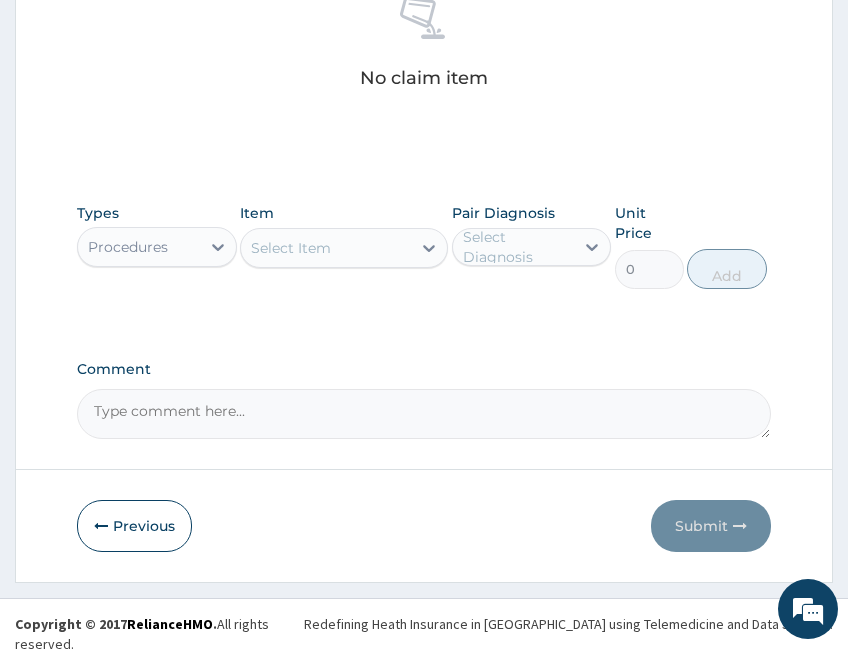click on "Select Item" at bounding box center (326, 248) 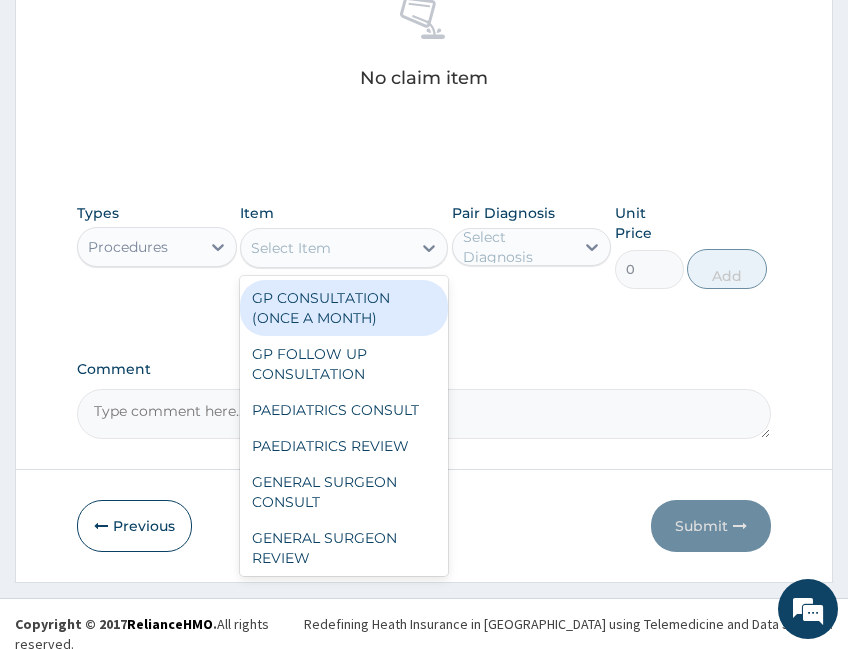 click on "GP CONSULTATION (ONCE A MONTH)" at bounding box center [344, 308] 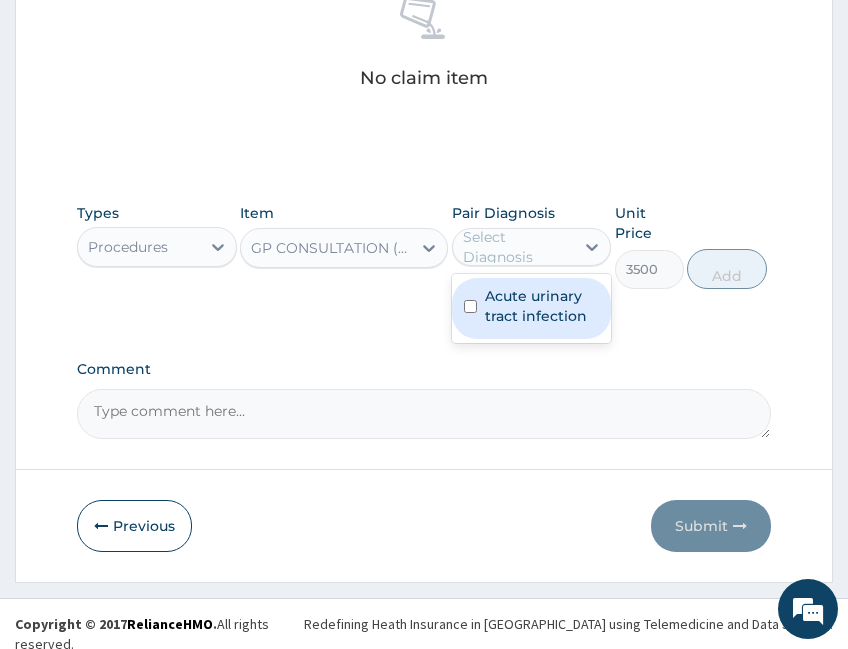 click on "Select Diagnosis" at bounding box center [518, 247] 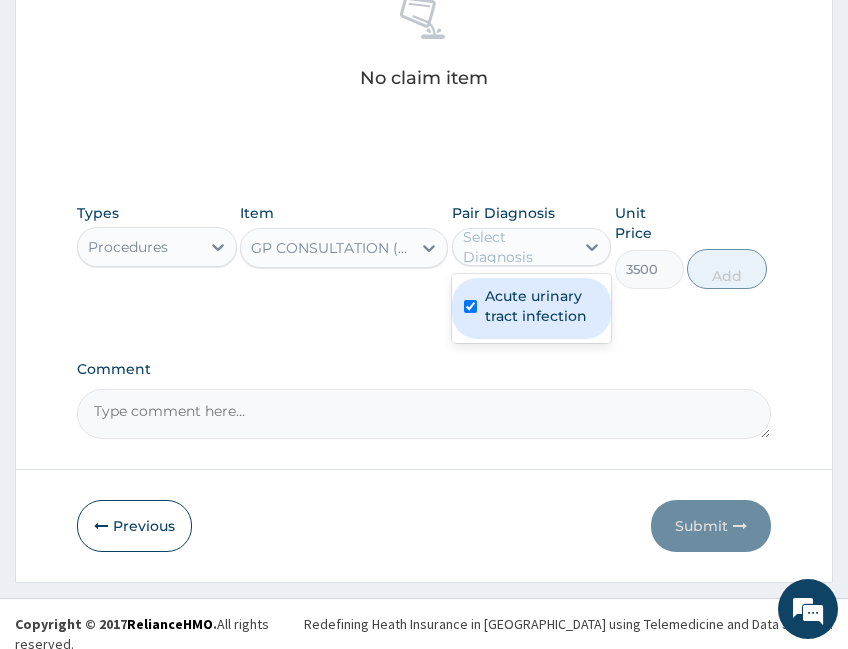 checkbox on "true" 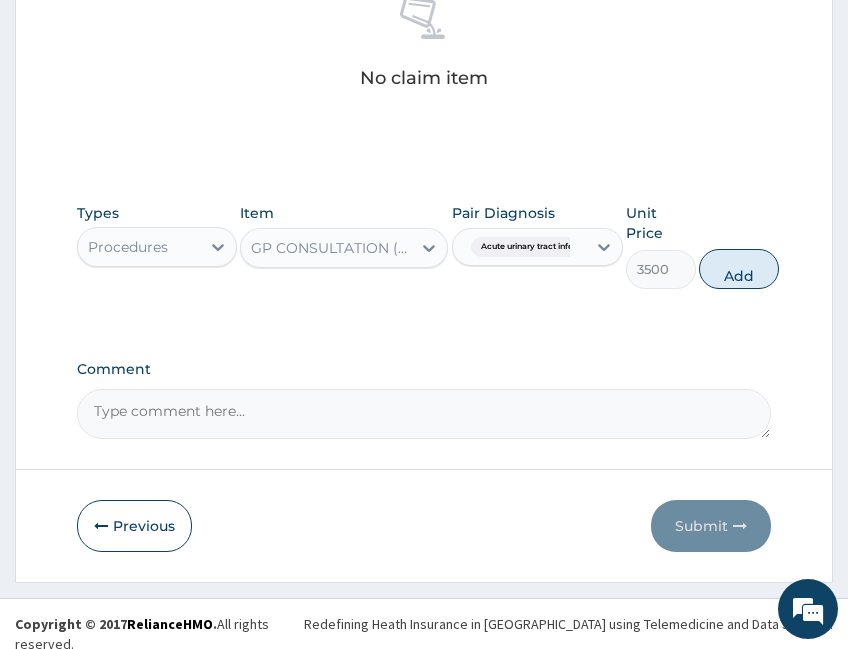 click on "Add" at bounding box center (739, 269) 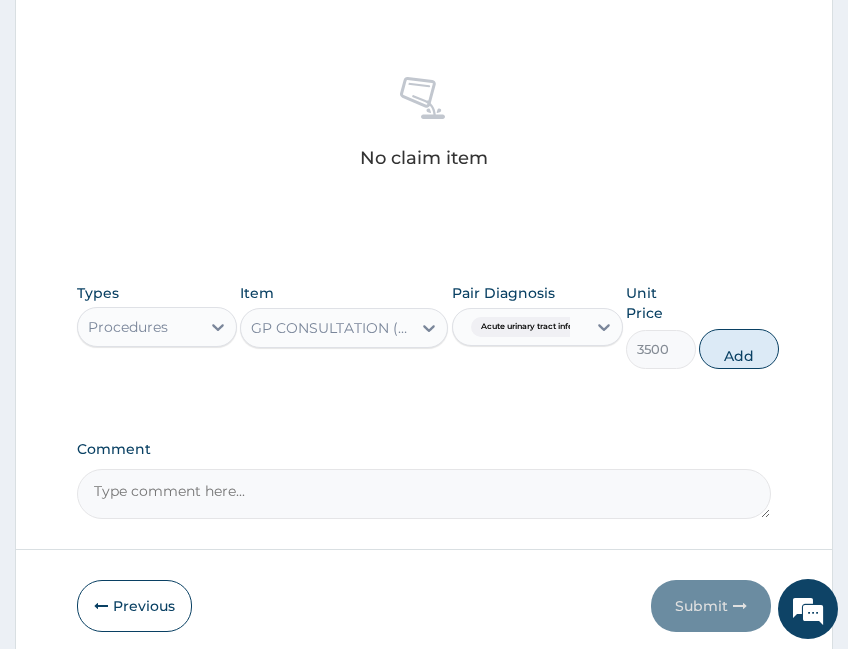 type on "0" 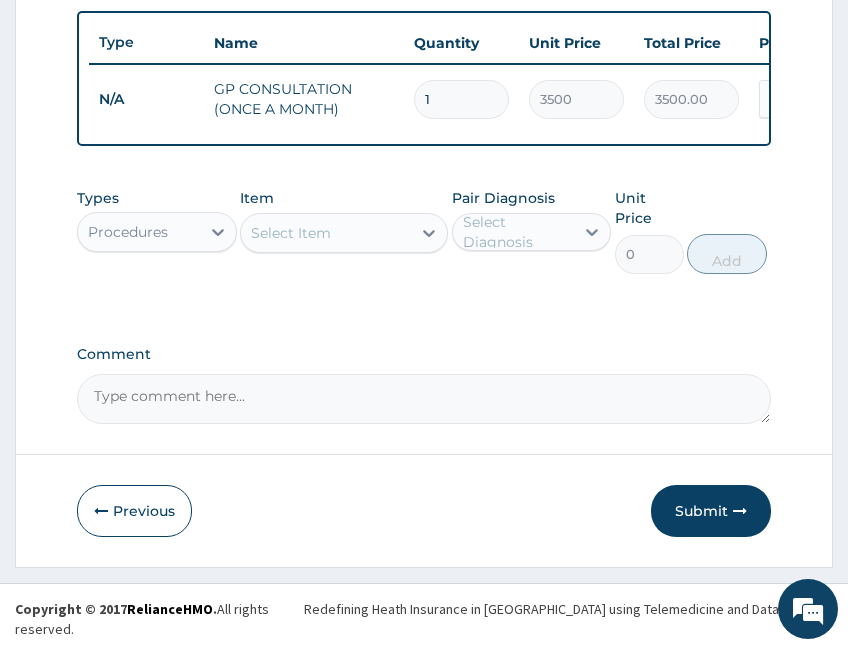 click on "Procedures" at bounding box center [139, 232] 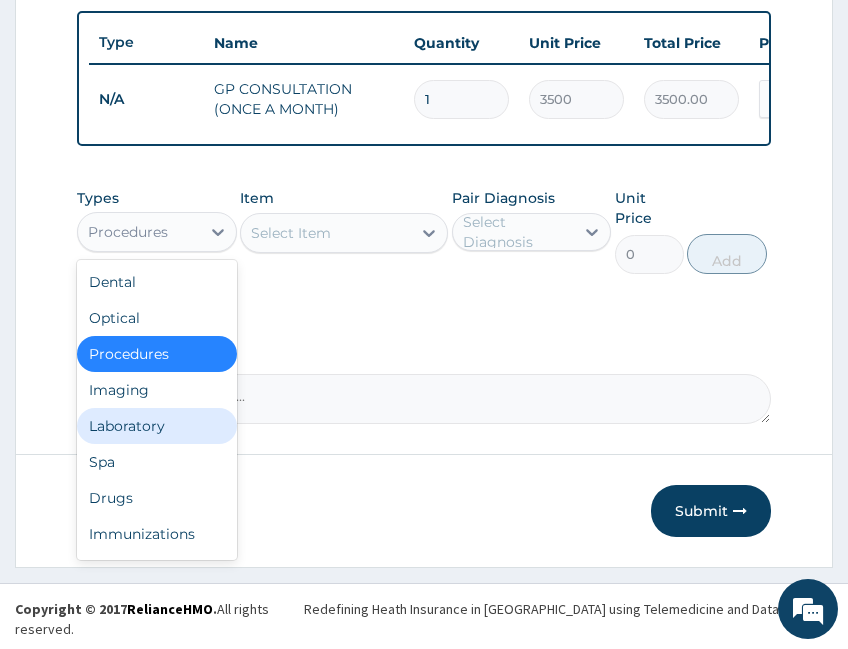 drag, startPoint x: 145, startPoint y: 439, endPoint x: 154, endPoint y: 429, distance: 13.453624 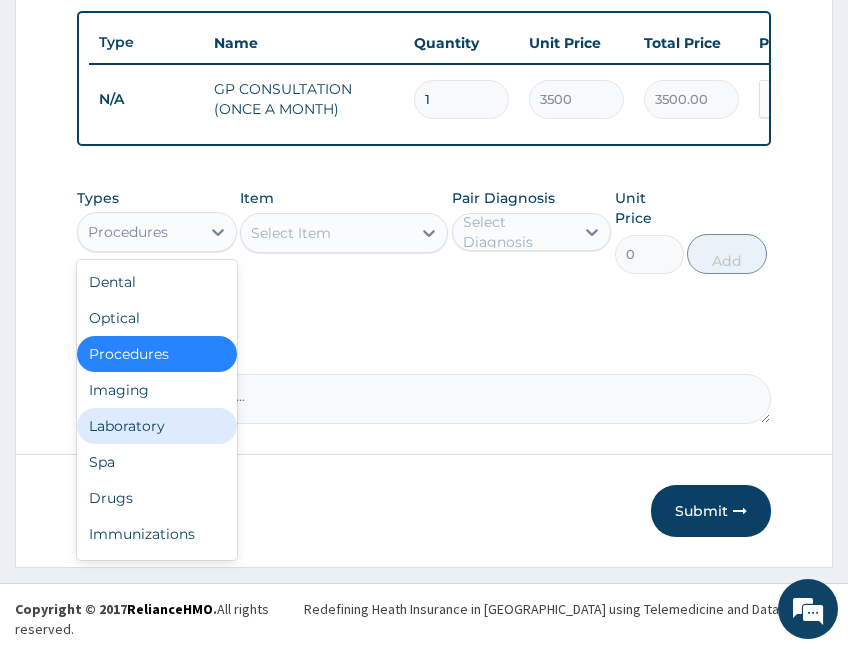 click on "Laboratory" at bounding box center [157, 426] 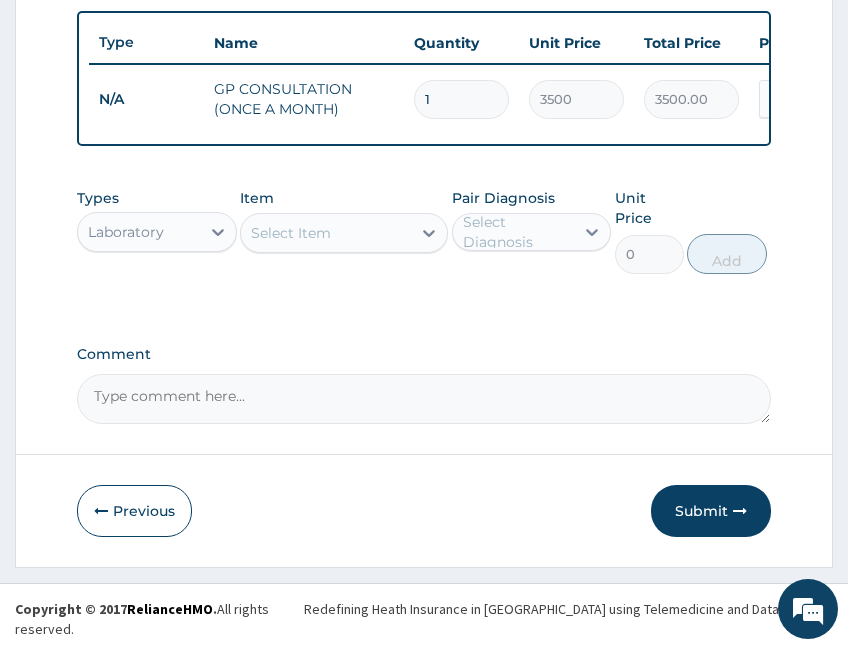 click on "Select Item" at bounding box center (291, 233) 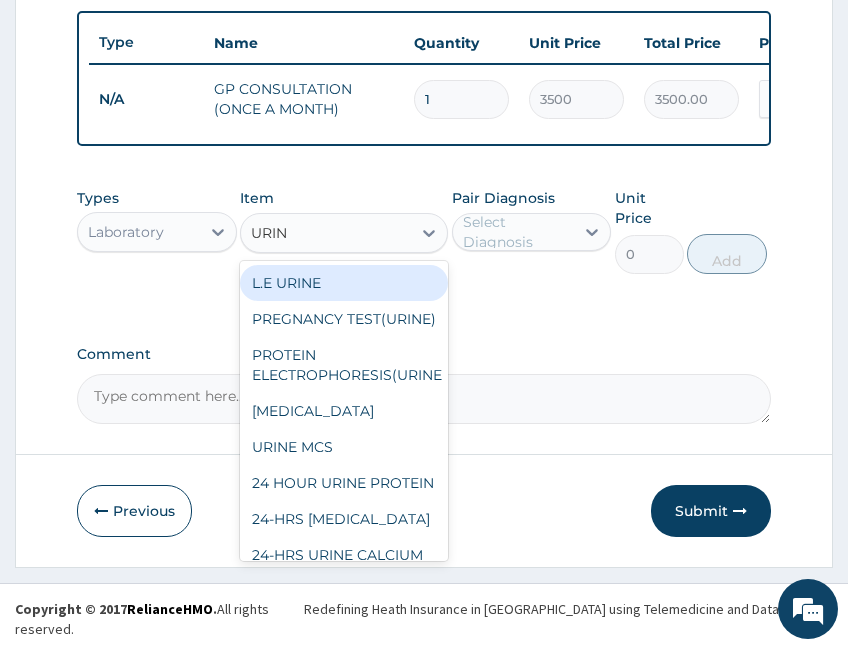 type on "URINA" 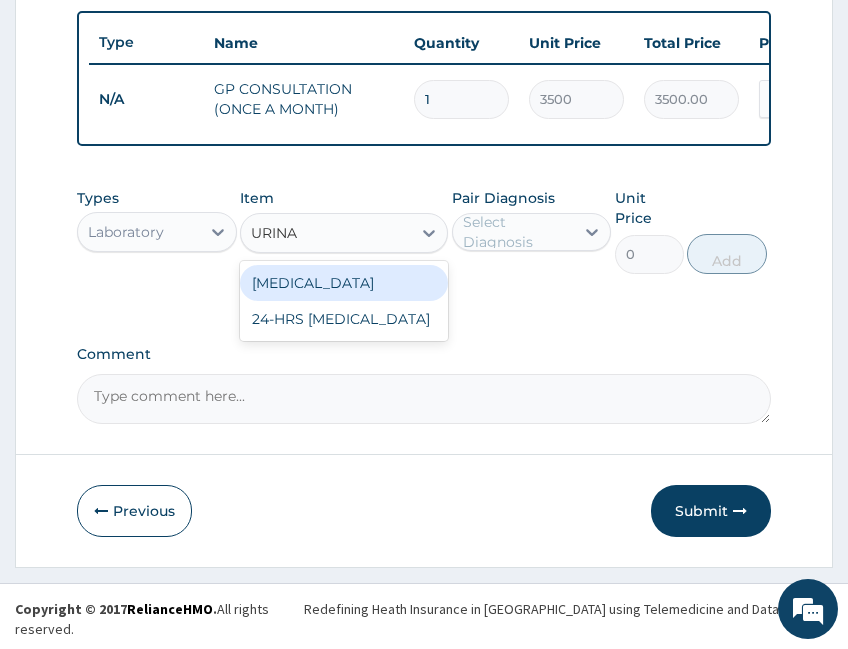 drag, startPoint x: 308, startPoint y: 291, endPoint x: 395, endPoint y: 275, distance: 88.45903 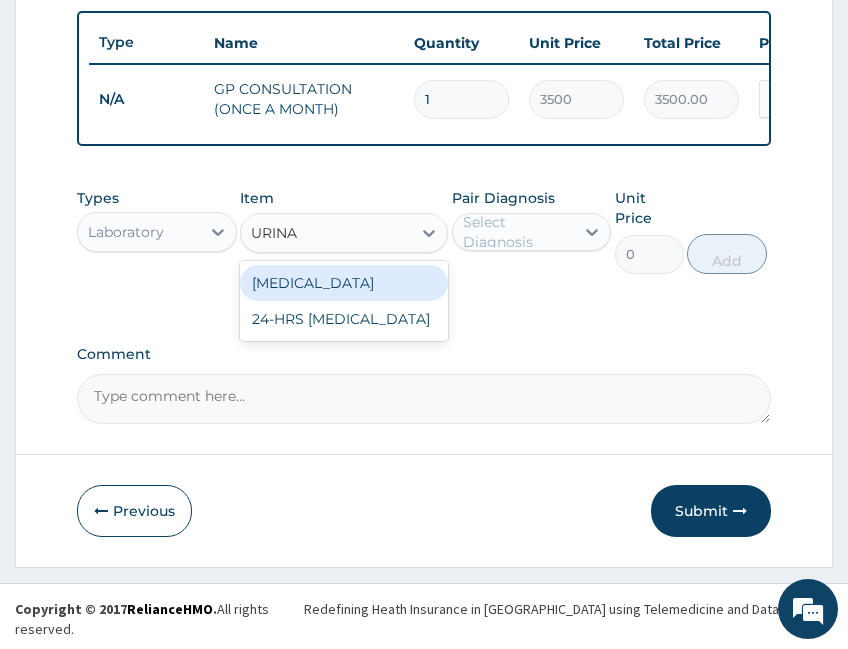 click on "URINALYSIS" at bounding box center (344, 283) 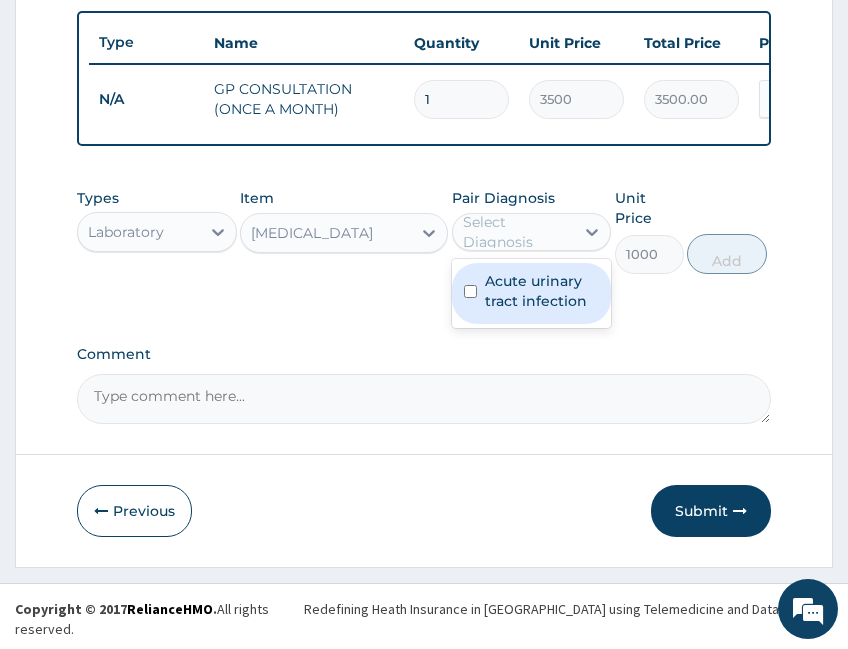 click on "Select Diagnosis" at bounding box center (518, 232) 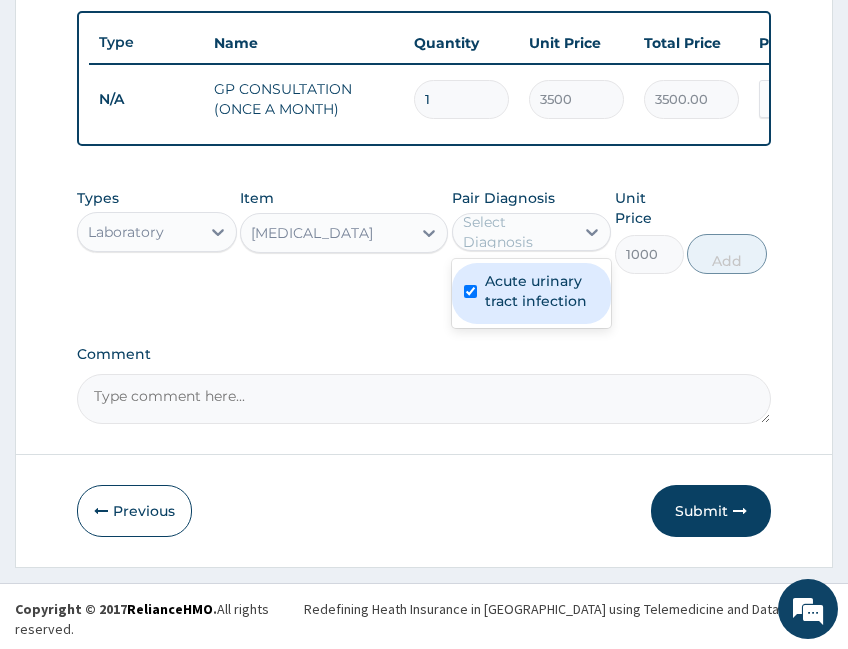 checkbox on "true" 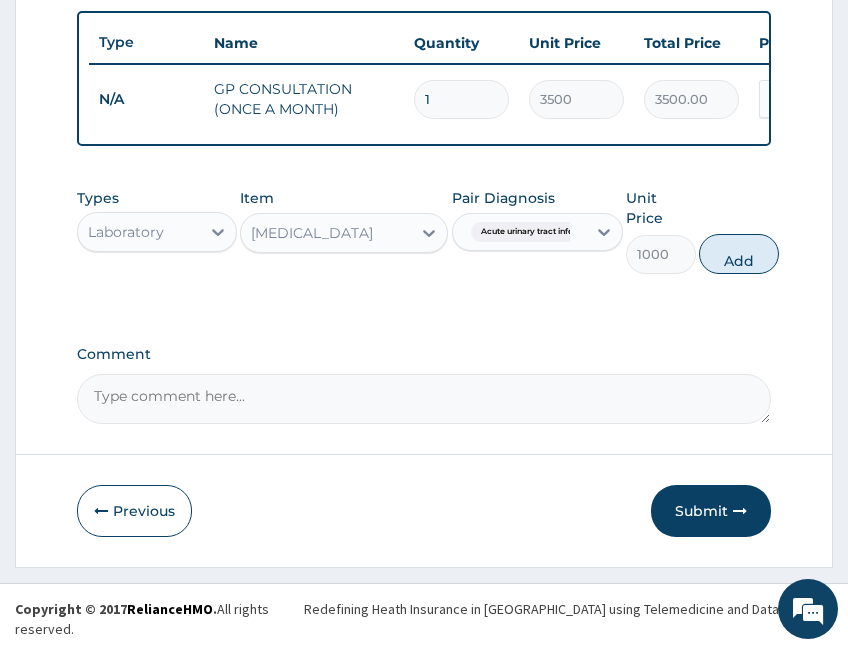 click on "Add" at bounding box center [739, 254] 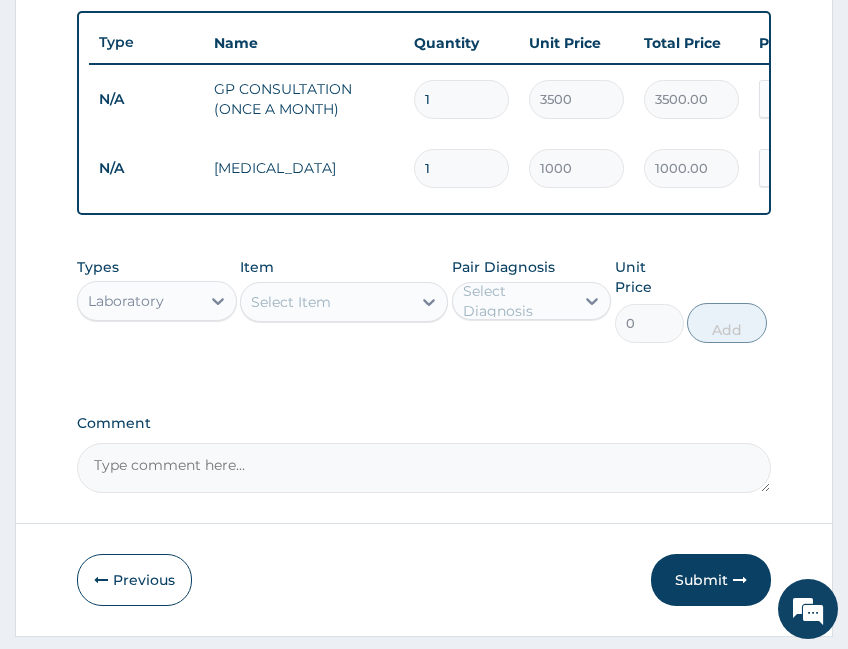 scroll, scrollTop: 838, scrollLeft: 0, axis: vertical 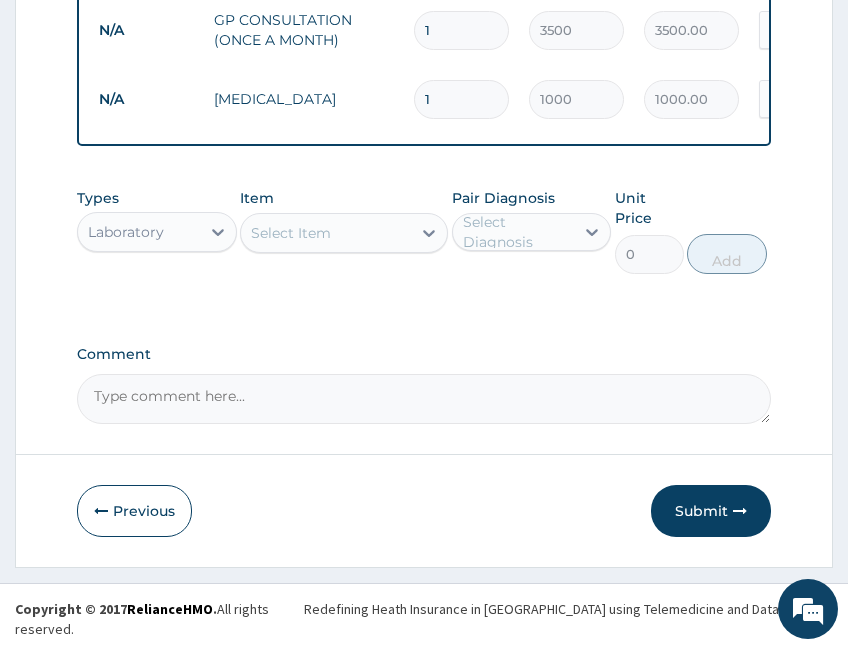 drag, startPoint x: 722, startPoint y: 527, endPoint x: 734, endPoint y: 530, distance: 12.369317 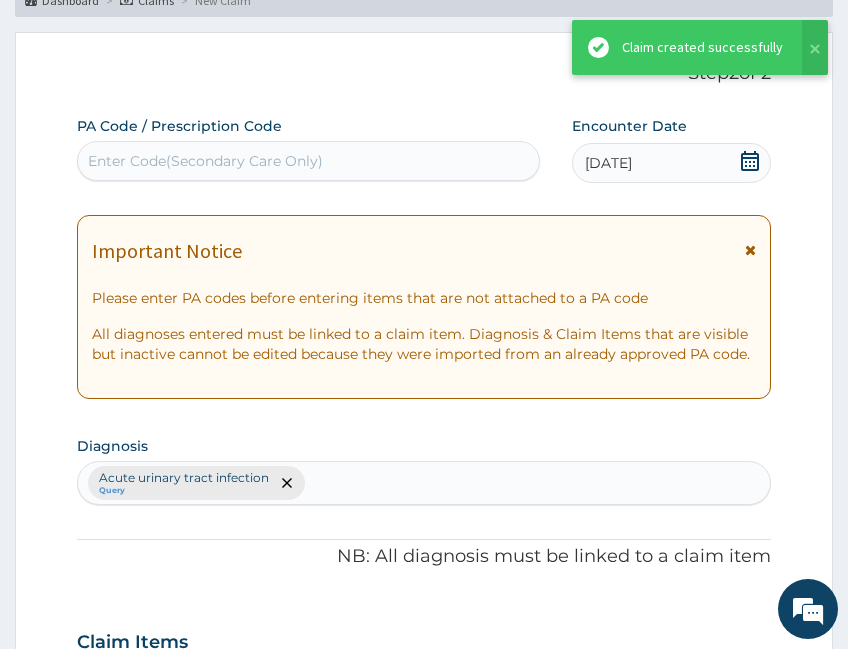 scroll, scrollTop: 838, scrollLeft: 0, axis: vertical 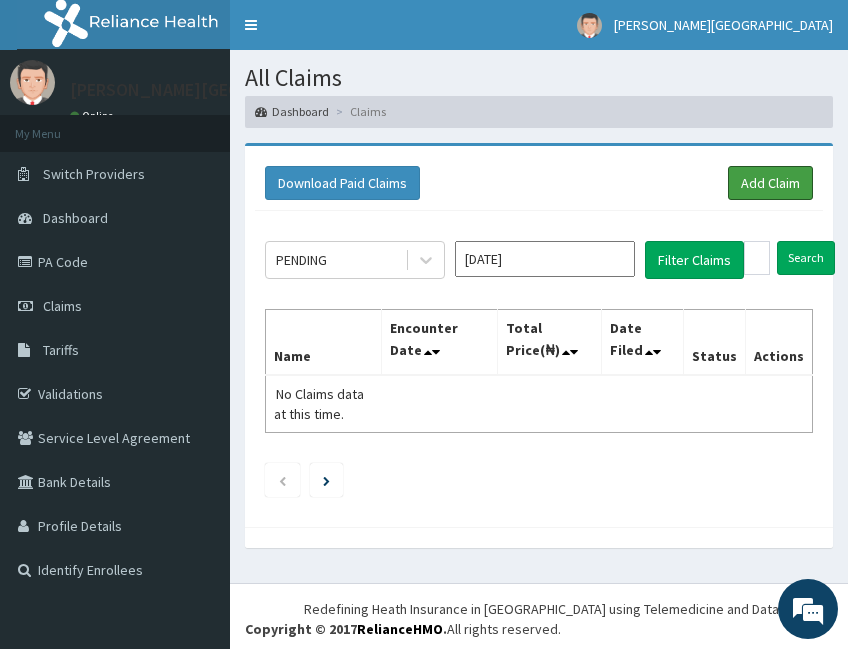 click on "Add Claim" at bounding box center [770, 183] 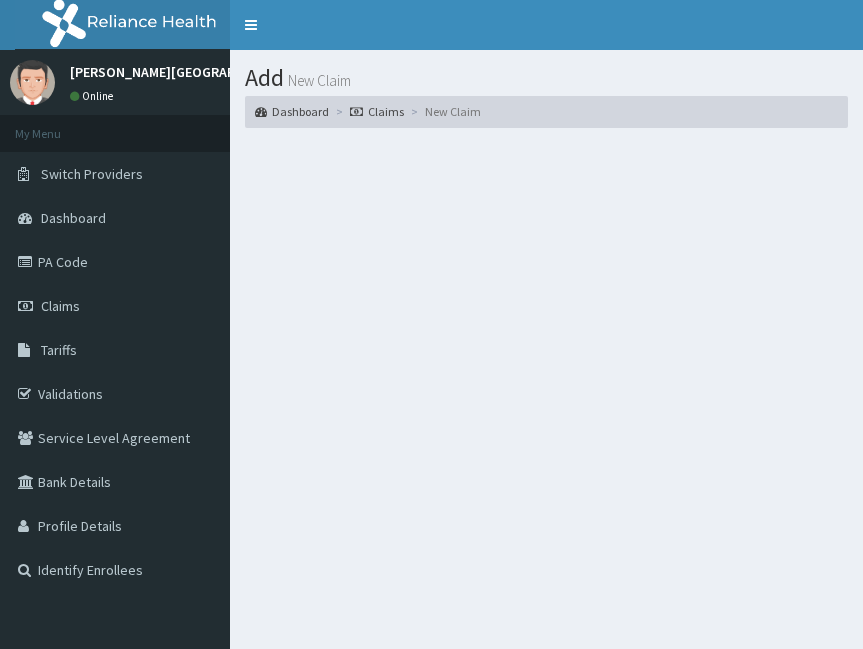 scroll, scrollTop: 0, scrollLeft: 0, axis: both 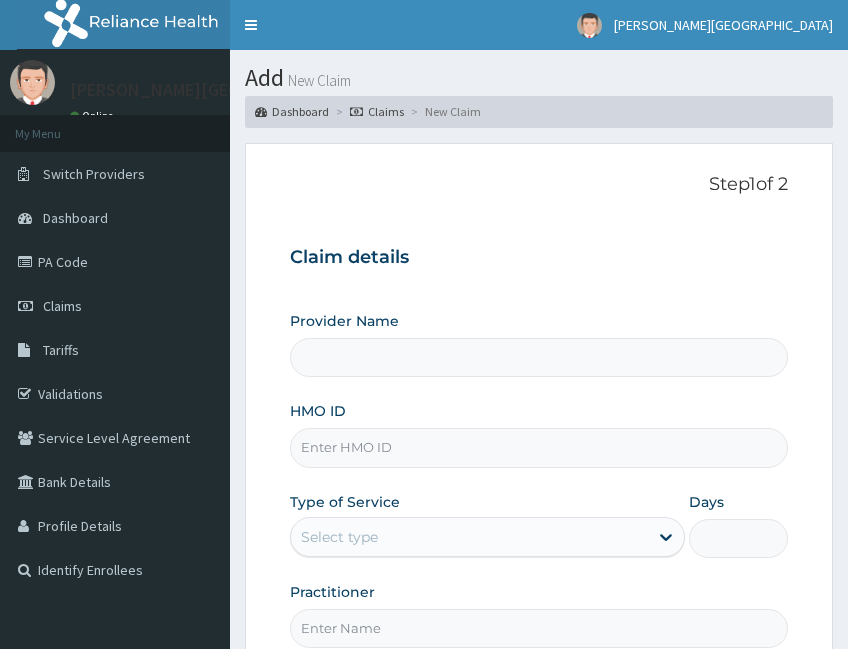 type on "[PERSON_NAME][GEOGRAPHIC_DATA]" 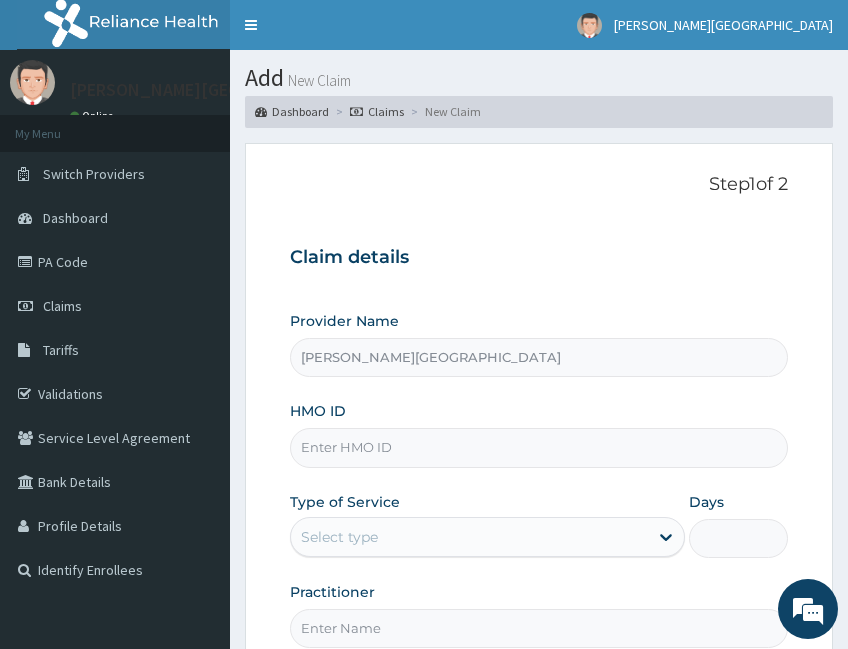 scroll, scrollTop: 0, scrollLeft: 0, axis: both 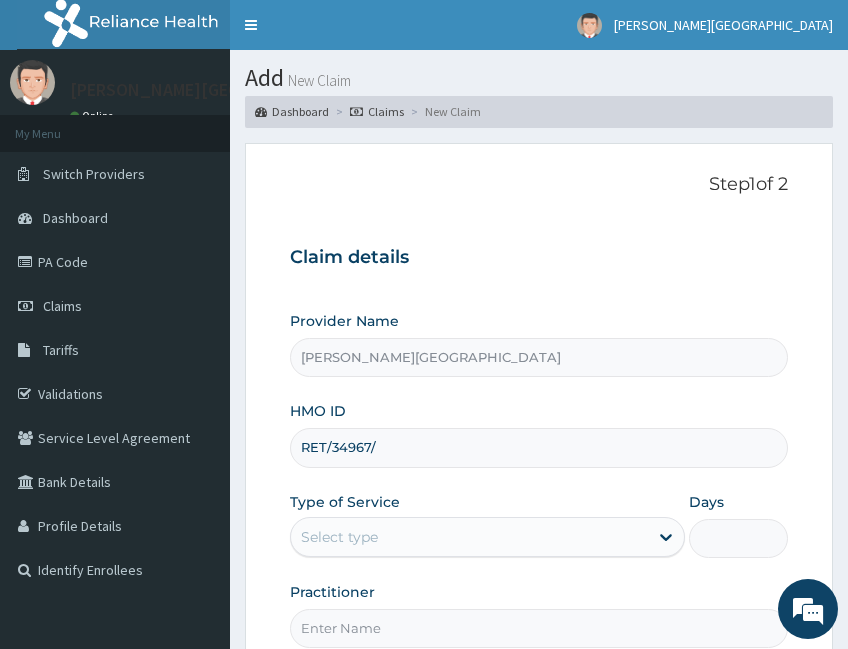 type on "RET/34967/A" 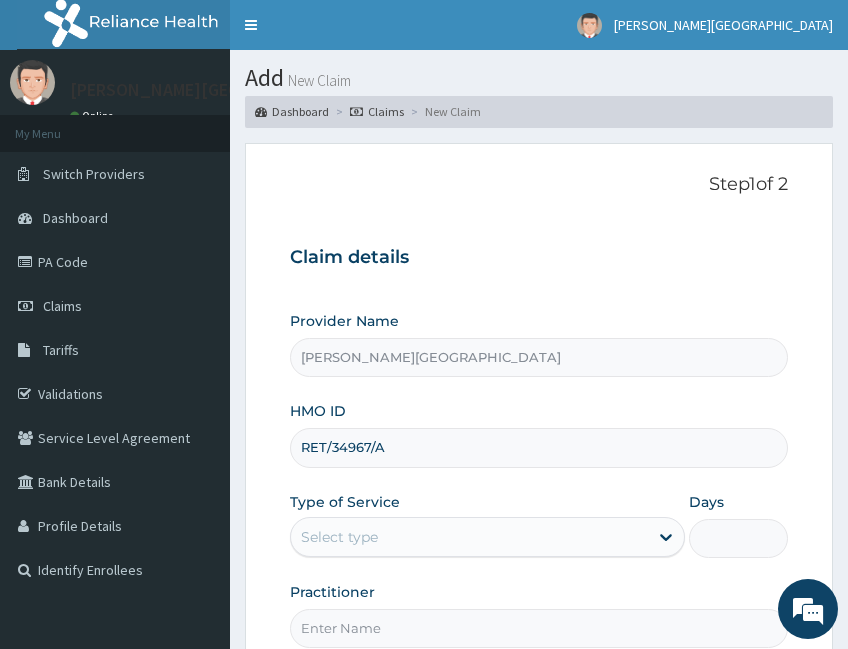 scroll, scrollTop: 167, scrollLeft: 0, axis: vertical 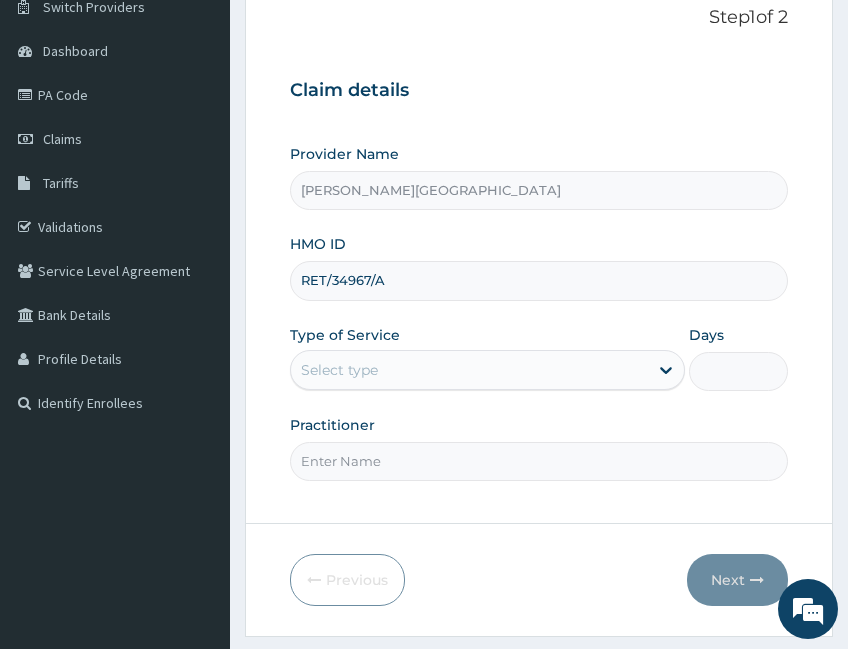 click on "Select type" at bounding box center (469, 370) 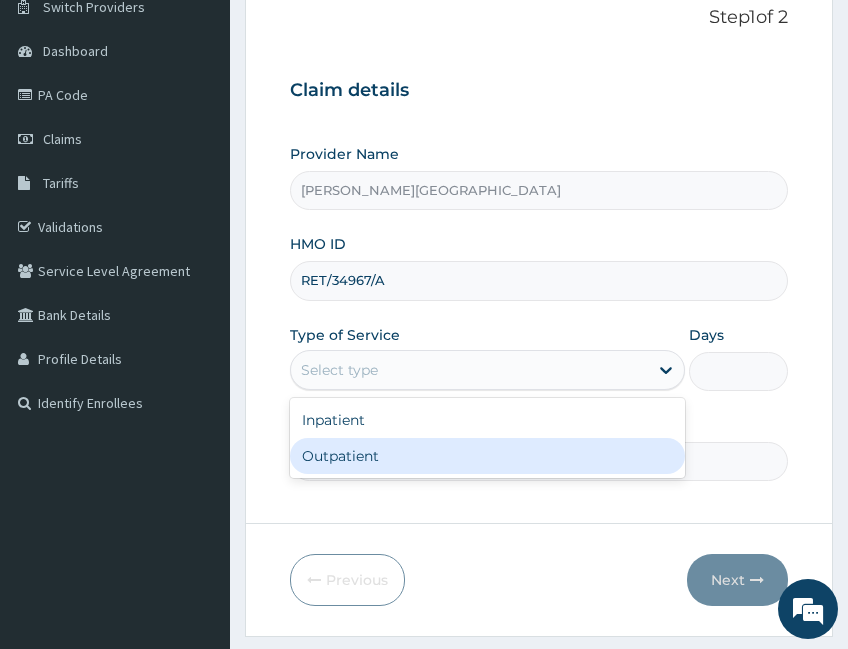 click on "Outpatient" at bounding box center [487, 456] 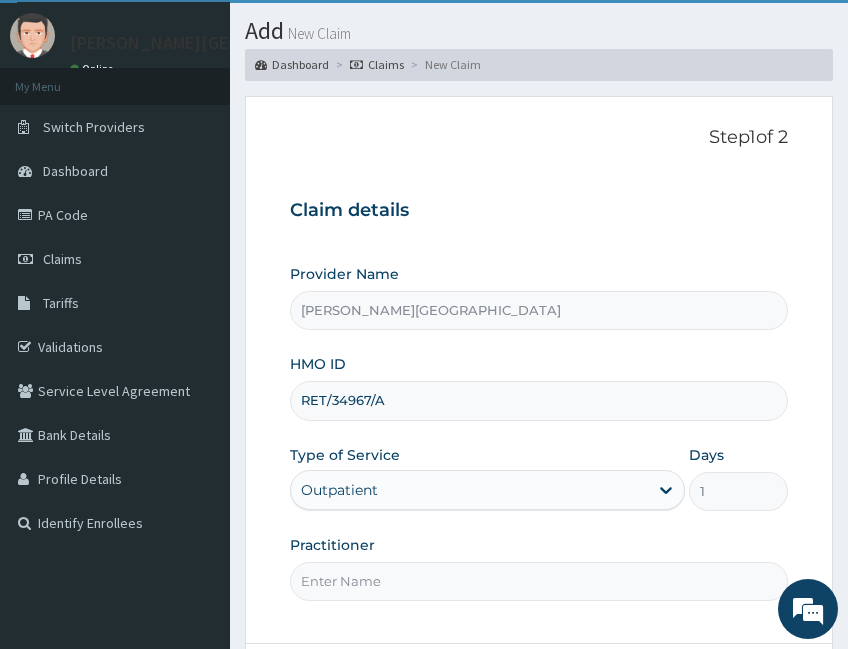 scroll, scrollTop: 0, scrollLeft: 0, axis: both 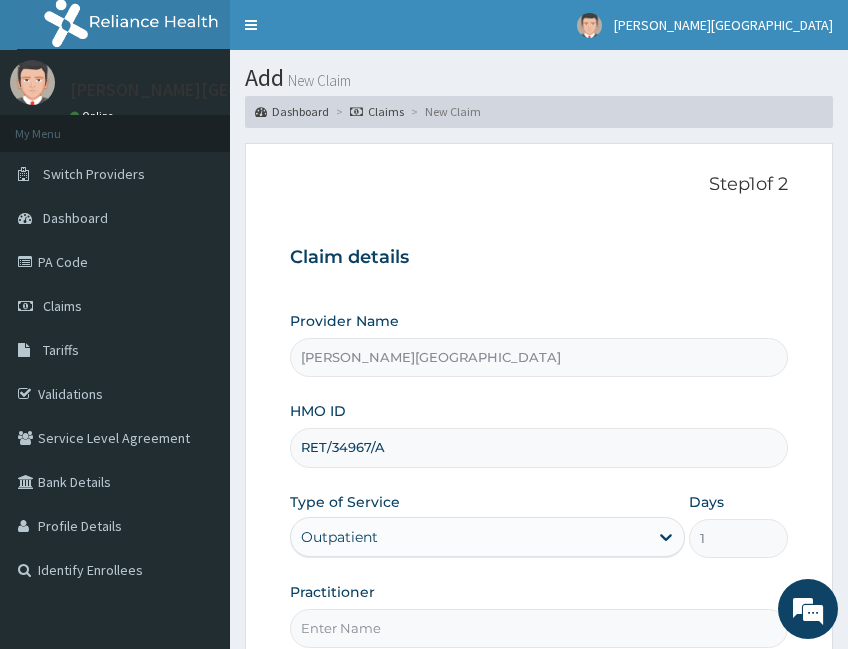click on "Toggle navigation" at bounding box center (251, 25) 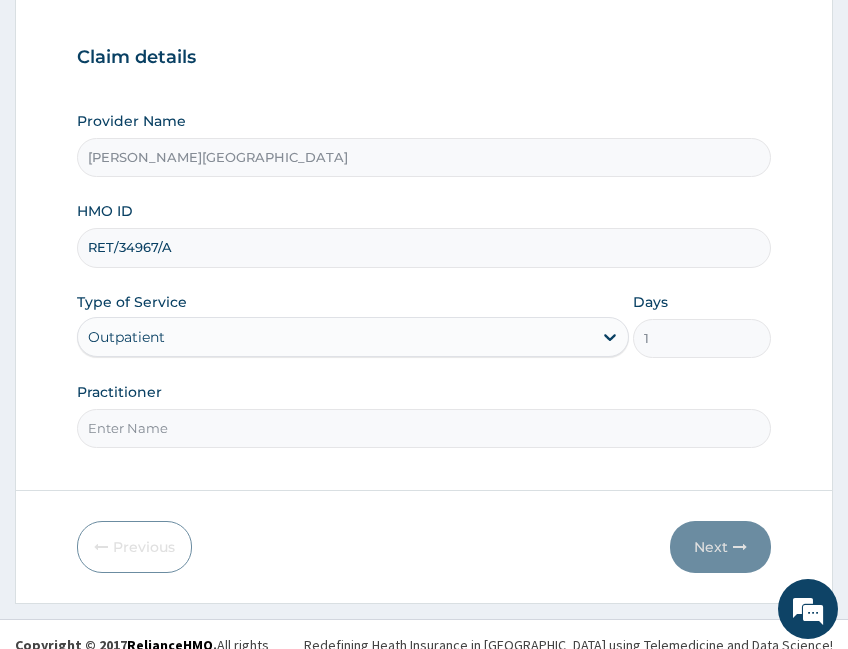 scroll, scrollTop: 221, scrollLeft: 0, axis: vertical 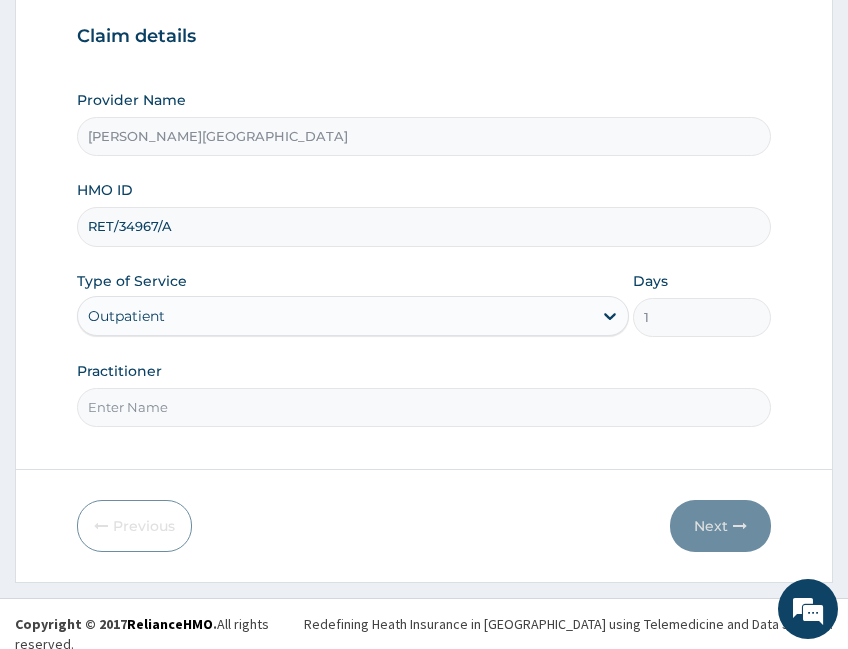 click on "Practitioner" at bounding box center [424, 407] 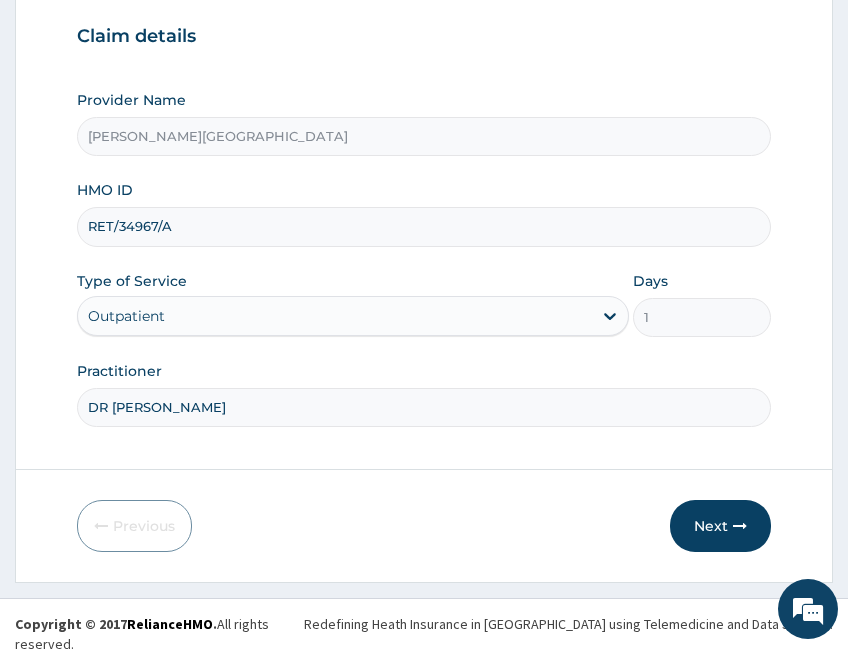 type on "DR [PERSON_NAME]" 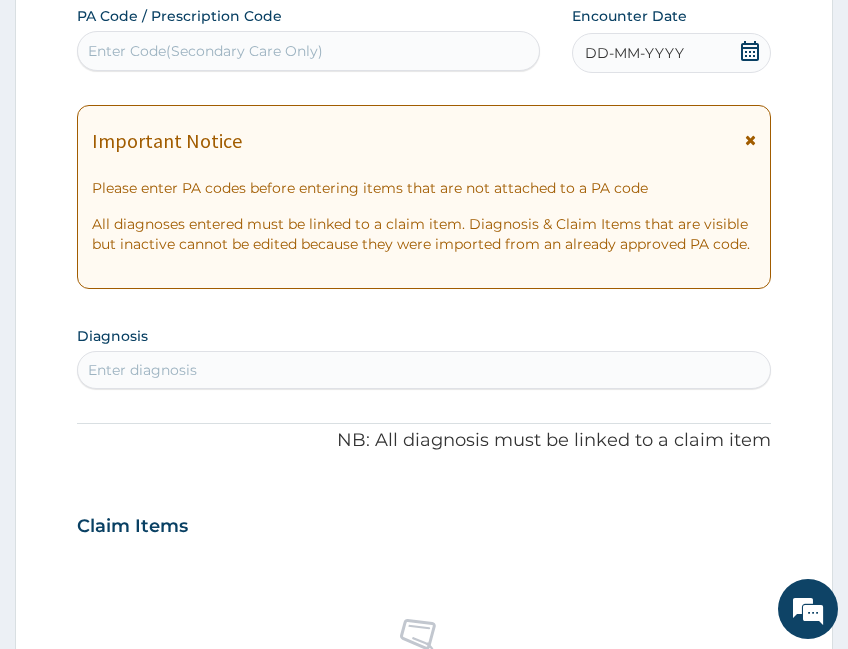 click 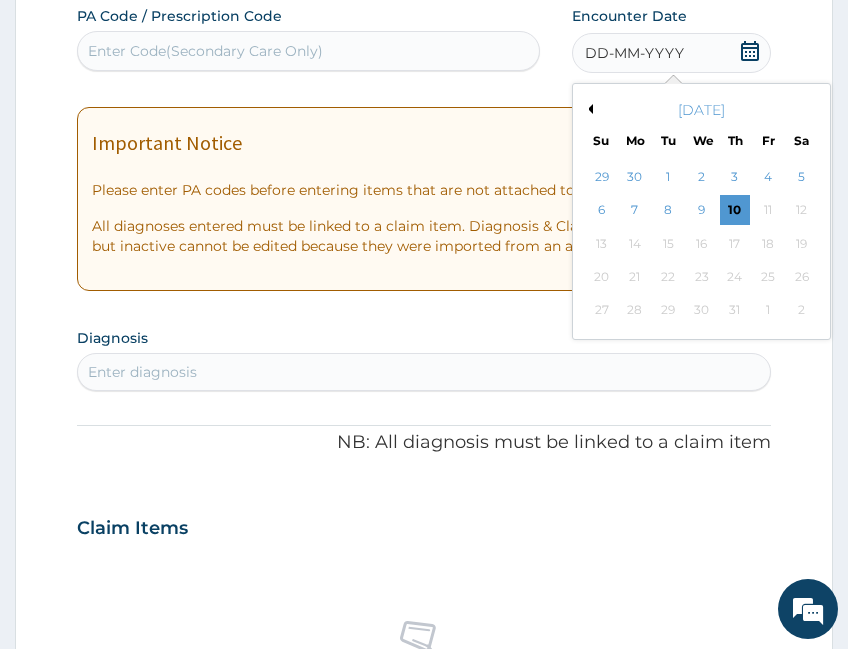 click on "Previous Month" at bounding box center (588, 109) 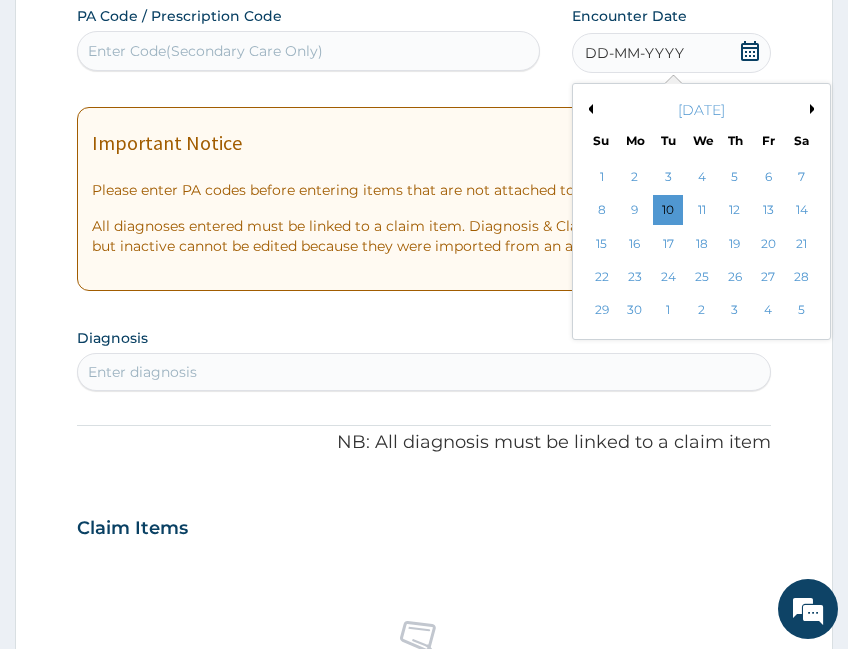 click on "3" at bounding box center (669, 177) 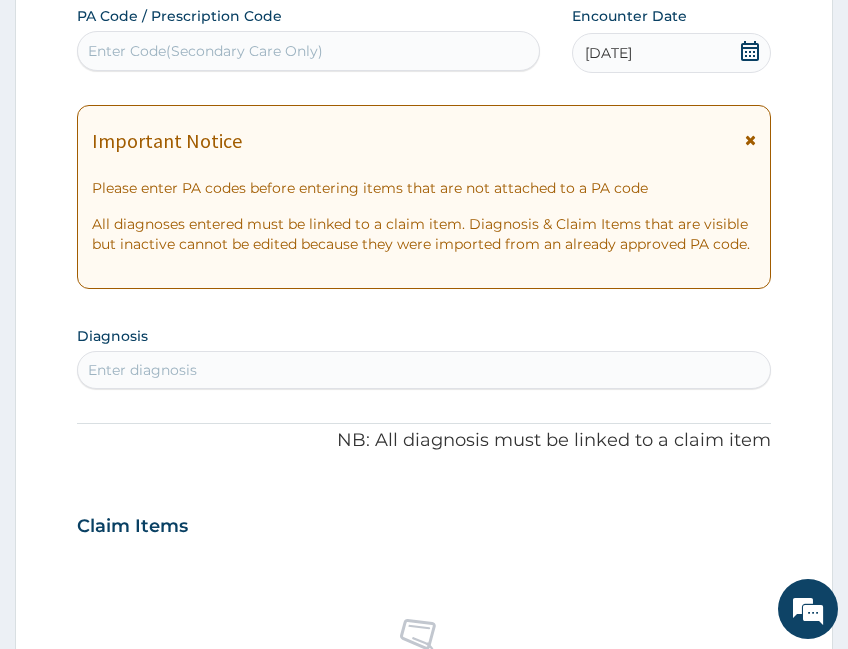 click on "Enter diagnosis" at bounding box center [424, 370] 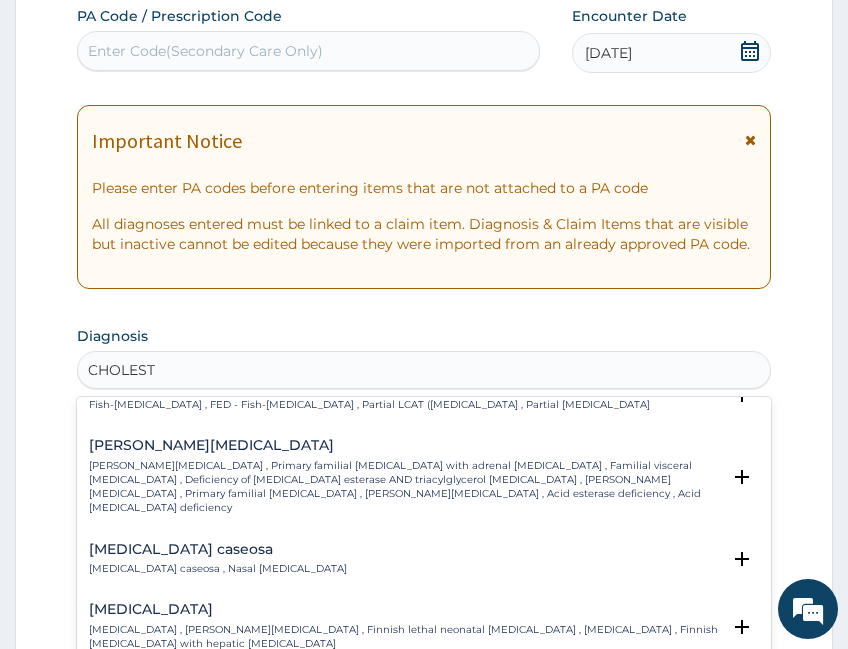 scroll, scrollTop: 333, scrollLeft: 0, axis: vertical 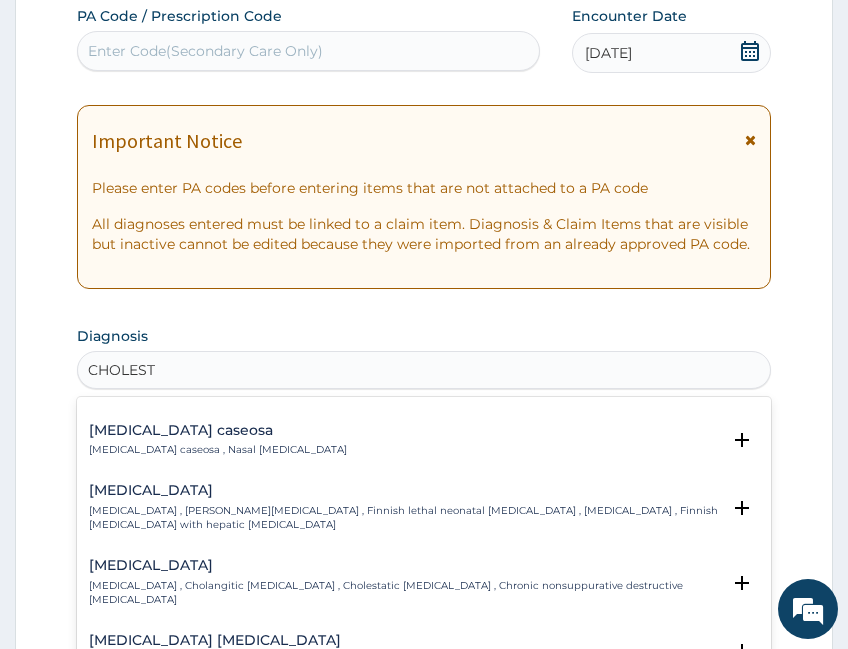 type on "CHOLEST" 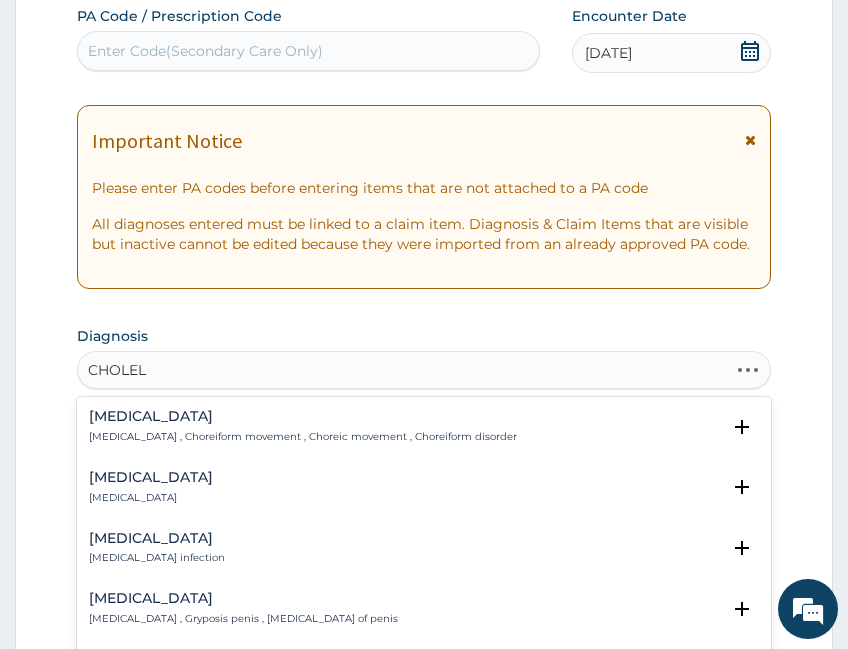 type on "CHOLELI" 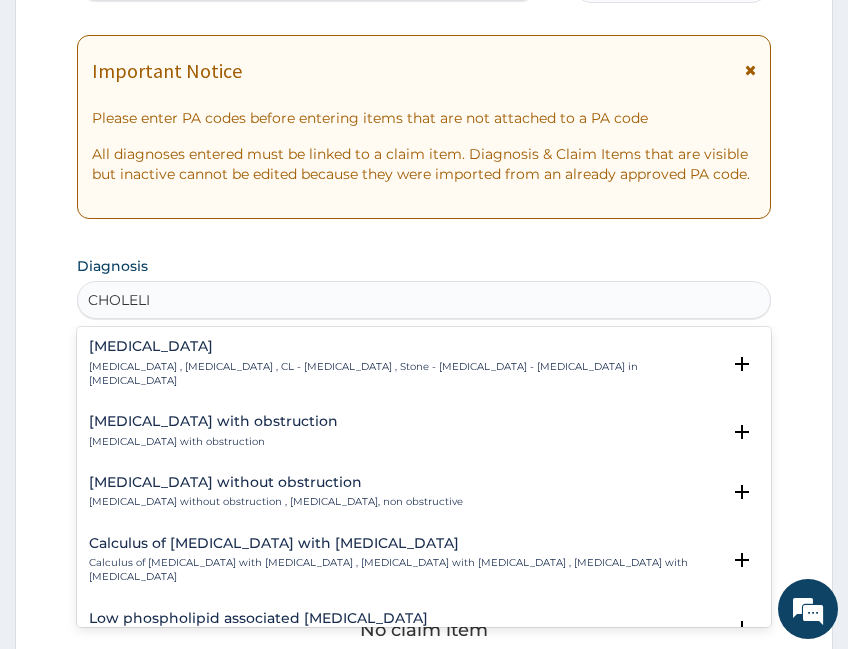 scroll, scrollTop: 388, scrollLeft: 0, axis: vertical 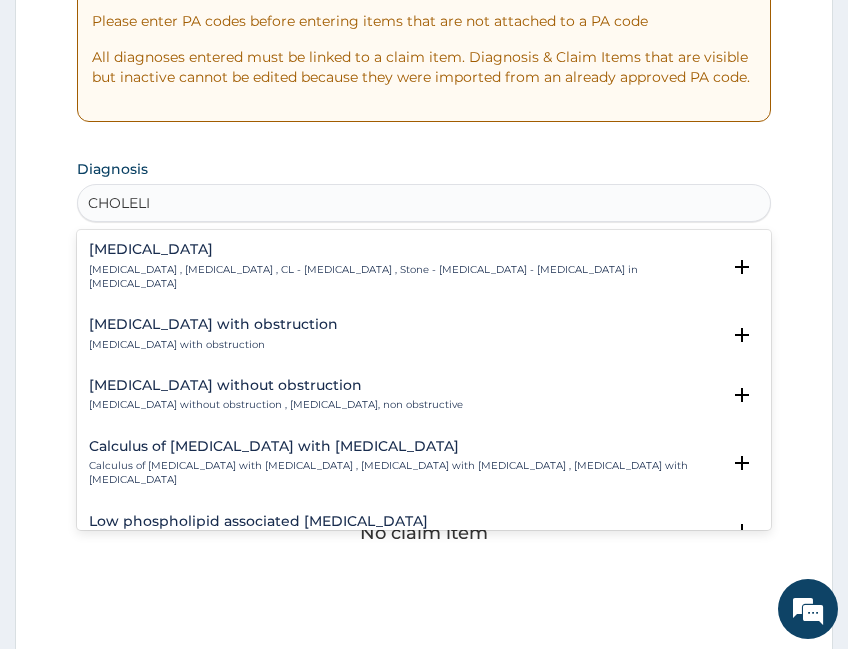 click on "[MEDICAL_DATA] without obstruction" at bounding box center (276, 385) 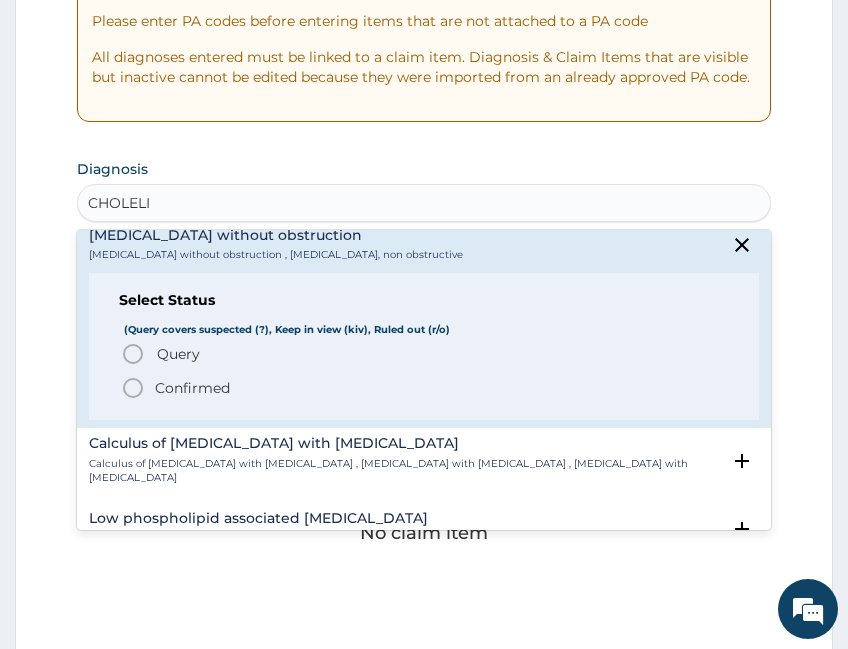scroll, scrollTop: 167, scrollLeft: 0, axis: vertical 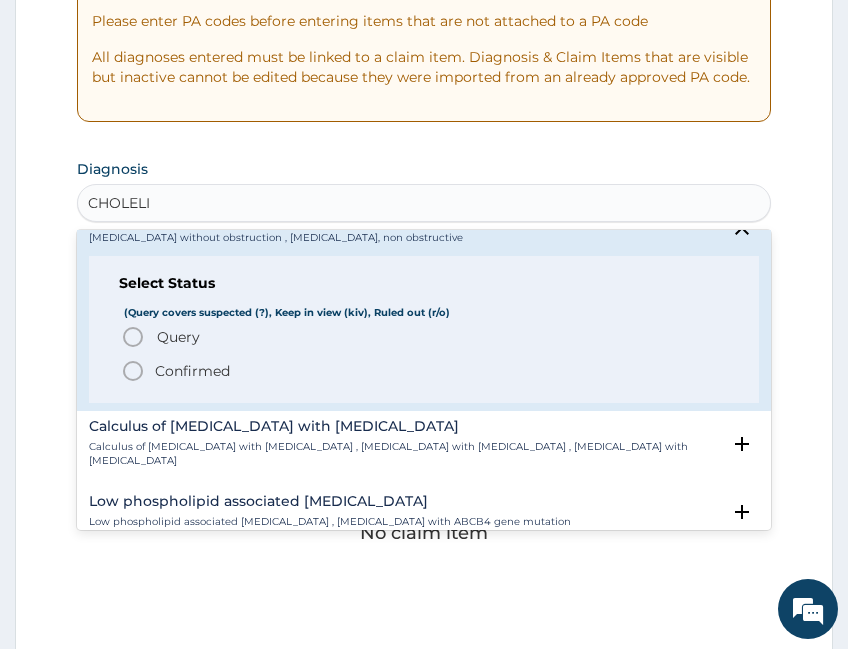 click on "Confirmed" at bounding box center [192, 371] 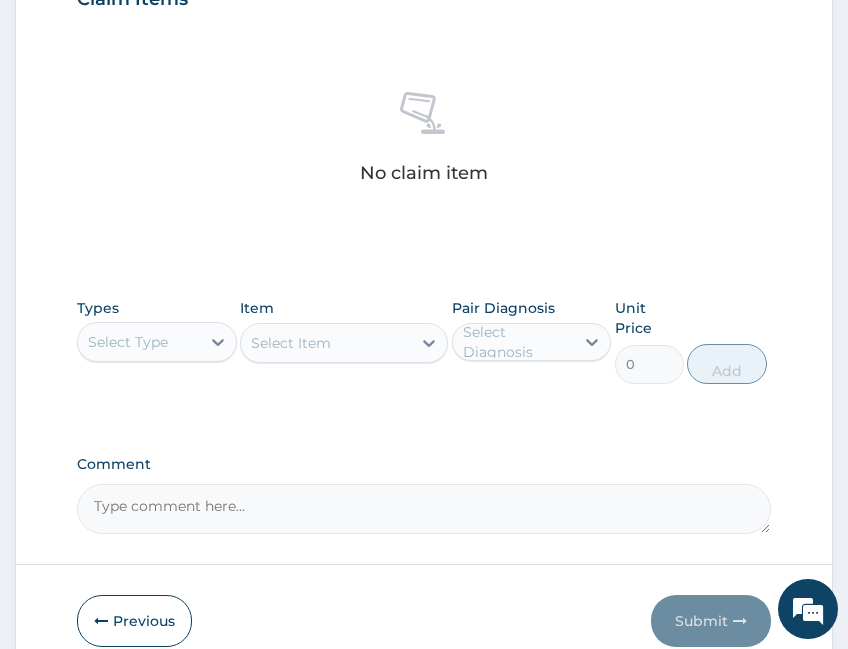 scroll, scrollTop: 849, scrollLeft: 0, axis: vertical 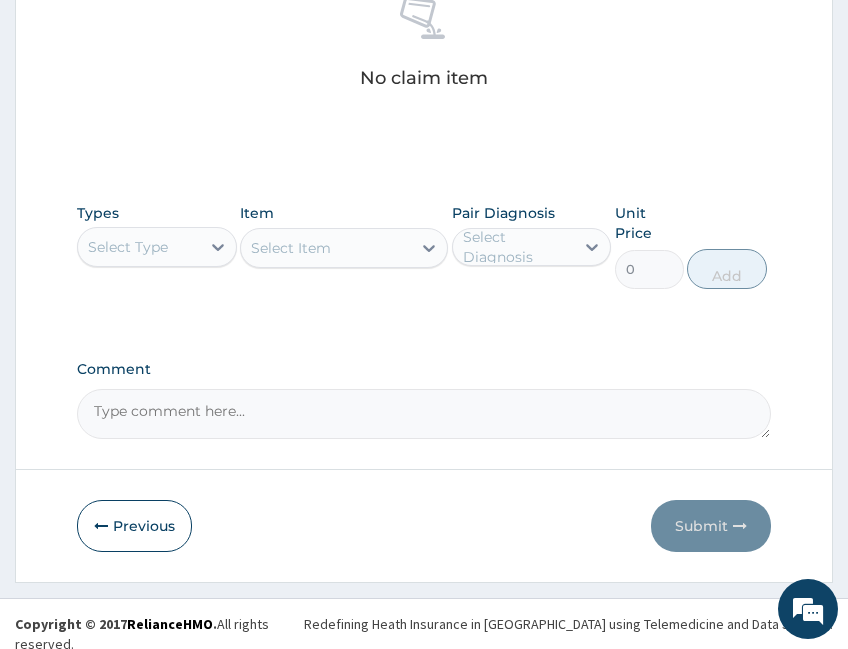click on "Select Type" at bounding box center [128, 247] 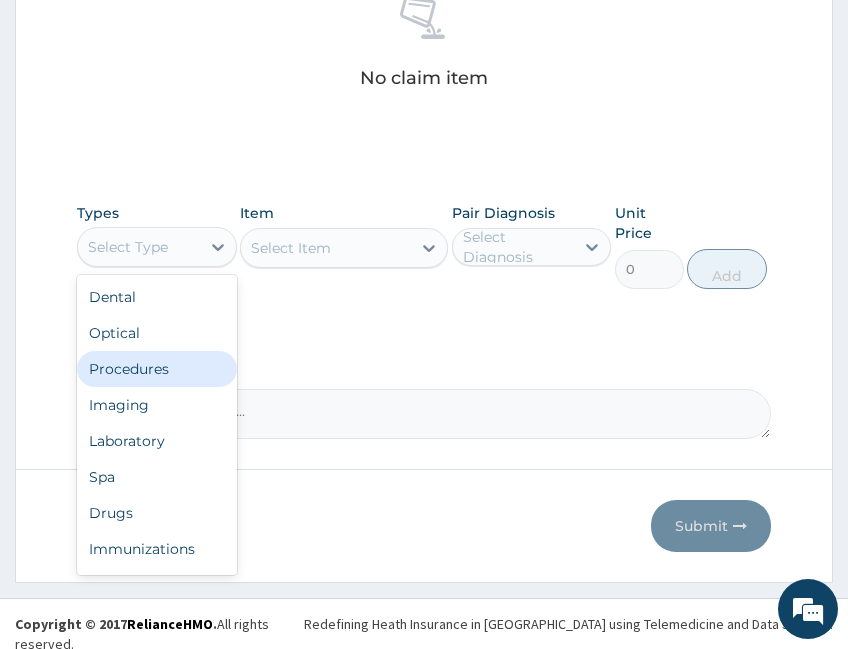 click on "Procedures" at bounding box center [157, 369] 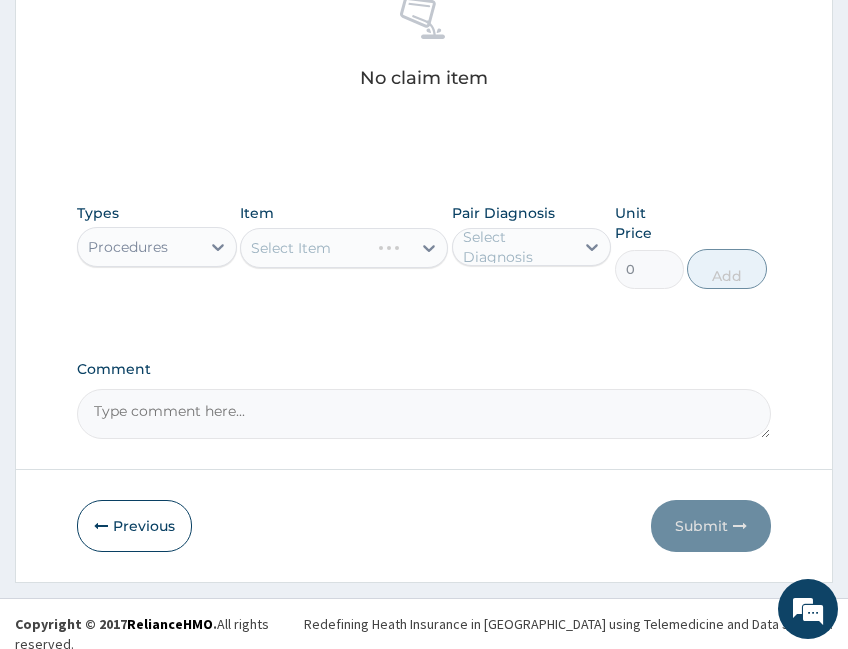 click on "PA Code / Prescription Code Enter Code(Secondary Care Only) Encounter Date [DATE] Important Notice Please enter PA codes before entering items that are not attached to a PA code   All diagnoses entered must be linked to a claim item. Diagnosis & Claim Items that are visible but inactive cannot be edited because they were imported from an already approved PA code. Diagnosis [MEDICAL_DATA] without obstruction Confirmed NB: All diagnosis must be linked to a claim item Claim Items No claim item Types option Procedures, selected.   Select is focused ,type to refine list, press Down to open the menu,  Procedures Item Select Item Pair Diagnosis Select Diagnosis Unit Price 0 Add Comment" at bounding box center (424, -92) 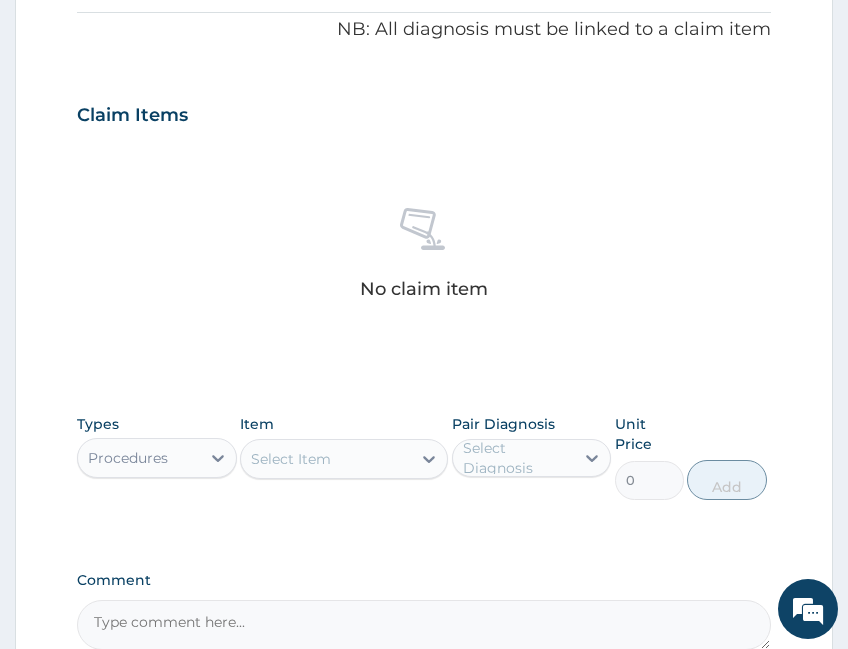 scroll, scrollTop: 349, scrollLeft: 0, axis: vertical 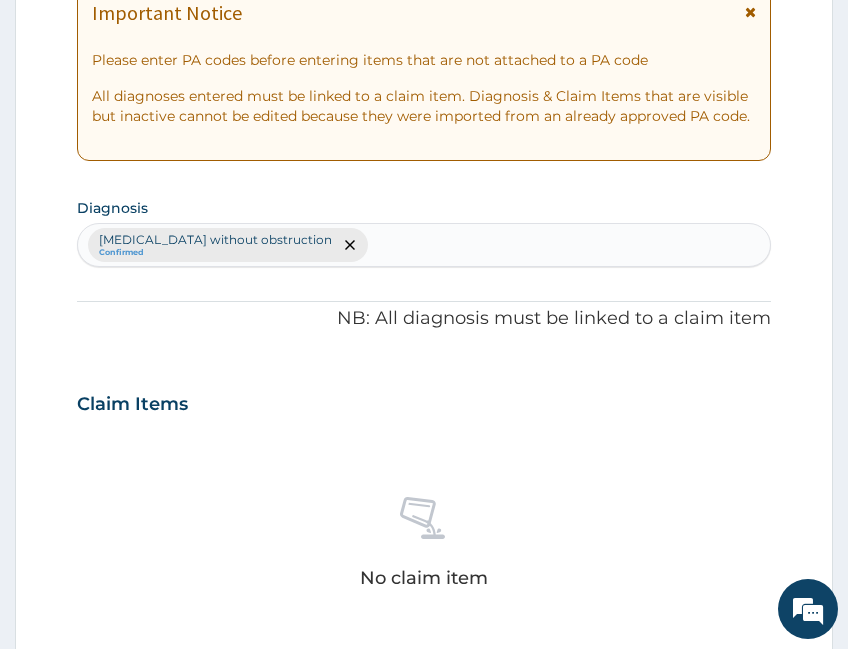 click on "Cholelithiasis without obstruction Confirmed" at bounding box center [424, 245] 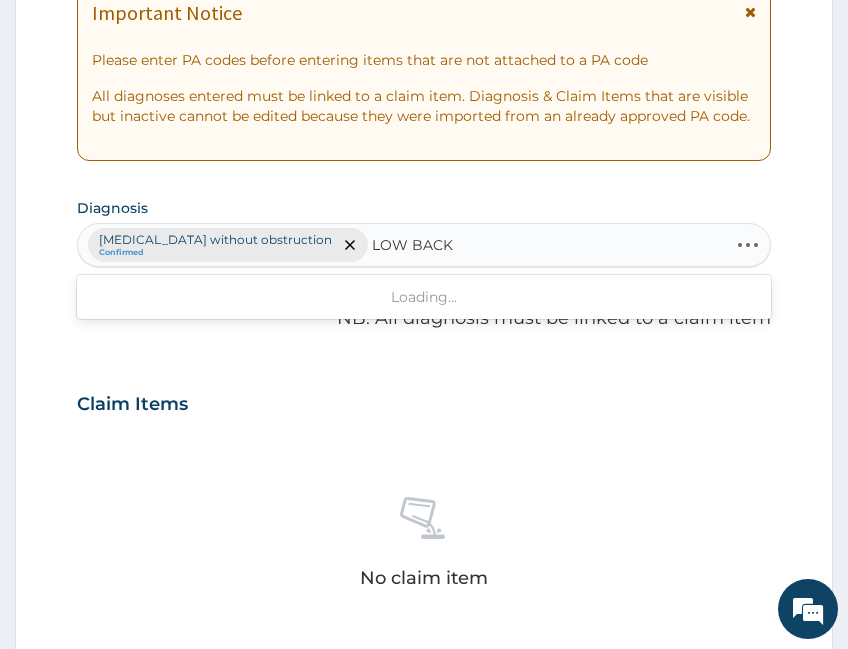 type on "LOW BACK P" 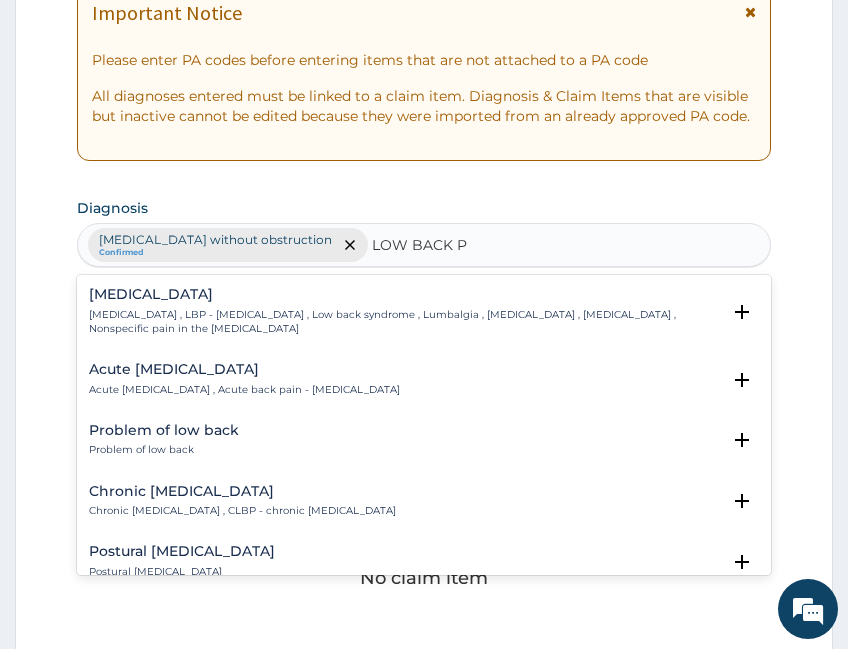 click on "Low back pain Low back pain , LBP - Low back pain , Low back syndrome , Lumbalgia , Lumbago , Lumbar pain , Nonspecific pain in the lumbar region Select Status (Query covers suspected (?), Keep in view (kiv), Ruled out (r/o) Query Query covers suspected (?), Keep in view (kiv), Ruled out (r/o) Confirmed" at bounding box center (424, 316) 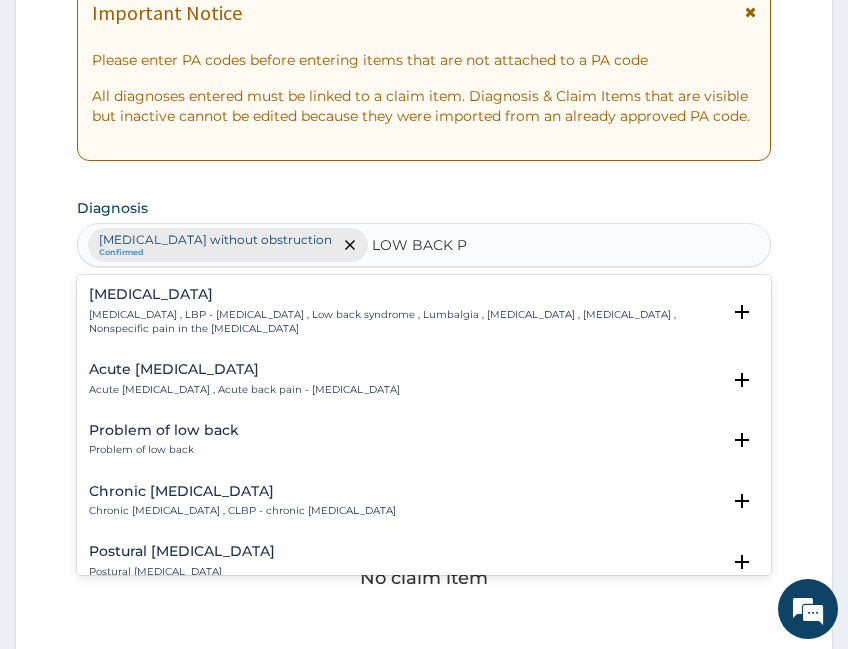 click on "Low back pain" at bounding box center [404, 294] 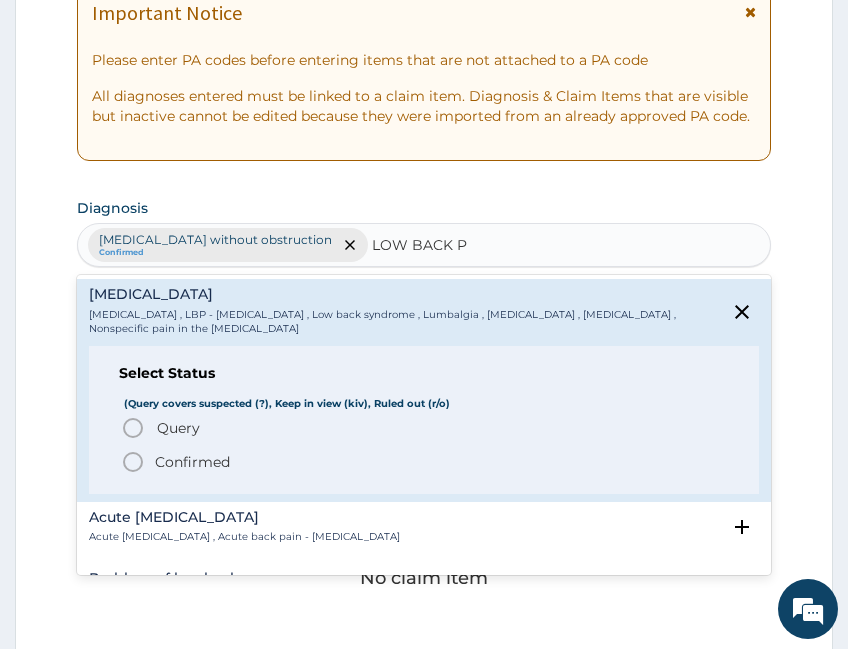 drag, startPoint x: 168, startPoint y: 463, endPoint x: 531, endPoint y: 352, distance: 379.5919 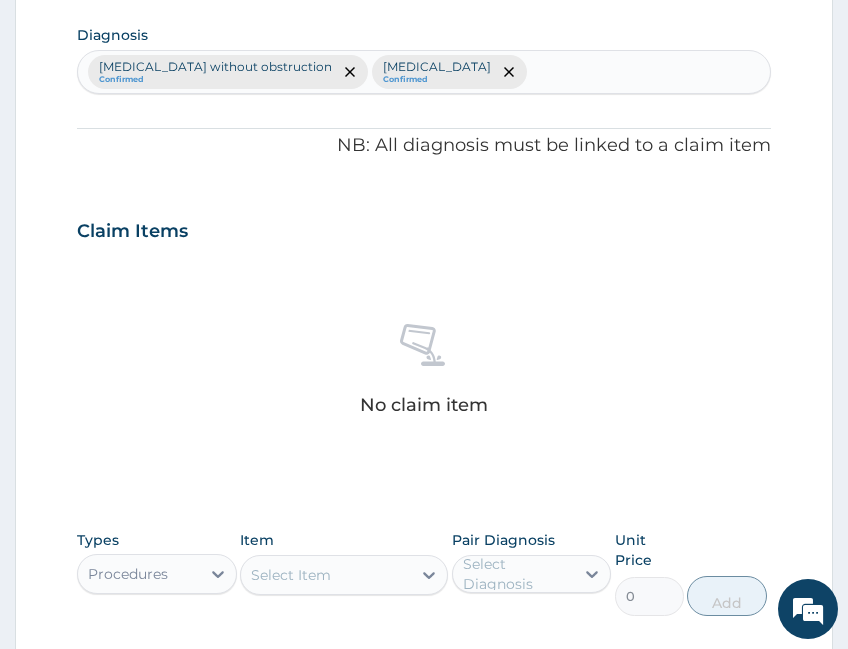 scroll, scrollTop: 849, scrollLeft: 0, axis: vertical 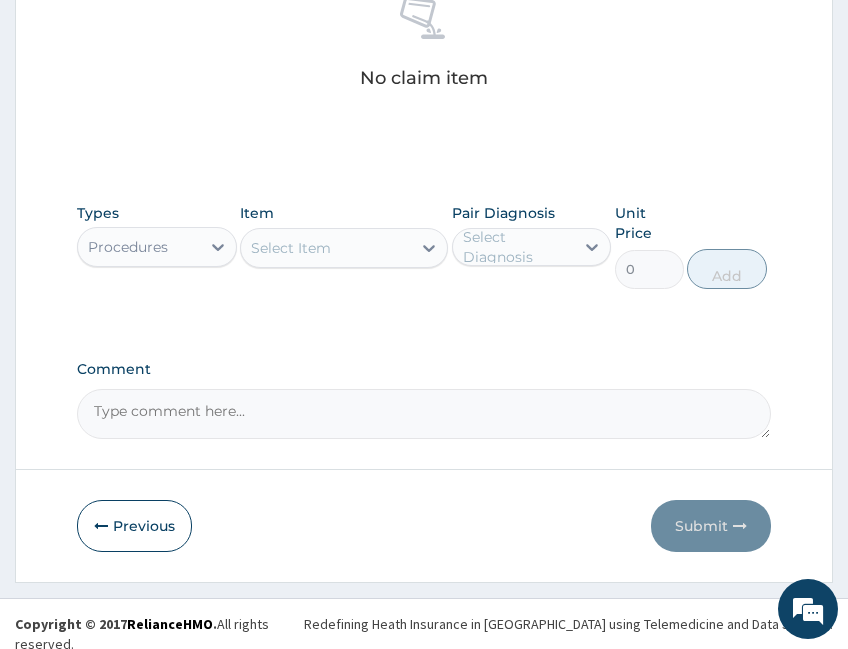 click on "Select Item" at bounding box center [326, 248] 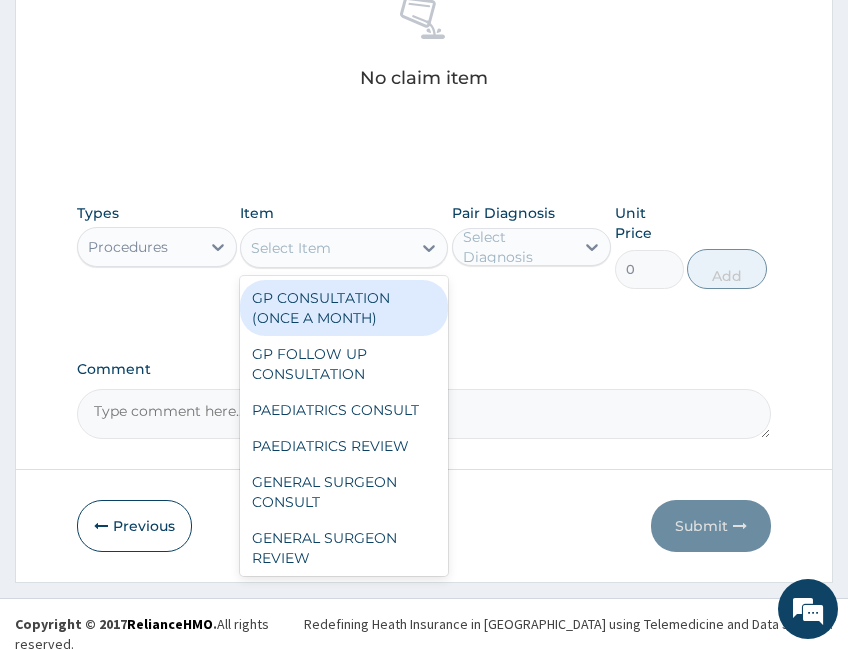 click on "GP CONSULTATION (ONCE A MONTH)" at bounding box center [344, 308] 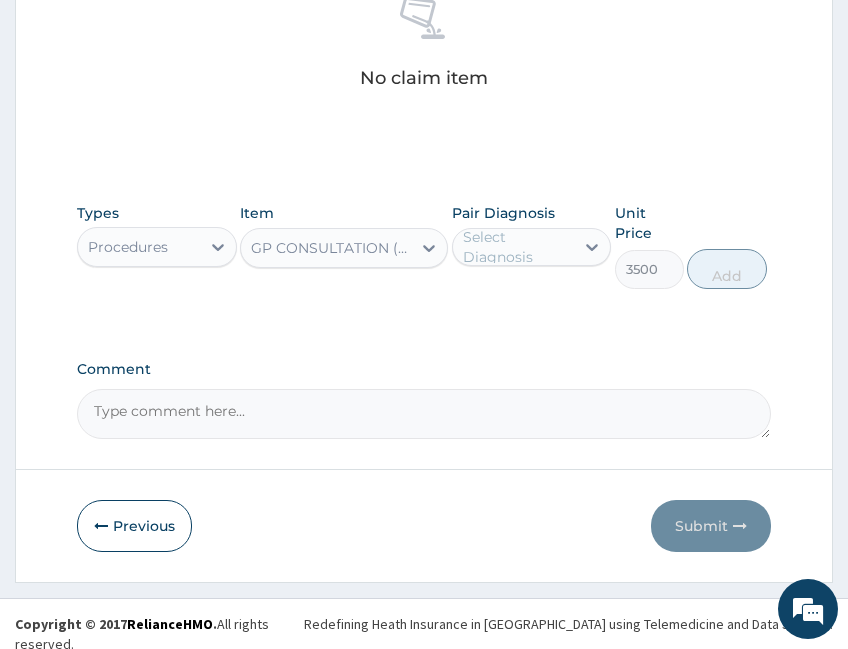 click on "Select Diagnosis" at bounding box center (518, 247) 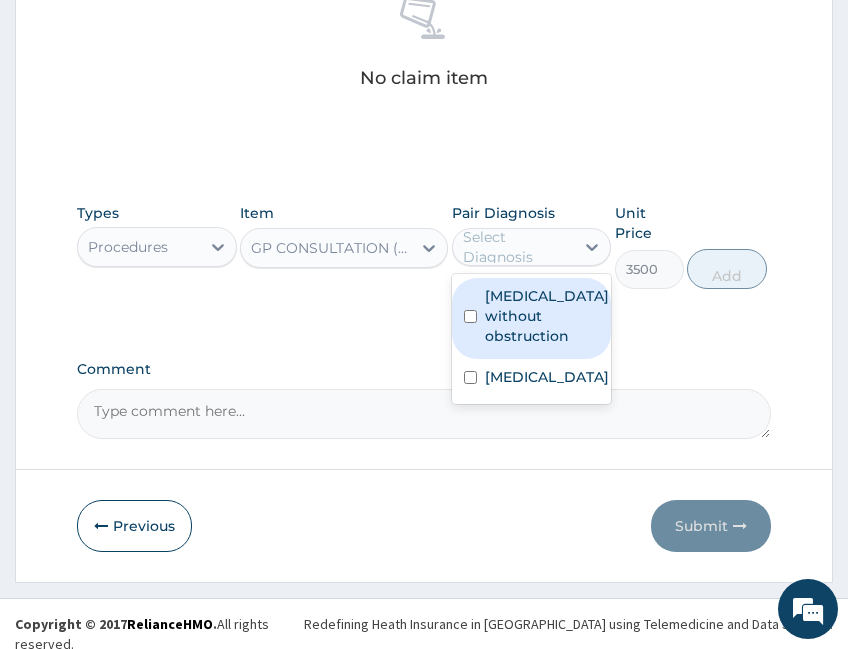 drag, startPoint x: 504, startPoint y: 312, endPoint x: 512, endPoint y: 378, distance: 66.48308 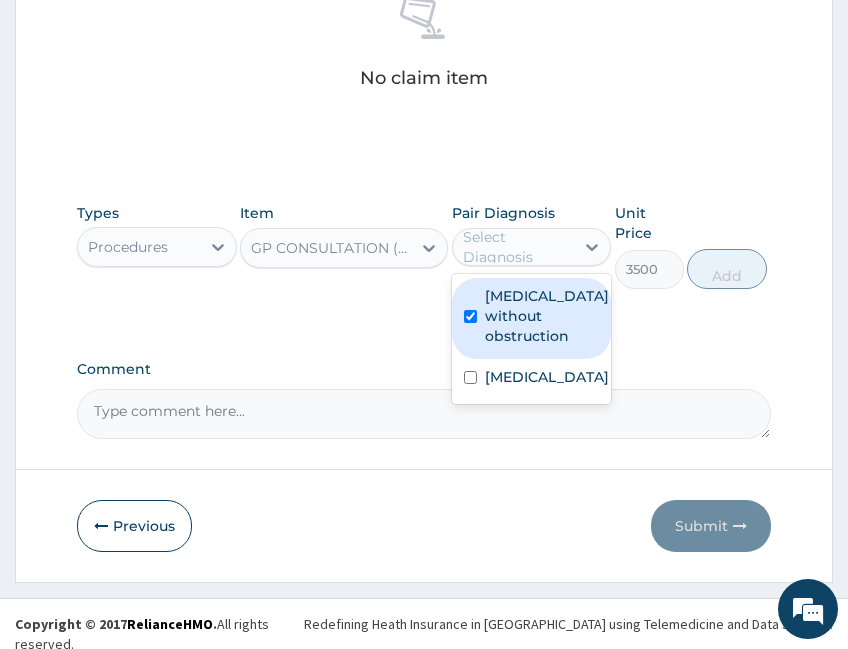 checkbox on "true" 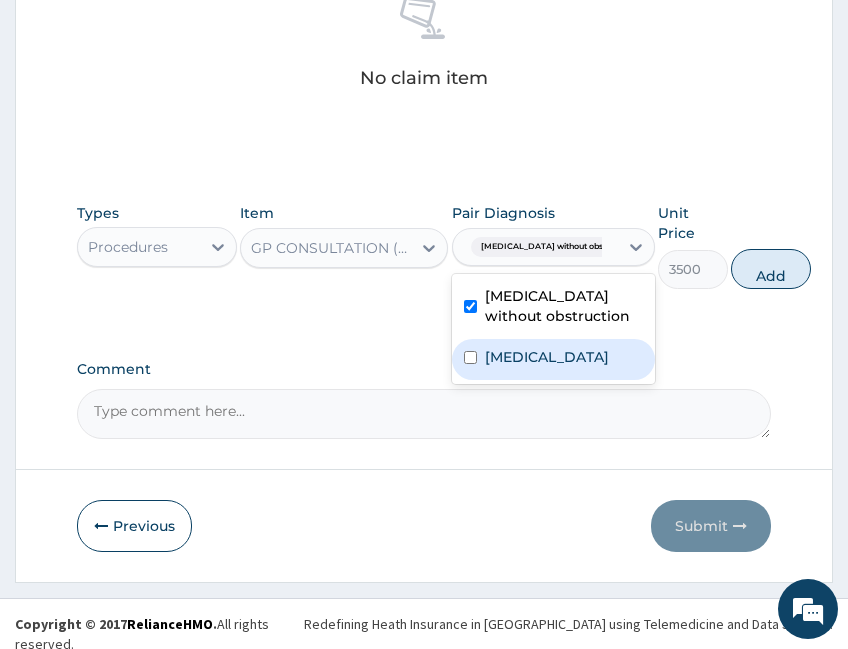 click on "Comment" at bounding box center (424, 400) 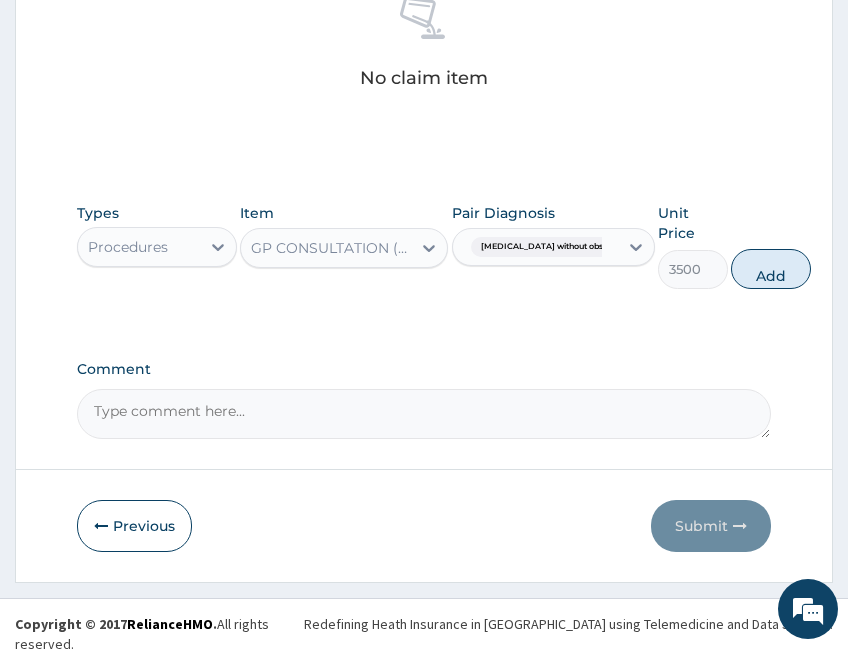 click on "Cholelithiasis without obstruc..." at bounding box center [532, 247] 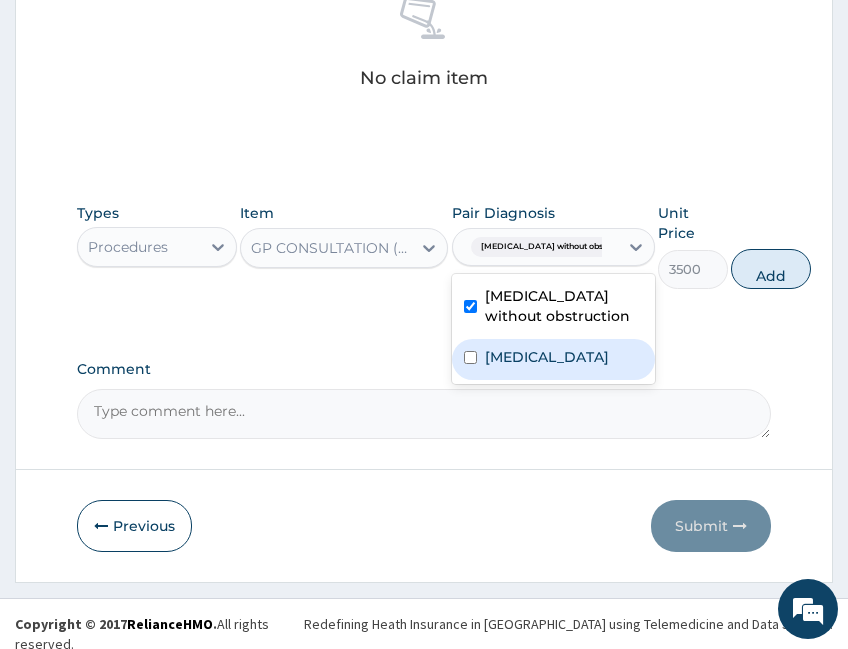 drag, startPoint x: 520, startPoint y: 361, endPoint x: 650, endPoint y: 315, distance: 137.89851 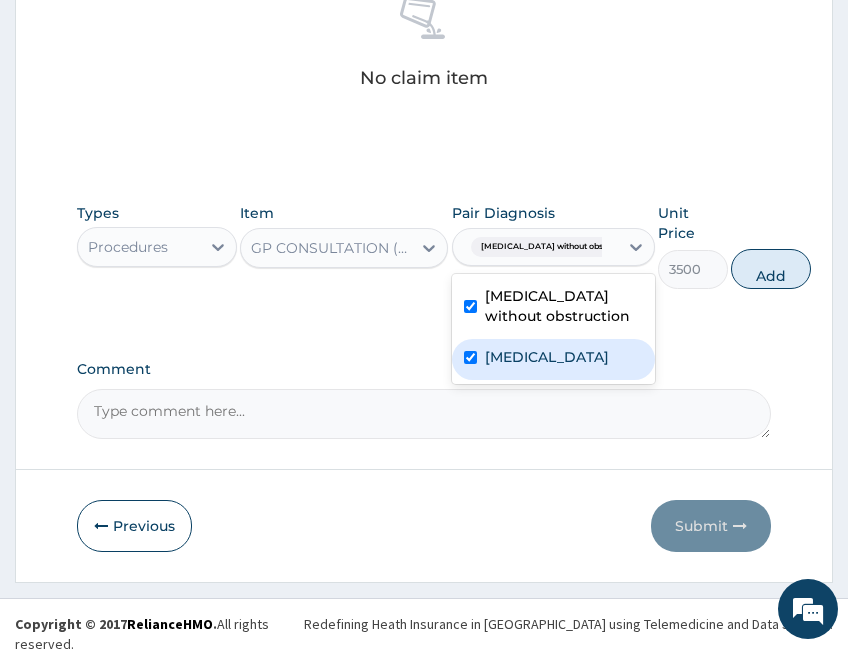 checkbox on "true" 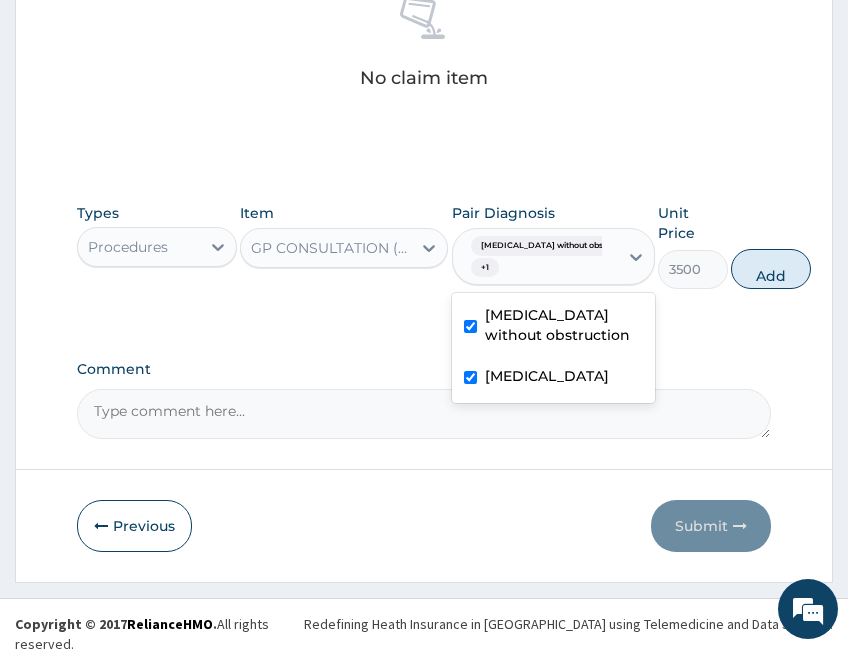 drag, startPoint x: 751, startPoint y: 287, endPoint x: 742, endPoint y: 379, distance: 92.43917 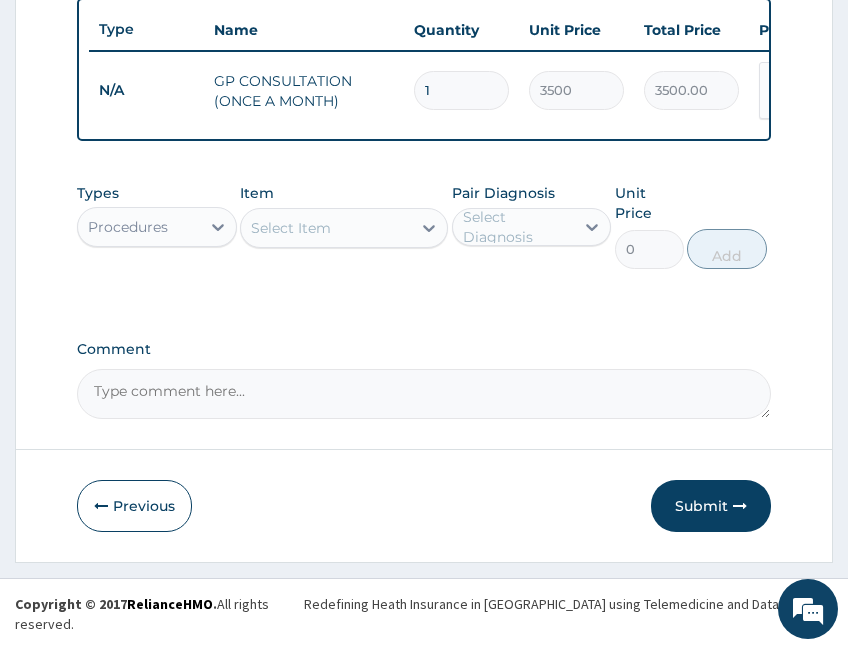 scroll, scrollTop: 777, scrollLeft: 0, axis: vertical 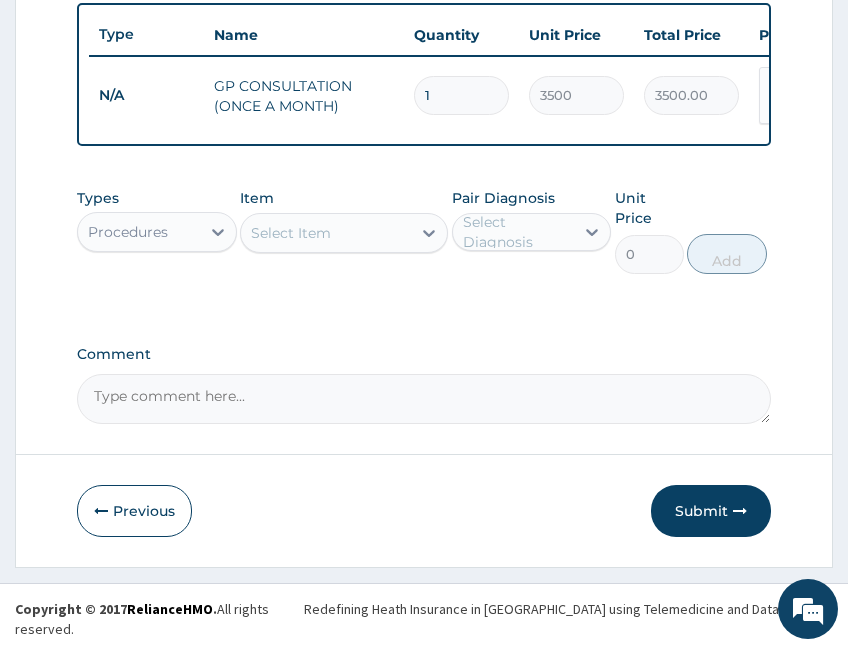 click on "Procedures" at bounding box center [128, 232] 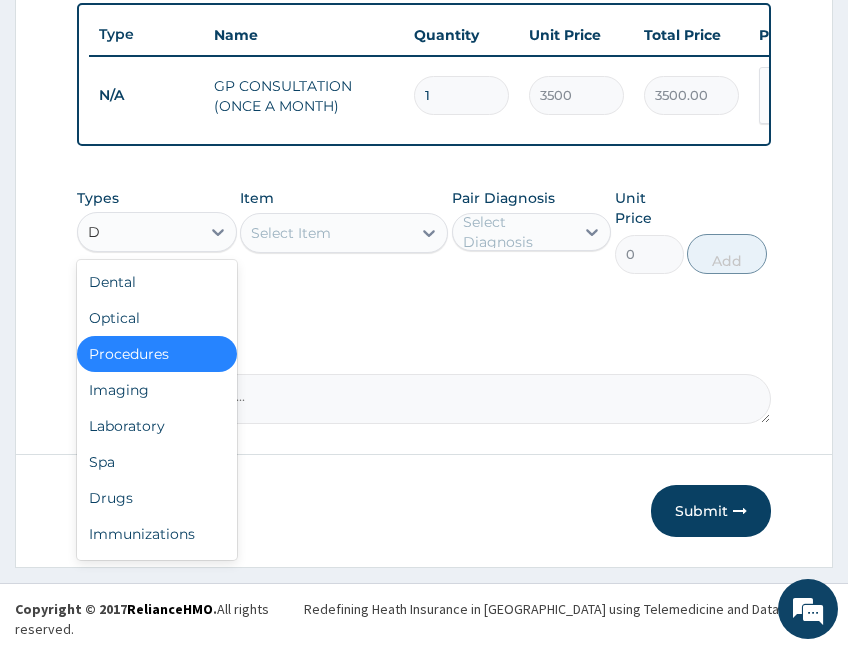 type on "DR" 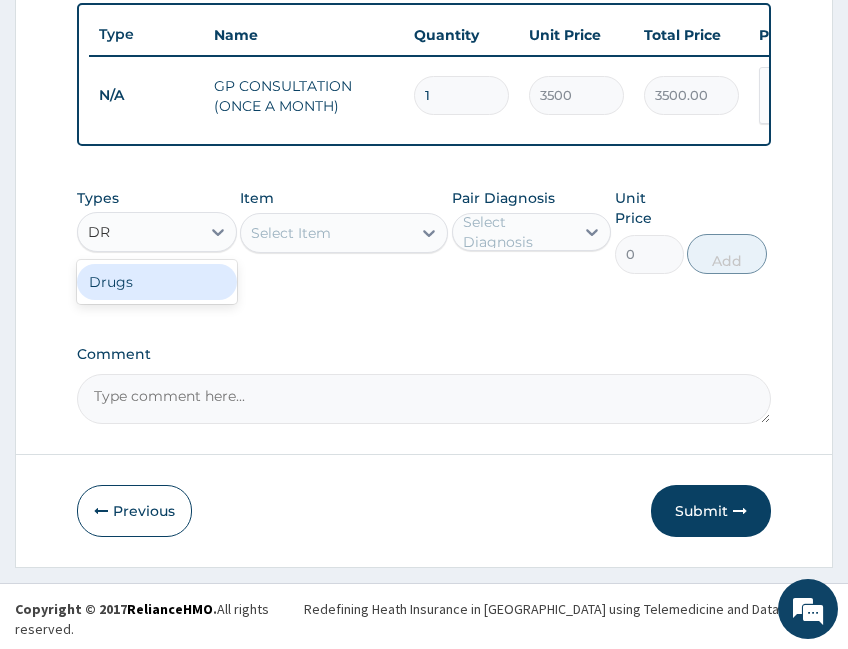 click on "Drugs" at bounding box center [157, 282] 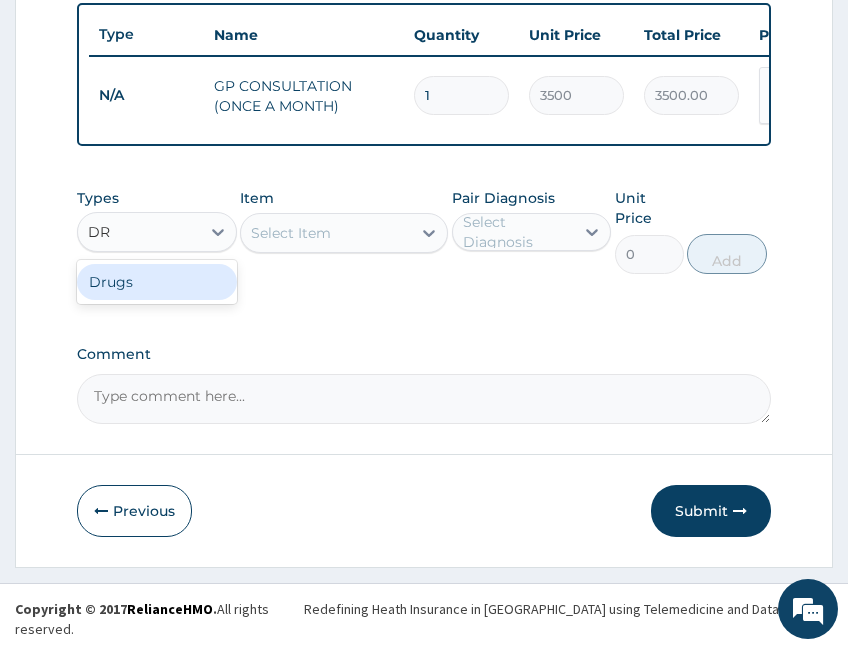 type 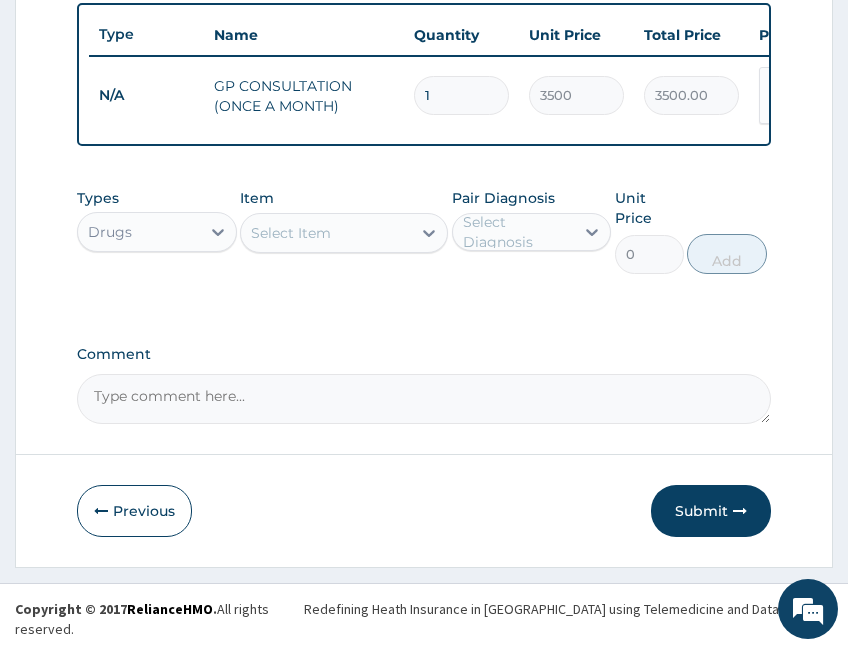 click on "Select Item" at bounding box center (291, 233) 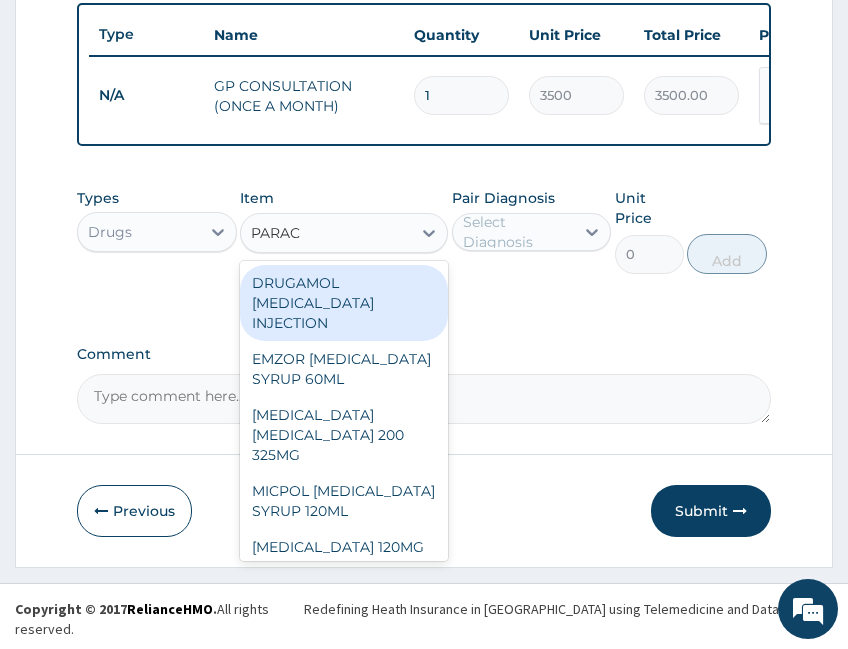 type on "PARACE" 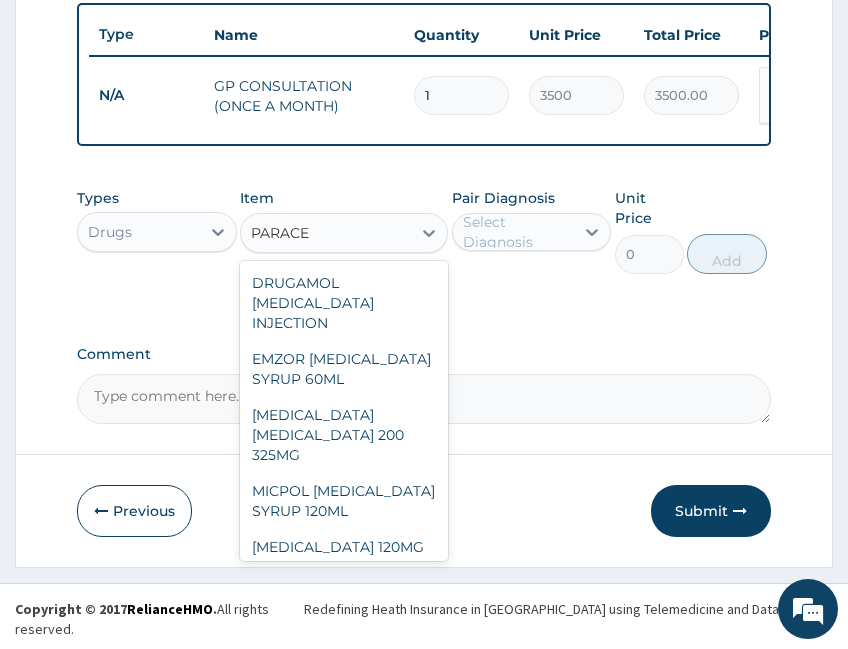 scroll, scrollTop: 400, scrollLeft: 0, axis: vertical 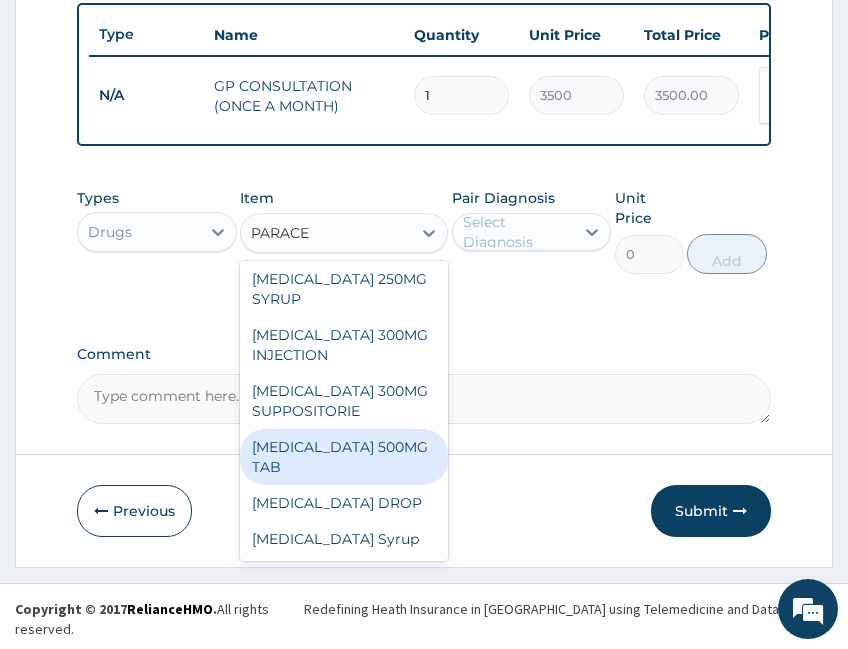 click on "[MEDICAL_DATA] 500MG TAB" at bounding box center (344, 457) 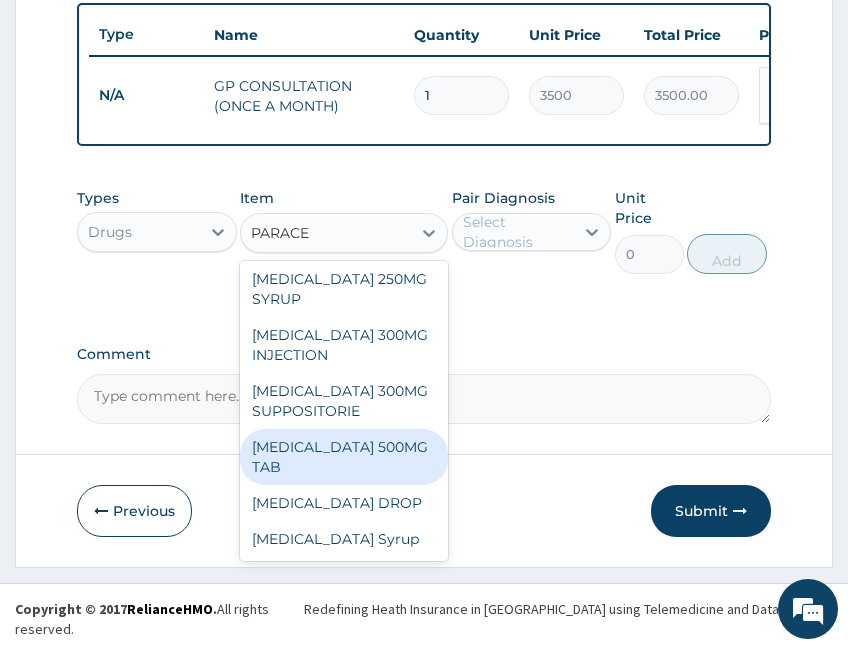 type 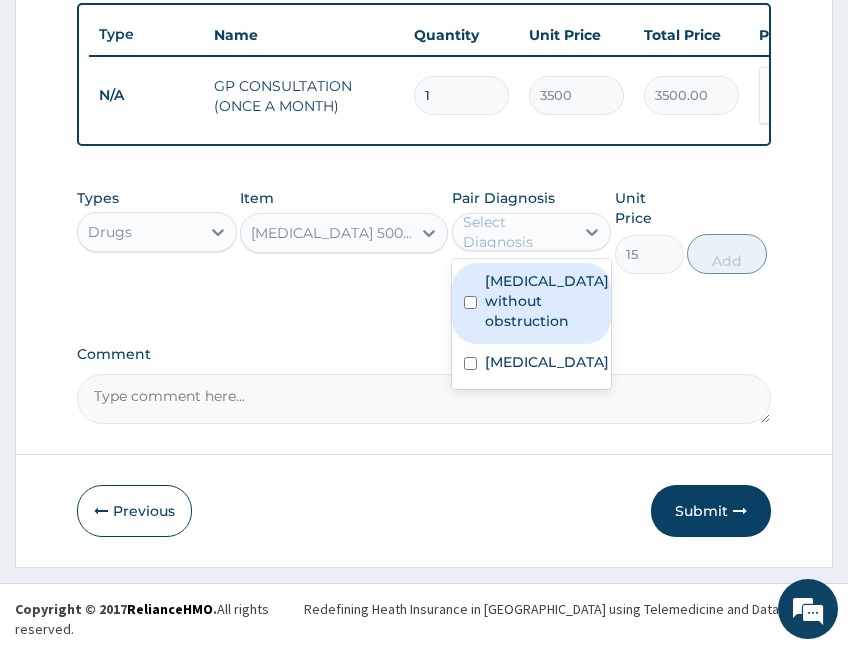 click on "Select Diagnosis" at bounding box center (518, 232) 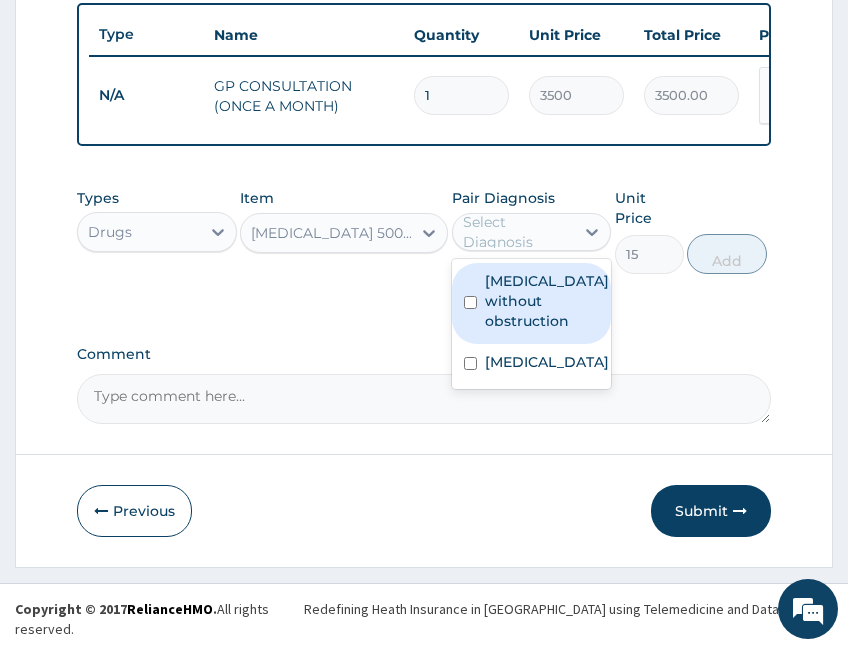 click on "Cholelithiasis without obstruction" at bounding box center (547, 301) 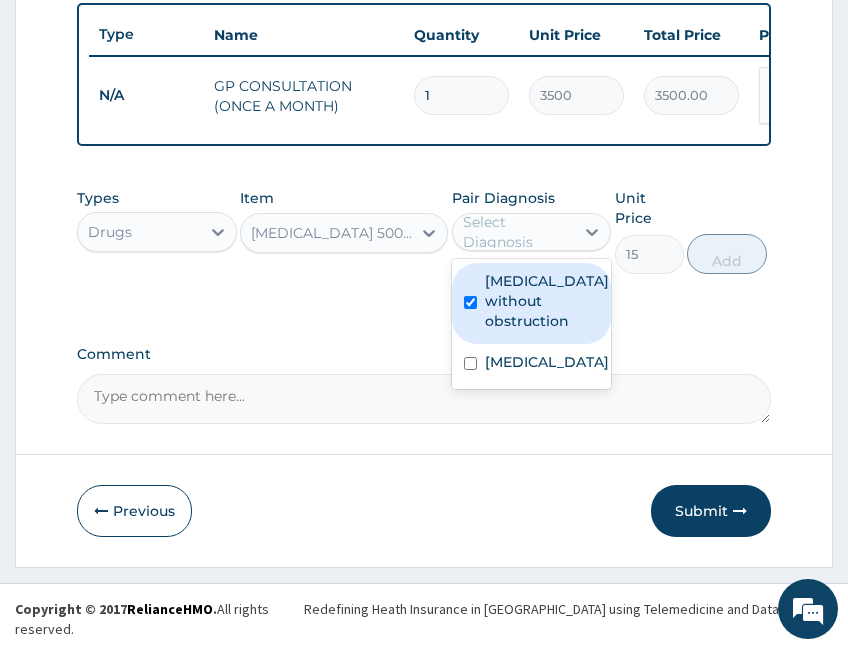 checkbox on "true" 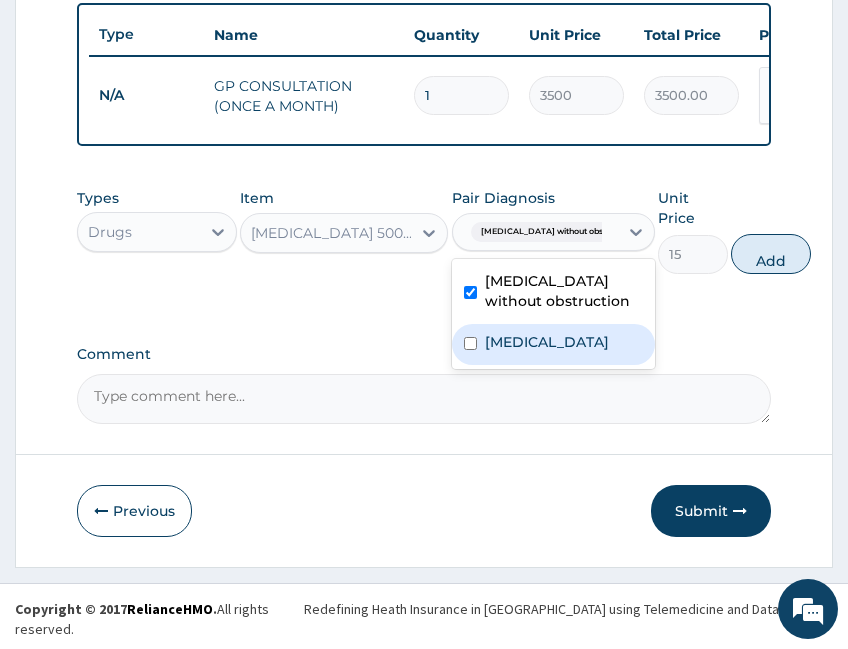 drag, startPoint x: 499, startPoint y: 354, endPoint x: 516, endPoint y: 341, distance: 21.400934 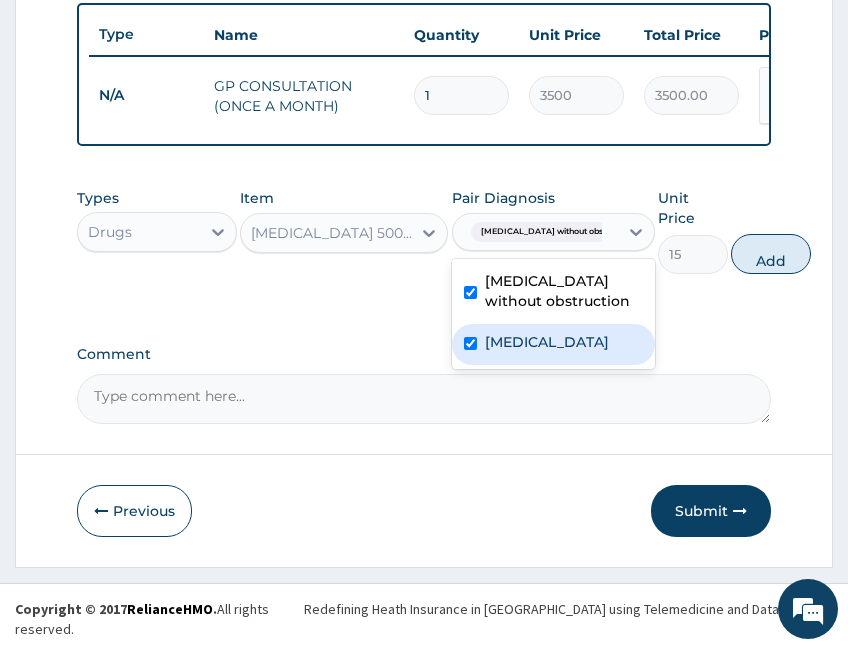 checkbox on "true" 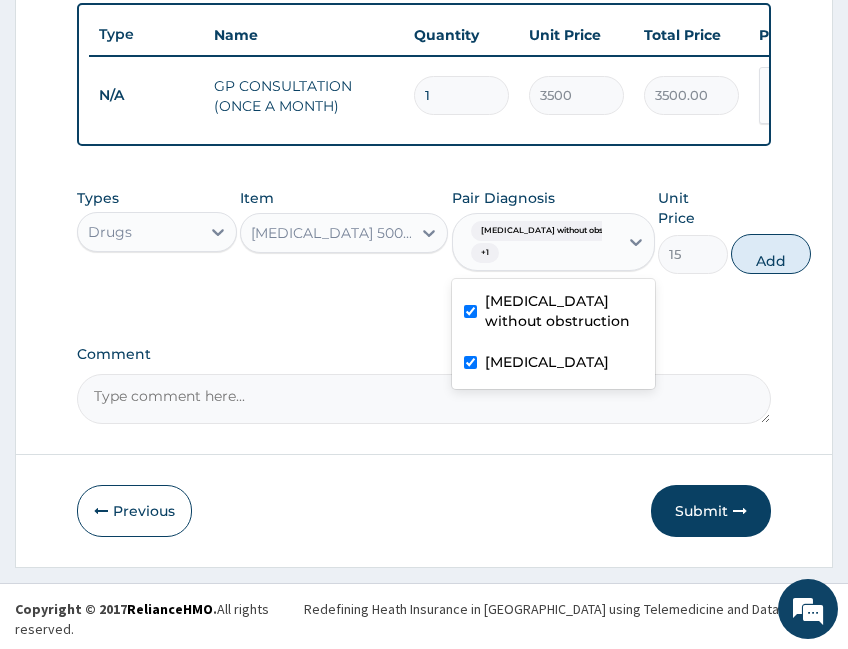 click on "Add" at bounding box center (771, 254) 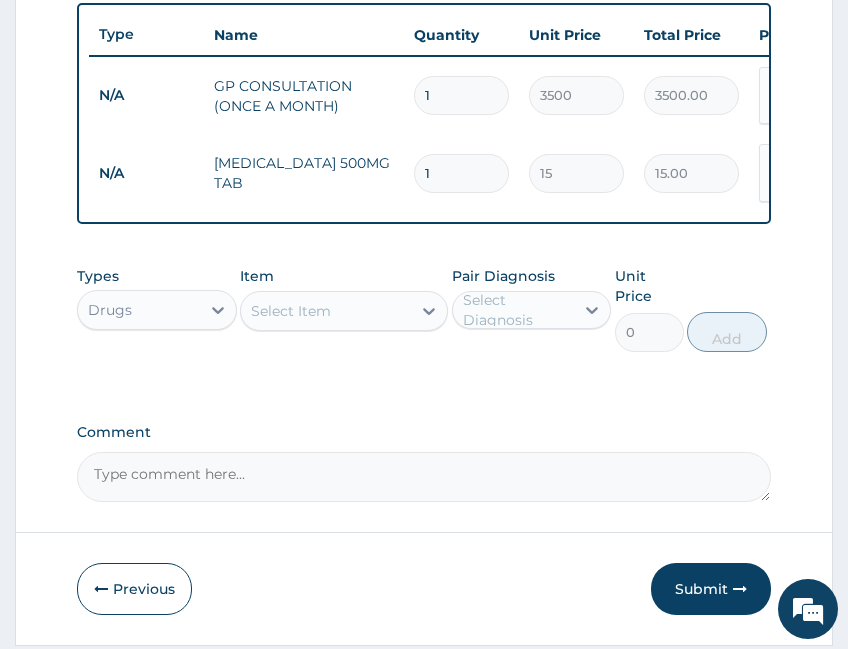 type on "18" 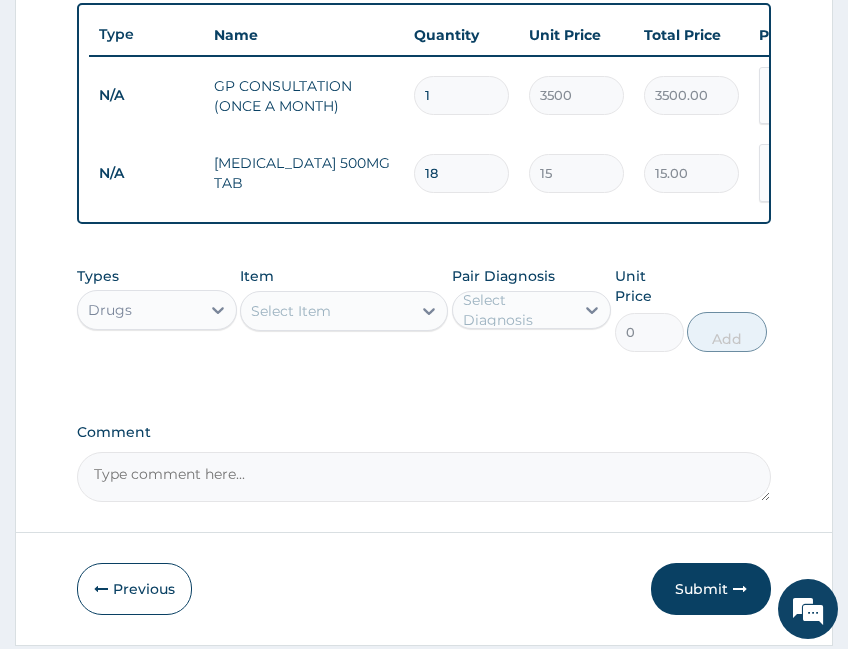 type on "270.00" 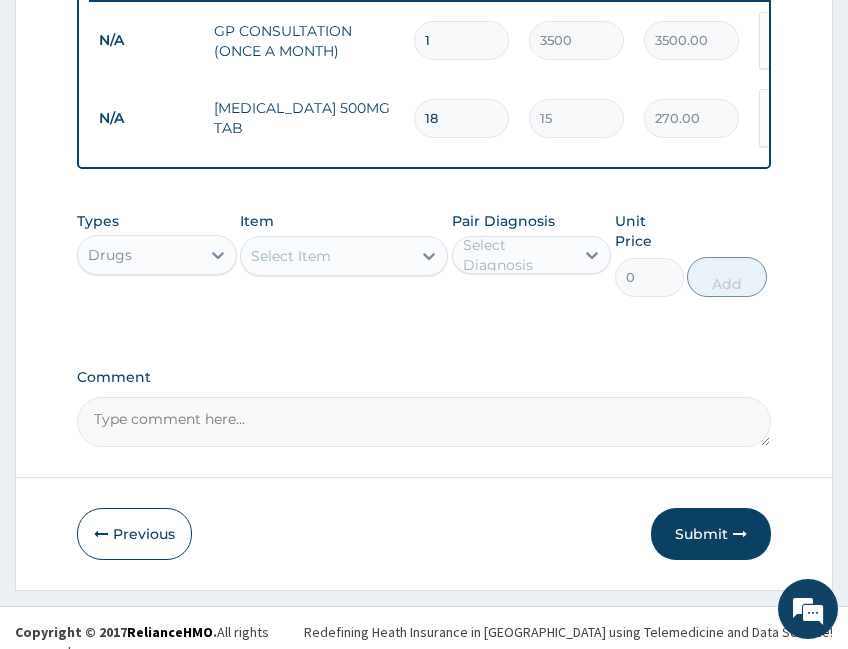 scroll, scrollTop: 855, scrollLeft: 0, axis: vertical 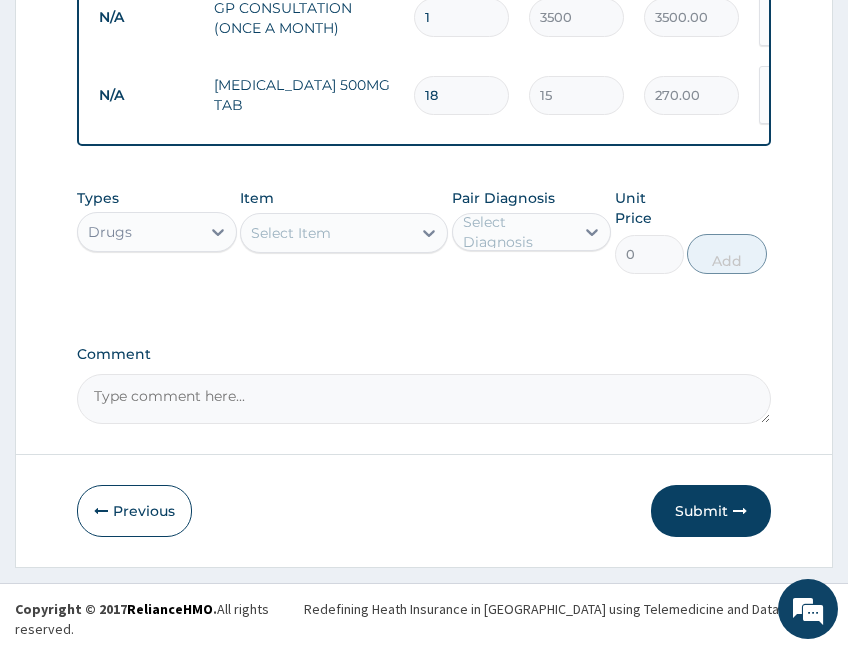 type on "1" 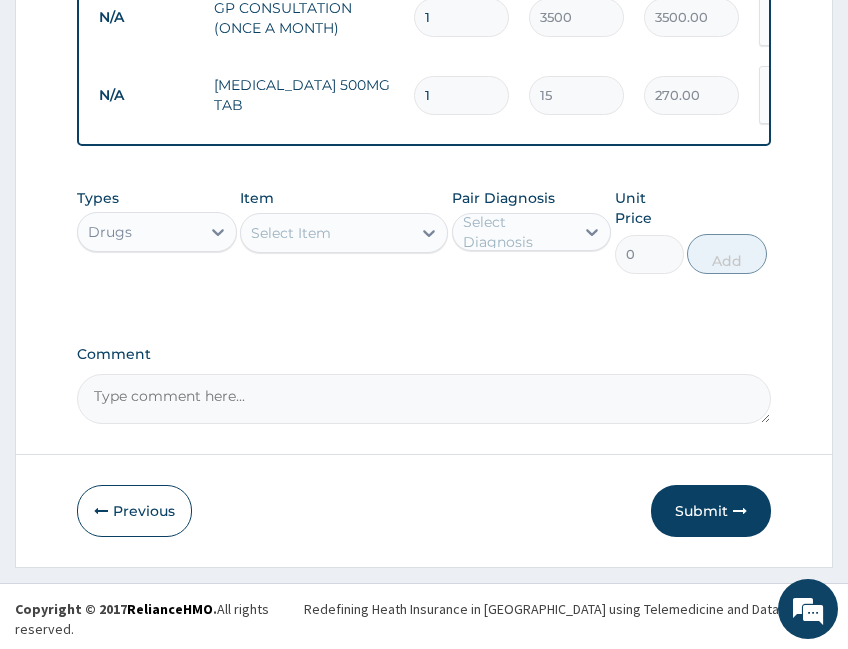type on "15.00" 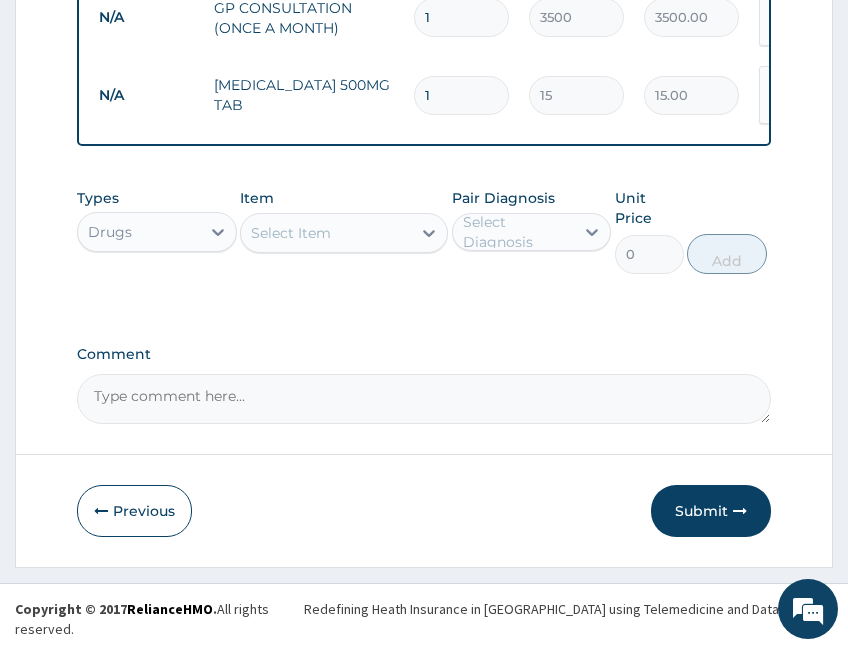 type 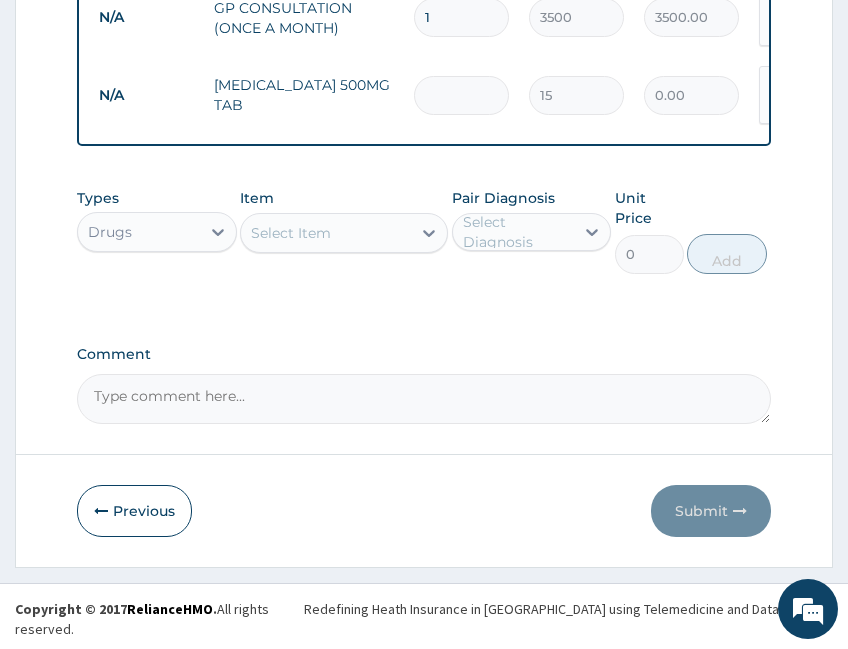 type on "3" 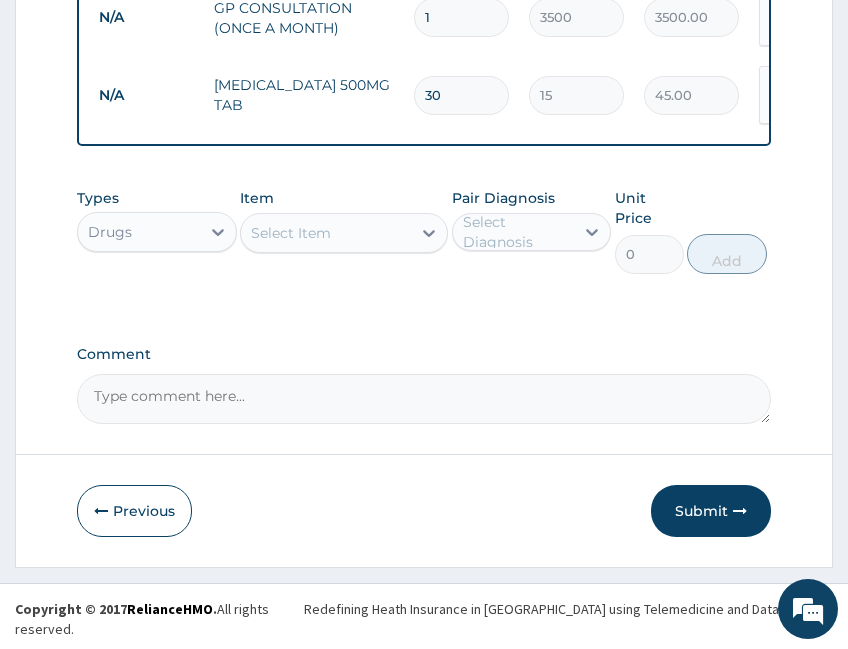type on "309" 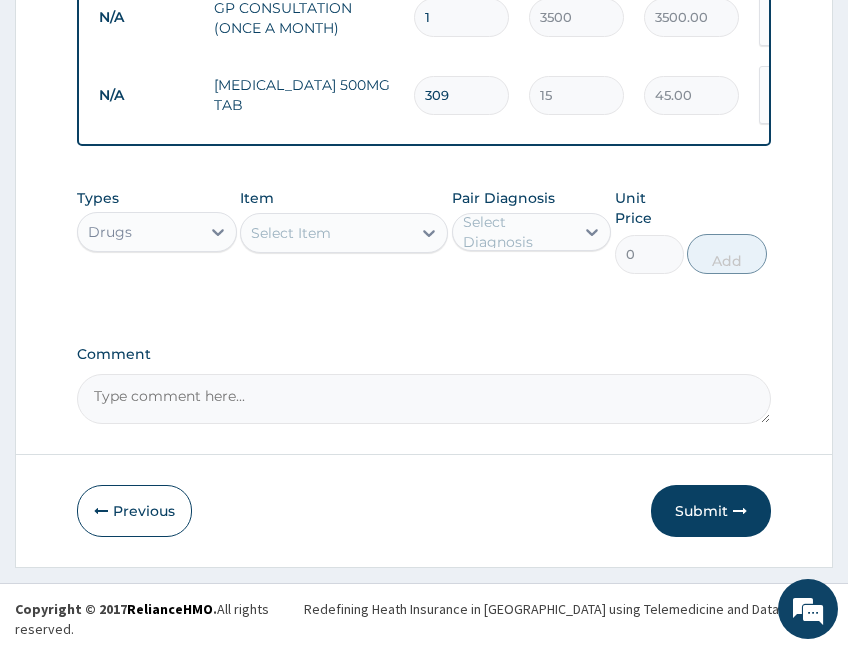 type on "4635.00" 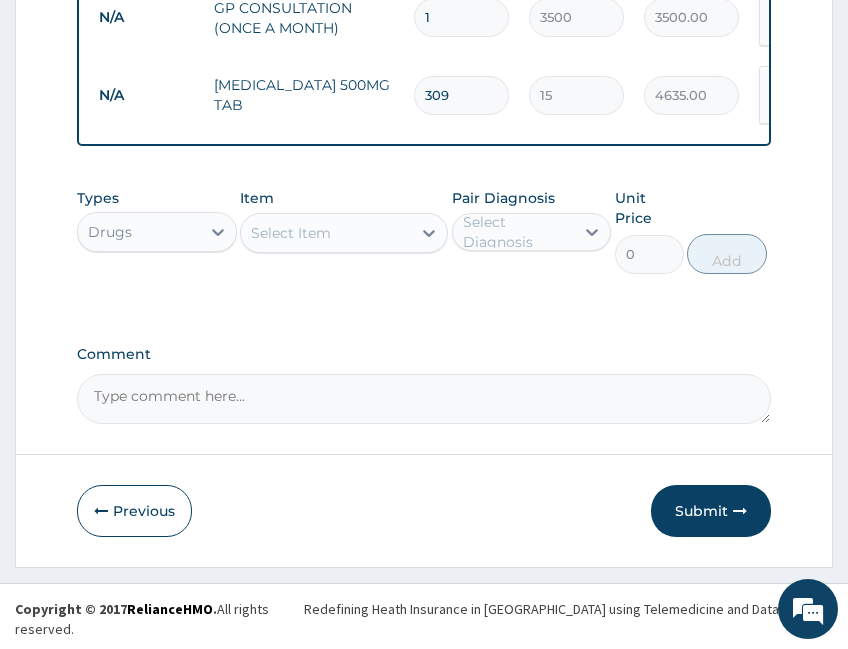 type on "30" 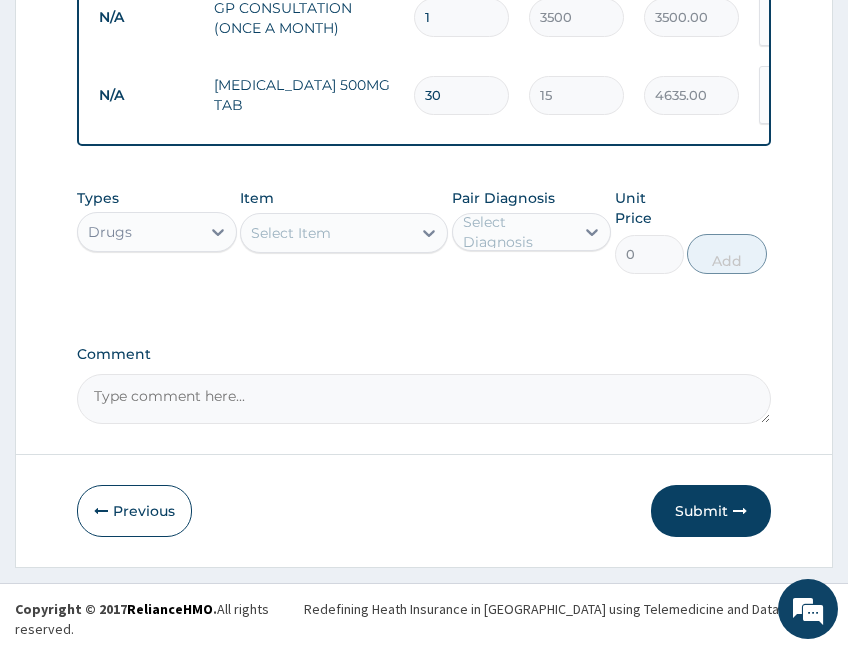 type on "450.00" 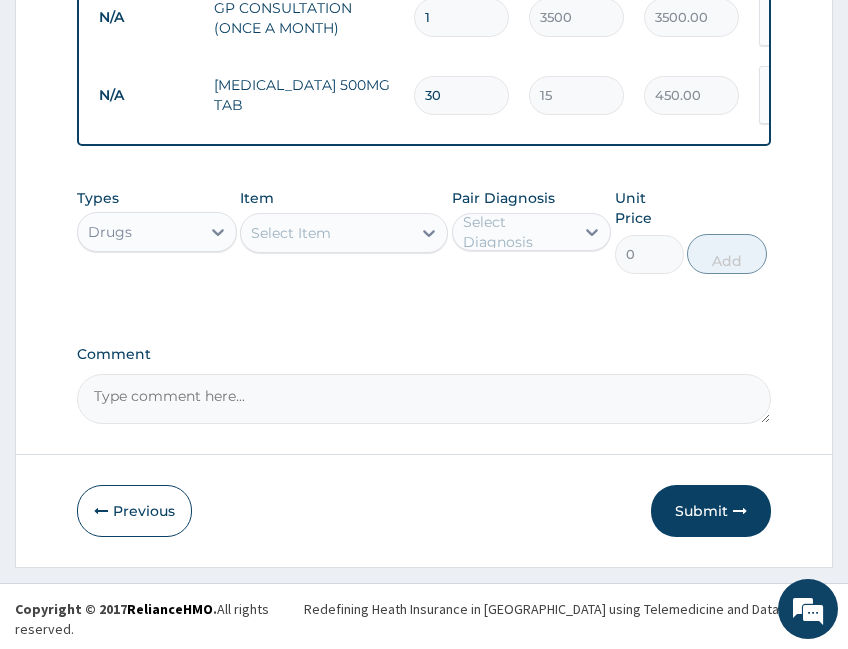 type on "30" 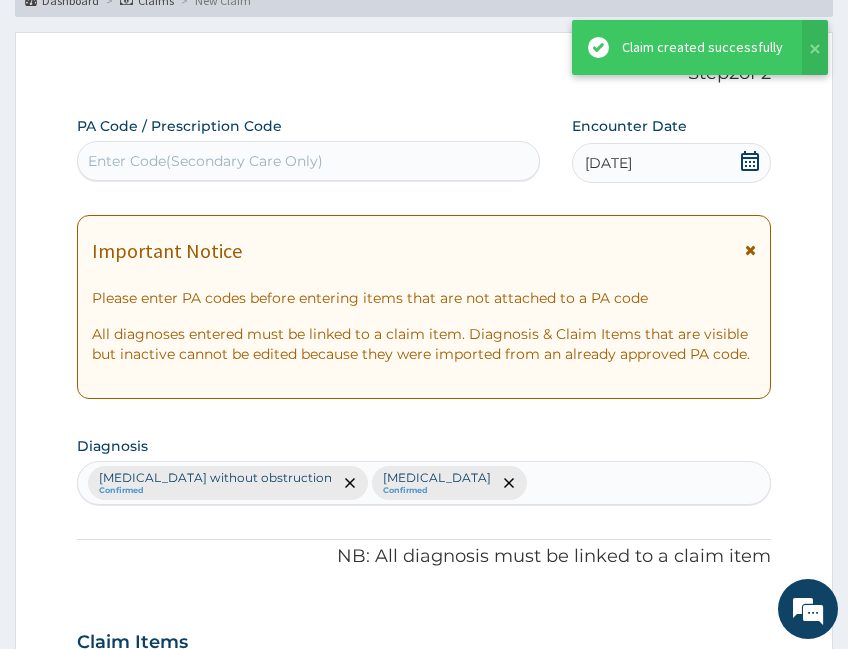 scroll, scrollTop: 855, scrollLeft: 0, axis: vertical 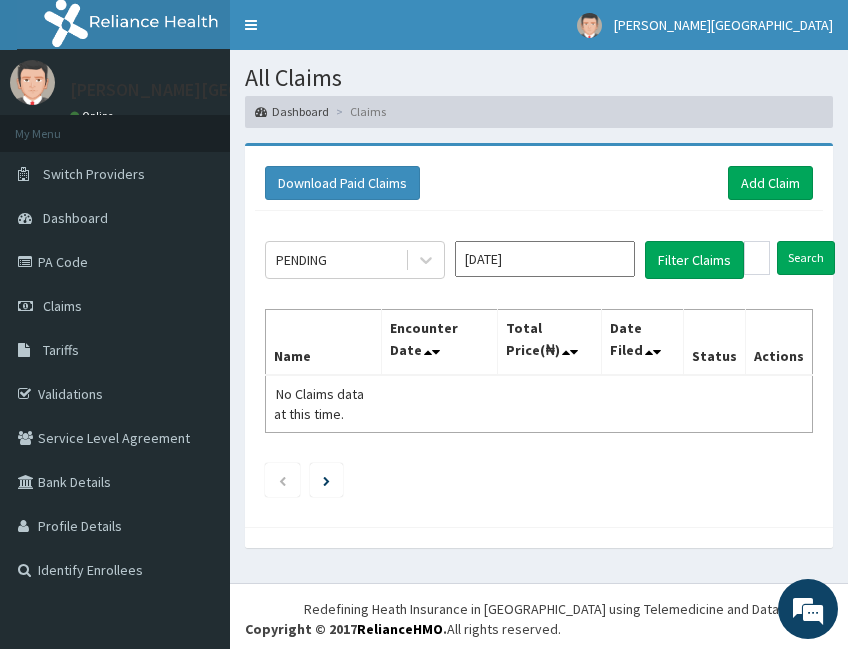 click 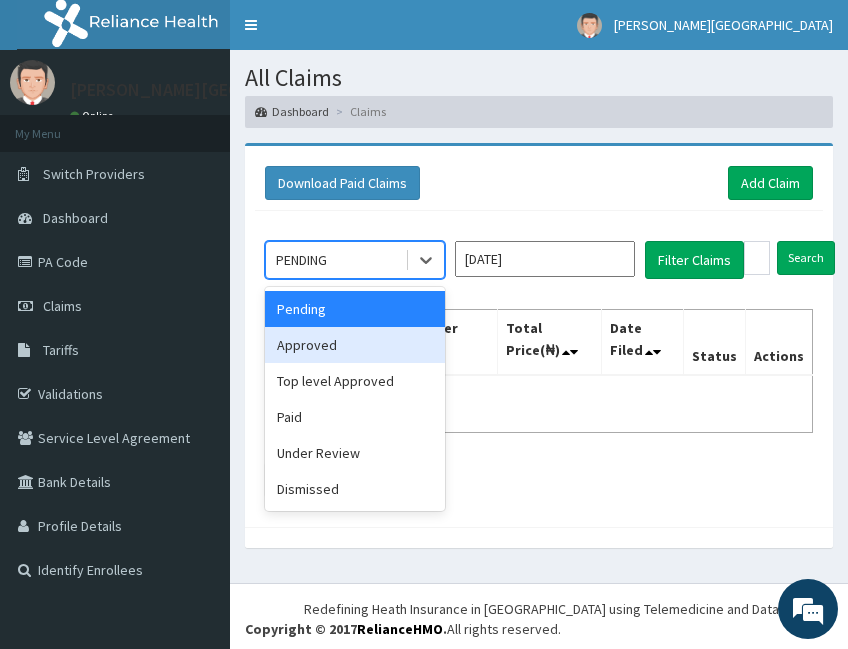 click on "Approved" at bounding box center [355, 345] 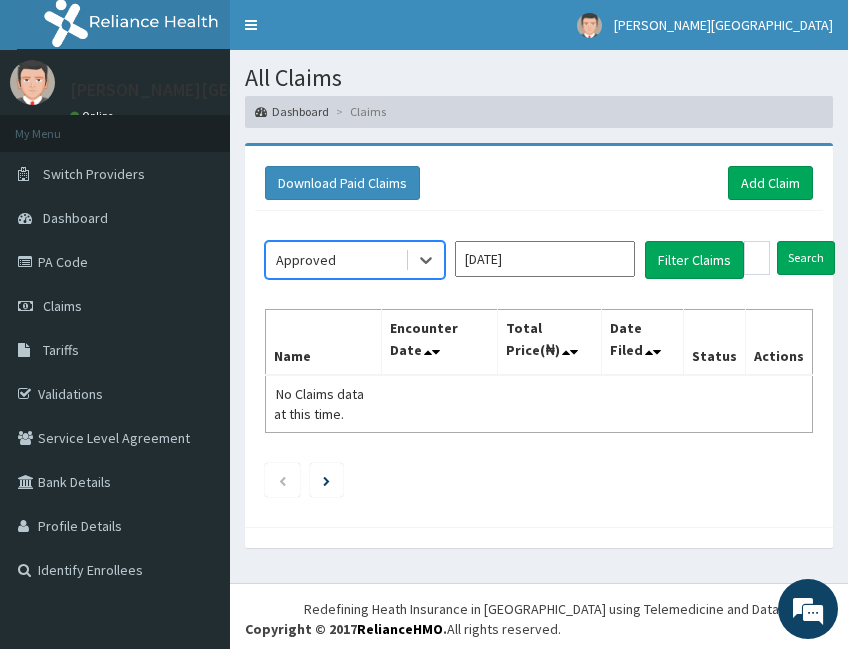 drag, startPoint x: 480, startPoint y: 256, endPoint x: 496, endPoint y: 278, distance: 27.202942 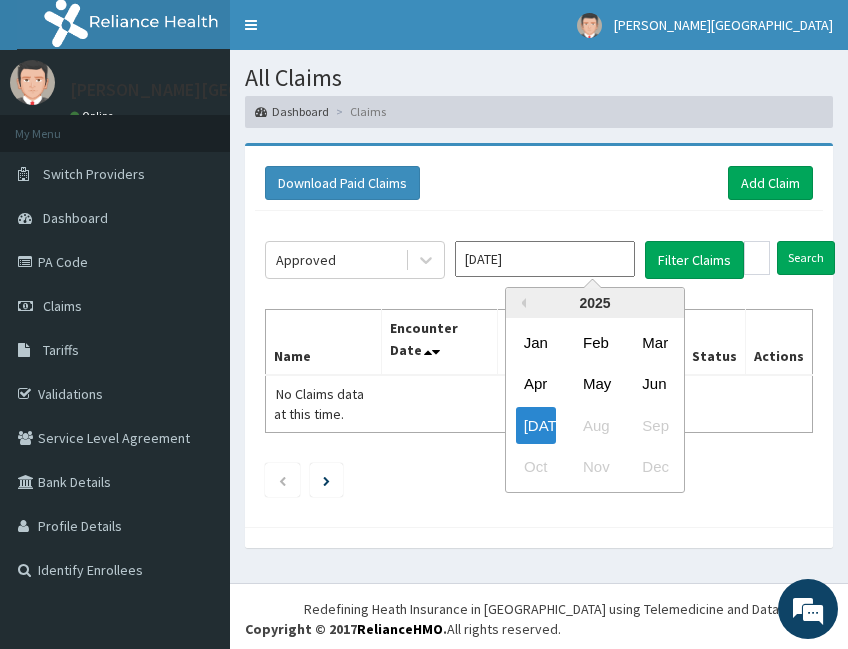 click on "Jun" at bounding box center [654, 383] 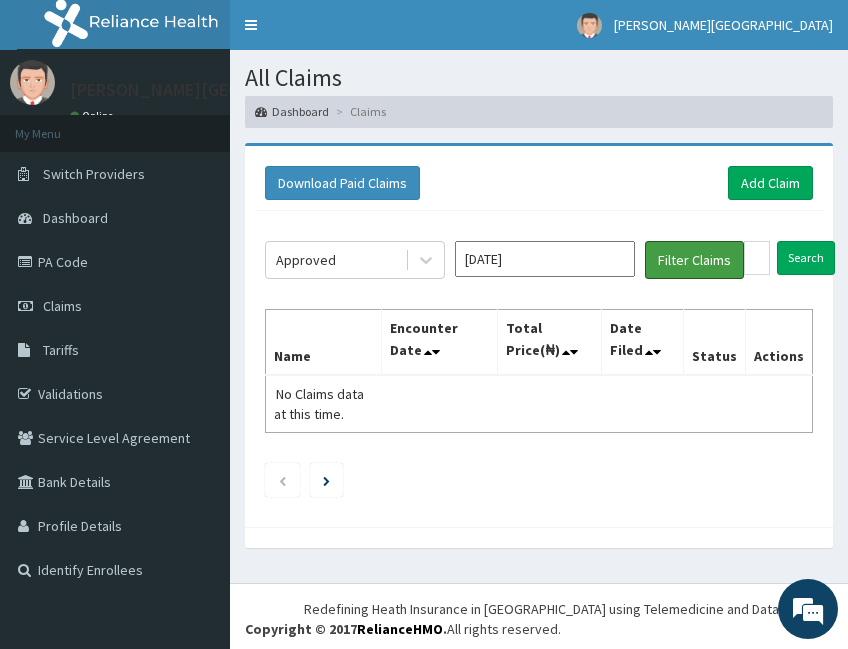 click on "Filter Claims" at bounding box center [694, 260] 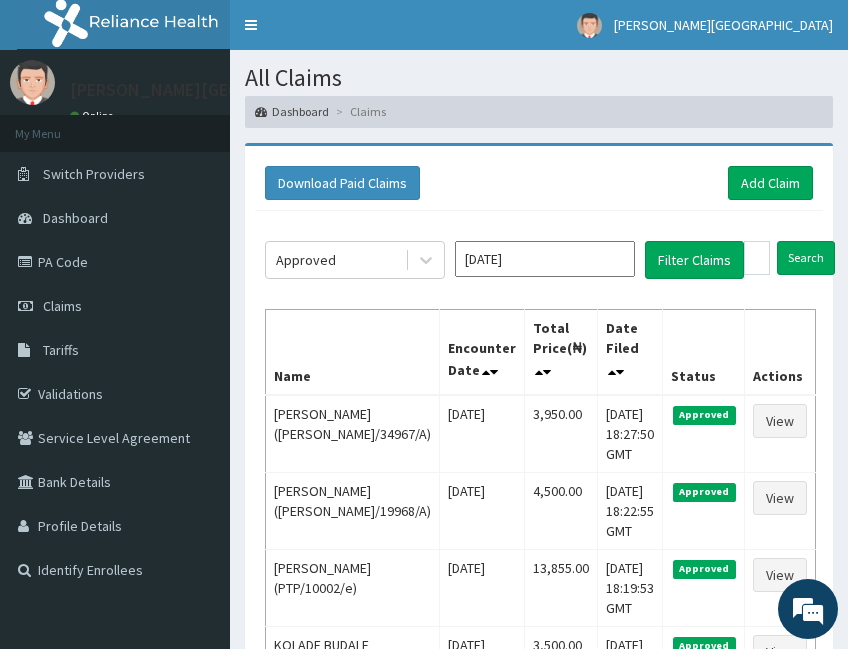 click on "Download Paid Claims Add Claim" at bounding box center (539, 183) 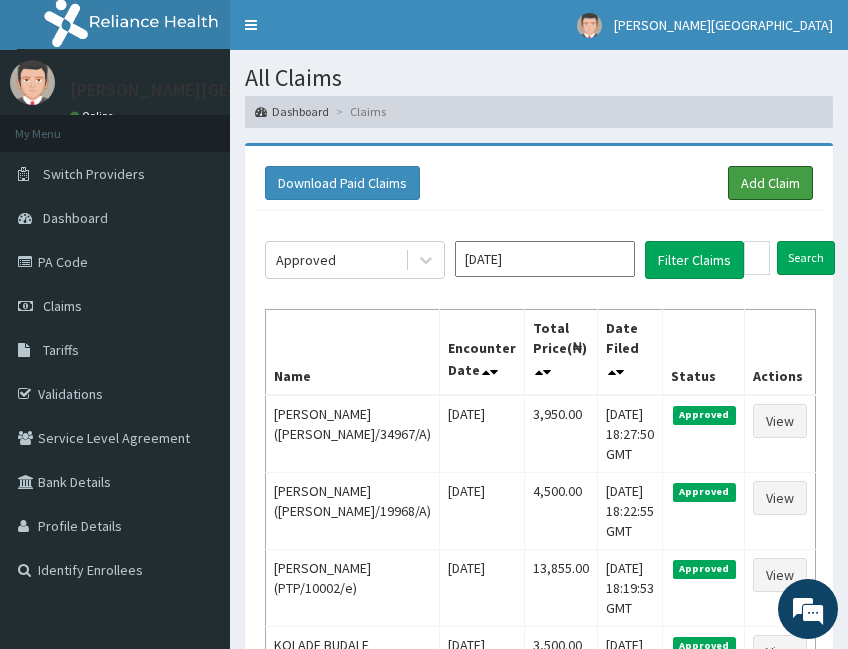 click on "Add Claim" at bounding box center [770, 183] 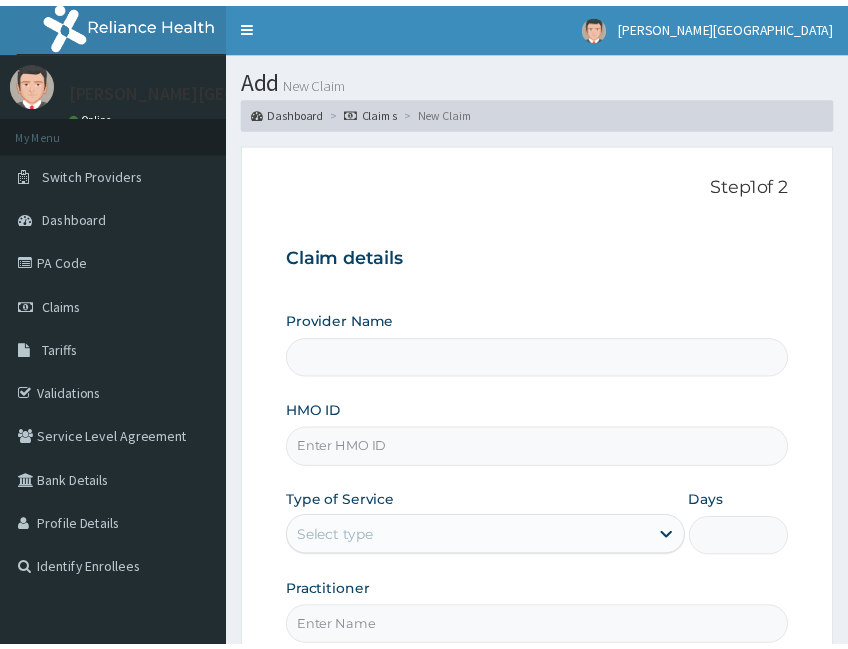 scroll, scrollTop: 0, scrollLeft: 0, axis: both 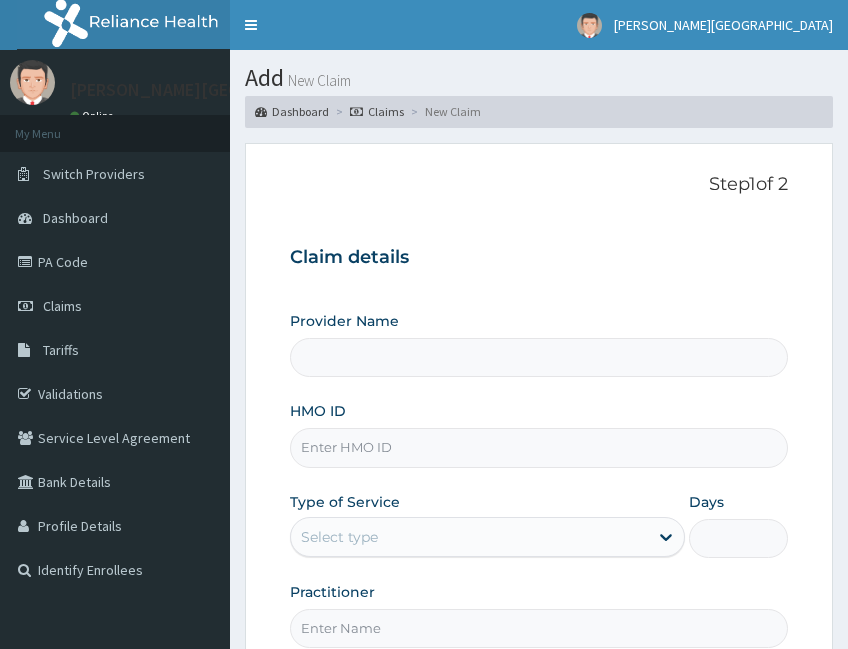 click on "HMO ID" at bounding box center [539, 447] 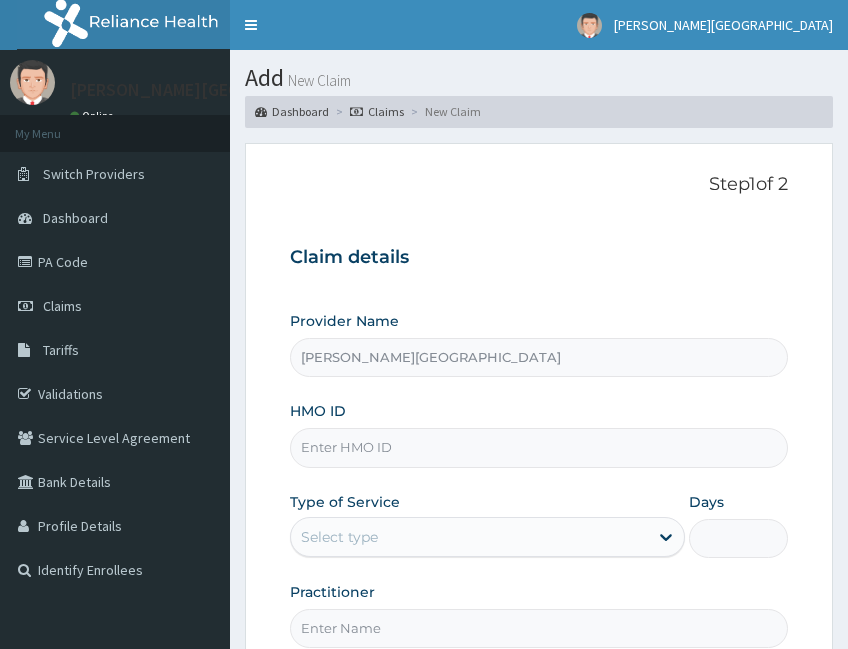 scroll, scrollTop: 0, scrollLeft: 0, axis: both 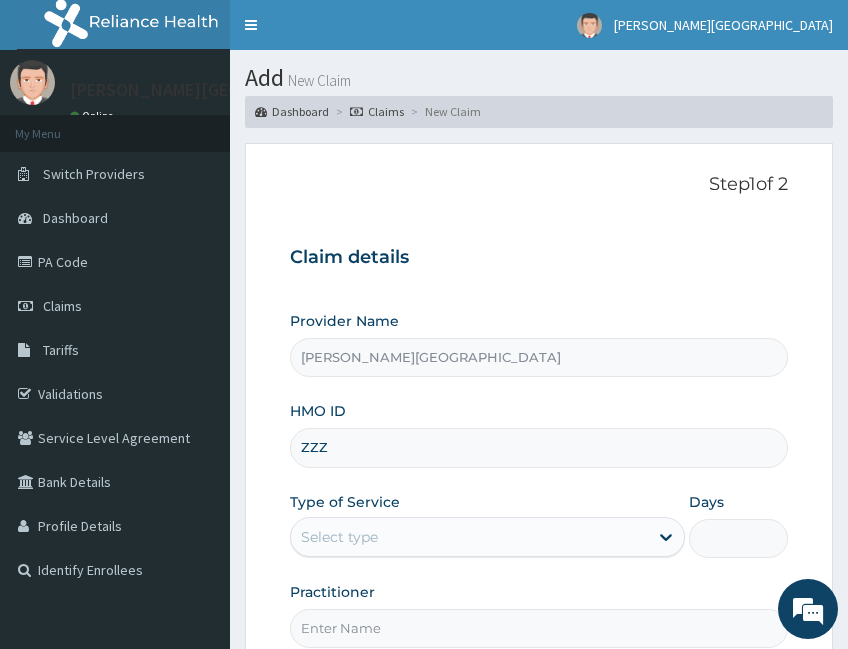 type on "ZZZ/10337/A" 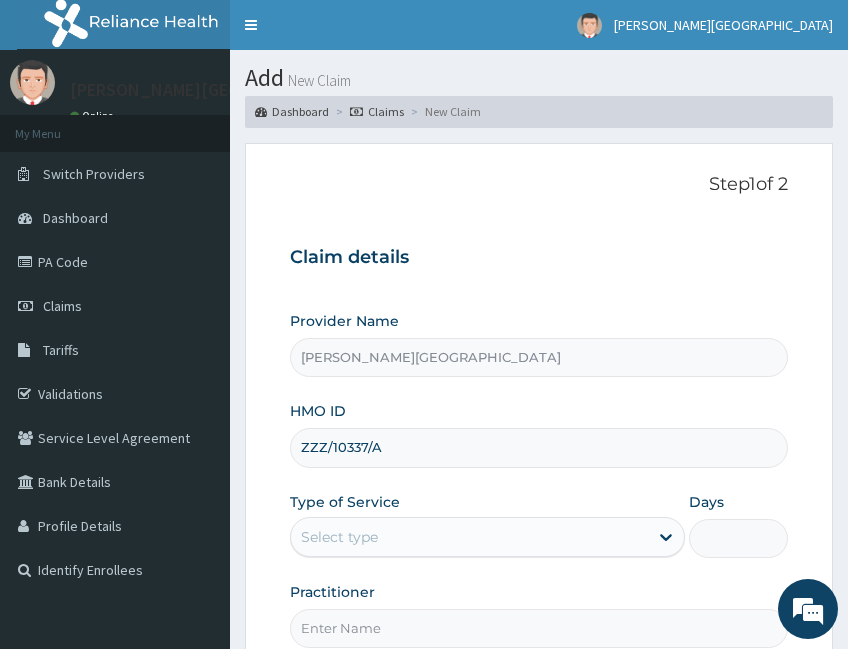 scroll, scrollTop: 241, scrollLeft: 0, axis: vertical 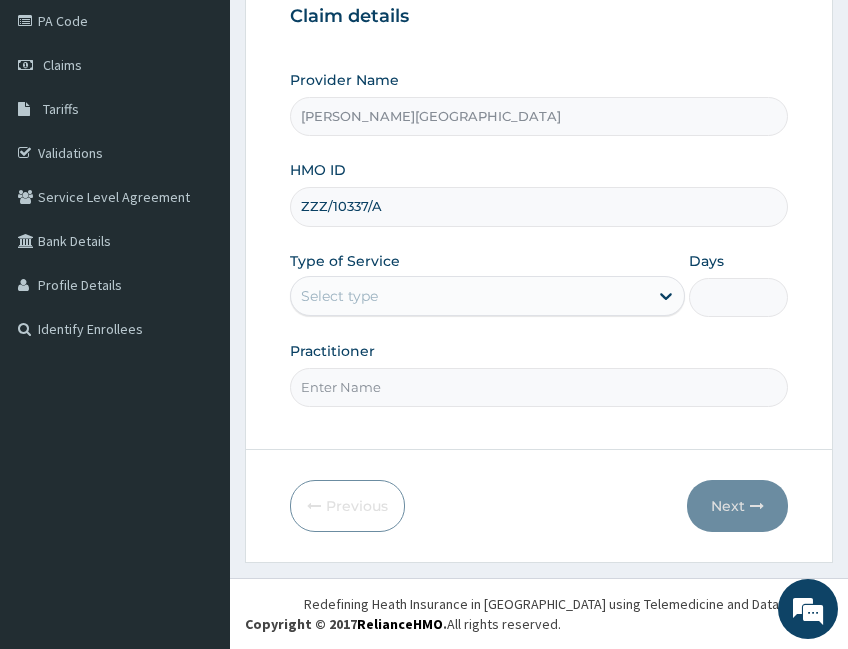 click on "Select type" at bounding box center [469, 296] 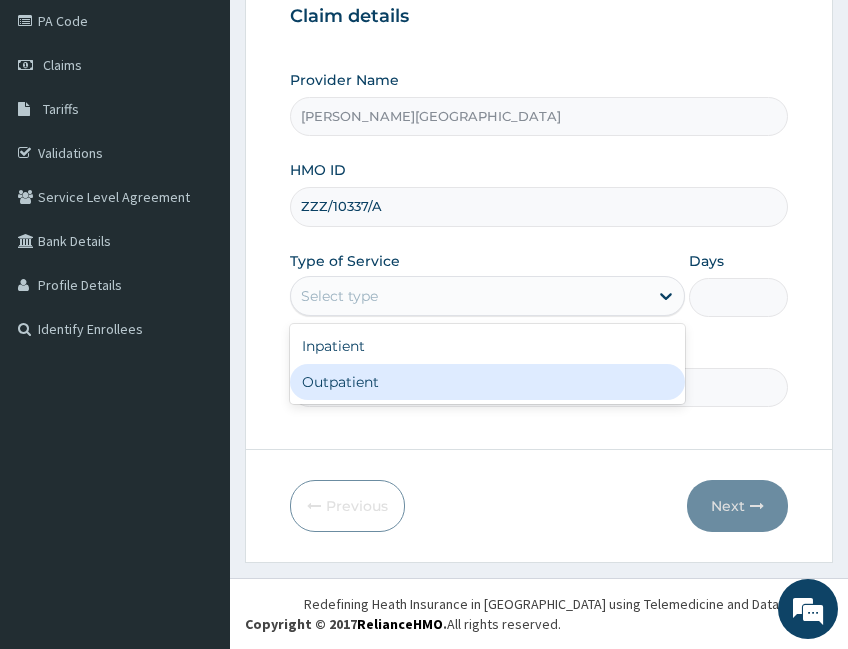click on "Outpatient" at bounding box center (487, 382) 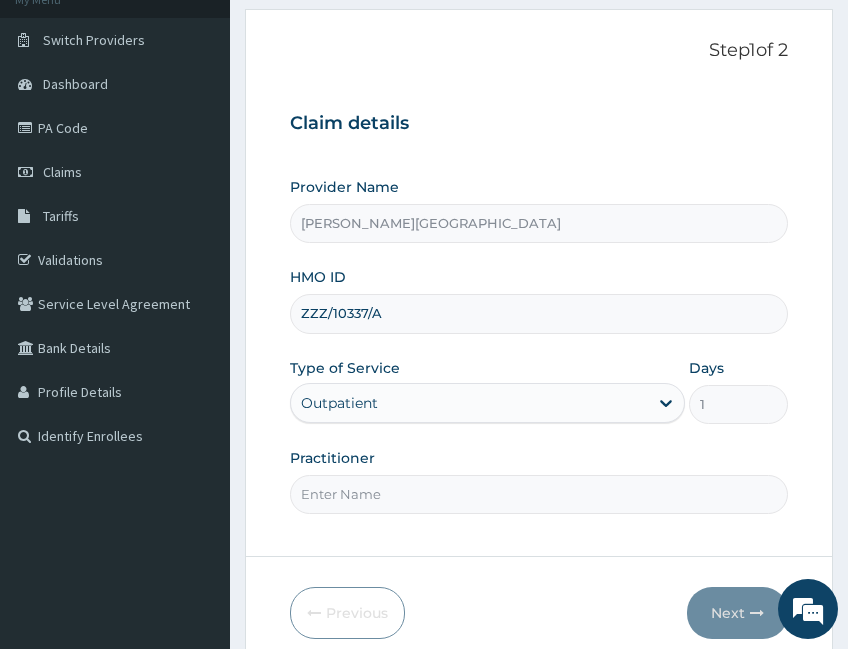 scroll, scrollTop: 0, scrollLeft: 0, axis: both 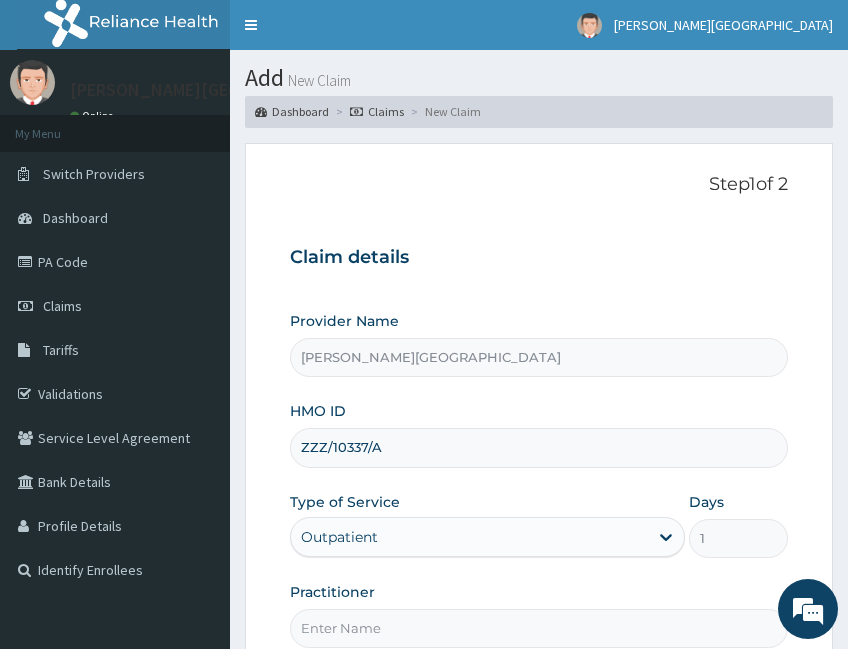 click on "Toggle navigation" at bounding box center [251, 25] 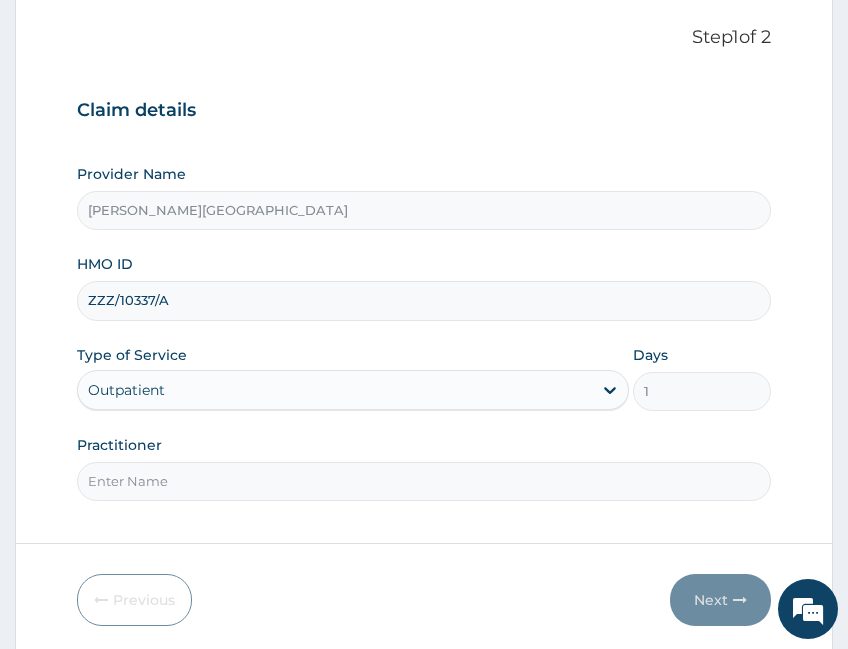 scroll, scrollTop: 221, scrollLeft: 0, axis: vertical 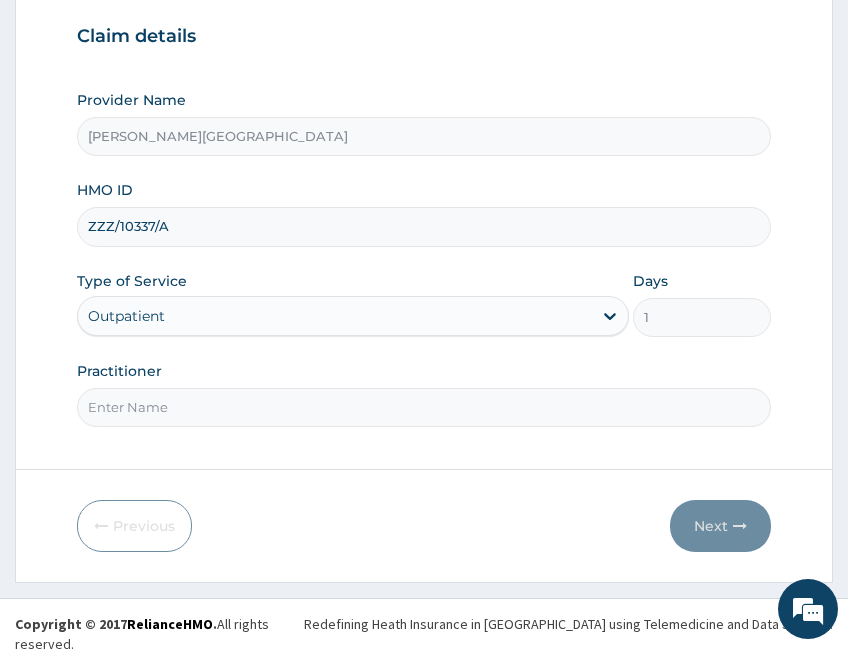 click on "Practitioner" at bounding box center [424, 407] 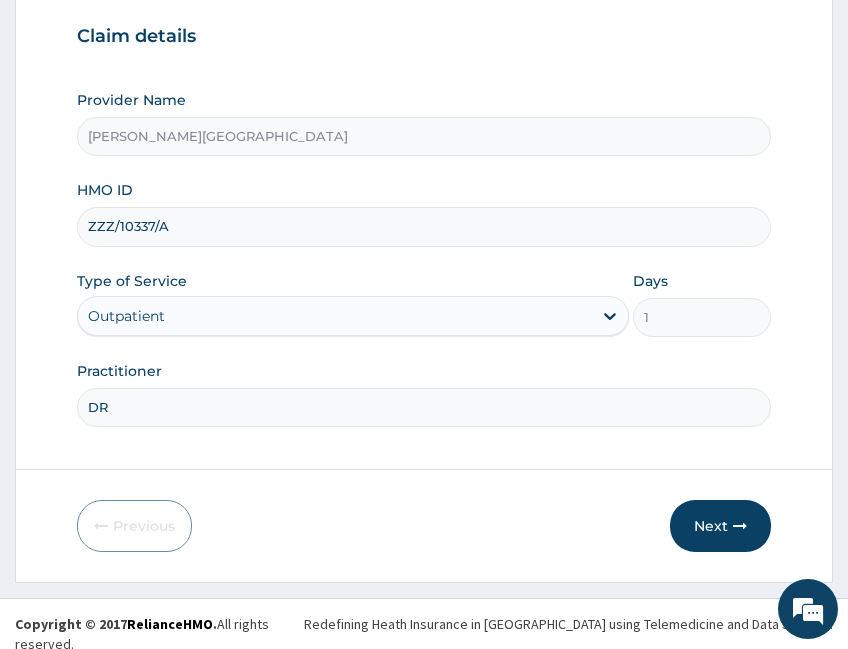 scroll, scrollTop: 0, scrollLeft: 0, axis: both 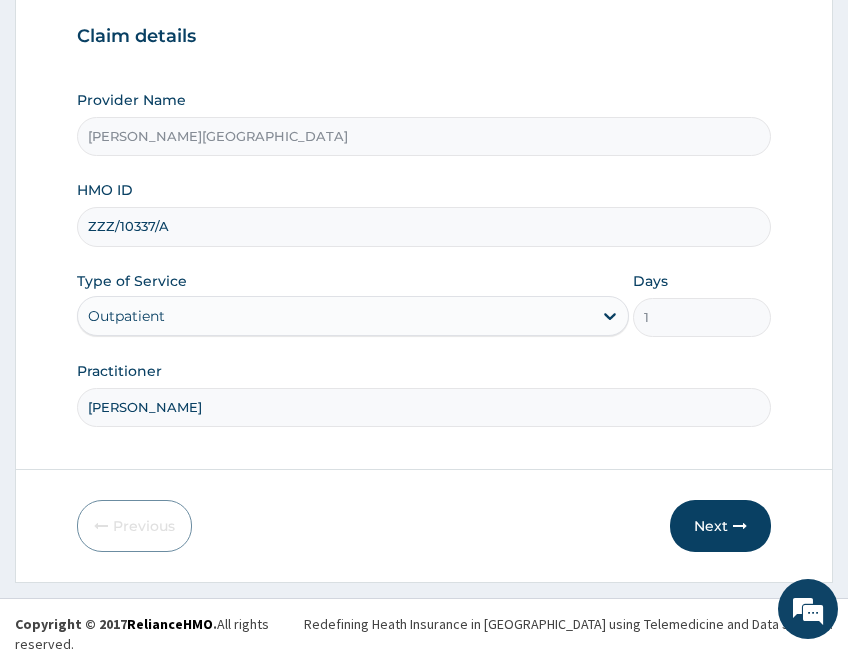 type on "[PERSON_NAME]" 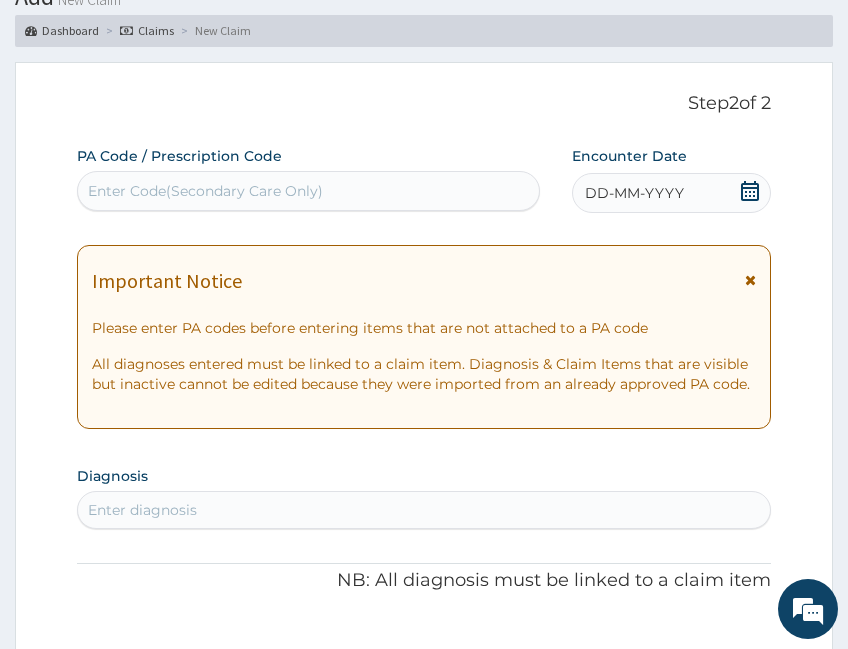 scroll, scrollTop: 54, scrollLeft: 0, axis: vertical 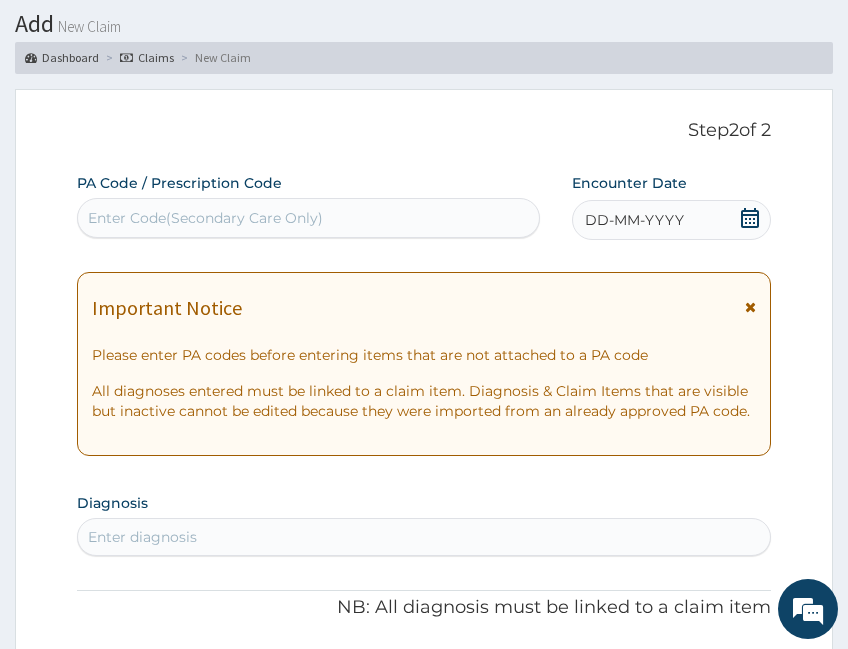 click 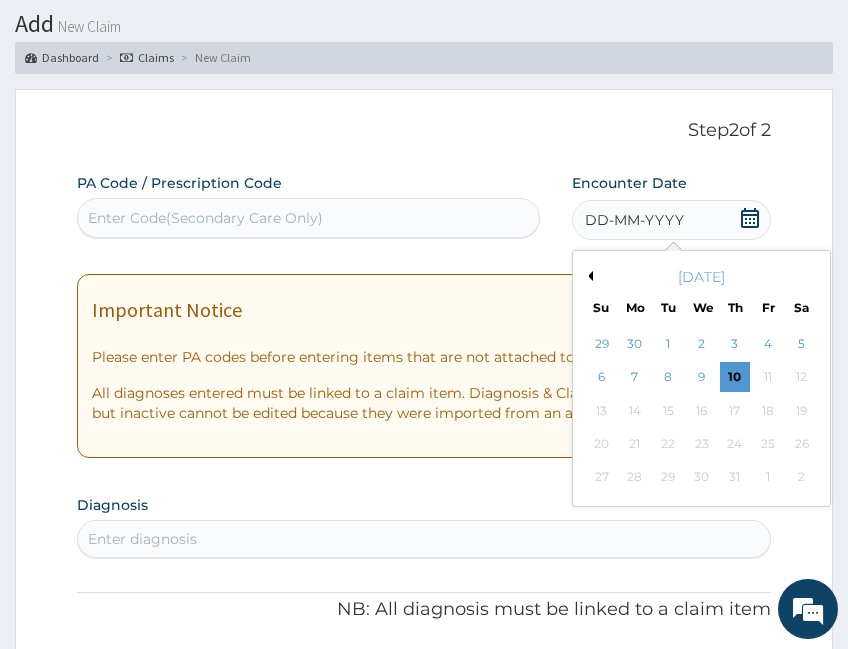 drag, startPoint x: 588, startPoint y: 276, endPoint x: 664, endPoint y: 276, distance: 76 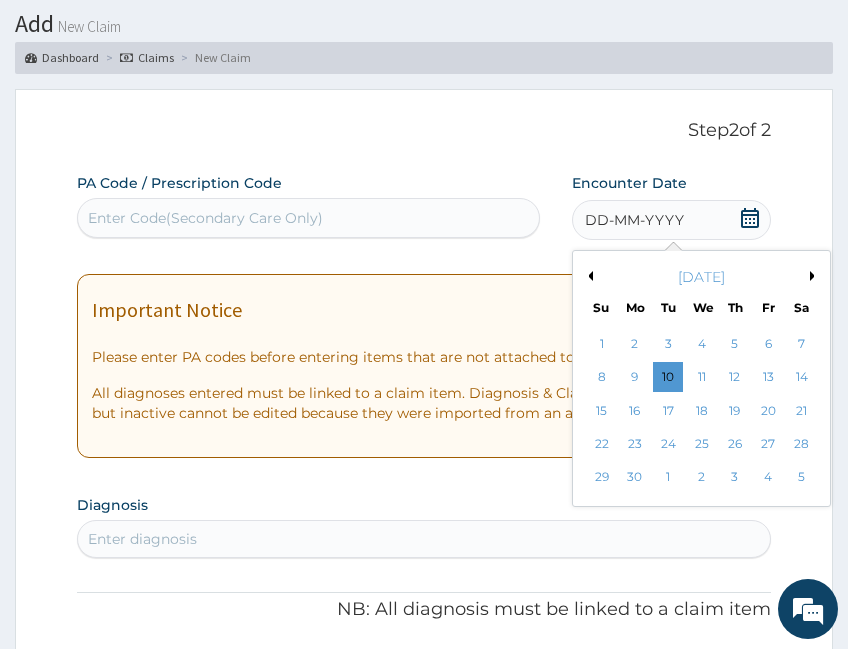 click on "6" at bounding box center [769, 344] 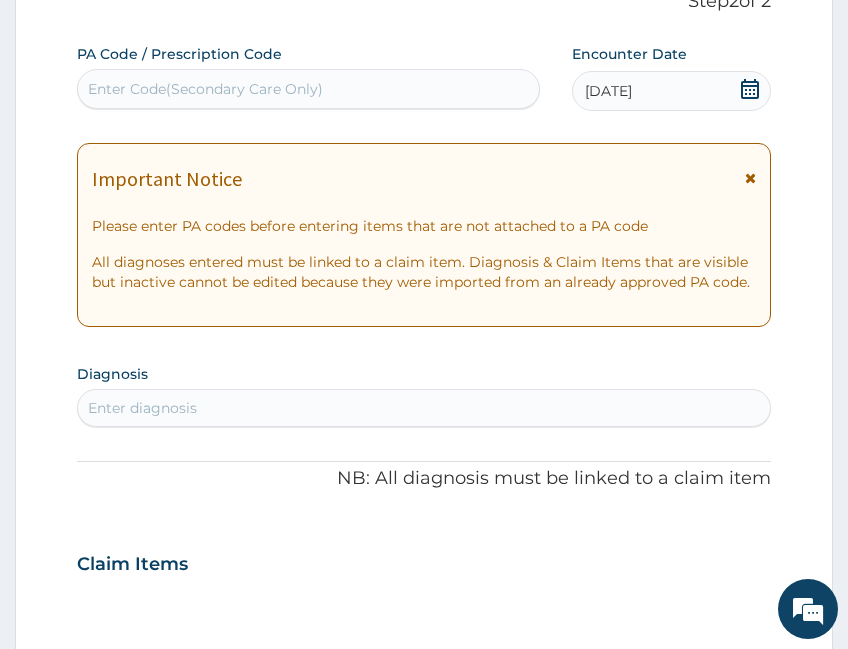 scroll, scrollTop: 388, scrollLeft: 0, axis: vertical 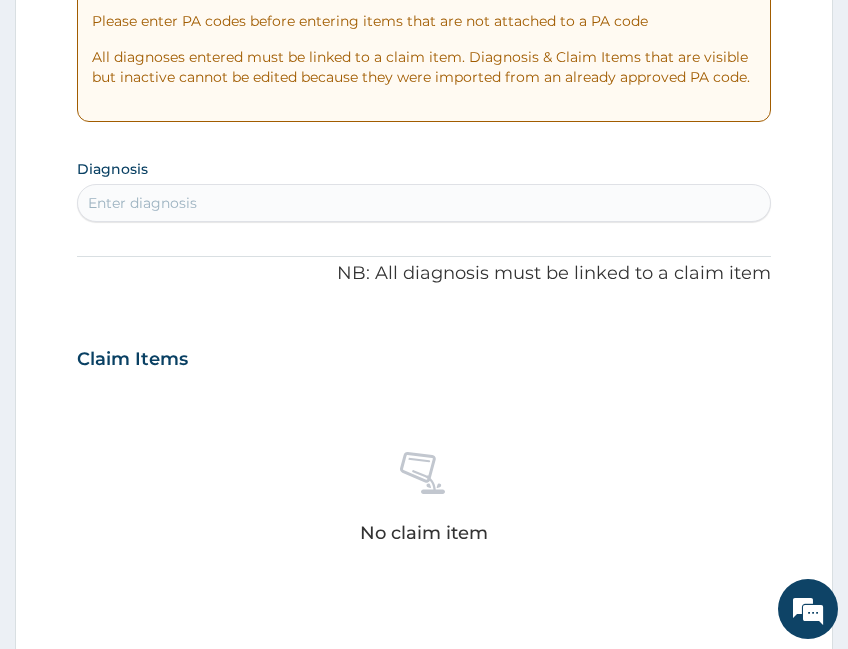 click on "Enter diagnosis" at bounding box center (424, 203) 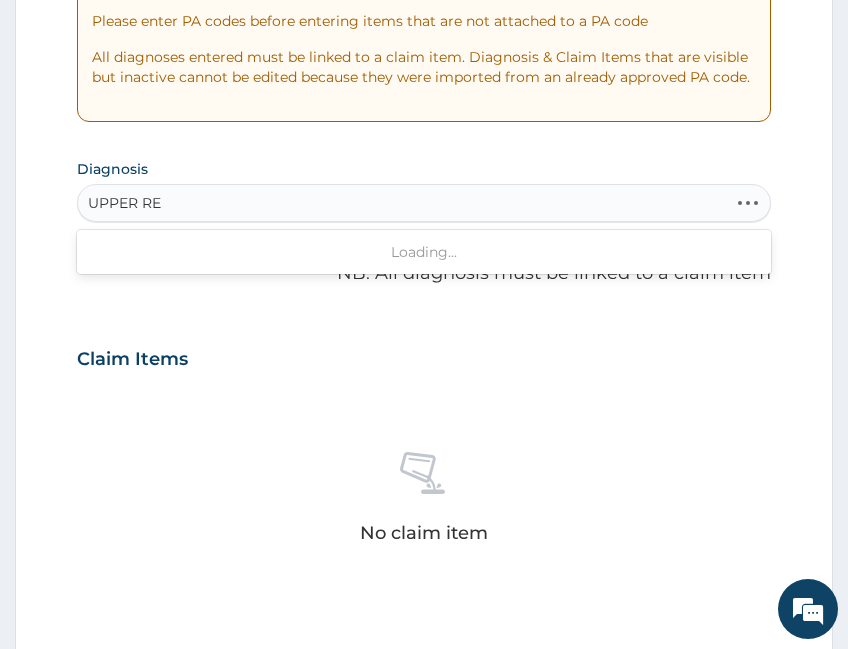 type on "UPPER RES" 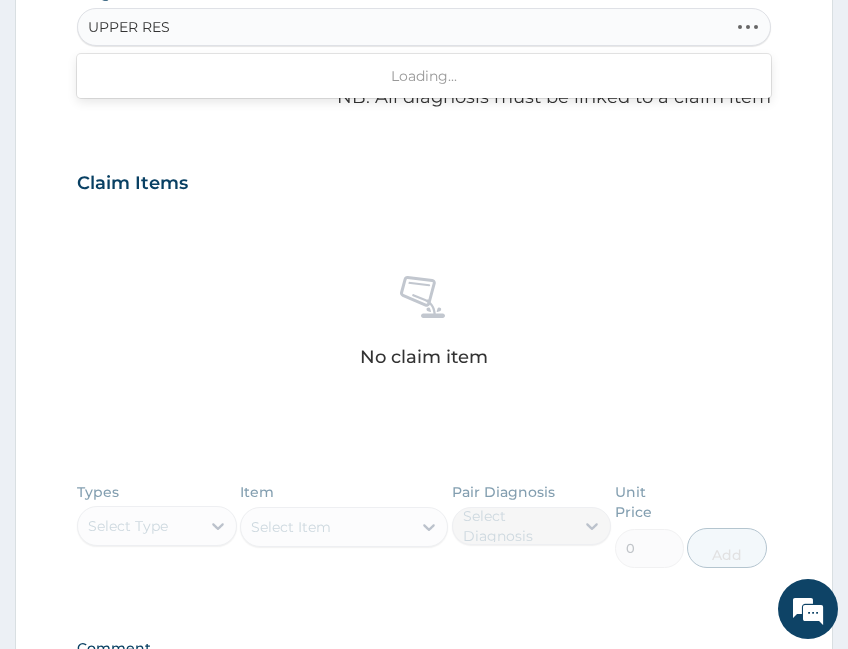 scroll, scrollTop: 388, scrollLeft: 0, axis: vertical 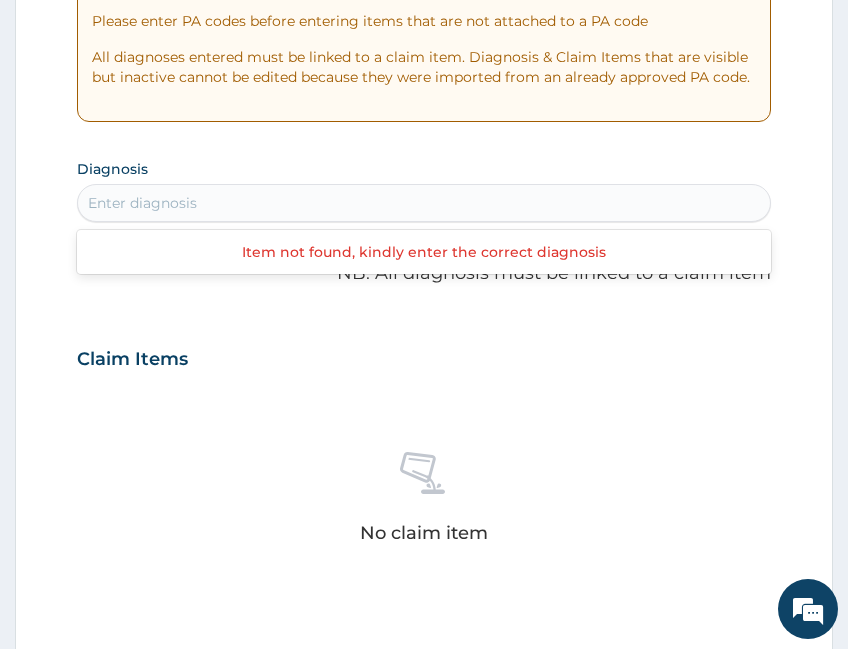 drag, startPoint x: 206, startPoint y: 198, endPoint x: 124, endPoint y: 187, distance: 82.73451 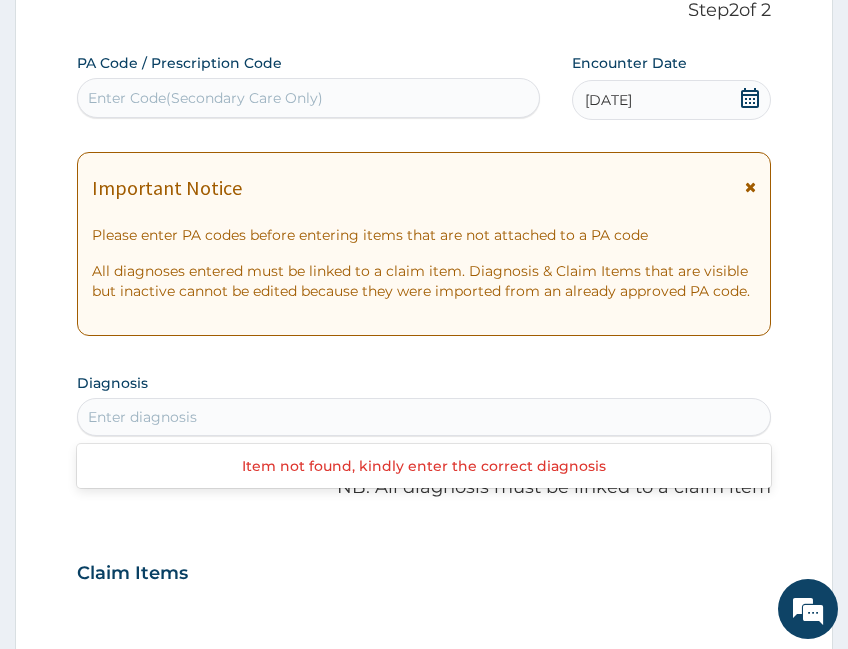 scroll, scrollTop: 221, scrollLeft: 0, axis: vertical 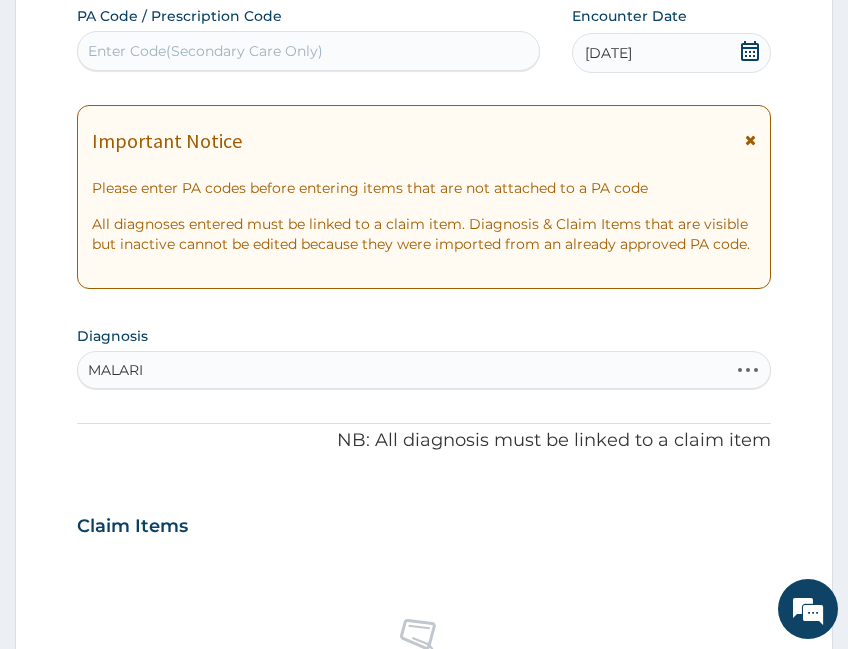 type on "MALARIA" 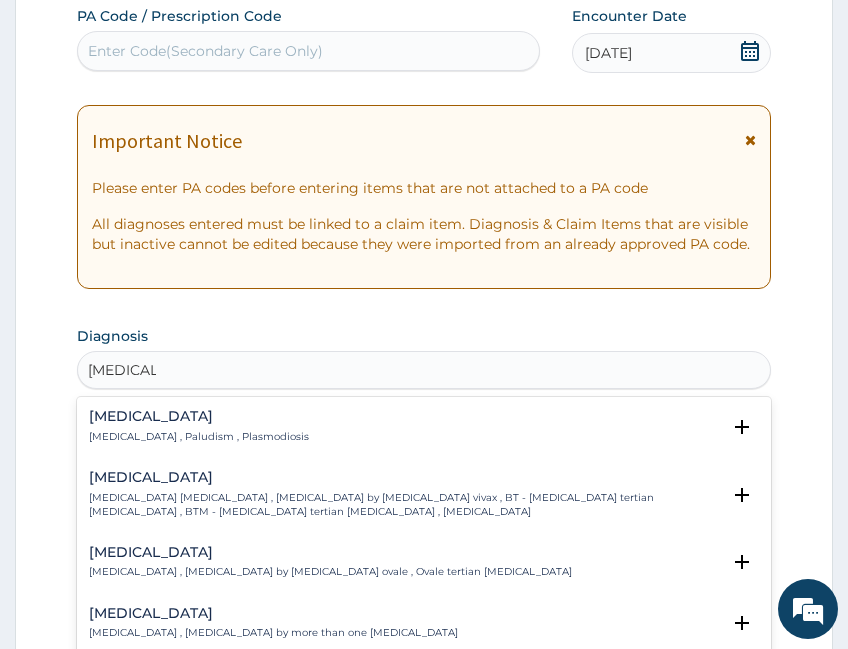 click on "Malaria Malaria , Paludism , Plasmodiosis" at bounding box center (424, 426) 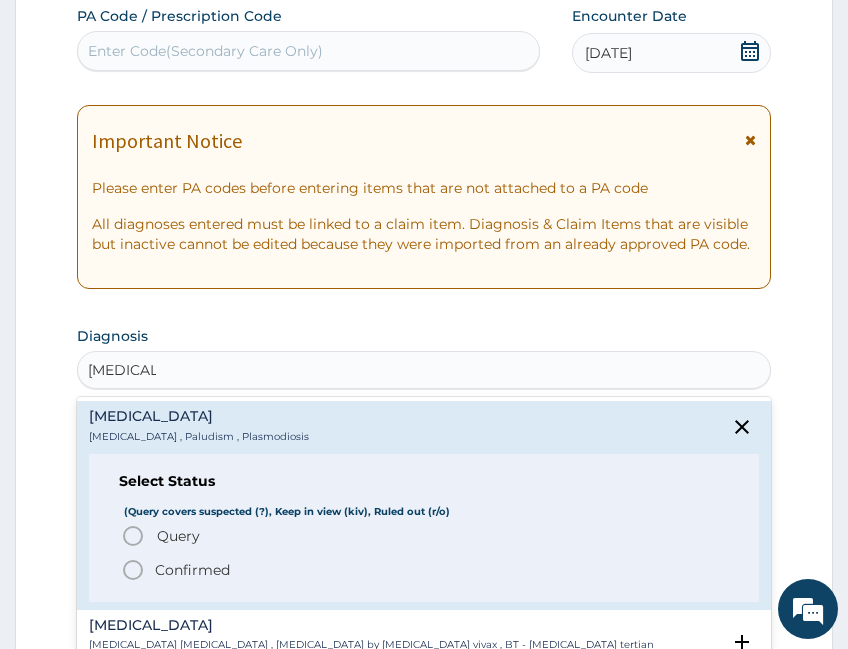 click on "Confirmed" at bounding box center [192, 570] 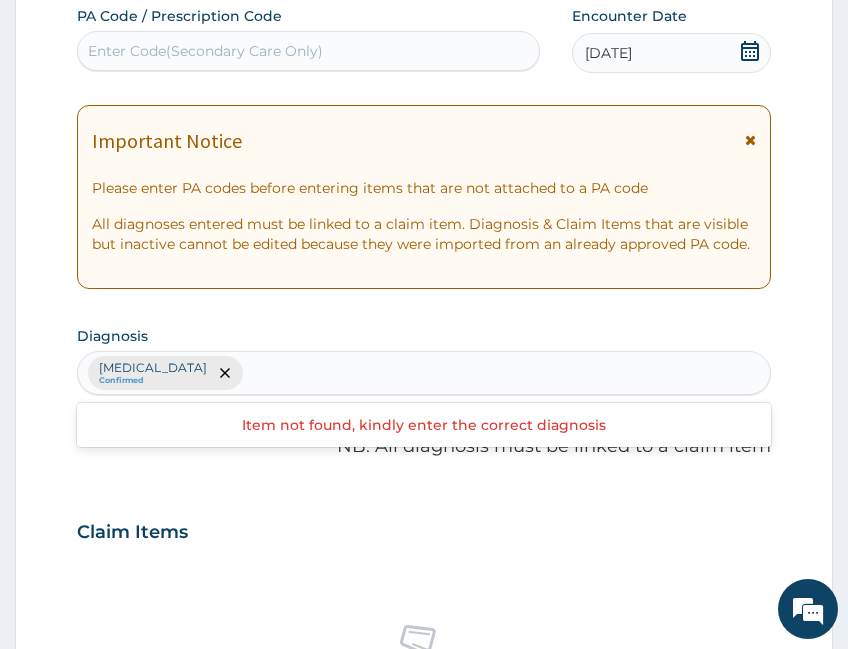 click on "PA Code / Prescription Code Enter Code(Secondary Care Only) Encounter Date 06-06-2025 Important Notice Please enter PA codes before entering items that are not attached to a PA code   All diagnoses entered must be linked to a claim item. Diagnosis & Claim Items that are visible but inactive cannot be edited because they were imported from an already approved PA code. Diagnosis option Malaria, selected.   Use Up and Down to choose options, press Enter to select the currently focused option, press Escape to exit the menu, press Tab to select the option and exit the menu. Malaria Confirmed Item not found, kindly enter the correct diagnosis NB: All diagnosis must be linked to a claim item Claim Items No claim item Types Select Type Item Select Item Pair Diagnosis Select Diagnosis Unit Price 0 Add Comment" at bounding box center [424, 536] 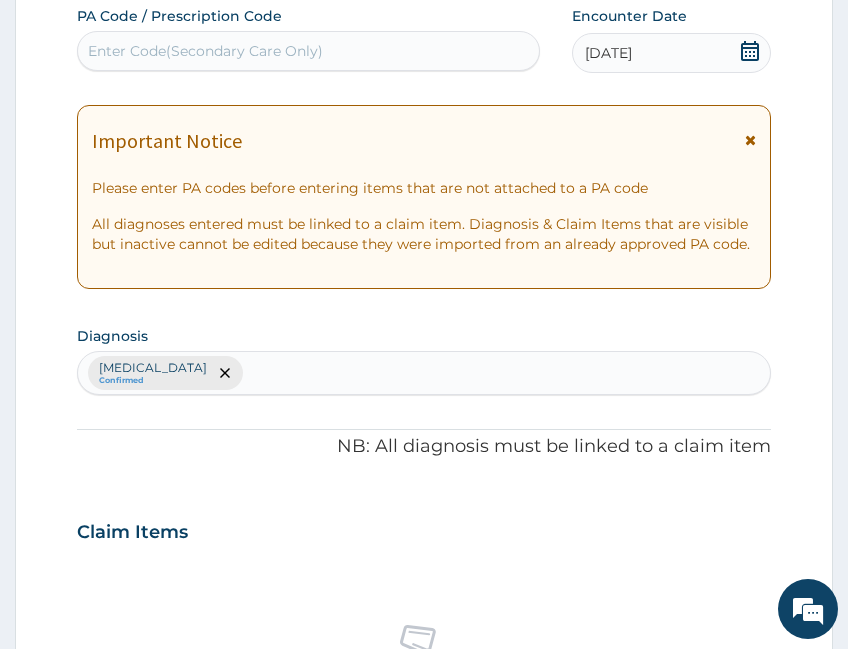 click on "Malaria Confirmed" at bounding box center [424, 373] 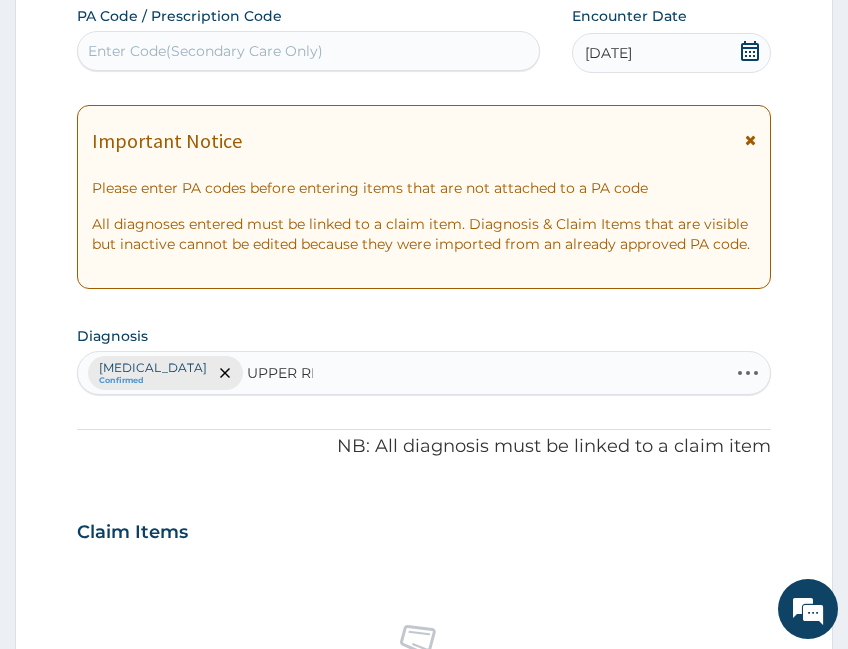 type on "UPPER RES" 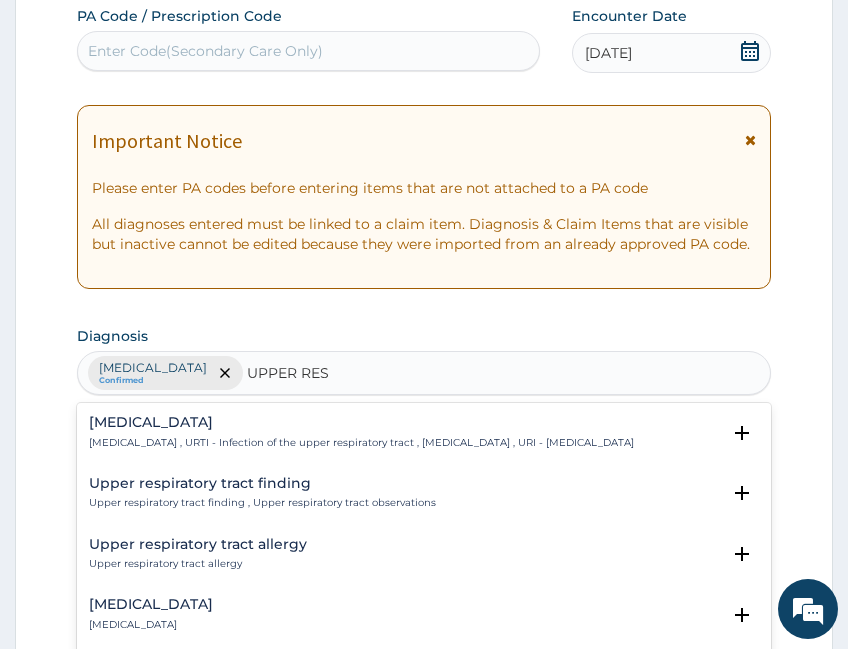 click on "Upper respiratory infection" at bounding box center (361, 422) 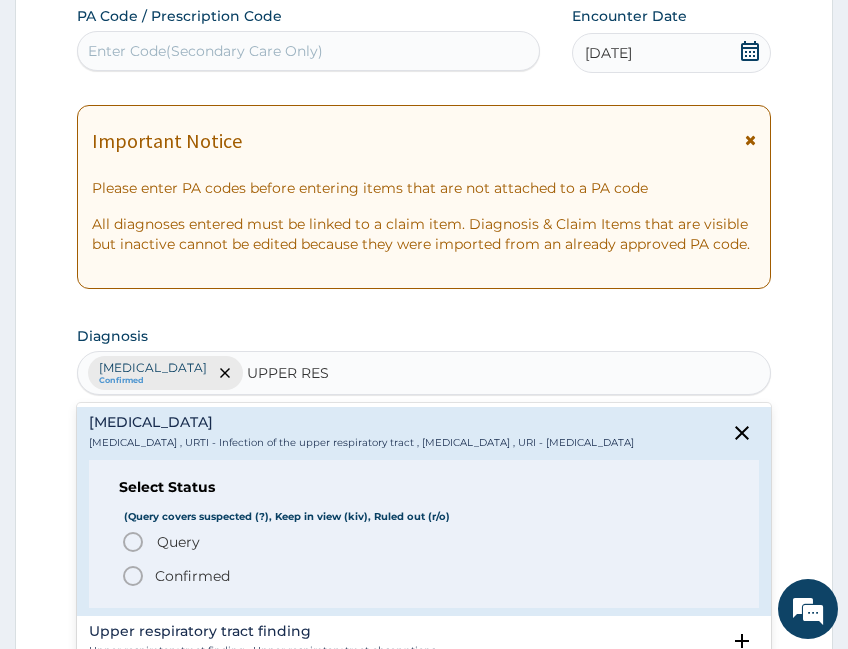 click on "Confirmed" at bounding box center (192, 576) 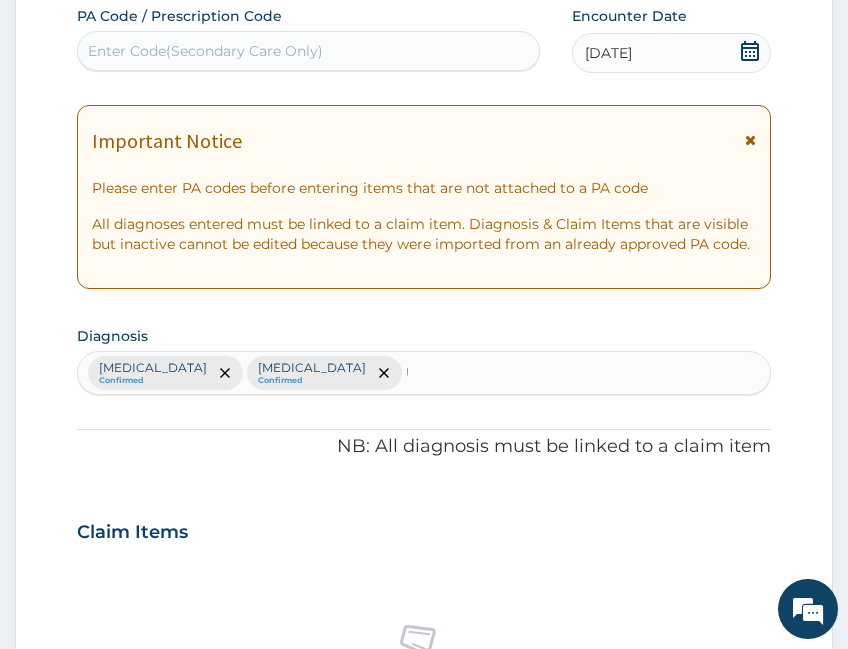 type 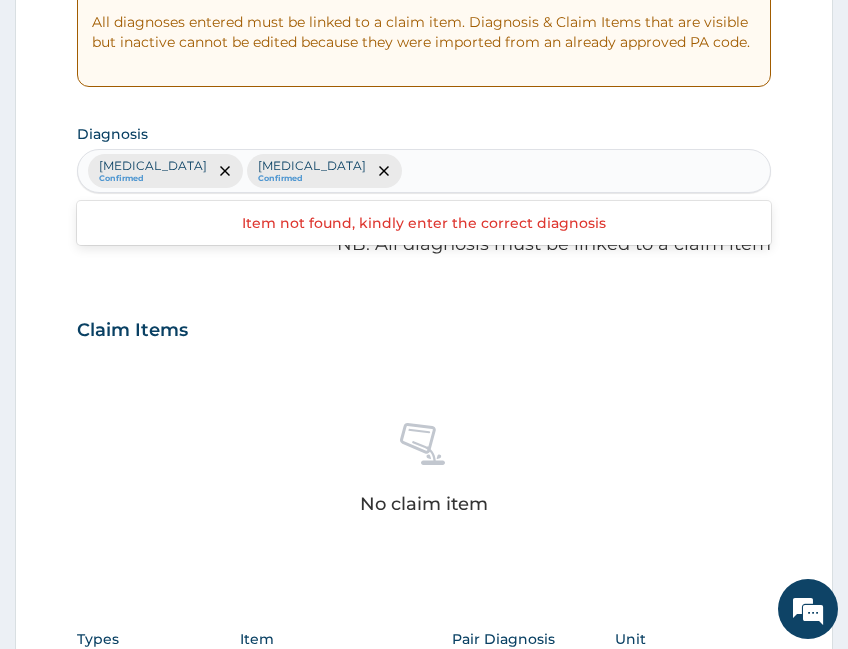scroll, scrollTop: 182, scrollLeft: 0, axis: vertical 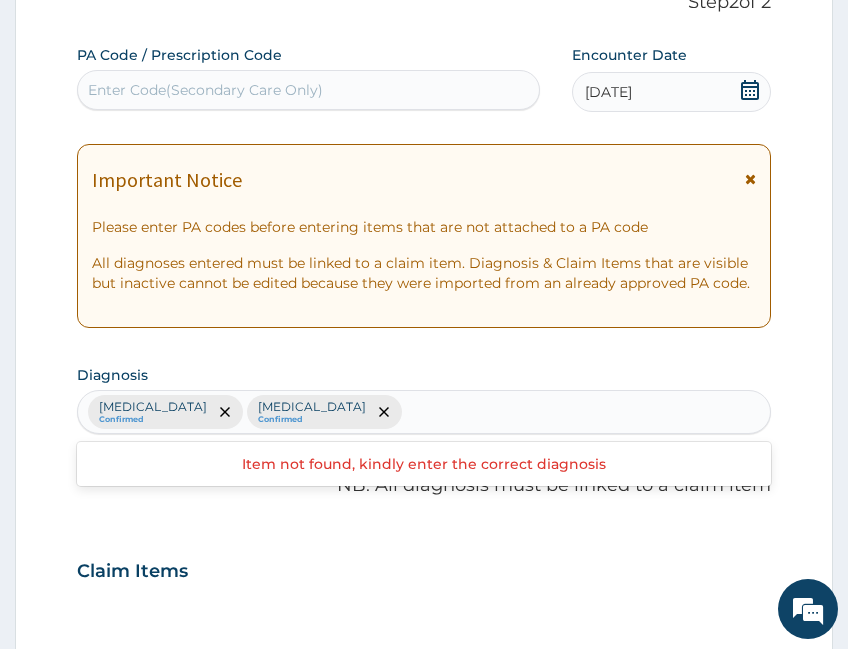 click on "PA Code / Prescription Code Enter Code(Secondary Care Only) Encounter Date 06-06-2025 Important Notice Please enter PA codes before entering items that are not attached to a PA code   All diagnoses entered must be linked to a claim item. Diagnosis & Claim Items that are visible but inactive cannot be edited because they were imported from an already approved PA code. Diagnosis option Upper respiratory infection, selected.   Use Up and Down to choose options, press Enter to select the currently focused option, press Escape to exit the menu, press Tab to select the option and exit the menu. Malaria Confirmed Upper respiratory infection Confirmed Item not found, kindly enter the correct diagnosis NB: All diagnosis must be linked to a claim item Claim Items No claim item Types Select Type Item Select Item Pair Diagnosis Select Diagnosis Unit Price 0 Add Comment" at bounding box center [424, 575] 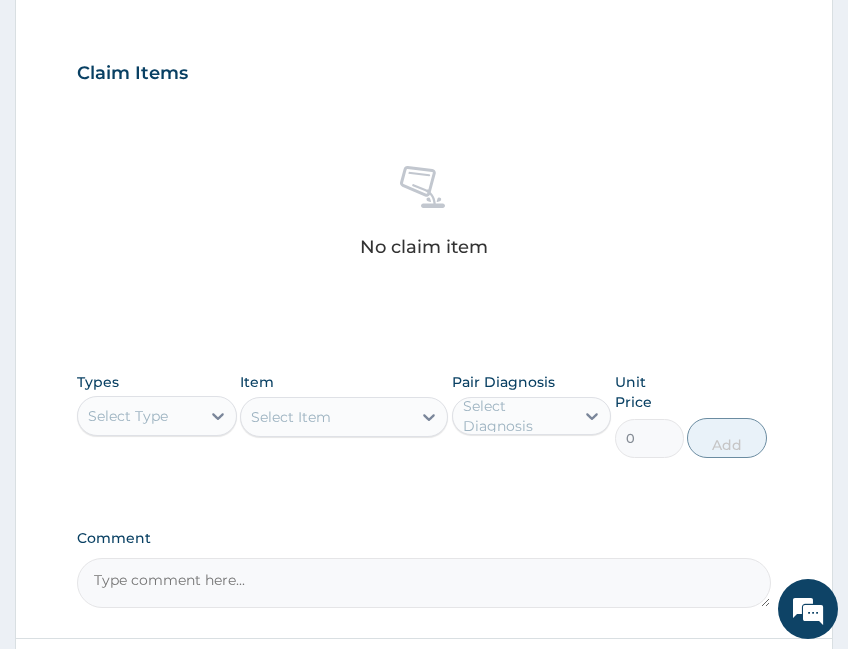 scroll, scrollTop: 682, scrollLeft: 0, axis: vertical 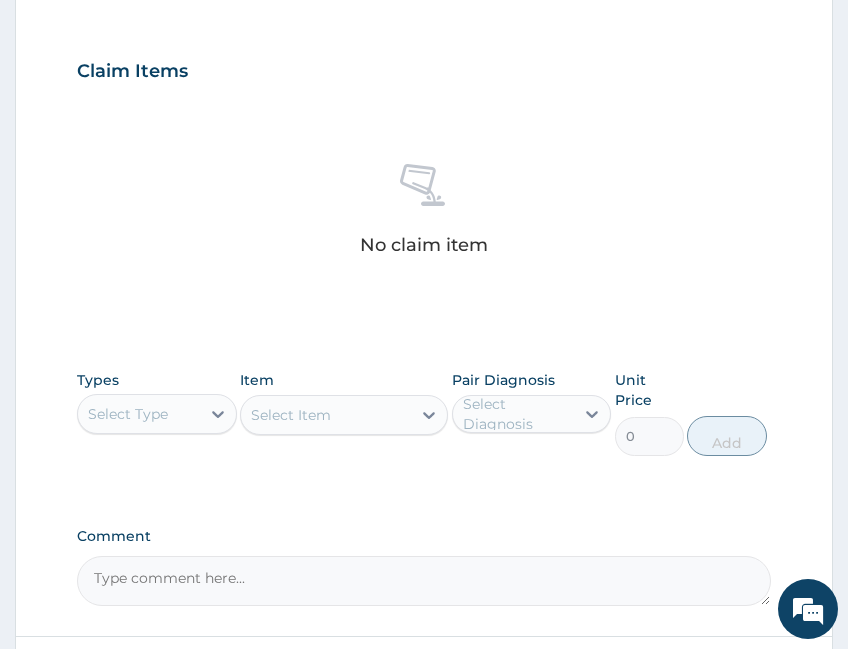 click on "Select Type" at bounding box center [139, 414] 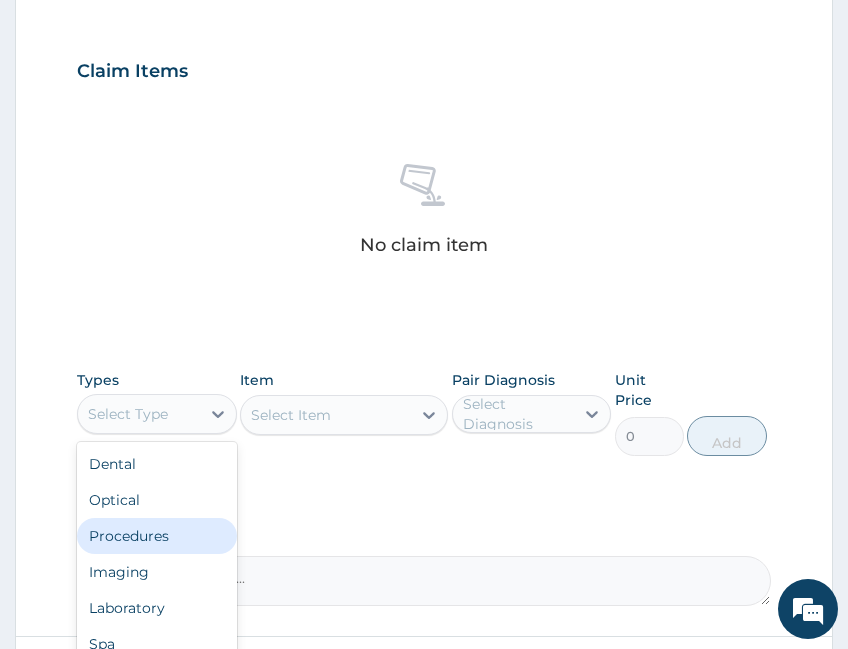 drag, startPoint x: 162, startPoint y: 537, endPoint x: 311, endPoint y: 422, distance: 188.21796 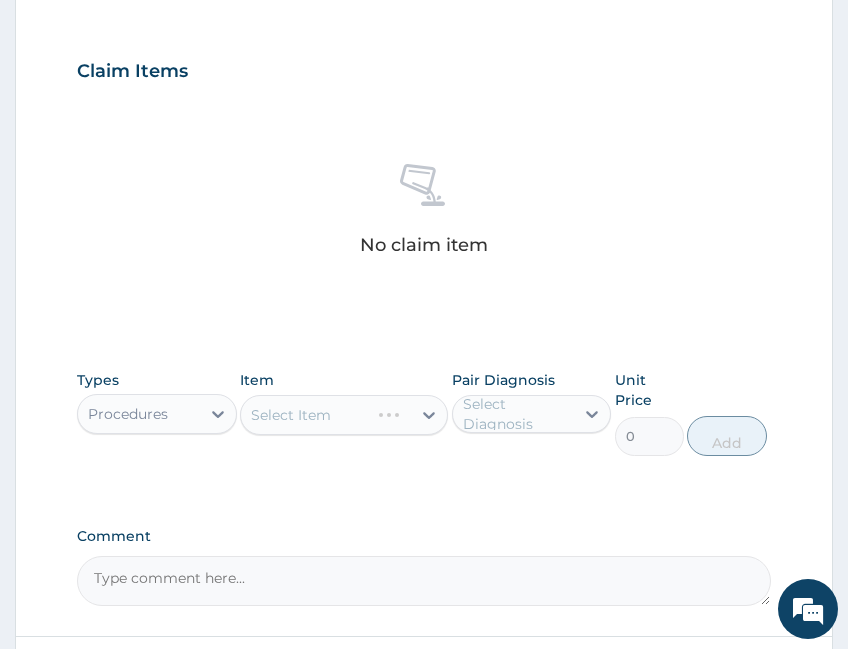 click on "Select Item" at bounding box center (344, 415) 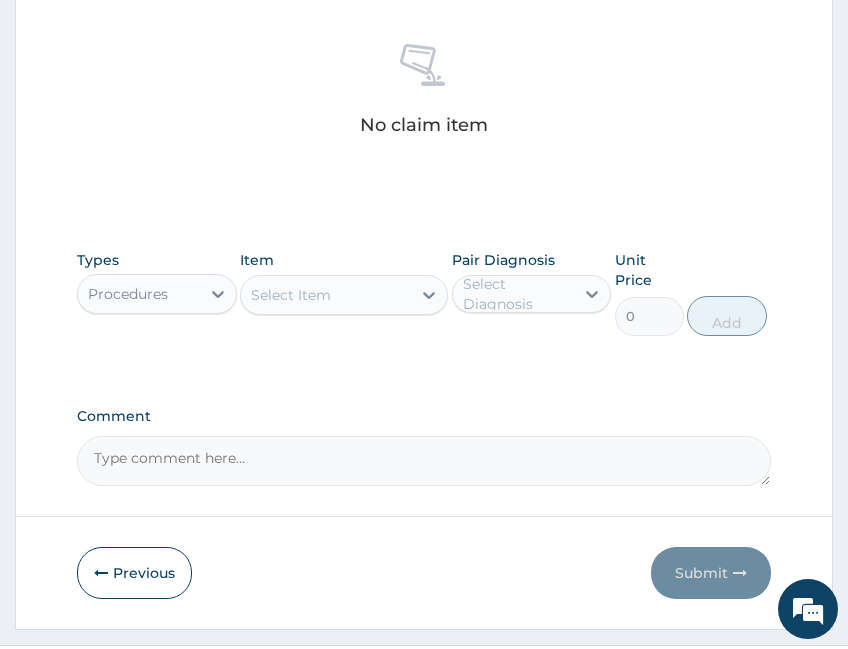 scroll, scrollTop: 849, scrollLeft: 0, axis: vertical 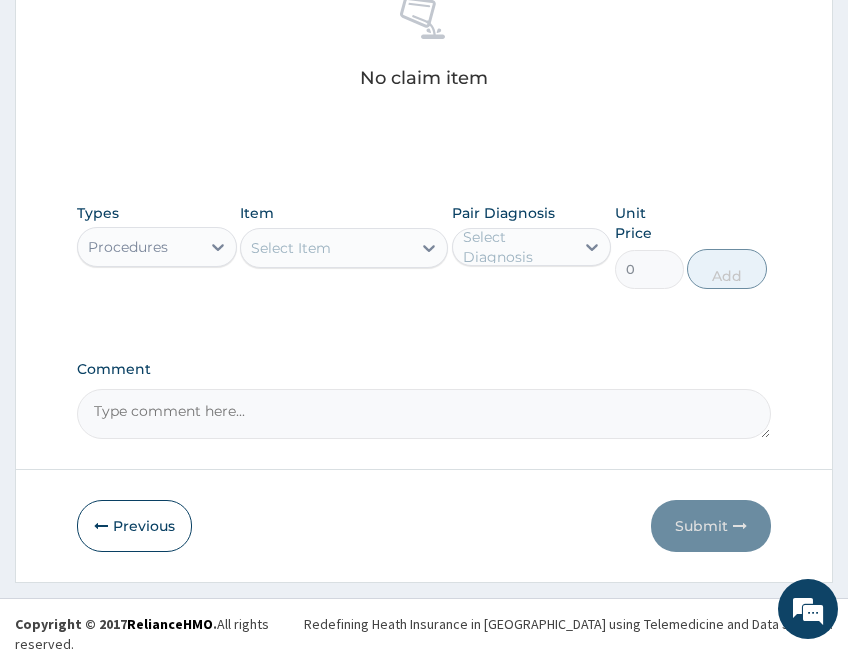 click on "Select Item" at bounding box center [326, 248] 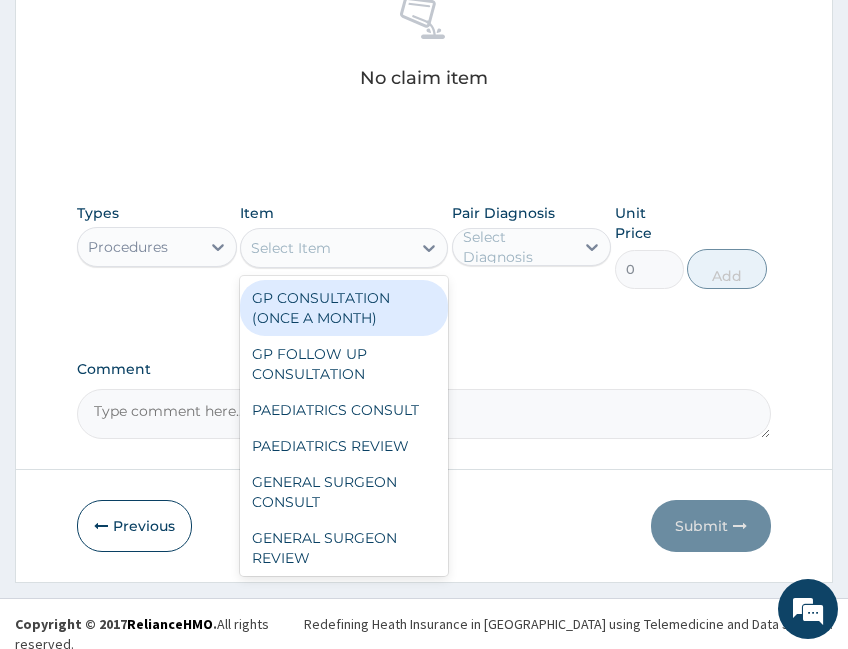 drag, startPoint x: 337, startPoint y: 295, endPoint x: 374, endPoint y: 280, distance: 39.92493 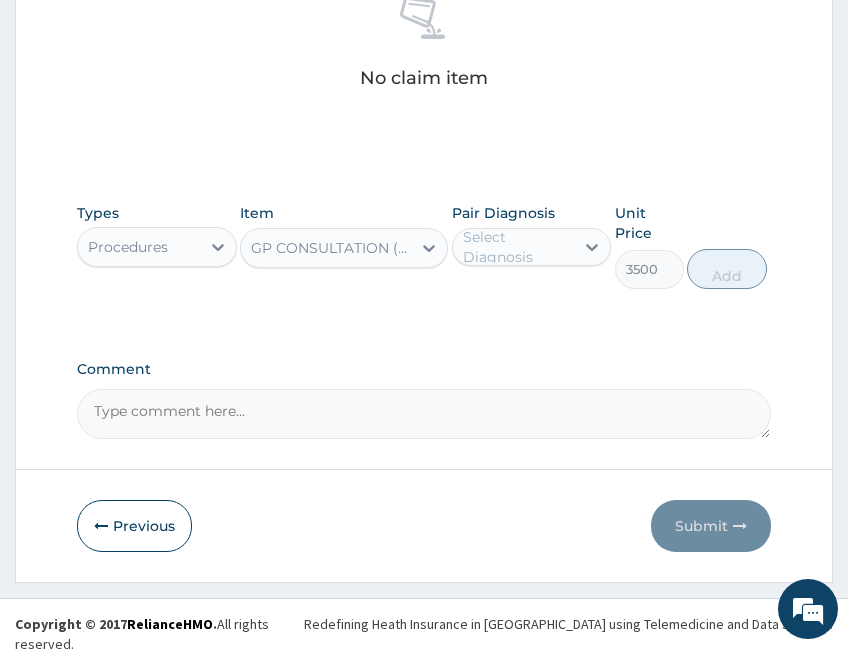 click on "Select Diagnosis" at bounding box center (518, 247) 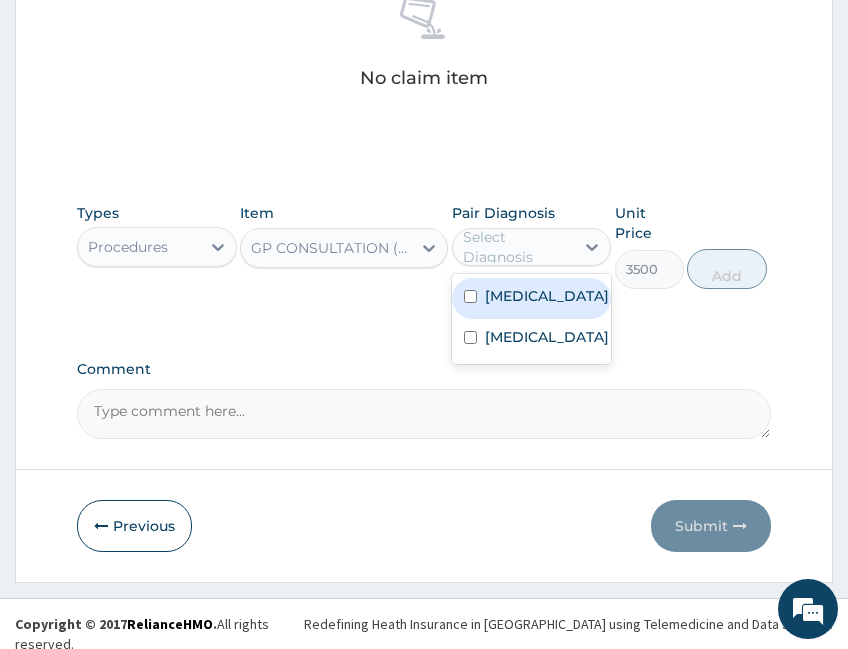 drag, startPoint x: 495, startPoint y: 295, endPoint x: 498, endPoint y: 331, distance: 36.124783 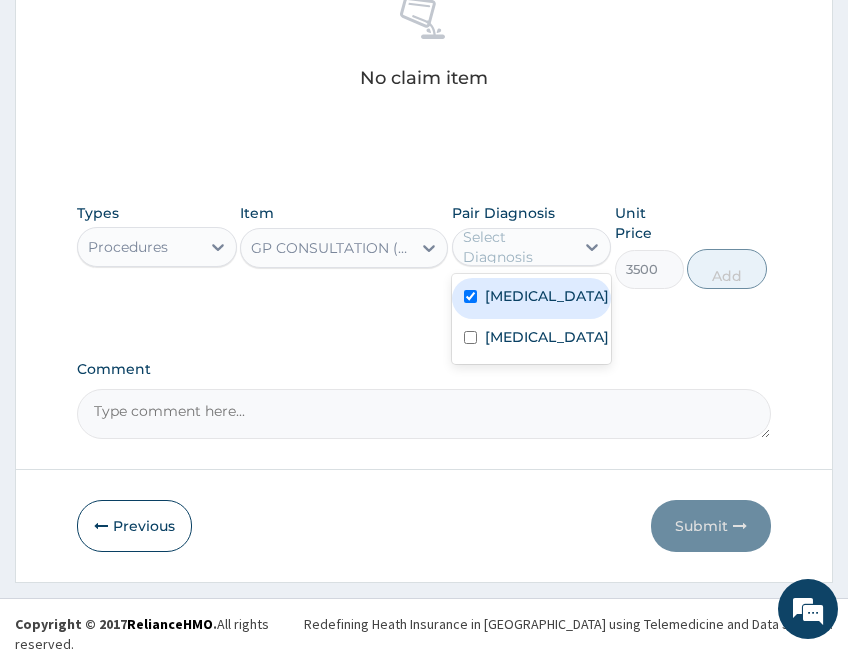 checkbox on "true" 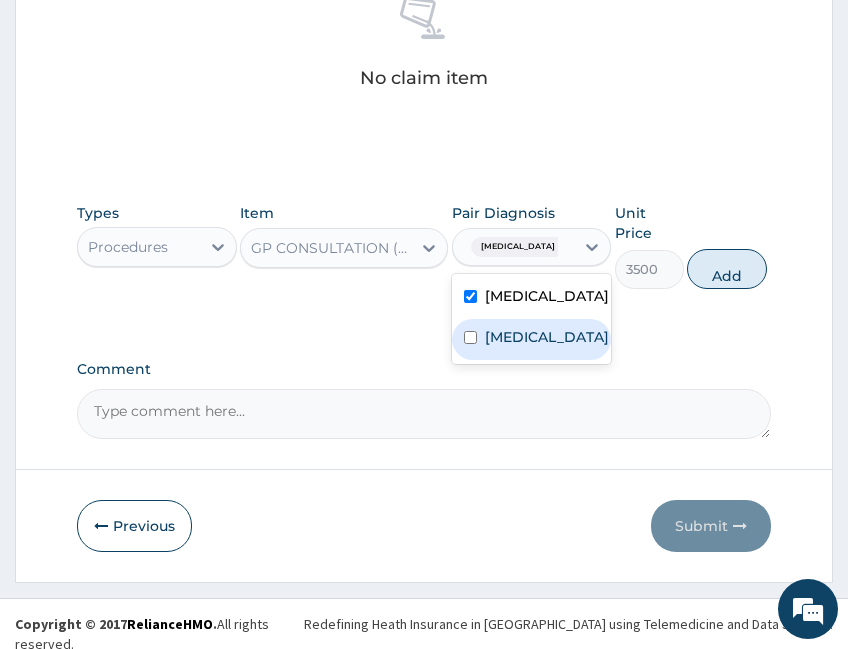 click on "Upper respiratory infection" at bounding box center [547, 337] 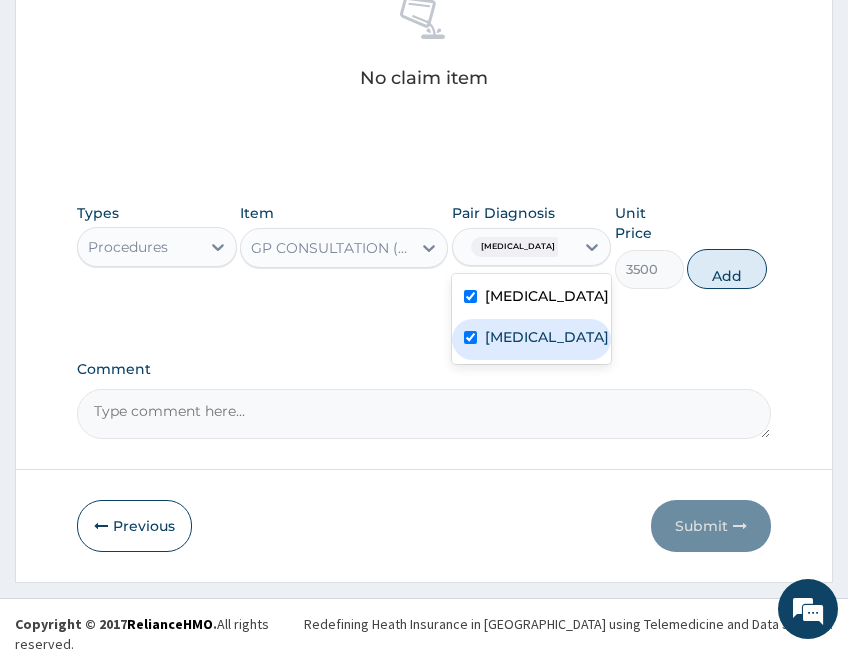checkbox on "true" 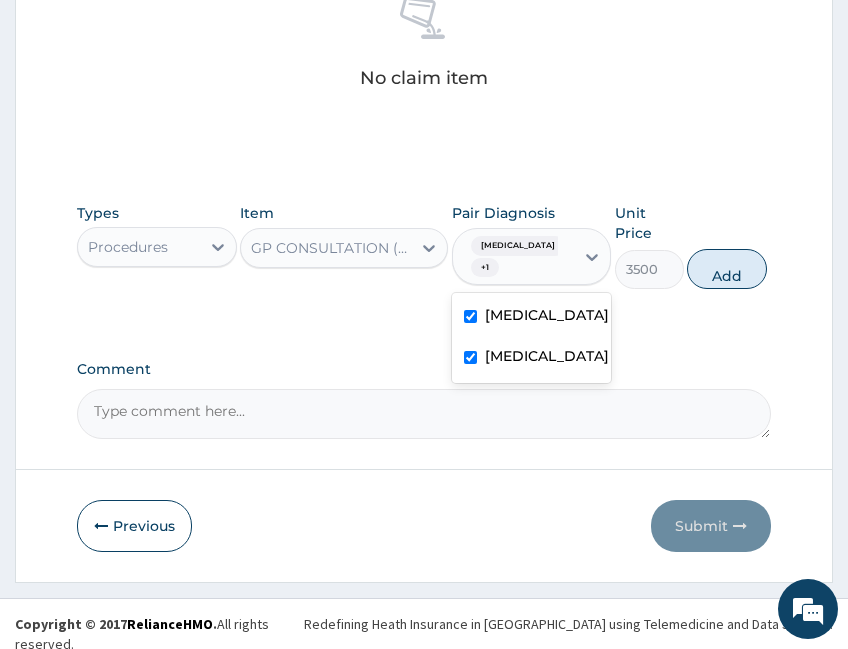click on "Add" at bounding box center (727, 269) 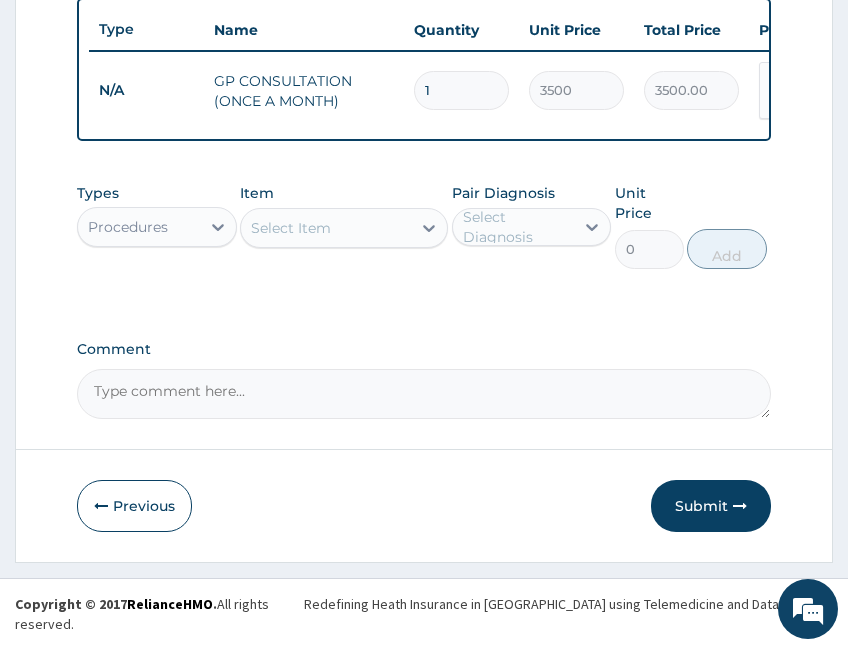 scroll, scrollTop: 769, scrollLeft: 0, axis: vertical 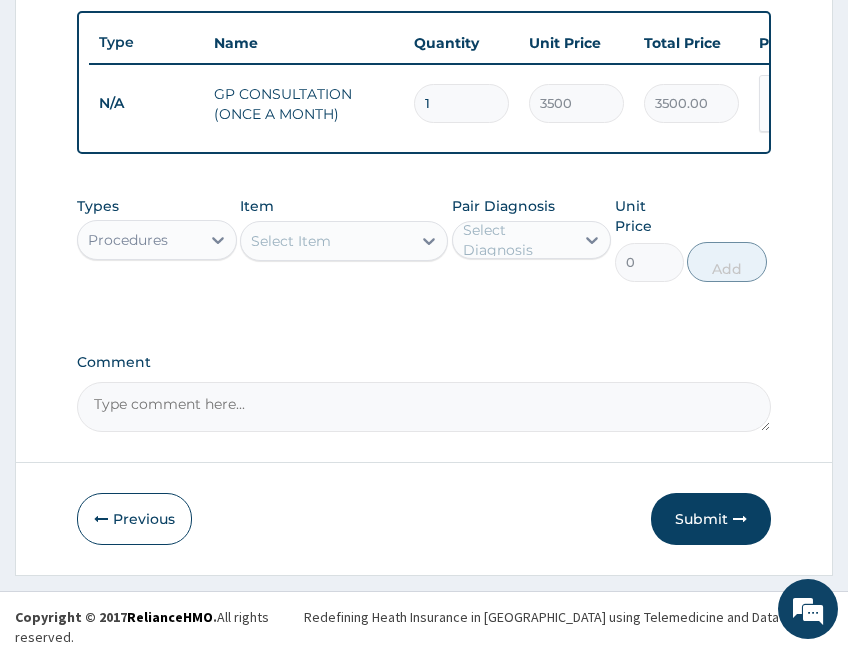 click on "Procedures" at bounding box center [139, 240] 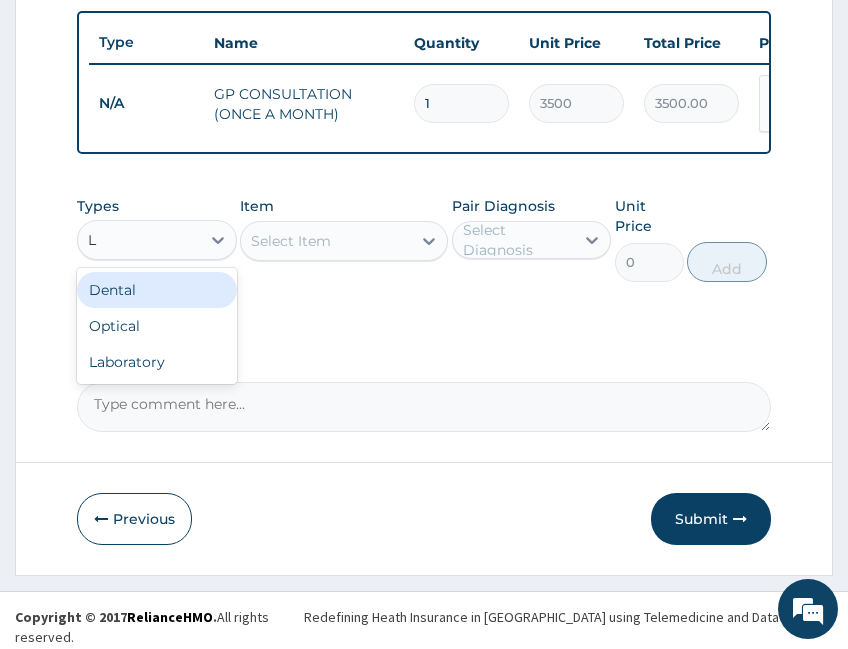 type on "LA" 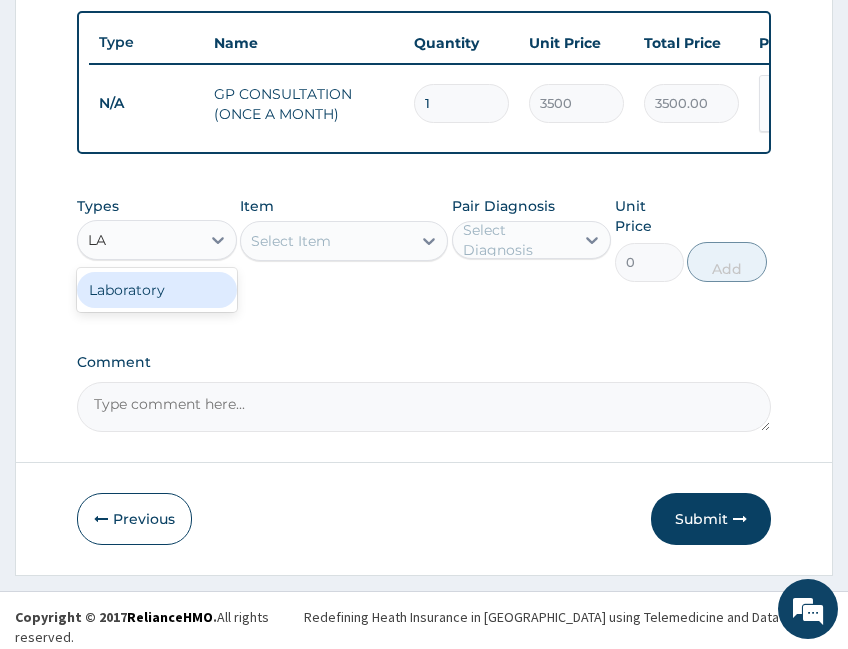 click on "Laboratory" at bounding box center (157, 290) 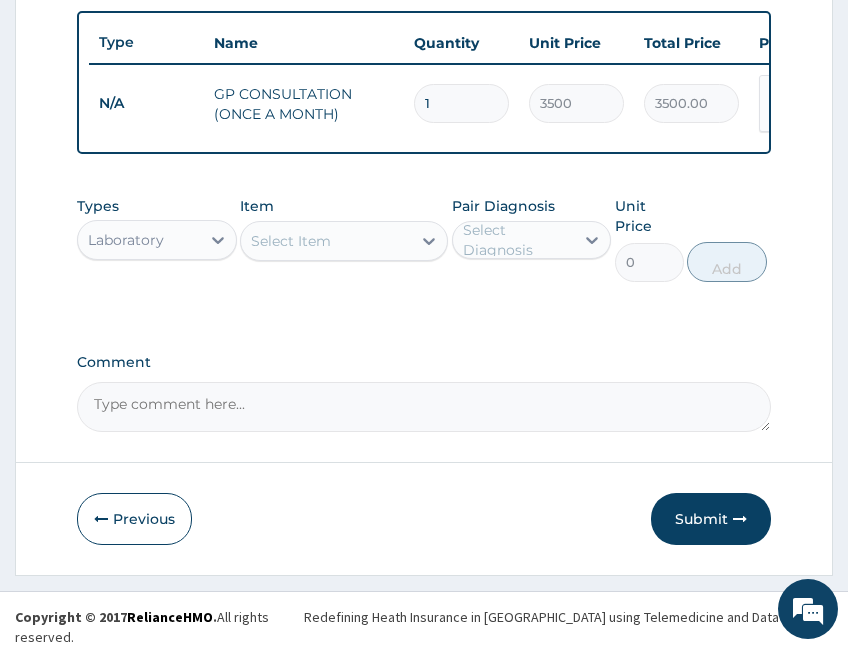 click on "Select Item" at bounding box center (326, 241) 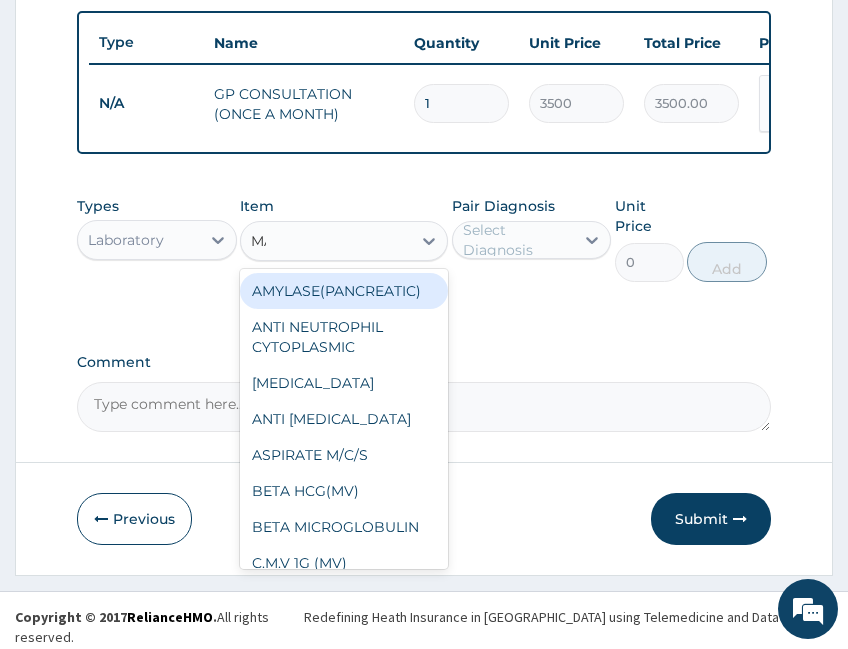 type on "MALA" 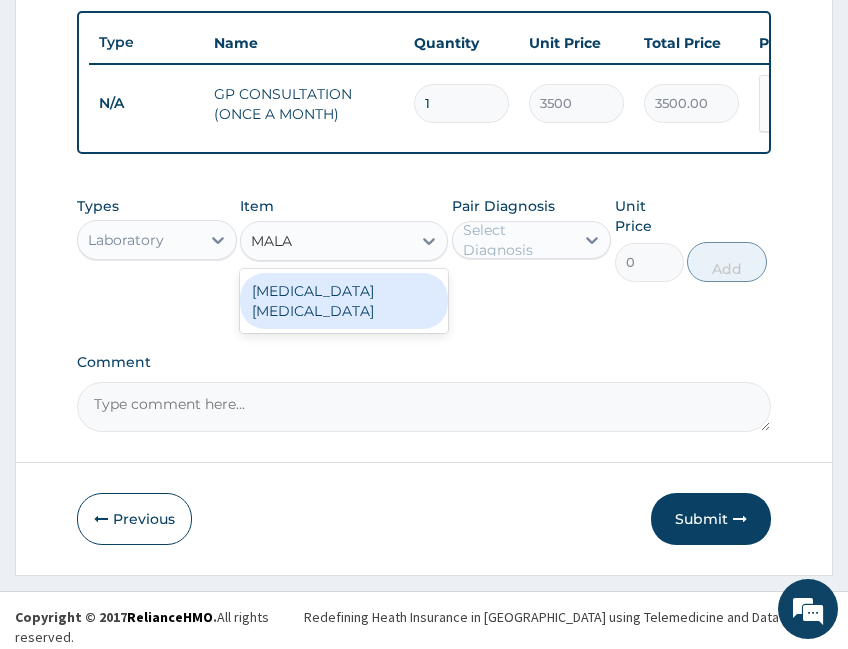click on "MALARIA PARASITE" at bounding box center [344, 301] 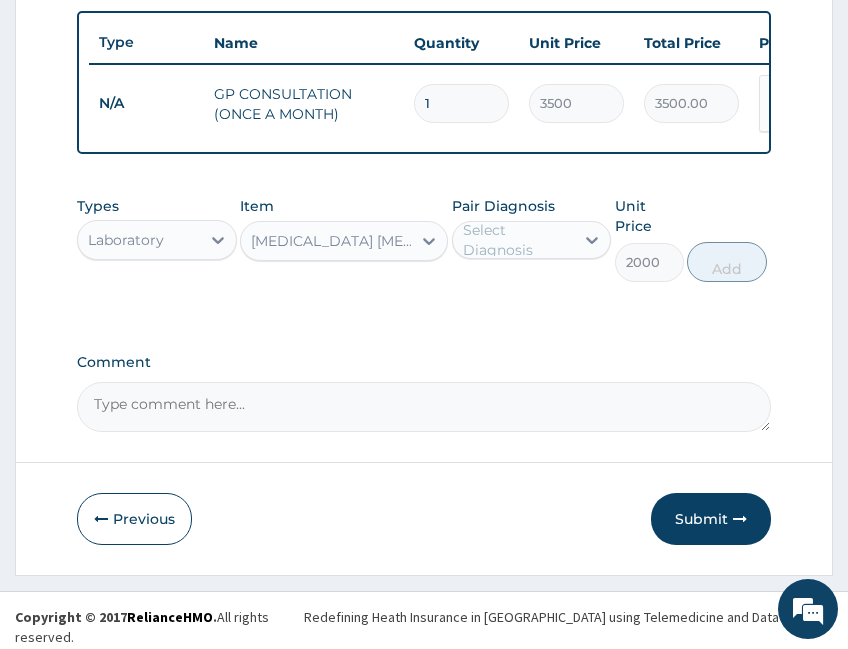 click on "Select Diagnosis" at bounding box center [532, 240] 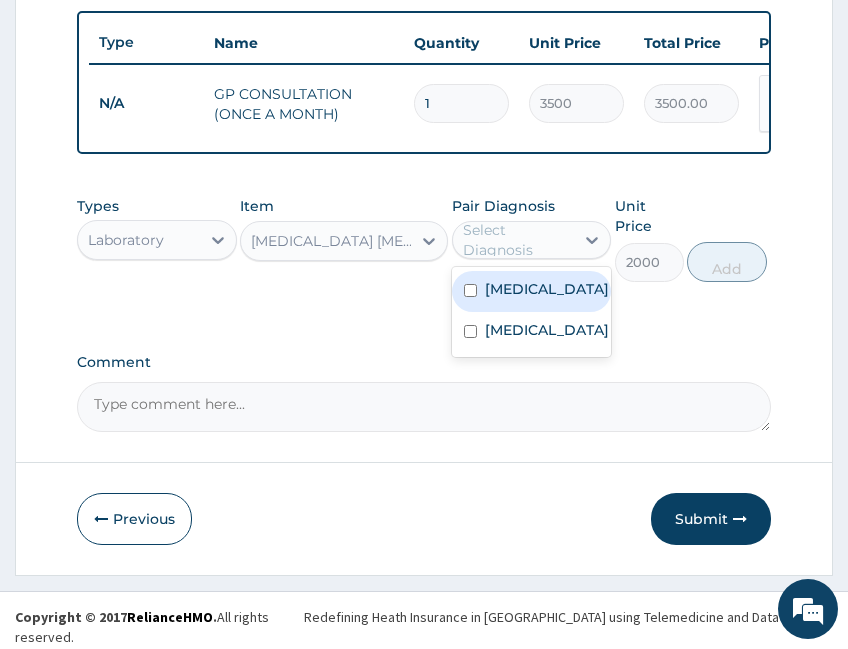 click on "Malaria" at bounding box center [547, 289] 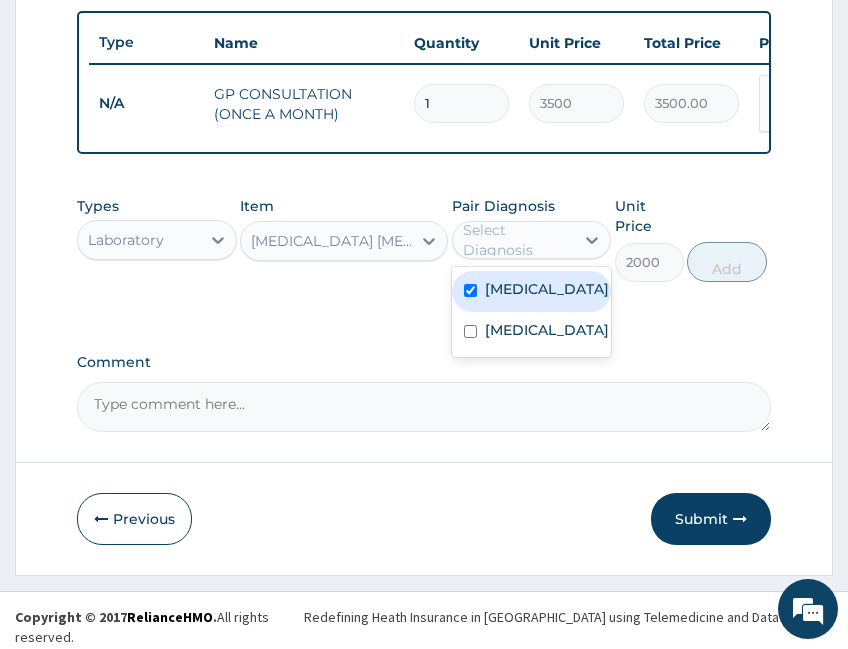 checkbox on "true" 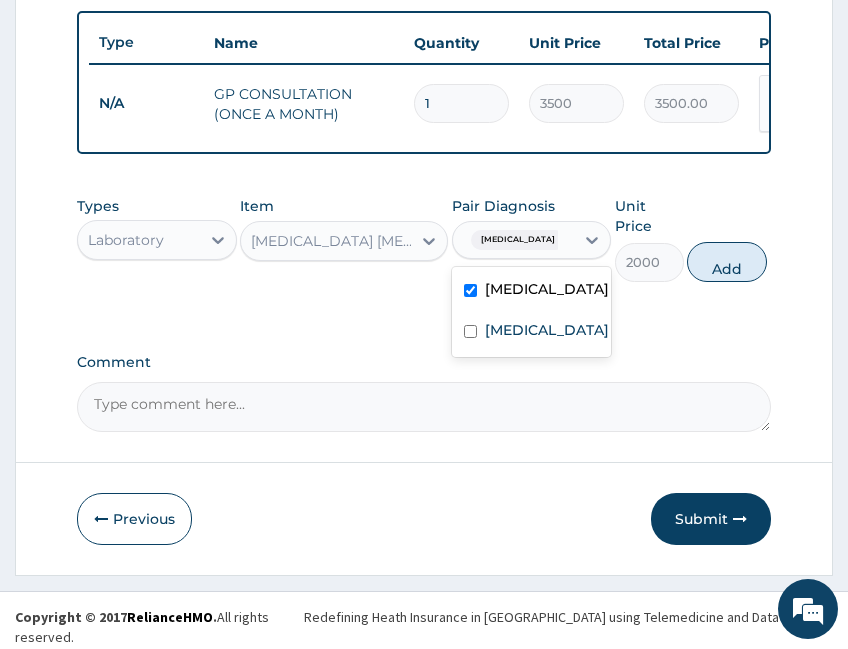 click on "Add" at bounding box center [727, 262] 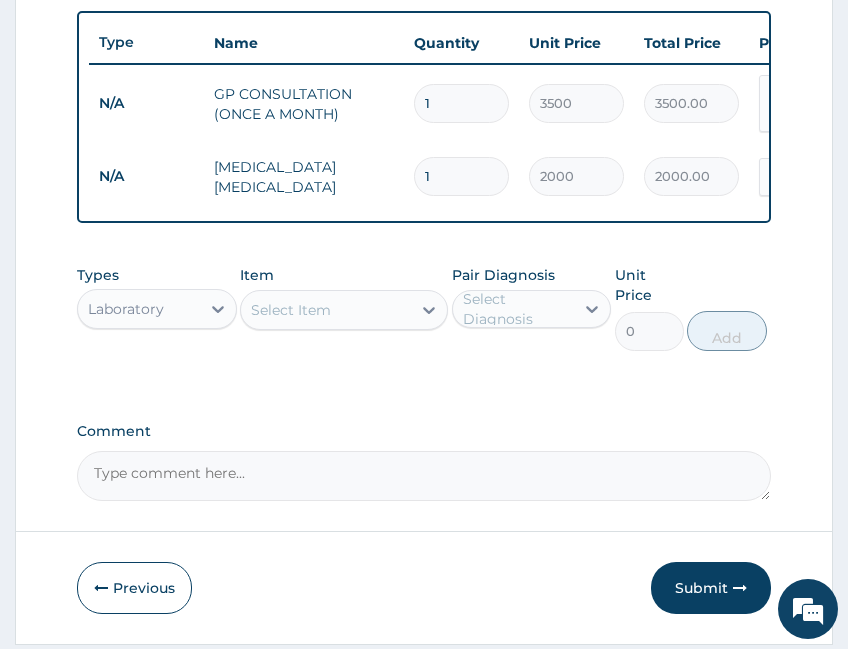 click on "Select Item" at bounding box center [291, 310] 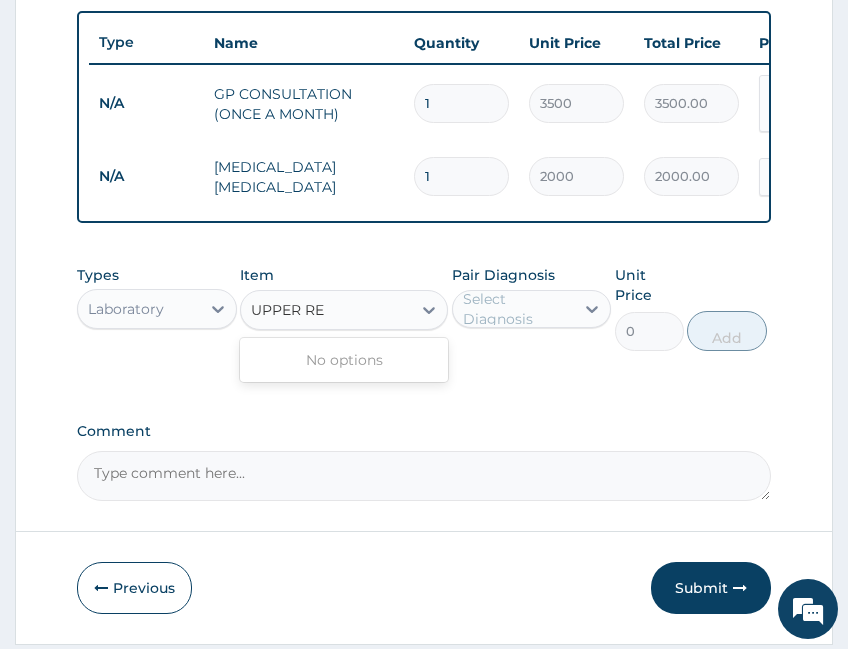 type on "UPPER RES" 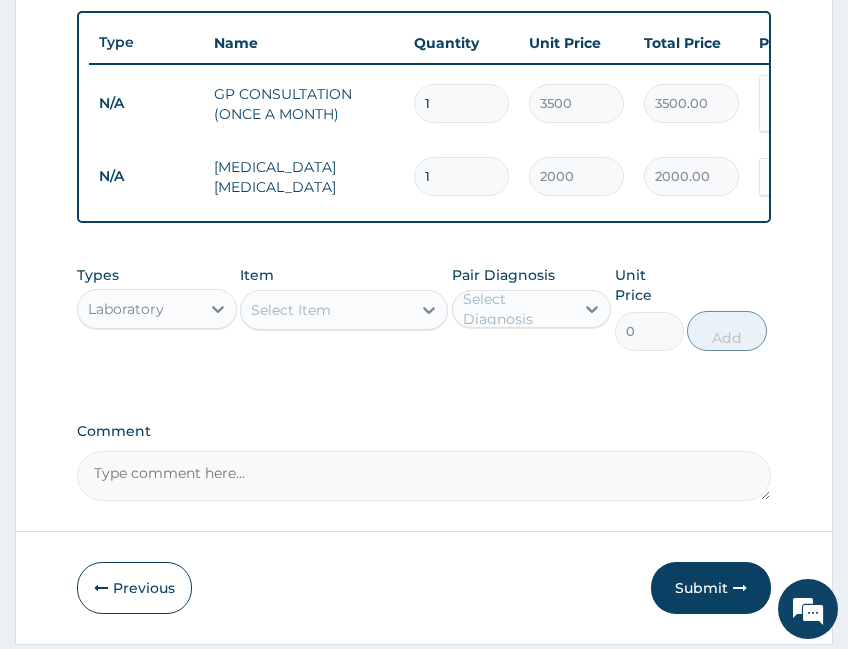 click on "Select Item" at bounding box center (326, 310) 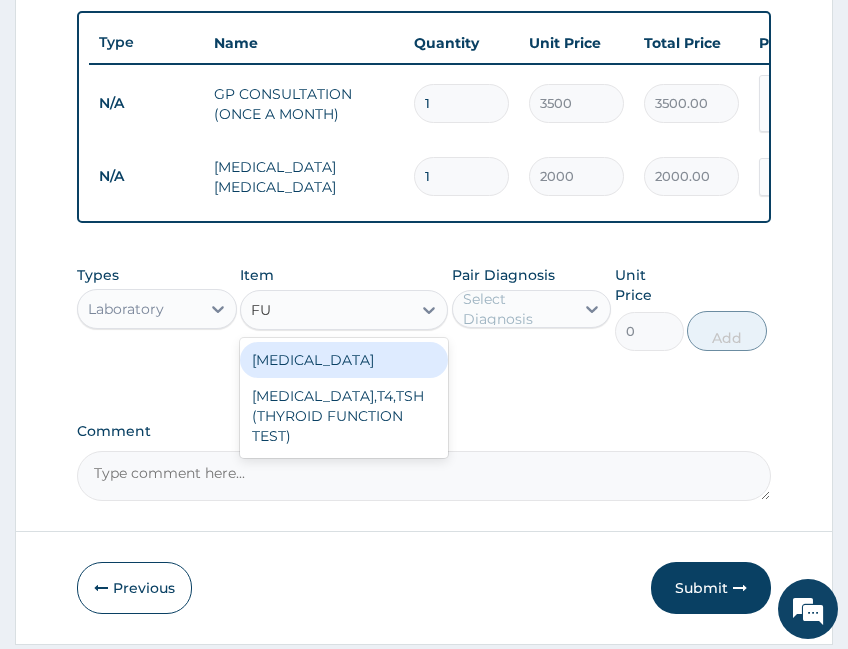 type on "FUL" 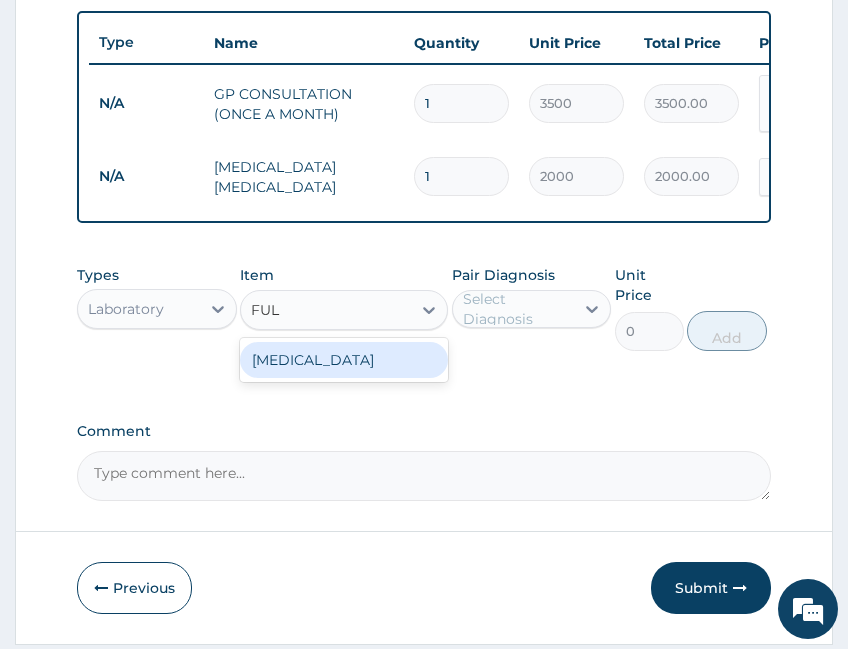 click on "FULL BLOOD COUNT" at bounding box center [344, 360] 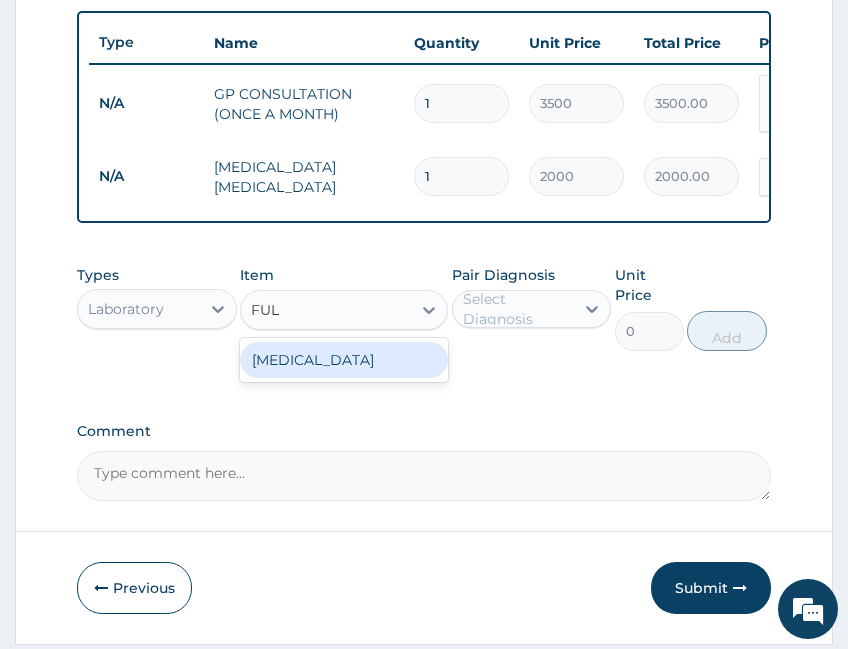 type 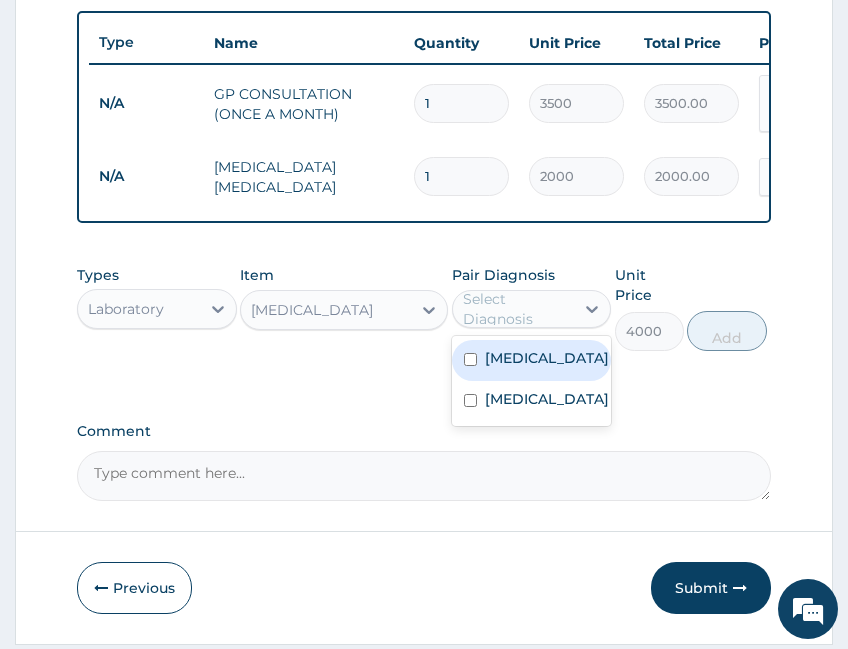 click on "Select Diagnosis" at bounding box center [518, 309] 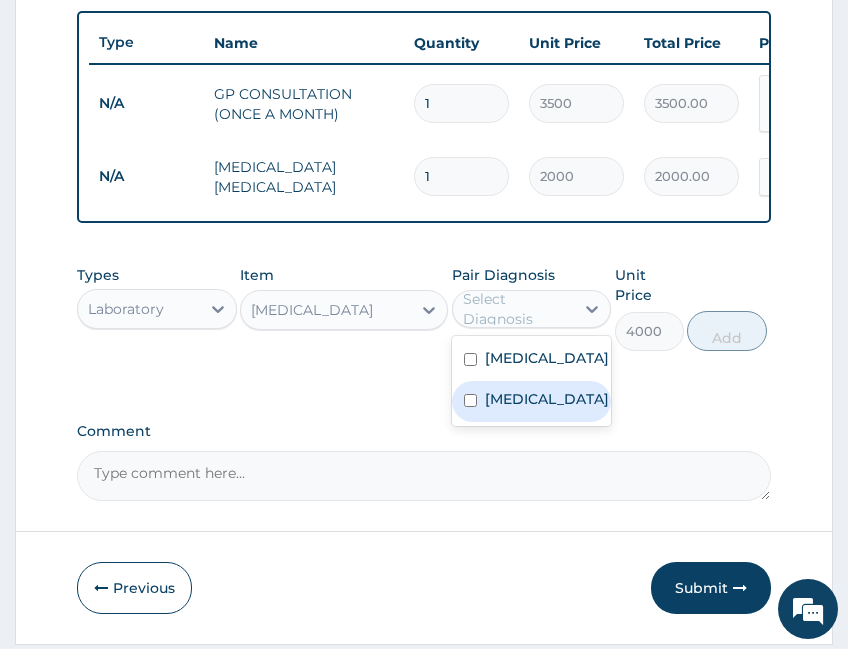 click on "Upper respiratory infection" at bounding box center [547, 399] 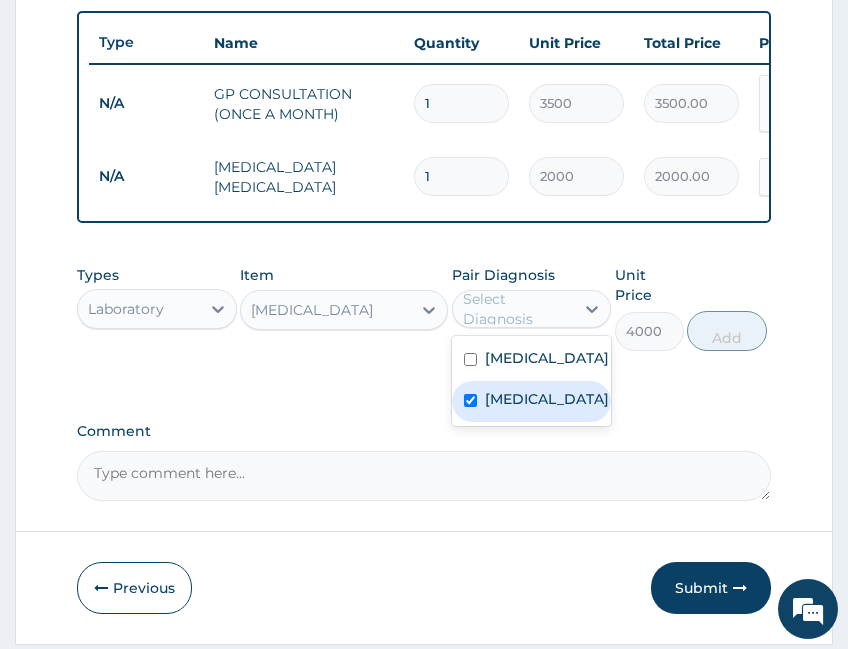 checkbox on "true" 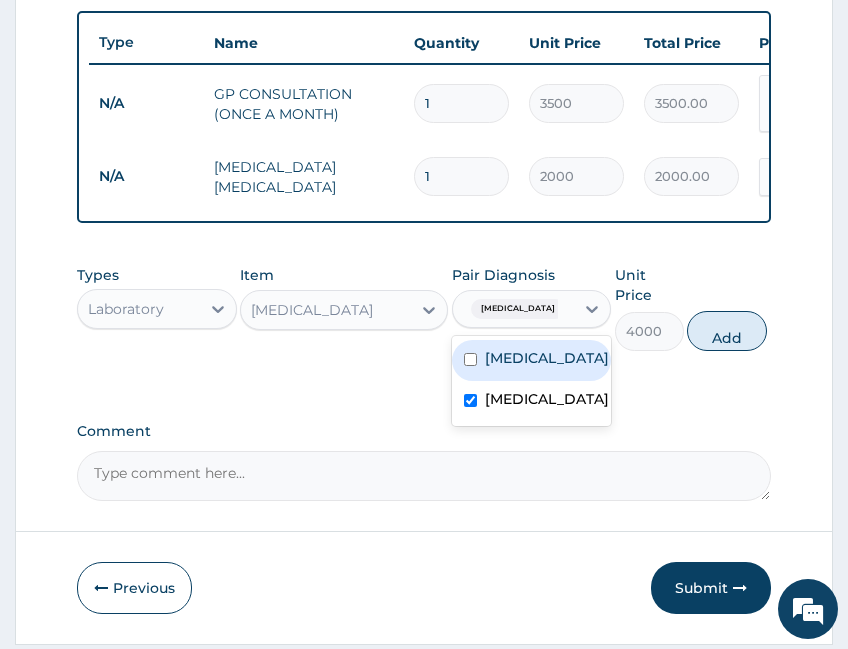 click on "Malaria" at bounding box center [547, 358] 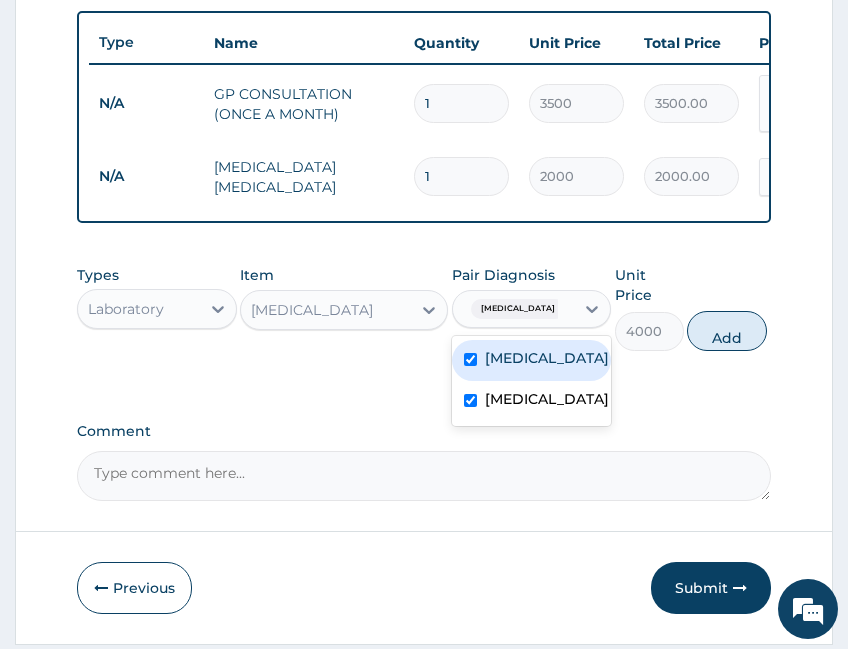 checkbox on "true" 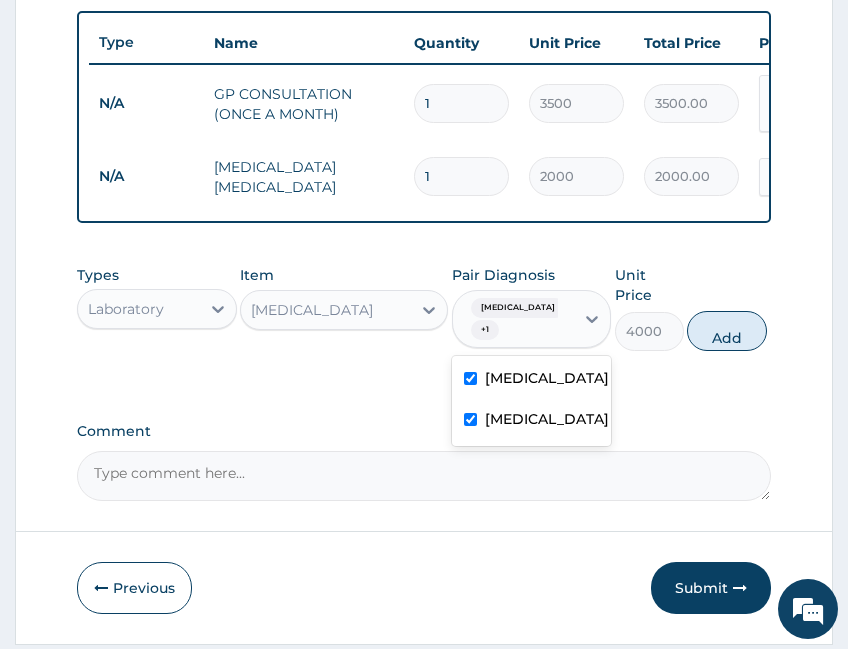 click on "Add" at bounding box center (727, 331) 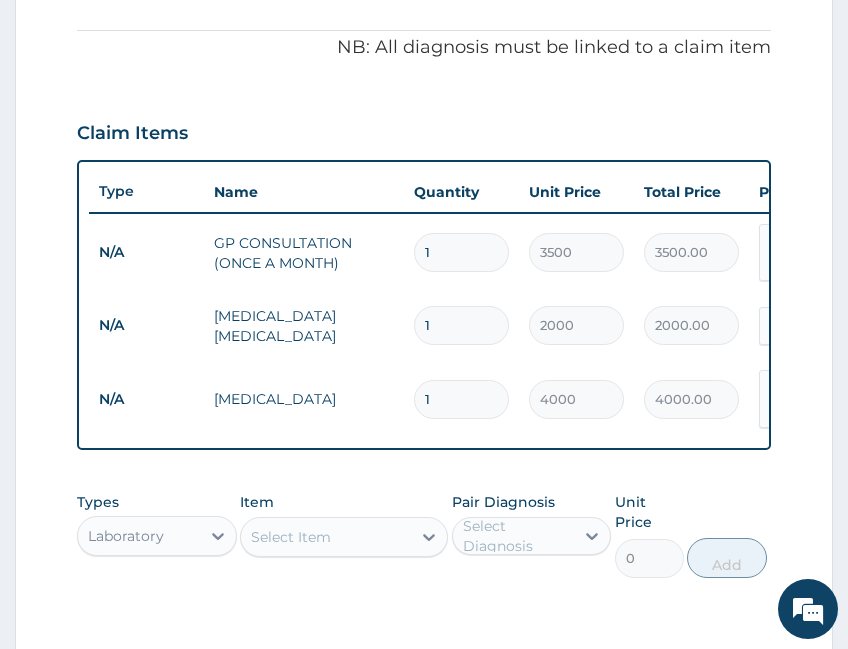 scroll, scrollTop: 436, scrollLeft: 0, axis: vertical 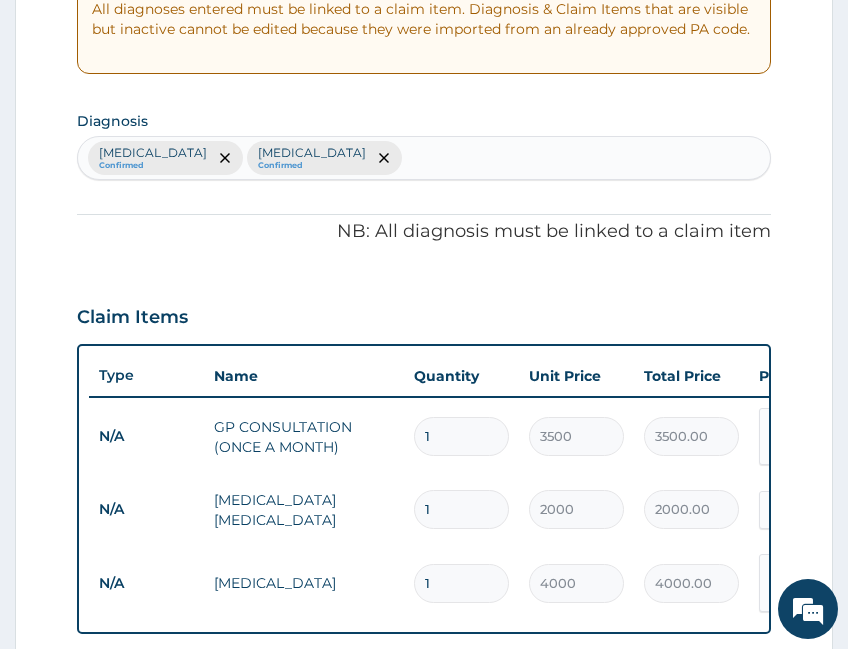 click on "Malaria Confirmed Upper respiratory infection Confirmed" at bounding box center [424, 158] 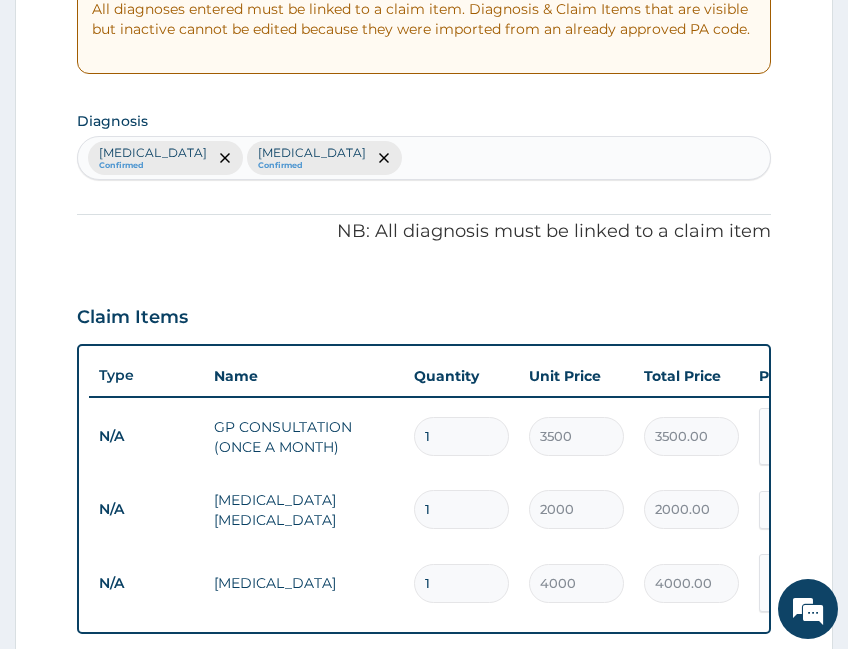 type on "U" 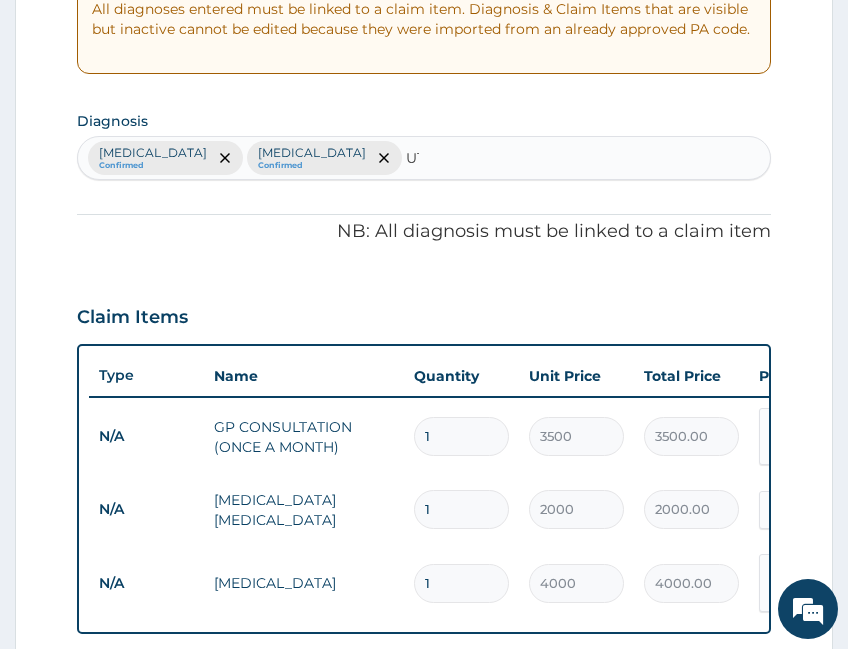 type on "UTI" 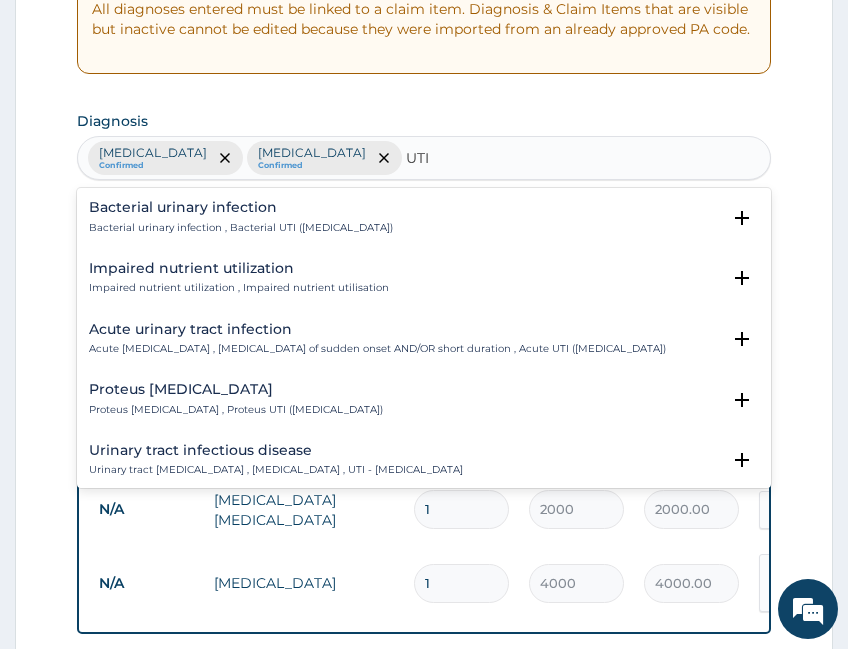 click on "Acute urinary tract infection , Urinary tract infection of sudden onset AND/OR short duration , Acute UTI (urinary tract infection)" at bounding box center (377, 349) 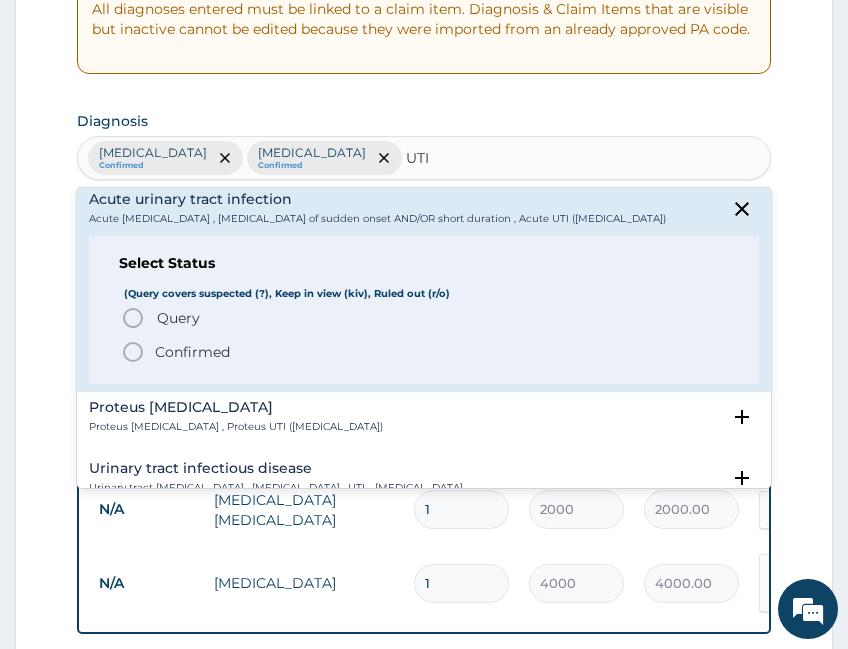 scroll, scrollTop: 167, scrollLeft: 0, axis: vertical 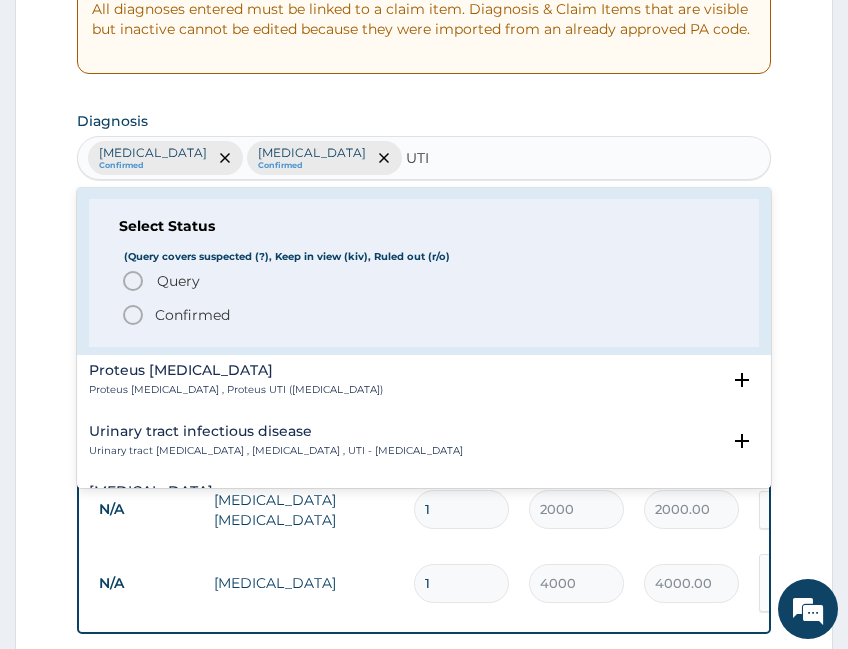 click on "Confirmed" at bounding box center (192, 315) 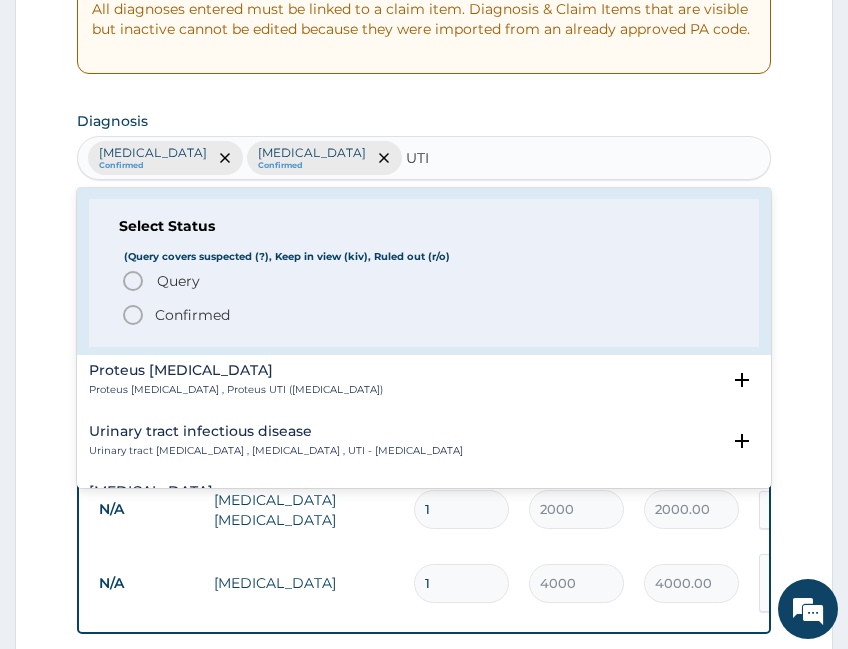 type 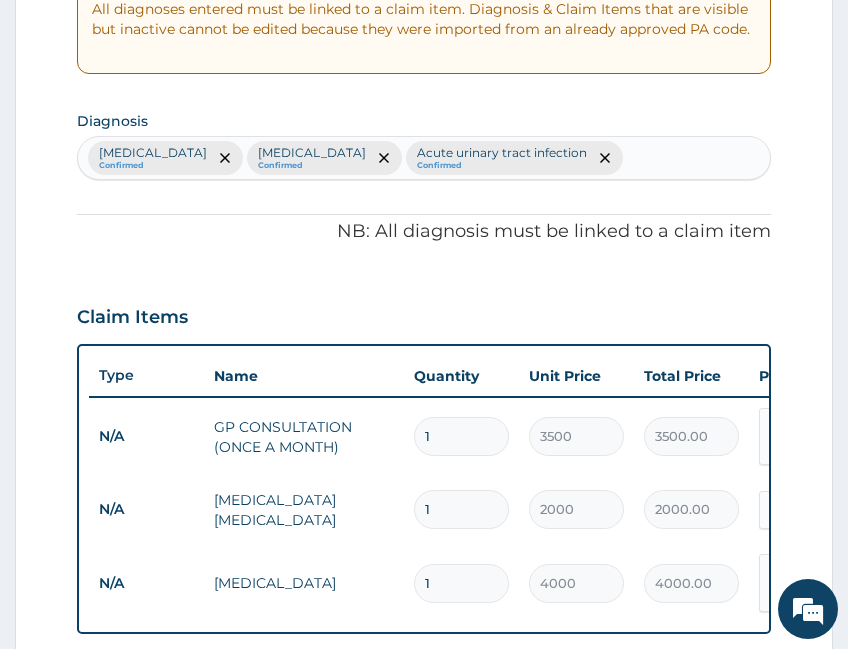 click on "PA Code / Prescription Code Enter Code(Secondary Care Only) Encounter Date 06-06-2025 Important Notice Please enter PA codes before entering items that are not attached to a PA code   All diagnoses entered must be linked to a claim item. Diagnosis & Claim Items that are visible but inactive cannot be edited because they were imported from an already approved PA code. Diagnosis Malaria Confirmed Upper respiratory infection Confirmed Acute urinary tract infection Confirmed NB: All diagnosis must be linked to a claim item Claim Items Type Name Quantity Unit Price Total Price Pair Diagnosis Actions N/A GP CONSULTATION (ONCE A MONTH) 1 3500 3500.00 Malaria  + 1 Delete N/A MALARIA PARASITE 1 2000 2000.00 Malaria Delete N/A FULL BLOOD COUNT 1 4000 4000.00 Upper respiratory infection  + 1 Delete Types Laboratory Item Select Item Pair Diagnosis Select Diagnosis Unit Price 0 Add Comment" at bounding box center (424, 351) 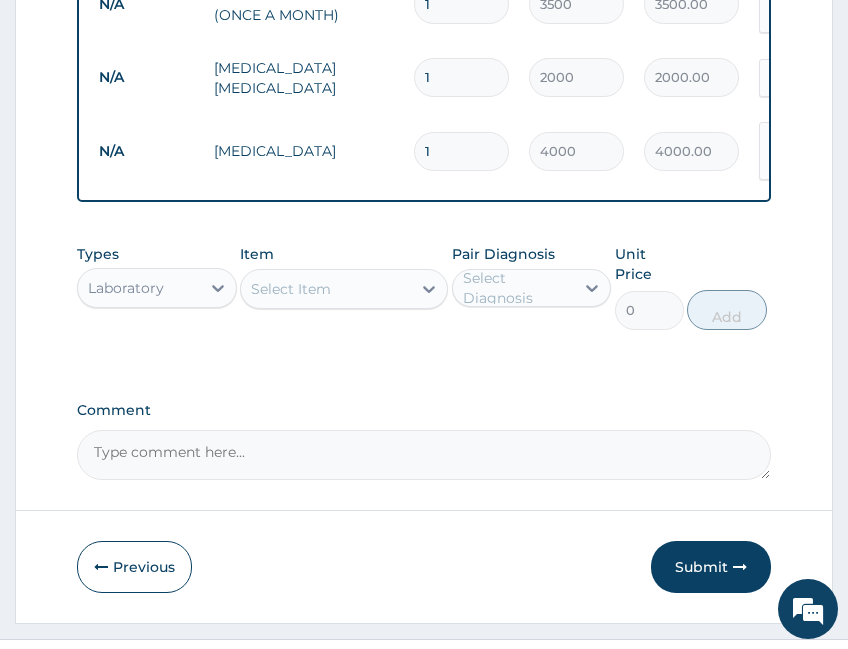 scroll, scrollTop: 915, scrollLeft: 0, axis: vertical 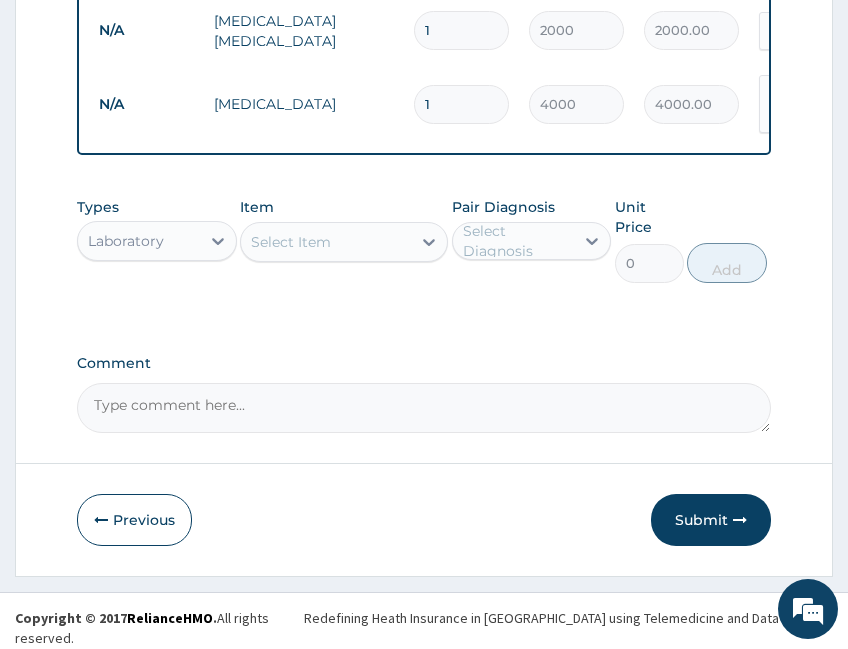 click on "Select Item" at bounding box center (326, 242) 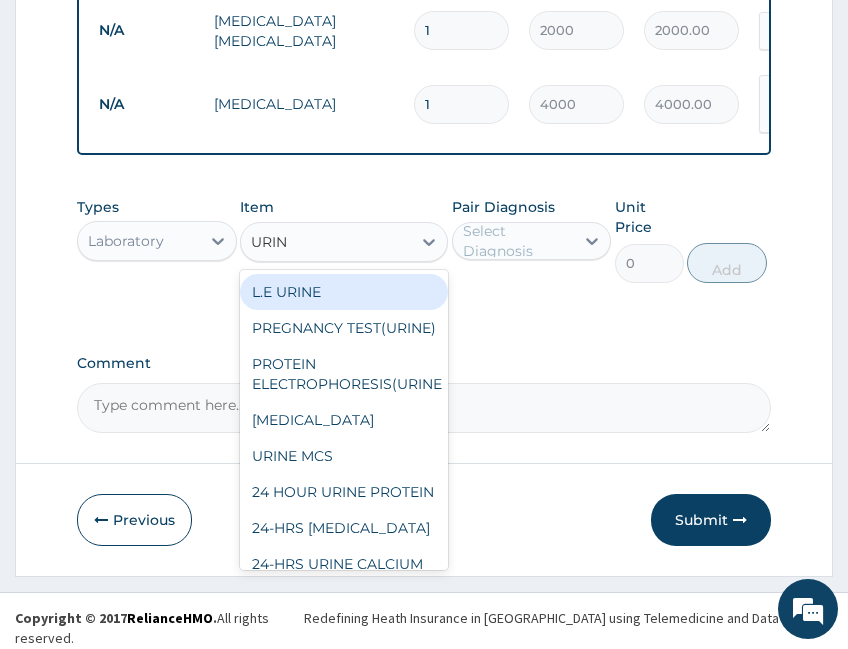 type on "URINA" 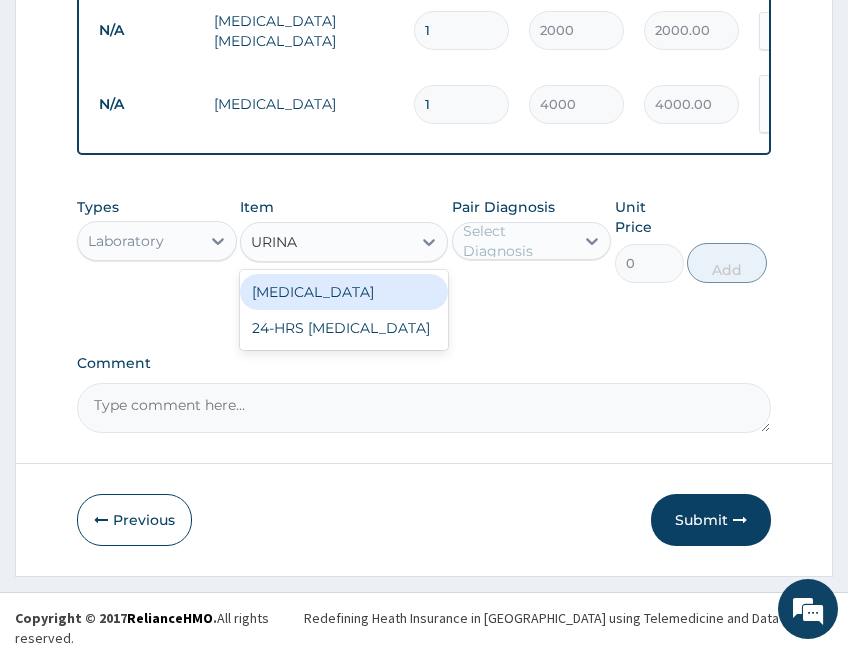 click on "URINALYSIS" at bounding box center (344, 292) 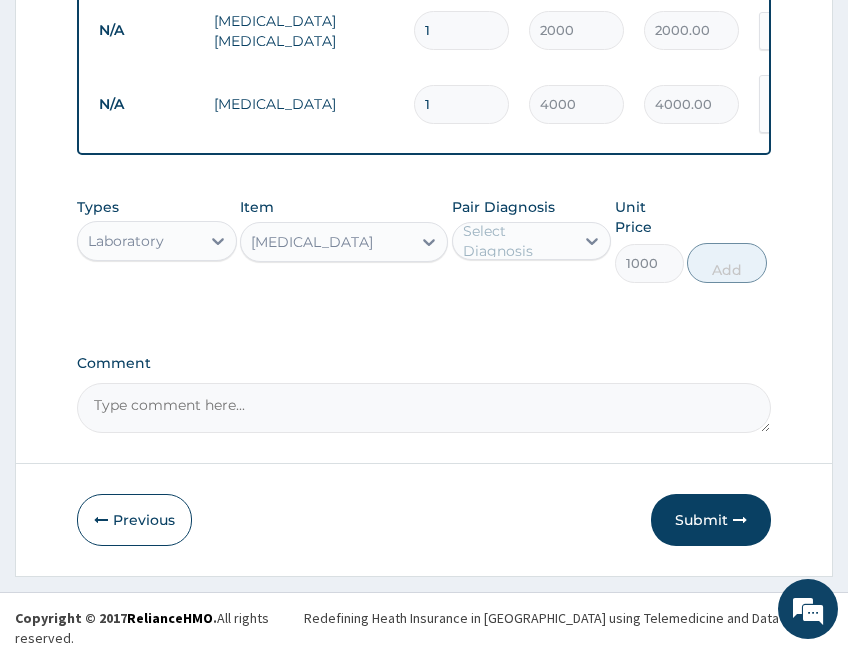 click on "Select Diagnosis" at bounding box center (518, 241) 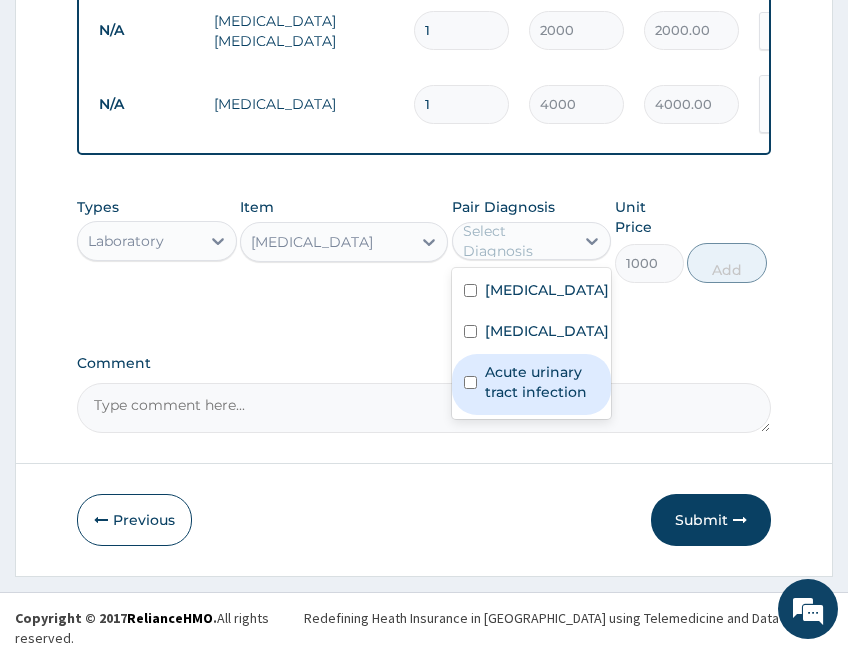 drag, startPoint x: 530, startPoint y: 428, endPoint x: 784, endPoint y: 300, distance: 284.42926 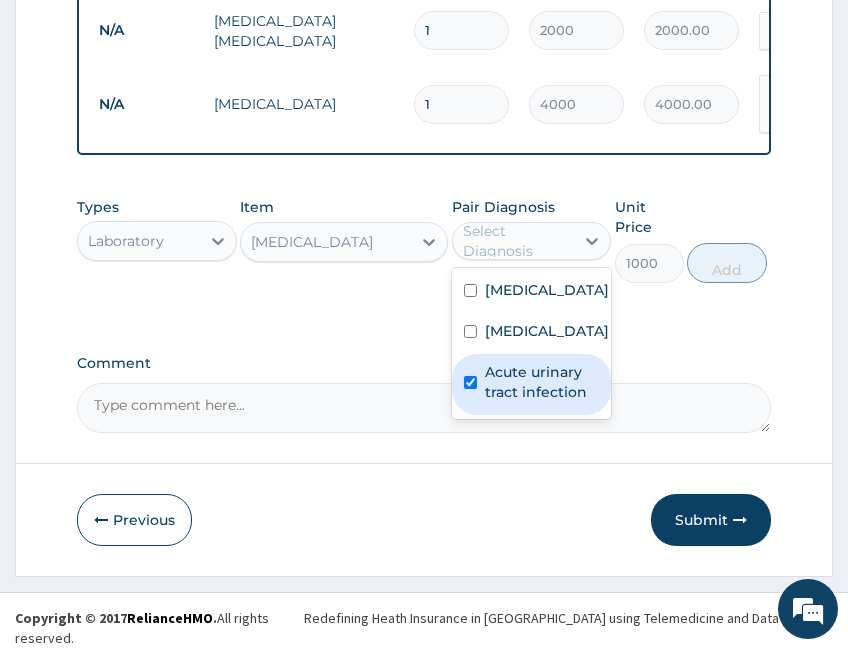 checkbox on "true" 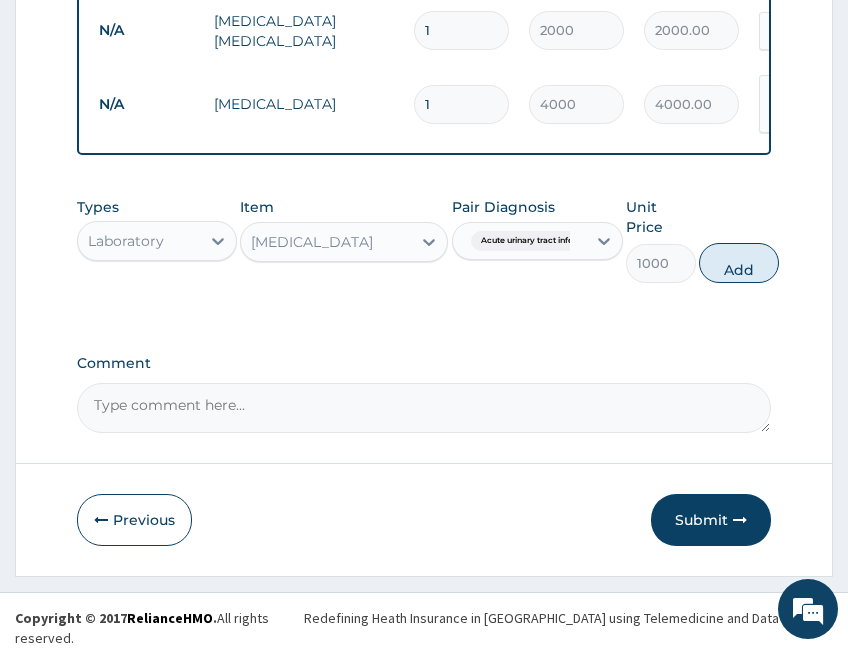 click on "Add" at bounding box center [739, 263] 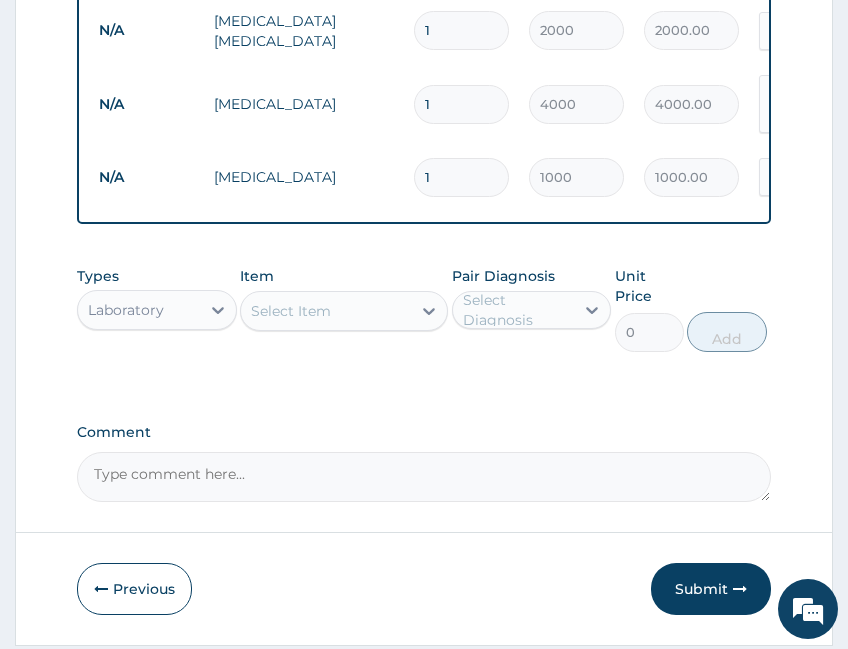 click on "Laboratory" at bounding box center [126, 310] 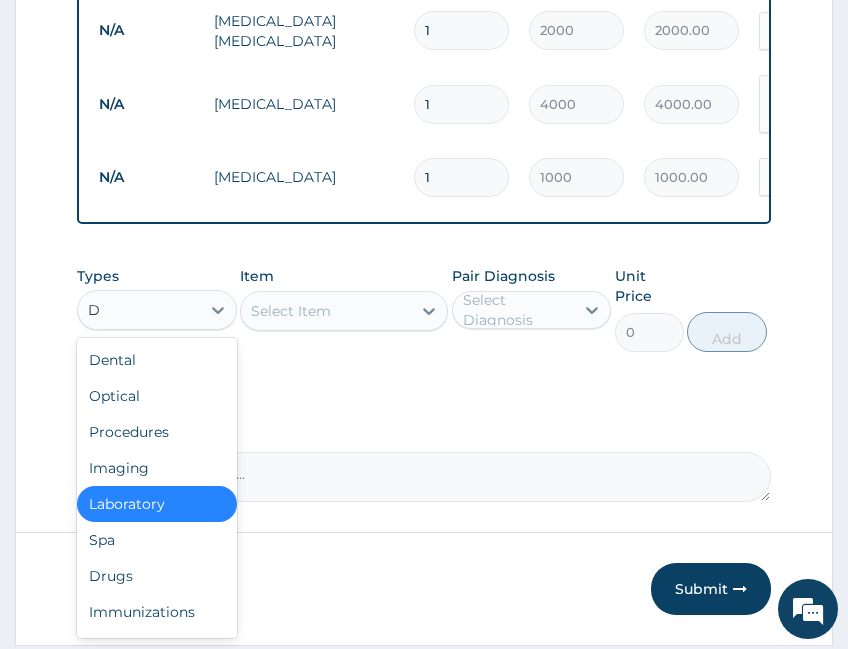 type on "DR" 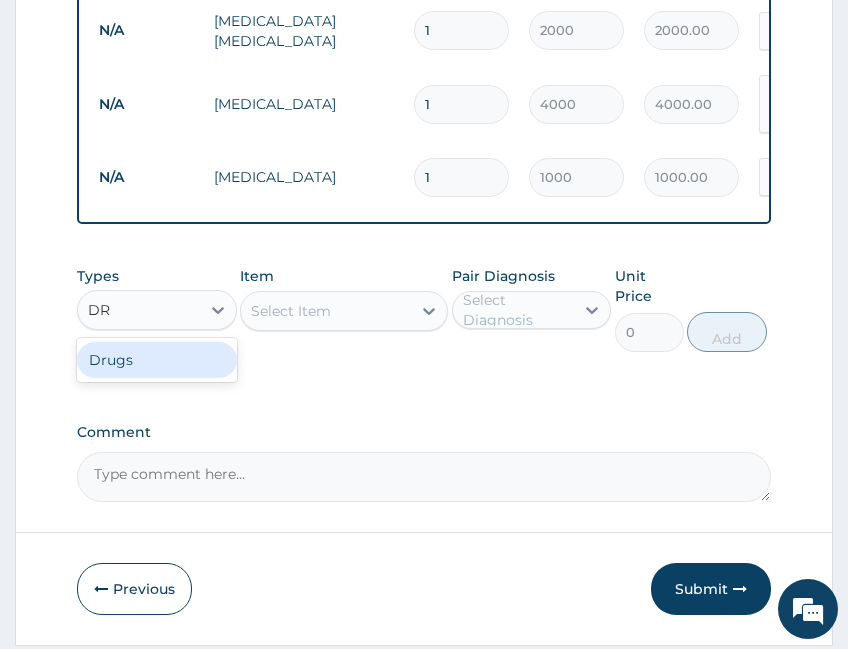 click on "Drugs" at bounding box center (157, 360) 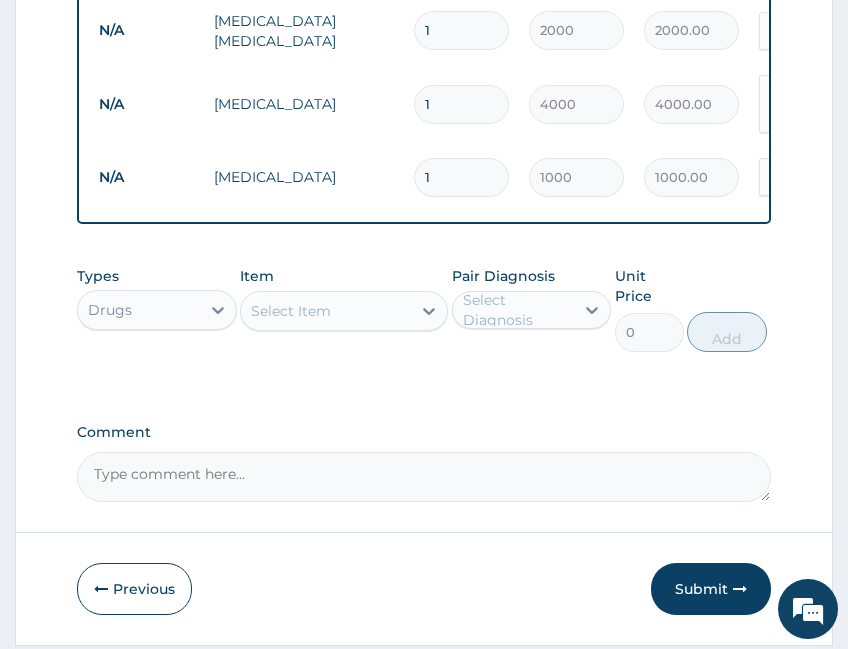 click on "Select Item" at bounding box center [291, 311] 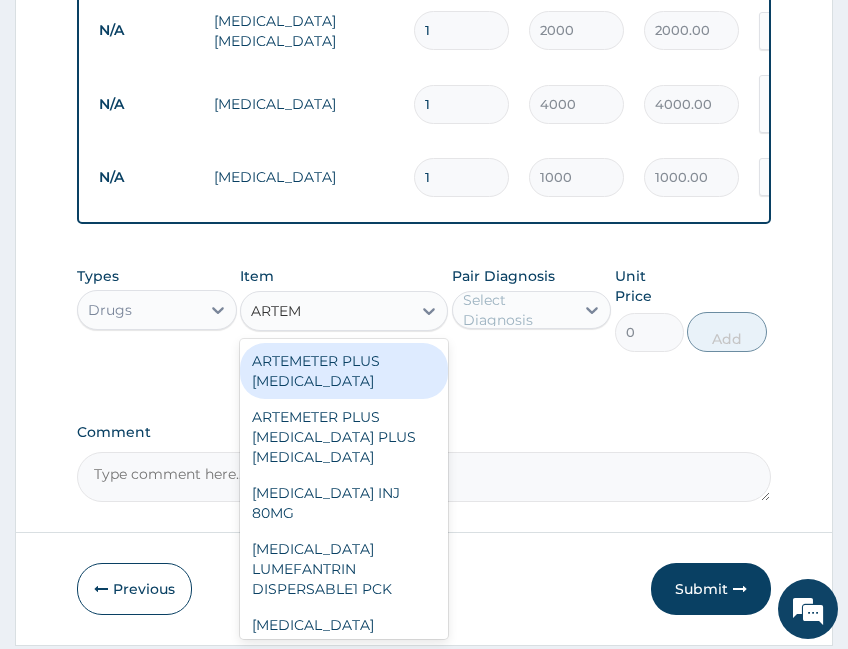 type on "ARTE" 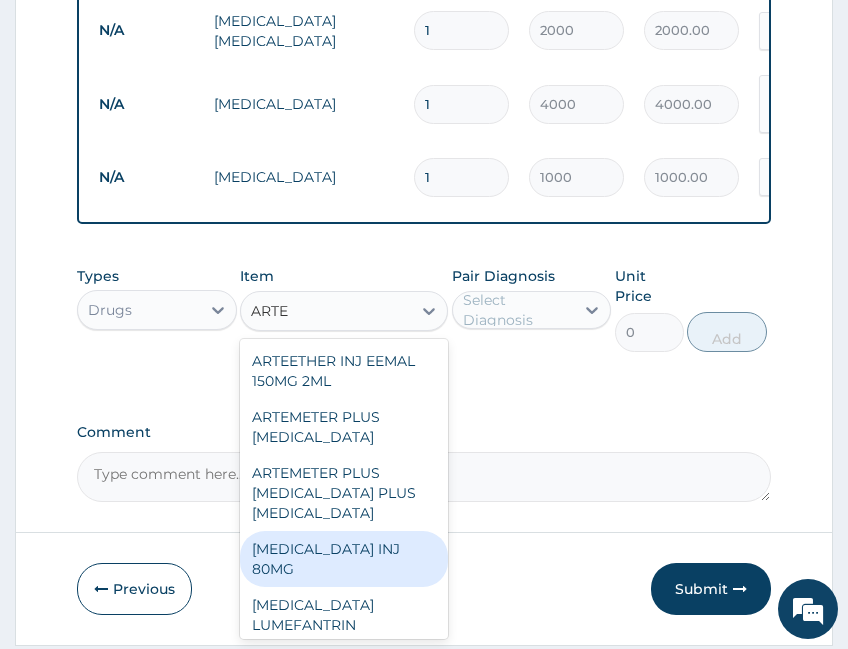 click on "[MEDICAL_DATA] INJ 80MG" at bounding box center (344, 559) 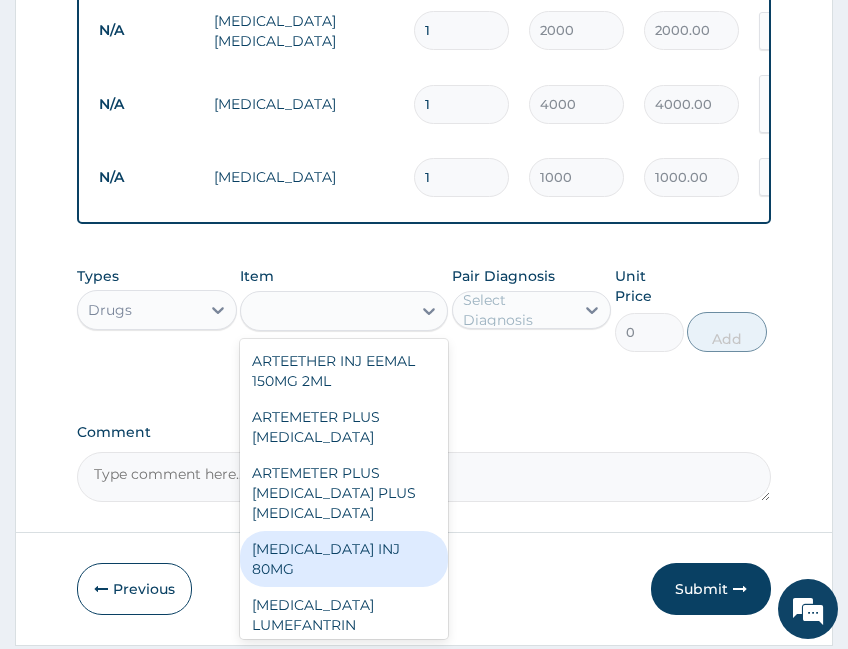 type on "650" 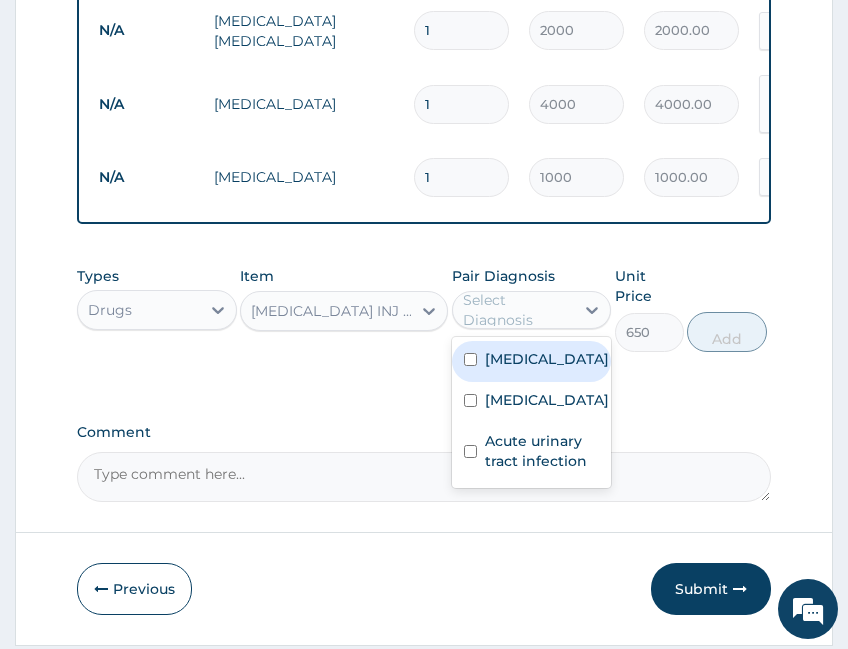 click on "Select Diagnosis" at bounding box center (518, 310) 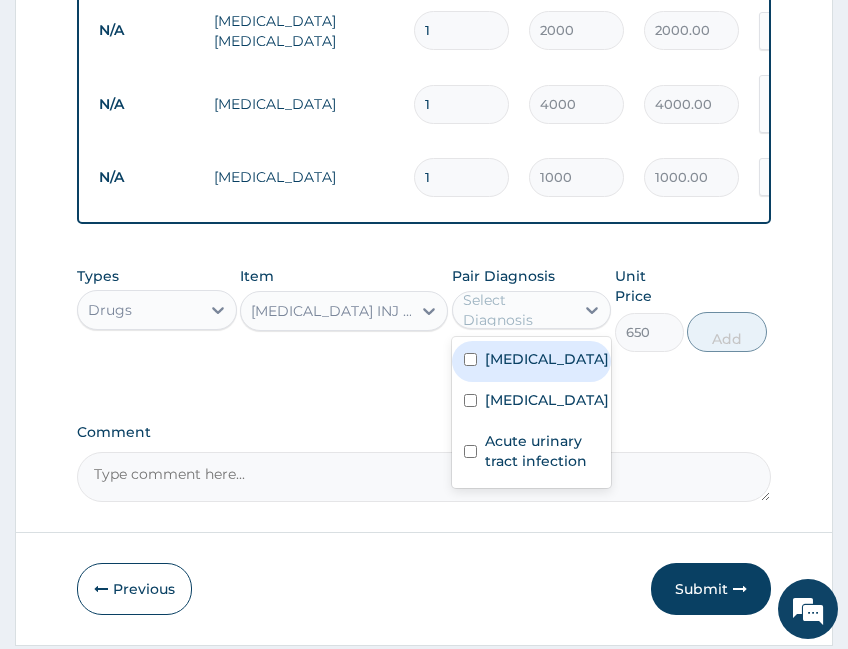 click on "Malaria" at bounding box center (547, 359) 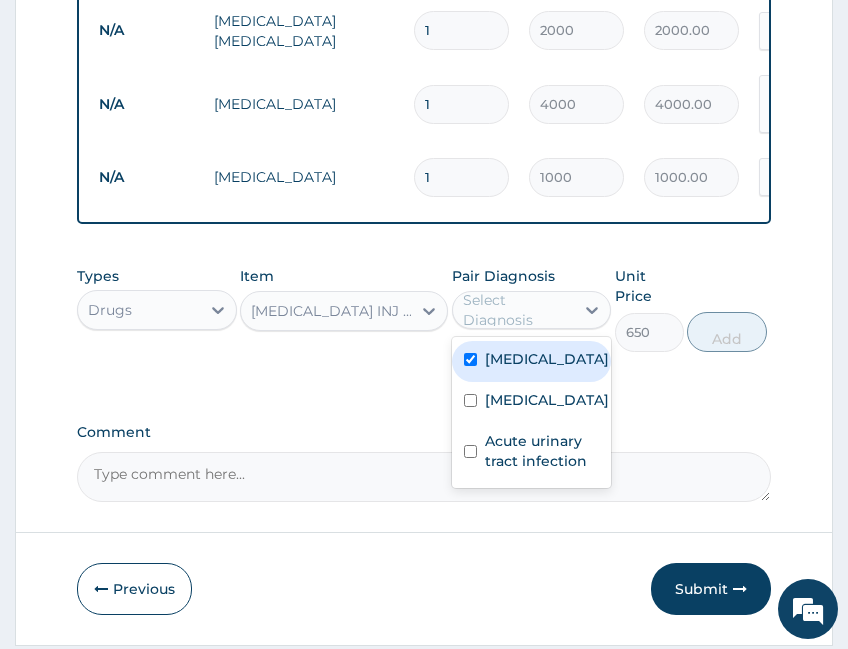 checkbox on "true" 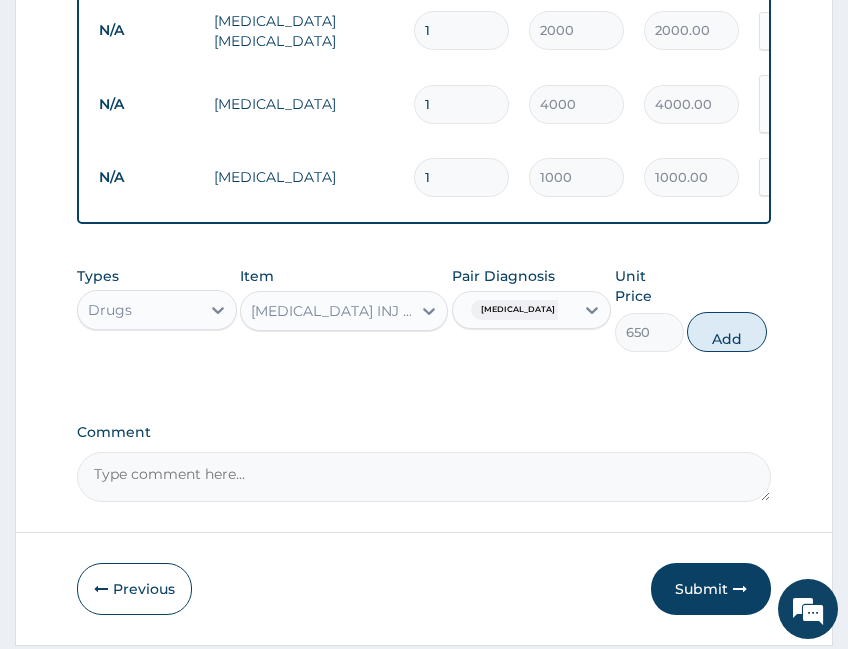 click on "Add" at bounding box center (727, 332) 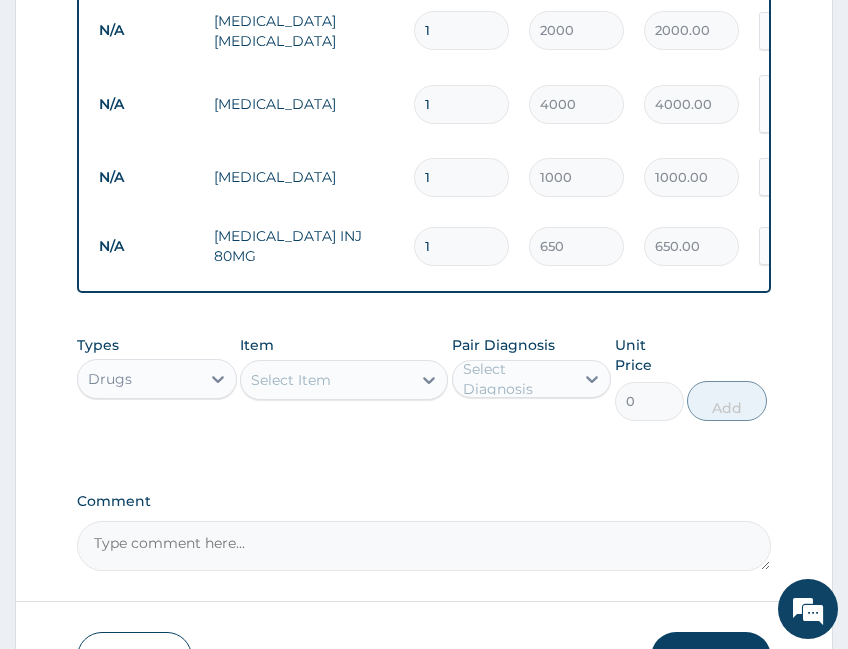 click on "Select Item" at bounding box center [326, 380] 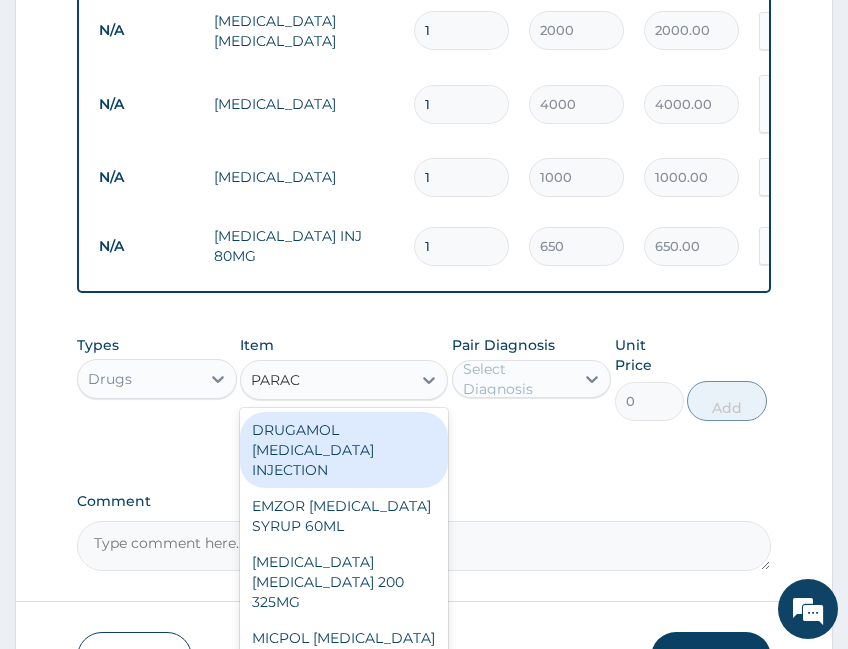 type on "PARACE" 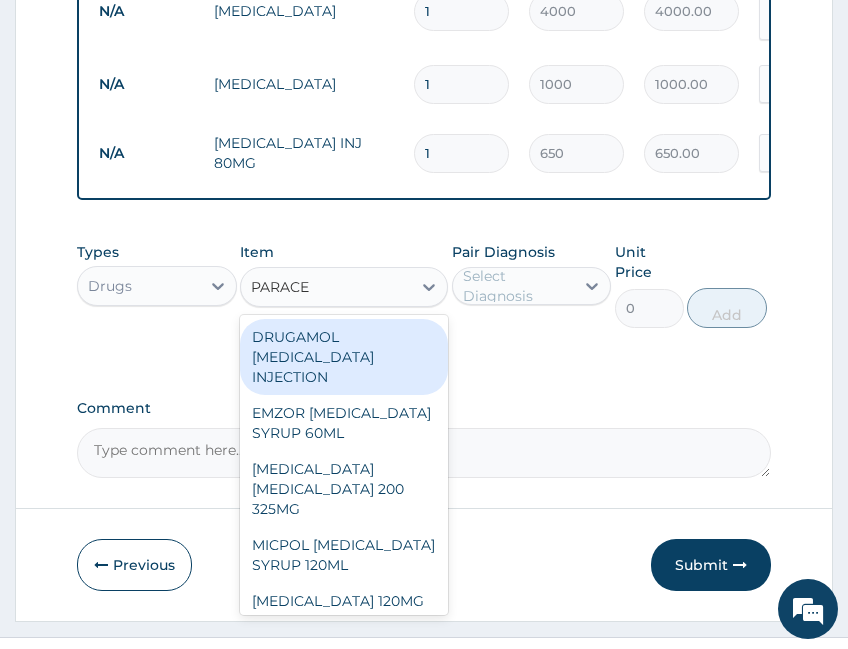 scroll, scrollTop: 1053, scrollLeft: 0, axis: vertical 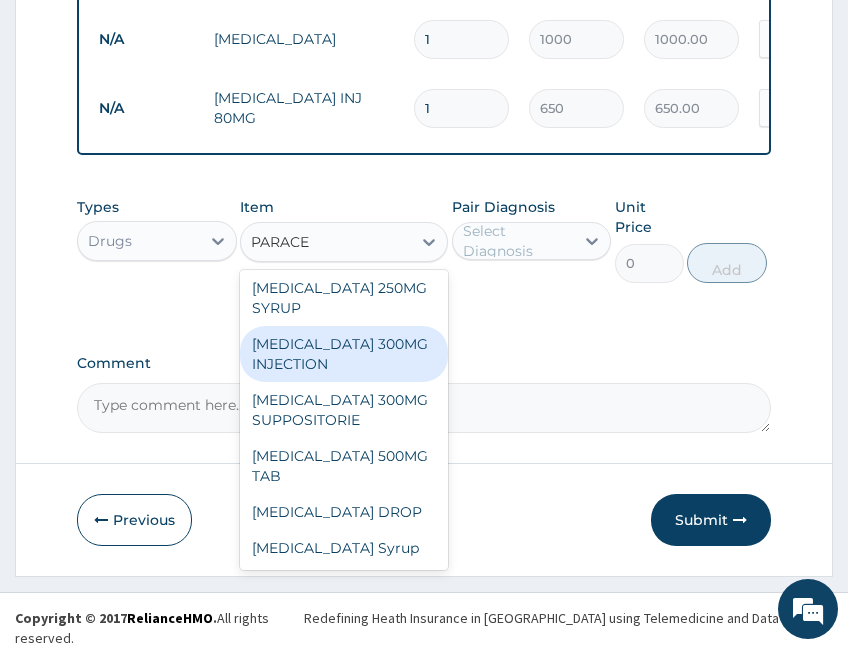 click on "[MEDICAL_DATA] 300MG INJECTION" at bounding box center [344, 354] 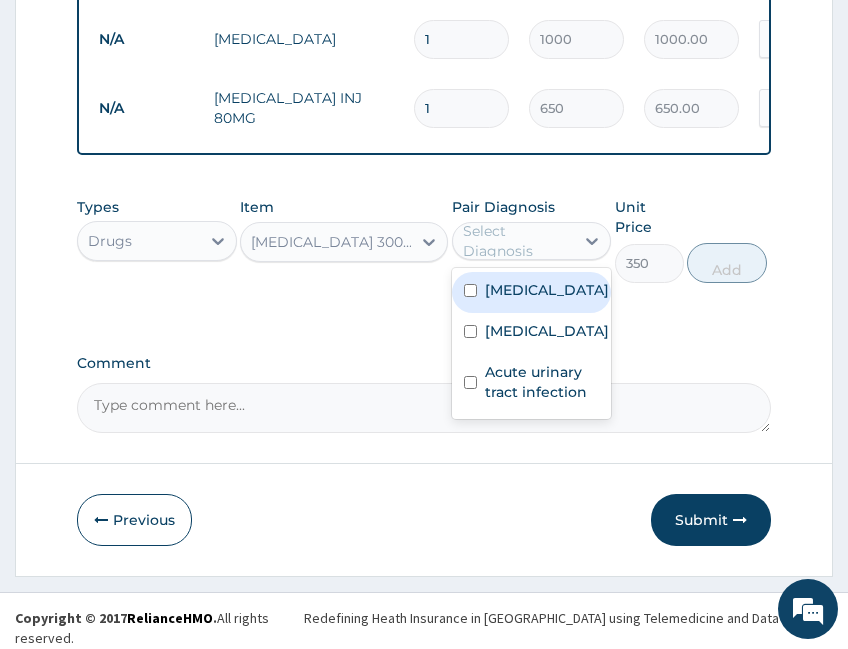 click on "Select Diagnosis" at bounding box center [518, 241] 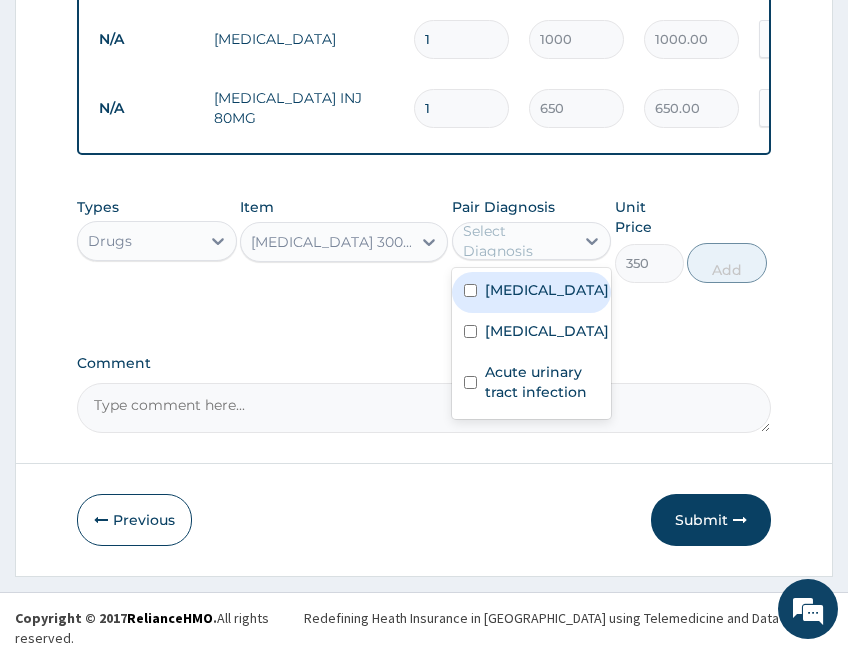 click on "Malaria" at bounding box center (532, 292) 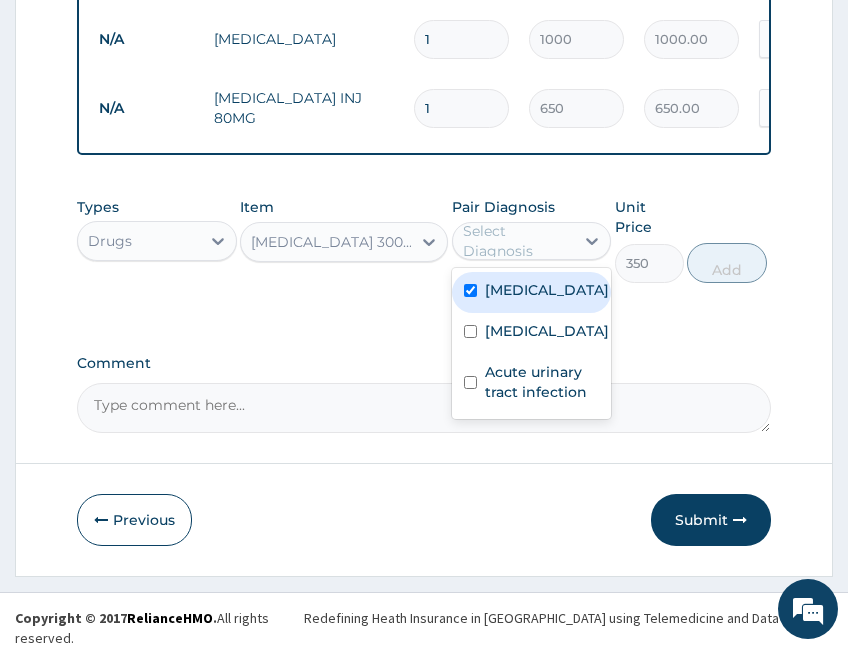 checkbox on "true" 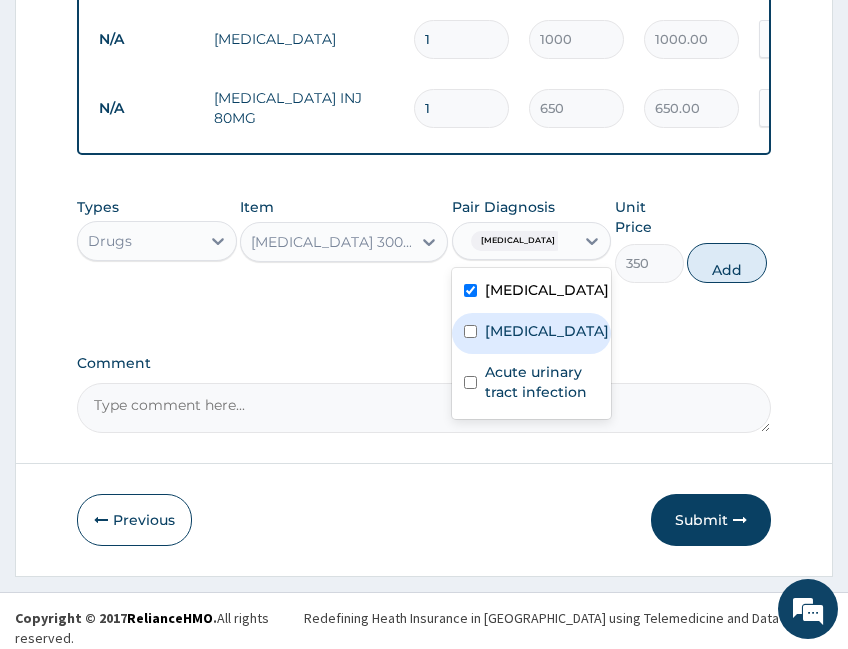 click on "Upper respiratory infection" at bounding box center [547, 331] 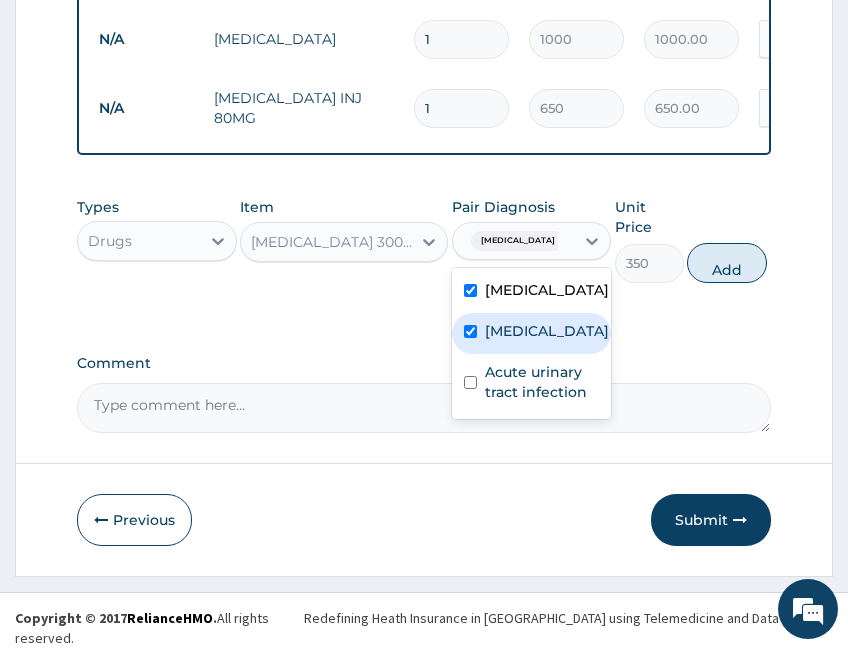 checkbox on "true" 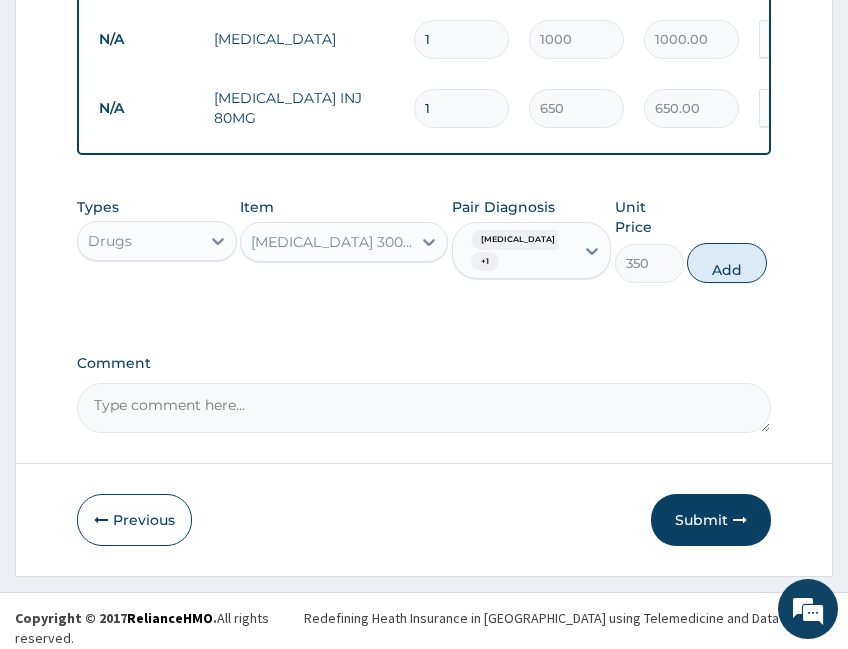 click on "Add" at bounding box center [727, 263] 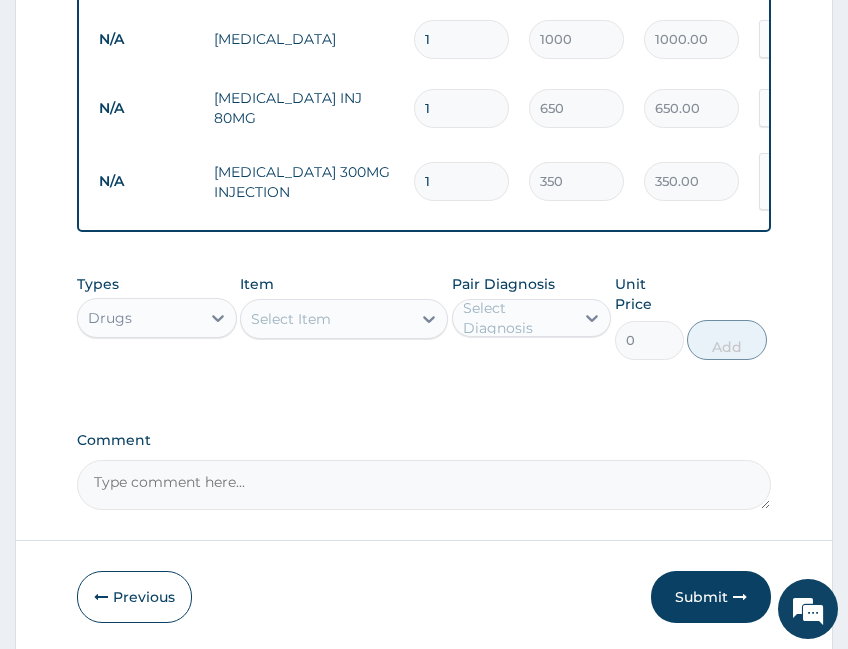 click on "Select Item" at bounding box center (326, 319) 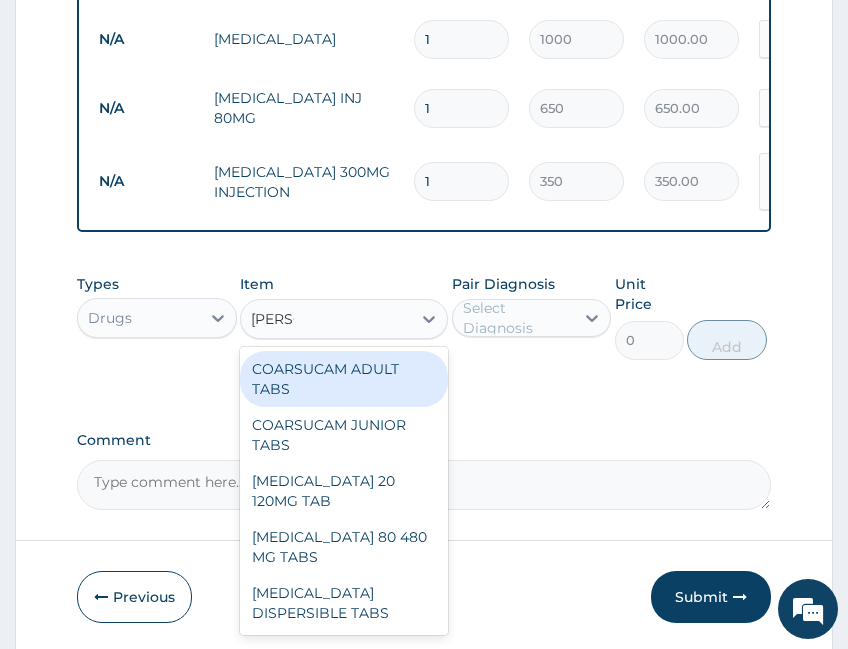 type on "COART" 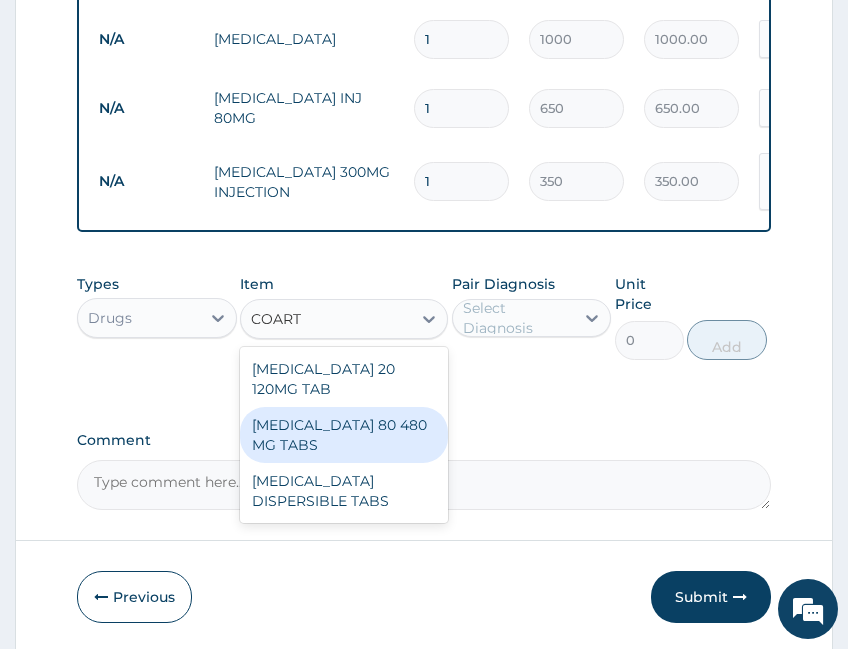 drag, startPoint x: 337, startPoint y: 405, endPoint x: 339, endPoint y: 378, distance: 27.073973 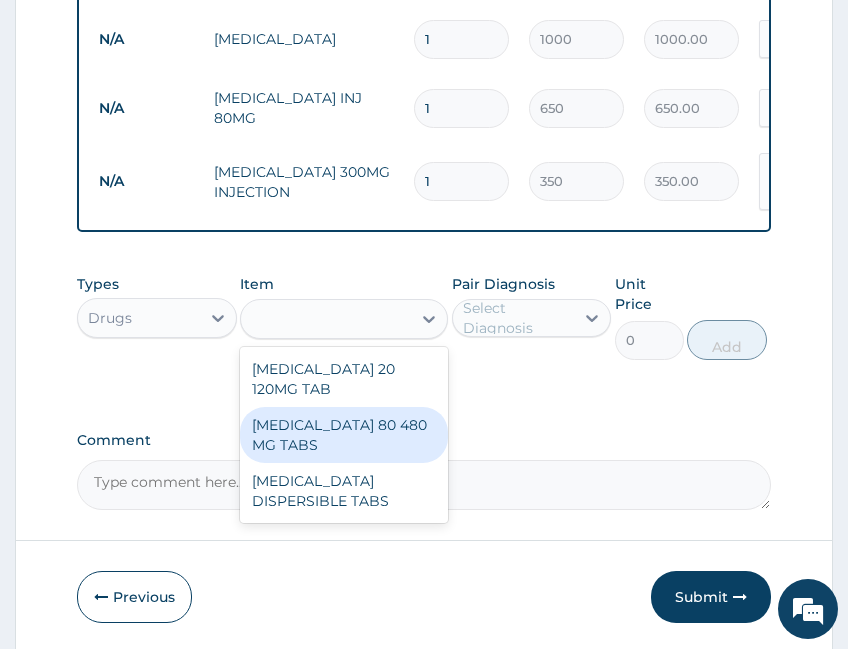 type on "2247" 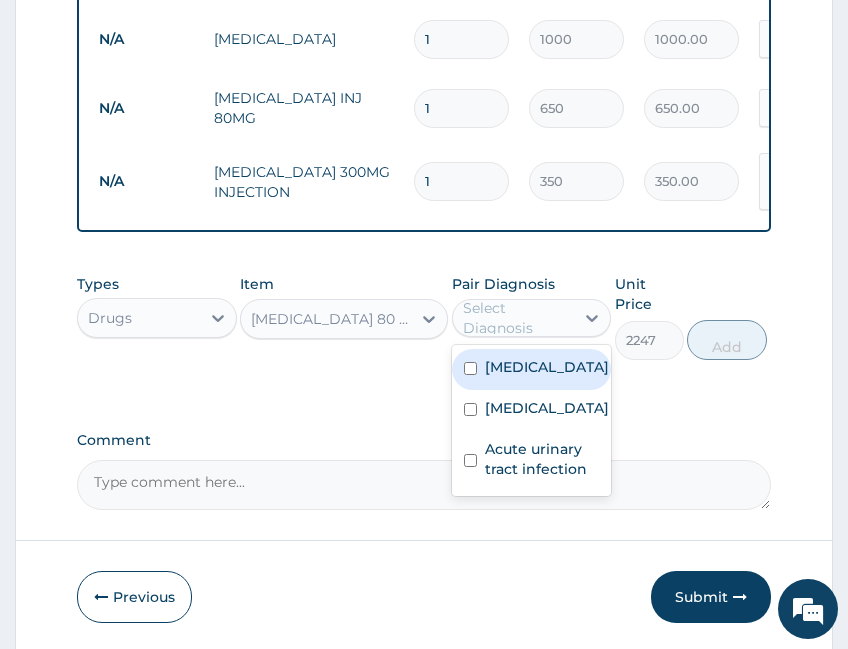 click on "Select Diagnosis" at bounding box center (518, 318) 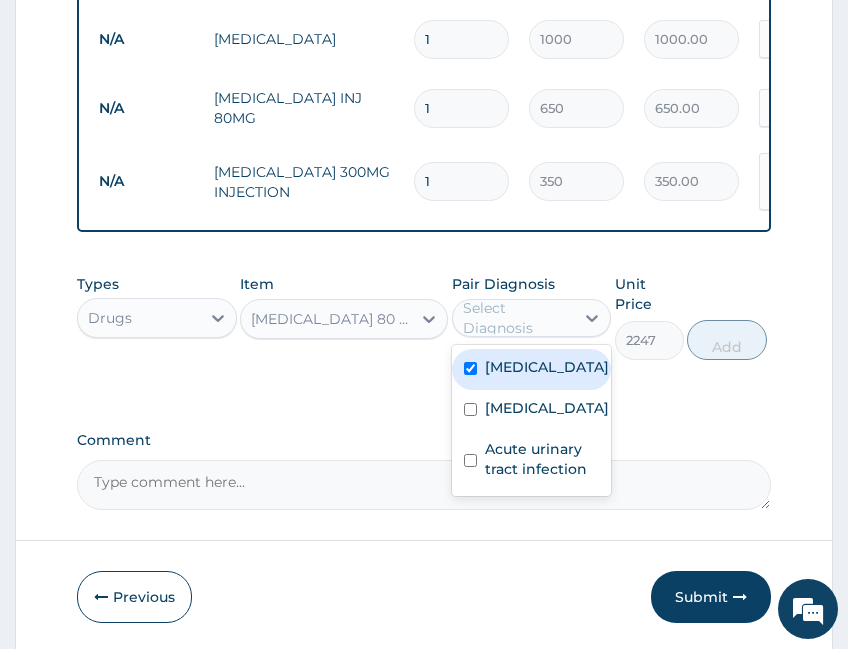 checkbox on "true" 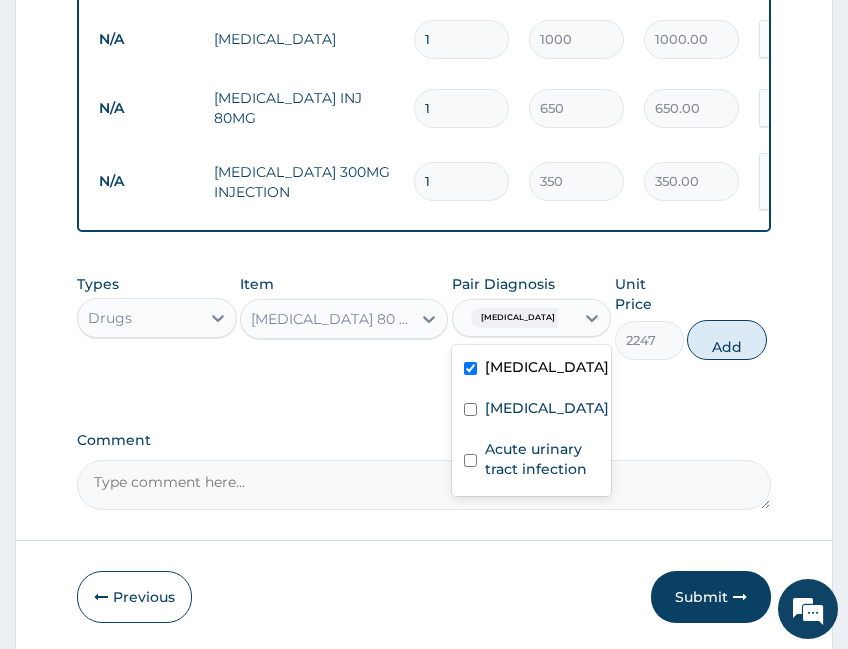 click on "Add" at bounding box center (727, 340) 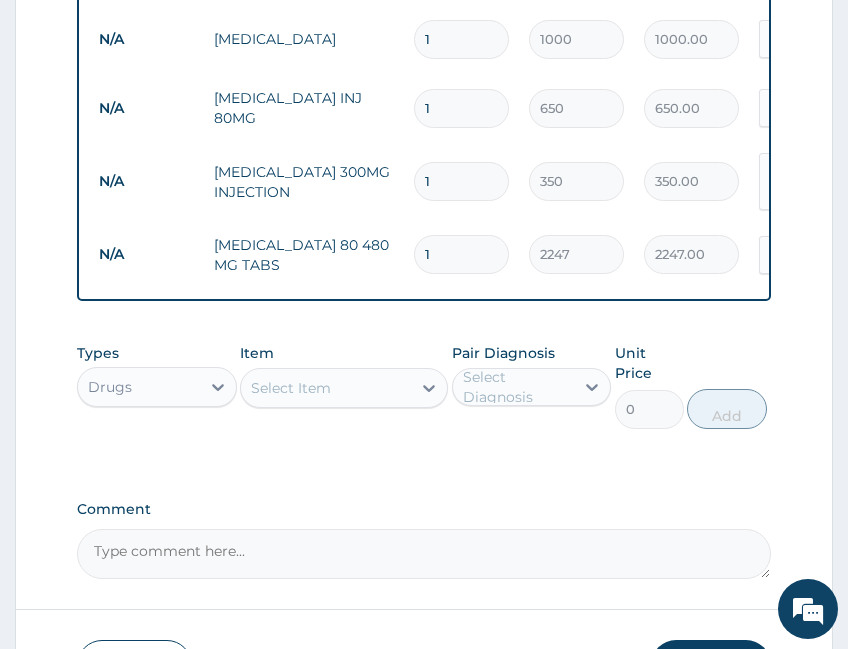 click on "Select Item" at bounding box center (326, 388) 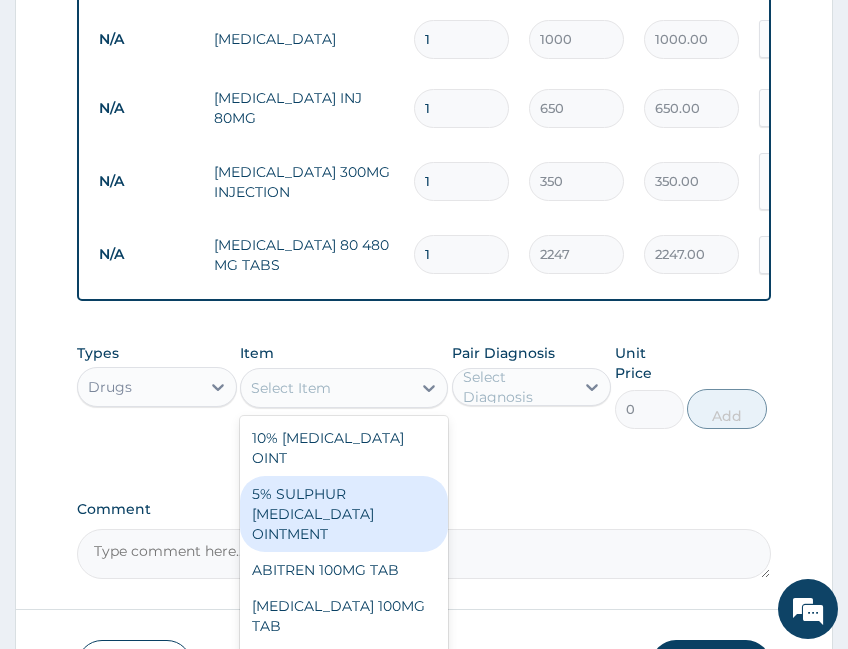type on "V" 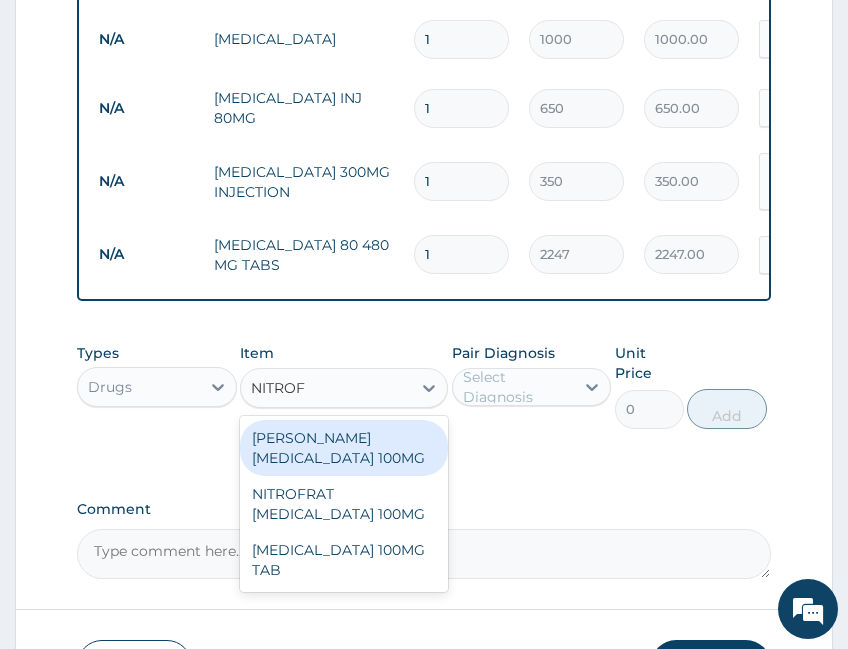 type on "NITROFU" 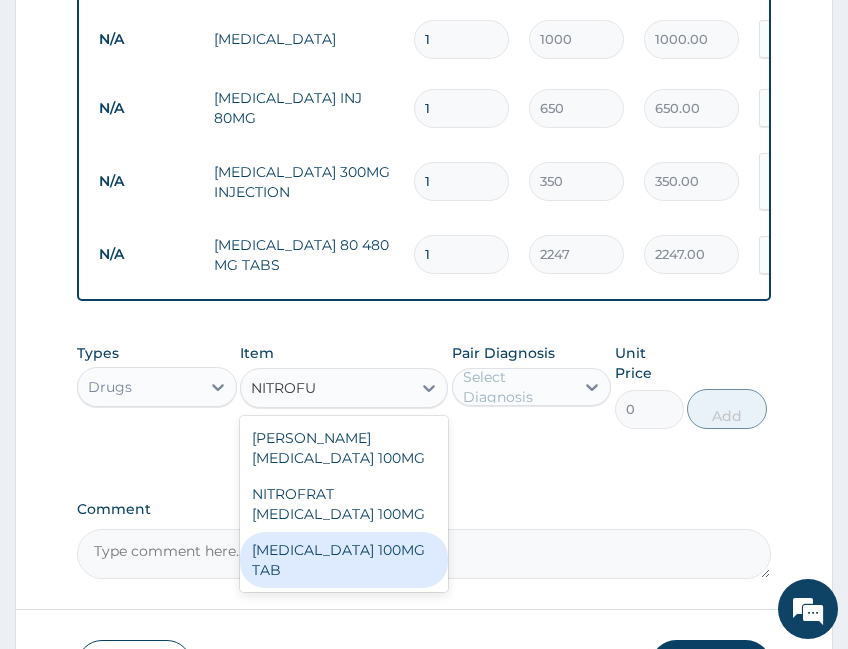 click on "[MEDICAL_DATA] 100MG TAB" at bounding box center (344, 560) 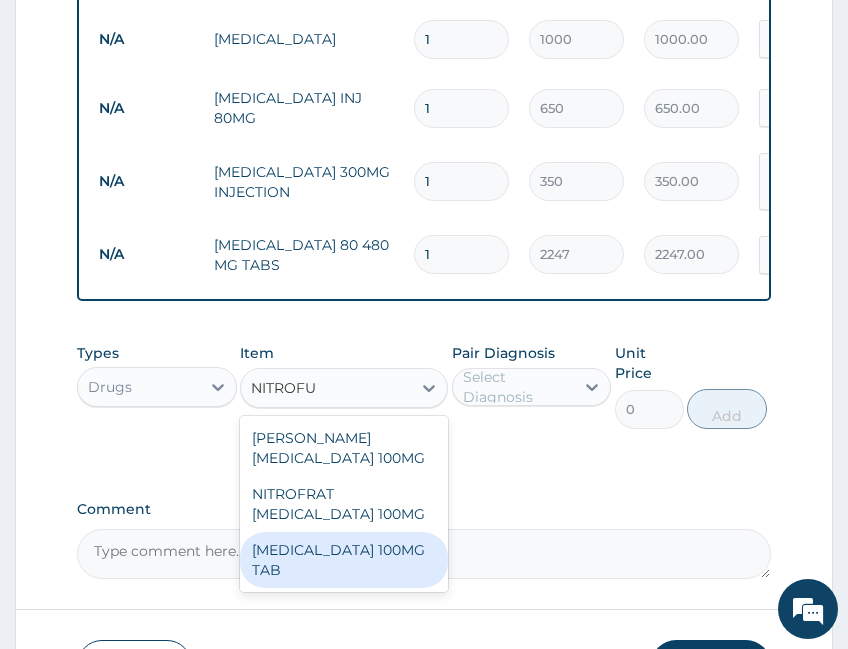 type 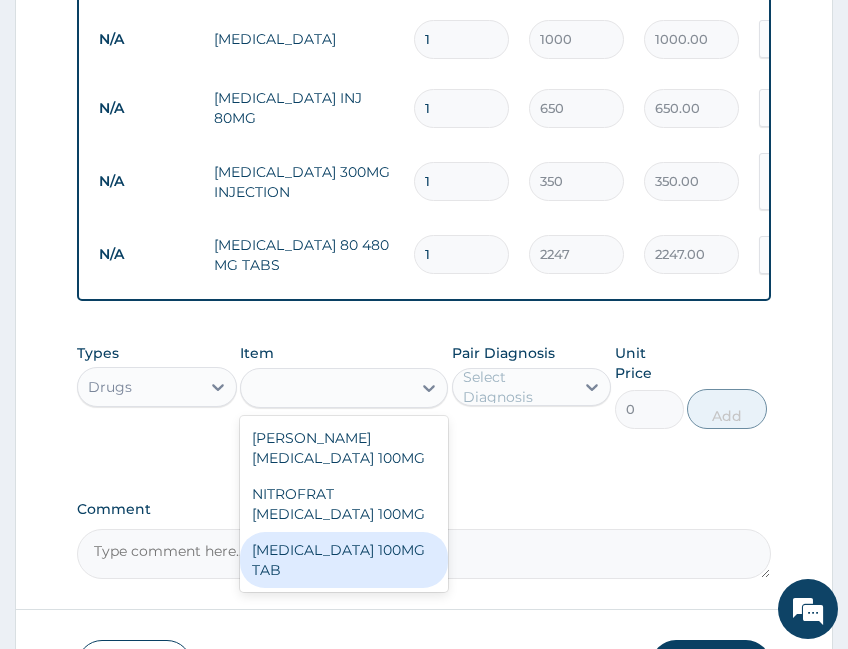 type on "53" 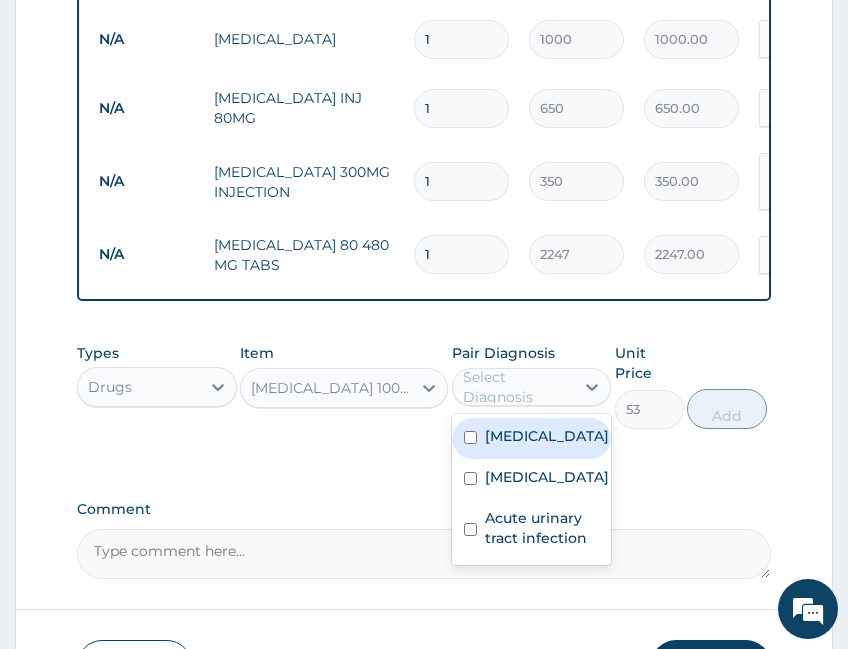 click on "Select Diagnosis" at bounding box center (518, 387) 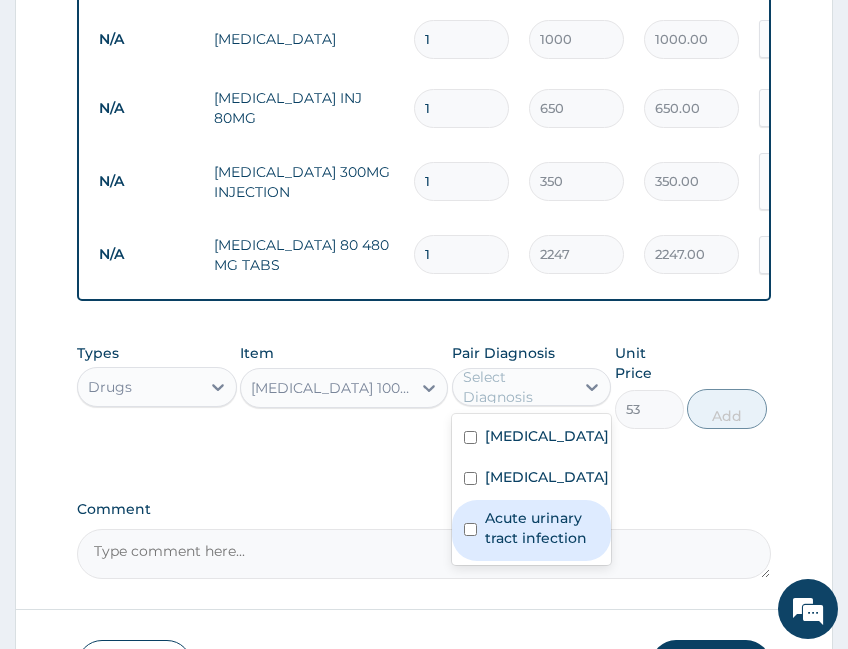 drag, startPoint x: 518, startPoint y: 578, endPoint x: 572, endPoint y: 540, distance: 66.0303 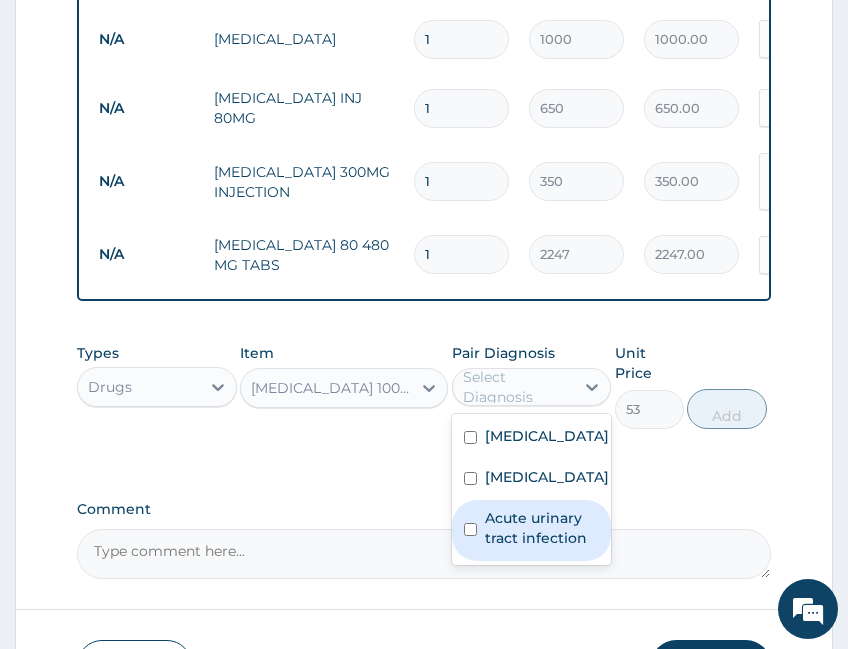 click on "Acute urinary tract infection" at bounding box center (542, 528) 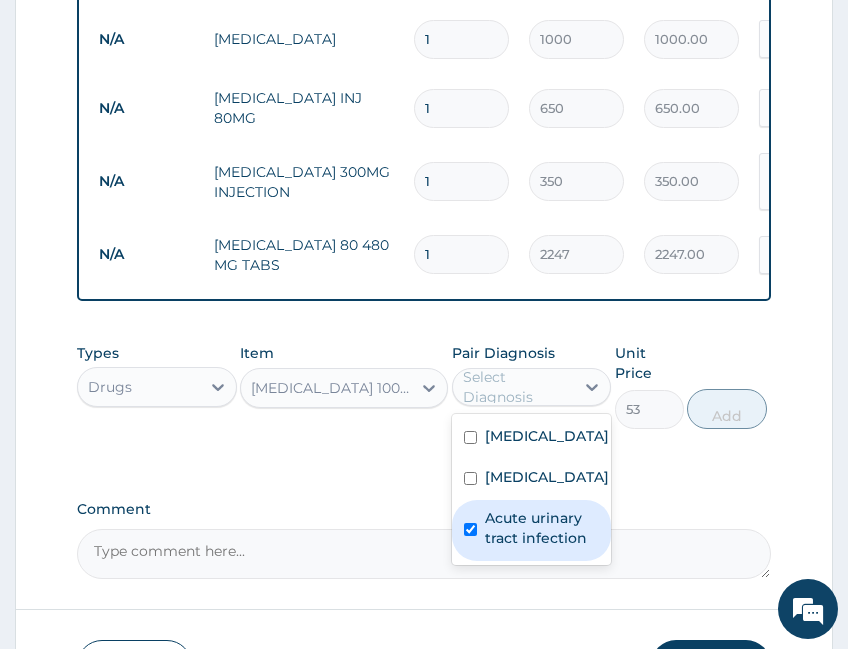 checkbox on "true" 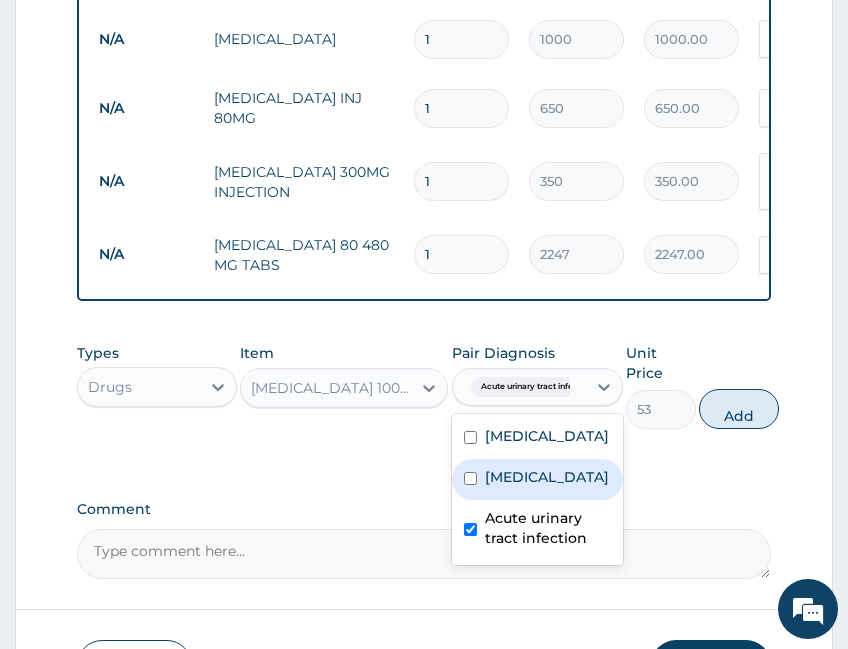 click on "Add" at bounding box center (739, 409) 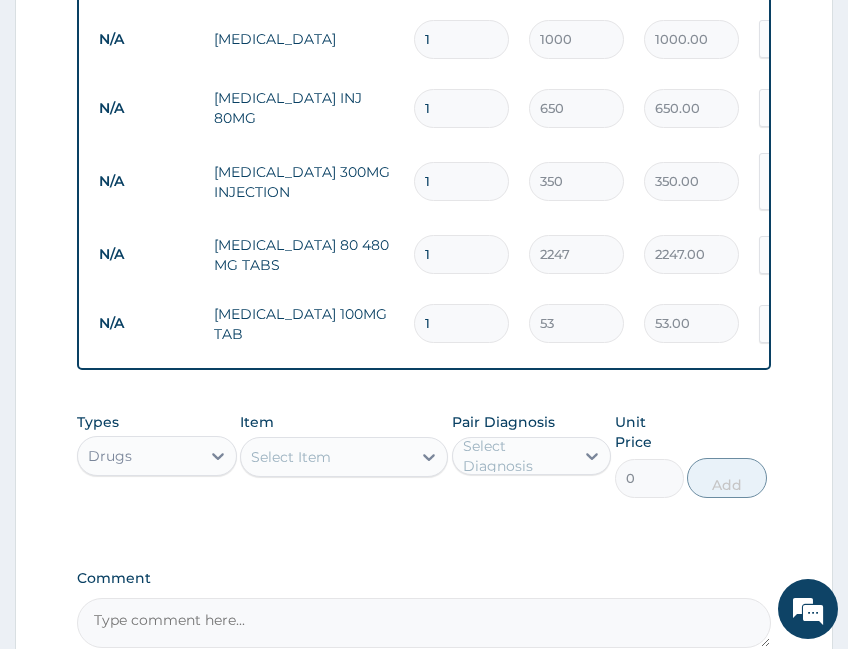 click on "1" at bounding box center [461, 323] 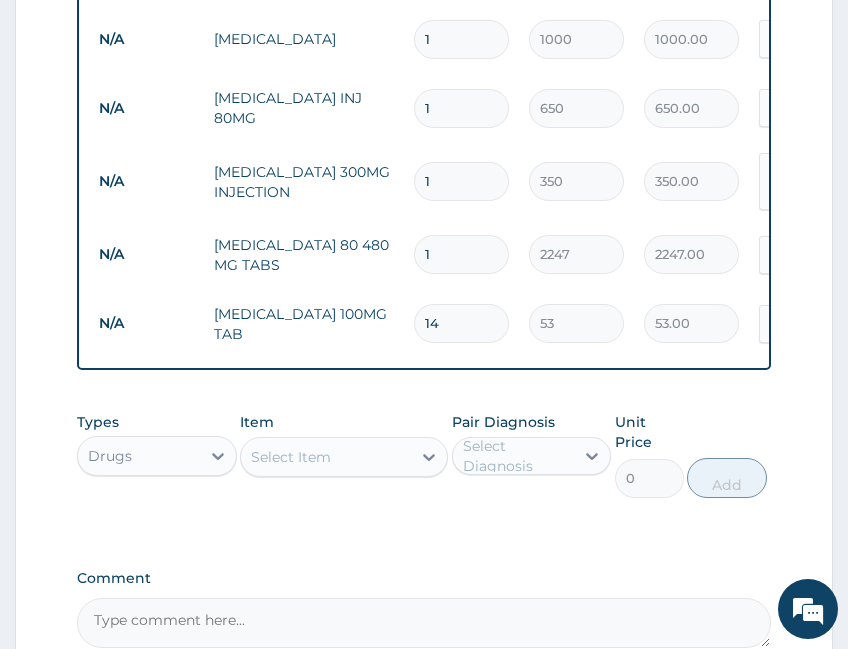 type on "742.00" 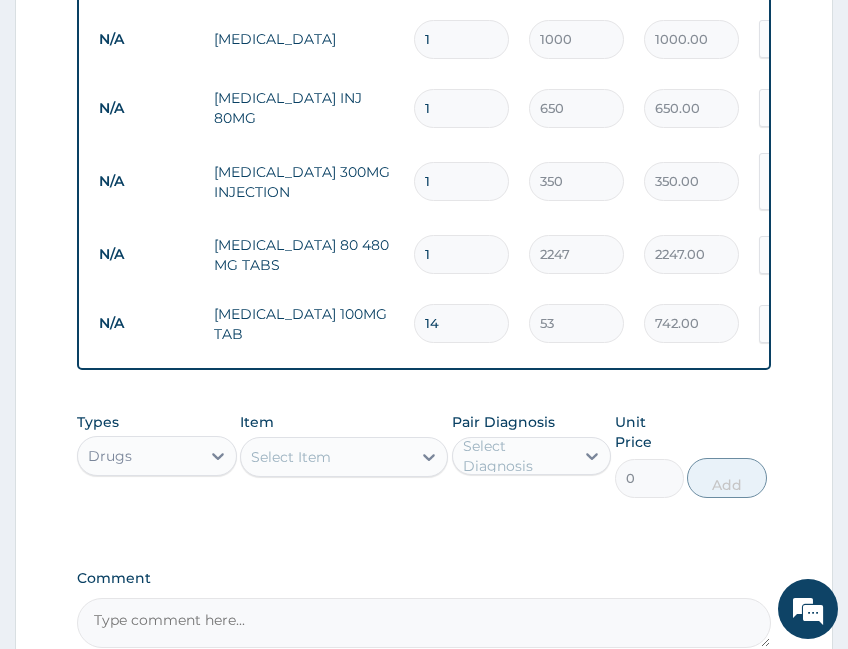 type on "14" 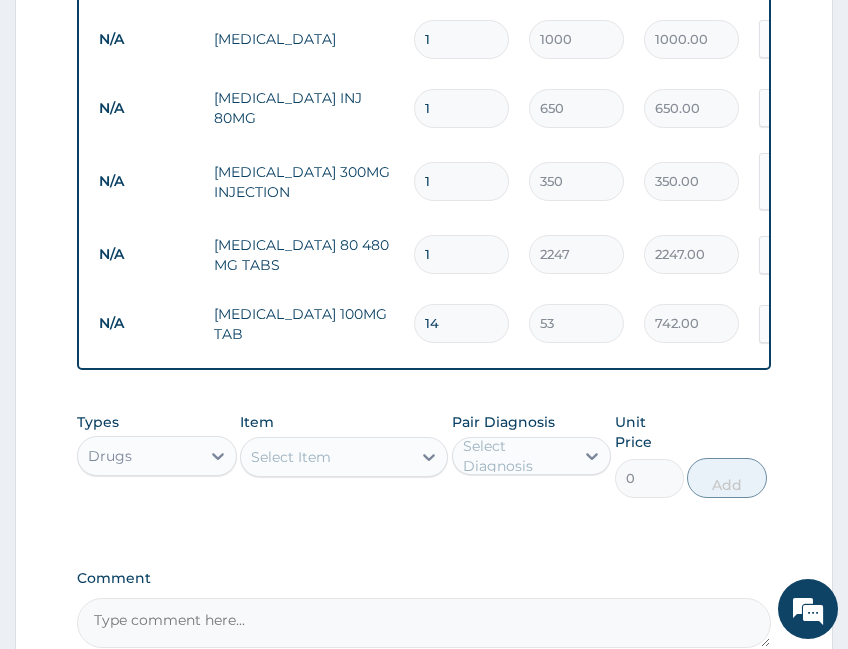 click on "Types Drugs Item Select Item Pair Diagnosis Select Diagnosis Unit Price 0 Add" at bounding box center [424, 470] 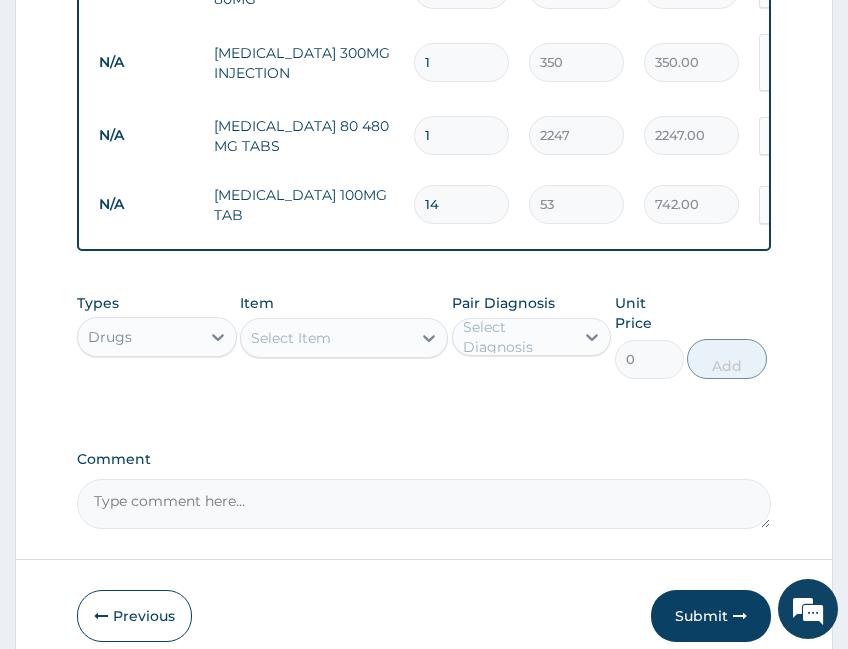 scroll, scrollTop: 1220, scrollLeft: 0, axis: vertical 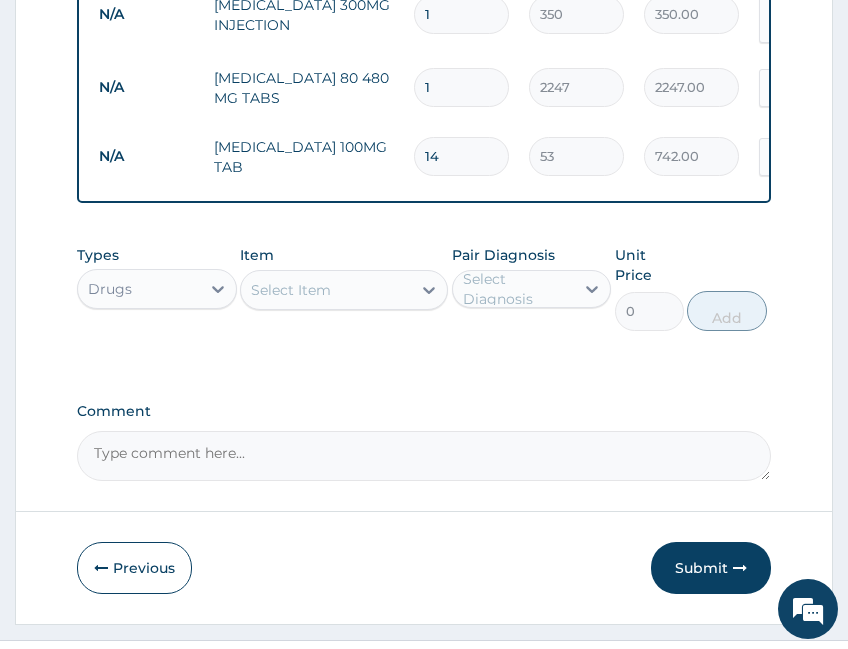click on "Select Item" at bounding box center [291, 290] 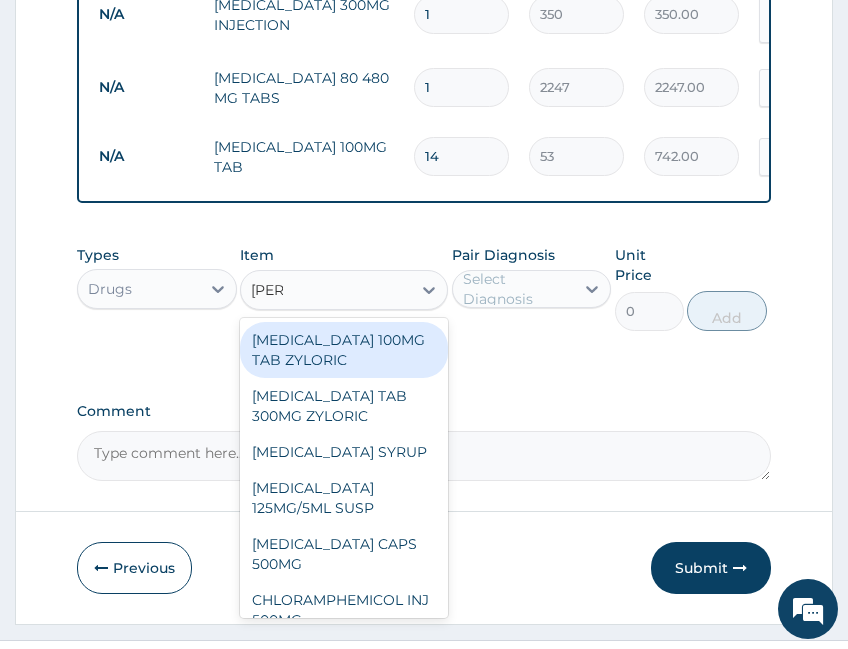 type on "LORAT" 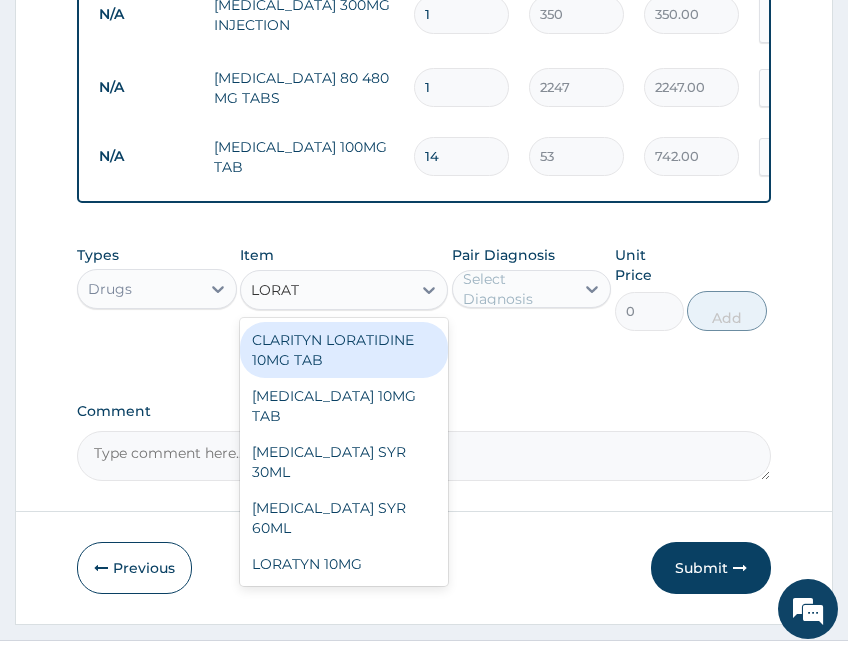 click on "CLARITYN LORATIDINE 10MG TAB" at bounding box center (344, 350) 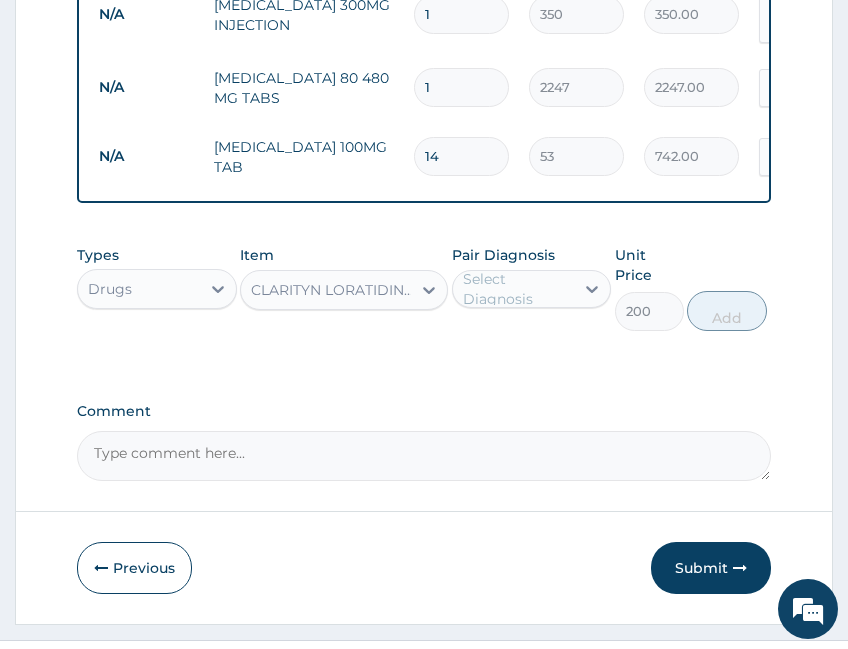 click on "Select Diagnosis" at bounding box center [518, 289] 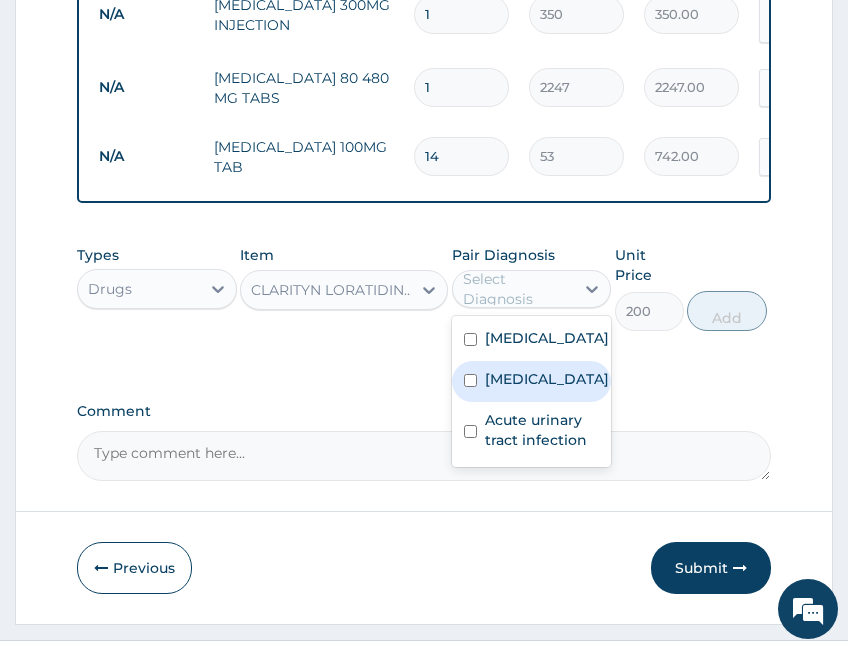 click on "Upper respiratory infection" at bounding box center (547, 379) 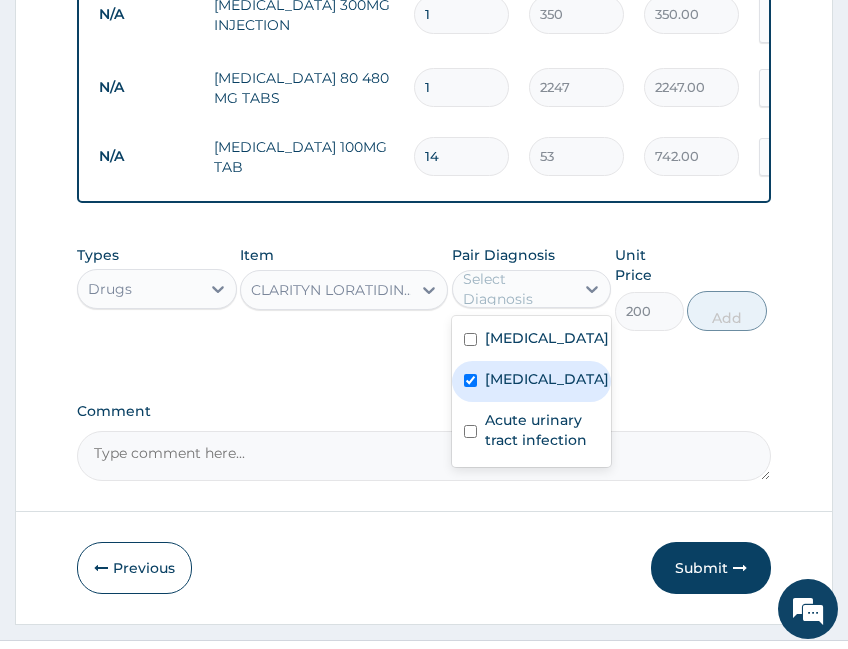 checkbox on "true" 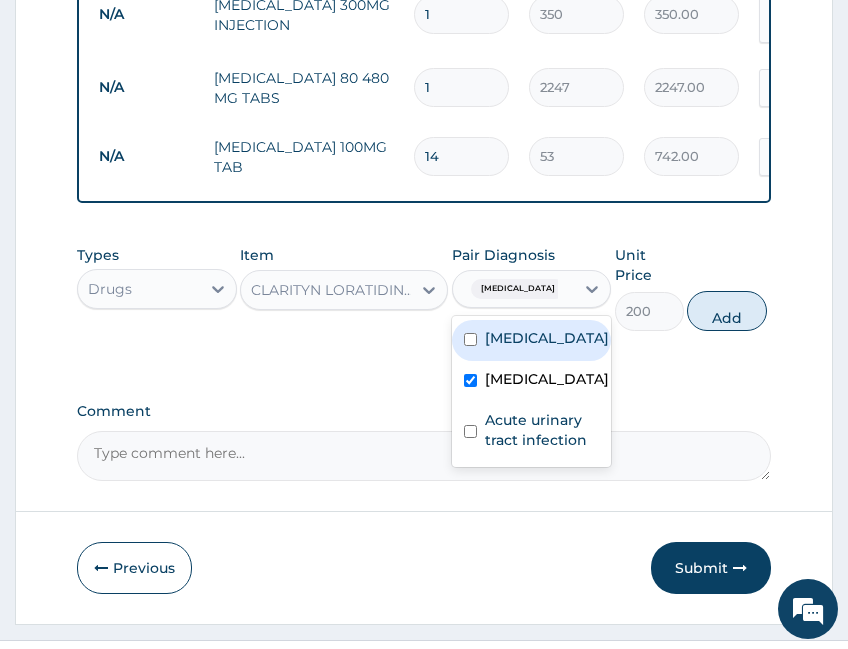drag, startPoint x: 750, startPoint y: 310, endPoint x: 495, endPoint y: 310, distance: 255 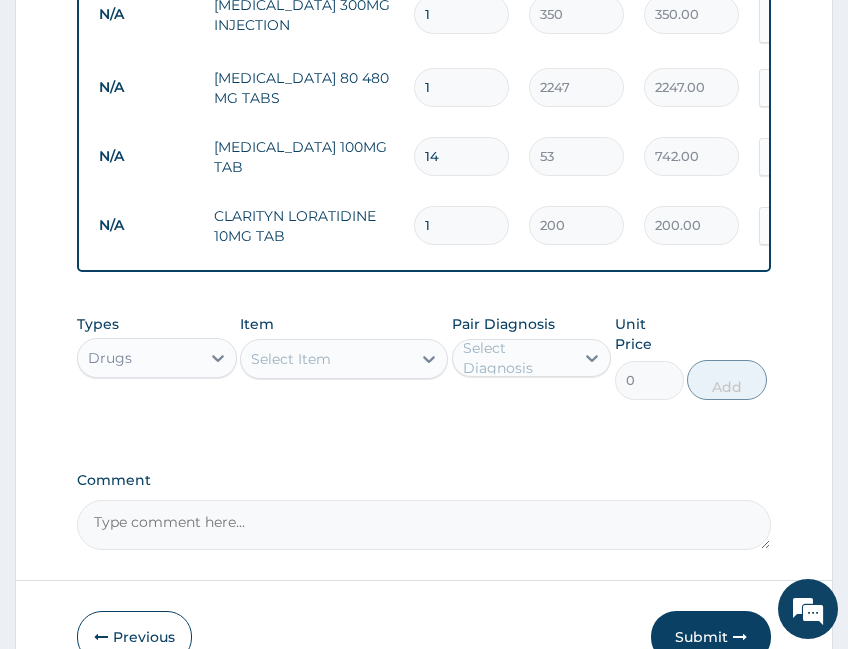 click on "Select Item" at bounding box center (326, 359) 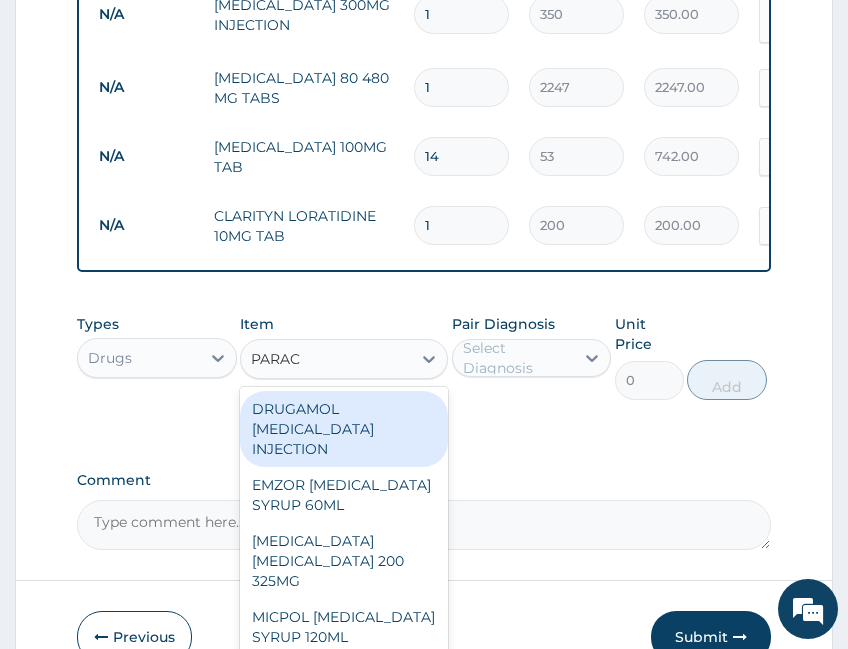 type on "PARACE" 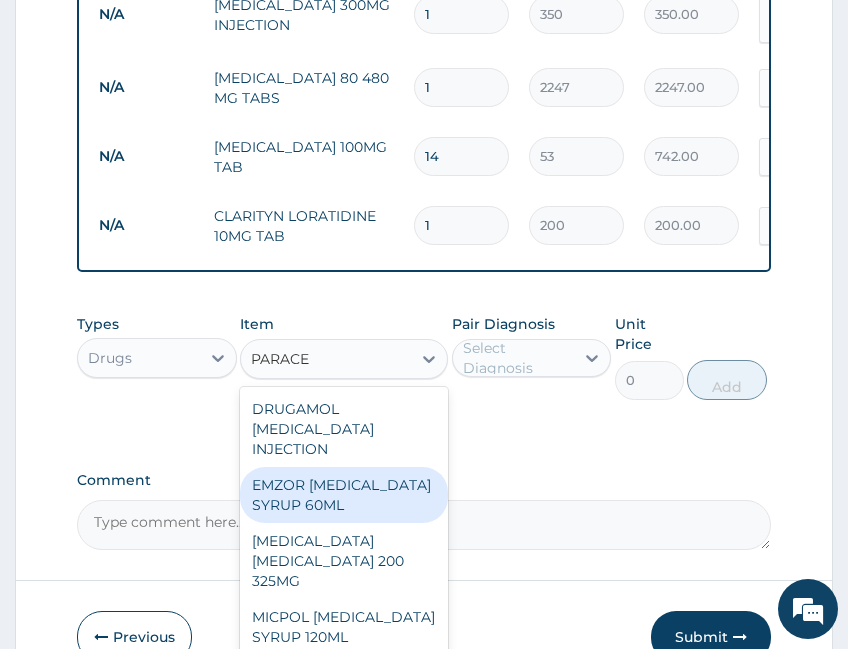 scroll, scrollTop: 333, scrollLeft: 0, axis: vertical 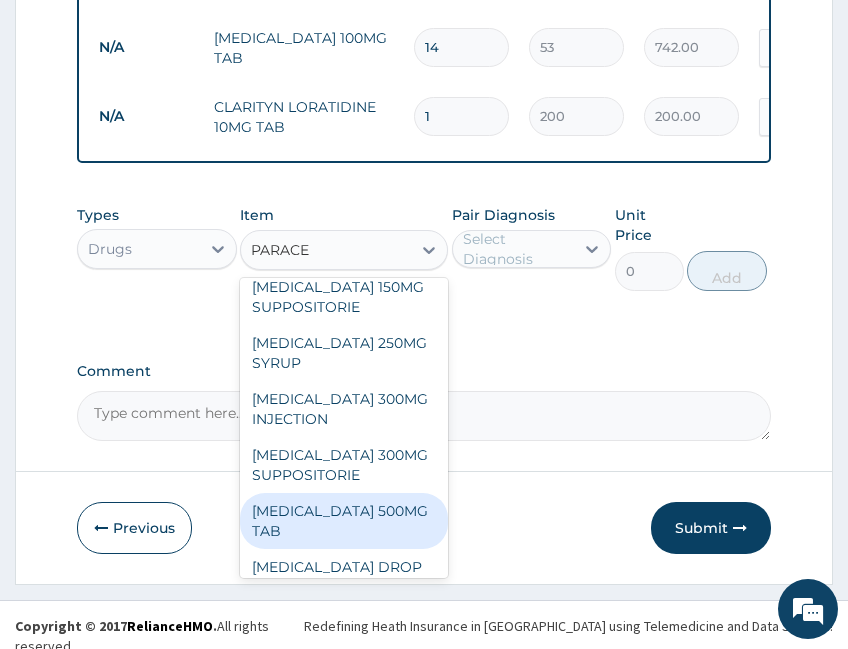 click on "PARACETAMOL 500MG TAB" at bounding box center (344, 521) 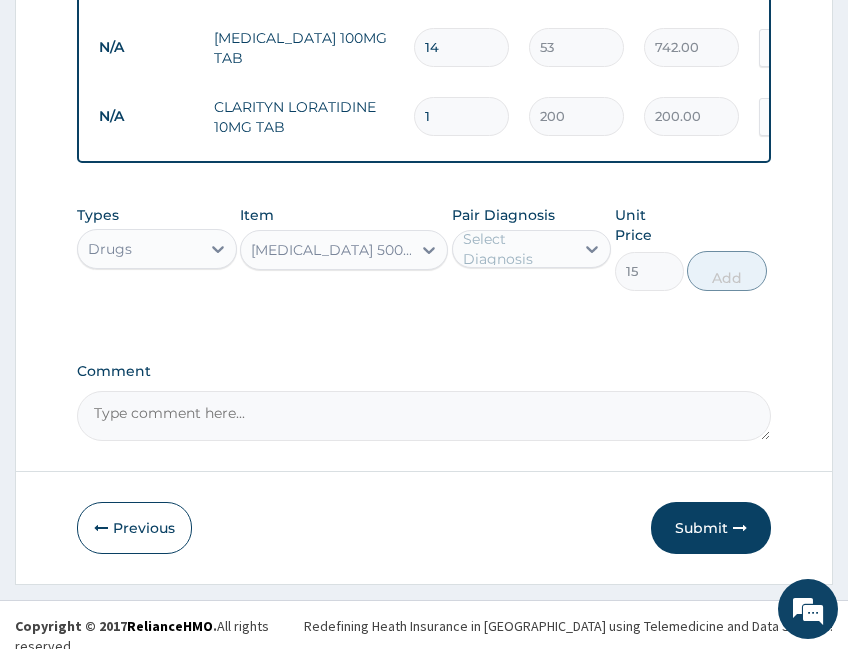 click on "Select Diagnosis" at bounding box center (518, 249) 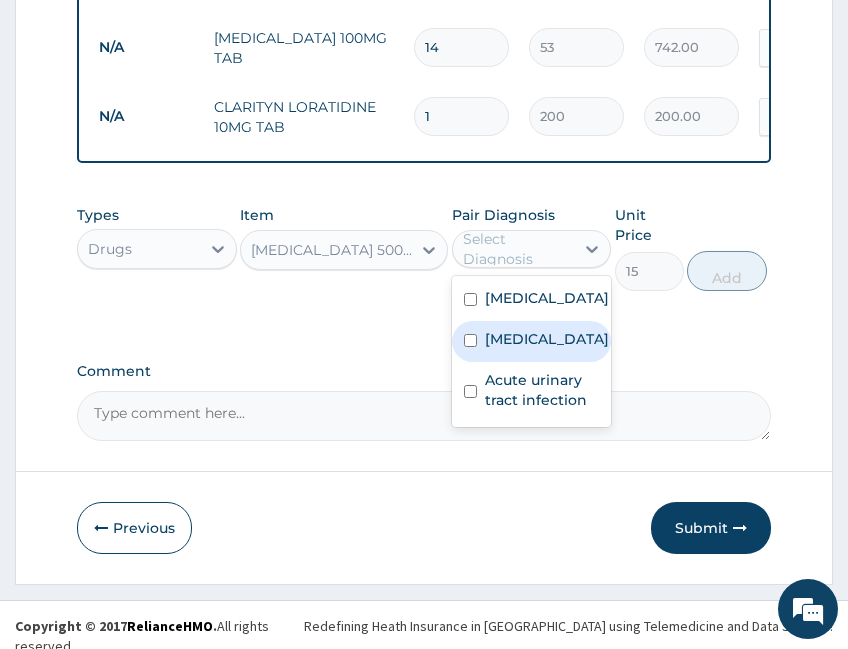 click on "Upper respiratory infection" at bounding box center (532, 341) 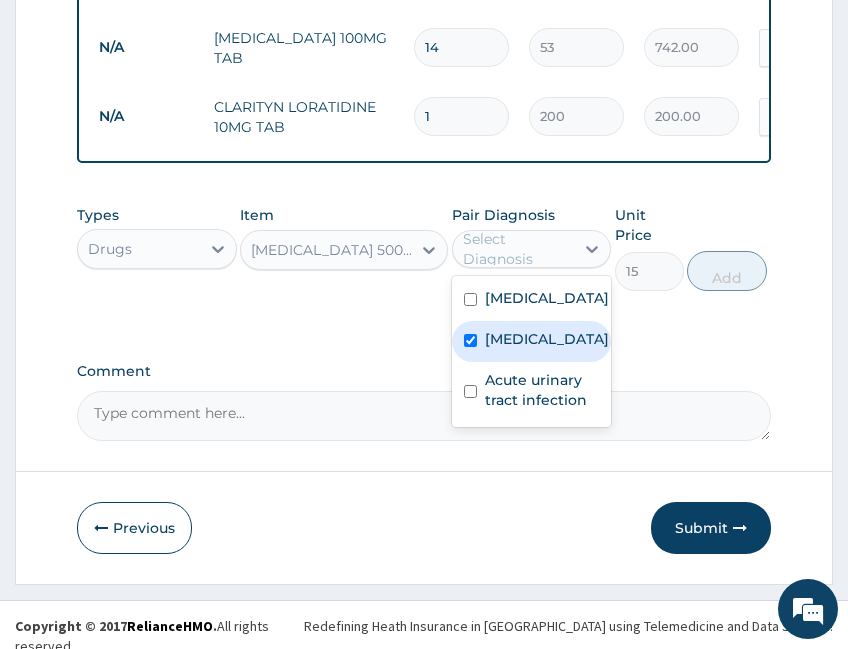 checkbox on "true" 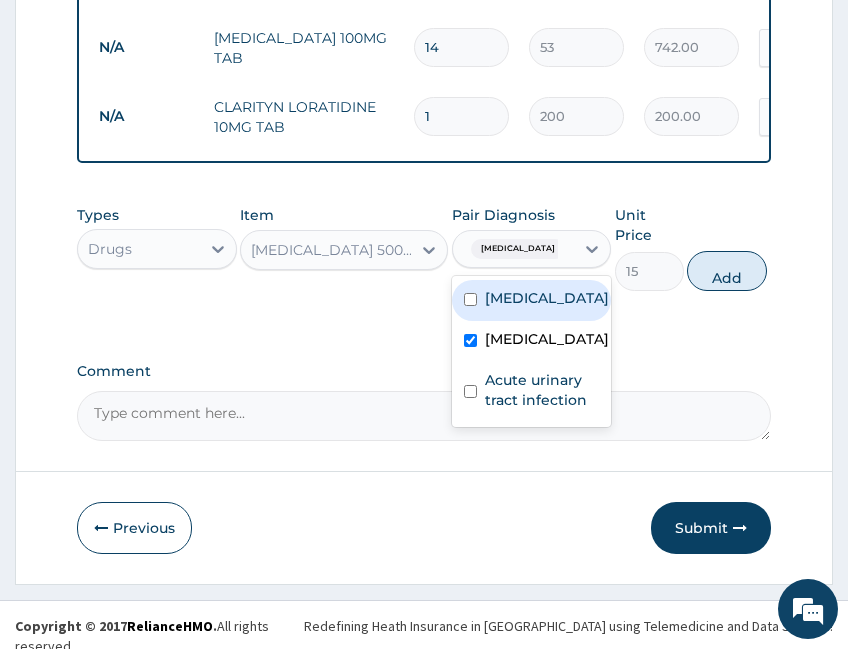 click on "Malaria" at bounding box center (547, 298) 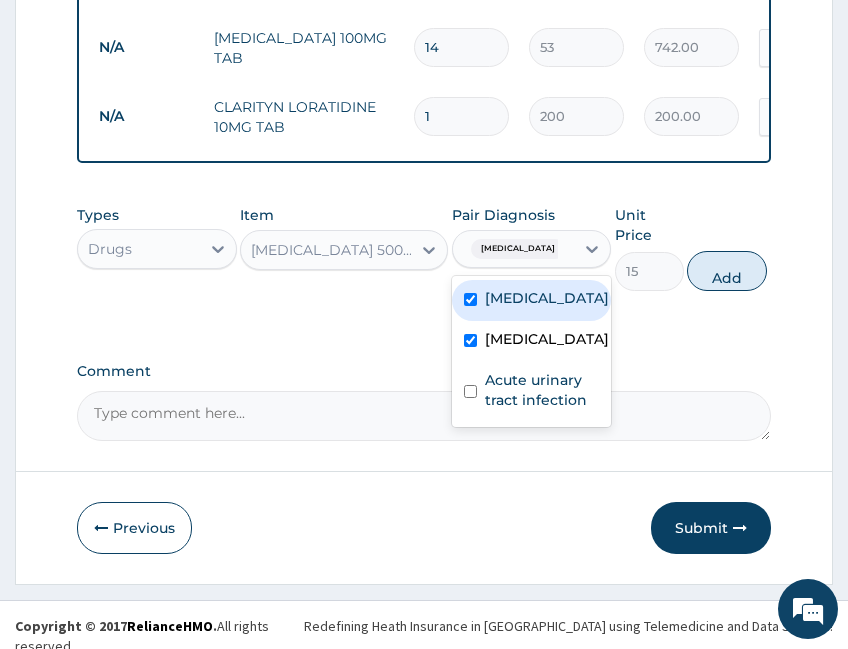 checkbox on "true" 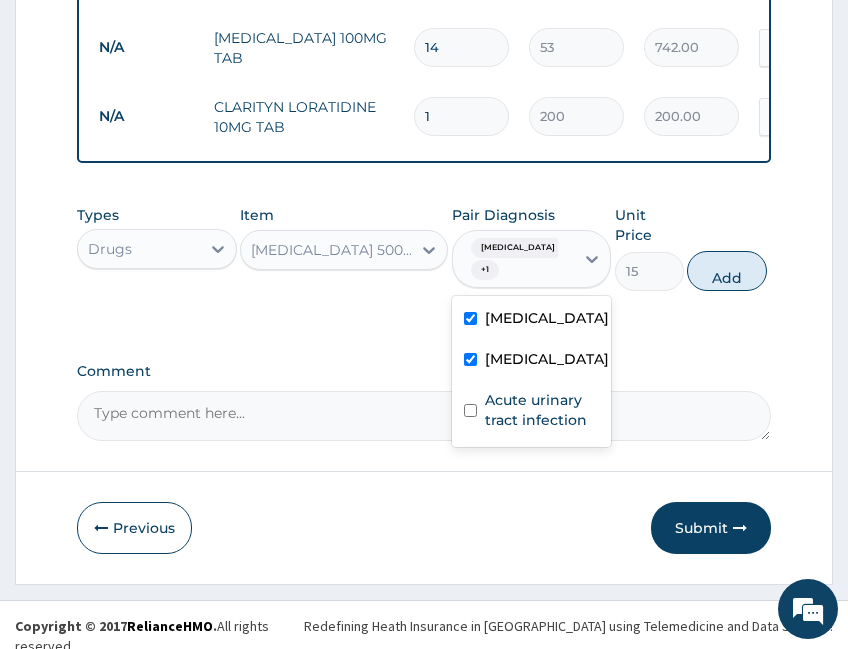 drag, startPoint x: 726, startPoint y: 268, endPoint x: 703, endPoint y: 256, distance: 25.942244 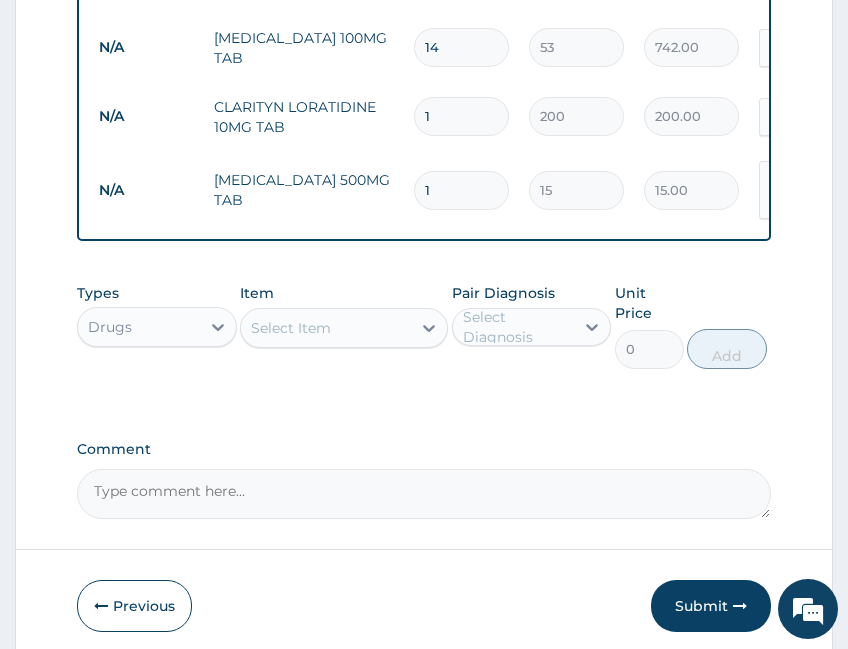 type on "18" 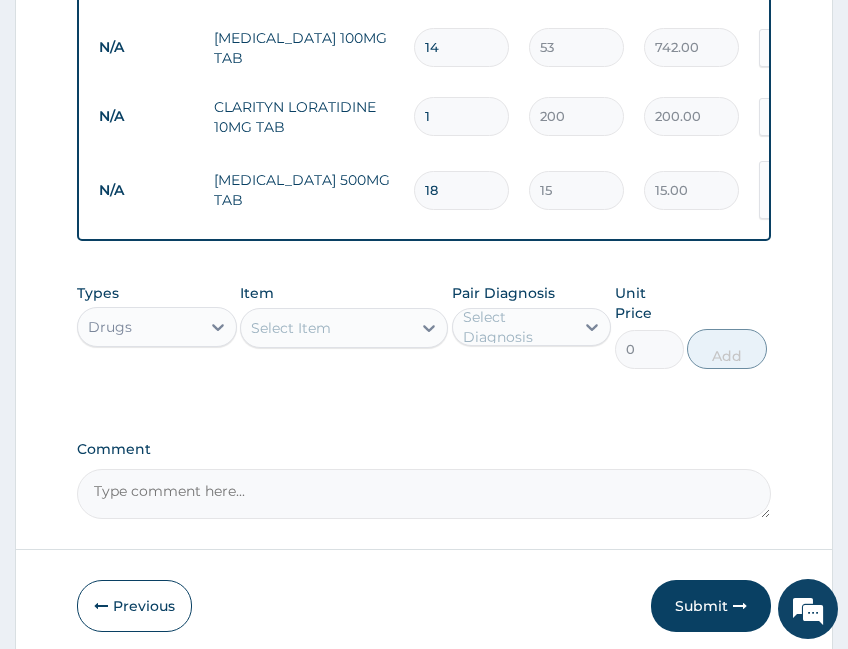 type on "270.00" 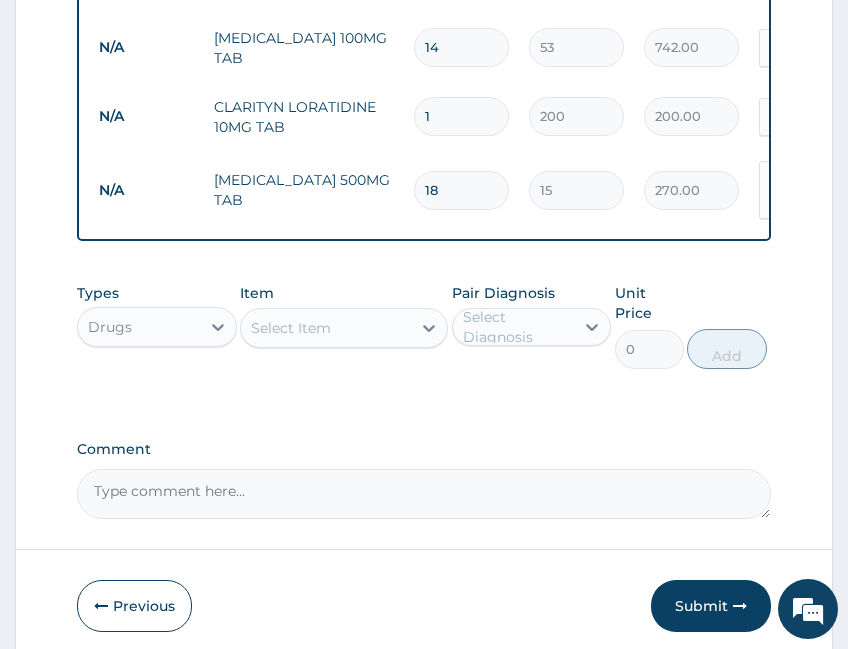 scroll, scrollTop: 1162, scrollLeft: 0, axis: vertical 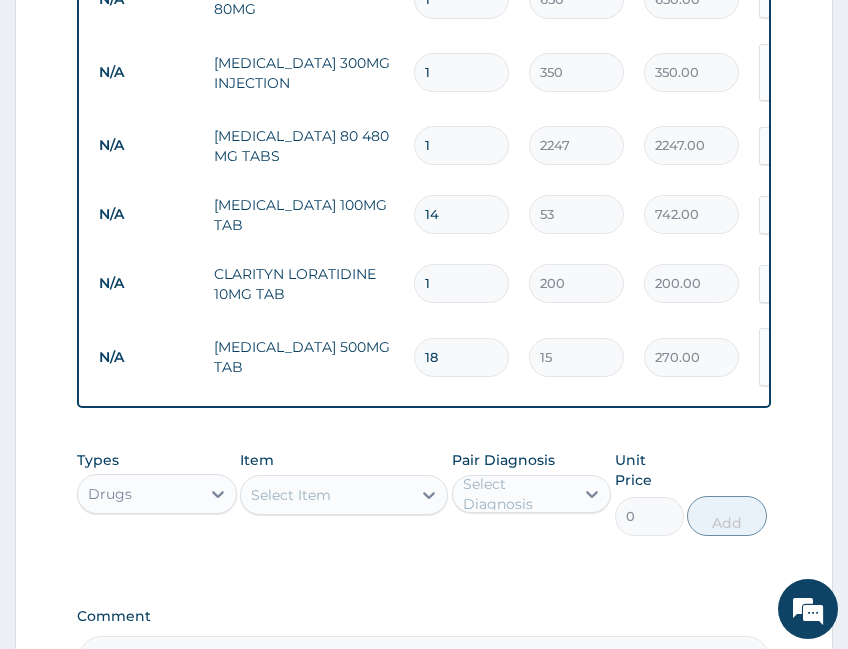 type on "18" 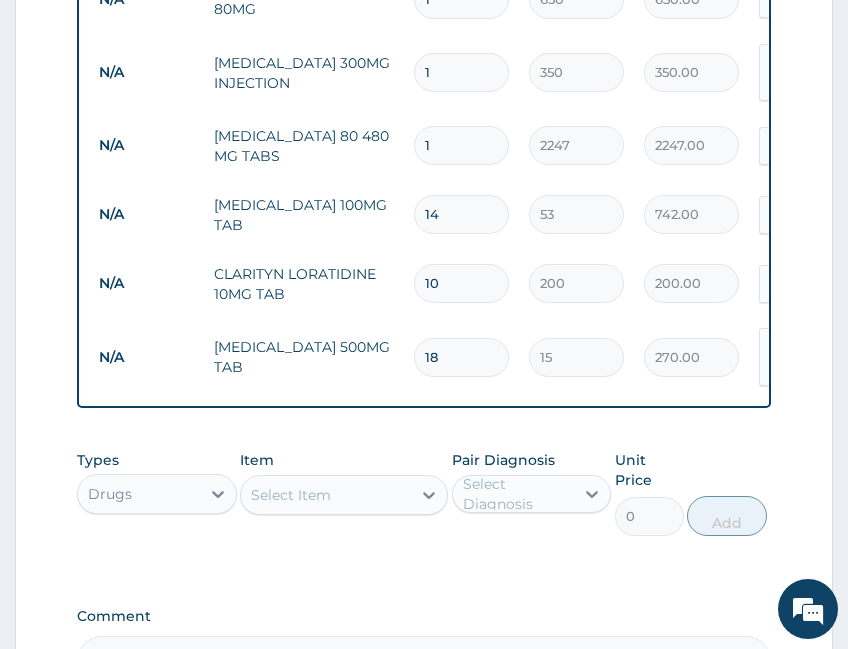 type on "2000.00" 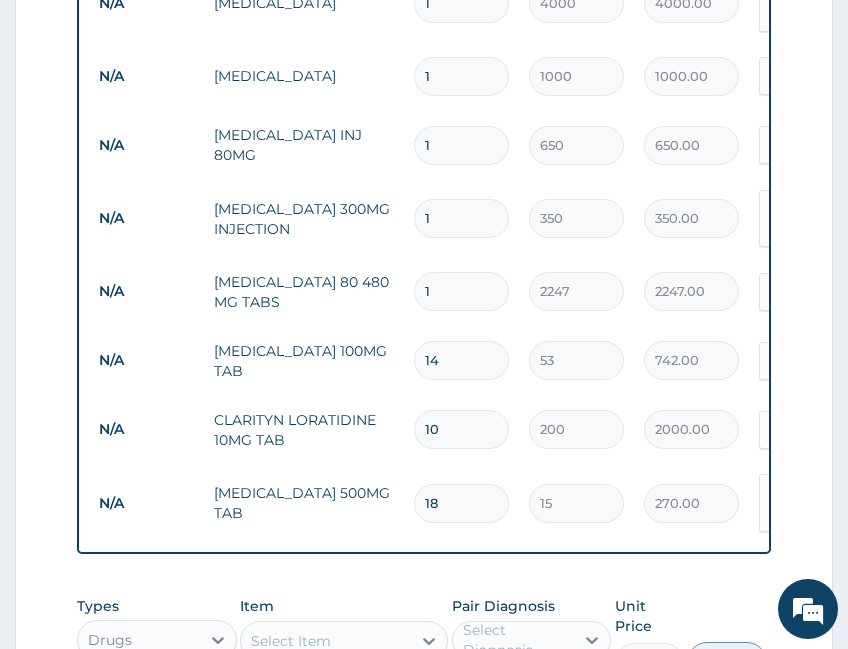 scroll, scrollTop: 996, scrollLeft: 0, axis: vertical 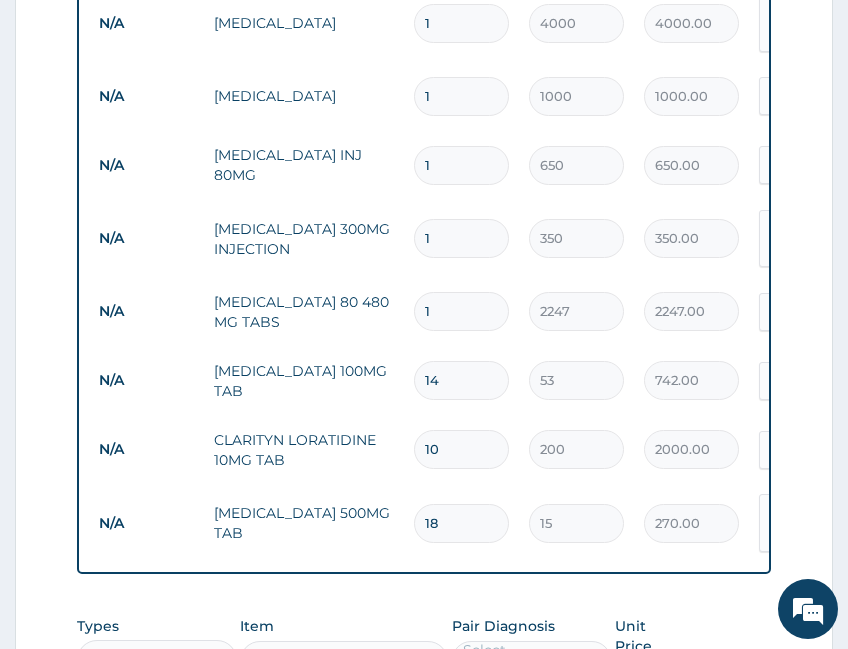 type on "10" 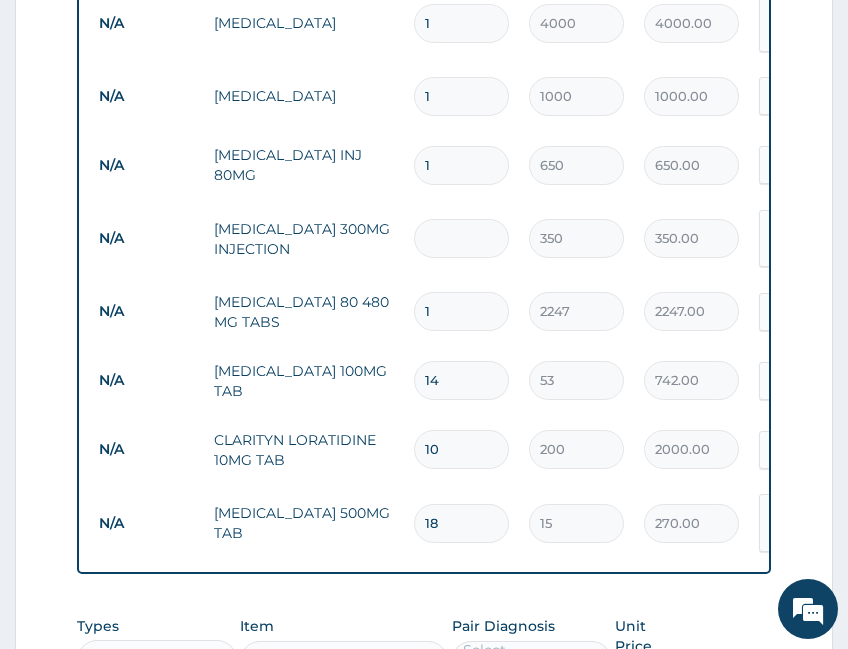 type on "0.00" 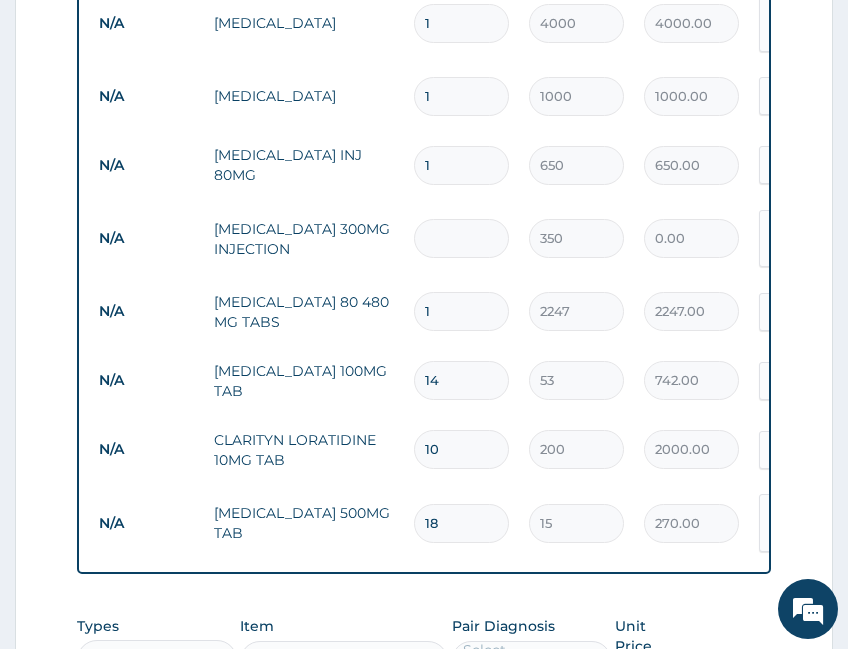 type on "2" 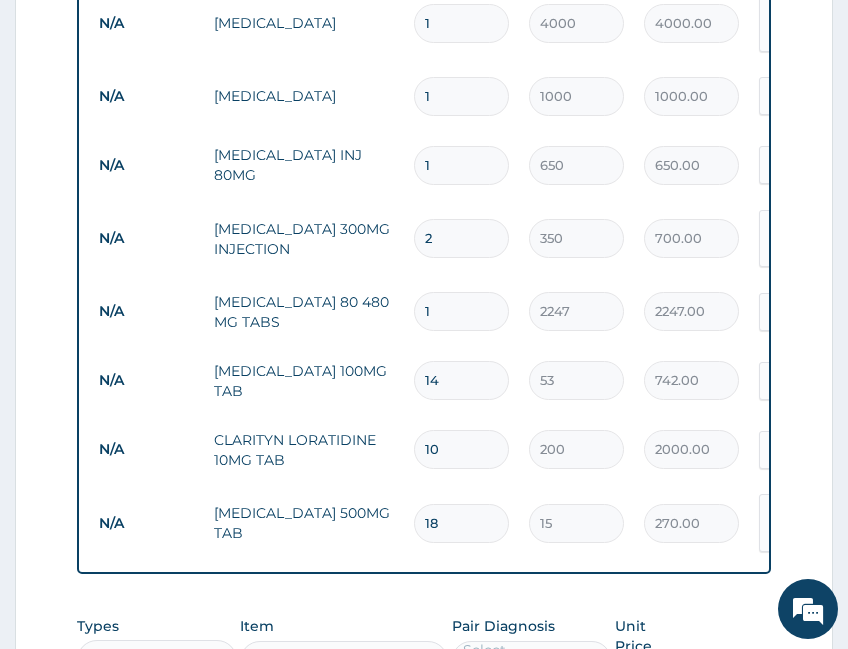 type on "2" 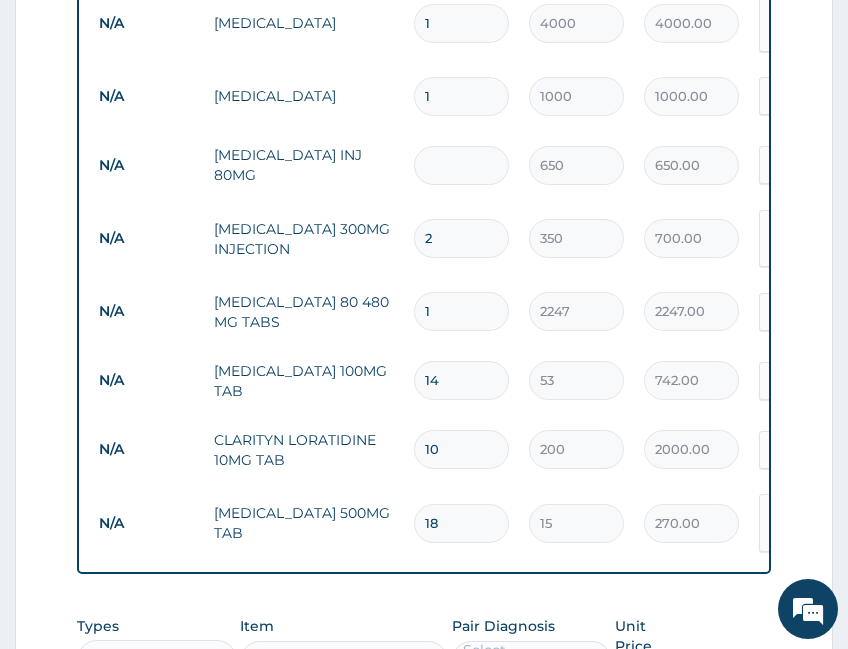 type on "0.00" 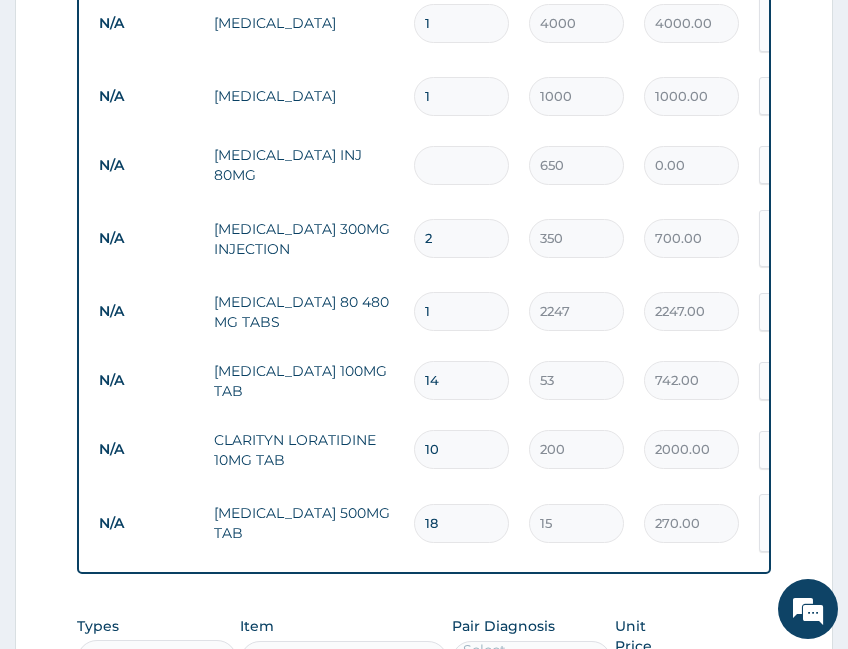 type on "2" 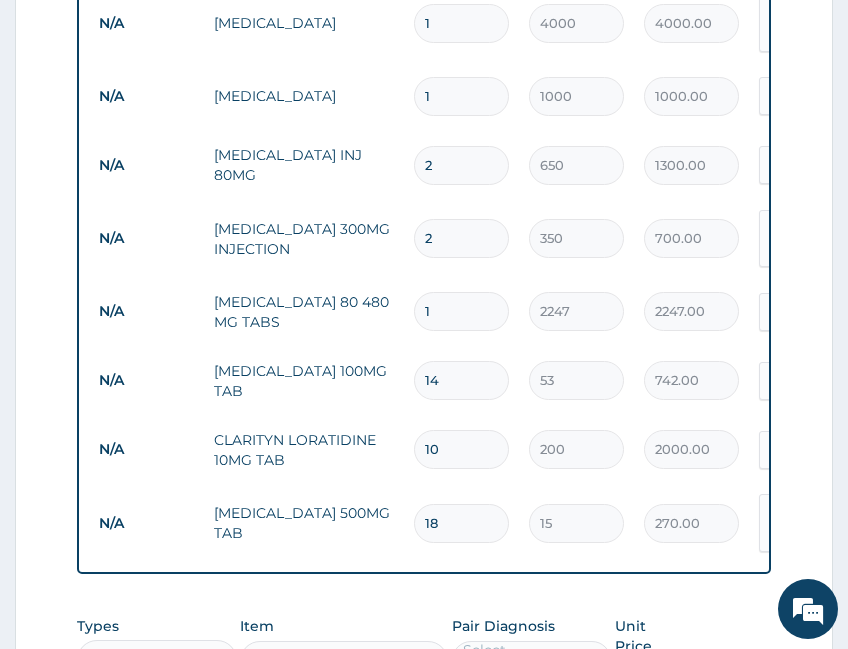 type on "2" 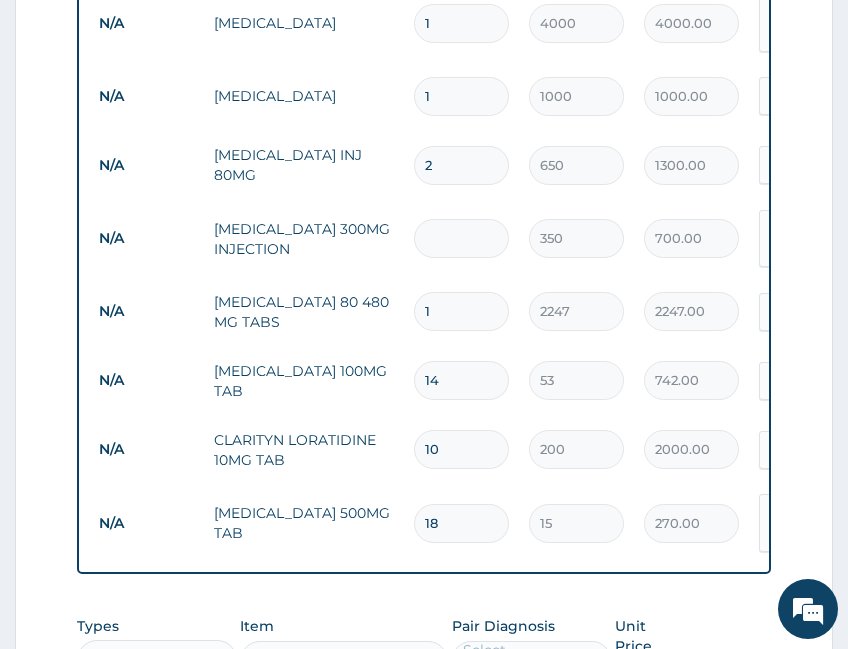 type on "0.00" 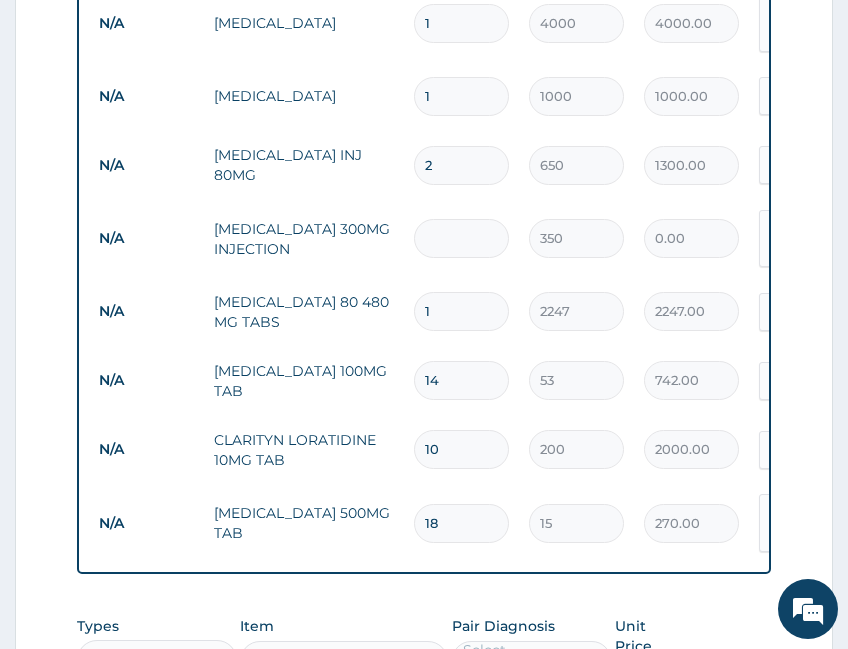 type on "3" 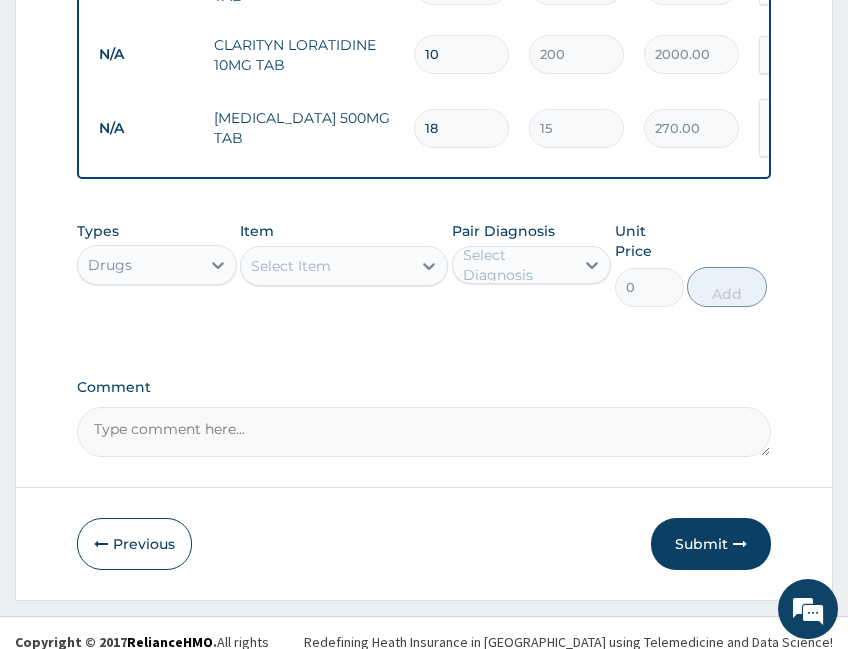 scroll, scrollTop: 1407, scrollLeft: 0, axis: vertical 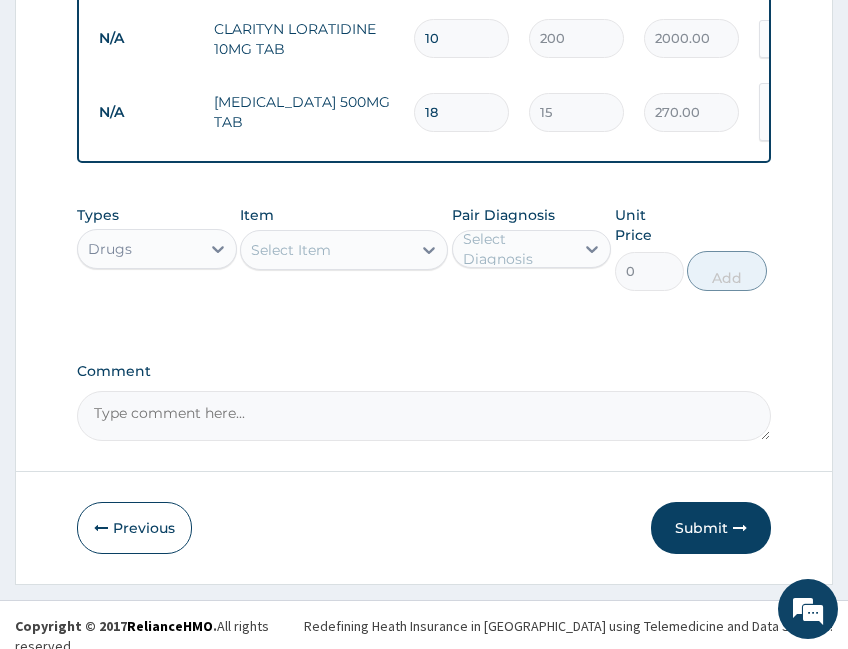 type on "3" 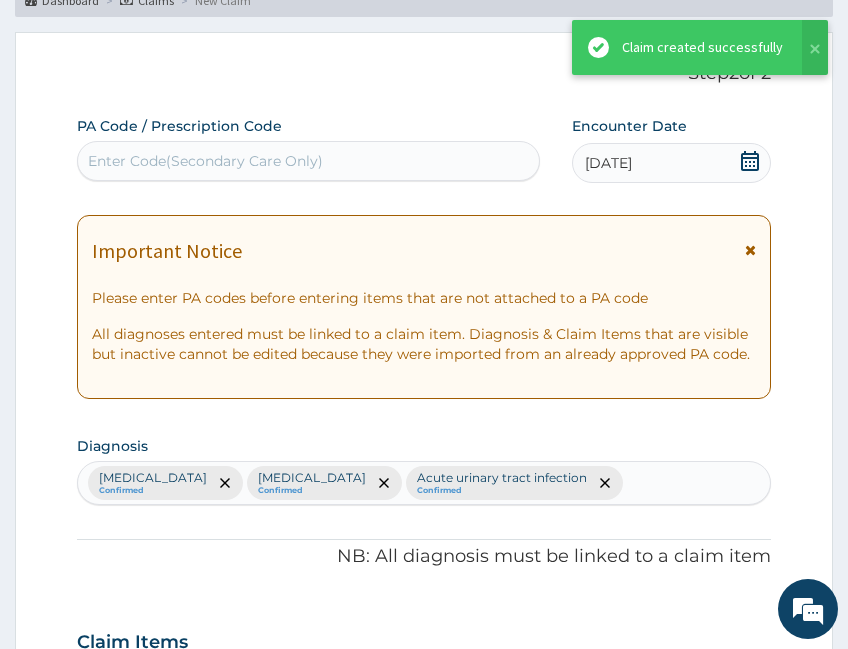 scroll, scrollTop: 1407, scrollLeft: 0, axis: vertical 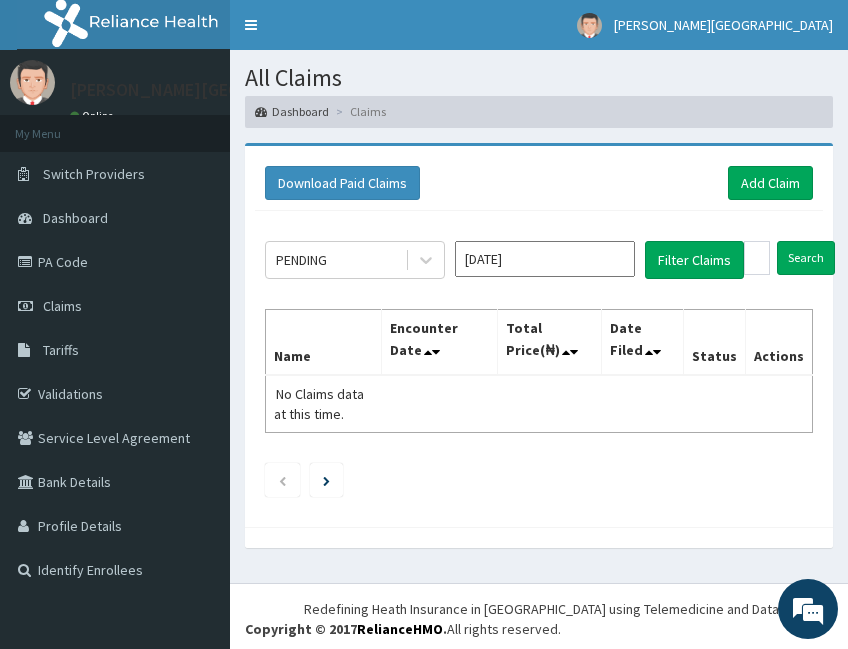 click 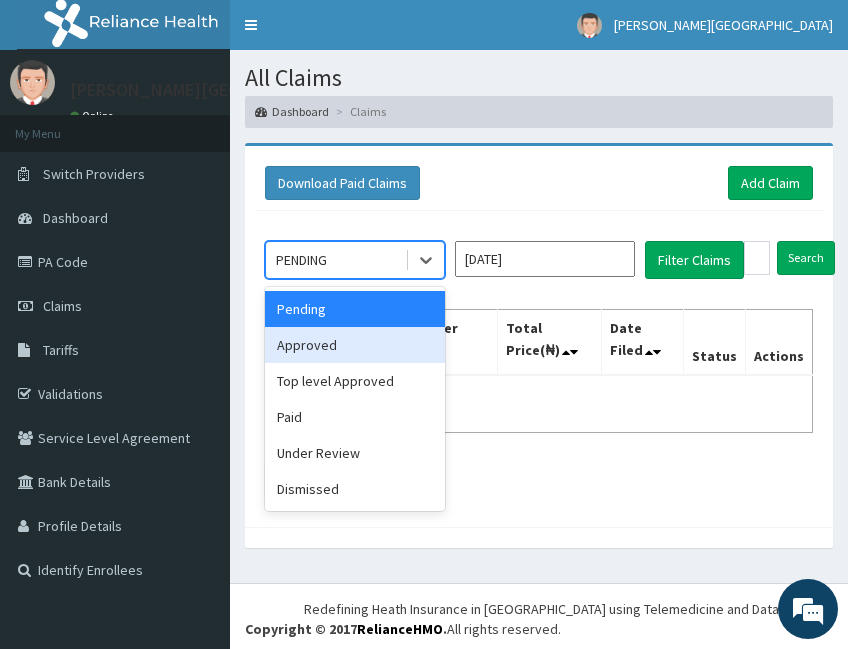 drag, startPoint x: 309, startPoint y: 353, endPoint x: 341, endPoint y: 333, distance: 37.735924 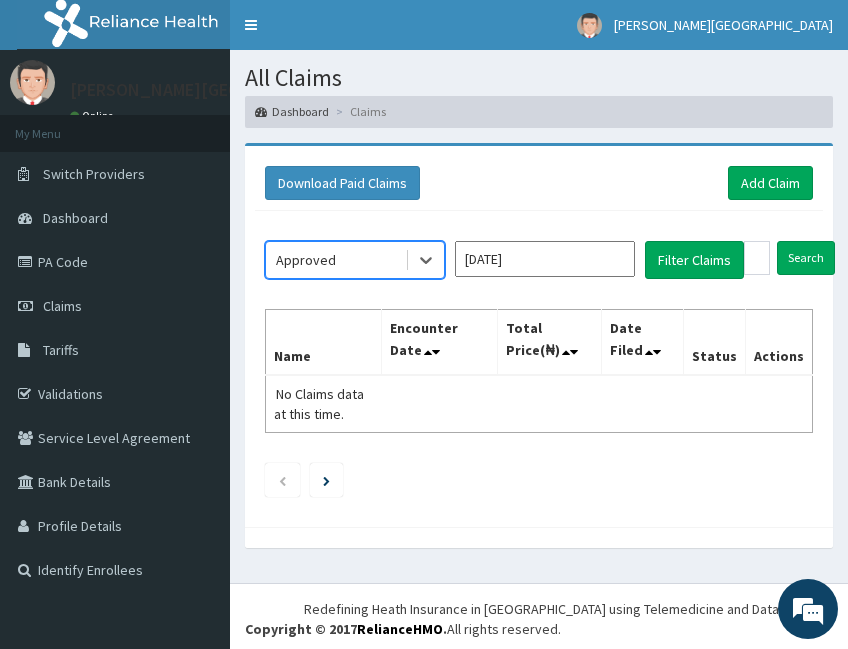 click on "[DATE]" at bounding box center [545, 259] 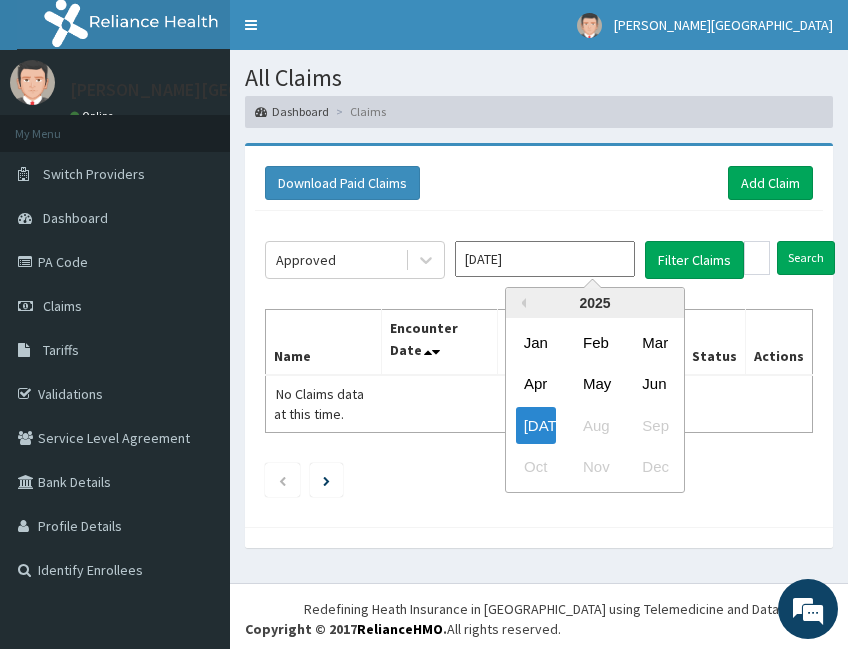click on "Jun" at bounding box center [654, 383] 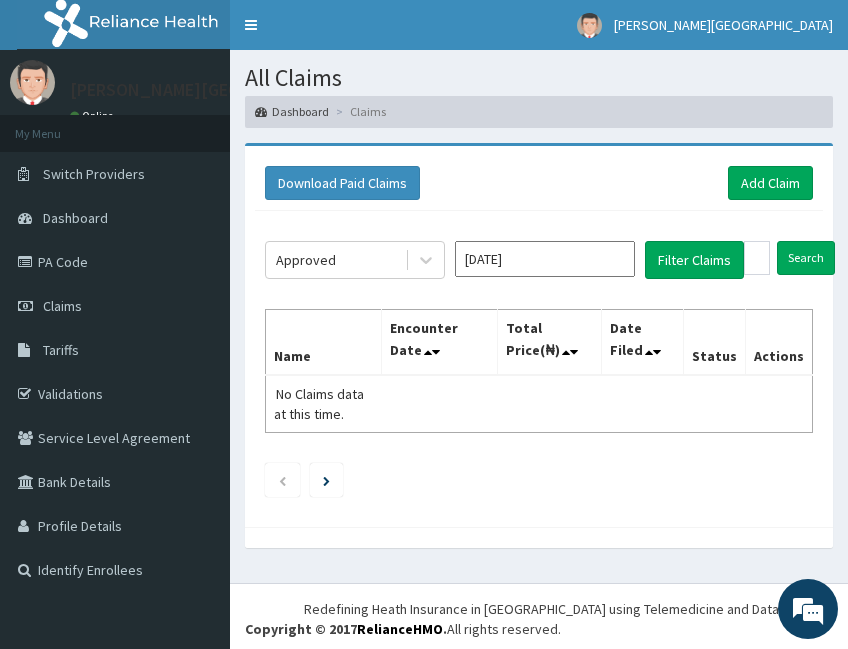 scroll, scrollTop: 0, scrollLeft: 0, axis: both 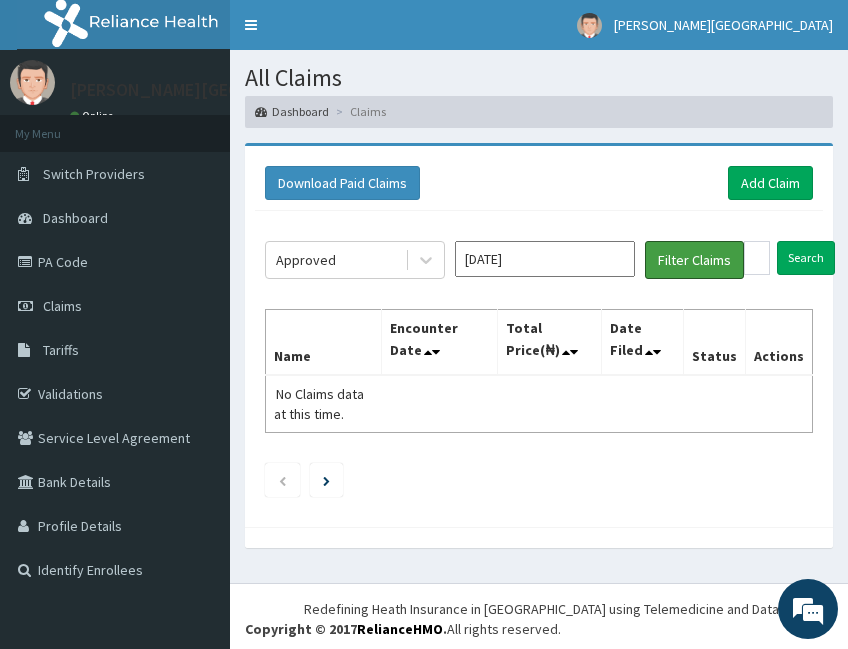 click on "Filter Claims" at bounding box center [694, 260] 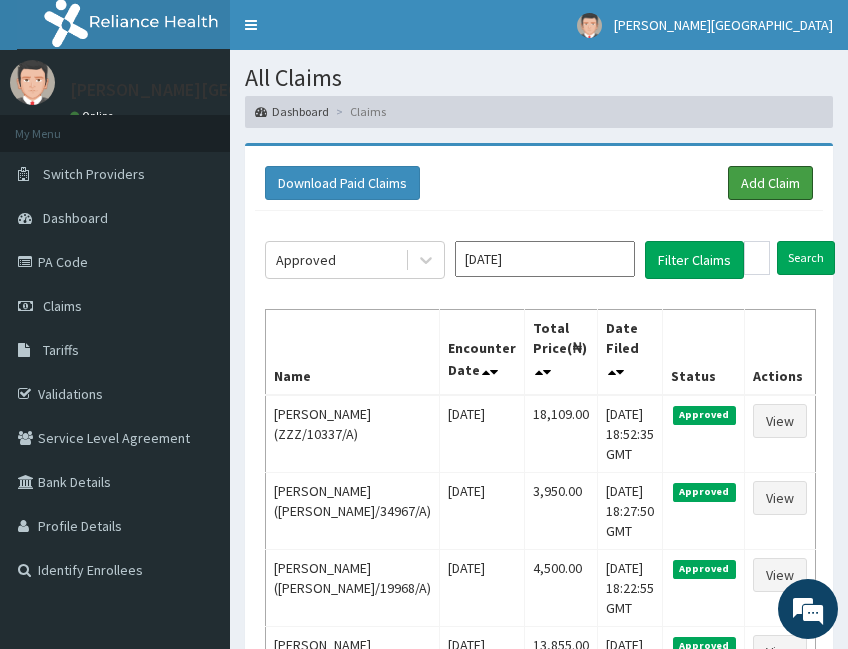 click on "Add Claim" at bounding box center (770, 183) 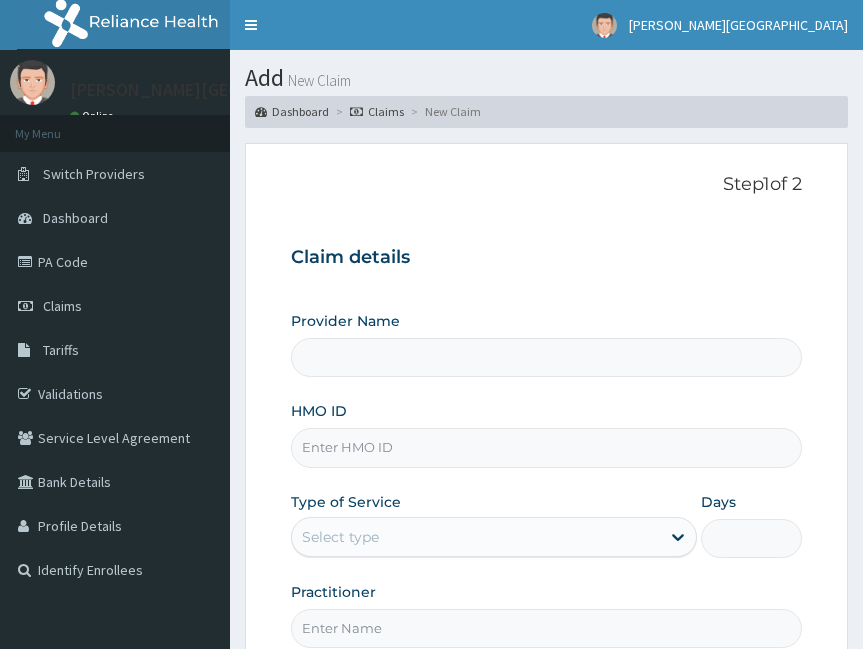scroll, scrollTop: 0, scrollLeft: 0, axis: both 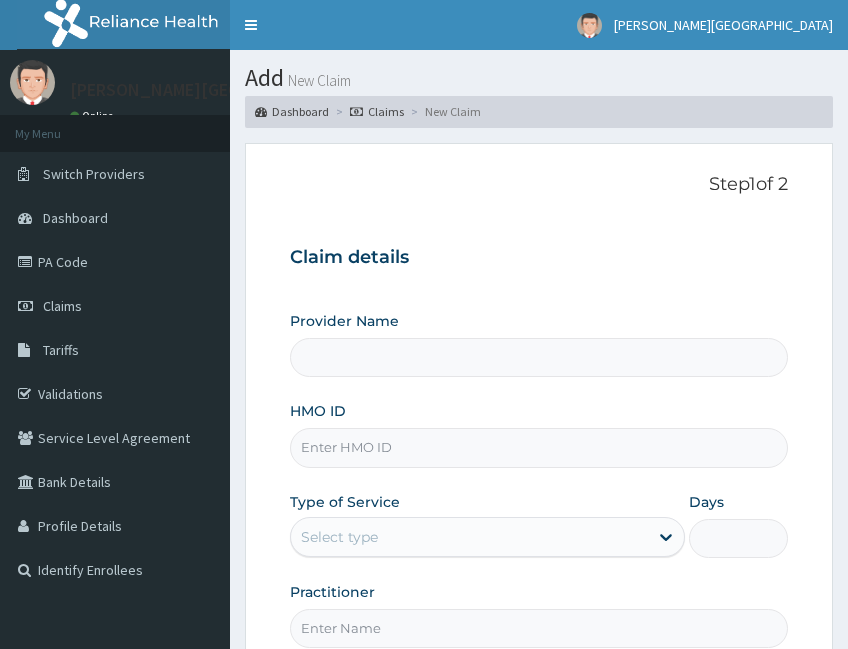 click on "HMO ID" at bounding box center [539, 447] 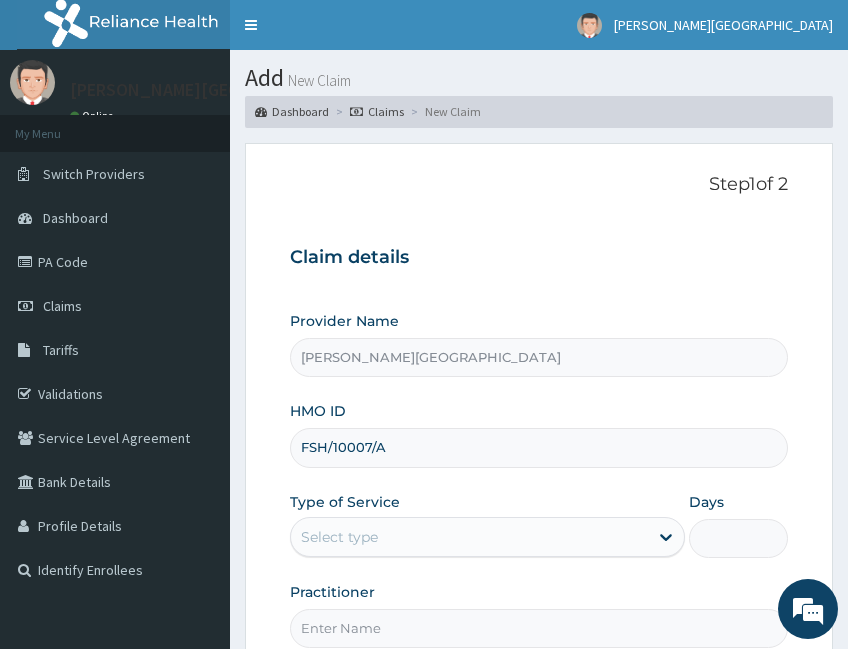 scroll, scrollTop: 167, scrollLeft: 0, axis: vertical 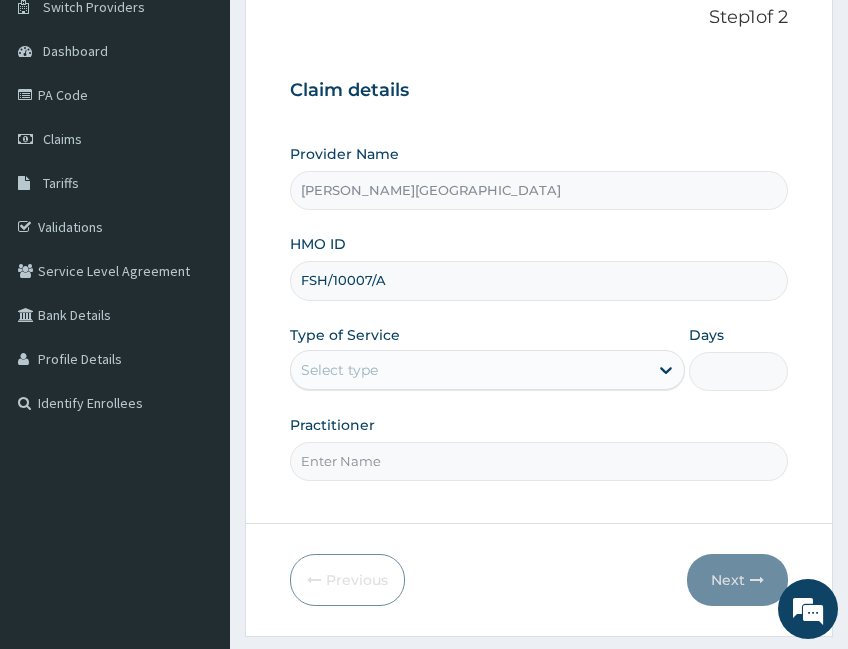 type on "FSH/10007/A" 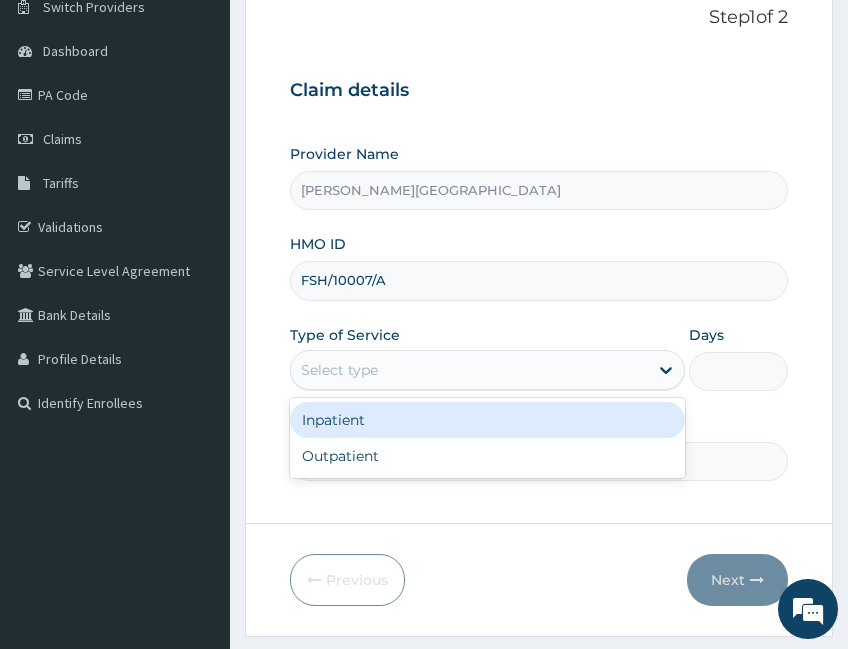 click on "Select type" at bounding box center (469, 370) 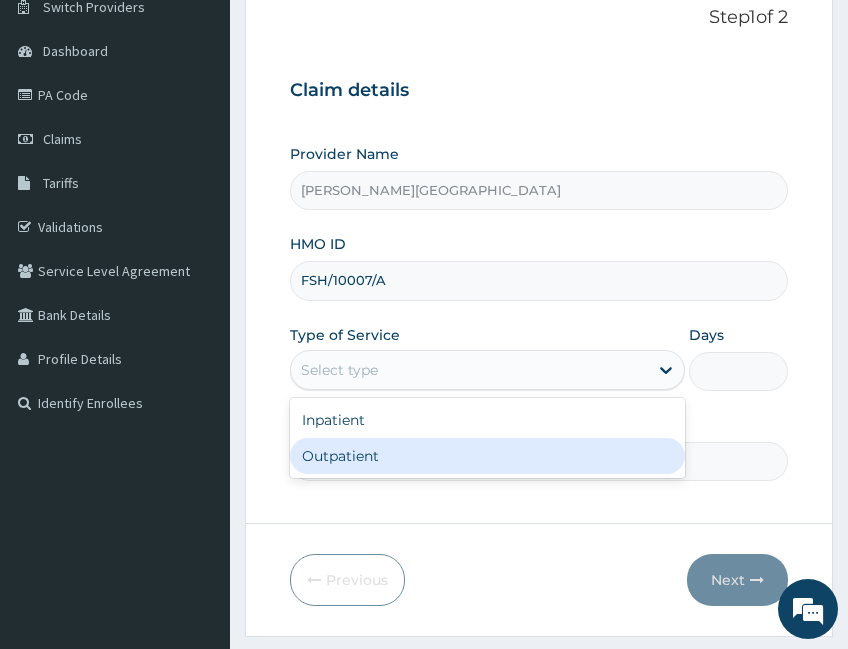 click on "Outpatient" at bounding box center [487, 456] 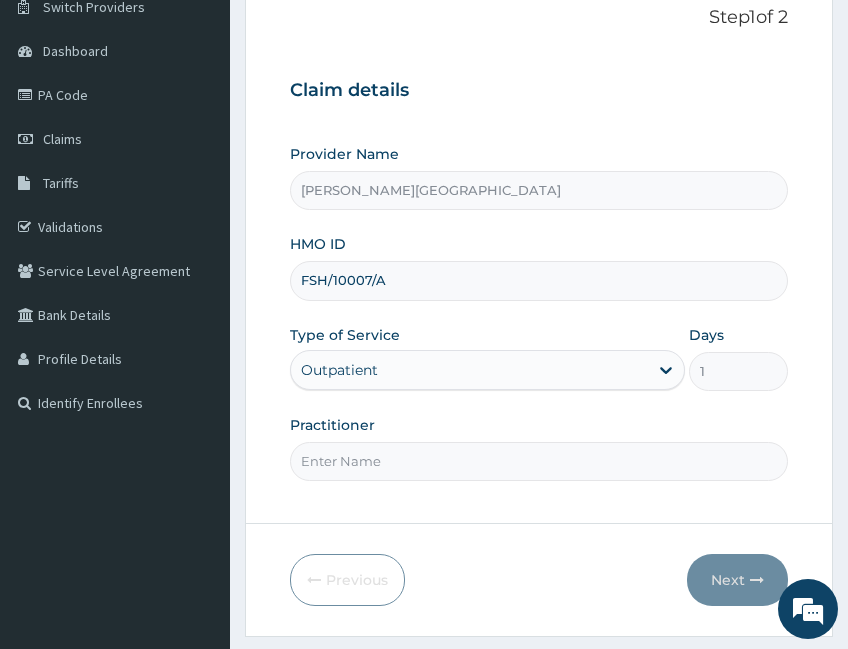 click on "Practitioner" at bounding box center (539, 461) 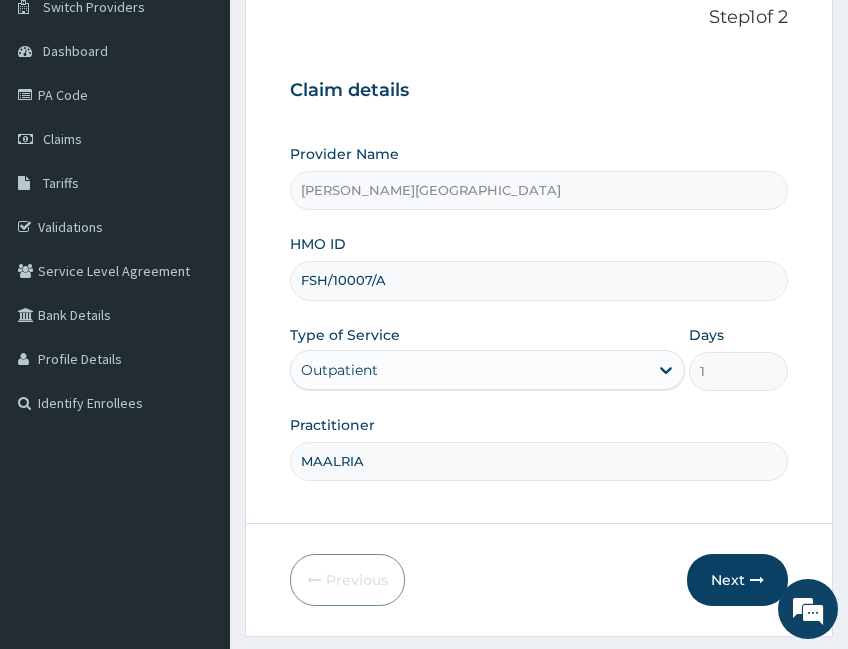 drag, startPoint x: 471, startPoint y: 470, endPoint x: 253, endPoint y: 468, distance: 218.00917 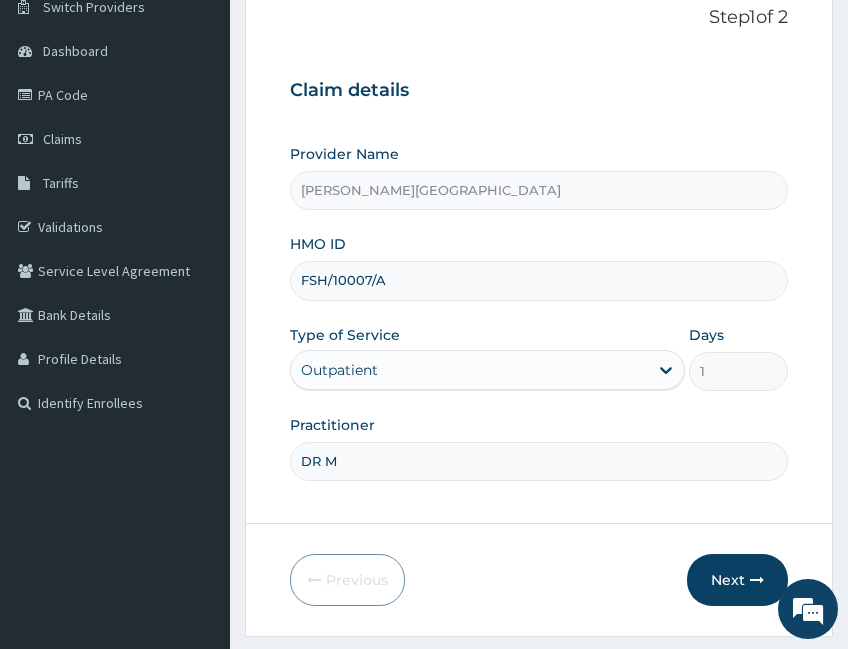 type on "Dr Motoni" 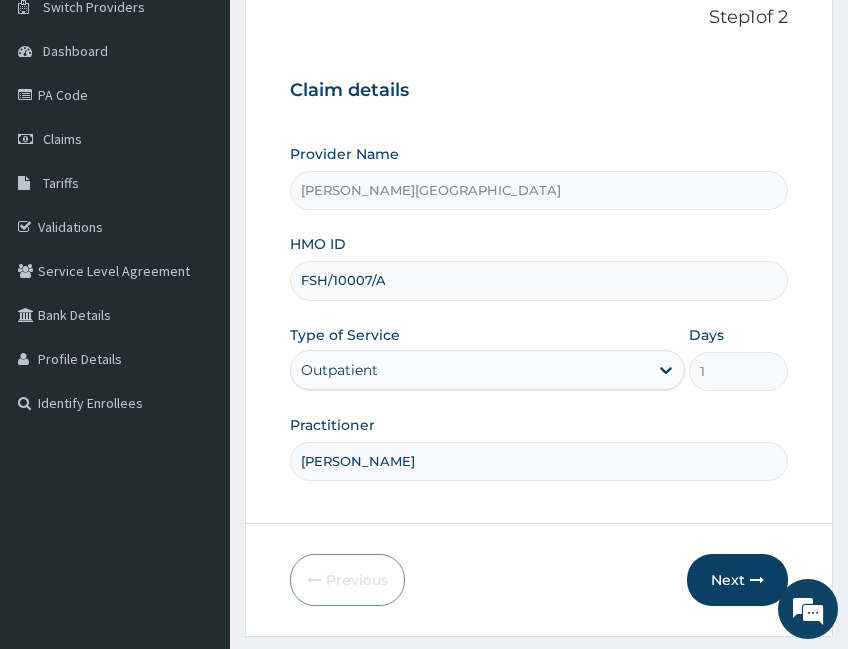 click on "Next" at bounding box center (737, 580) 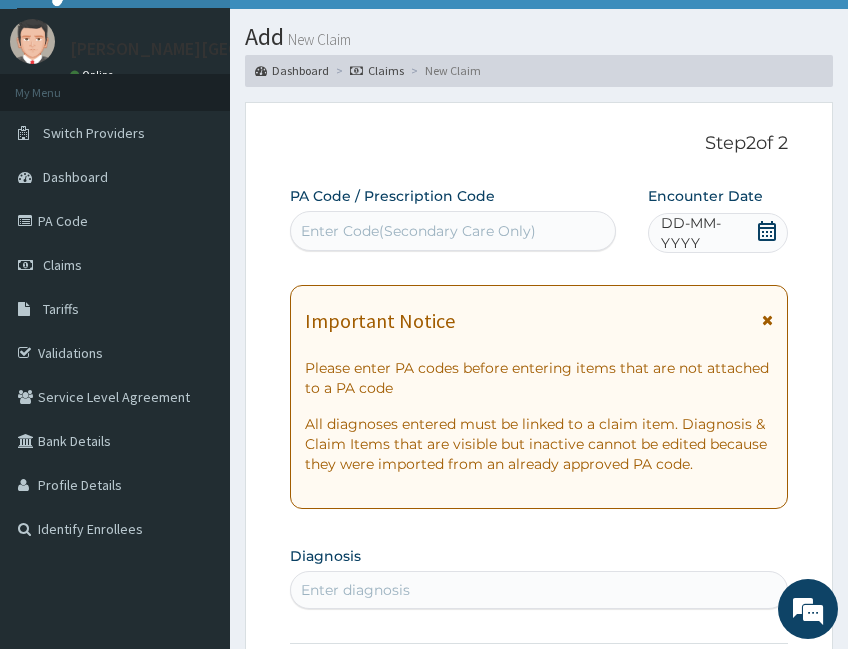 scroll, scrollTop: 0, scrollLeft: 0, axis: both 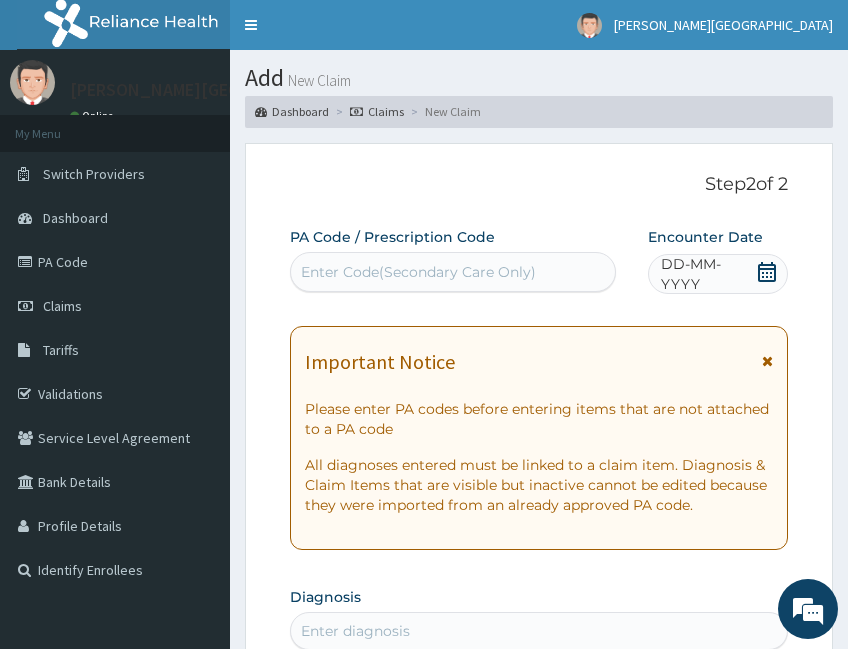 click on "Toggle navigation" at bounding box center (251, 25) 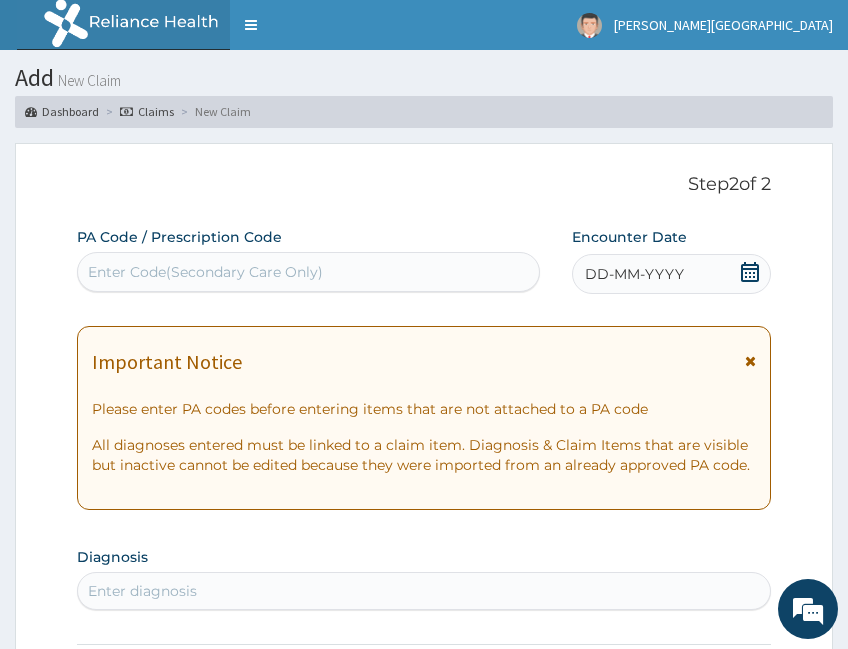 click 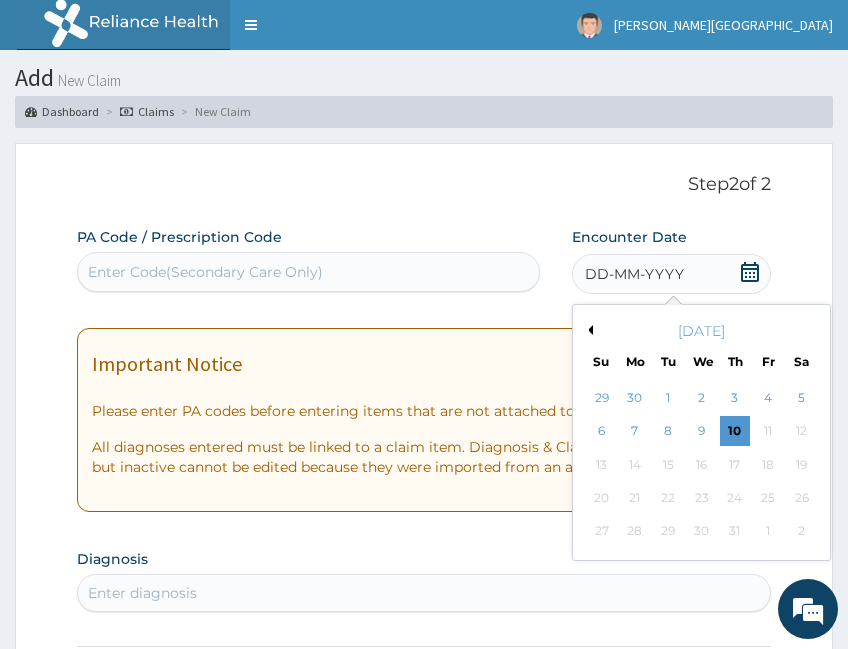 click on "Previous Month" at bounding box center (588, 330) 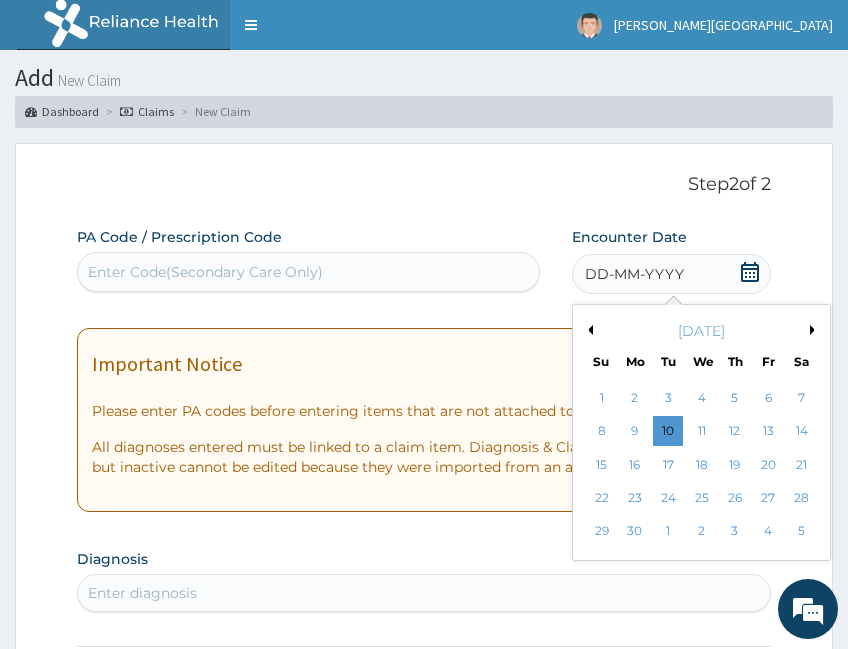 click on "9" at bounding box center [635, 432] 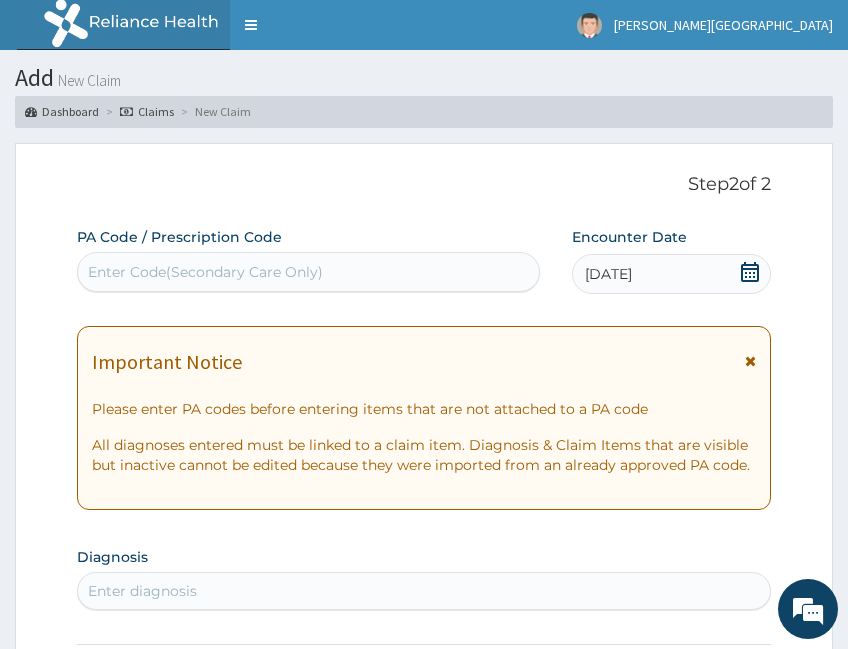 scroll, scrollTop: 167, scrollLeft: 0, axis: vertical 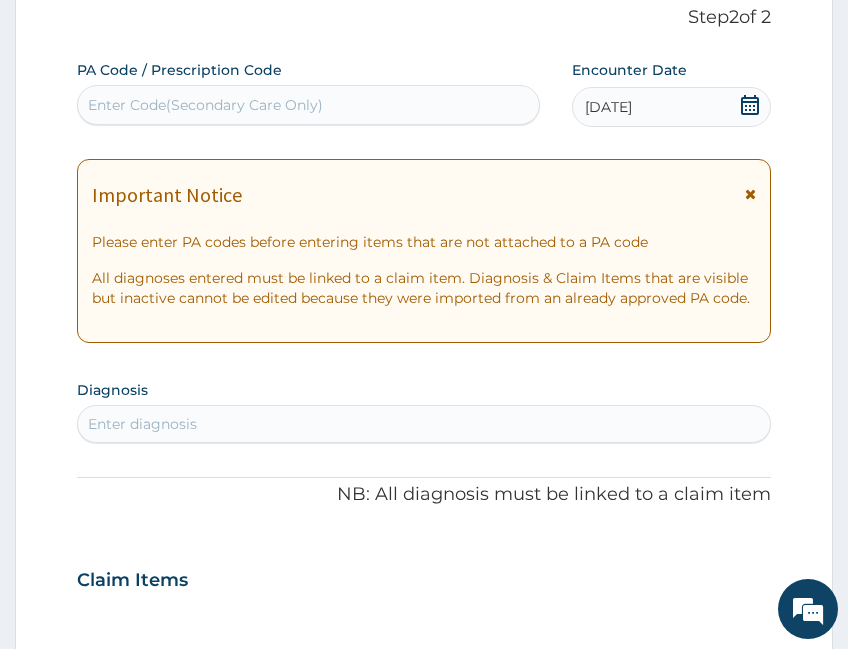 click on "Enter diagnosis" at bounding box center [424, 424] 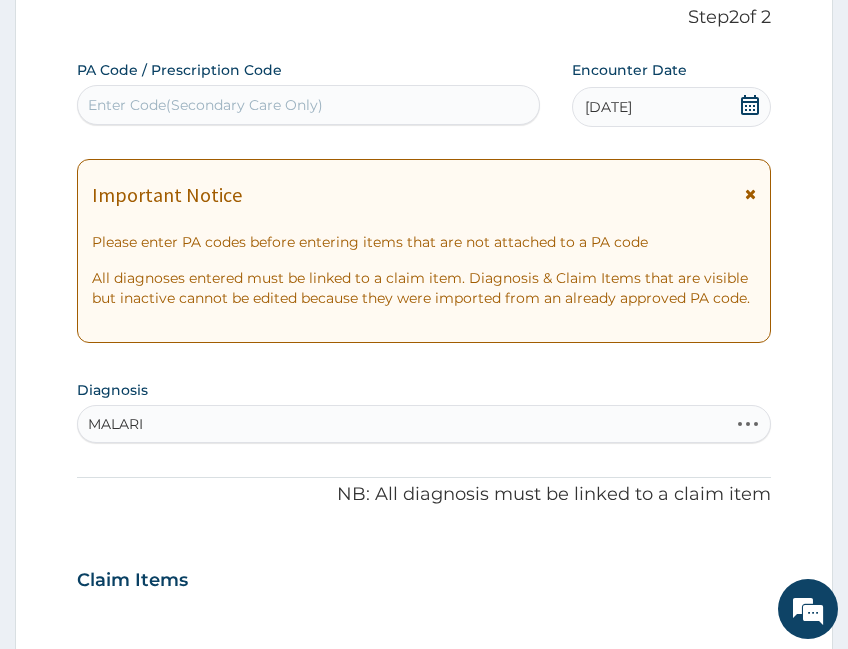 type on "[MEDICAL_DATA]" 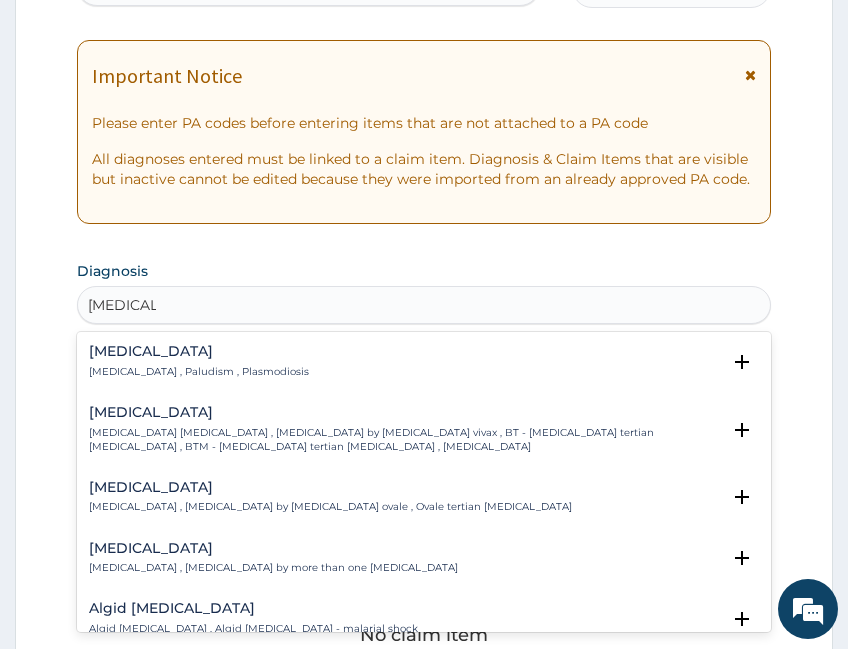 scroll, scrollTop: 333, scrollLeft: 0, axis: vertical 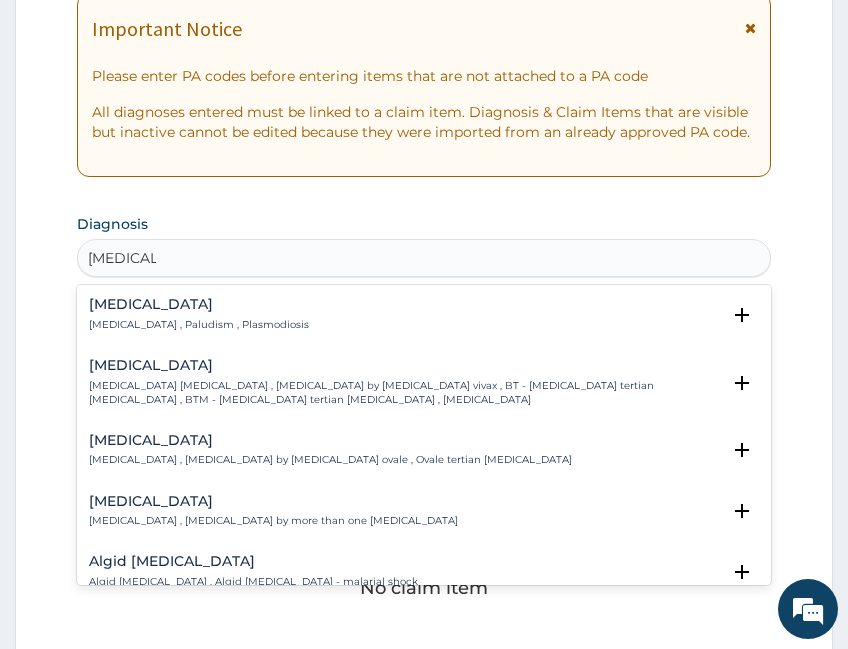 click on "Malaria , Paludism , Plasmodiosis" at bounding box center (199, 325) 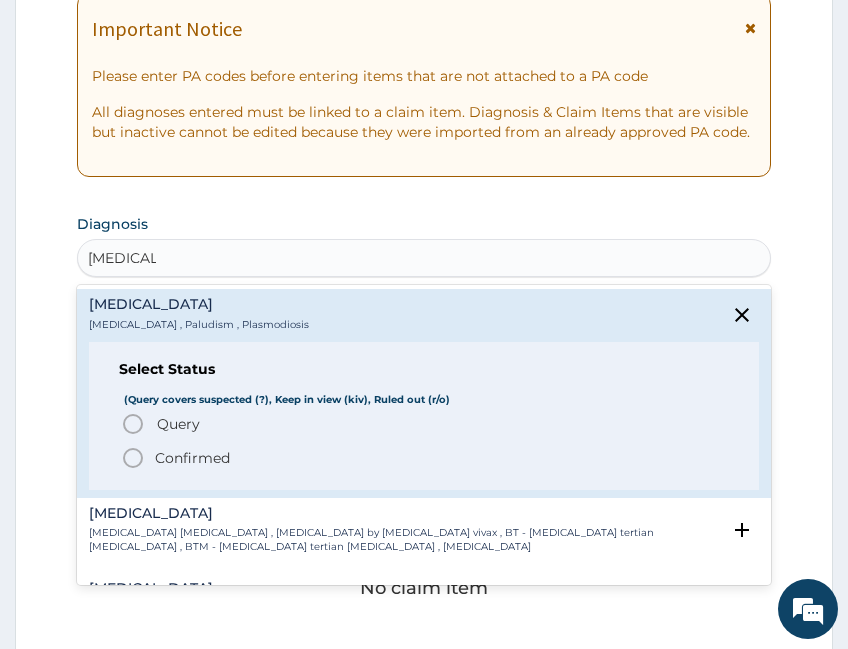 drag, startPoint x: 157, startPoint y: 463, endPoint x: 238, endPoint y: 450, distance: 82.036575 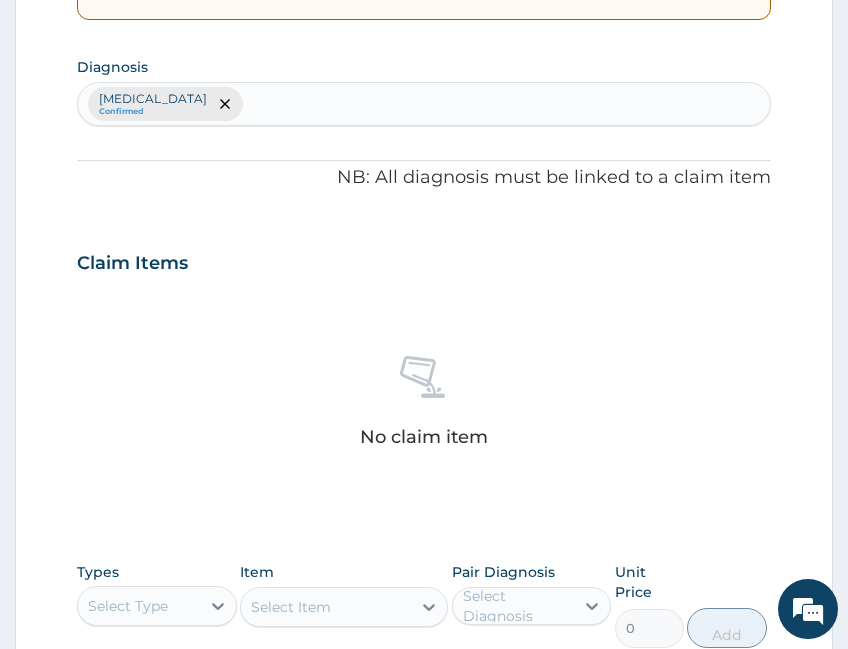 scroll, scrollTop: 667, scrollLeft: 0, axis: vertical 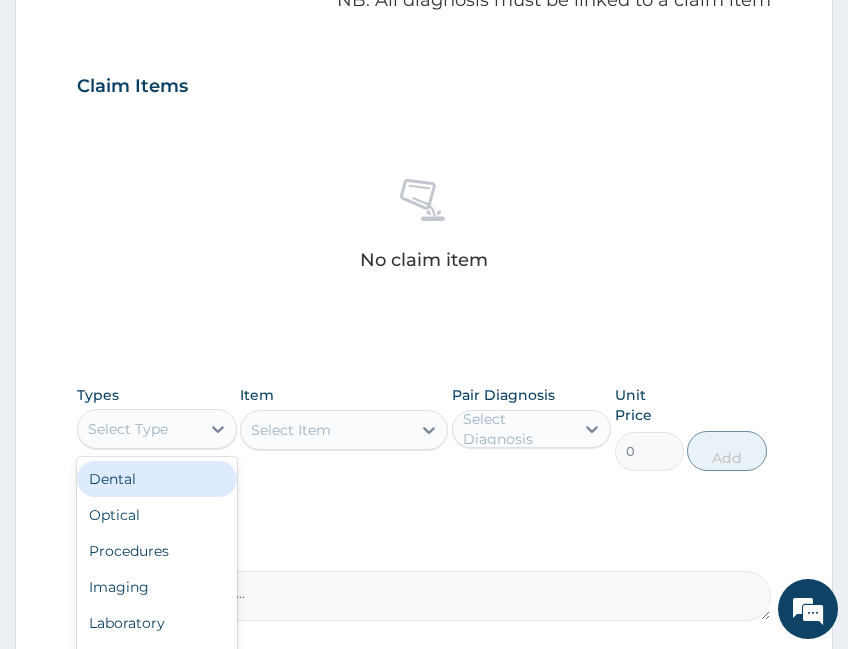 click at bounding box center (218, 429) 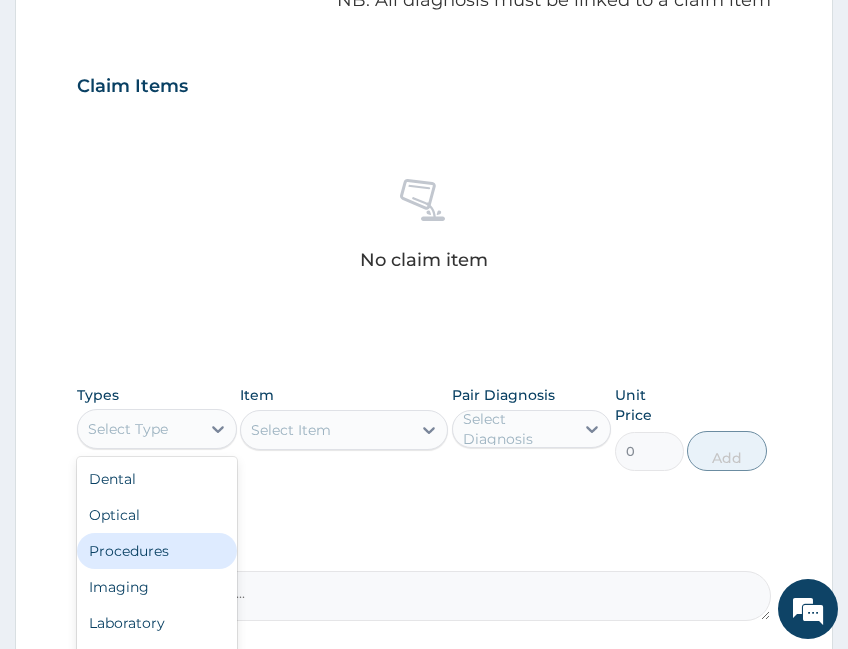 drag, startPoint x: 138, startPoint y: 560, endPoint x: 140, endPoint y: 546, distance: 14.142136 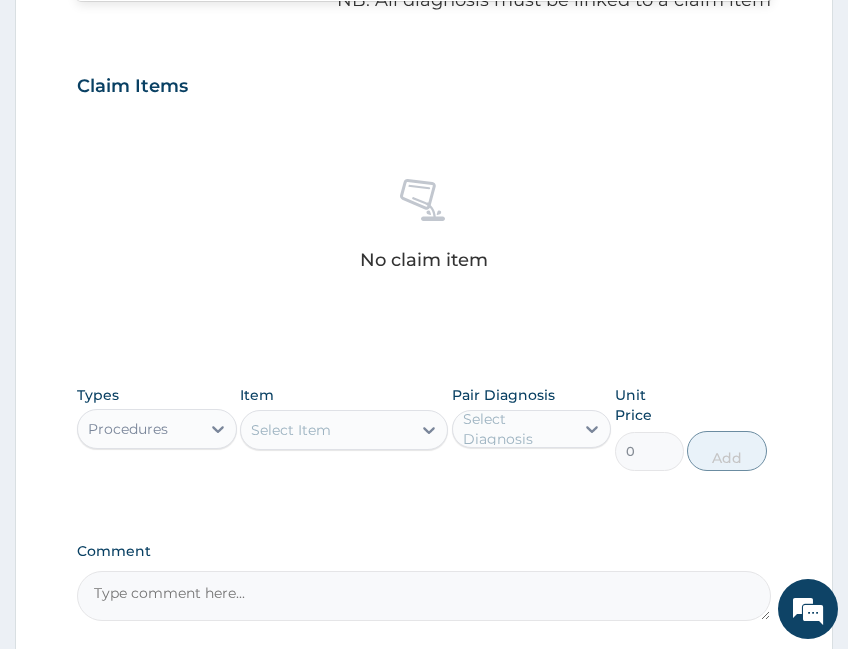 click on "Select Item" at bounding box center (326, 430) 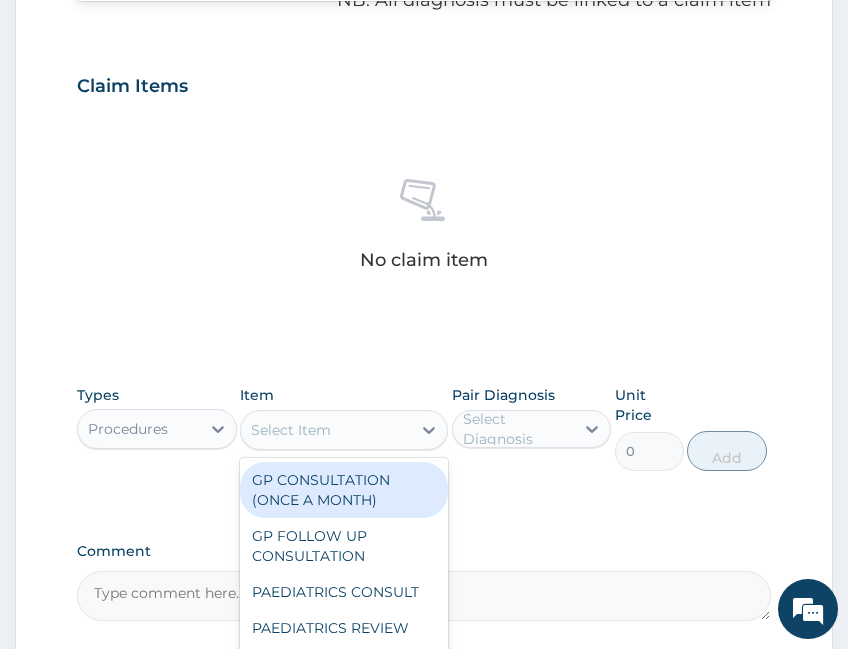 drag, startPoint x: 323, startPoint y: 486, endPoint x: 590, endPoint y: 482, distance: 267.02997 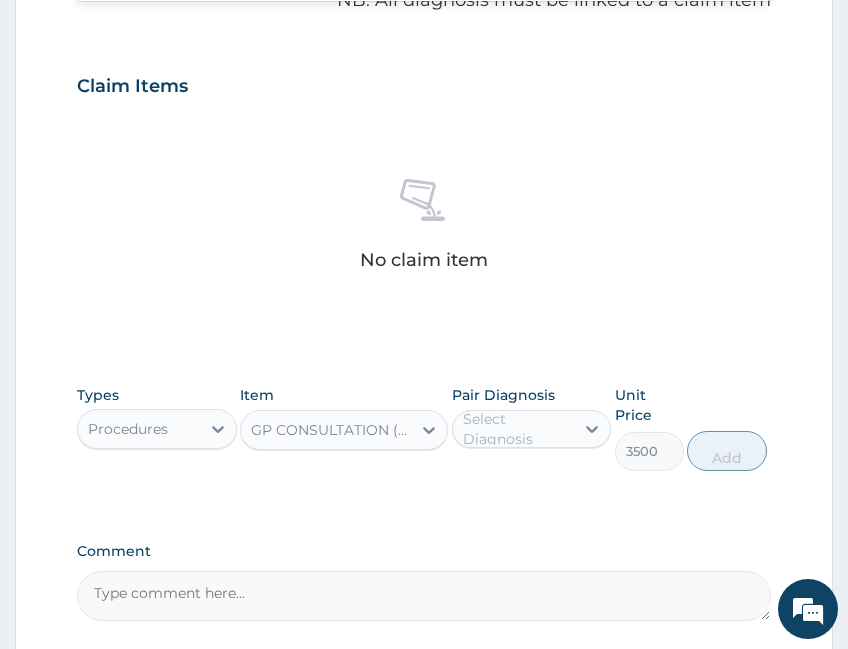 click on "Select Diagnosis" at bounding box center (518, 429) 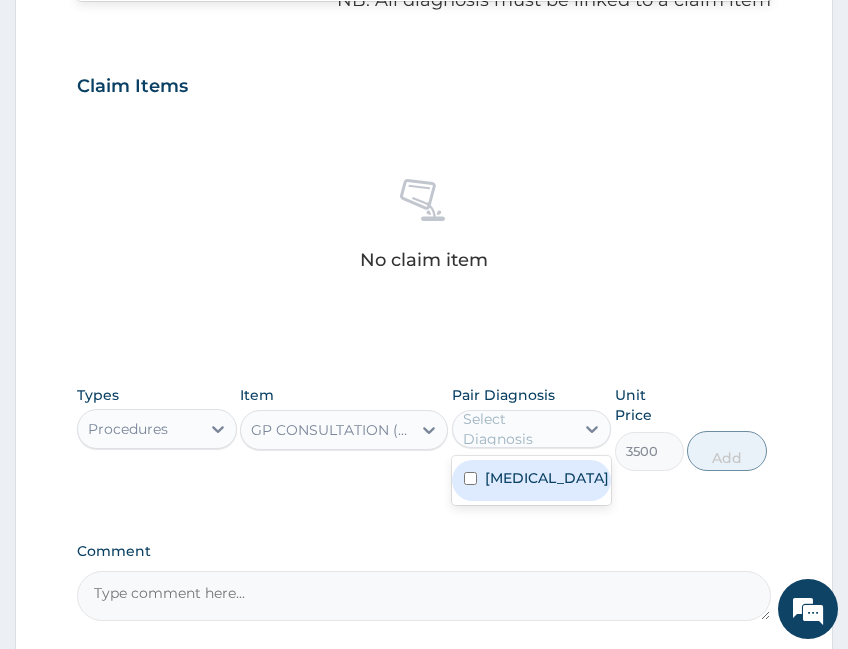 click on "Malaria" at bounding box center (532, 480) 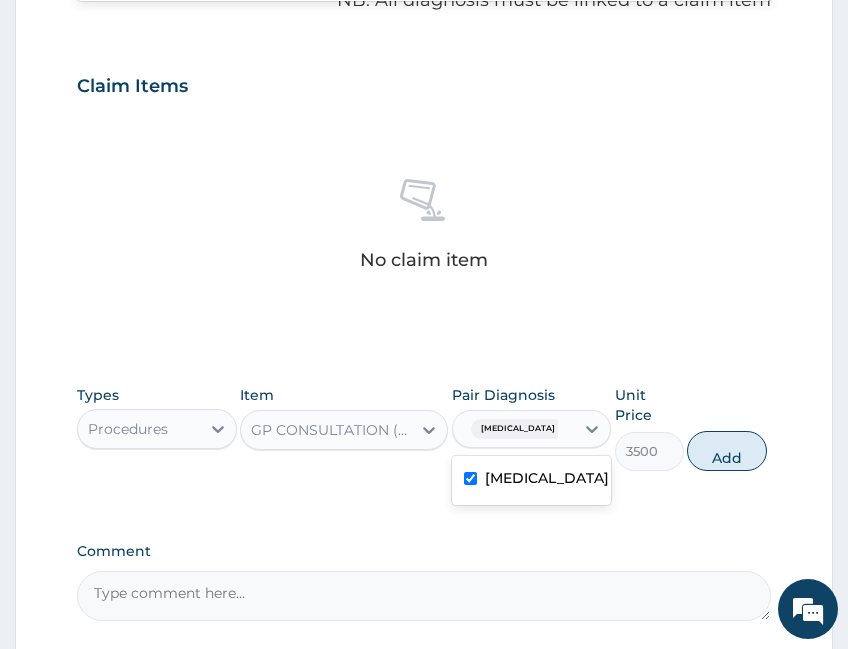 checkbox on "true" 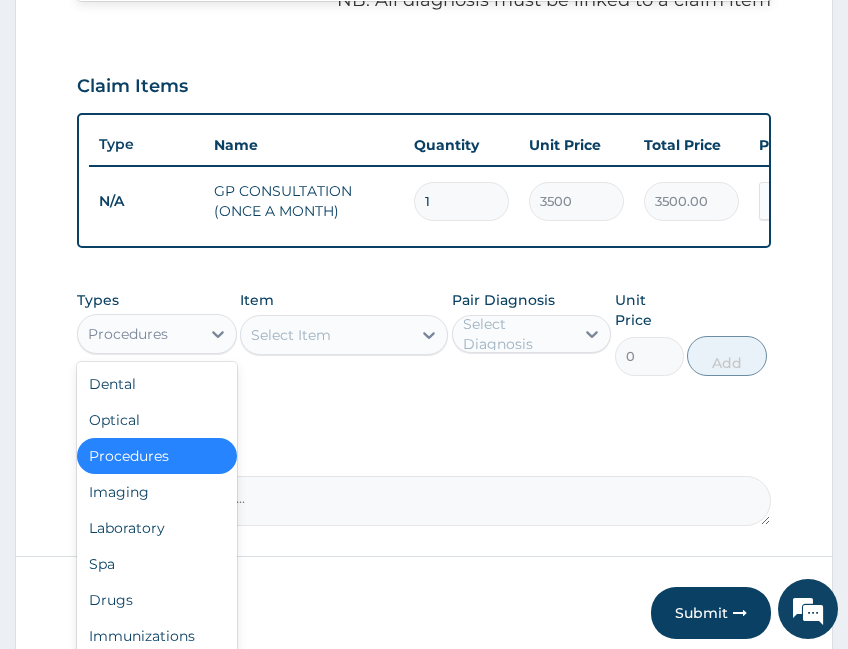 drag, startPoint x: 168, startPoint y: 336, endPoint x: 171, endPoint y: 364, distance: 28.160255 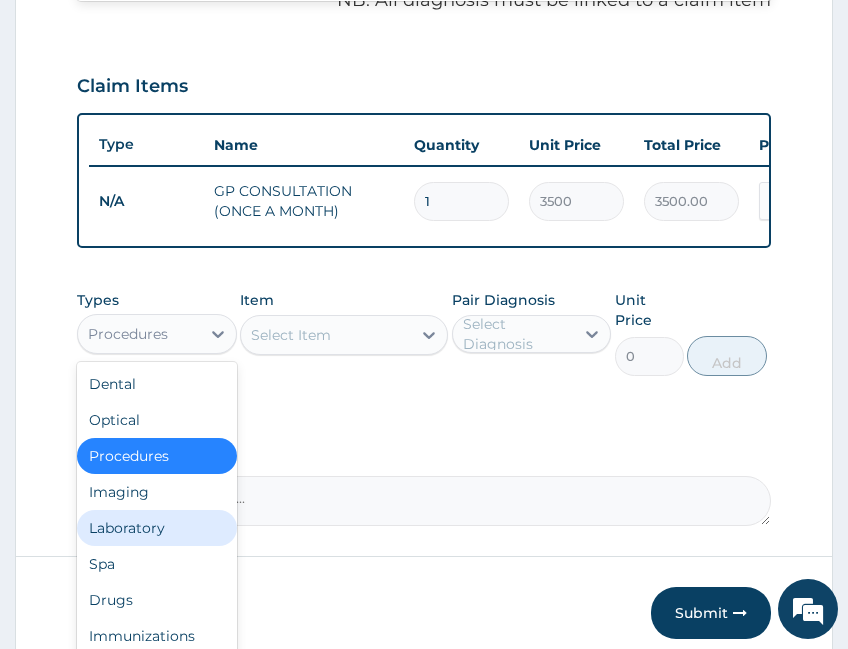 drag, startPoint x: 156, startPoint y: 548, endPoint x: 166, endPoint y: 536, distance: 15.6205 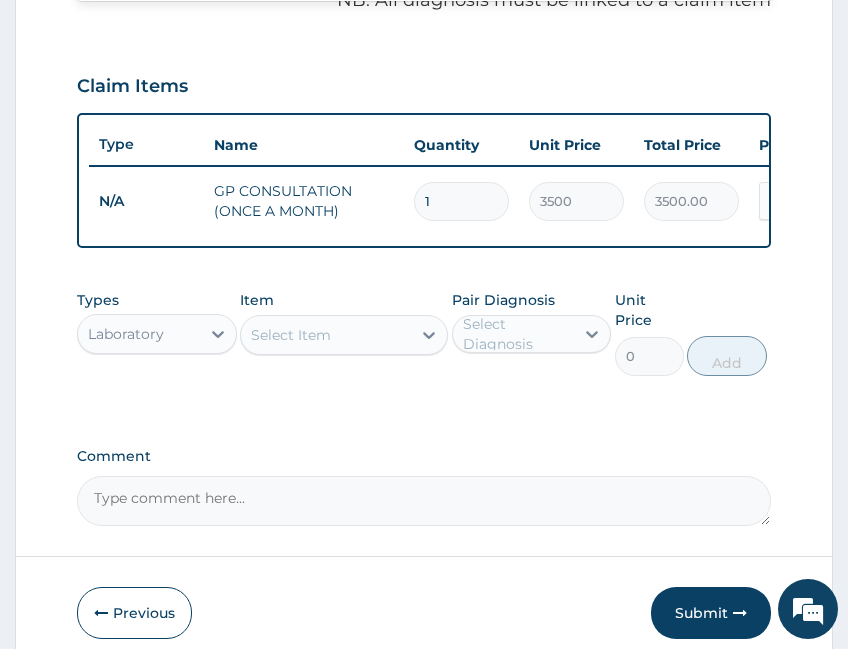 click on "Item Select Item" at bounding box center (344, 333) 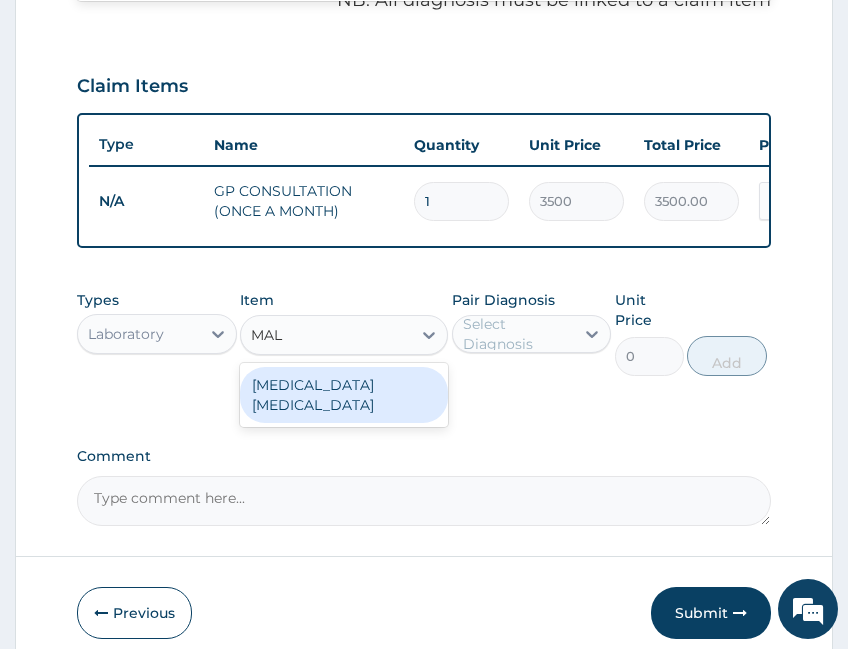 type on "MALA" 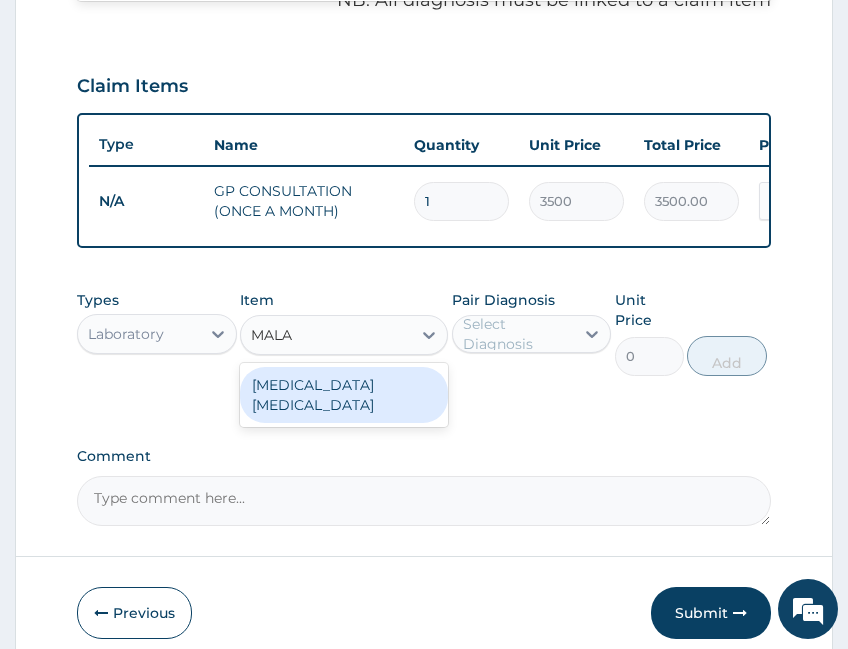 click on "MALARIA PARASITE" at bounding box center [344, 395] 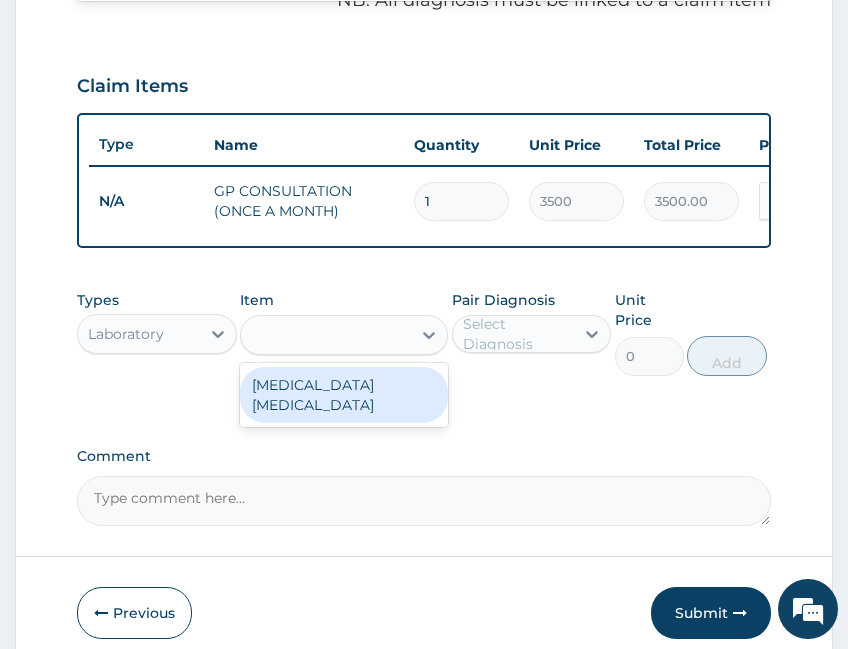 type on "2000" 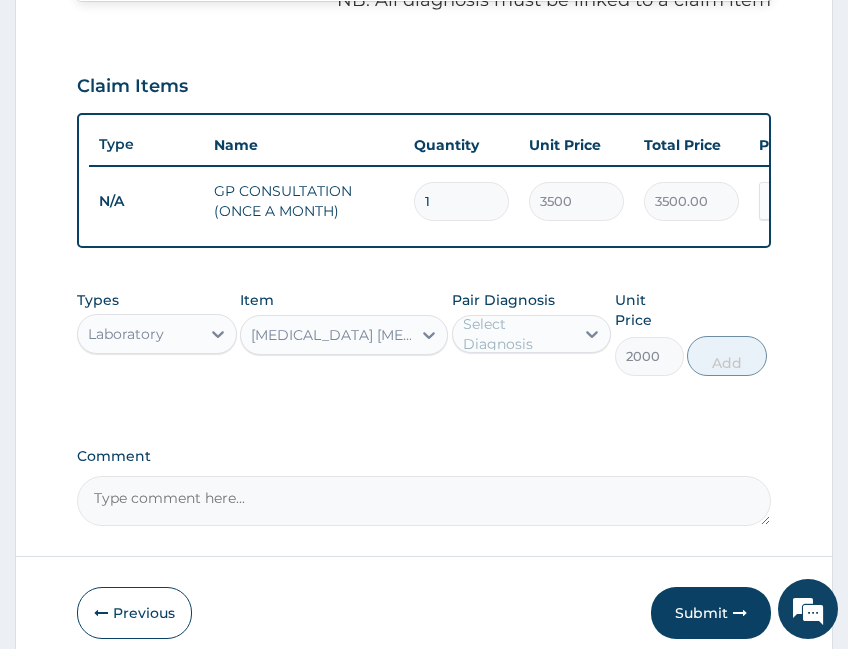 click on "Select Diagnosis" at bounding box center (518, 334) 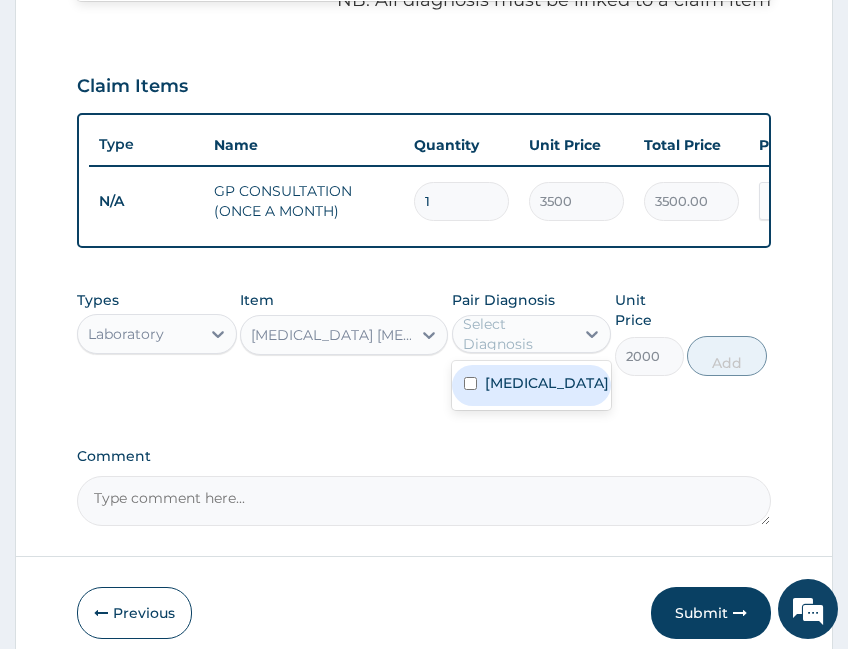 drag, startPoint x: 538, startPoint y: 406, endPoint x: 629, endPoint y: 402, distance: 91.08787 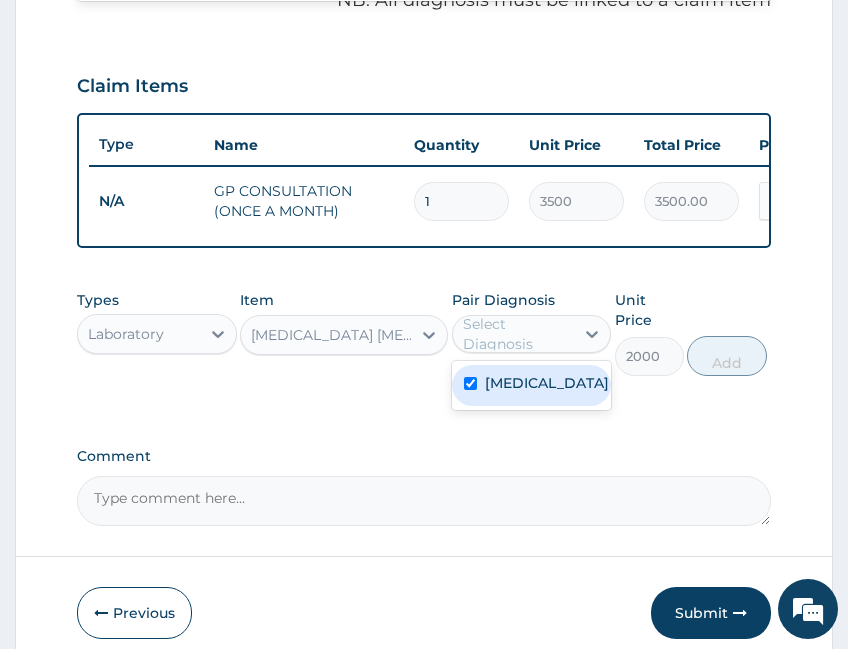 checkbox on "true" 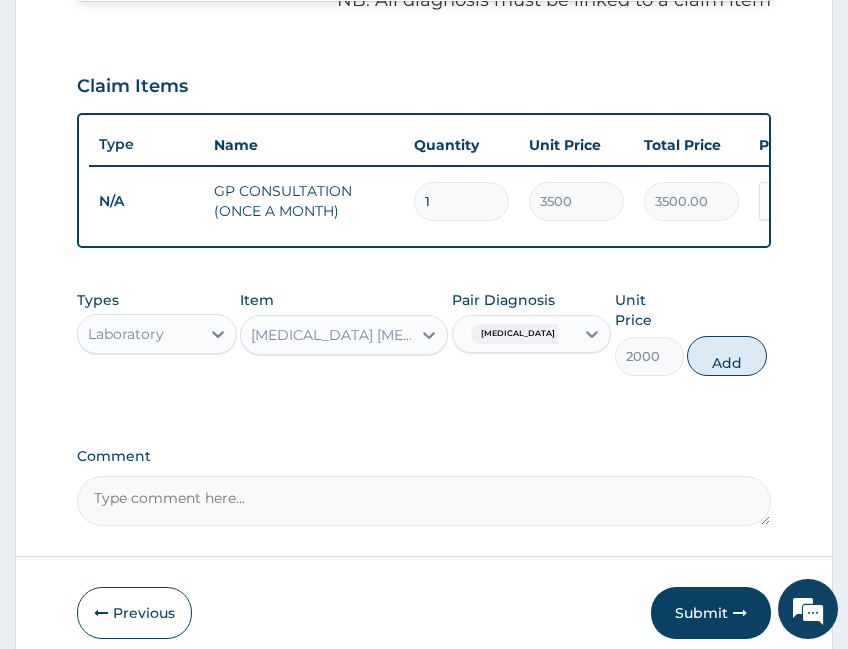 click on "Add" at bounding box center (727, 356) 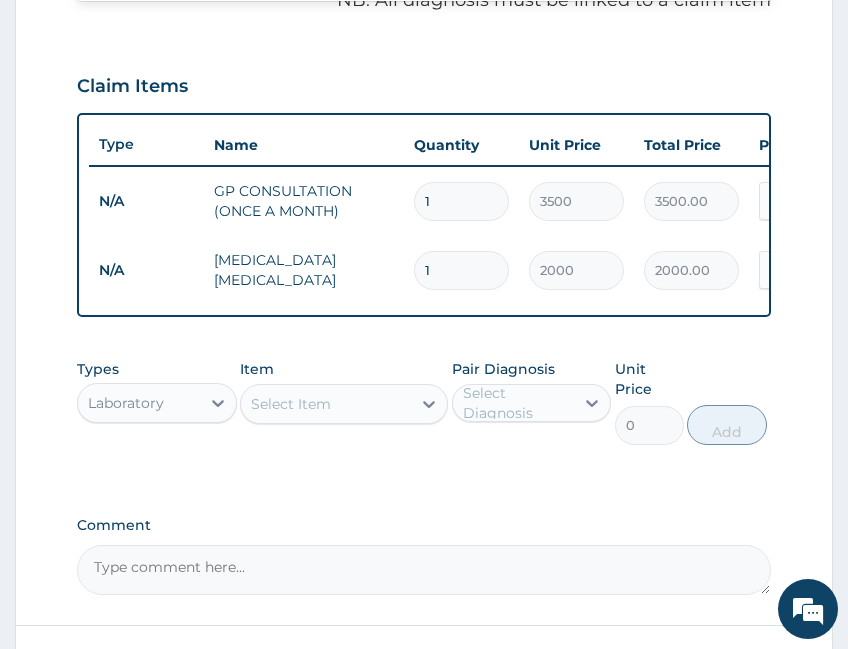 click on "Select Item" at bounding box center (326, 404) 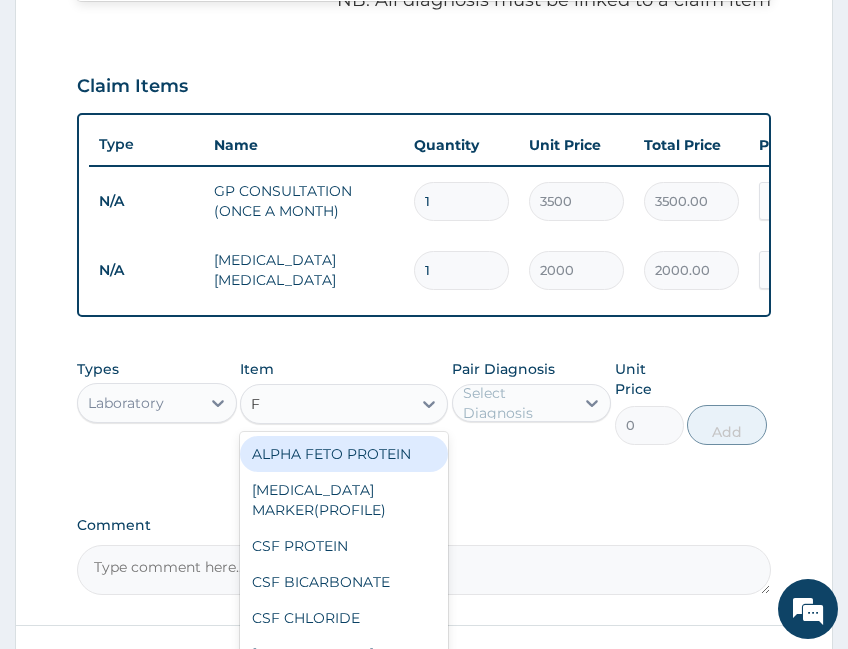 type on "FU" 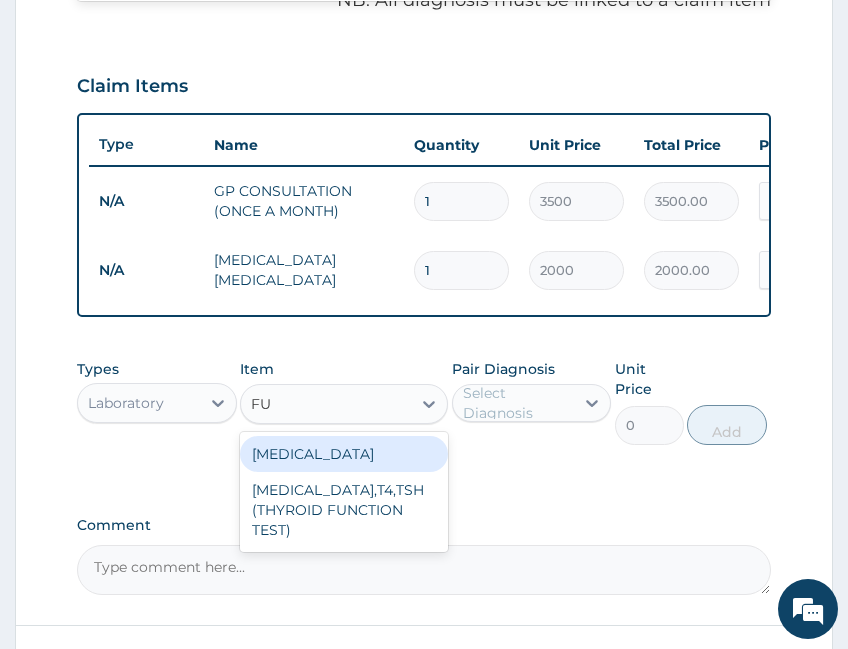 click on "FULL BLOOD COUNT" at bounding box center [344, 454] 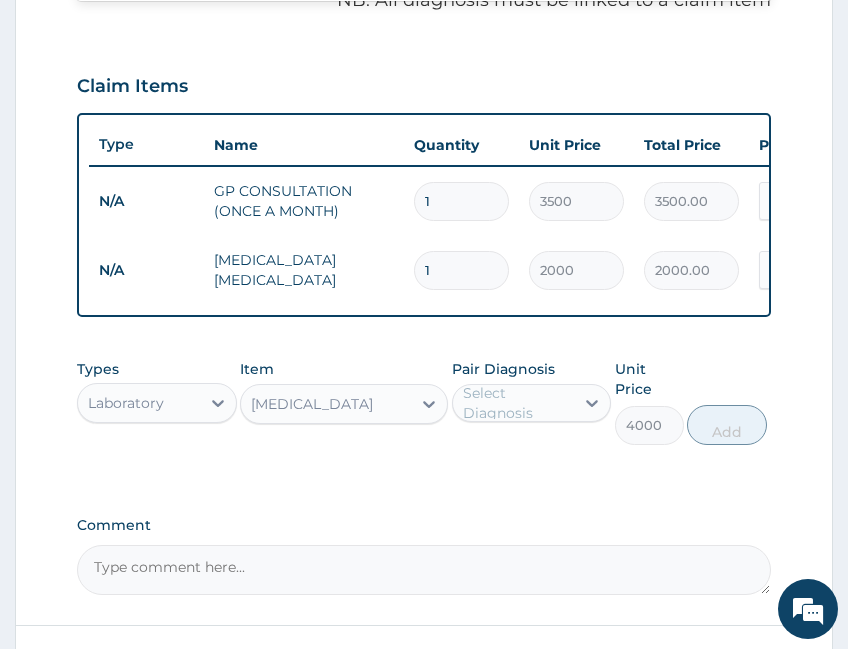 click on "Select Diagnosis" at bounding box center (518, 403) 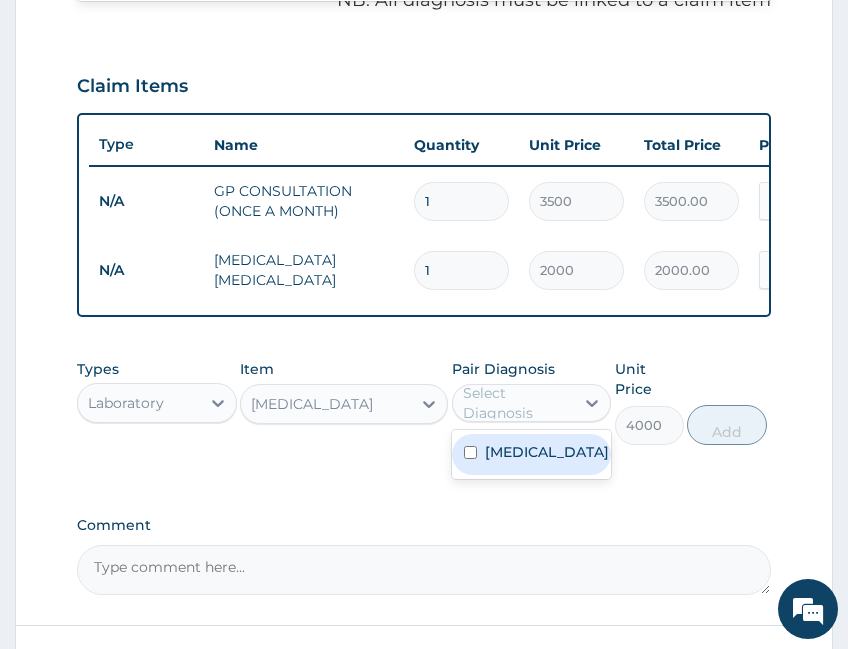 click on "Malaria" at bounding box center [532, 454] 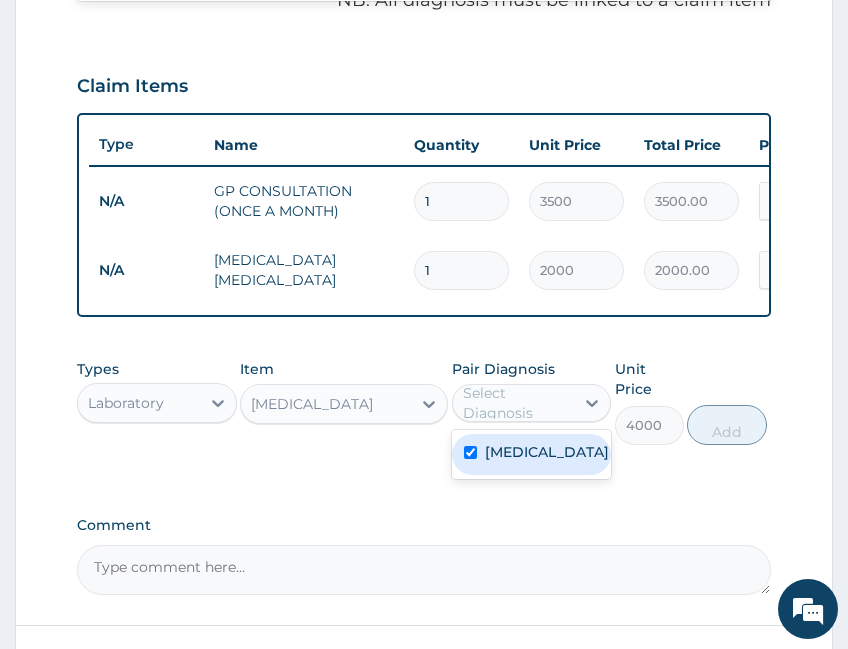checkbox on "true" 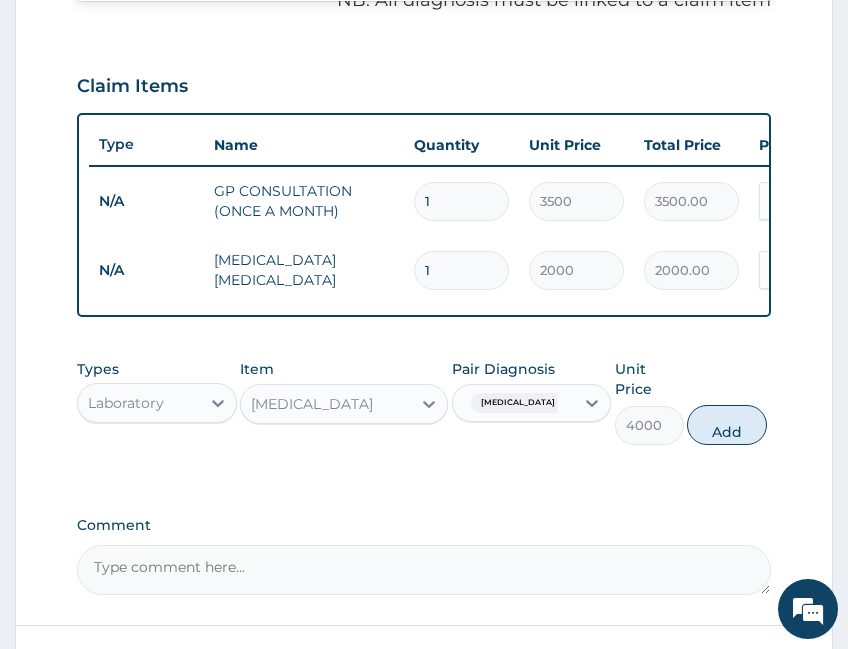 click on "Add" at bounding box center [727, 425] 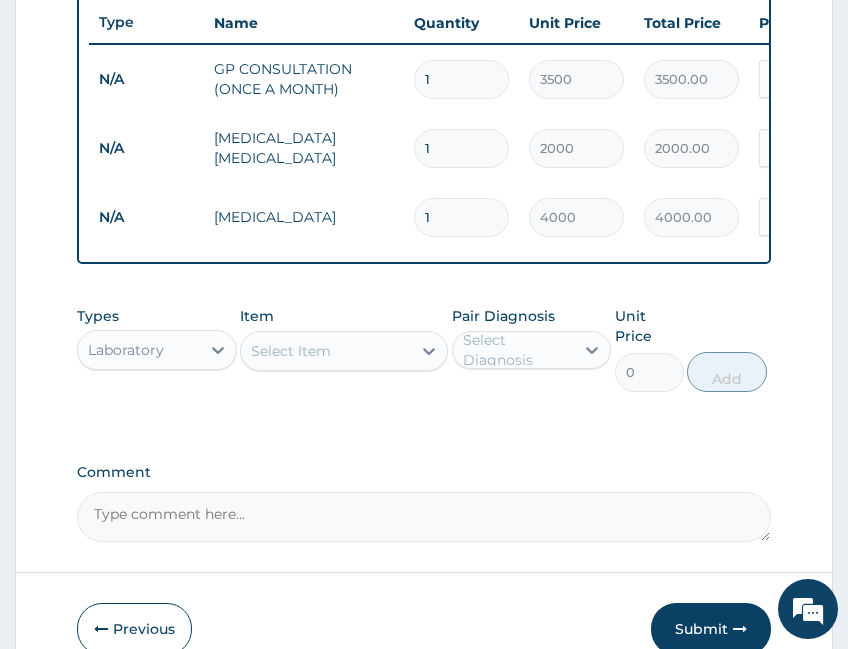 scroll, scrollTop: 907, scrollLeft: 0, axis: vertical 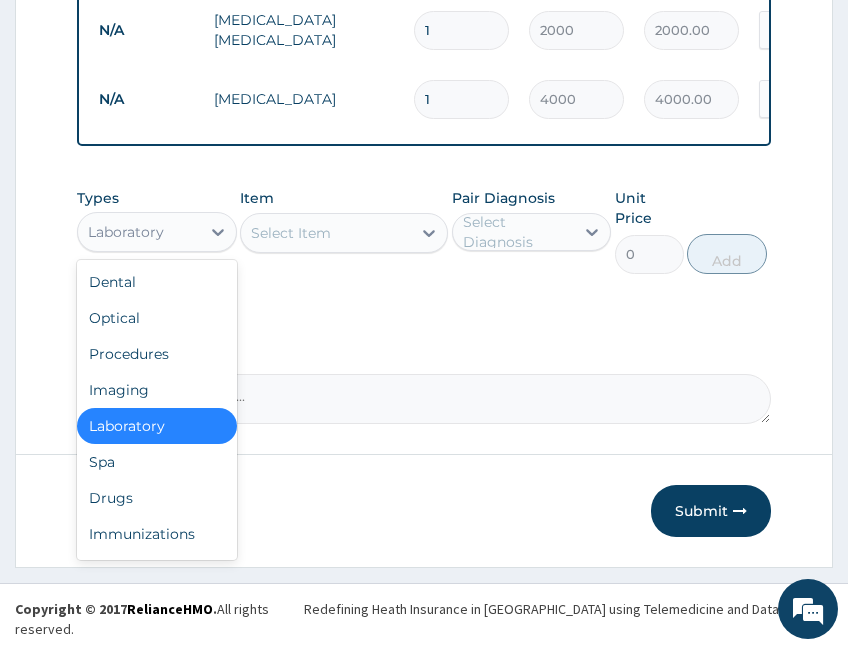 click on "Laboratory" at bounding box center [139, 232] 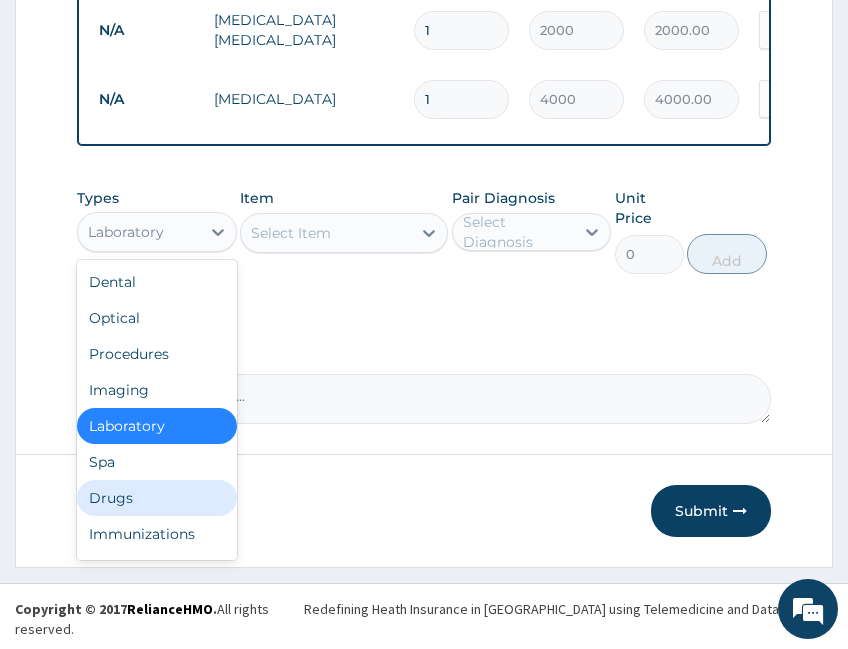 drag, startPoint x: 144, startPoint y: 510, endPoint x: 203, endPoint y: 472, distance: 70.178345 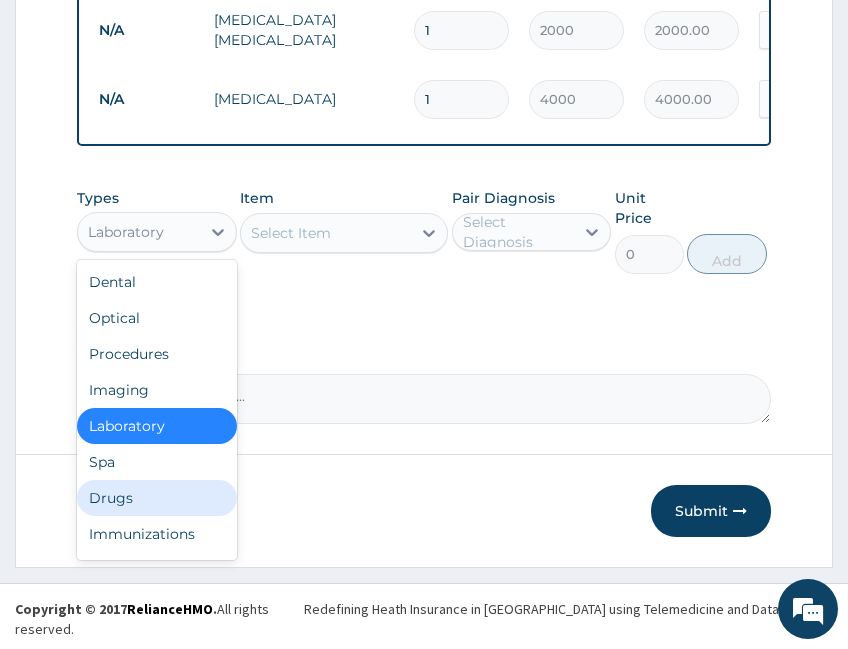 click on "Drugs" at bounding box center [157, 498] 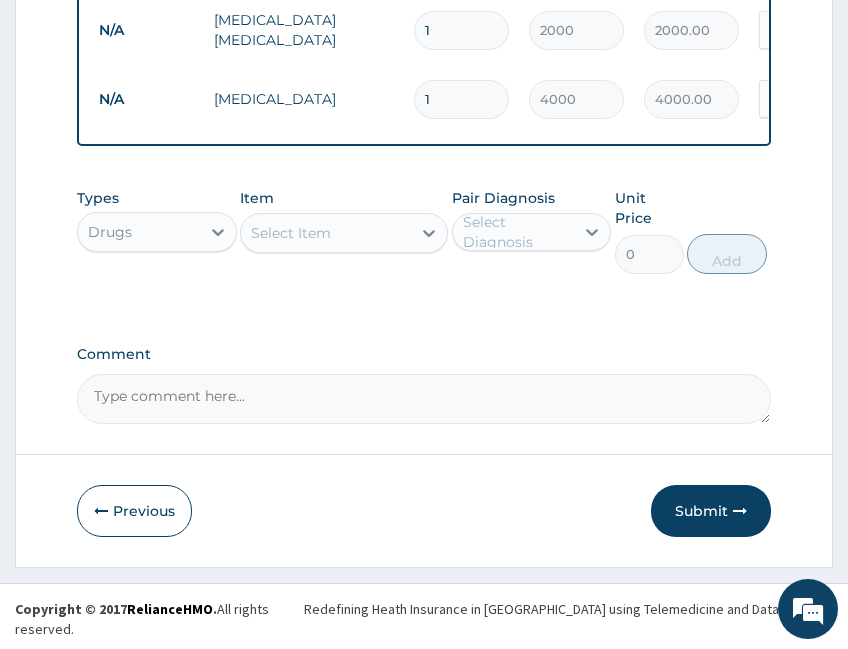 click on "Types option Drugs, selected.   Select is focused ,type to refine list, press Down to open the menu,  Drugs Item Select Item Pair Diagnosis Select Diagnosis Unit Price 0 Add" at bounding box center [424, 246] 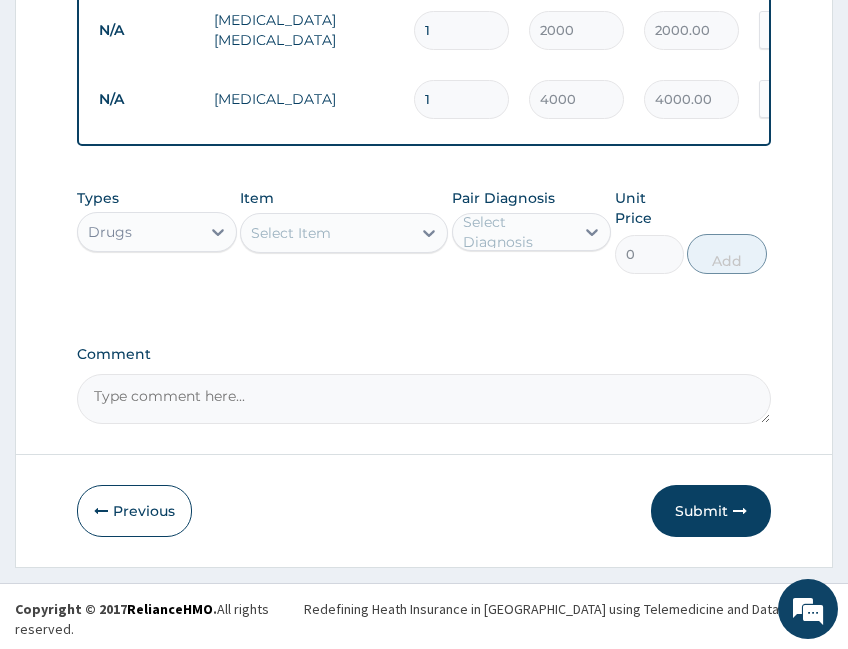 click on "Select Item" at bounding box center [291, 233] 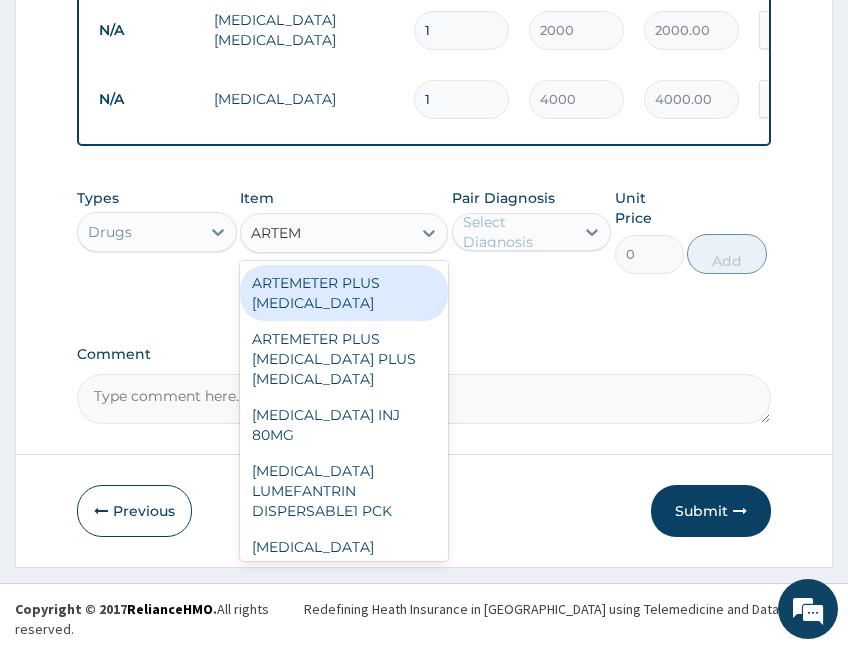 type on "ARTEME" 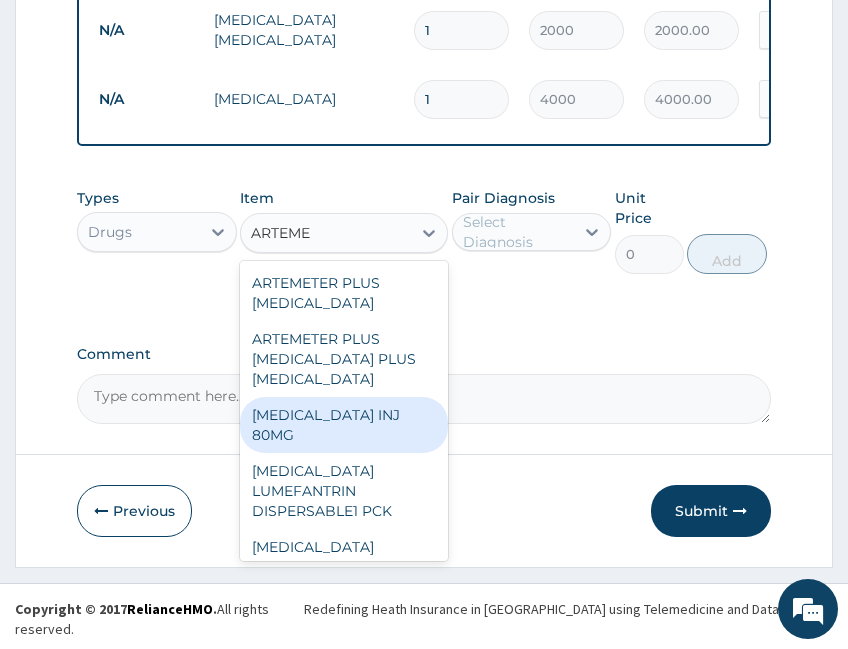 click on "[MEDICAL_DATA] INJ 80MG" at bounding box center [344, 425] 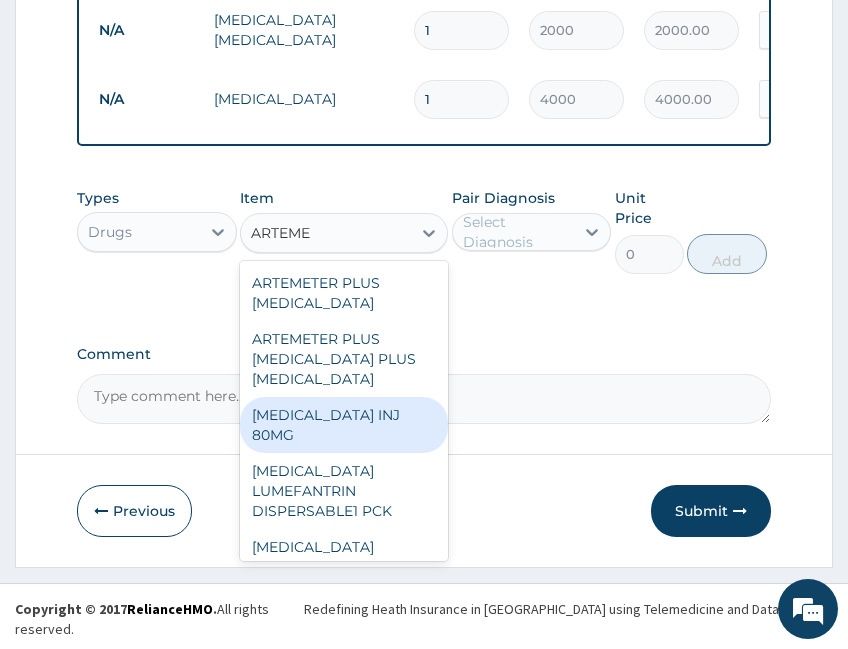 type 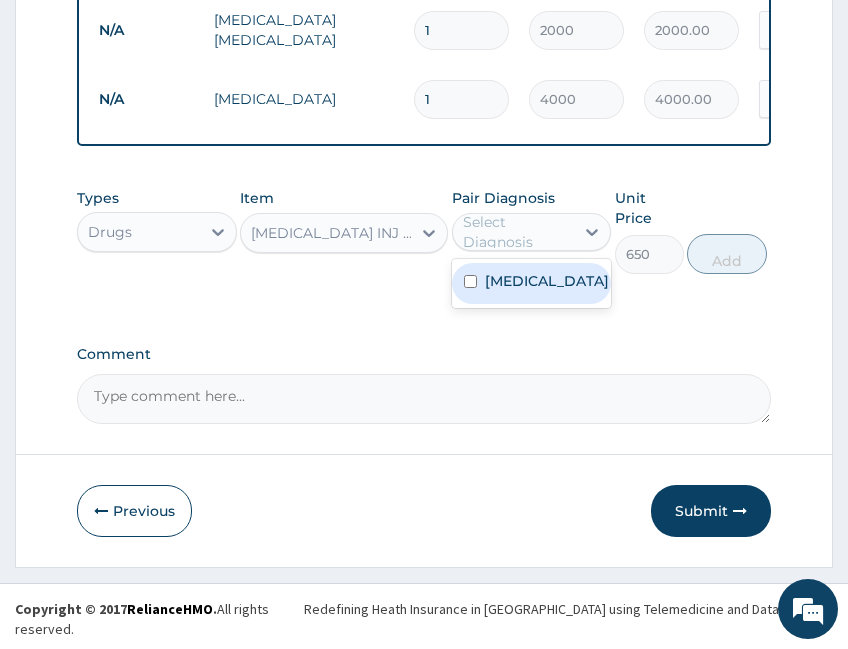 click on "Select Diagnosis" at bounding box center (518, 232) 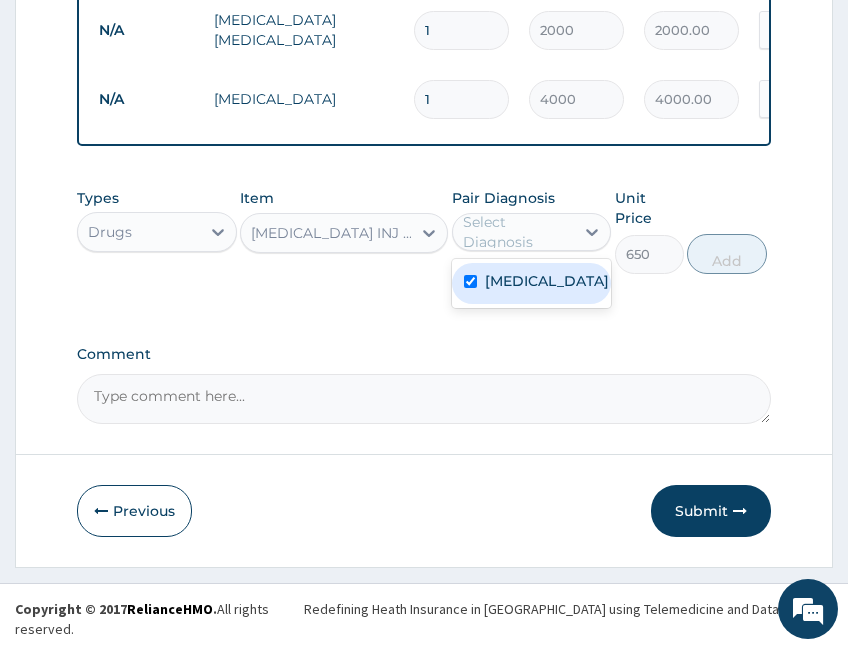 checkbox on "true" 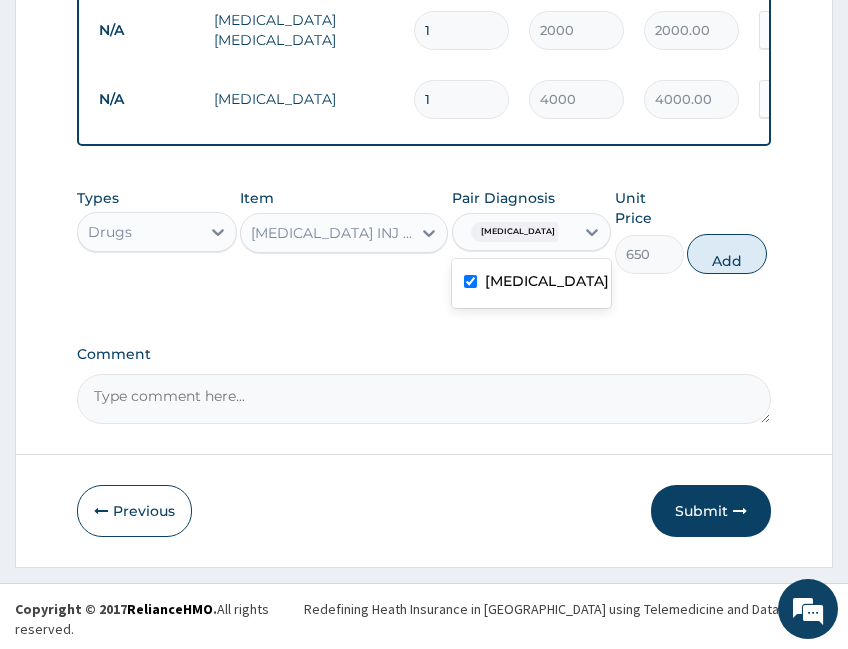 click on "Add" at bounding box center [727, 254] 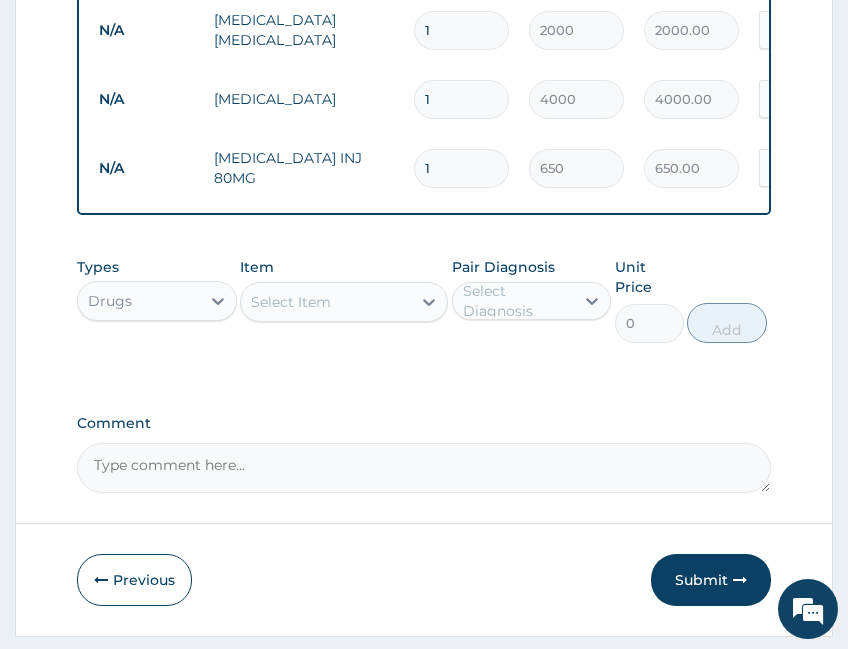 click on "Select Item" at bounding box center (326, 302) 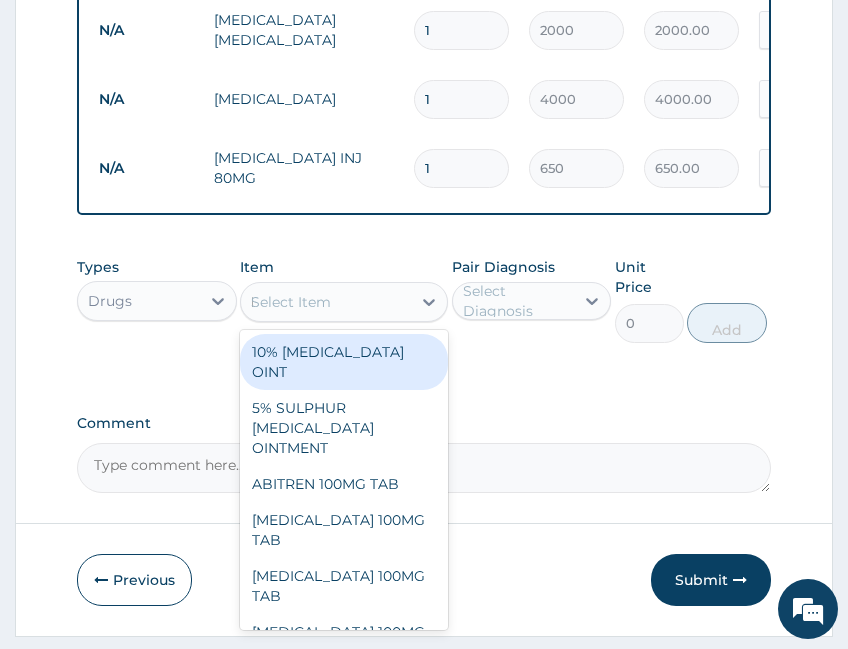 type on "PARACE" 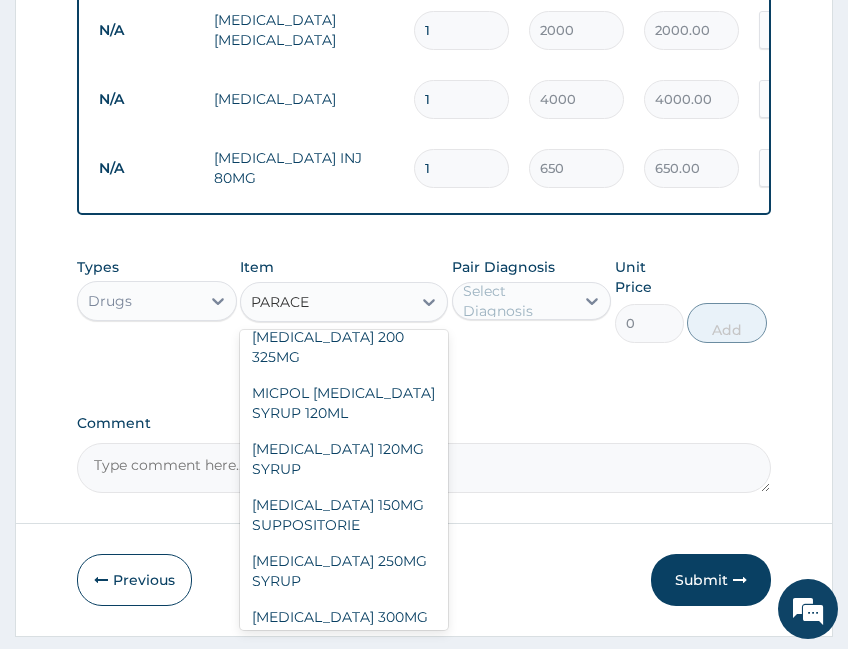 scroll, scrollTop: 400, scrollLeft: 0, axis: vertical 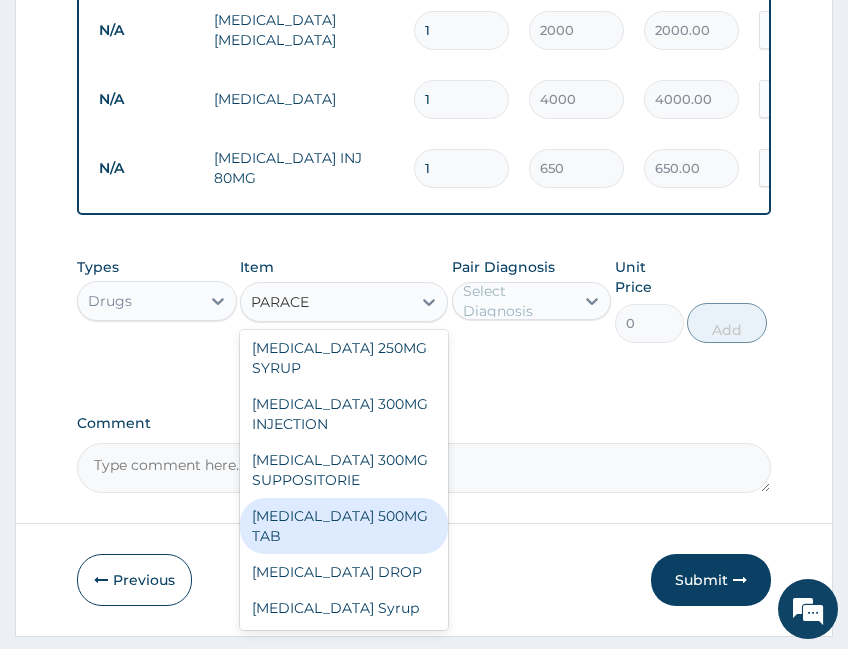 drag, startPoint x: 362, startPoint y: 526, endPoint x: 449, endPoint y: 470, distance: 103.46497 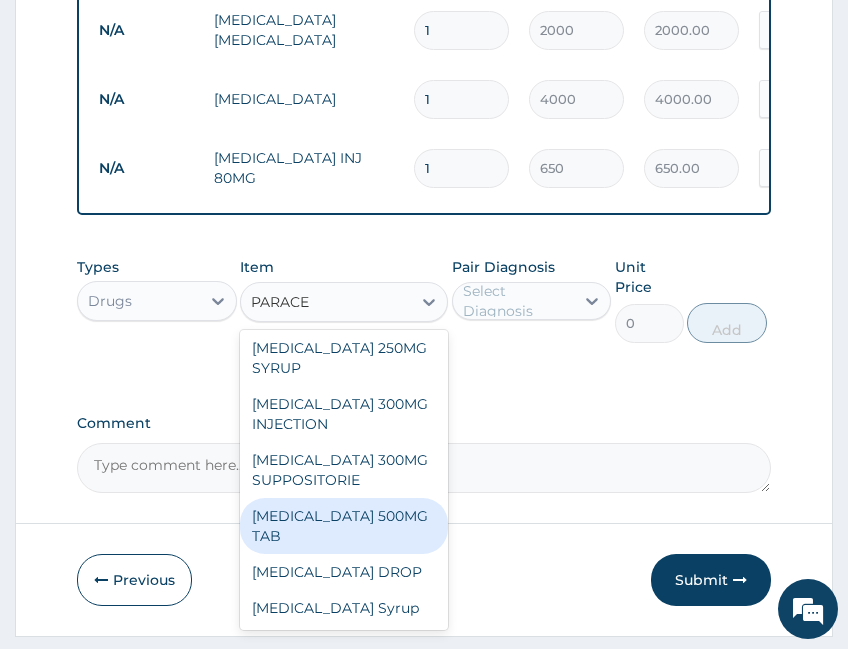 click on "[MEDICAL_DATA] 500MG TAB" at bounding box center (344, 526) 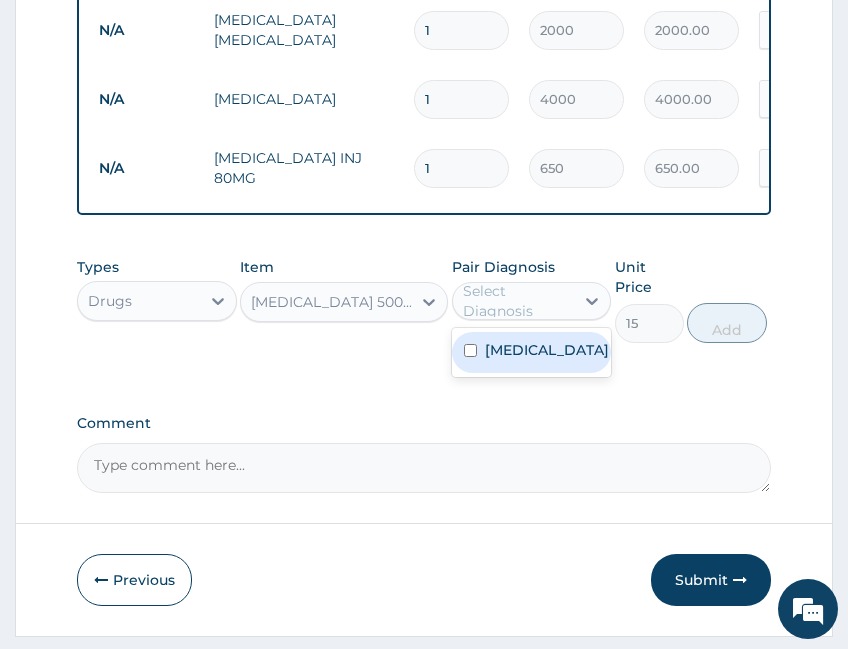 click on "Select Diagnosis" at bounding box center [518, 301] 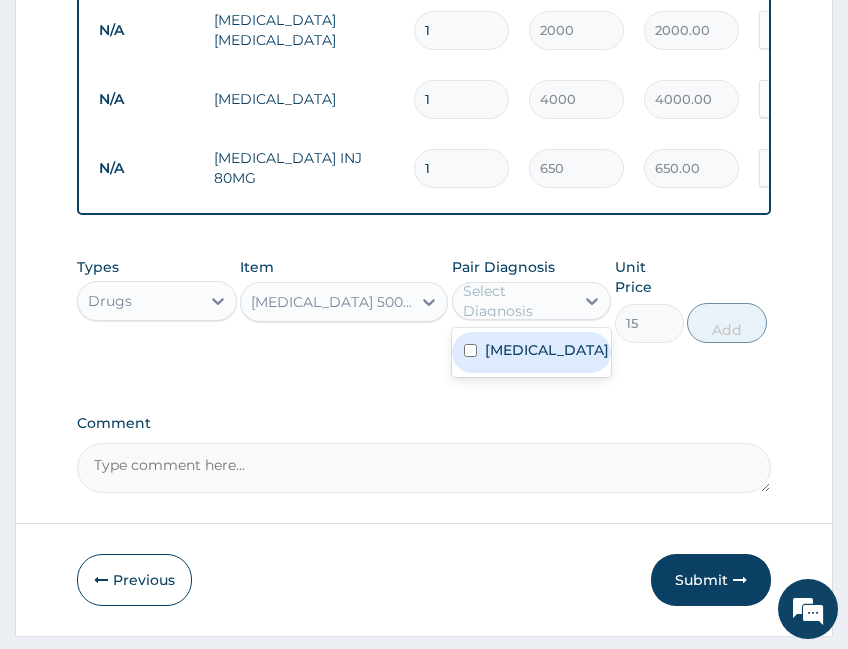 click on "Malaria" at bounding box center (532, 352) 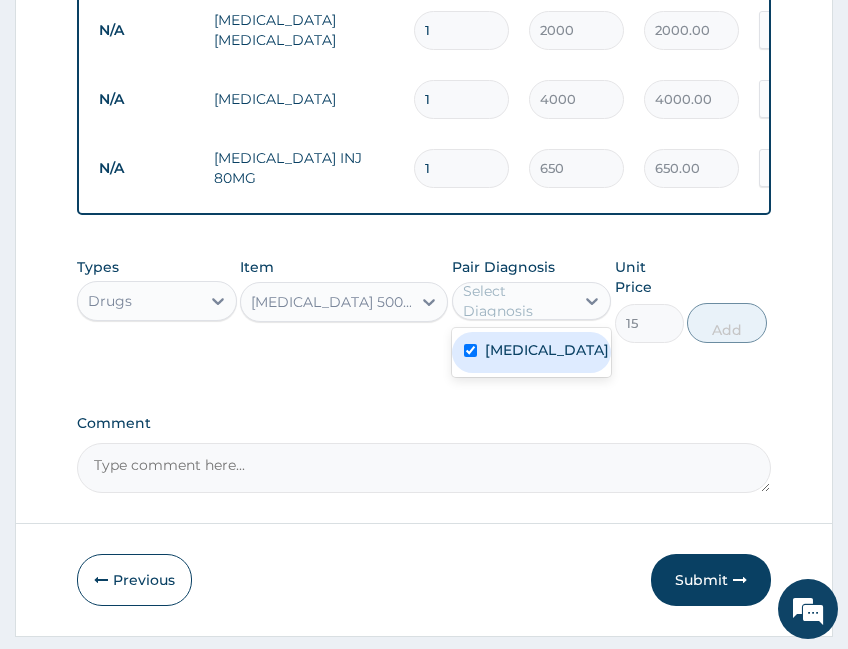 checkbox on "true" 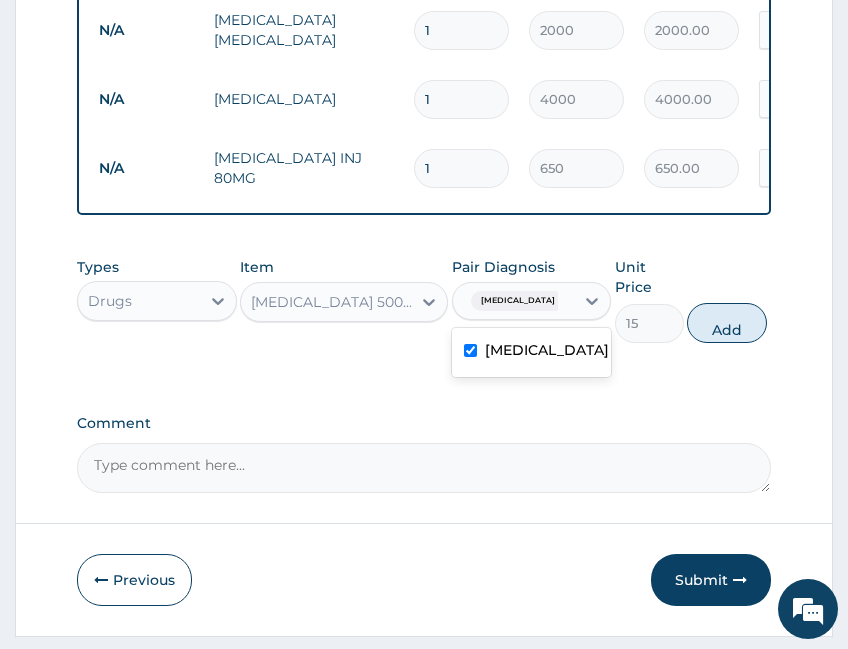 click on "Add" at bounding box center [727, 323] 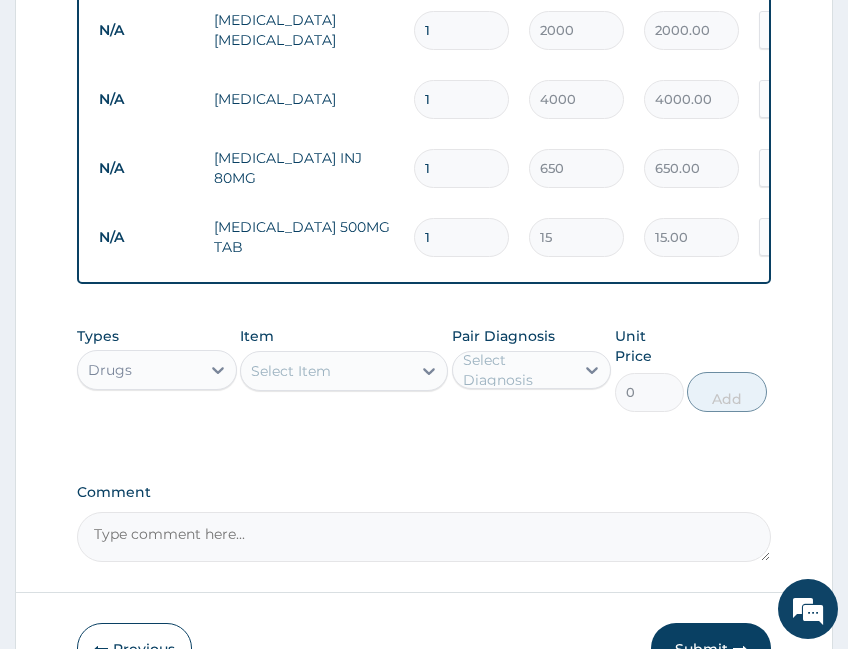 type on "18" 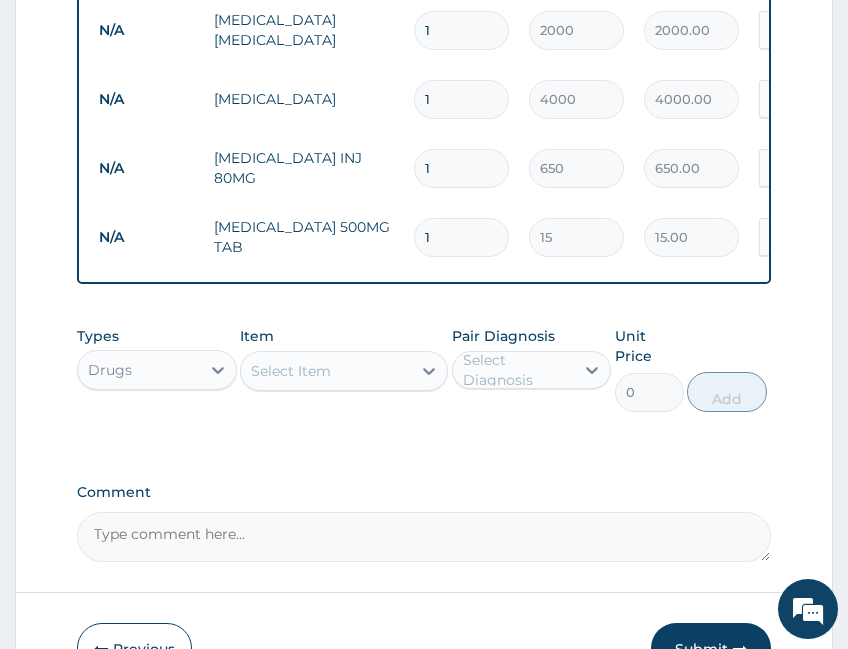 type on "270.00" 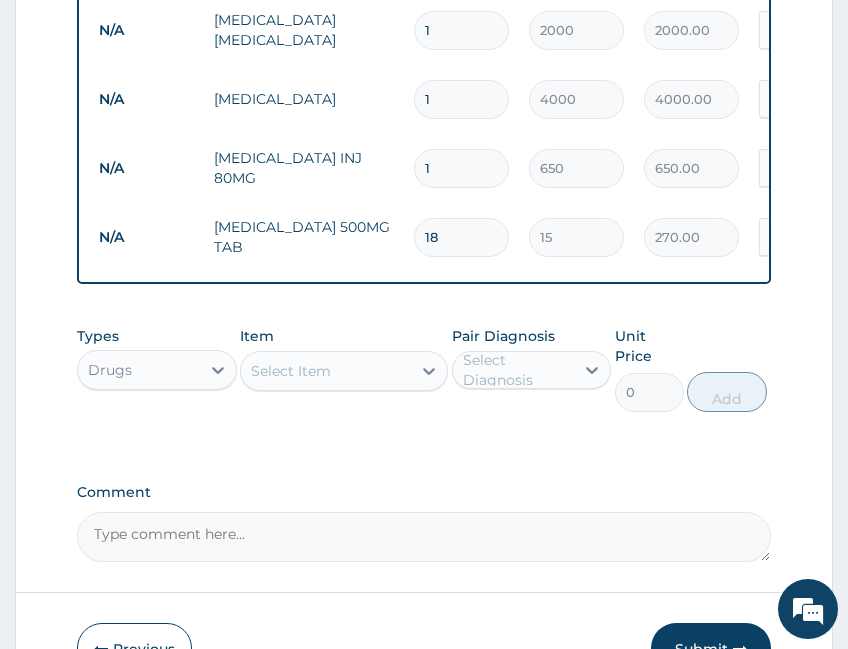 type on "18" 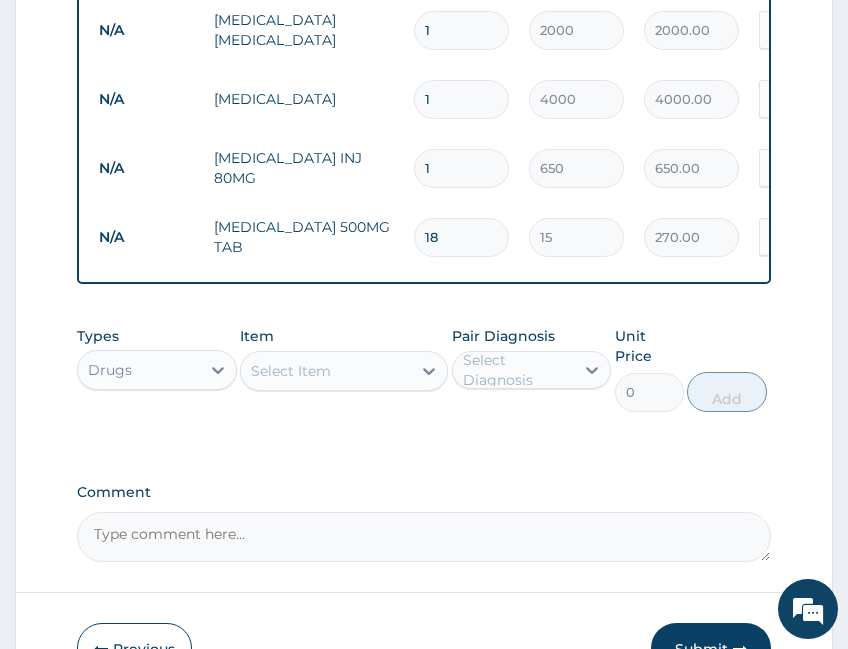 type 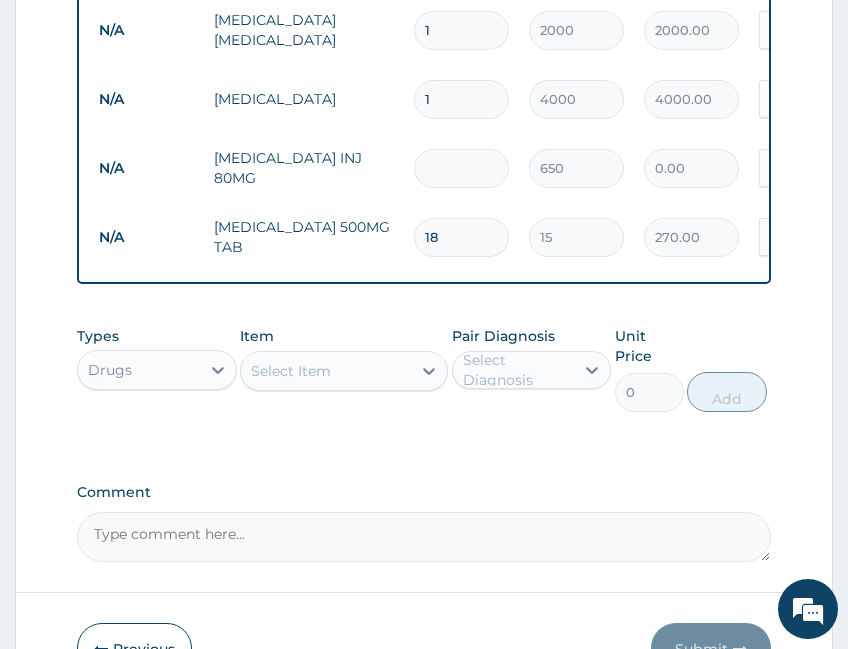 type on "0.00" 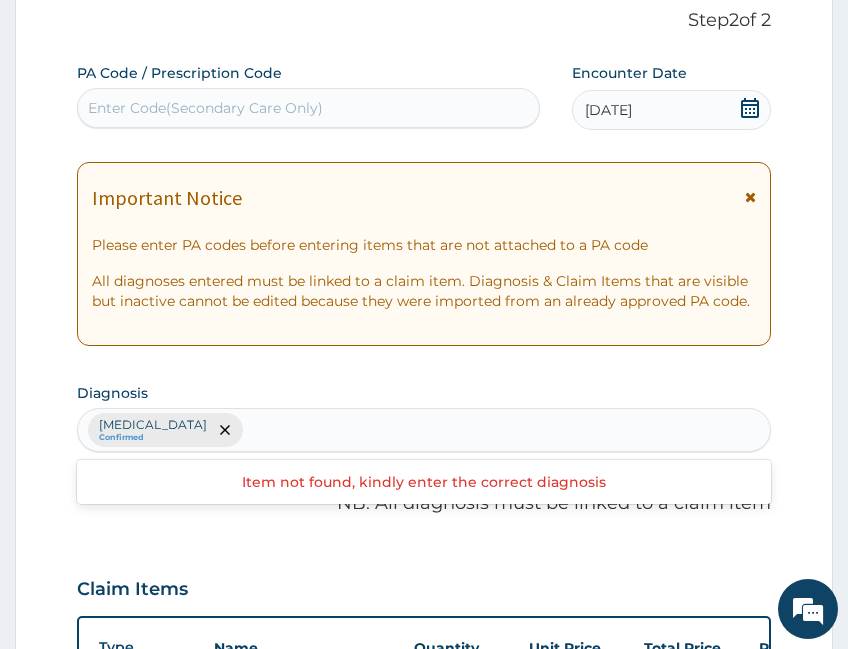 scroll, scrollTop: 0, scrollLeft: 0, axis: both 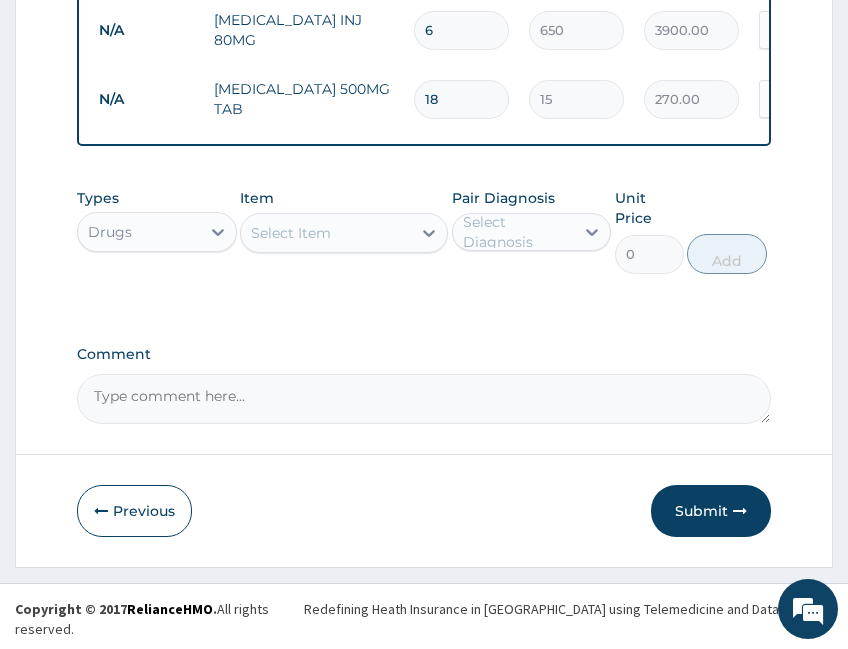 type on "6" 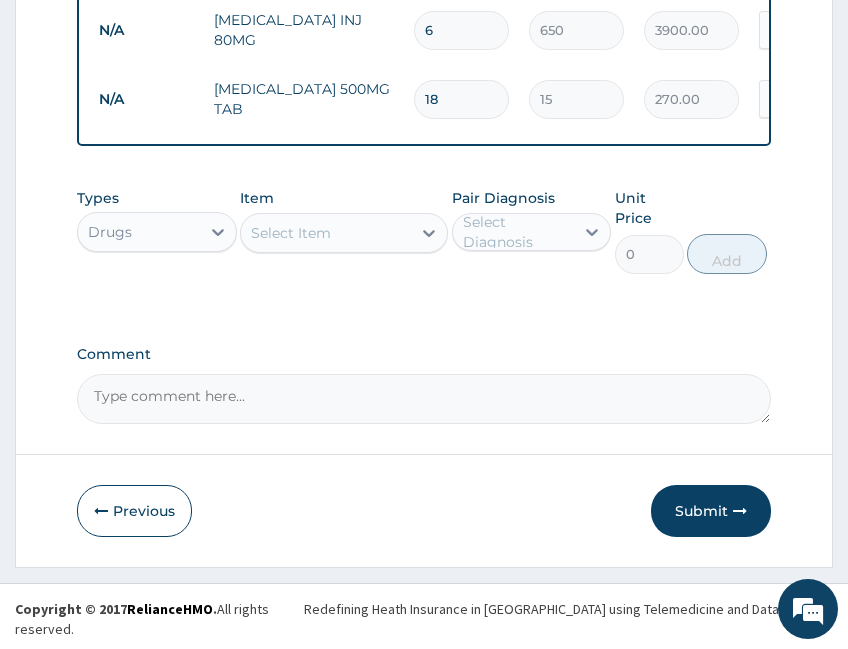 click at bounding box center (740, 511) 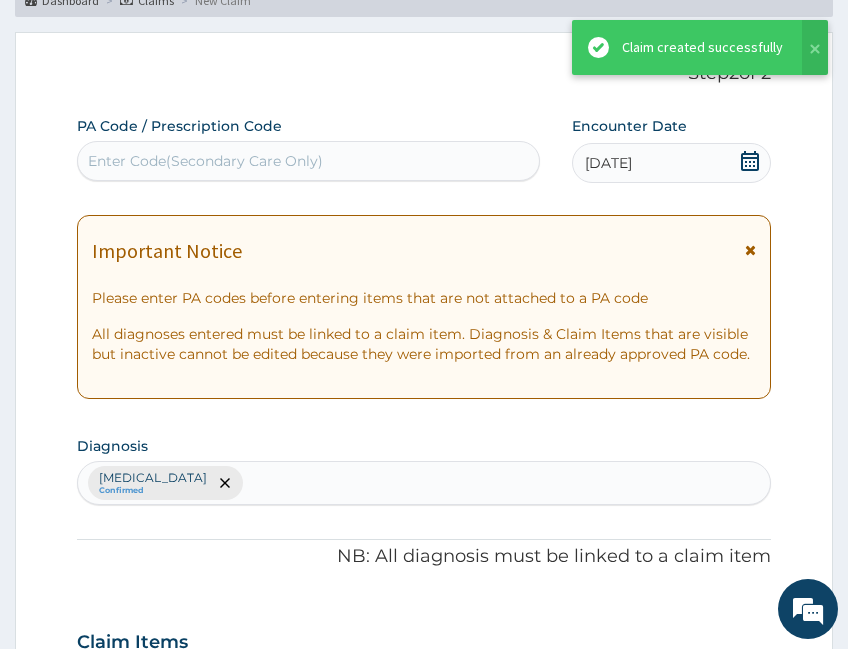 scroll, scrollTop: 1045, scrollLeft: 0, axis: vertical 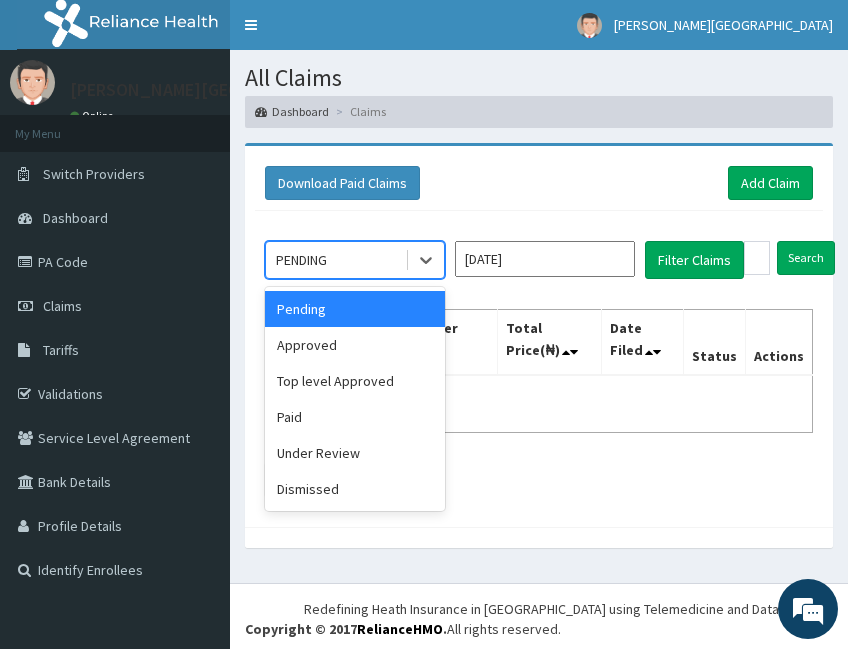 click 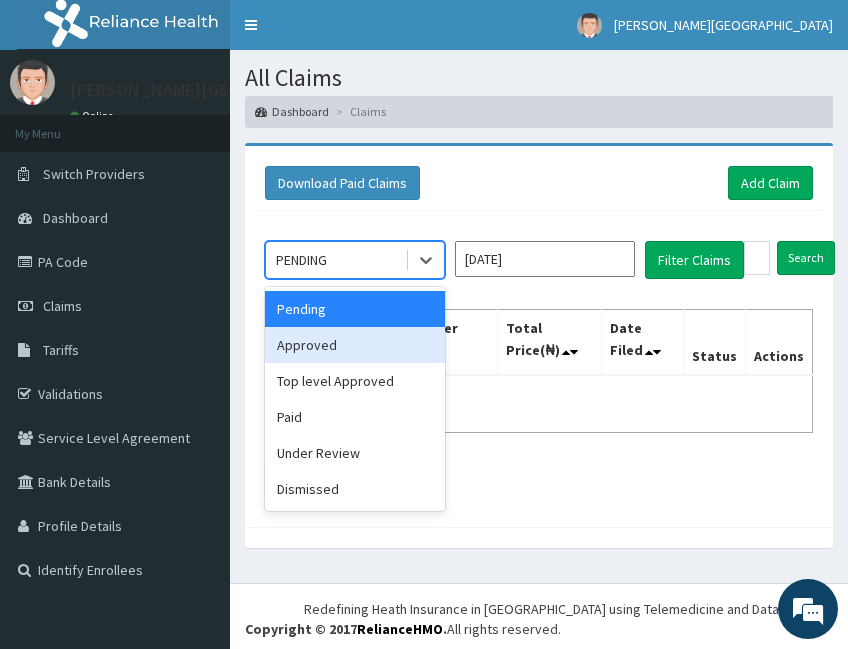 click on "Approved" at bounding box center [355, 345] 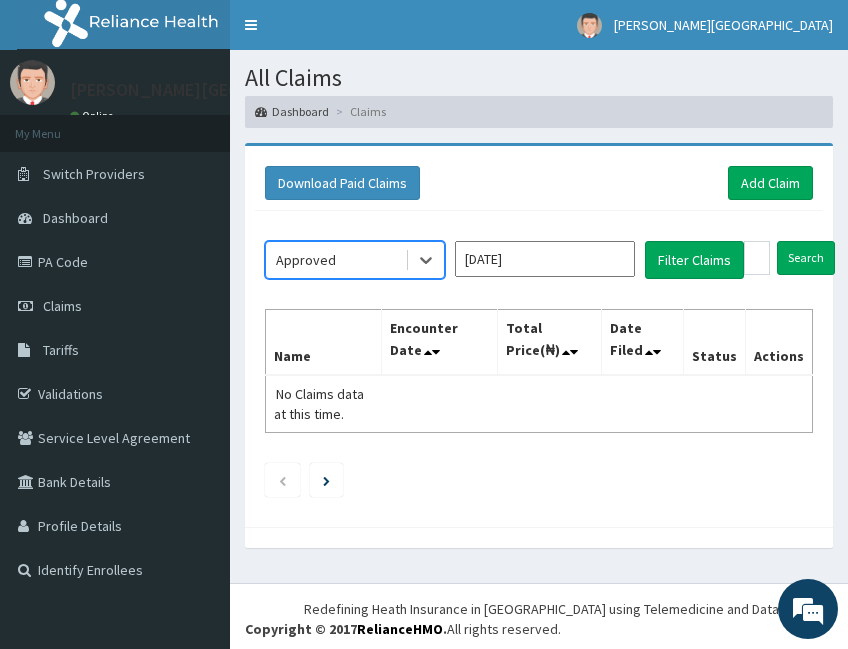 click on "[DATE]" at bounding box center (545, 259) 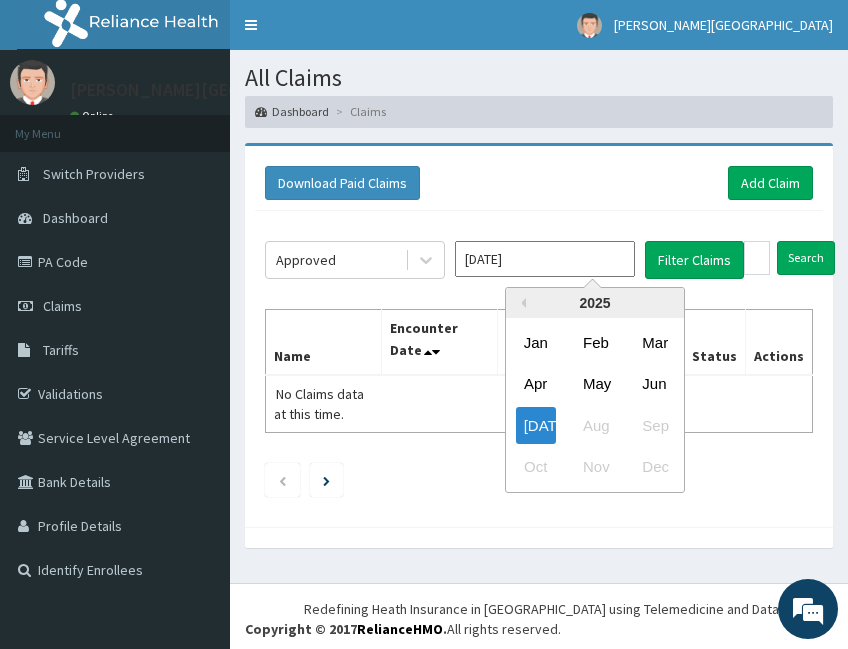drag, startPoint x: 664, startPoint y: 391, endPoint x: 669, endPoint y: 353, distance: 38.327538 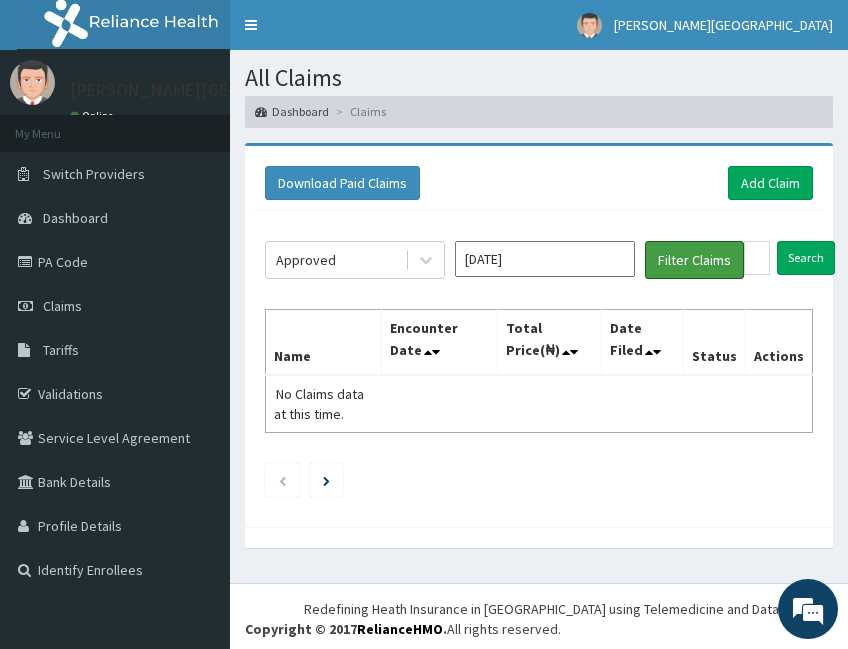 click on "Filter Claims" at bounding box center [694, 260] 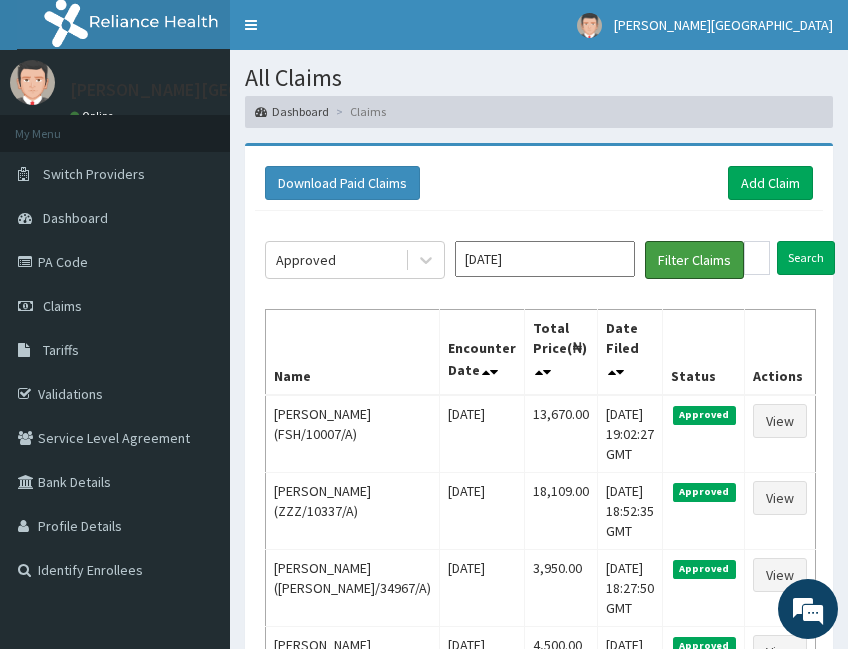 scroll, scrollTop: 0, scrollLeft: 0, axis: both 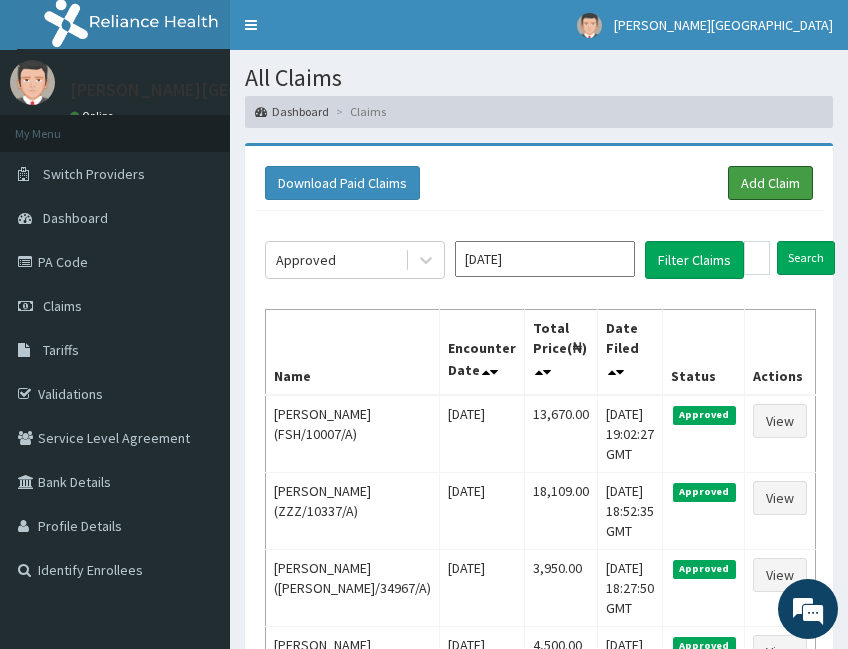 click on "Add Claim" at bounding box center (770, 183) 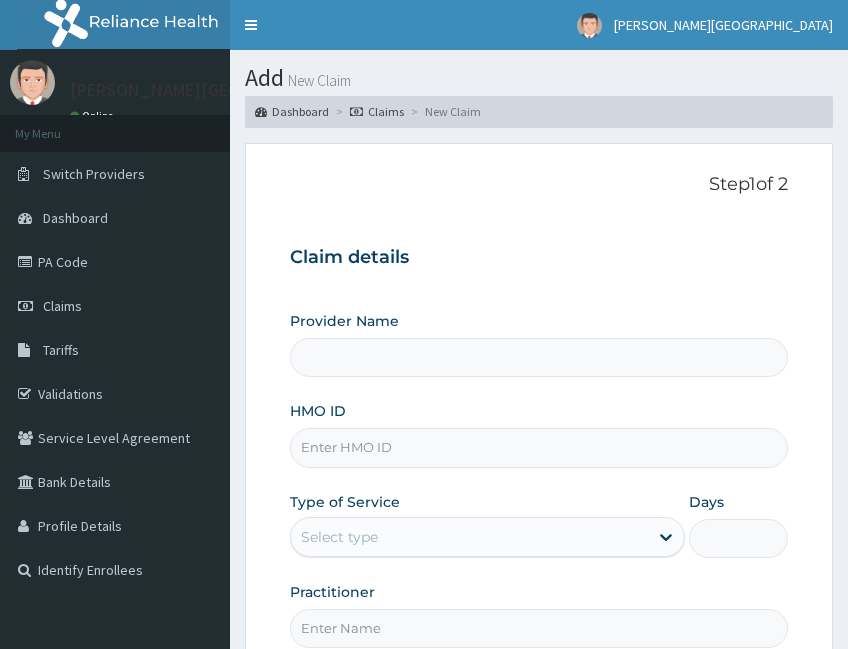 scroll, scrollTop: 0, scrollLeft: 0, axis: both 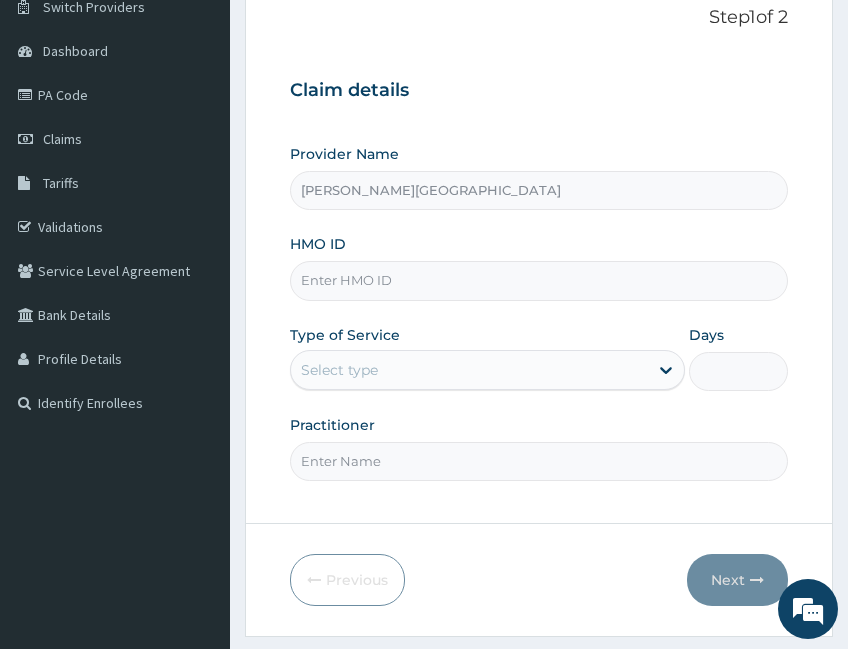 click on "HMO ID" at bounding box center (539, 280) 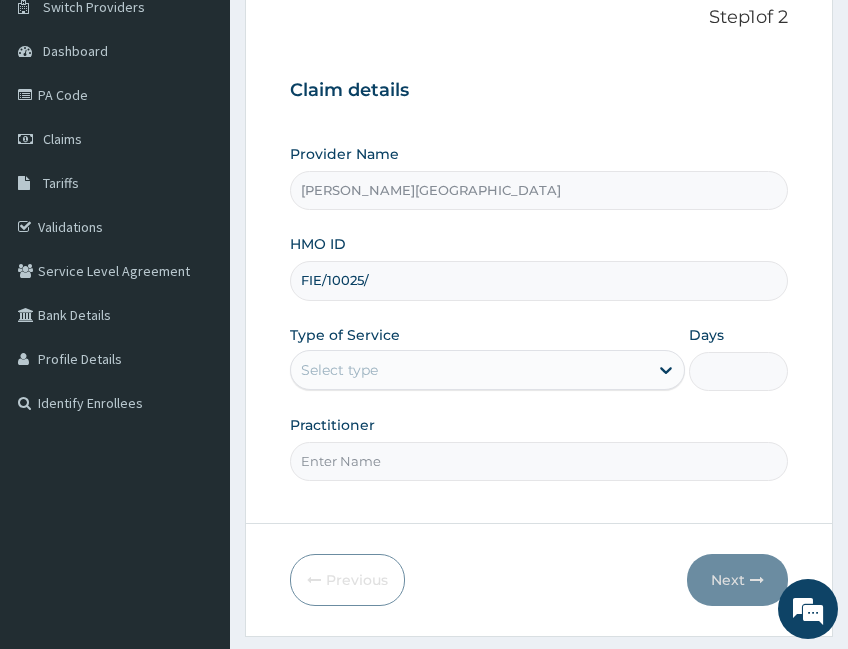 type on "FIE/10025/A" 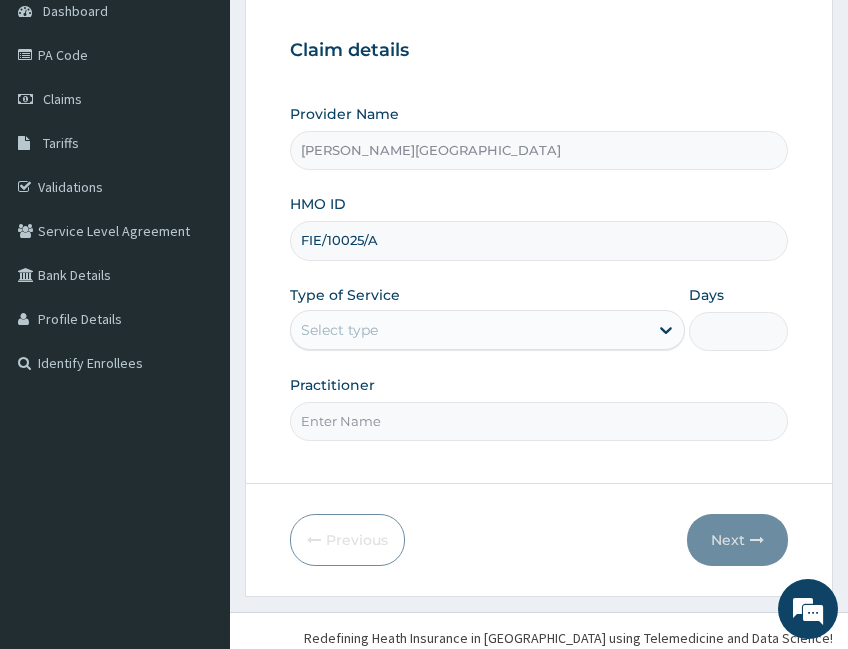 scroll, scrollTop: 241, scrollLeft: 0, axis: vertical 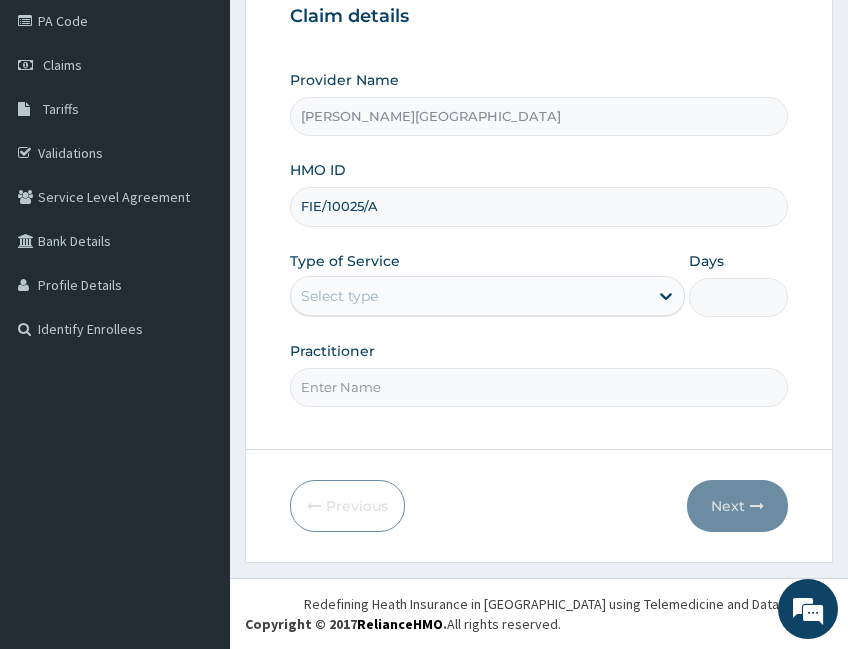 drag, startPoint x: 505, startPoint y: 301, endPoint x: 498, endPoint y: 320, distance: 20.248457 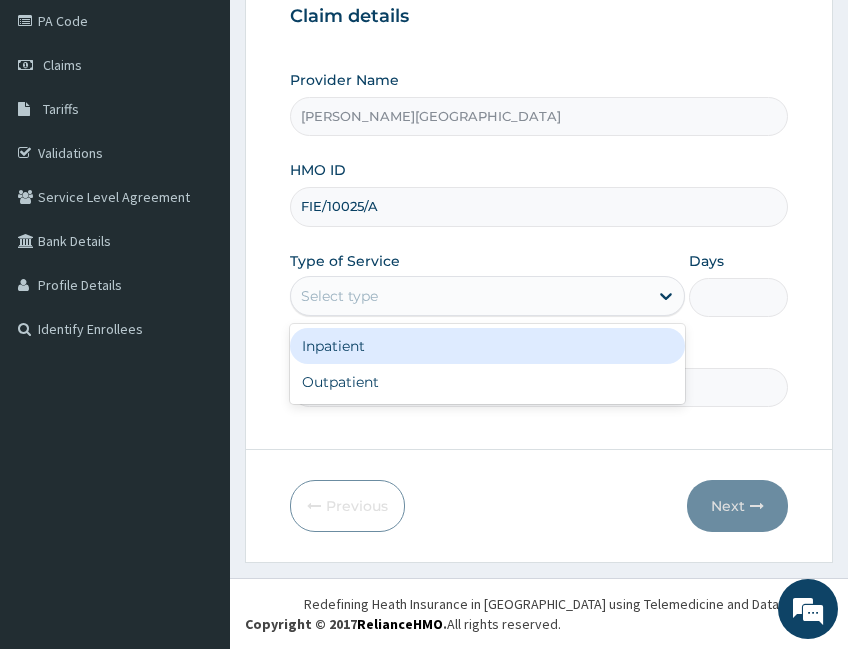 click on "Outpatient" at bounding box center [487, 382] 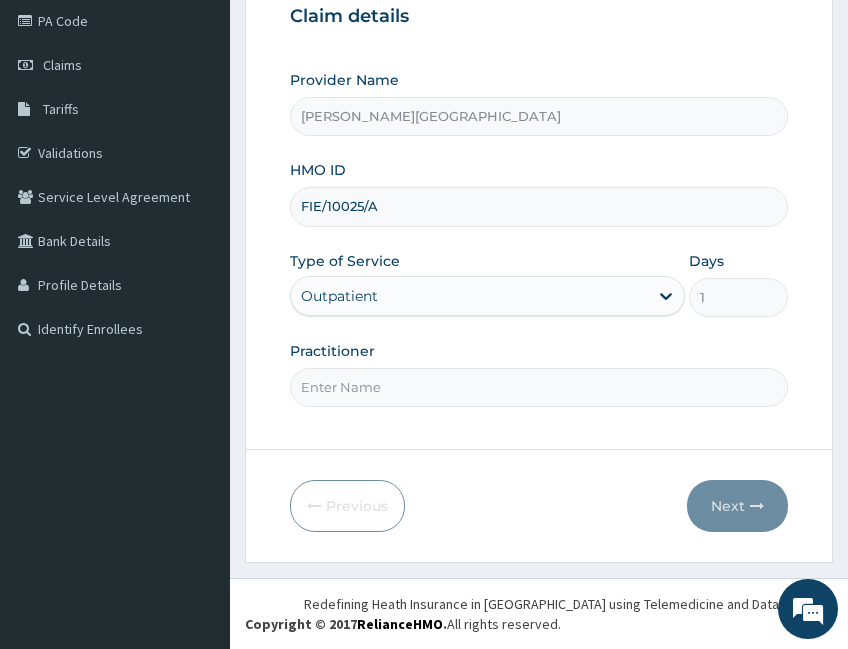 click on "Practitioner" at bounding box center (539, 387) 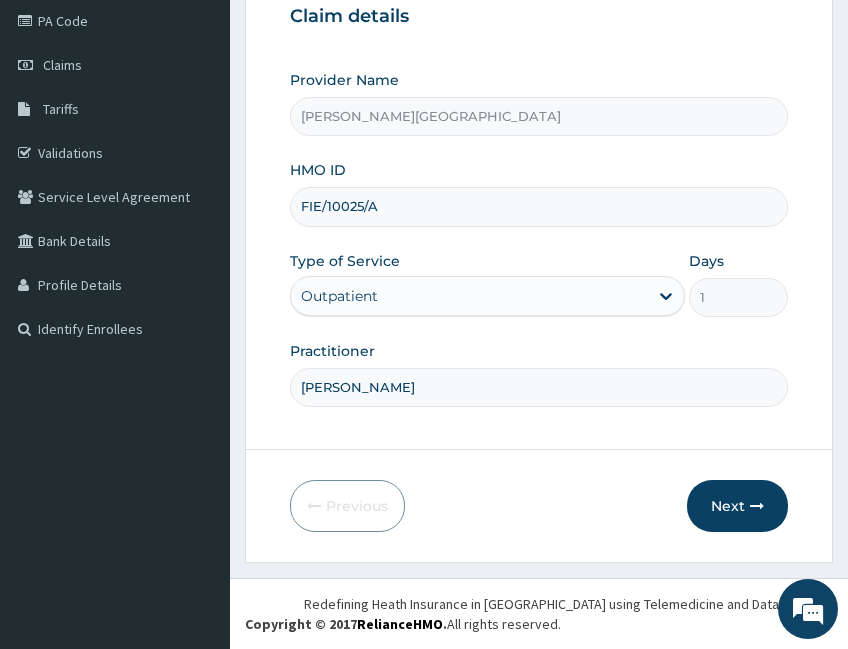 type on "[PERSON_NAME]" 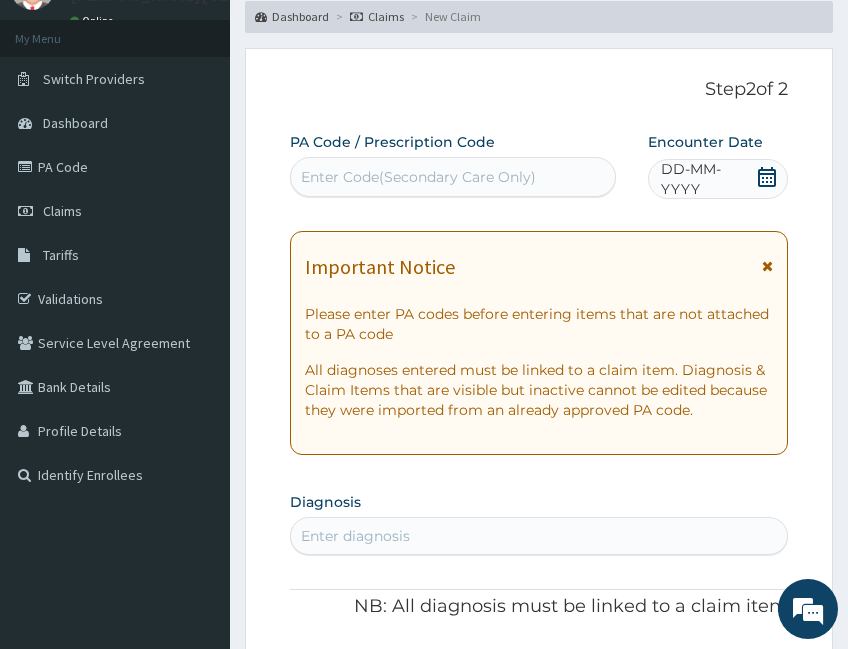 scroll, scrollTop: 0, scrollLeft: 0, axis: both 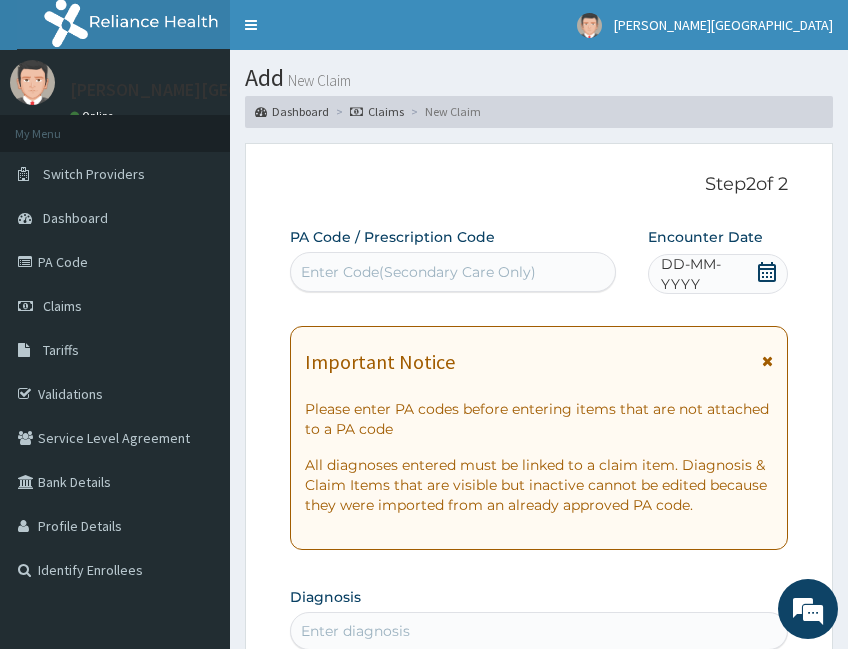 click 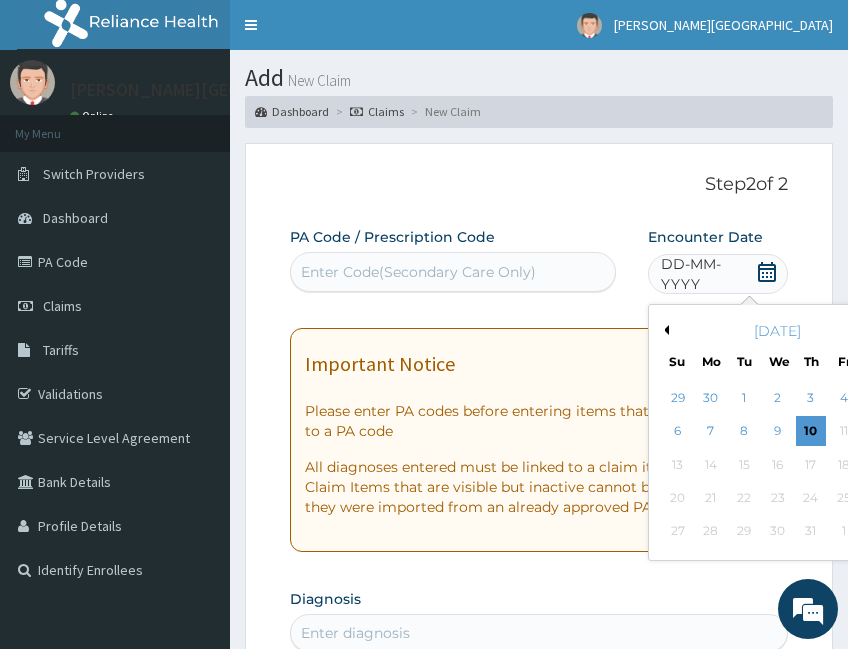 click on "Toggle navigation" at bounding box center (251, 25) 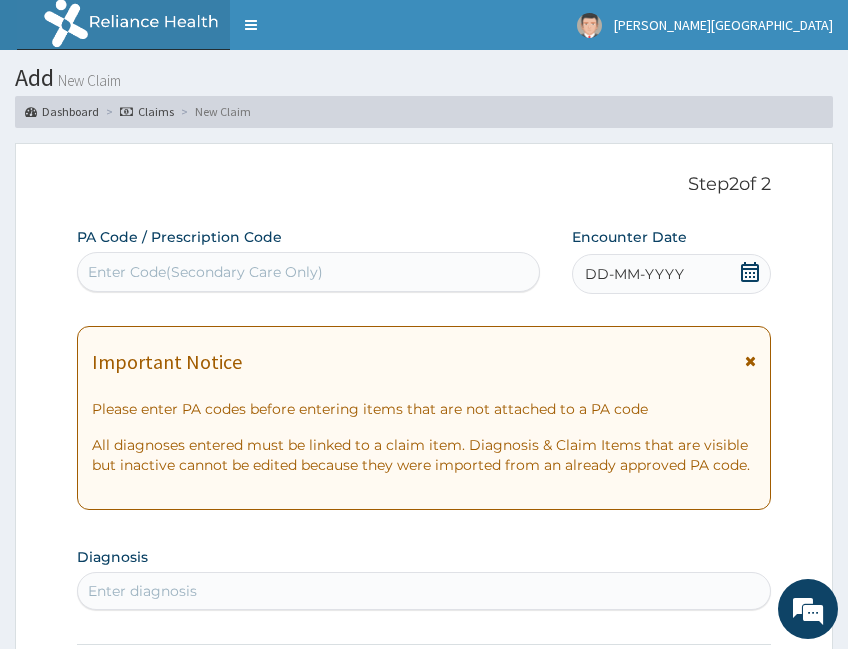click 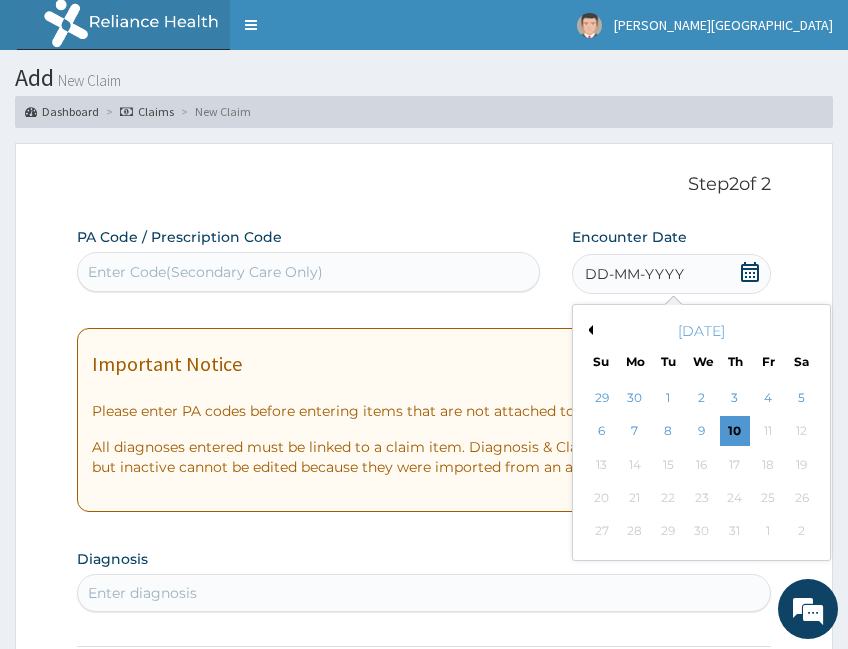 click on "Previous Month" at bounding box center (588, 330) 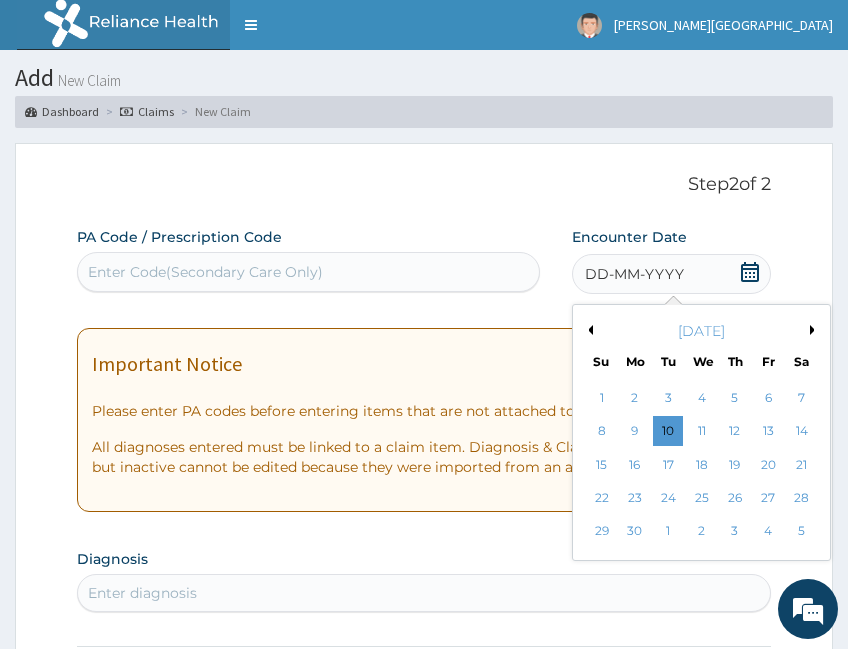 click on "8" at bounding box center [602, 432] 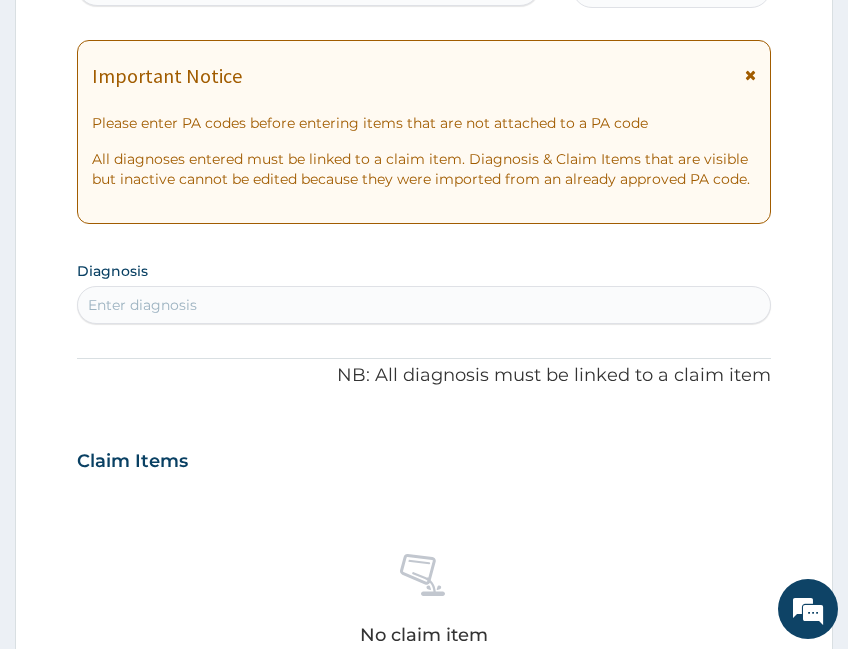 scroll, scrollTop: 333, scrollLeft: 0, axis: vertical 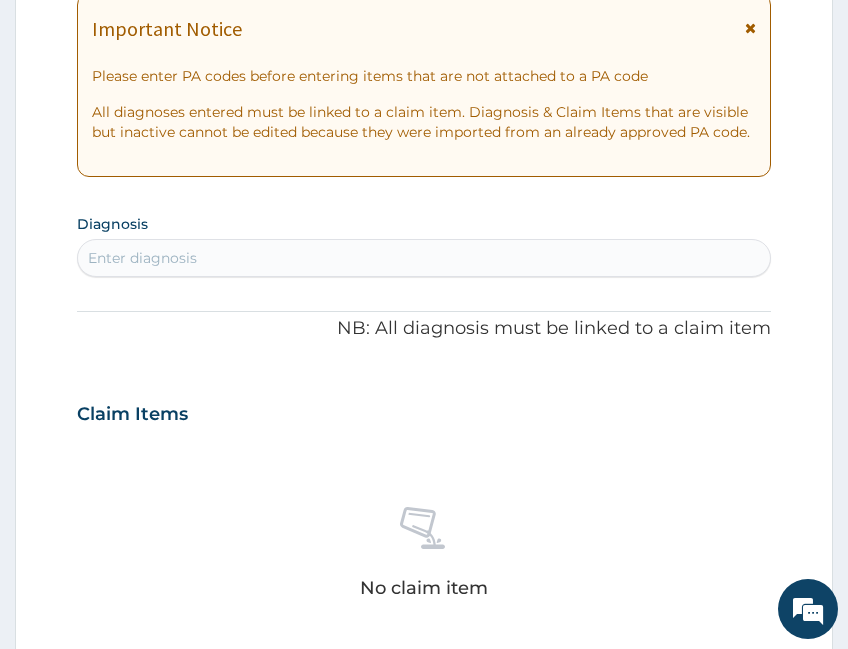 click on "Enter diagnosis" at bounding box center (424, 258) 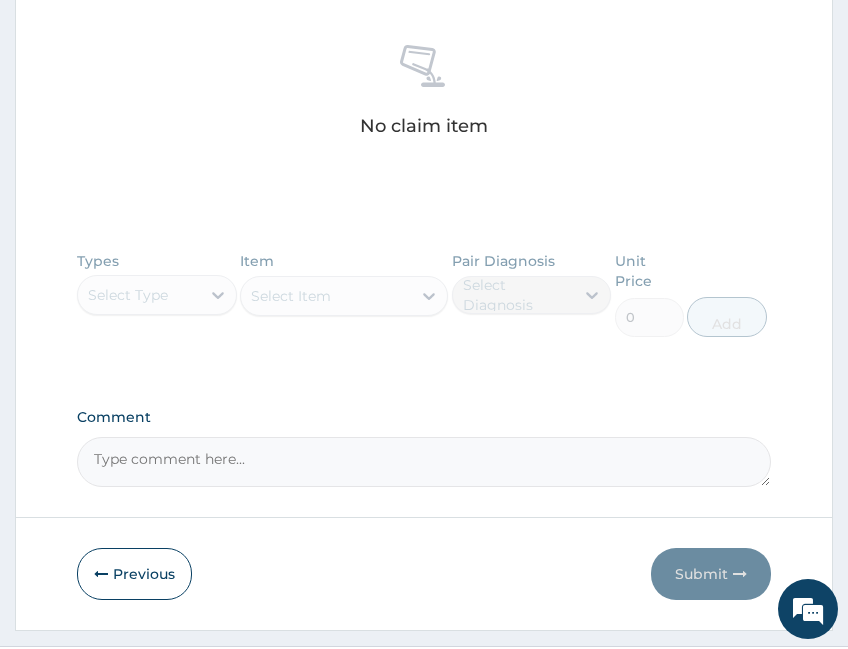 scroll, scrollTop: 843, scrollLeft: 0, axis: vertical 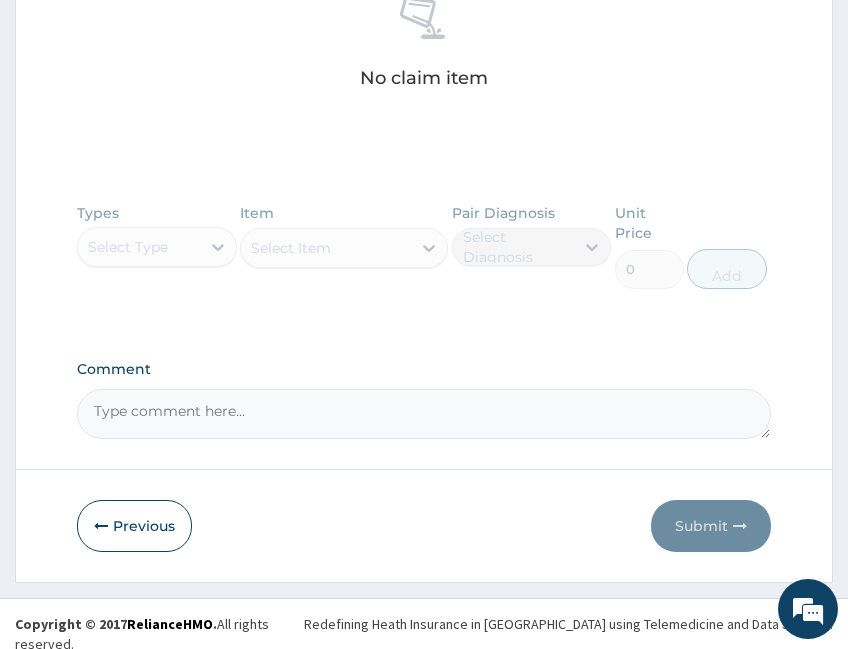 type on "[MEDICAL_DATA]" 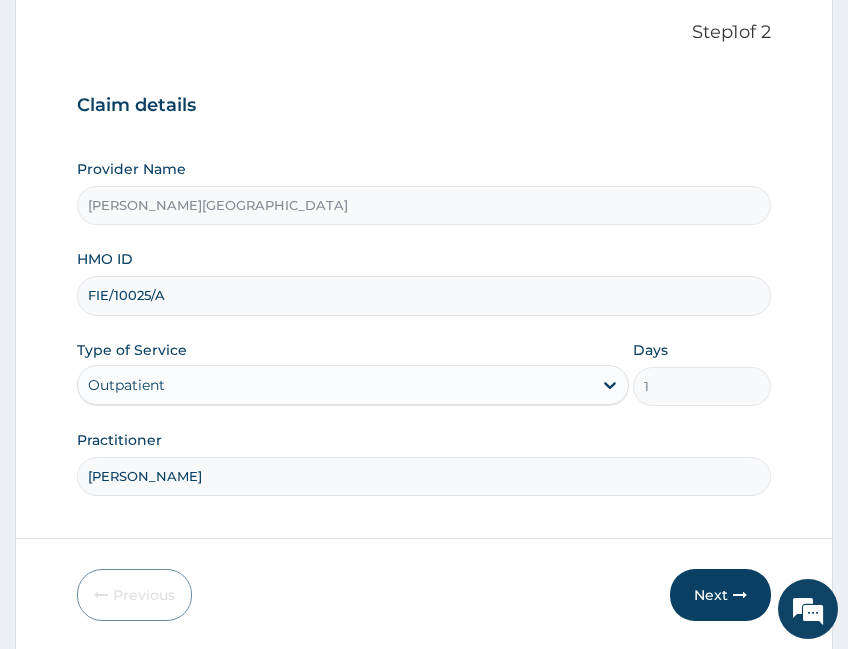scroll, scrollTop: 54, scrollLeft: 0, axis: vertical 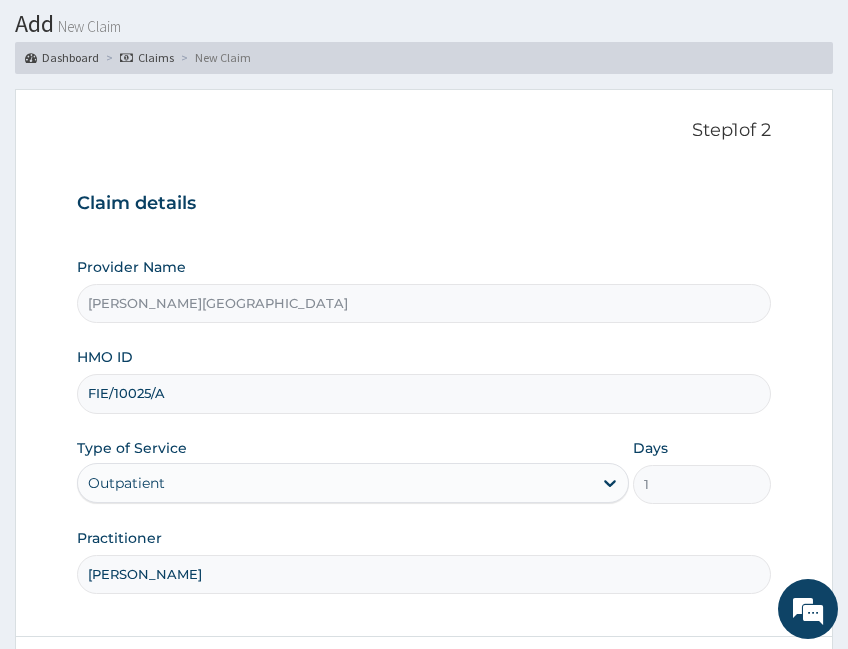 drag, startPoint x: 179, startPoint y: 395, endPoint x: 0, endPoint y: 374, distance: 180.22763 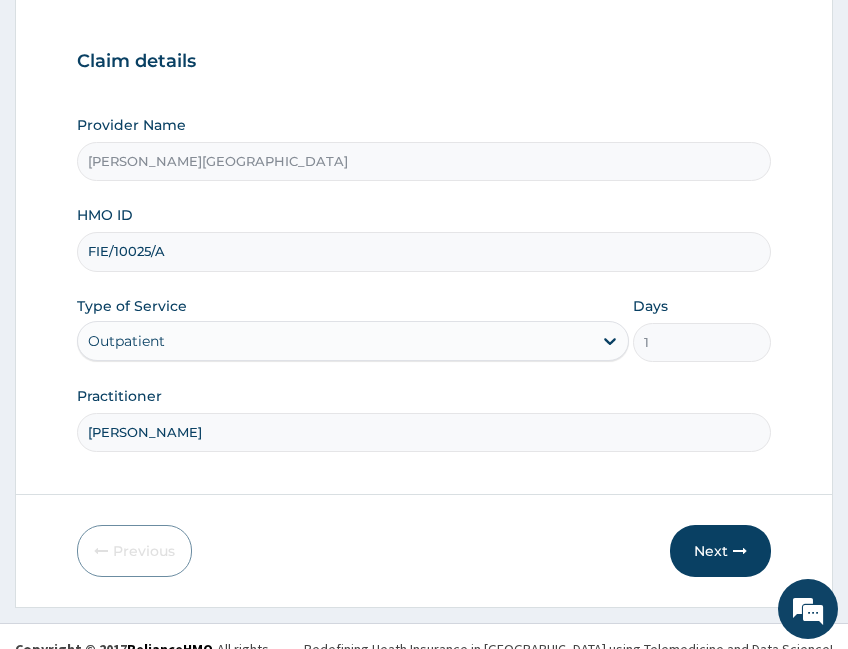 scroll, scrollTop: 221, scrollLeft: 0, axis: vertical 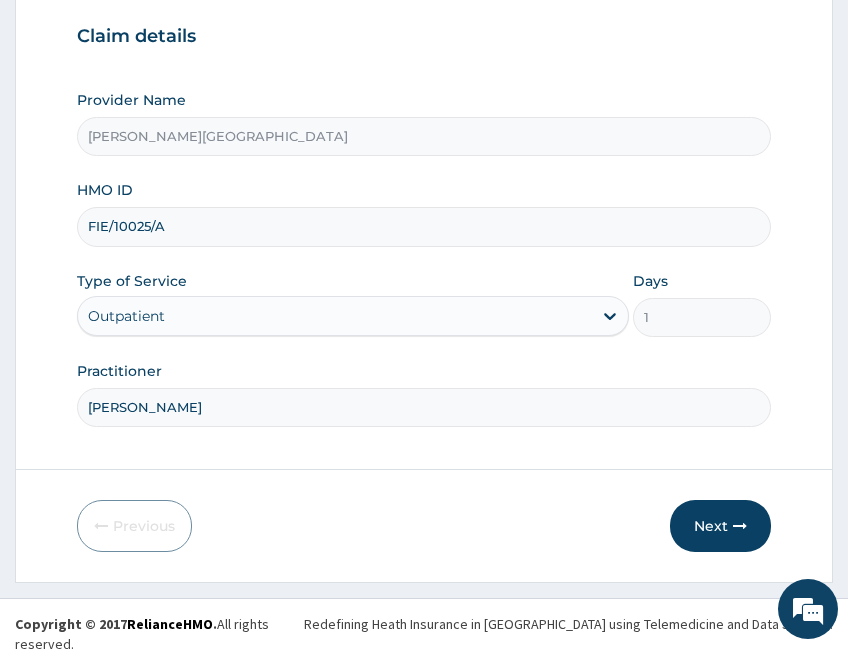 click on "Next" at bounding box center (720, 526) 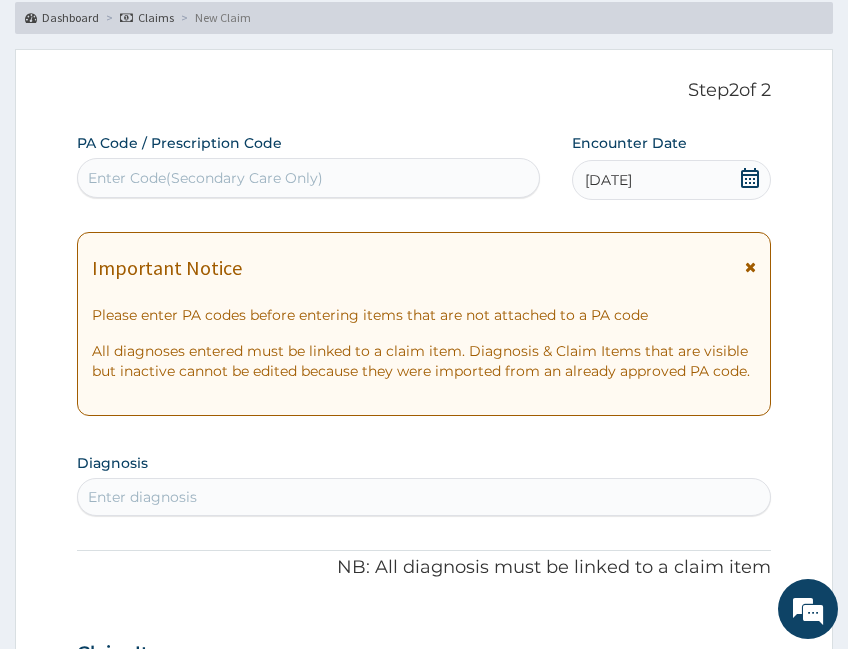 scroll, scrollTop: 54, scrollLeft: 0, axis: vertical 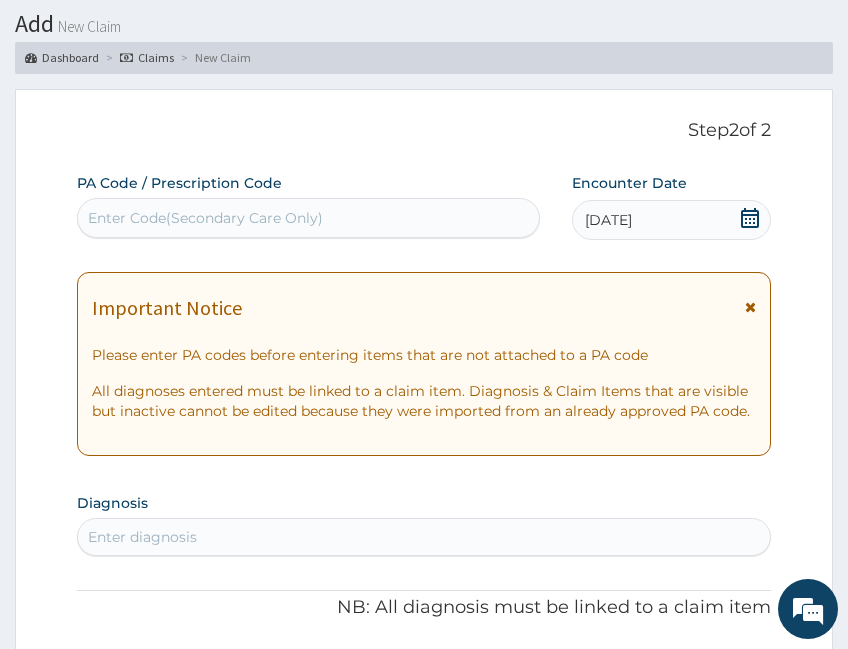 click on "Enter Code(Secondary Care Only)" at bounding box center [308, 218] 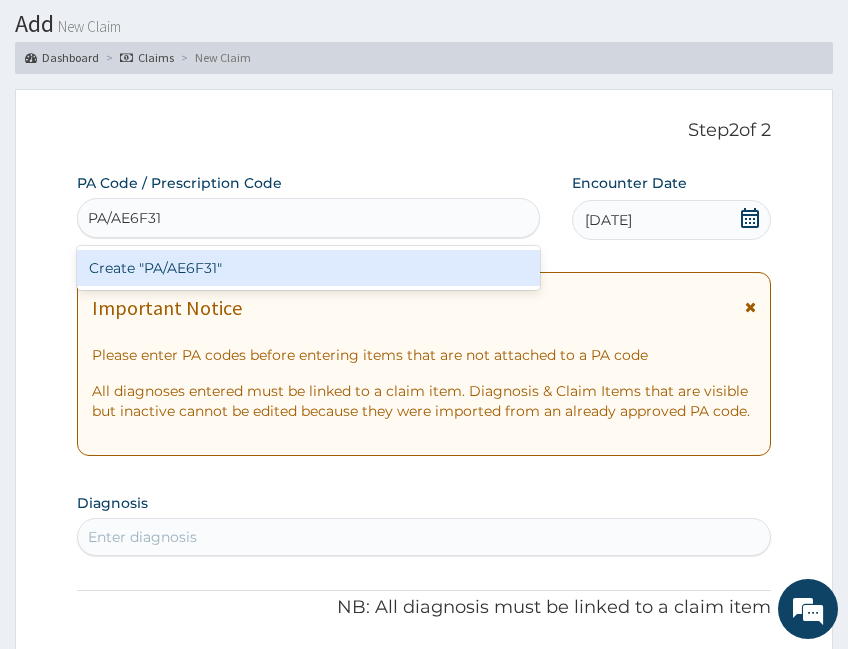 click on "Create "PA/AE6F31"" at bounding box center (308, 268) 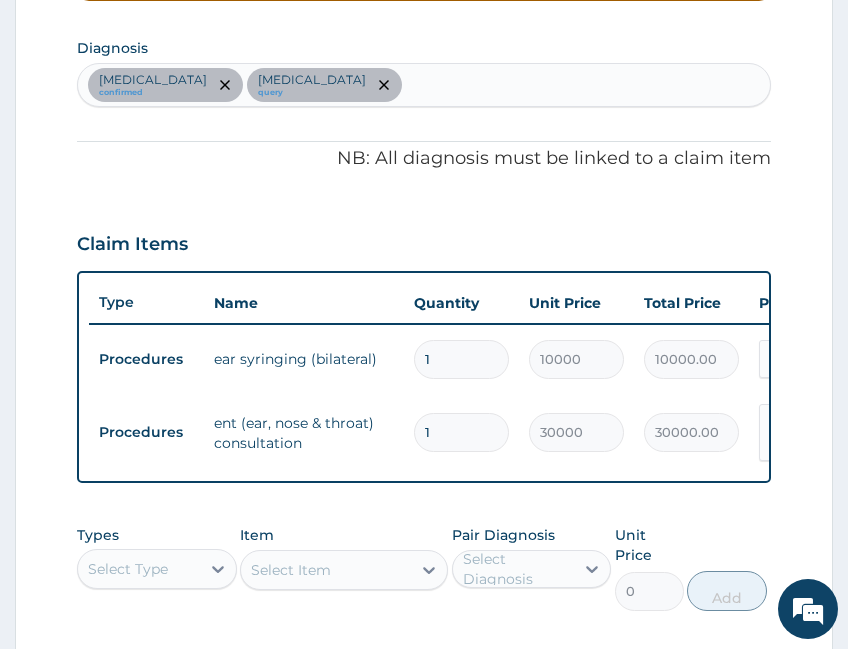 scroll, scrollTop: 833, scrollLeft: 0, axis: vertical 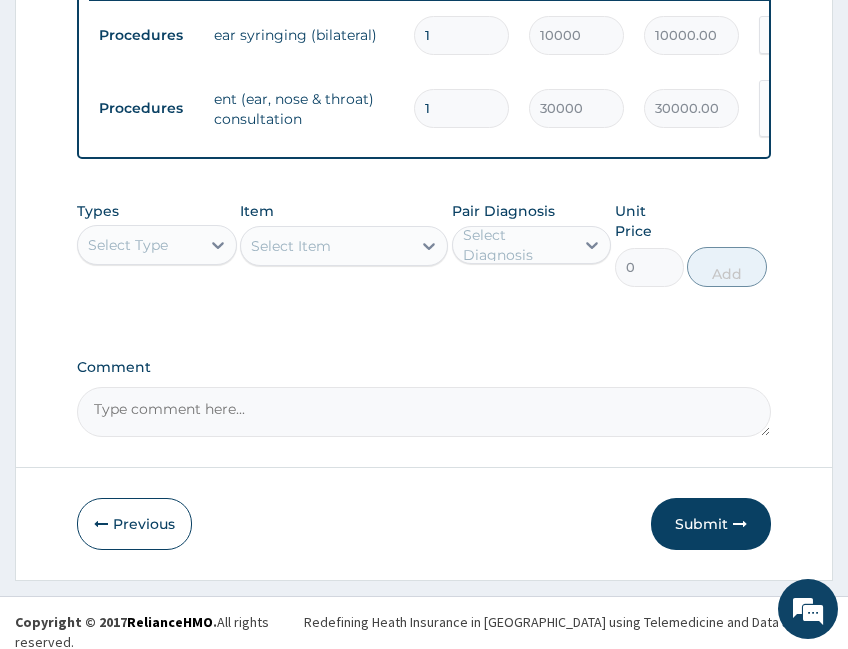 click on "Select Type" at bounding box center (139, 245) 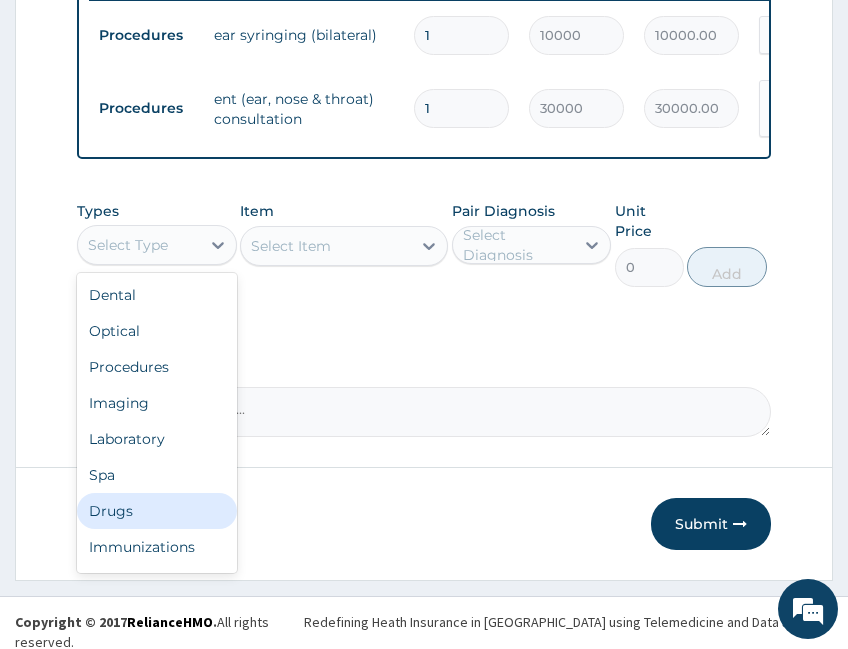 click on "Drugs" at bounding box center [157, 511] 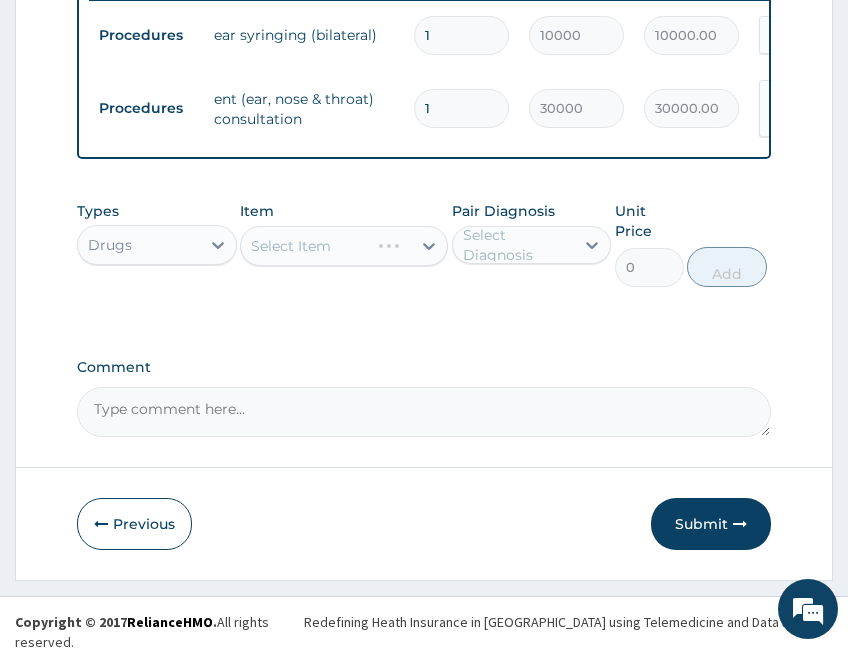 click on "Types option Drugs, selected.   Select is focused ,type to refine list, press Down to open the menu,  Drugs Item Select Item Pair Diagnosis Select Diagnosis Unit Price 0 Add" at bounding box center (424, 259) 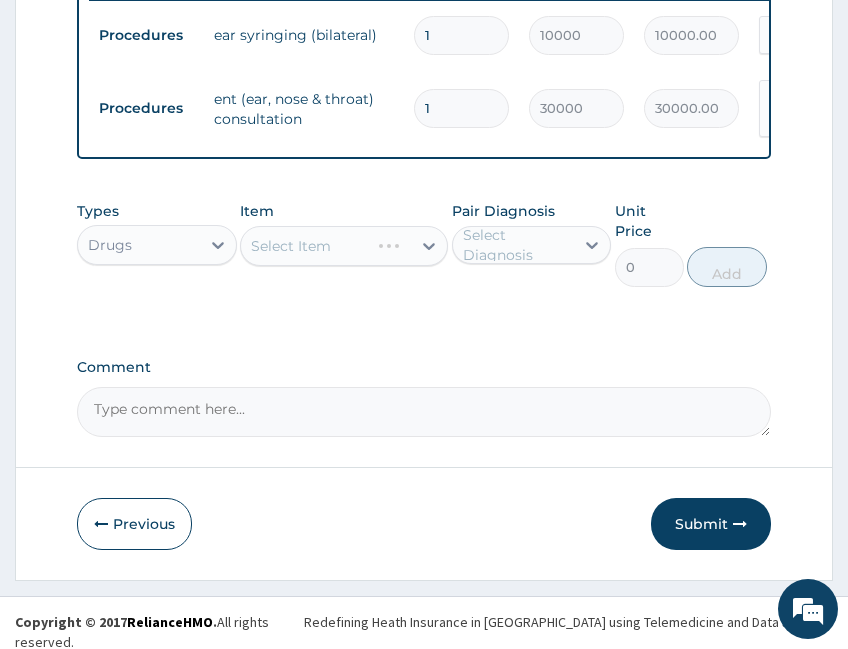 drag, startPoint x: 363, startPoint y: 294, endPoint x: 372, endPoint y: 275, distance: 21.023796 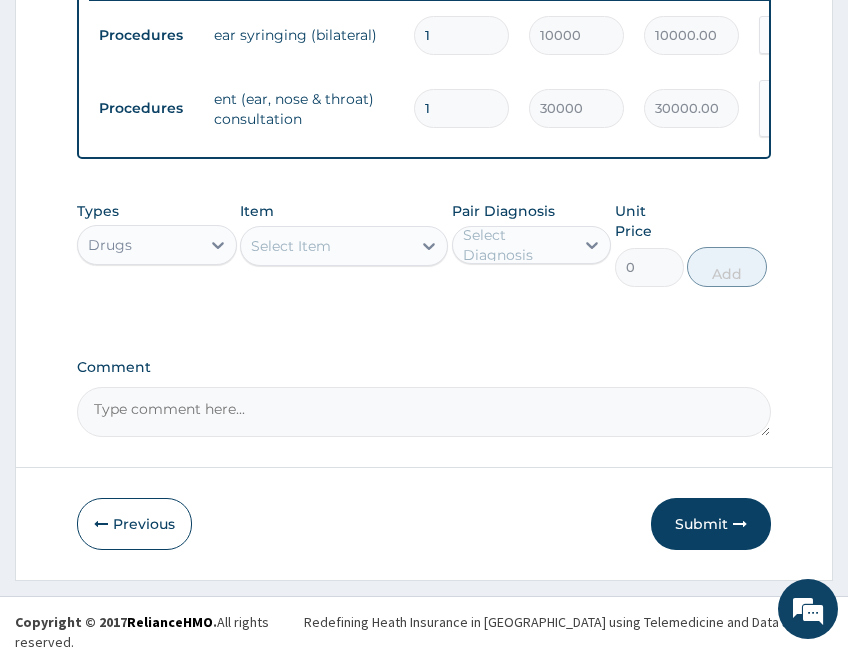 click on "Select Item" at bounding box center (326, 246) 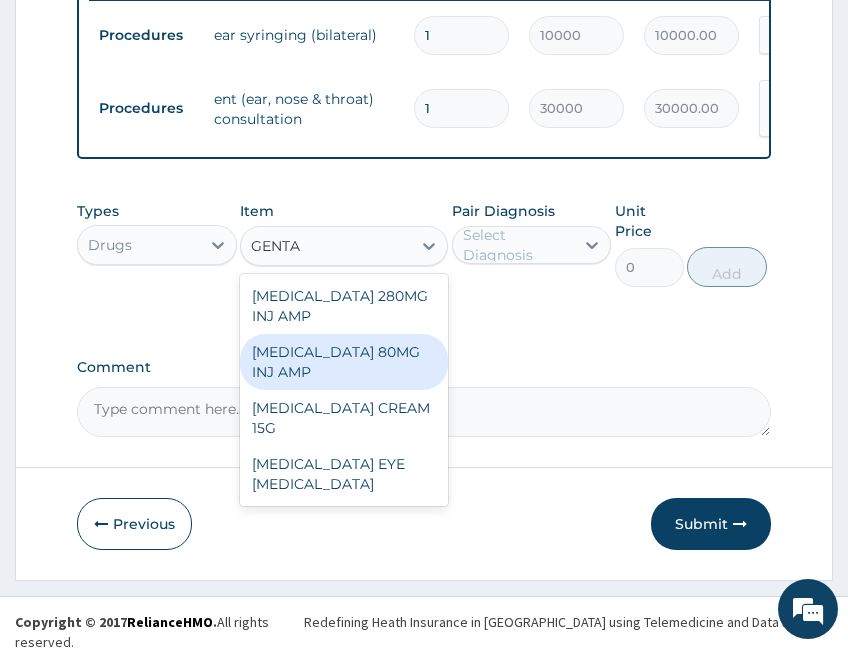 type on "GENTA" 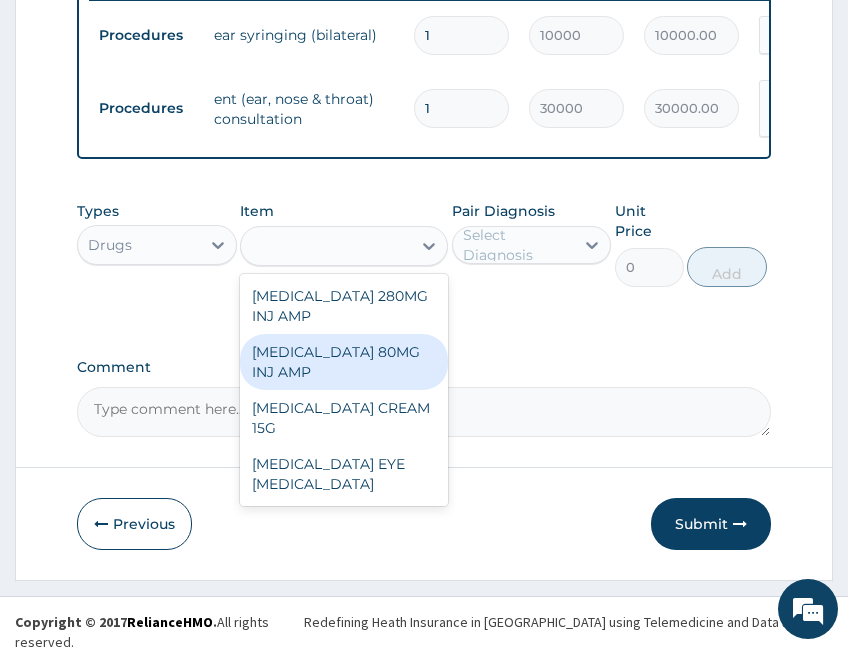 click on "PA Code / Prescription Code PA/AE6F31 Encounter Date 08-06-2025 Important Notice Please enter PA codes before entering items that are not attached to a PA code   All diagnoses entered must be linked to a claim item. Diagnosis & Claim Items that are visible but inactive cannot be edited because they were imported from an already approved PA code. Diagnosis Impacted cerumen confirmed Otitis media query NB: All diagnosis must be linked to a claim item Claim Items Type Name Quantity Unit Price Total Price Pair Diagnosis Actions Procedures ear syringing (bilateral) 1 10000 10000.00 Impacted cerumen Delete Procedures ent (ear, nose & throat) consultation 1 30000 30000.00 Otitis media  + 1 Delete Types Drugs Item option GENTAMICIN 80MG INJ AMP focused, 360 of 2104. 4 results available for search term GENTA. Use Up and Down to choose options, press Enter to select the currently focused option, press Escape to exit the menu, press Tab to select the option and exit the menu. GENTA GENTAMICIN 280MG INJ AMP Unit Price 0" at bounding box center (424, -85) 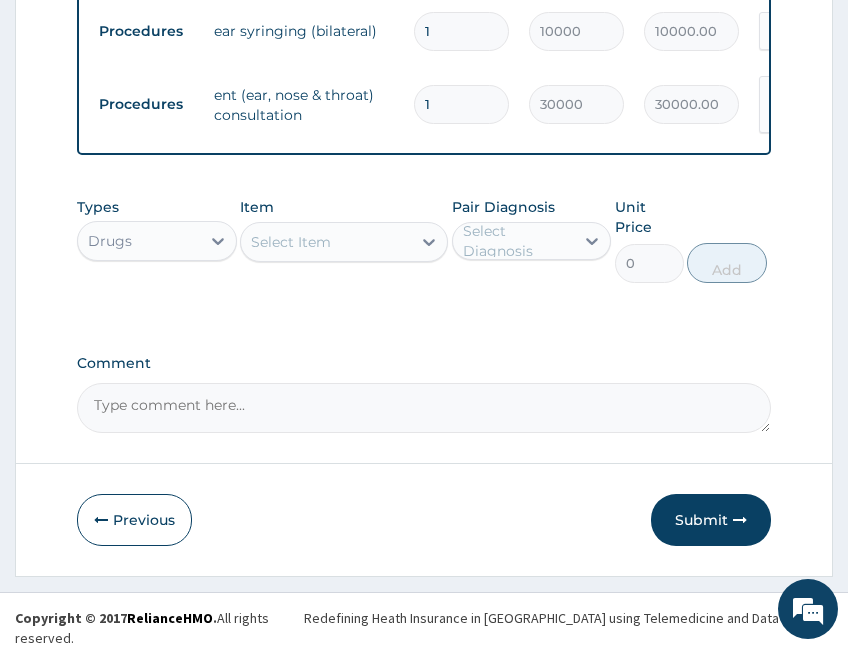 scroll, scrollTop: 838, scrollLeft: 0, axis: vertical 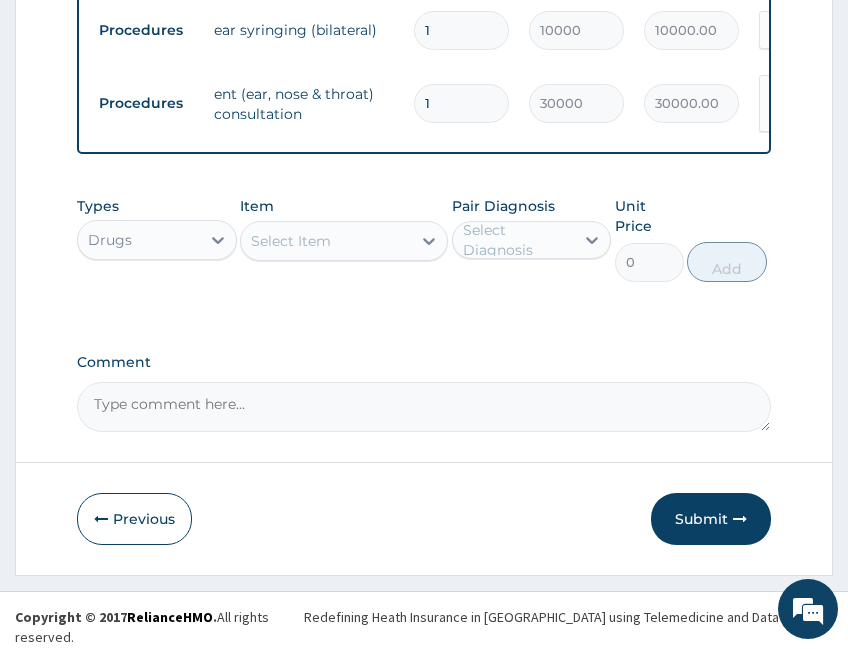 drag, startPoint x: 724, startPoint y: 514, endPoint x: 549, endPoint y: 294, distance: 281.11386 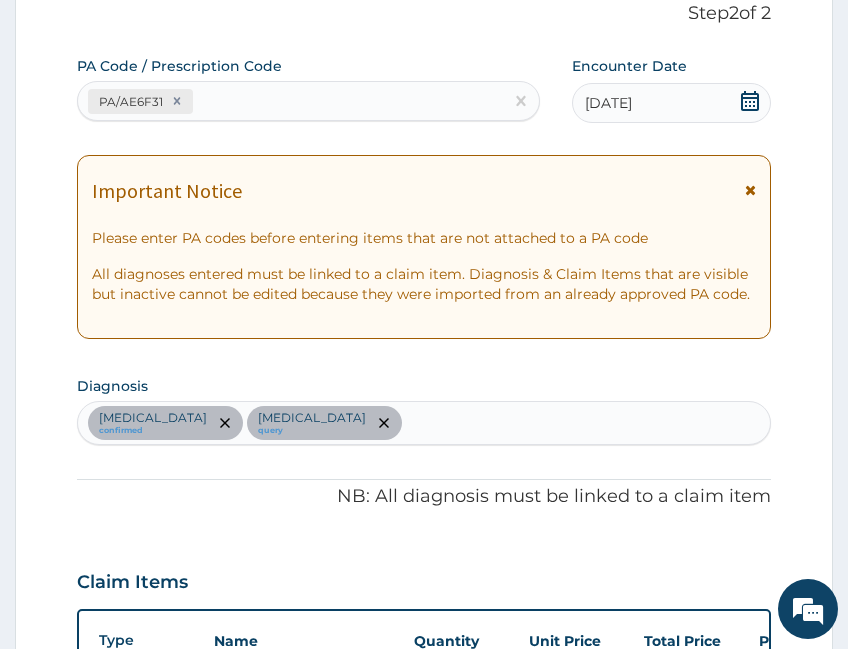 scroll, scrollTop: 838, scrollLeft: 0, axis: vertical 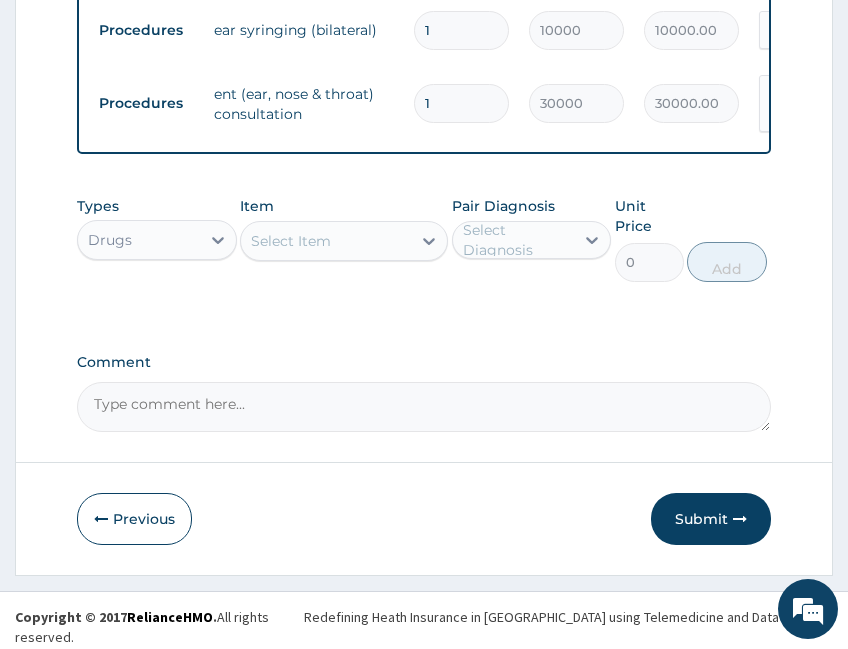 click on "Submit" at bounding box center [711, 519] 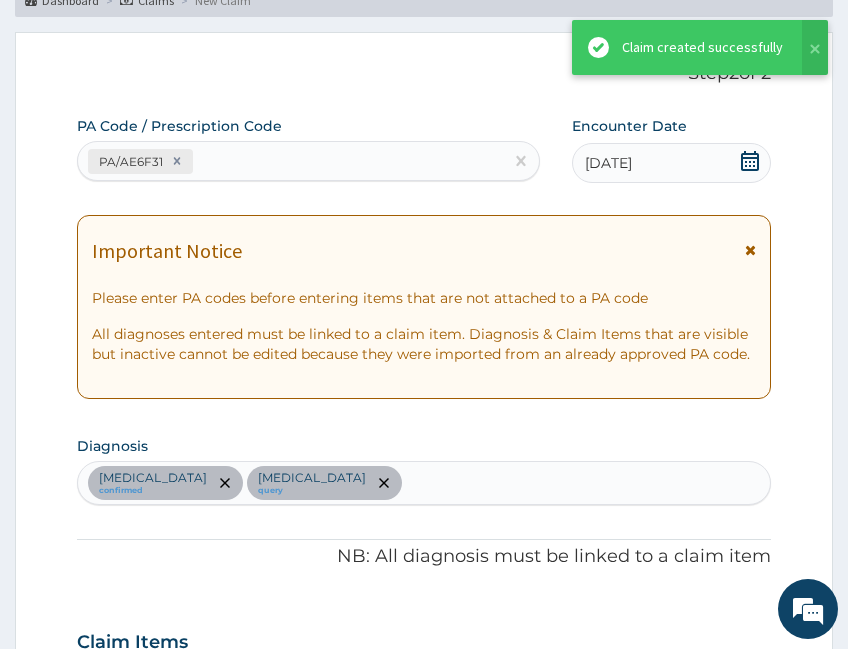 scroll, scrollTop: 838, scrollLeft: 0, axis: vertical 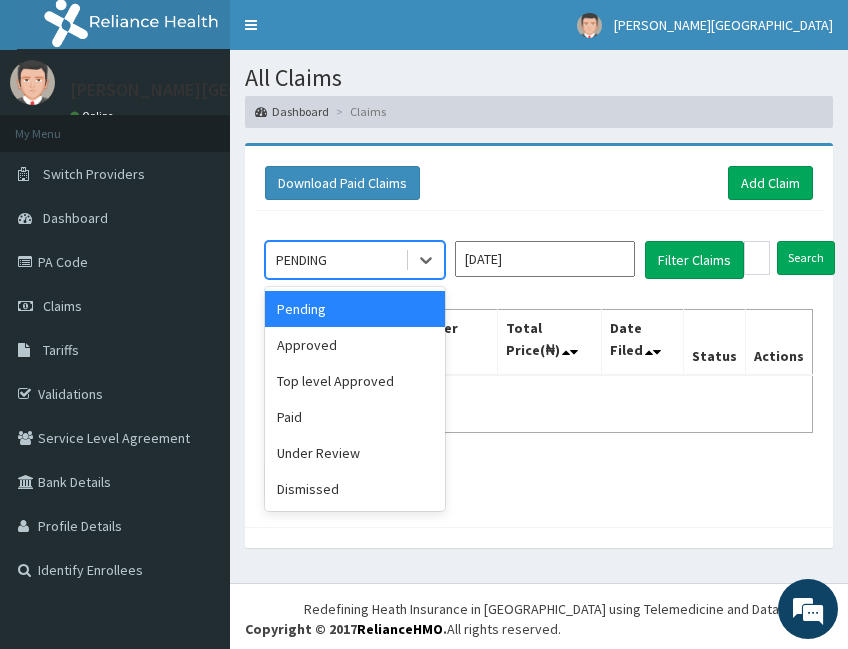 click 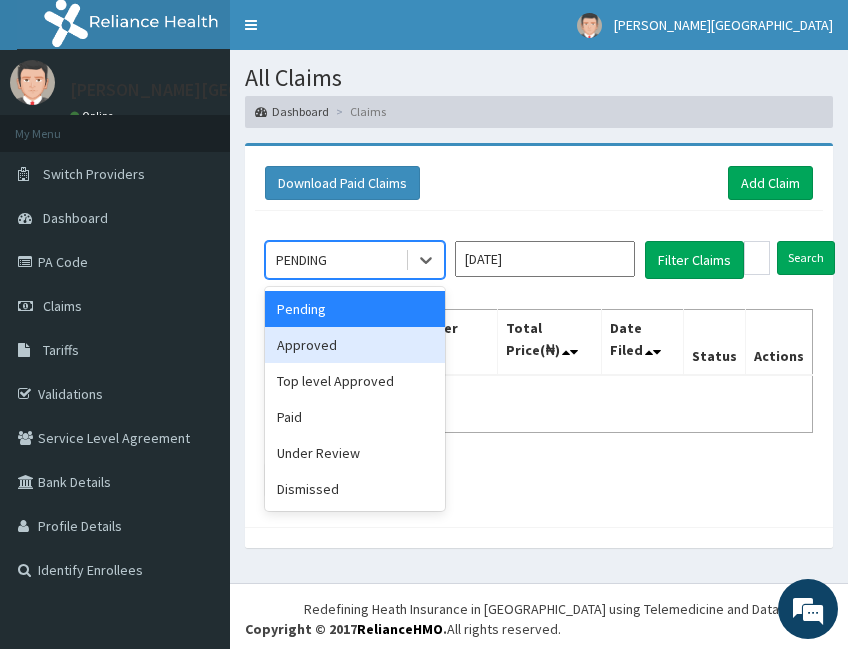 click on "Approved" at bounding box center (355, 345) 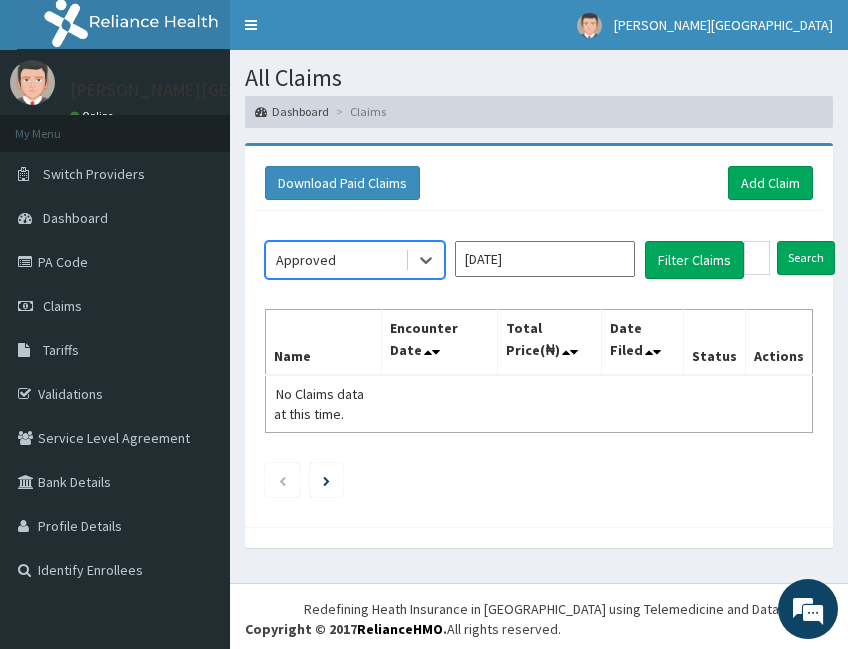click on "Jul 2025" at bounding box center [545, 259] 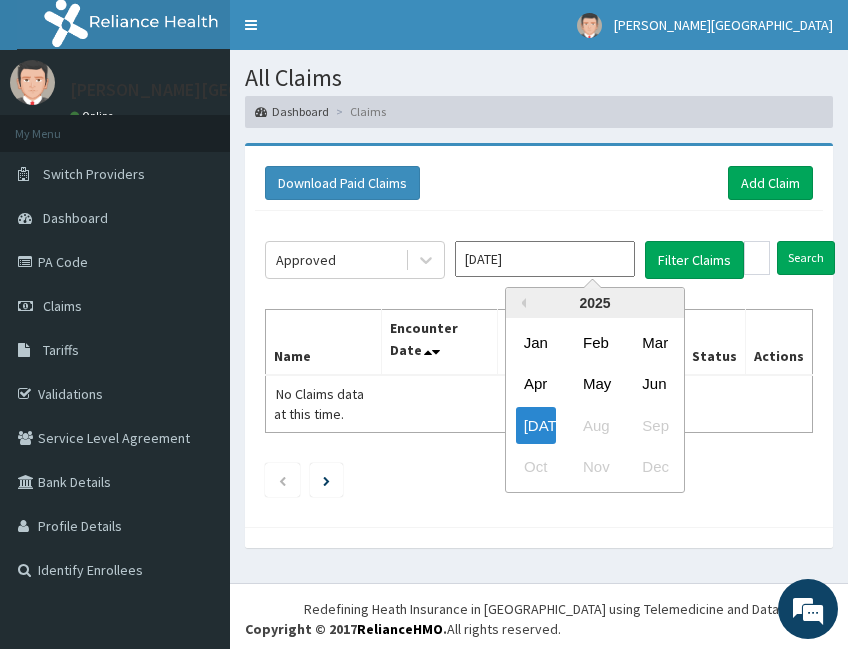 click on "Jun" at bounding box center [654, 383] 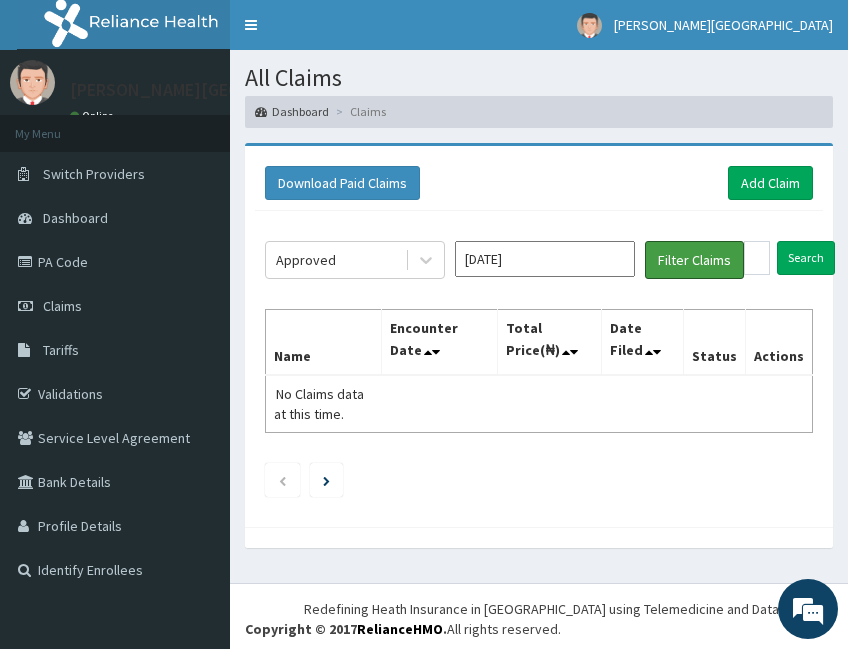 click on "Filter Claims" at bounding box center [694, 260] 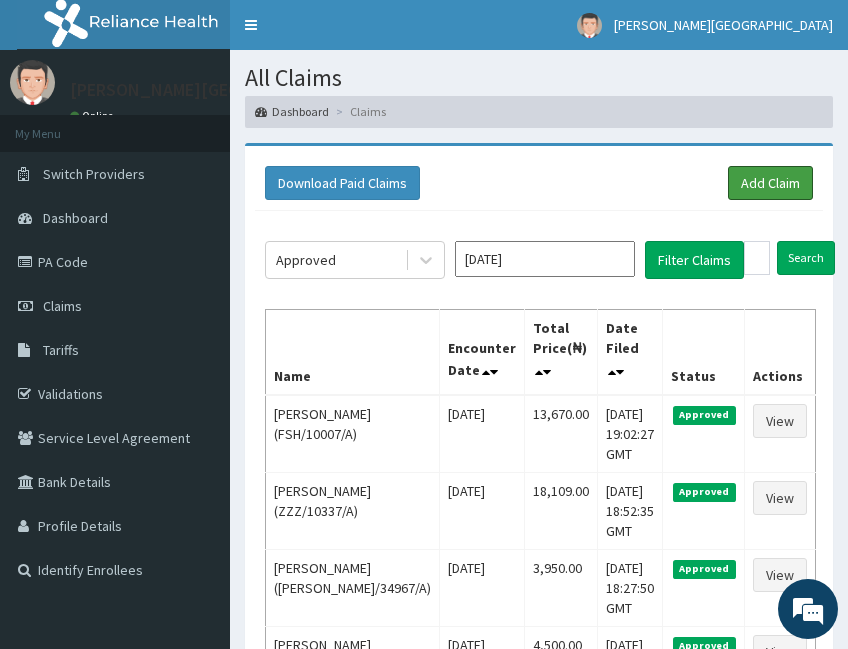 click on "Add Claim" at bounding box center [770, 183] 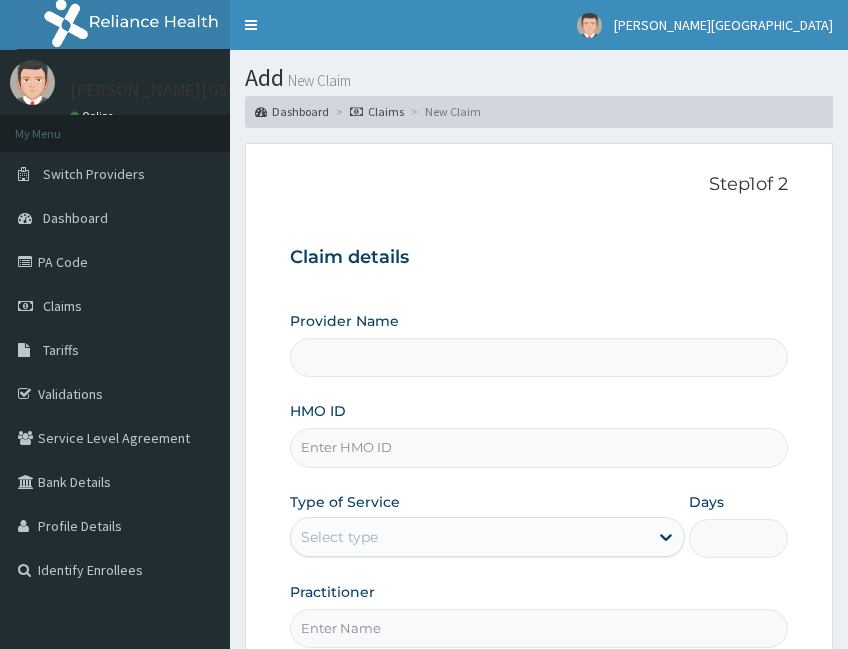 scroll, scrollTop: 241, scrollLeft: 0, axis: vertical 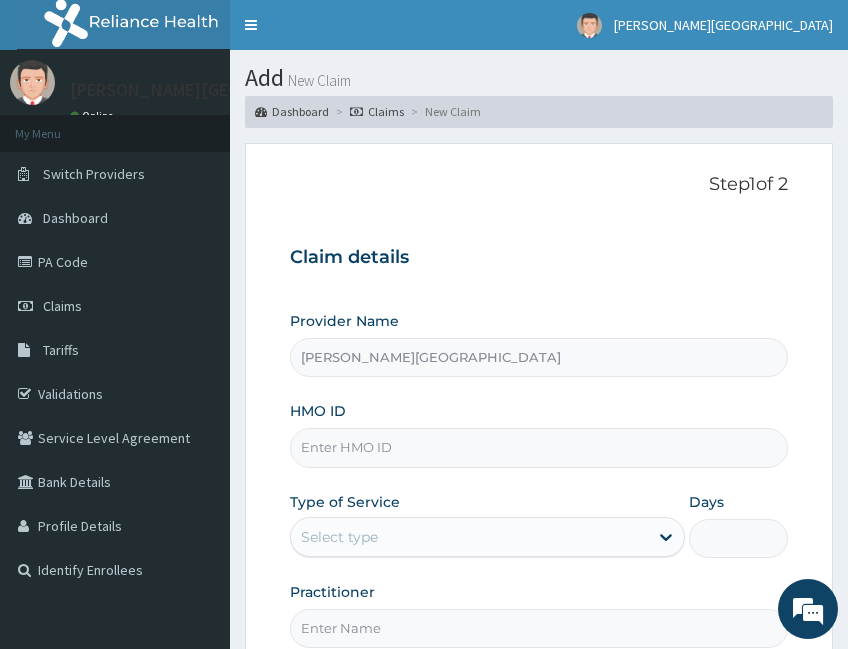 click on "Toggle navigation" at bounding box center (251, 25) 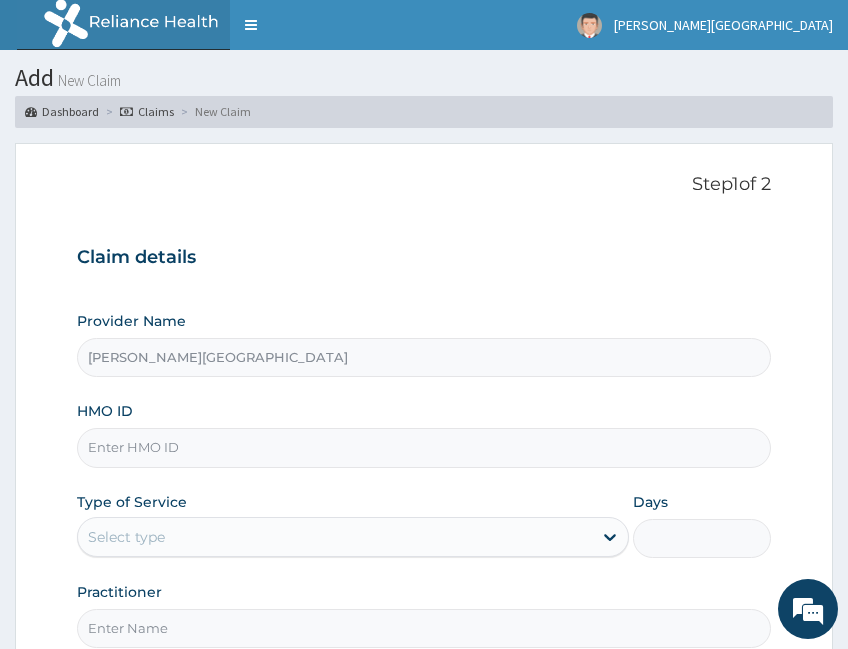 click on "HMO ID" at bounding box center [424, 447] 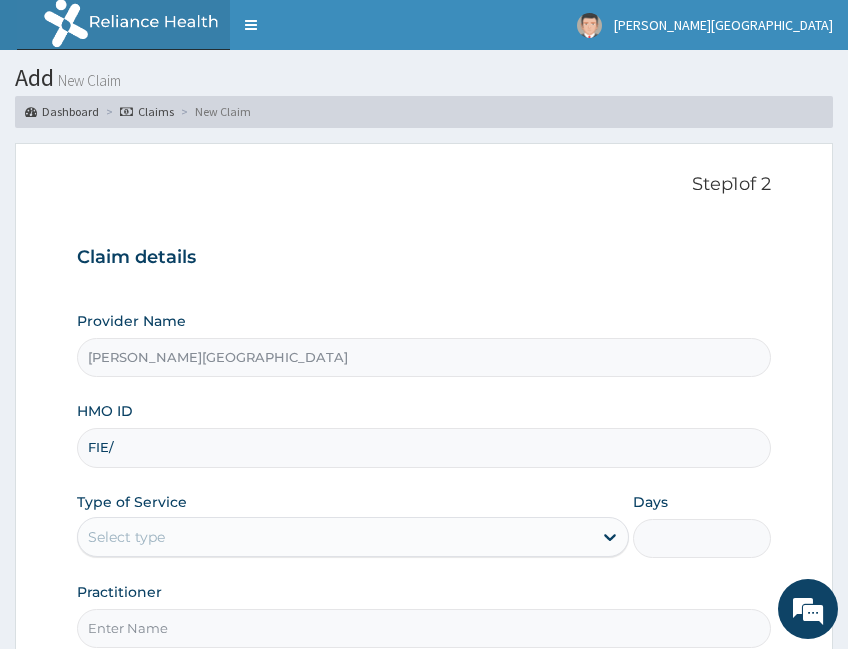 scroll, scrollTop: 0, scrollLeft: 0, axis: both 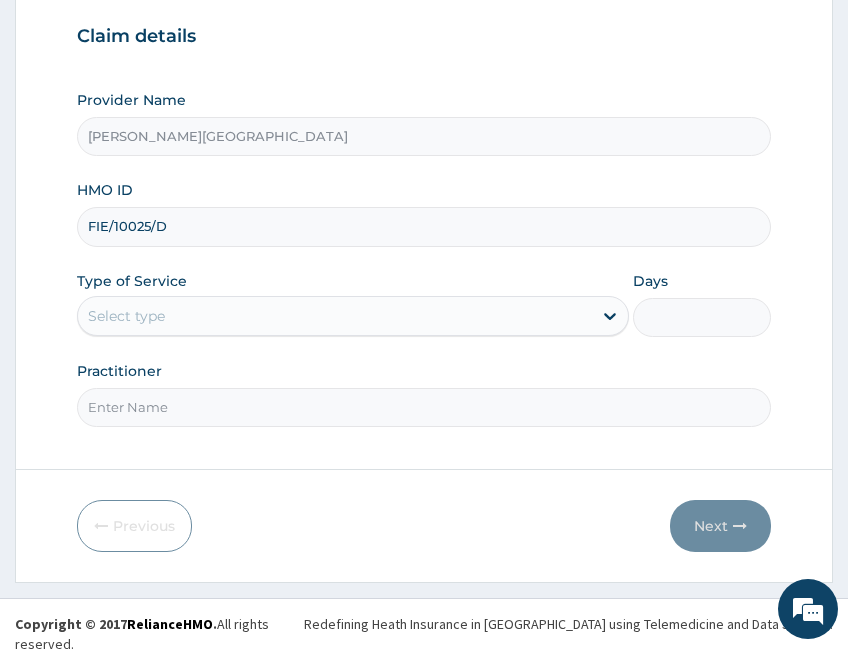 type on "FIE/10025/D" 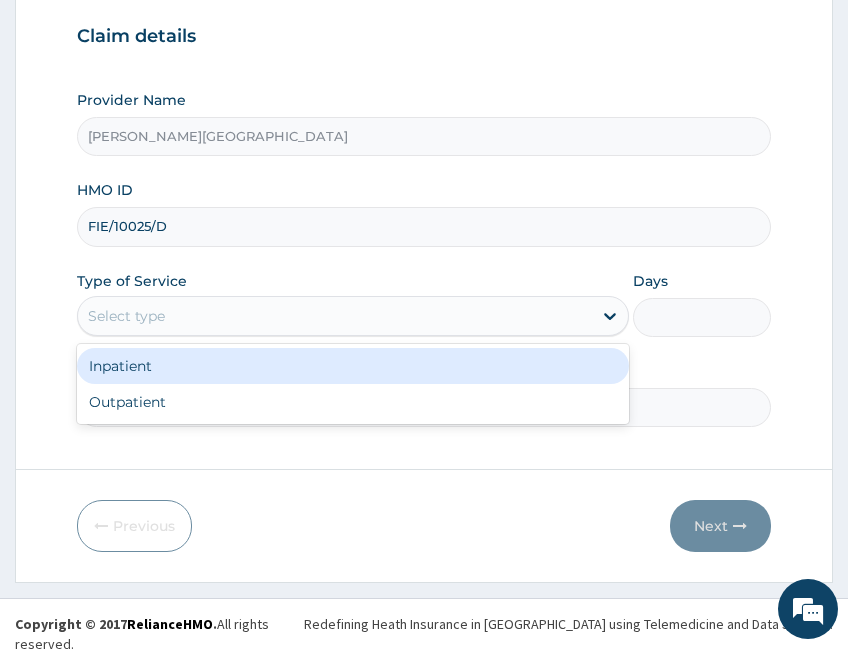 click on "Select type" at bounding box center [335, 316] 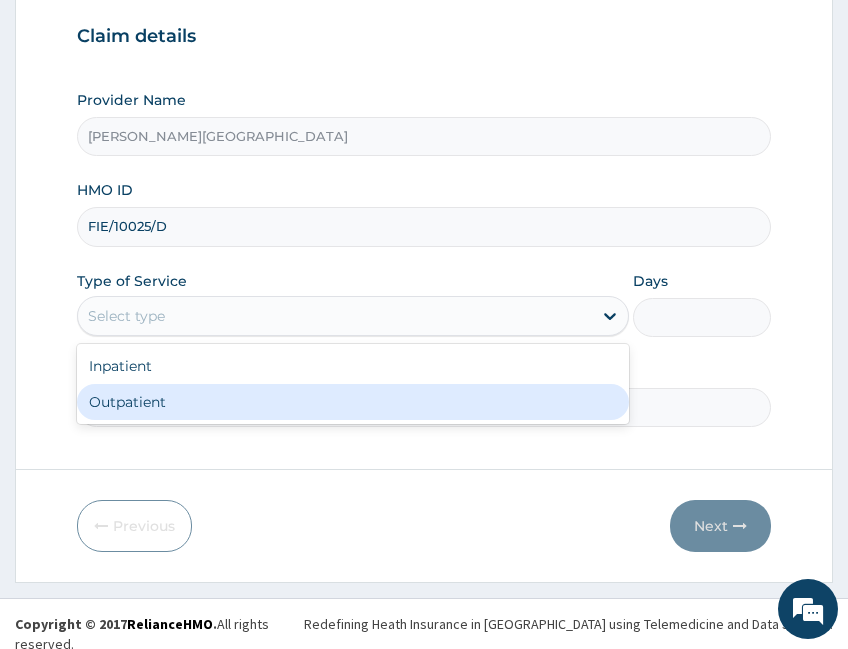 click on "Outpatient" at bounding box center (353, 402) 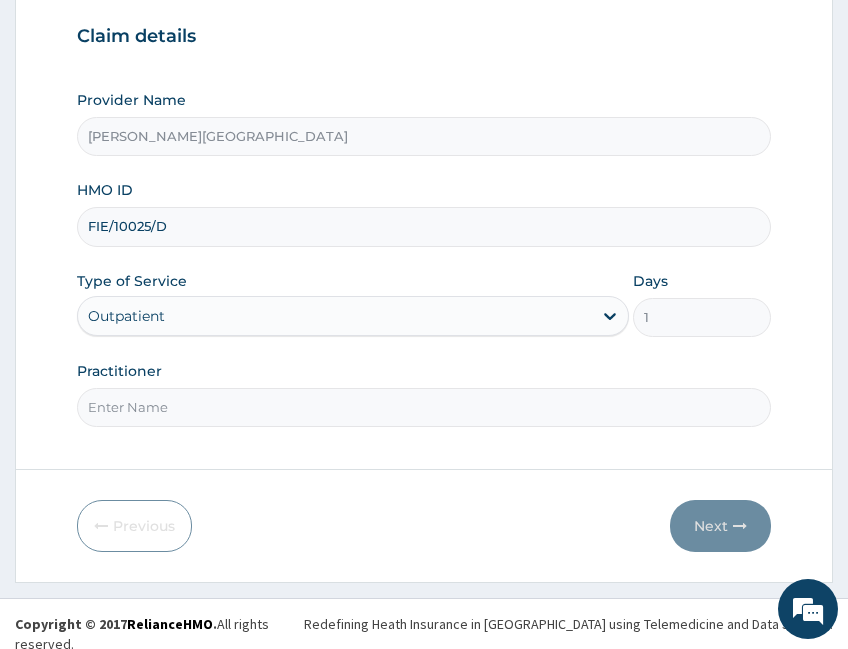 click on "Practitioner" at bounding box center [424, 407] 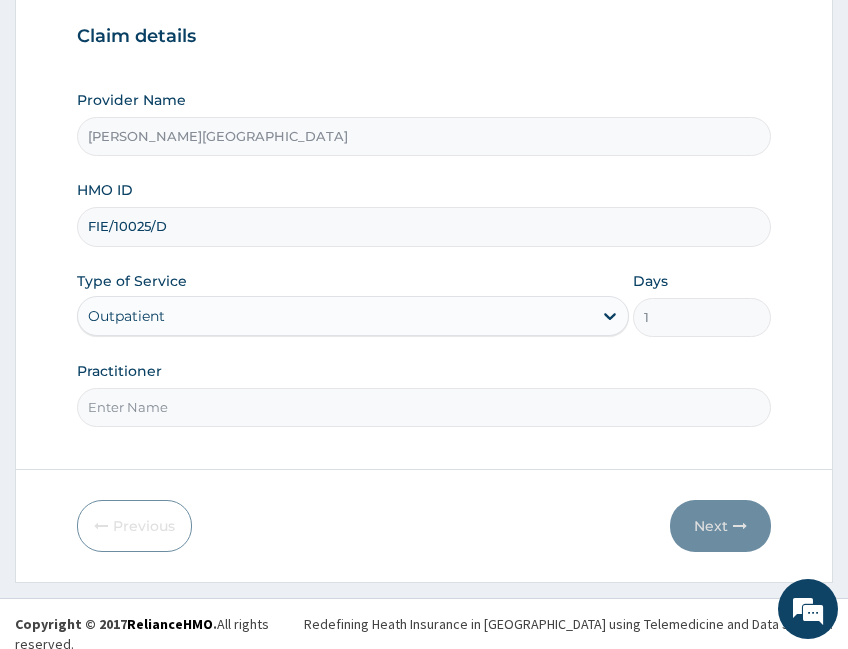 click on "Practitioner" at bounding box center [424, 407] 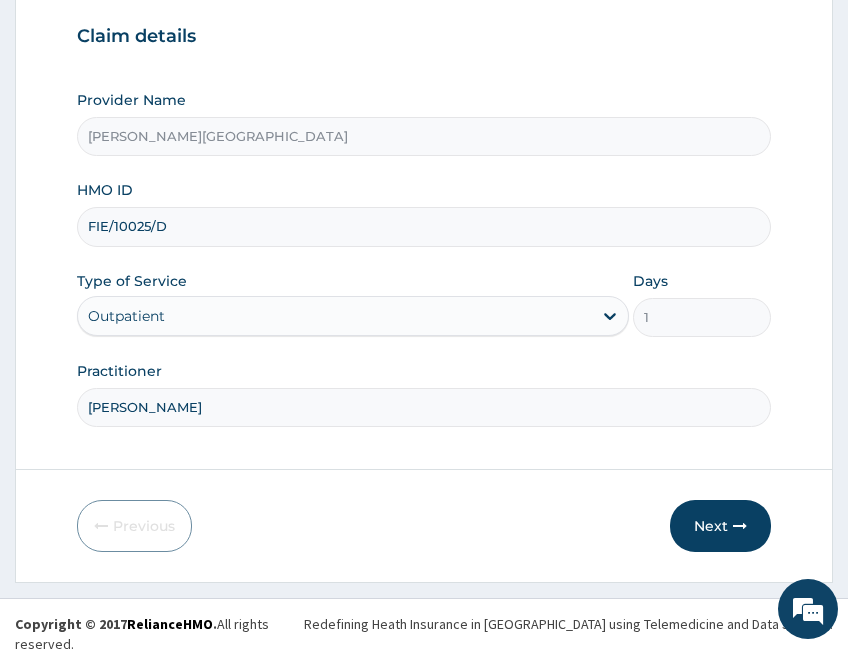 type on "Dr OPARA" 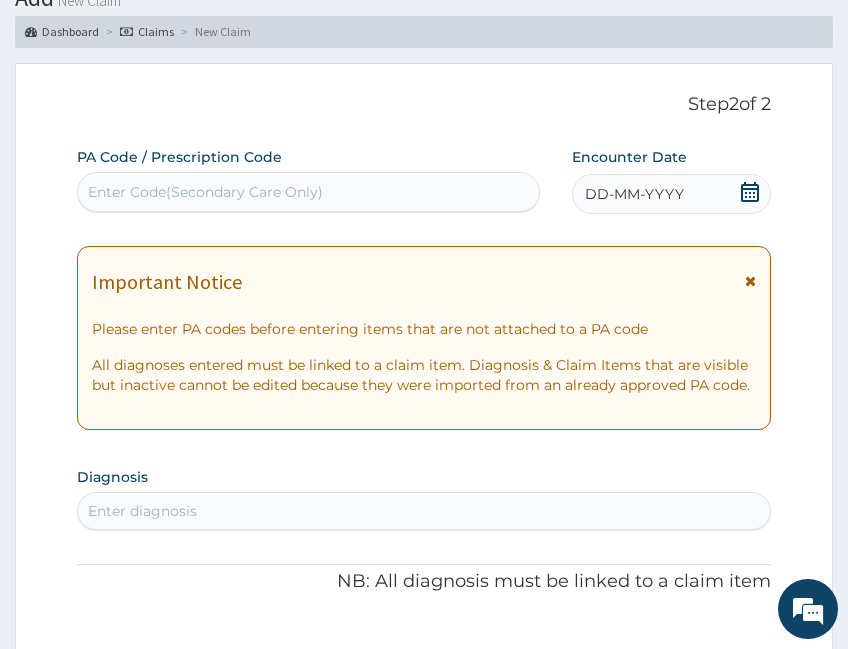 scroll, scrollTop: 54, scrollLeft: 0, axis: vertical 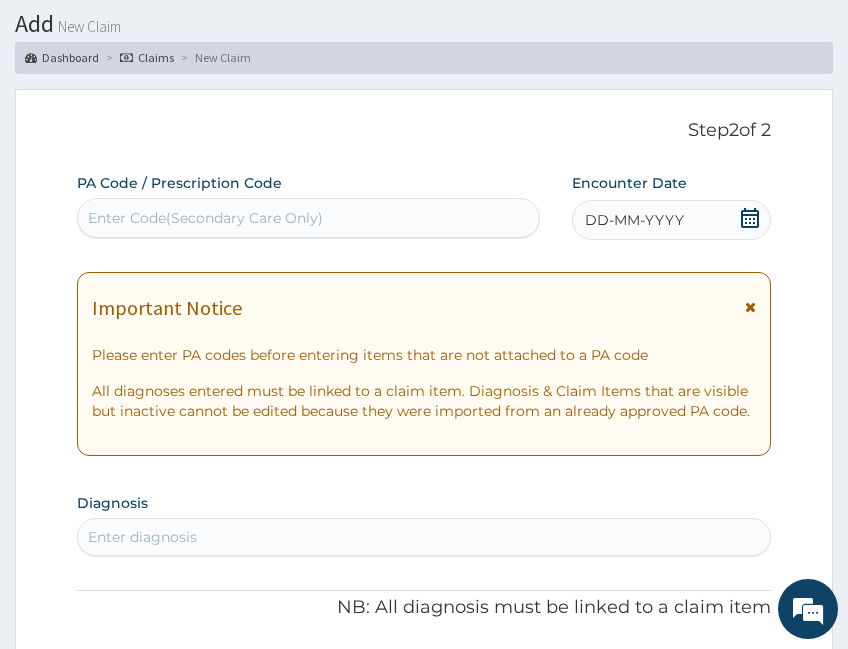 click 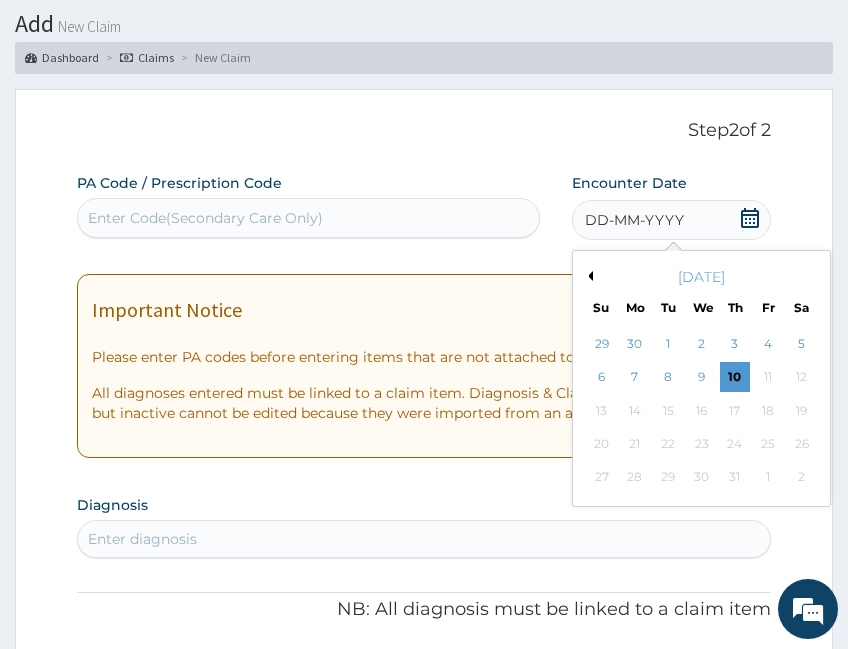 click on "Previous Month" at bounding box center [588, 276] 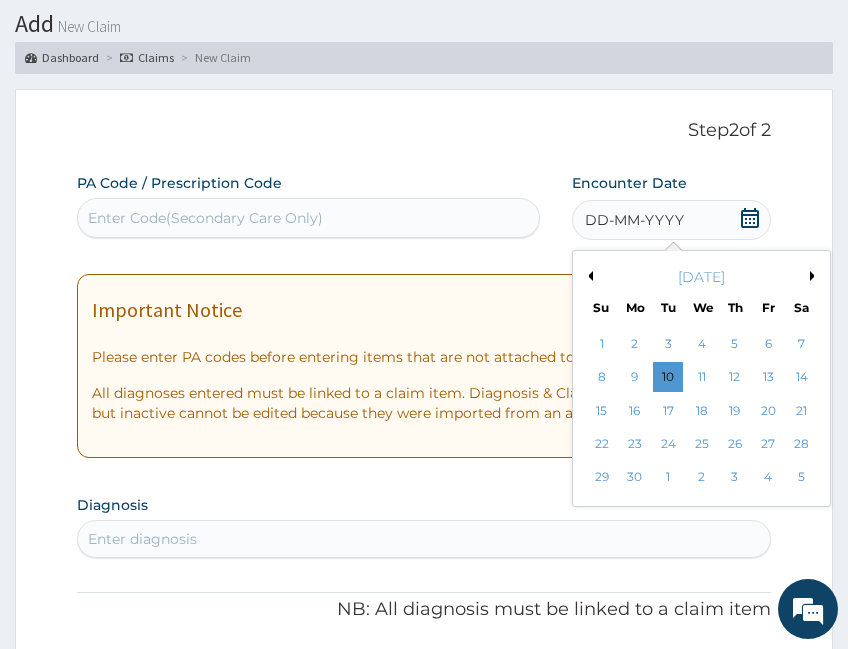 click on "8" at bounding box center (602, 378) 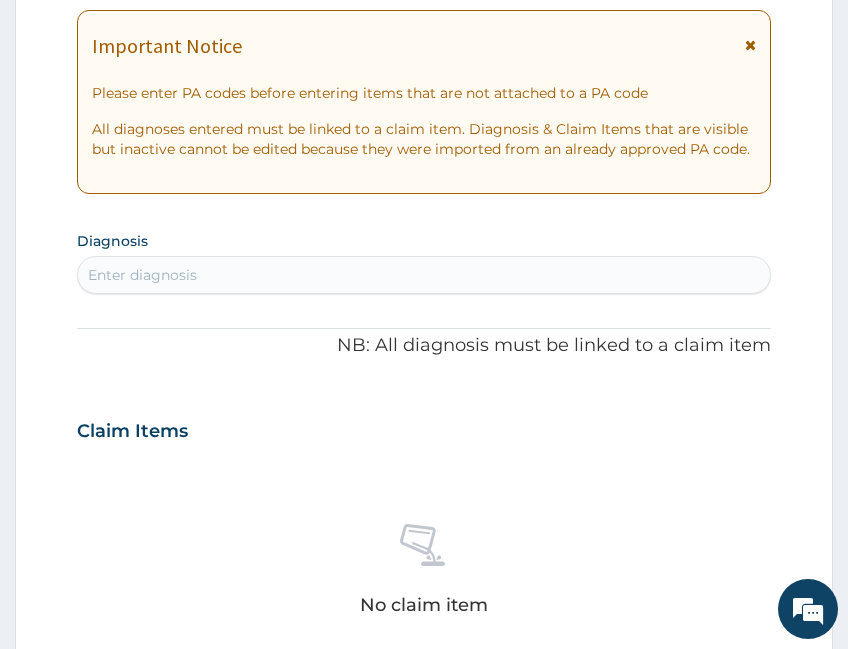 scroll, scrollTop: 388, scrollLeft: 0, axis: vertical 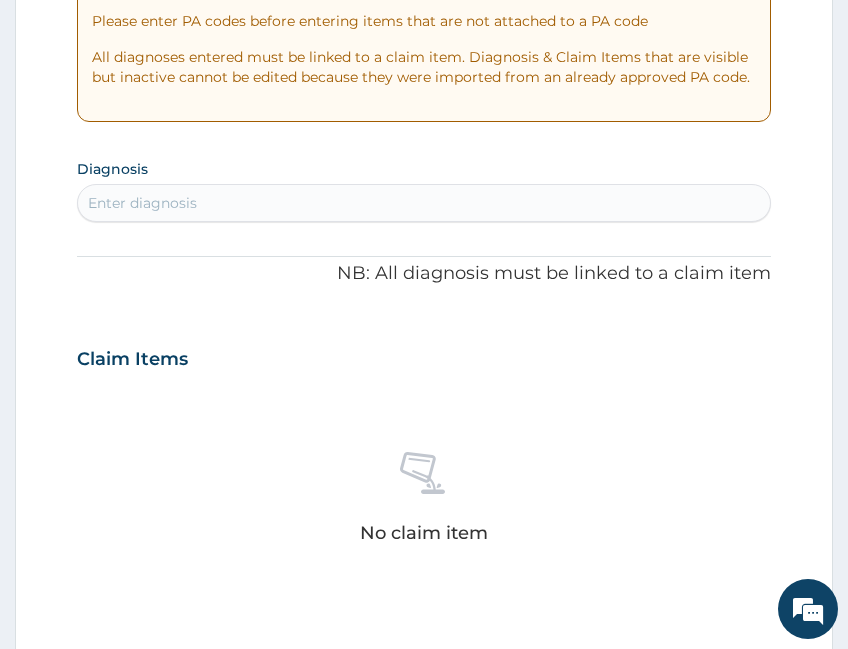 drag, startPoint x: 238, startPoint y: 202, endPoint x: 257, endPoint y: 213, distance: 21.954498 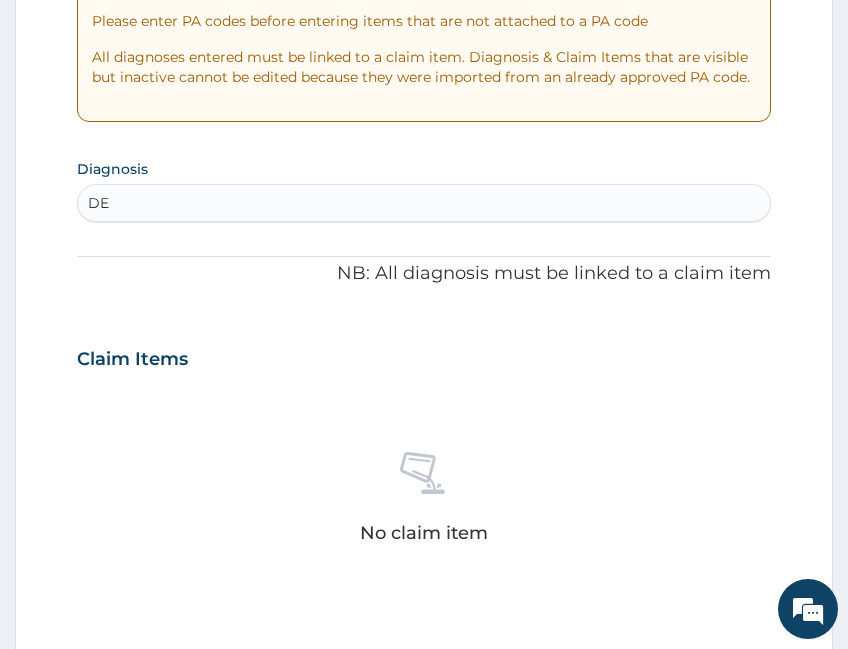 type on "D" 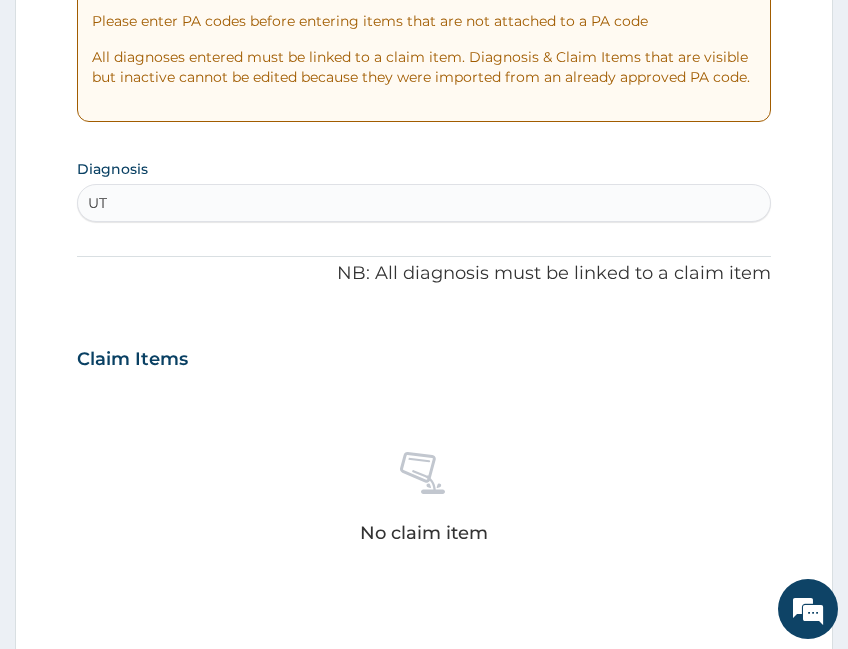 type on "U" 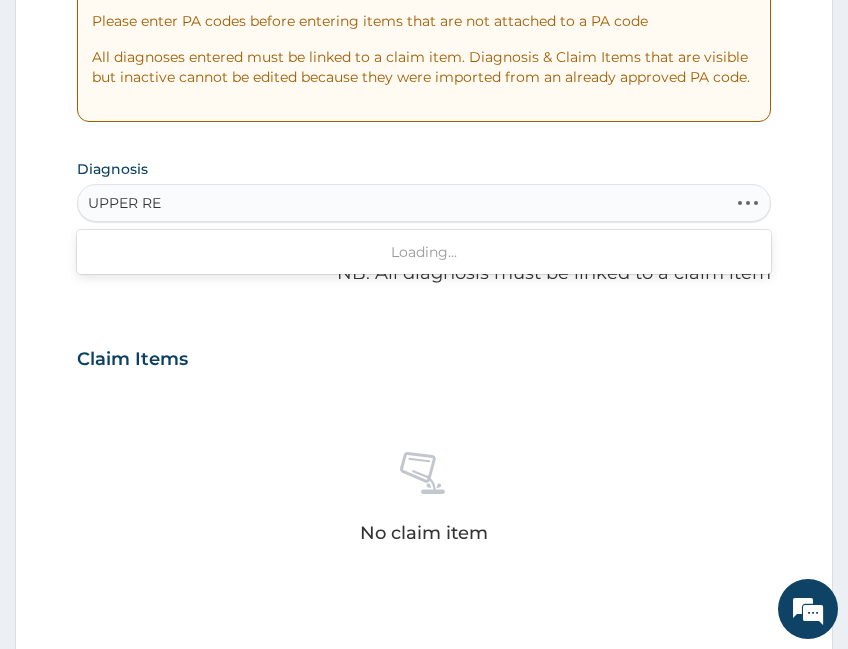 type on "UPPER RES" 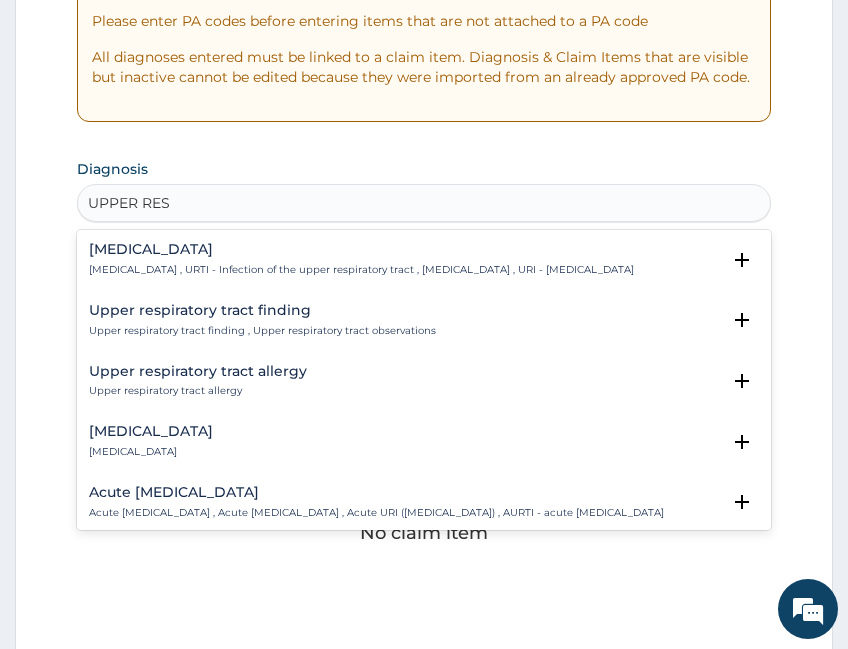 click on "Upper respiratory infection Upper respiratory infection , URTI - Infection of the upper respiratory tract , Upper respiratory tract infection , URI - Upper respiratory infection" at bounding box center (361, 259) 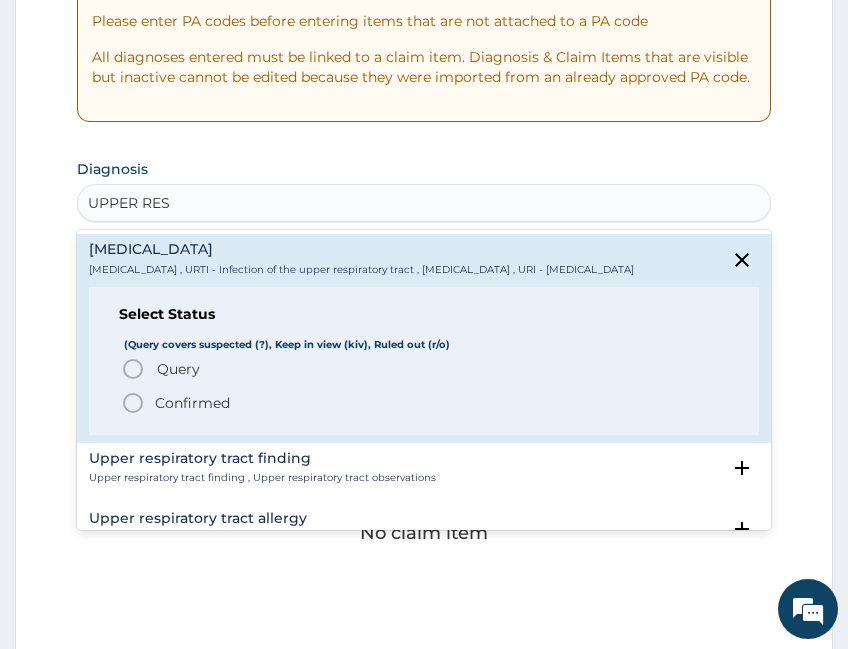 click on "Confirmed" at bounding box center [192, 403] 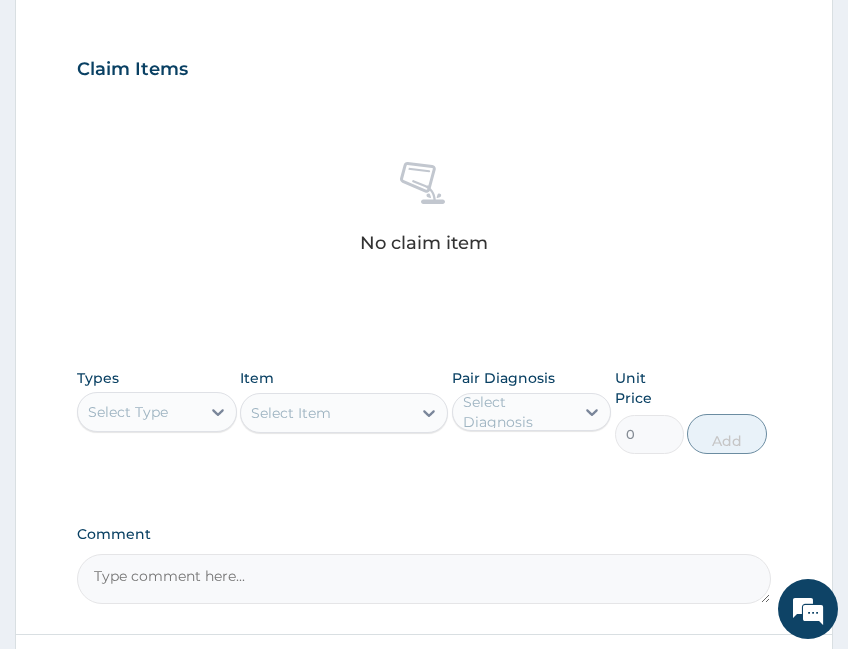 scroll, scrollTop: 849, scrollLeft: 0, axis: vertical 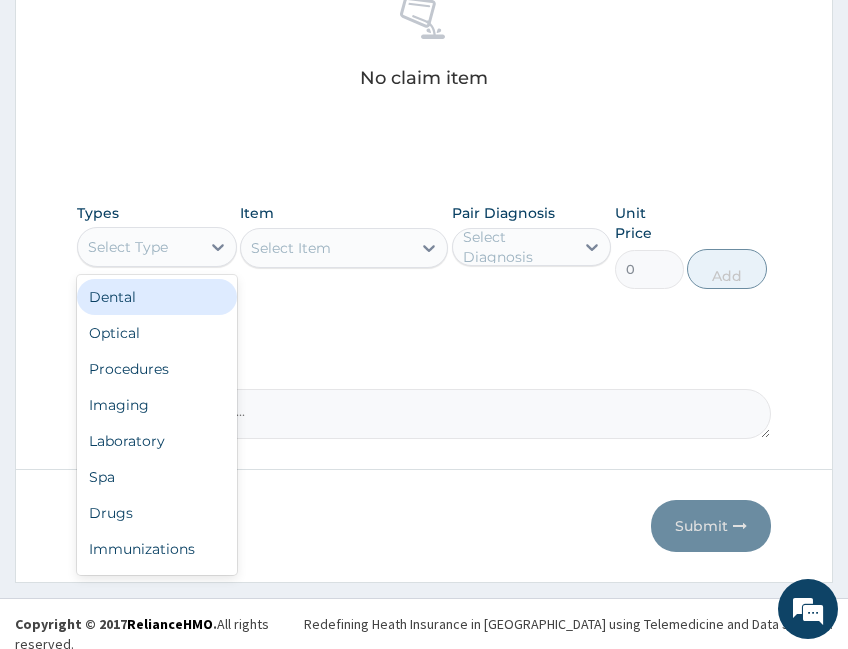click on "Select Type" at bounding box center [139, 247] 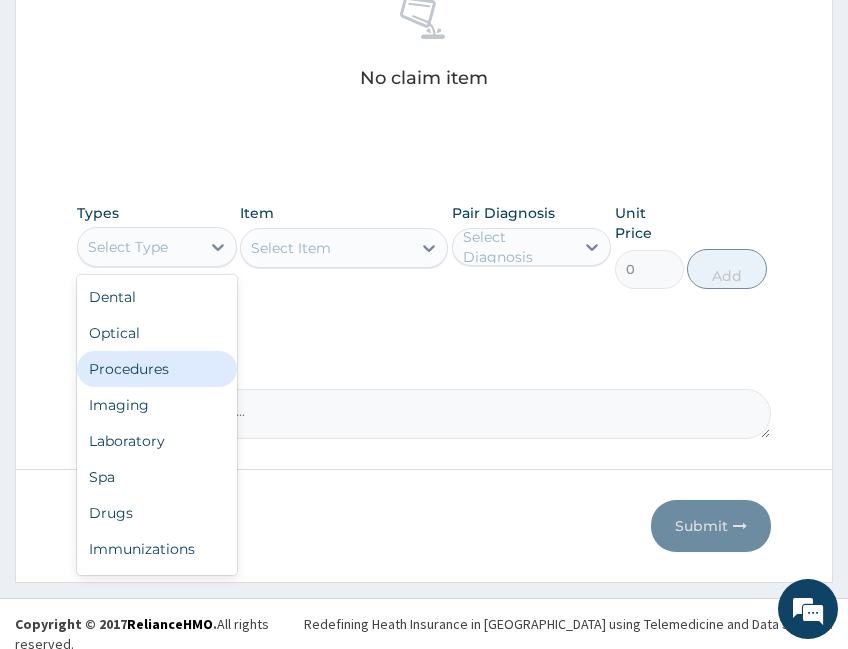 drag, startPoint x: 141, startPoint y: 376, endPoint x: 150, endPoint y: 367, distance: 12.727922 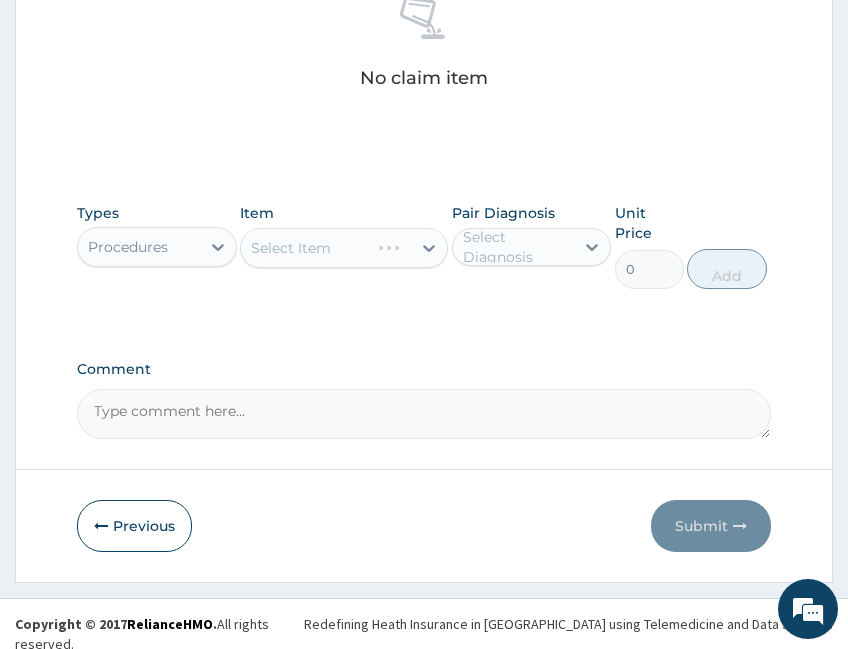 click on "Select Item" at bounding box center [344, 248] 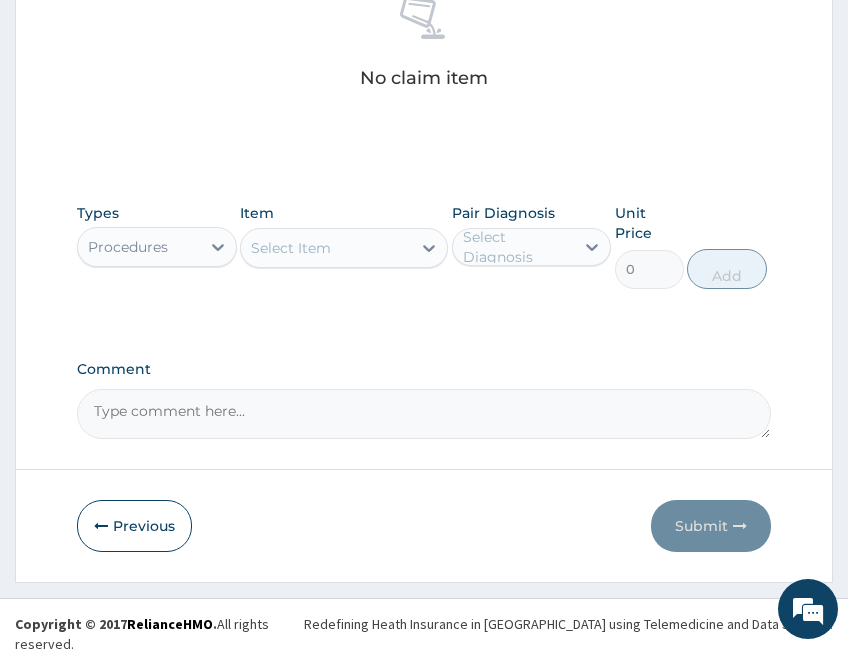 click on "Select Item" at bounding box center [344, 248] 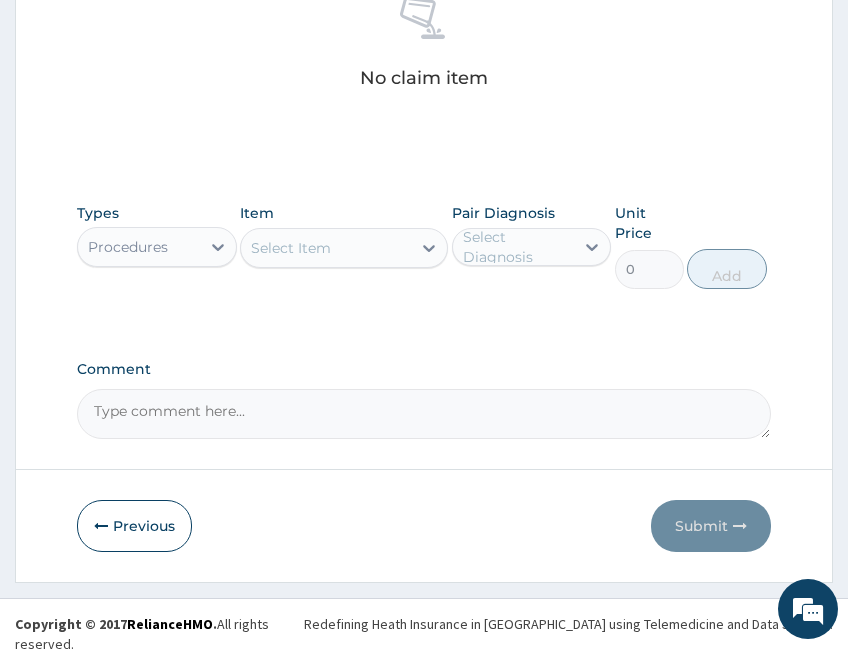 drag, startPoint x: 389, startPoint y: 297, endPoint x: 391, endPoint y: 285, distance: 12.165525 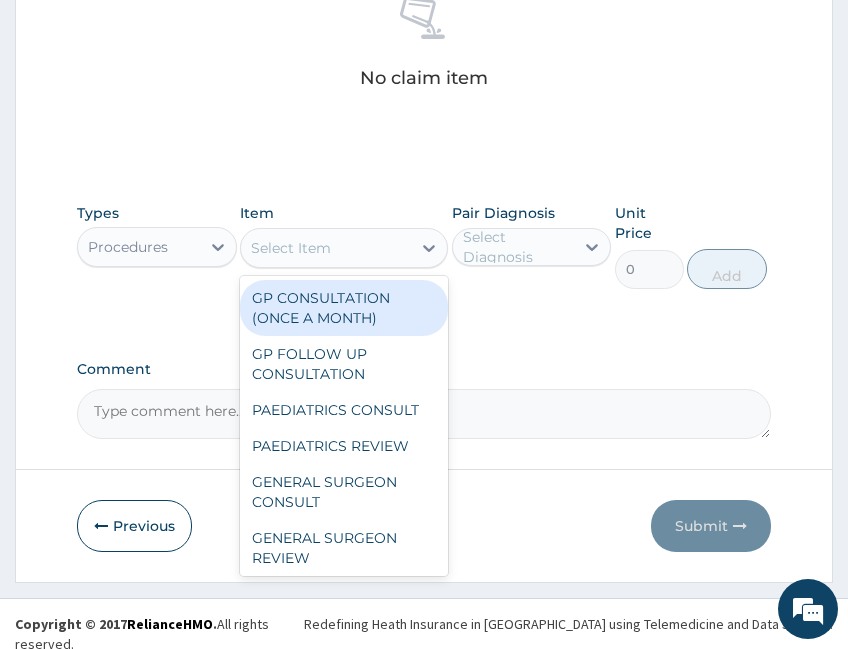 click on "GP CONSULTATION (ONCE A MONTH)" at bounding box center [344, 308] 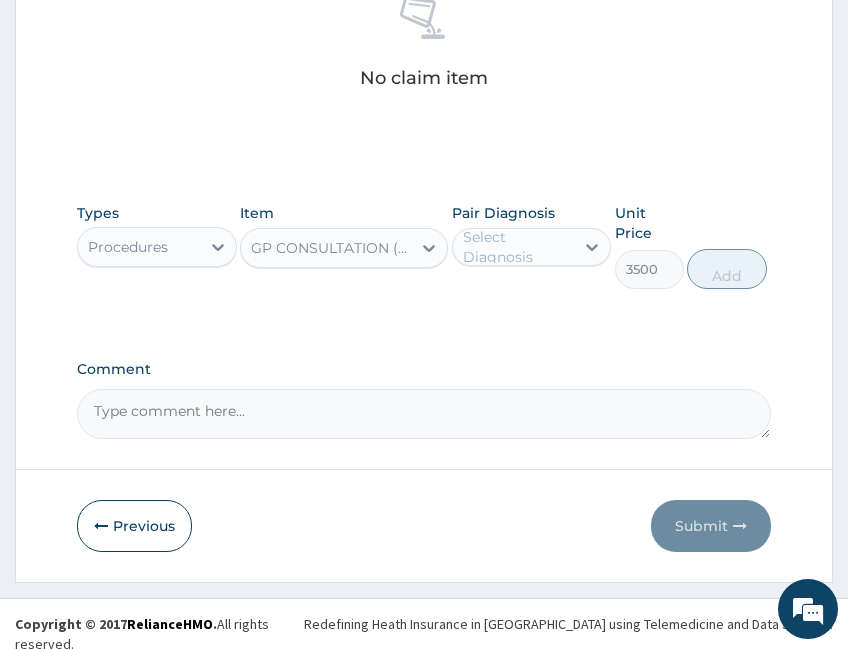 click on "Select Diagnosis" at bounding box center [518, 247] 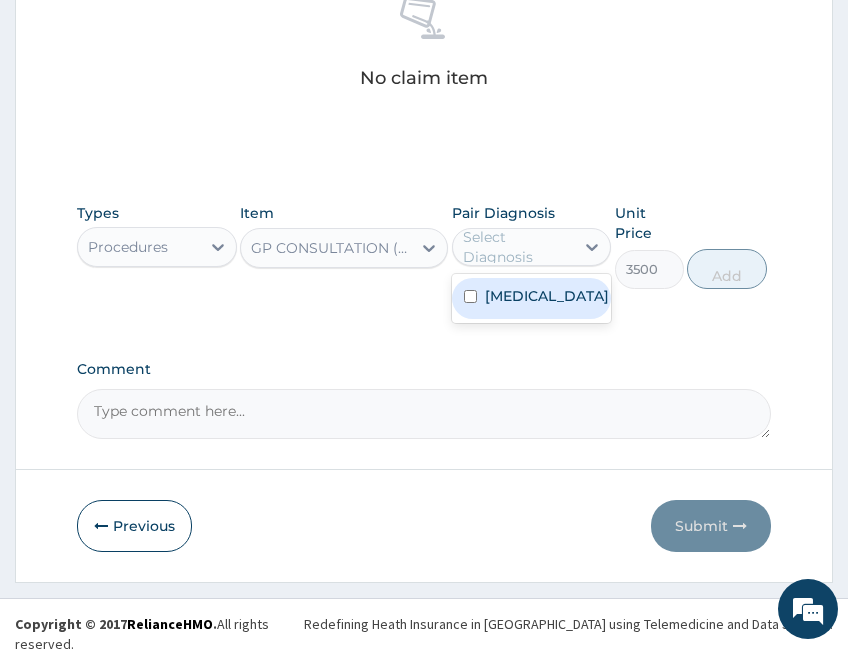 drag, startPoint x: 528, startPoint y: 315, endPoint x: 586, endPoint y: 315, distance: 58 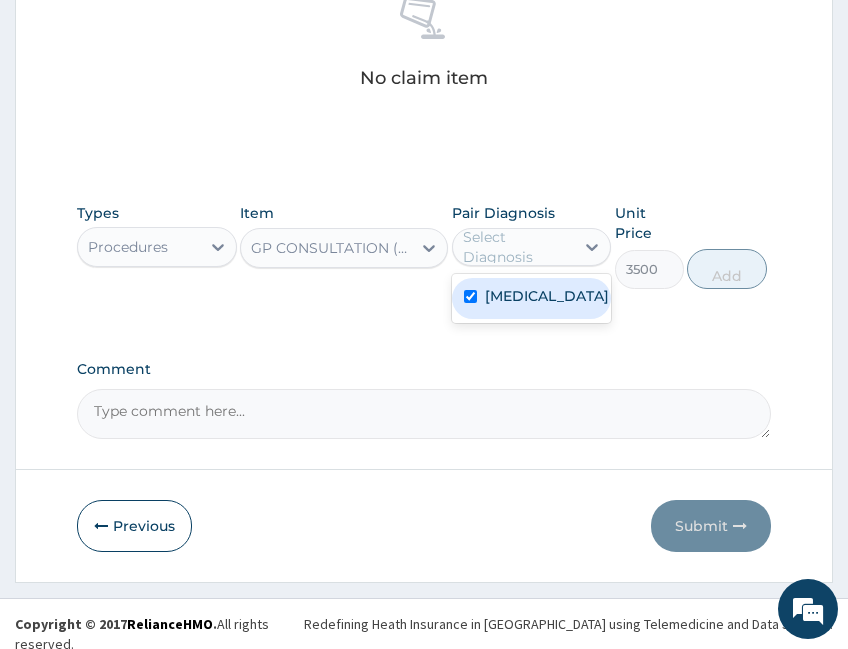 checkbox on "true" 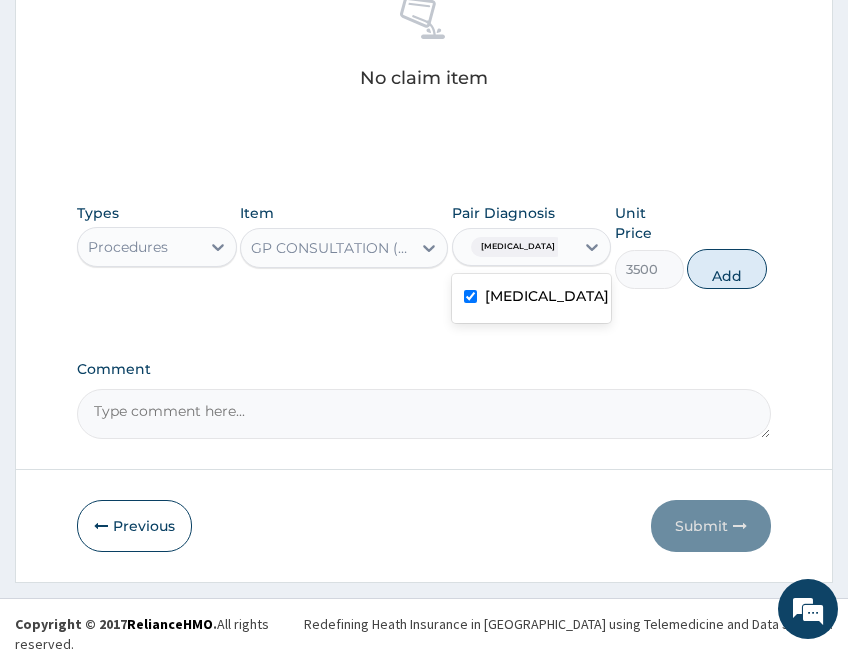 click on "Add" at bounding box center [727, 269] 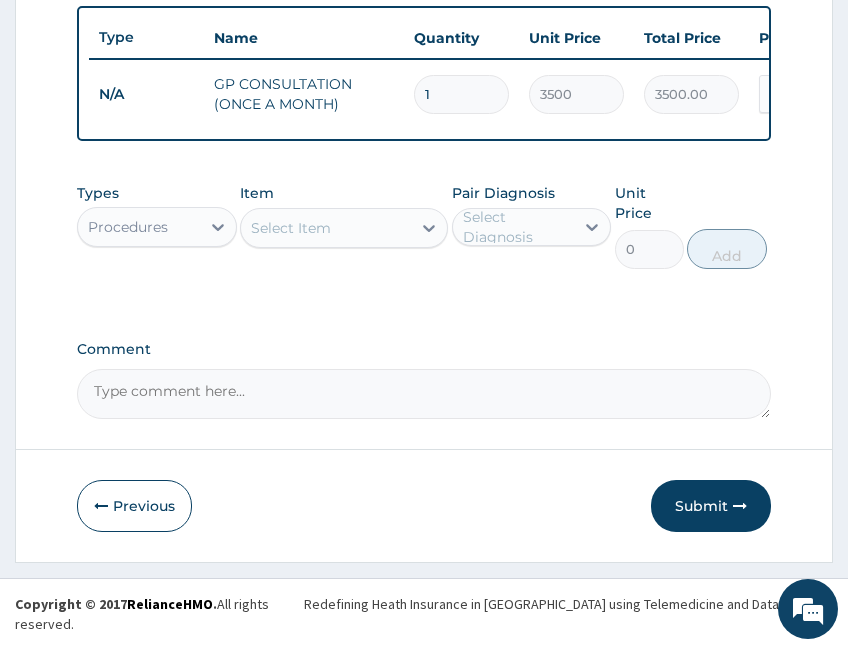 scroll, scrollTop: 769, scrollLeft: 0, axis: vertical 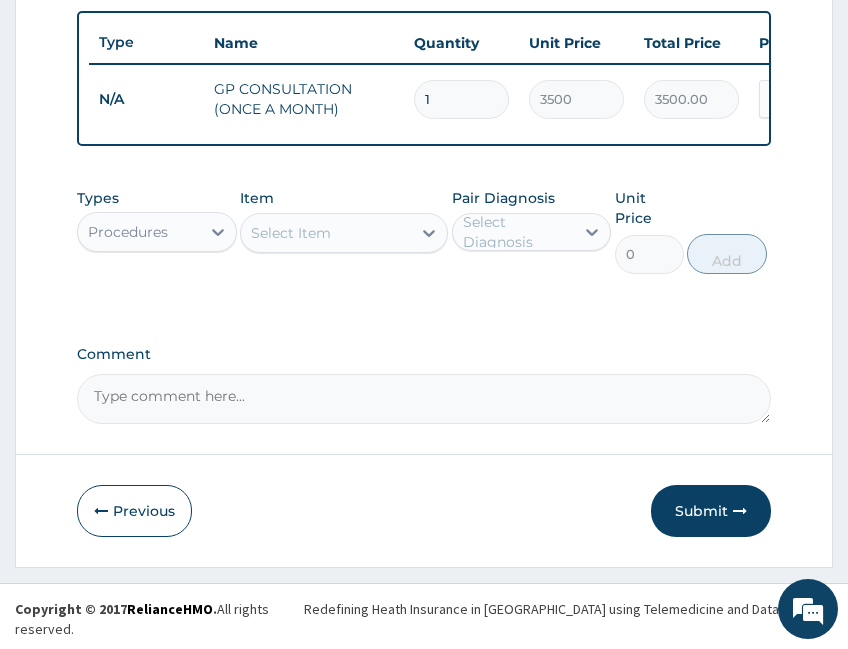 click on "Submit" at bounding box center [711, 511] 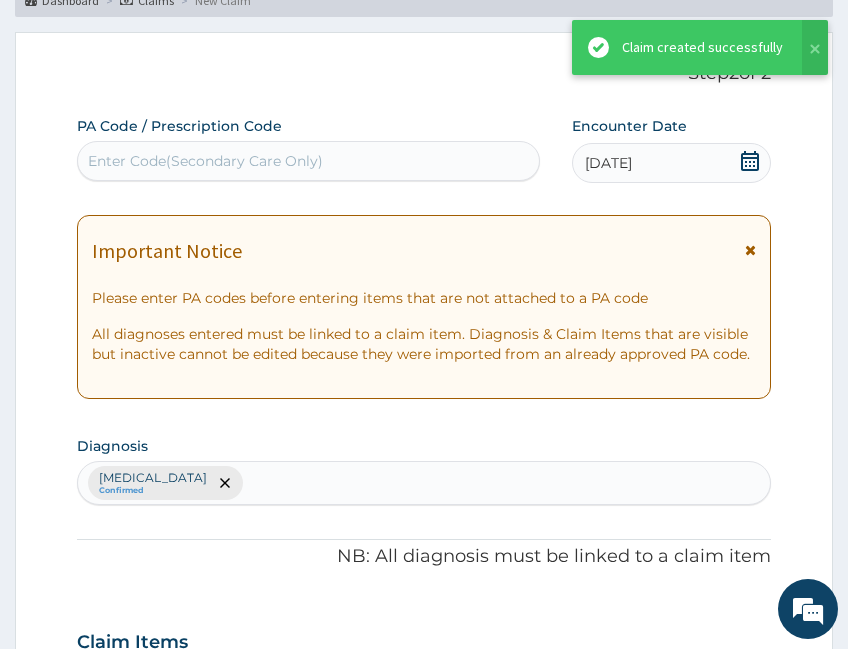 scroll, scrollTop: 769, scrollLeft: 0, axis: vertical 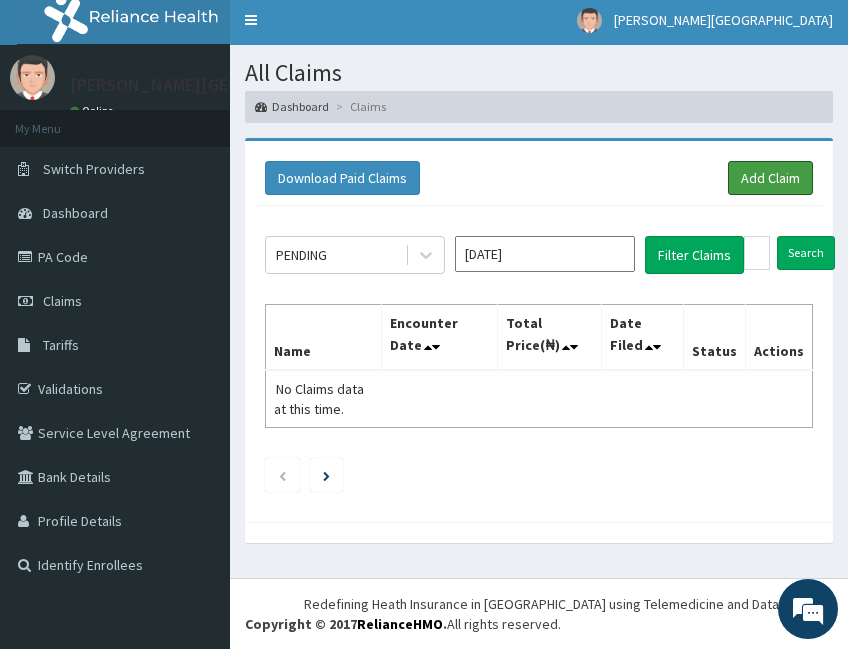 click on "Add Claim" at bounding box center (770, 178) 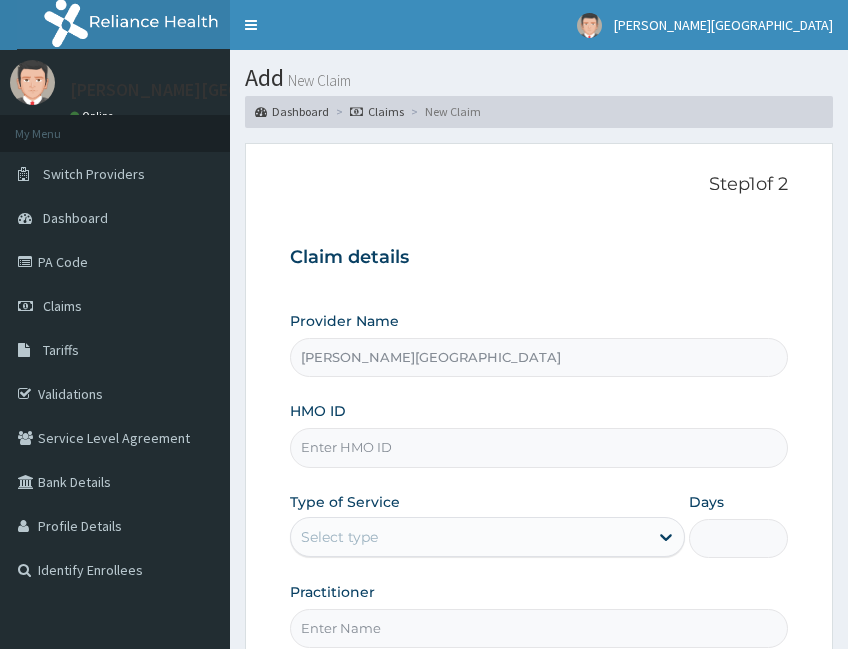 scroll, scrollTop: 0, scrollLeft: 0, axis: both 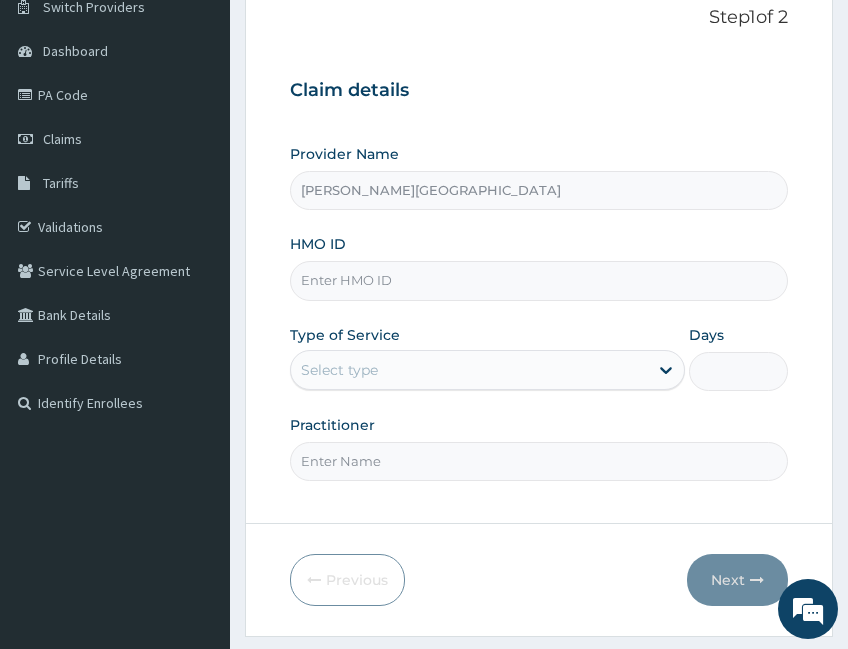 click on "HMO ID" at bounding box center (539, 280) 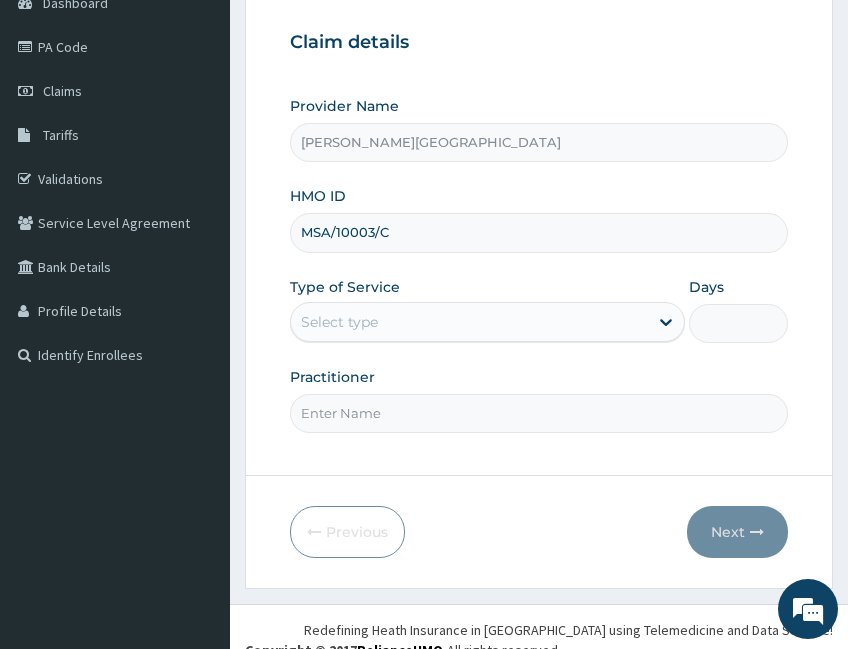scroll, scrollTop: 241, scrollLeft: 0, axis: vertical 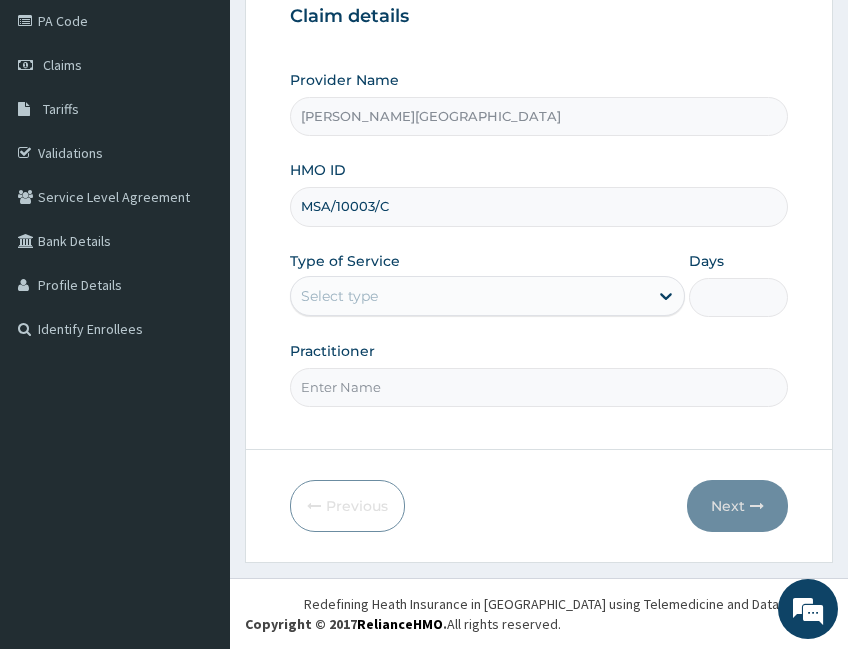 type on "MSA/10003/C" 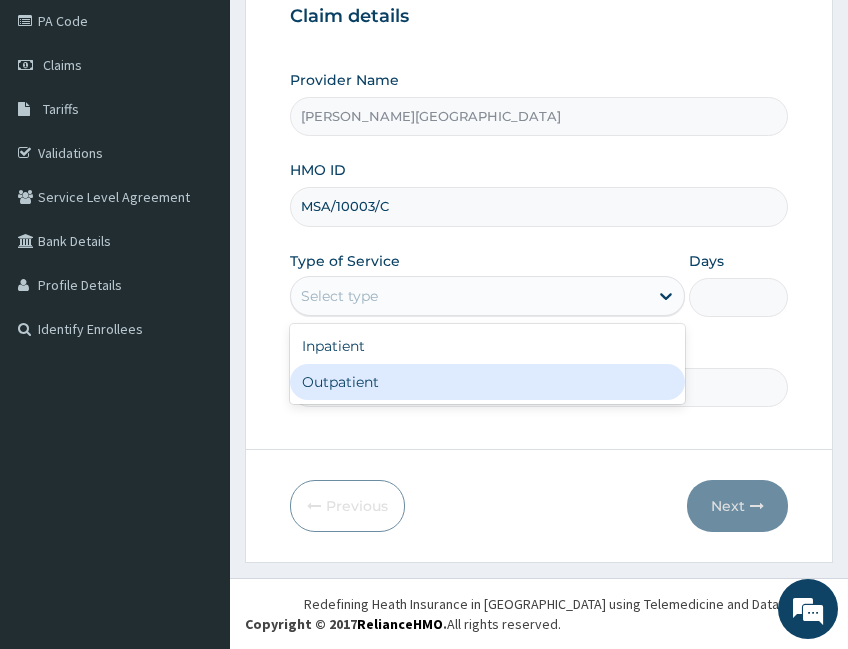 click on "Outpatient" at bounding box center (487, 382) 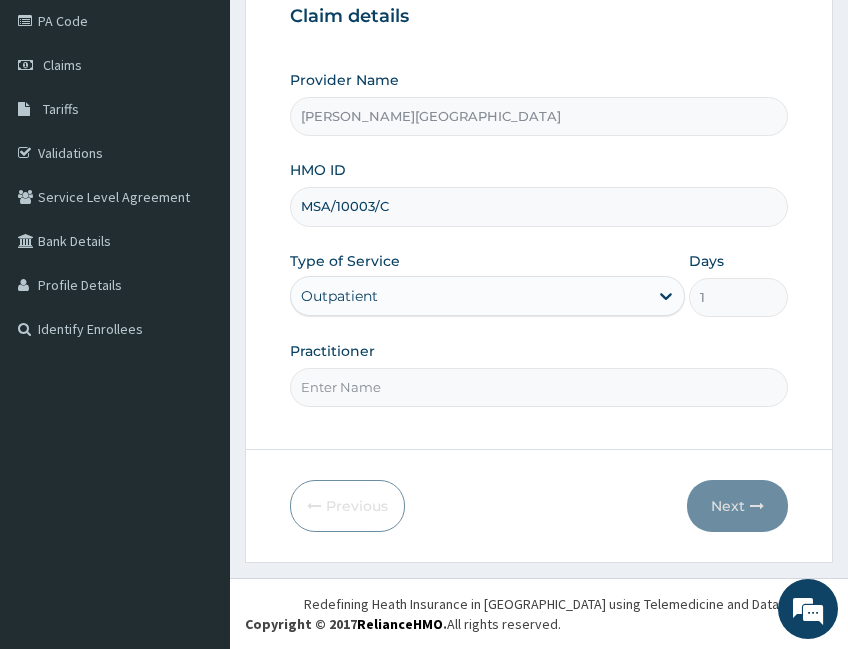 click on "Practitioner" at bounding box center [539, 387] 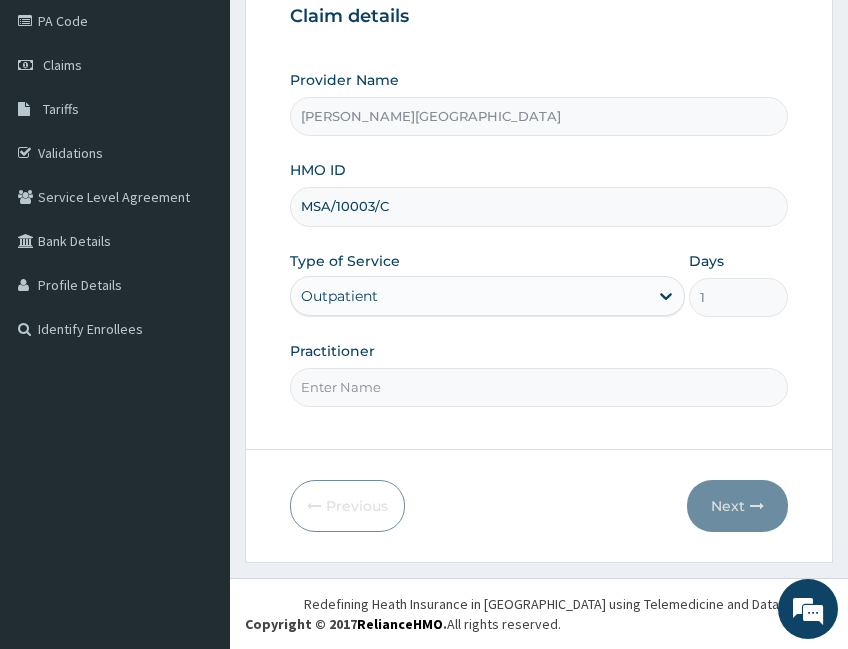 type on "[PERSON_NAME]" 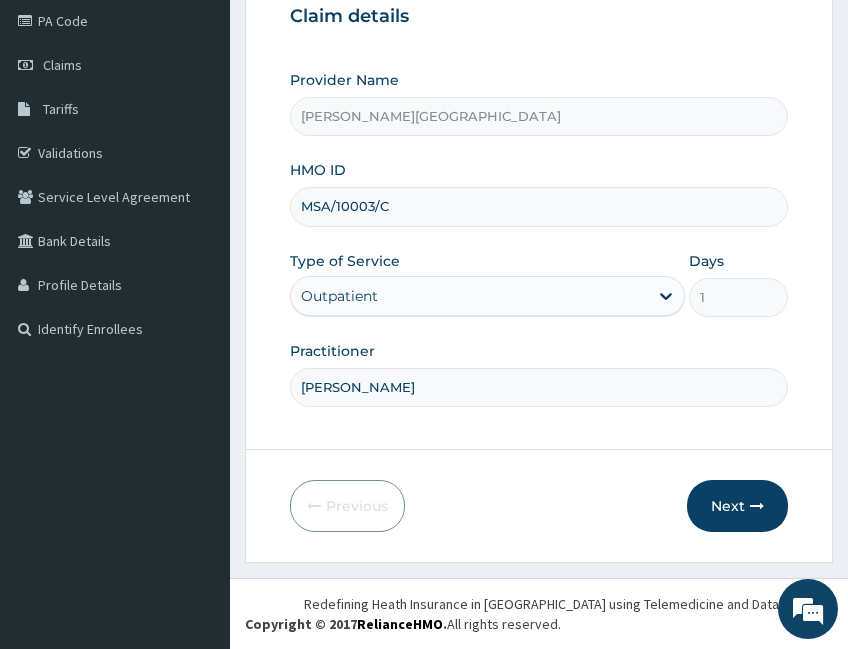 click at bounding box center [757, 506] 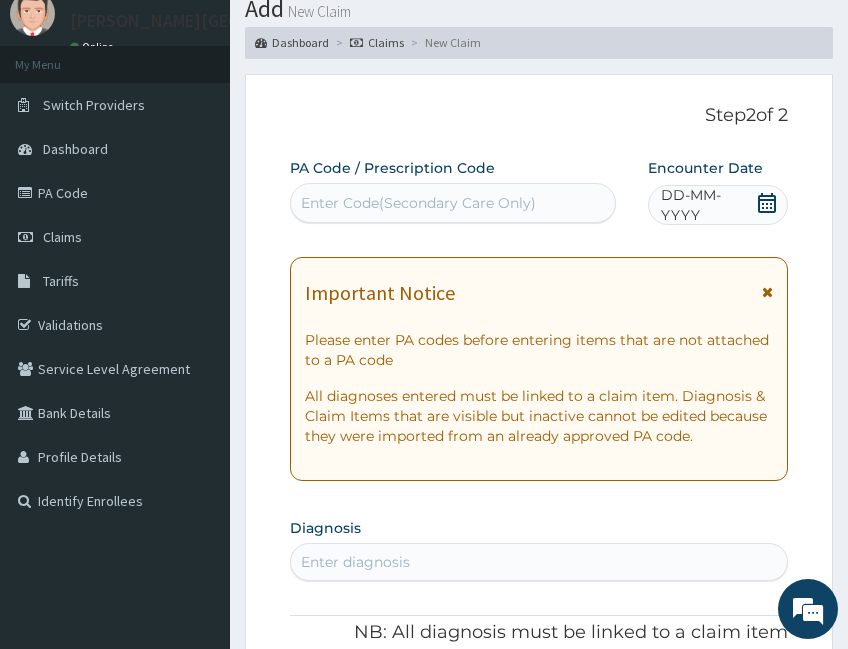 scroll, scrollTop: 0, scrollLeft: 0, axis: both 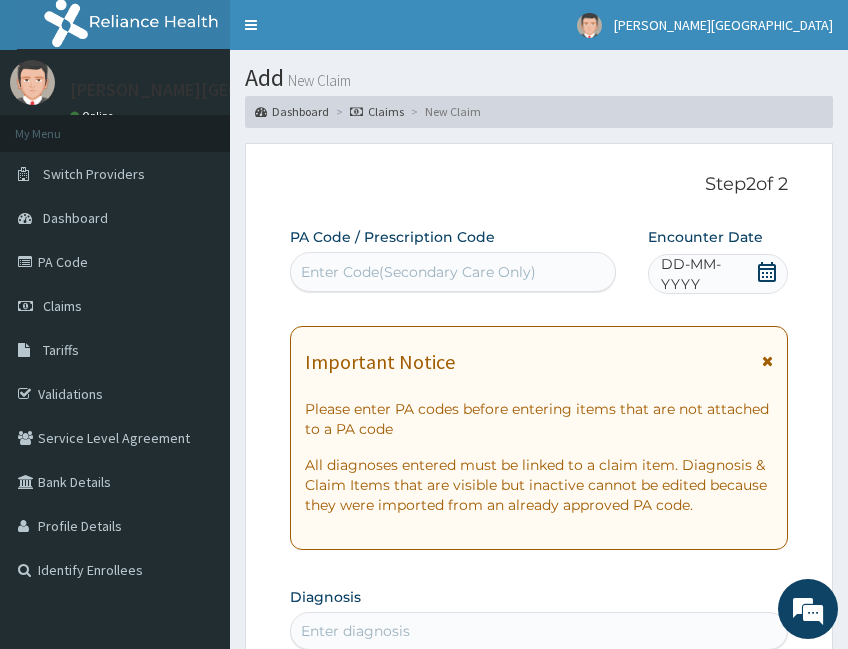 drag, startPoint x: 241, startPoint y: 18, endPoint x: 293, endPoint y: 66, distance: 70.76723 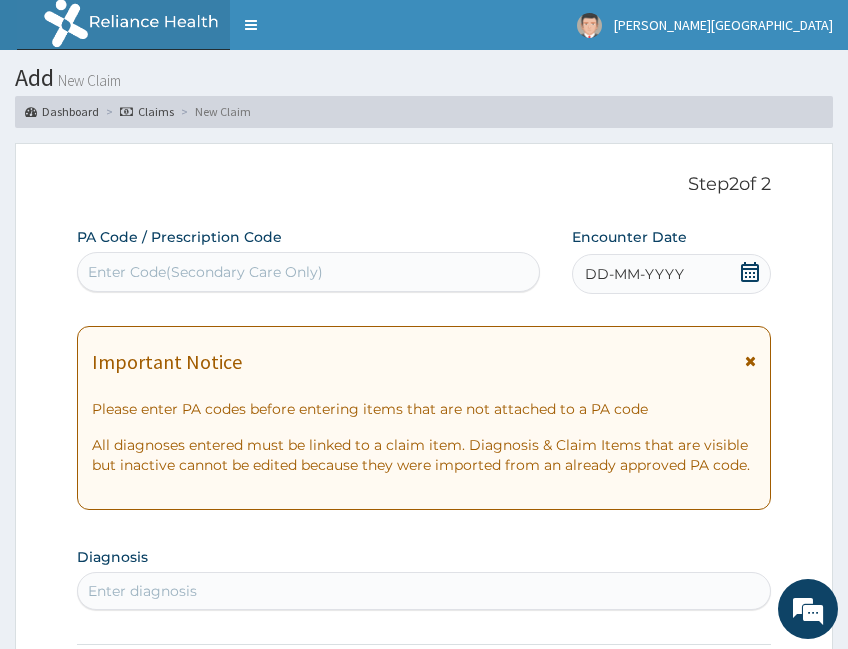 click 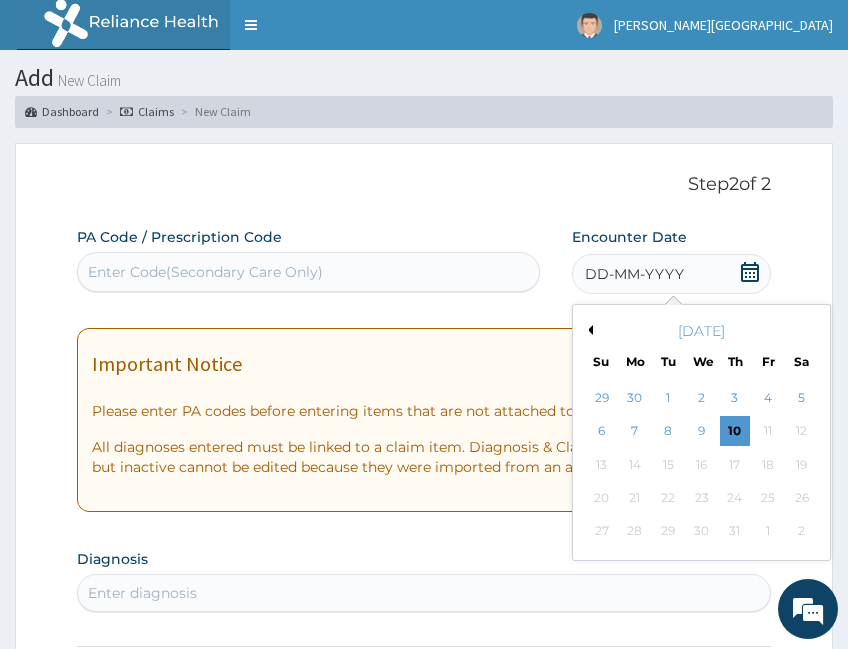 click on "July 2025" at bounding box center (701, 331) 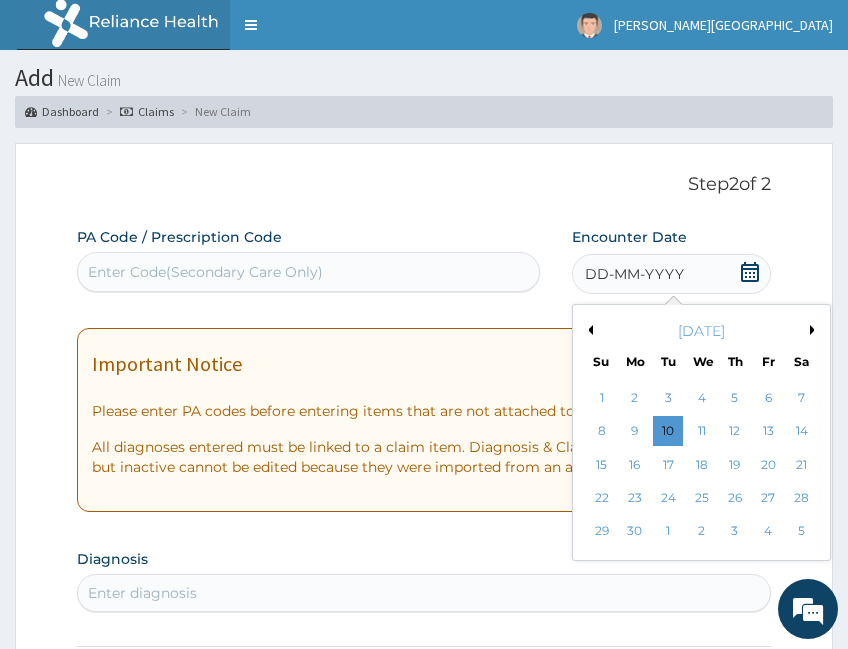 click on "5" at bounding box center [735, 398] 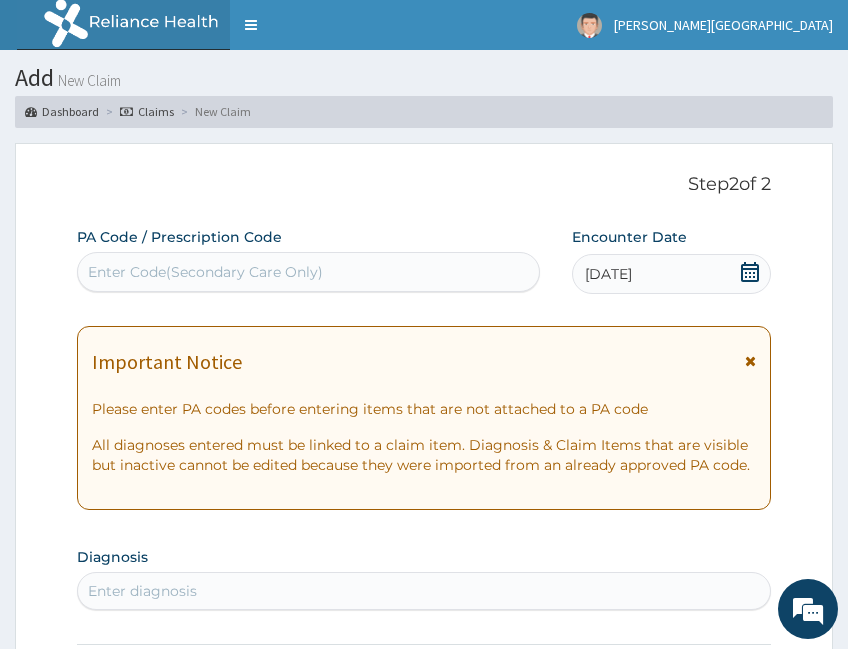 click on "Enter diagnosis" at bounding box center (424, 591) 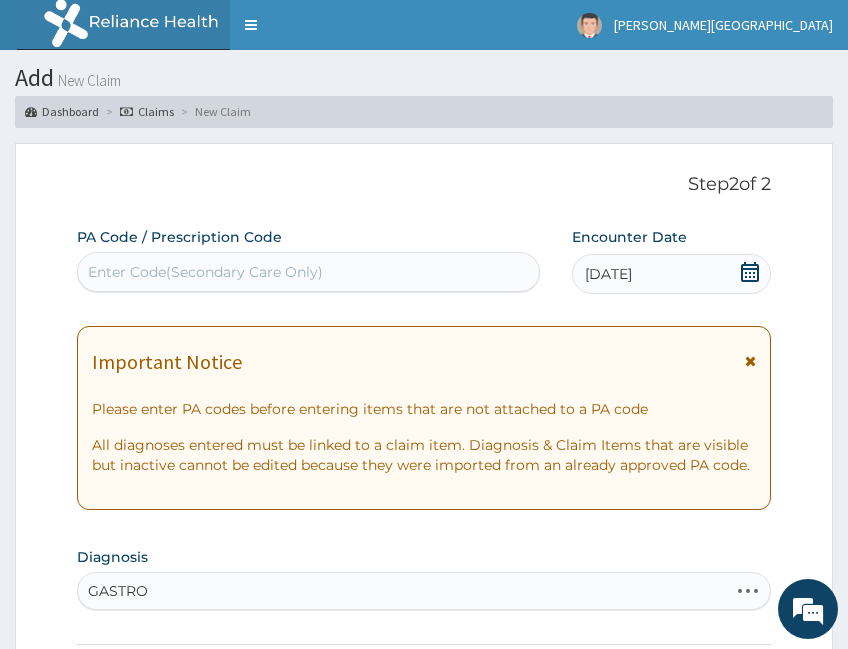 type on "GASTROEN" 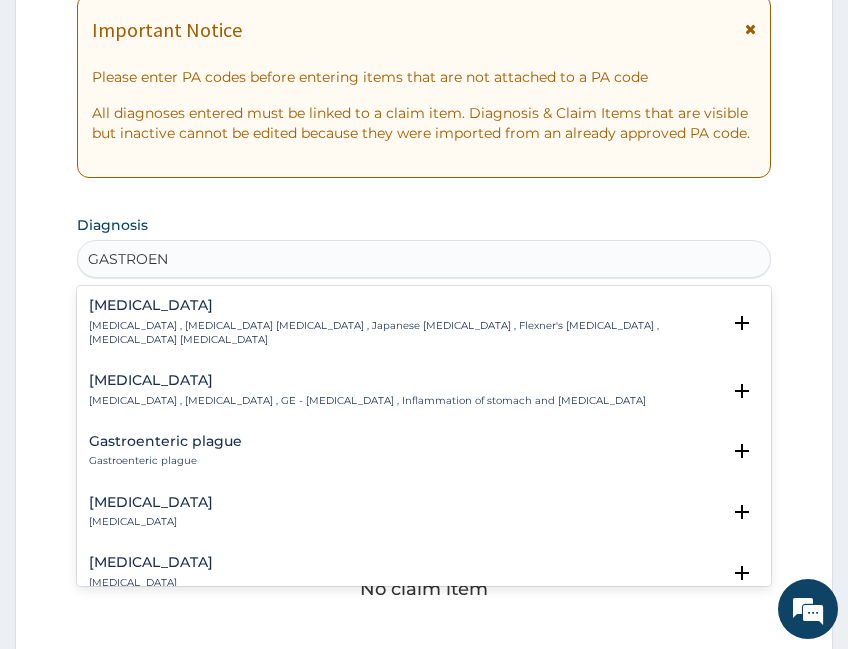 scroll, scrollTop: 333, scrollLeft: 0, axis: vertical 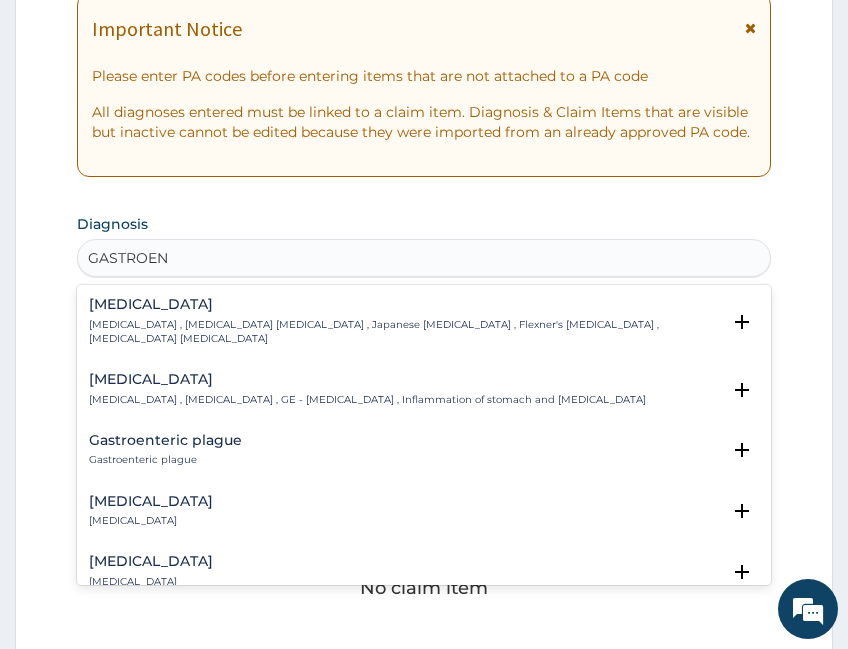 click on "Gastroenteritis Gastroenteritis , Gastroenteropathy , GE - Gastroenteritis , Inflammation of stomach and intestine" at bounding box center [367, 389] 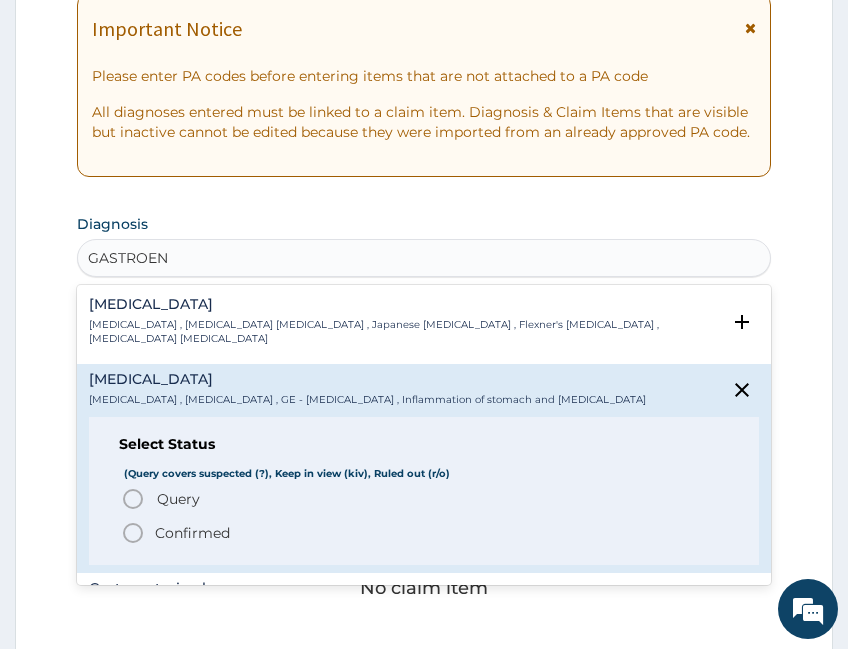 drag, startPoint x: 170, startPoint y: 520, endPoint x: 171, endPoint y: 506, distance: 14.035668 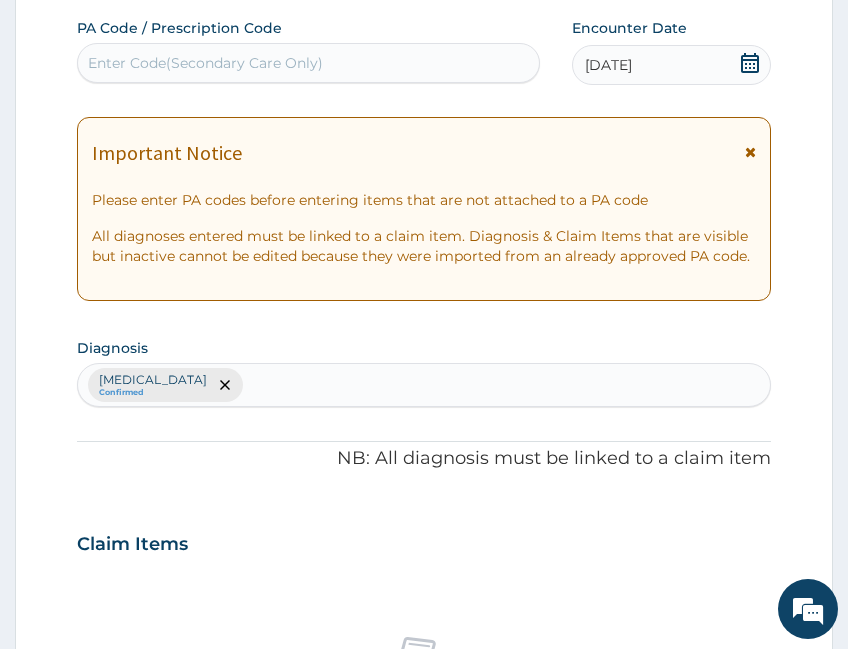 scroll, scrollTop: 167, scrollLeft: 0, axis: vertical 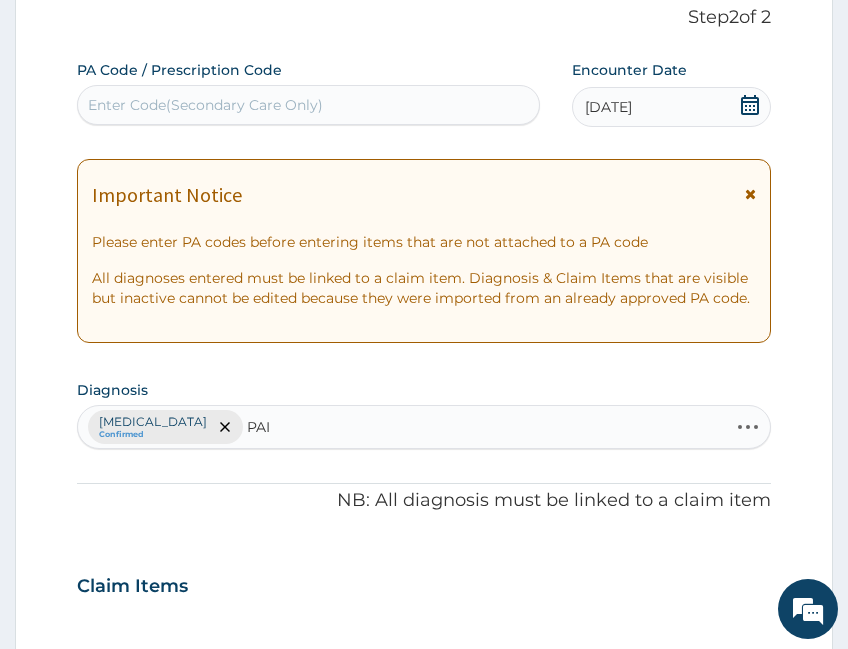 type on "PAIN" 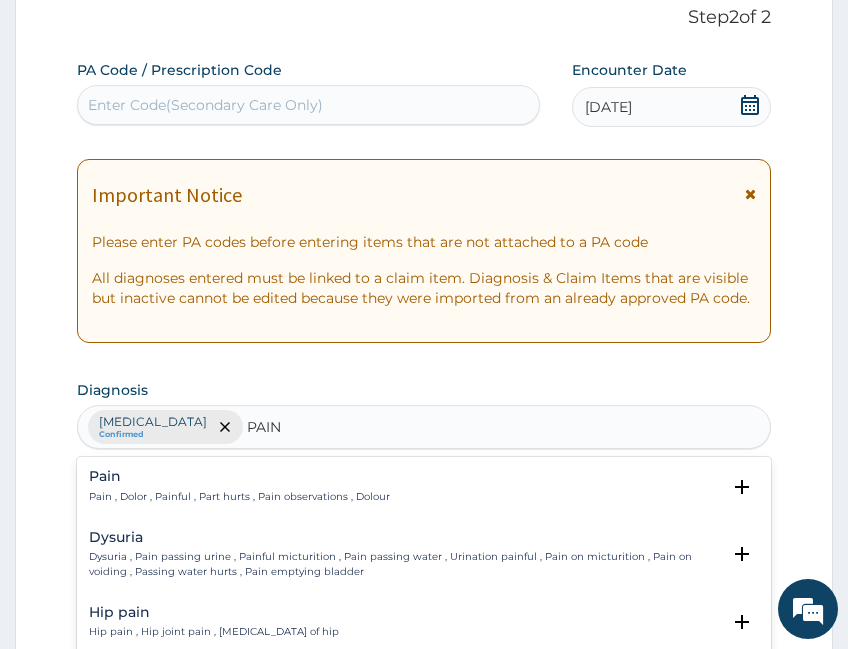 scroll, scrollTop: 333, scrollLeft: 0, axis: vertical 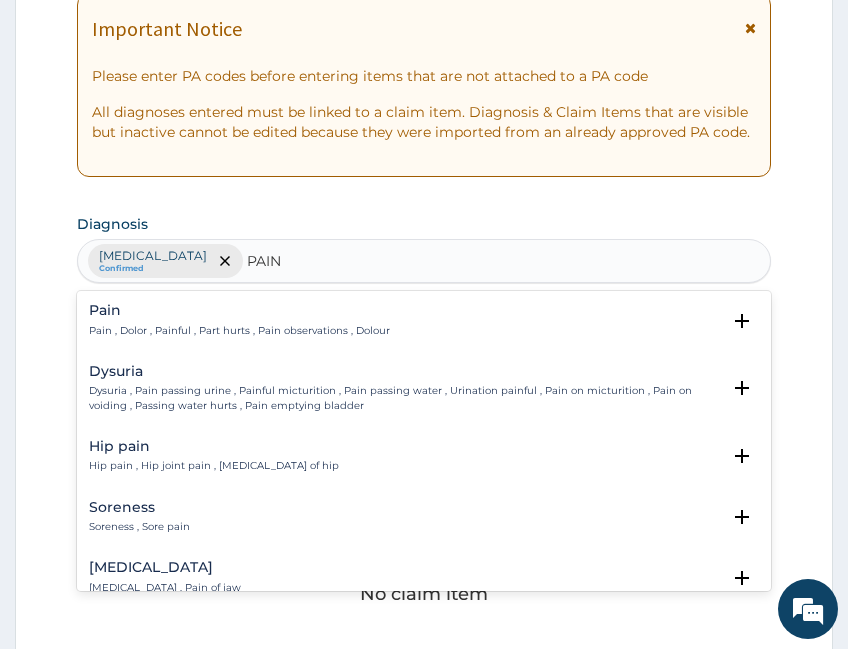 click on "Pain" at bounding box center (239, 310) 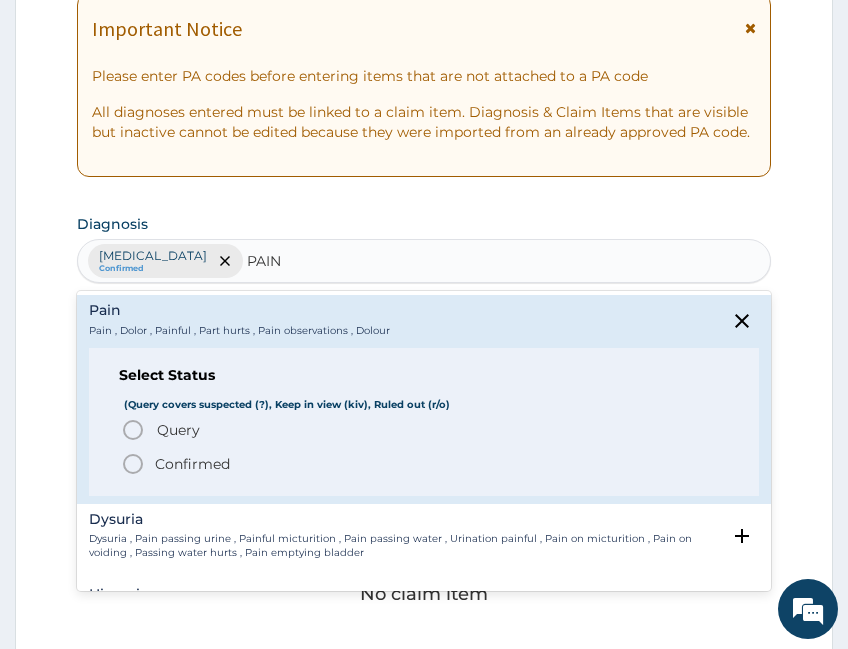 drag, startPoint x: 180, startPoint y: 462, endPoint x: 252, endPoint y: 431, distance: 78.39005 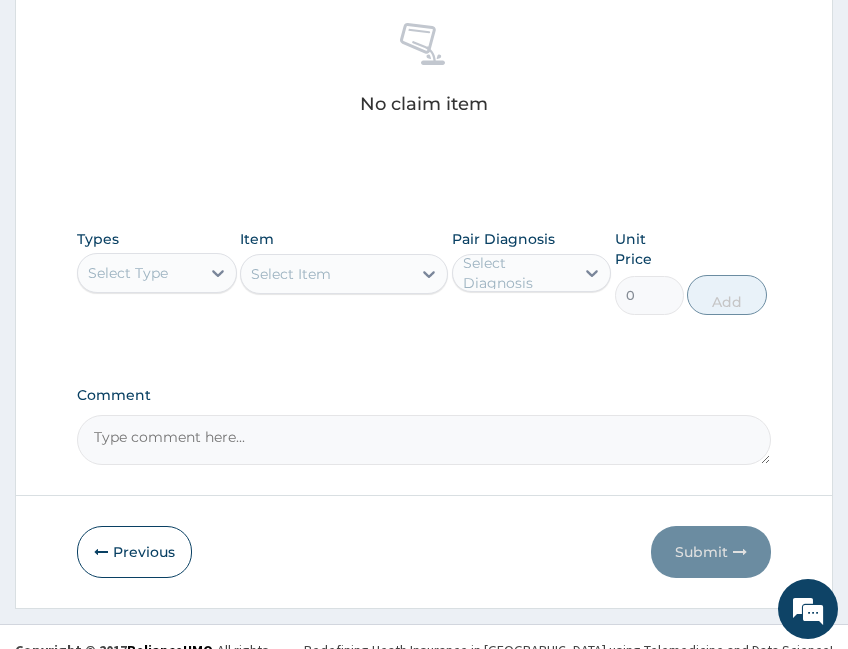 scroll, scrollTop: 833, scrollLeft: 0, axis: vertical 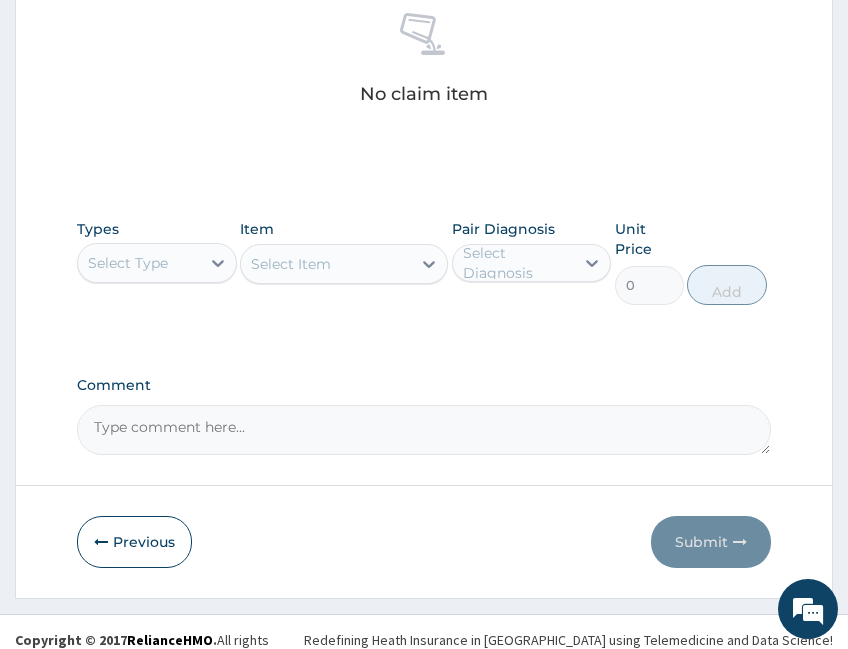 click 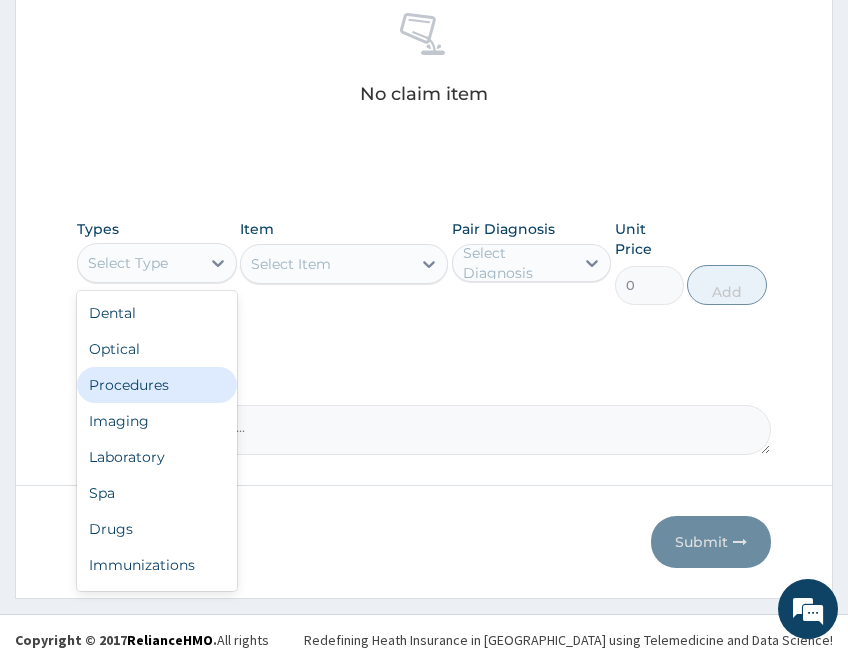 click on "Procedures" at bounding box center (157, 385) 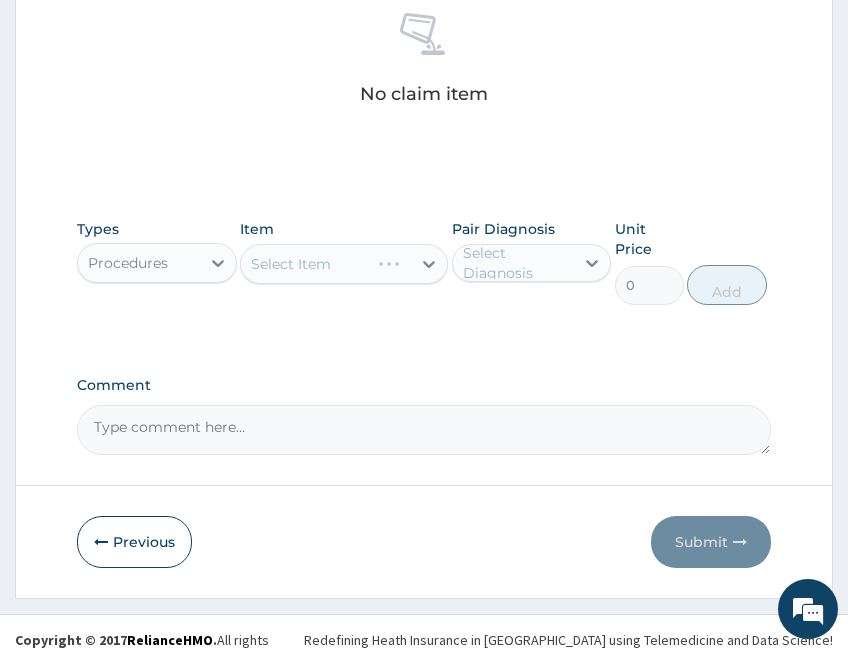 click on "Types option Procedures, selected.   Select is focused ,type to refine list, press Down to open the menu,  Procedures Item Select Item Pair Diagnosis Select Diagnosis Unit Price 0 Add" at bounding box center (424, 277) 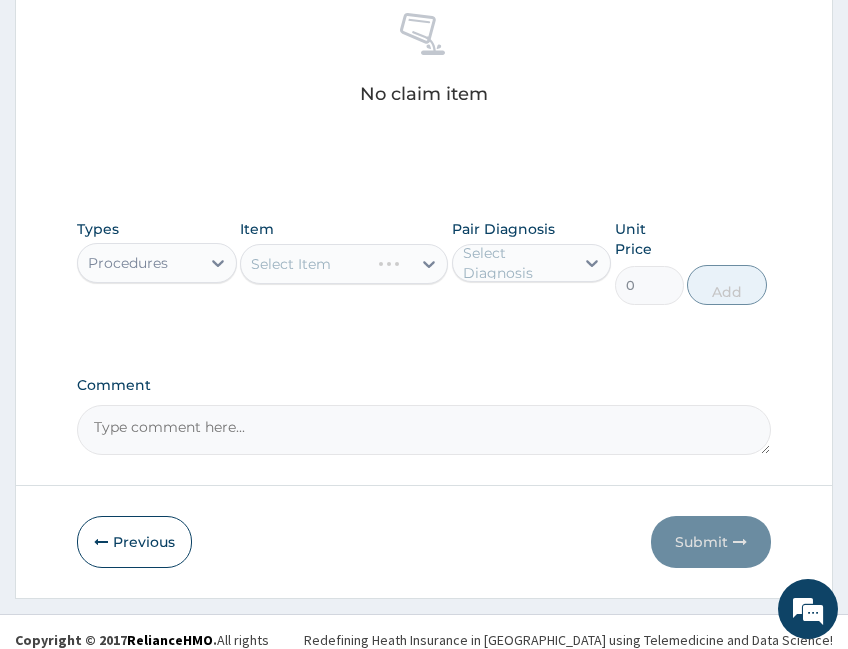 click on "Select Item" at bounding box center (344, 264) 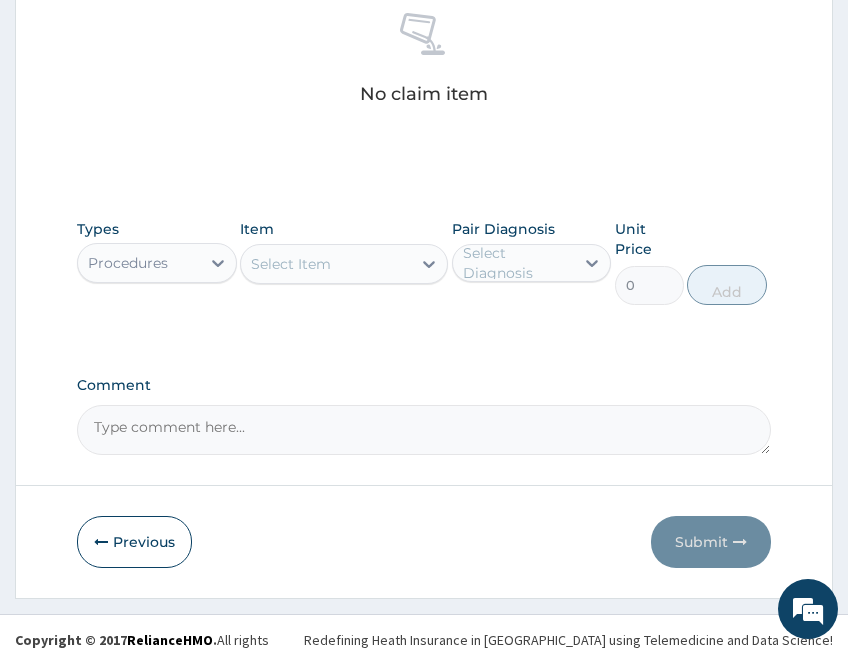 click on "Select Item" at bounding box center [344, 264] 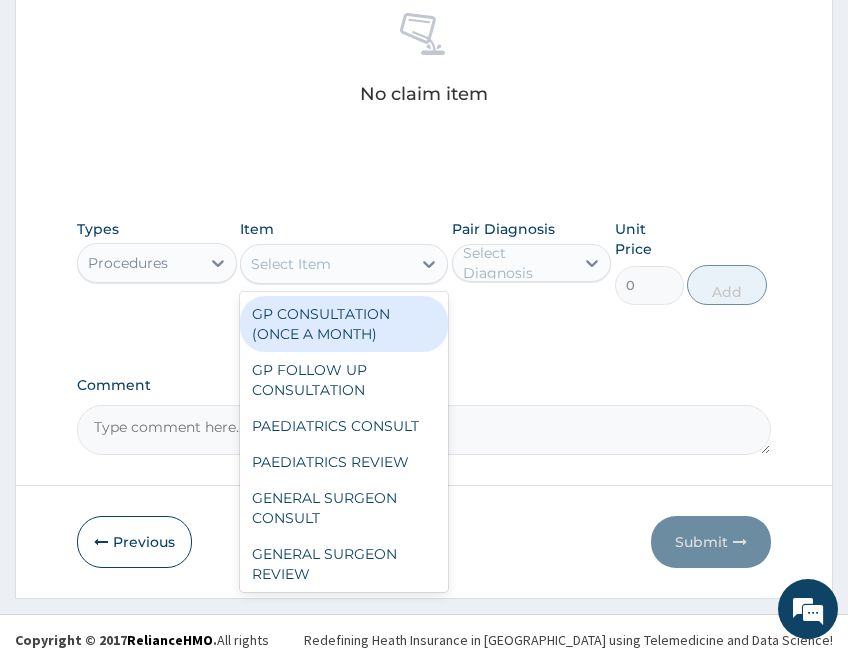 drag, startPoint x: 325, startPoint y: 318, endPoint x: 491, endPoint y: 284, distance: 169.44615 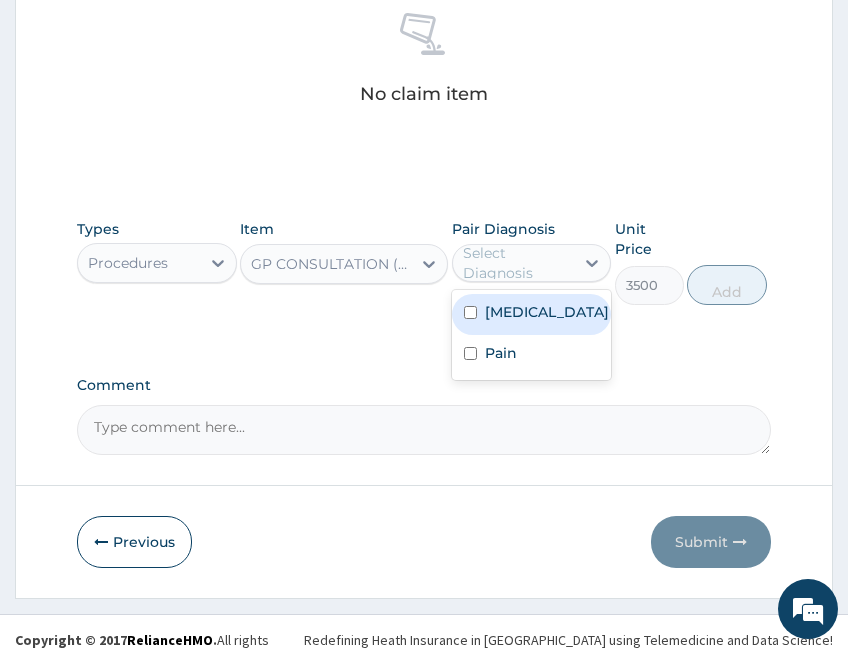 click on "Select Diagnosis" at bounding box center (518, 263) 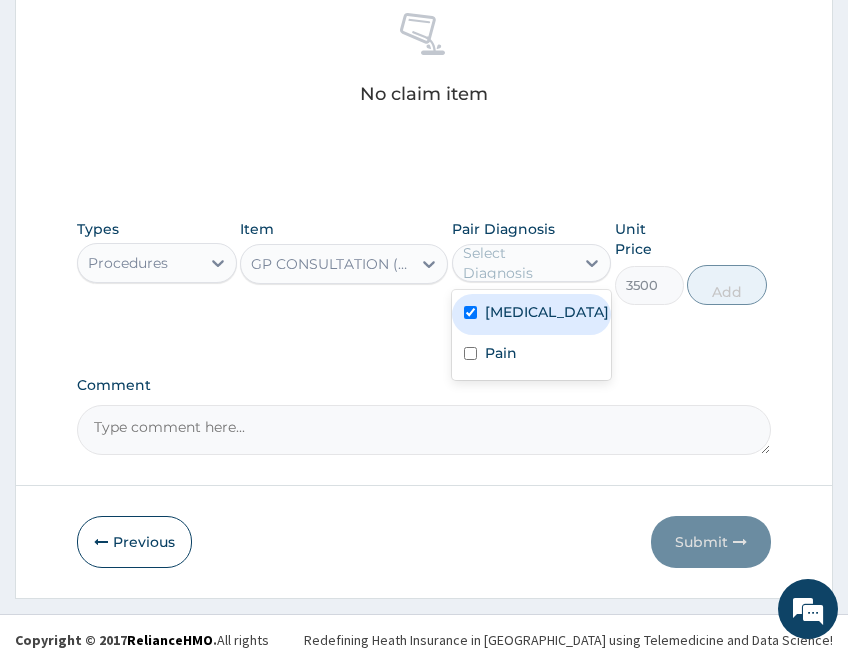 checkbox on "true" 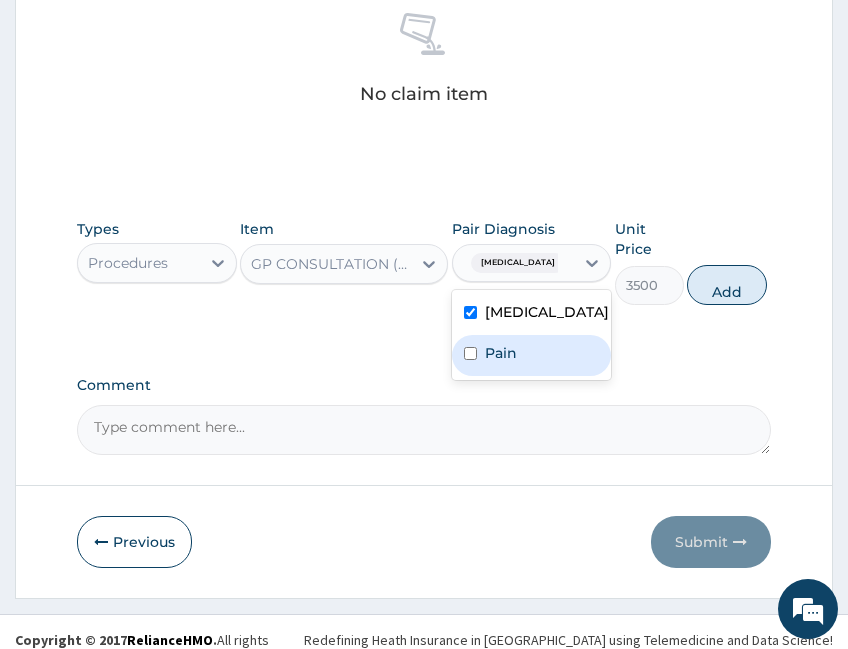 click on "Pain" at bounding box center [532, 355] 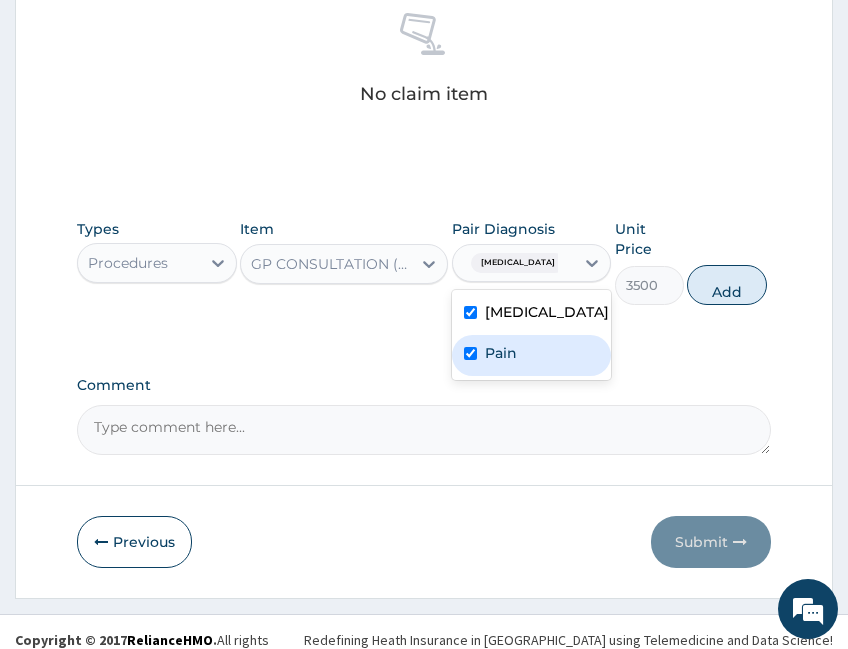 checkbox on "true" 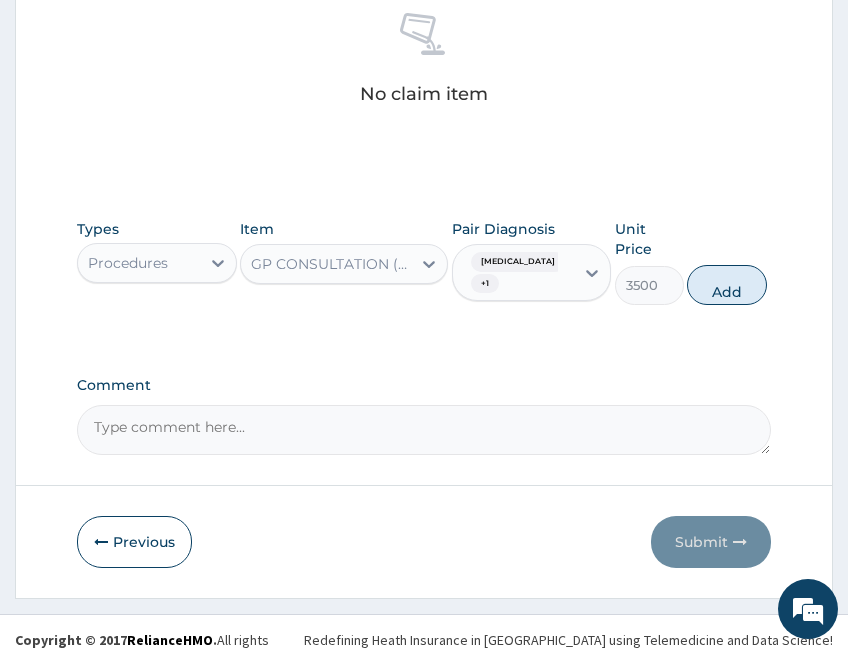 click on "Add" at bounding box center [727, 285] 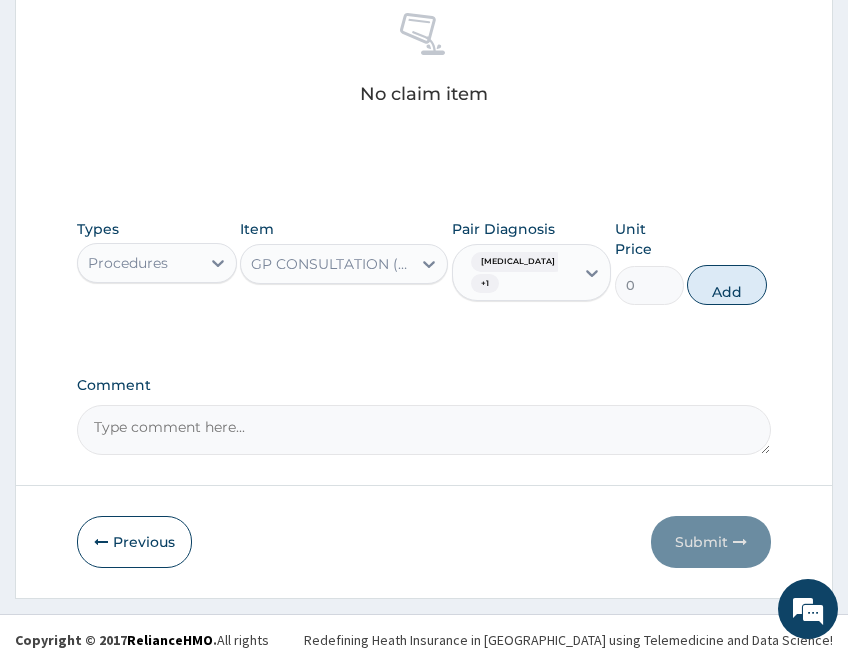scroll, scrollTop: 769, scrollLeft: 0, axis: vertical 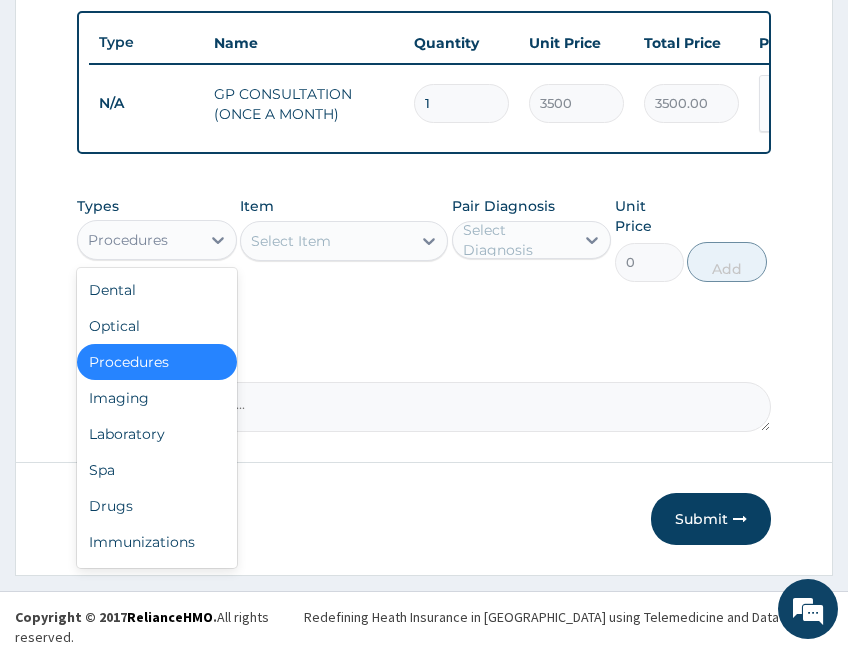 click on "Procedures" at bounding box center [139, 240] 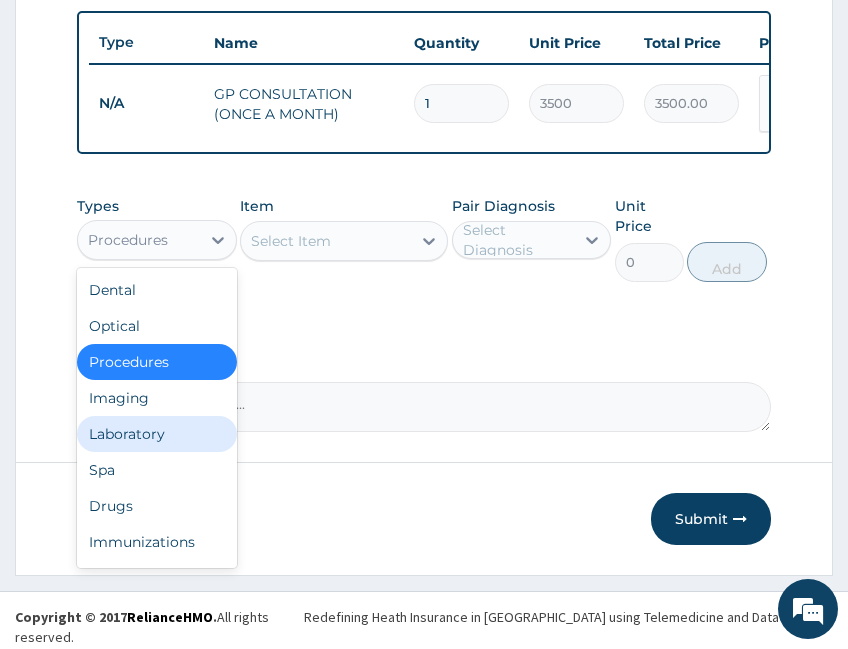 click on "Laboratory" at bounding box center (157, 434) 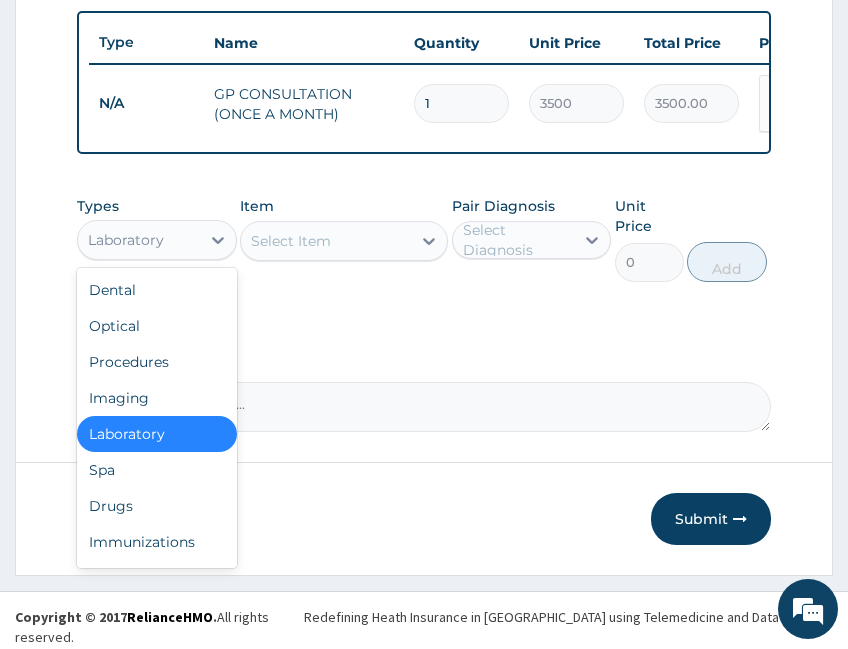 click on "Laboratory" at bounding box center [139, 240] 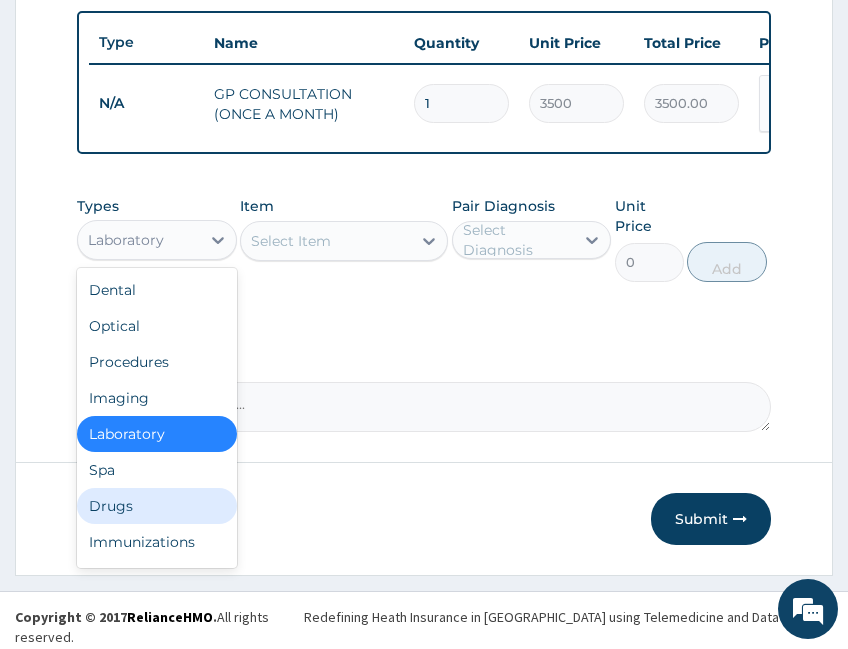 click on "Drugs" at bounding box center [157, 506] 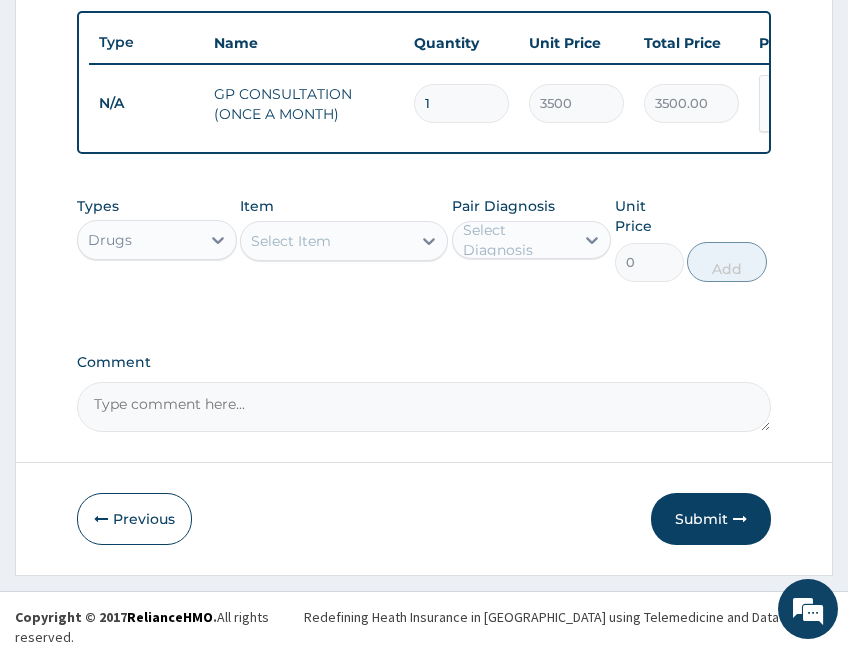 click on "Select Item" at bounding box center (326, 241) 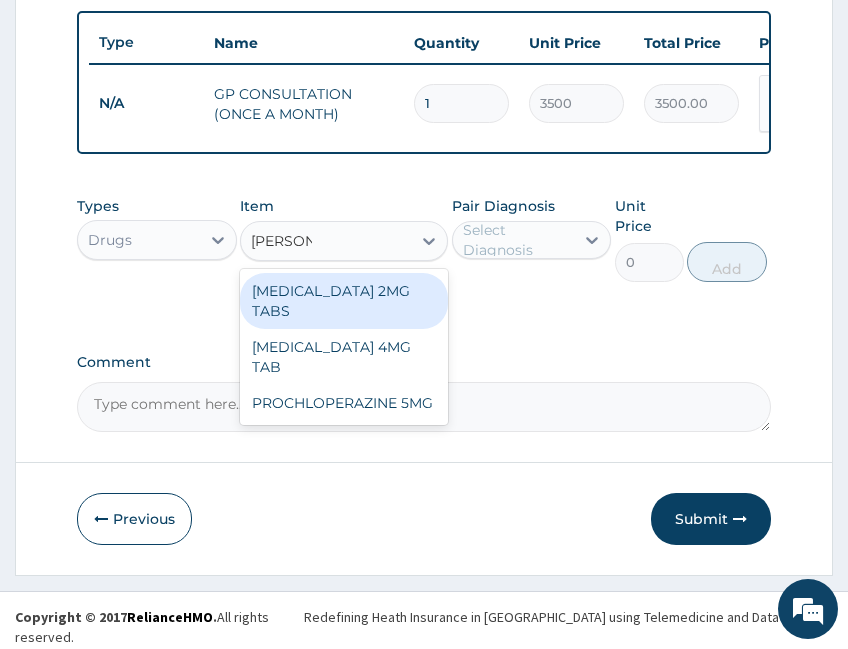 type on "LOPERAM" 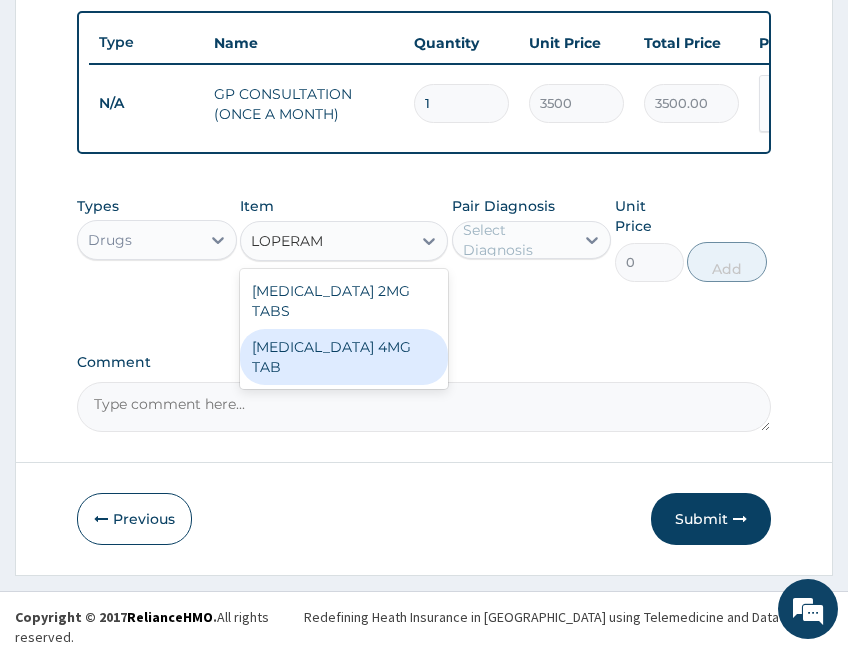 click on "LOPERAMIDE 4MG TAB" at bounding box center [344, 357] 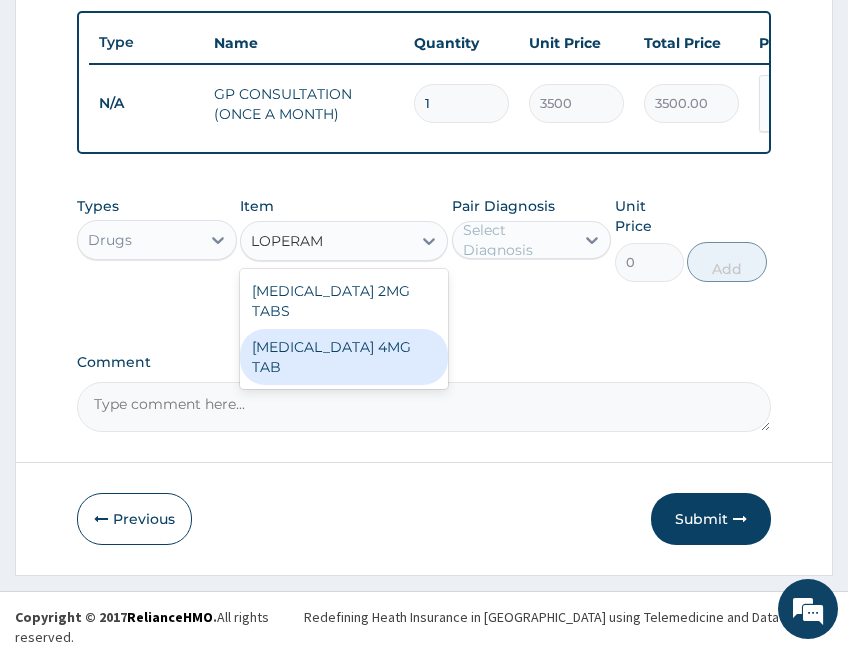 type 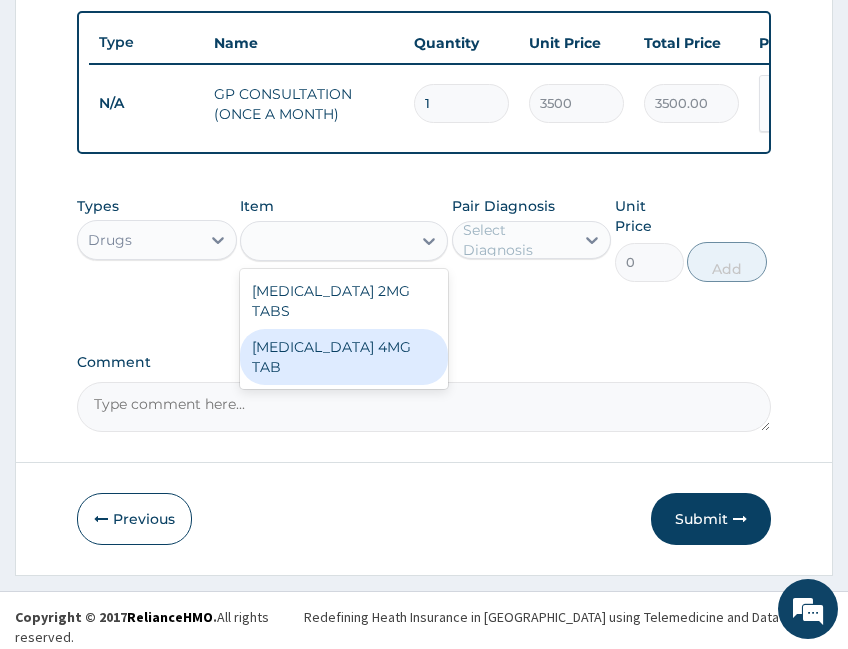 type on "70" 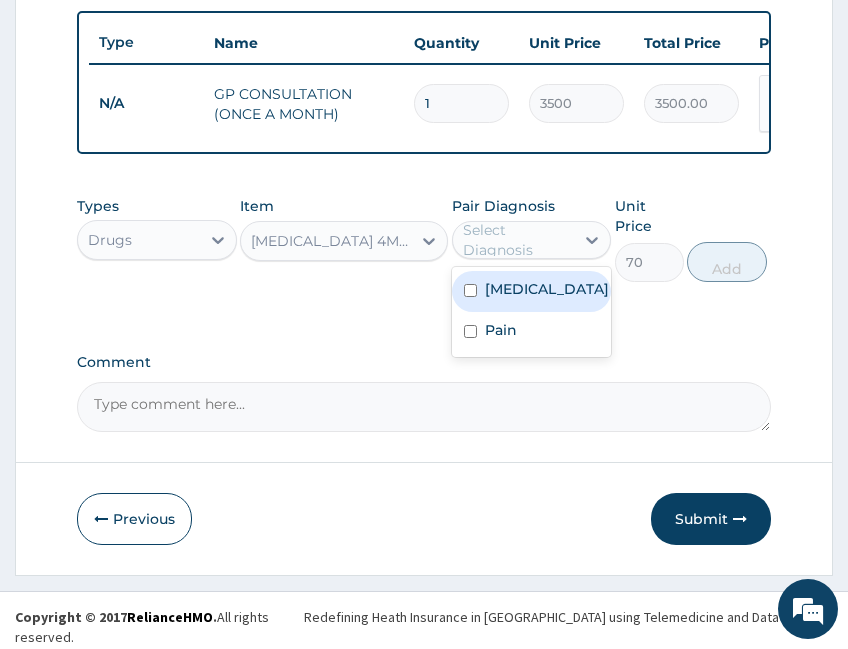 click on "Select Diagnosis" at bounding box center (518, 240) 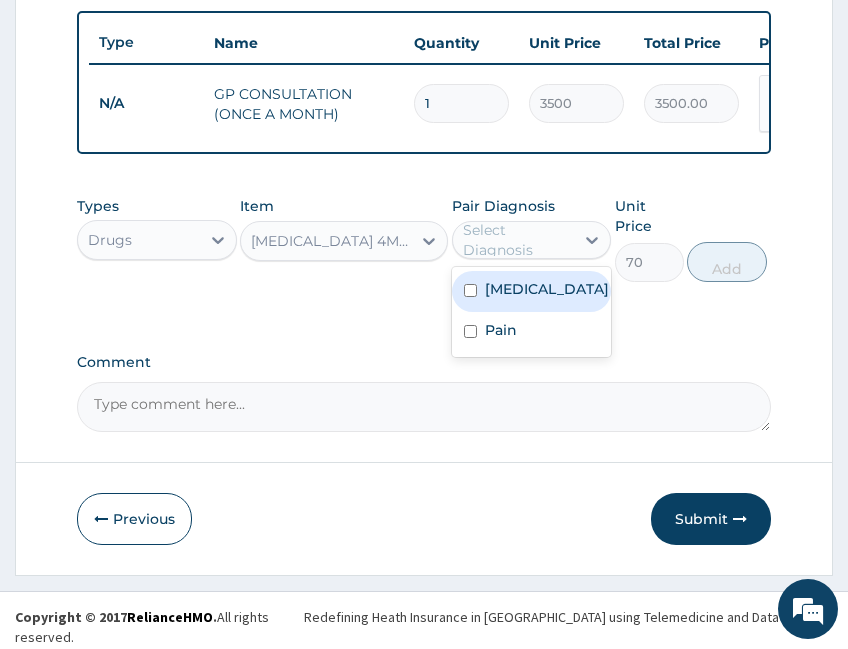 click on "Gastroenteritis" at bounding box center [547, 289] 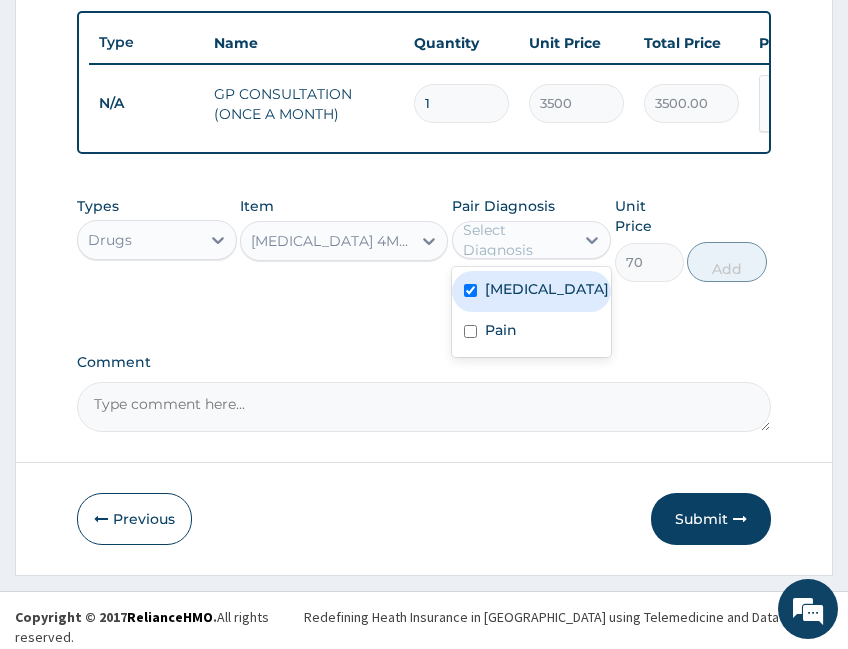 checkbox on "true" 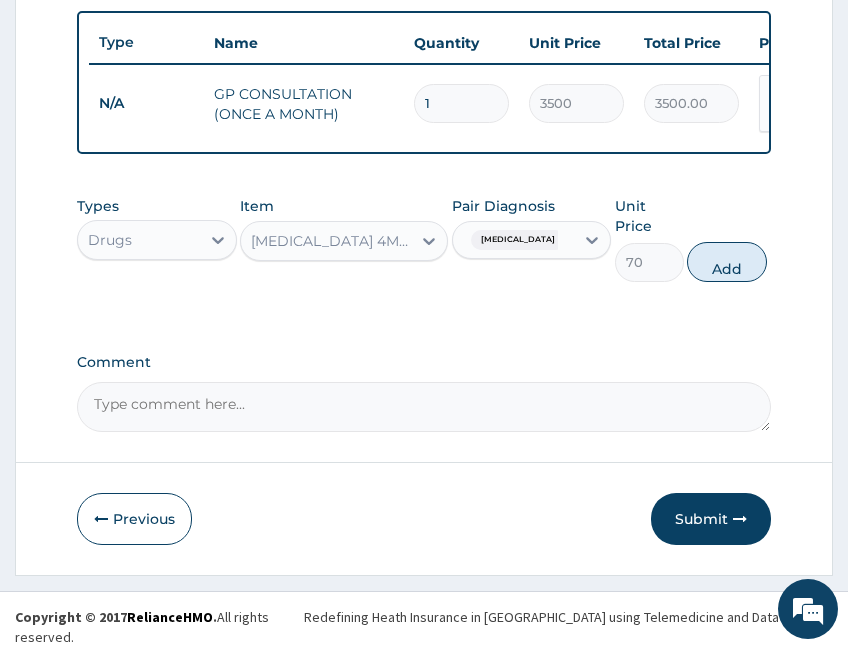 drag, startPoint x: 725, startPoint y: 270, endPoint x: 528, endPoint y: 269, distance: 197.00253 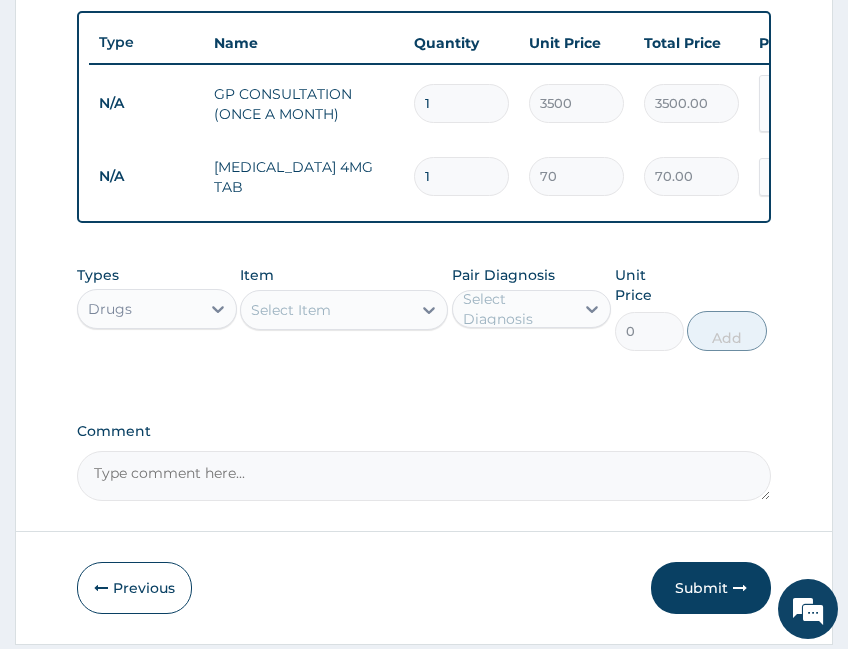 click on "Select Item" at bounding box center [326, 310] 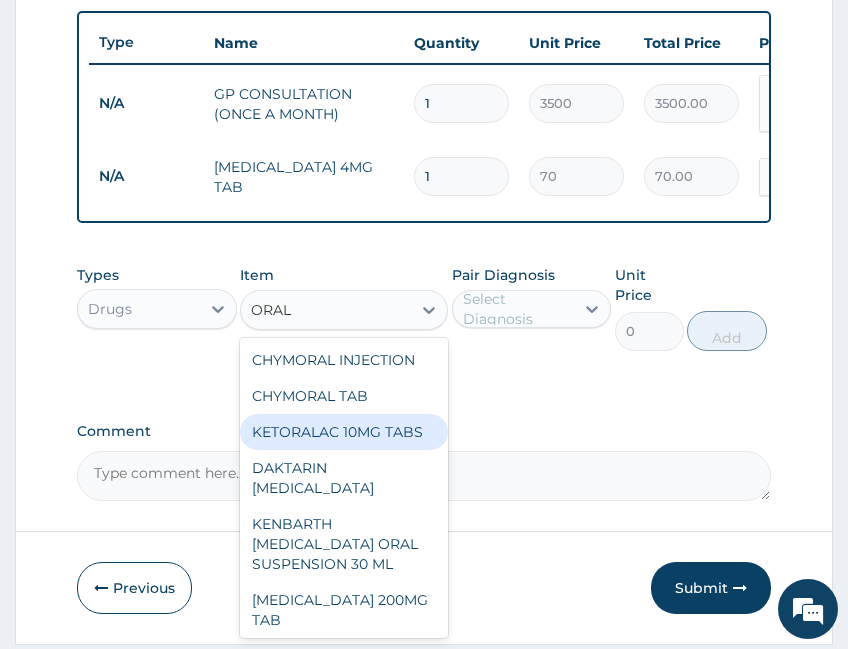type on "ORAL R" 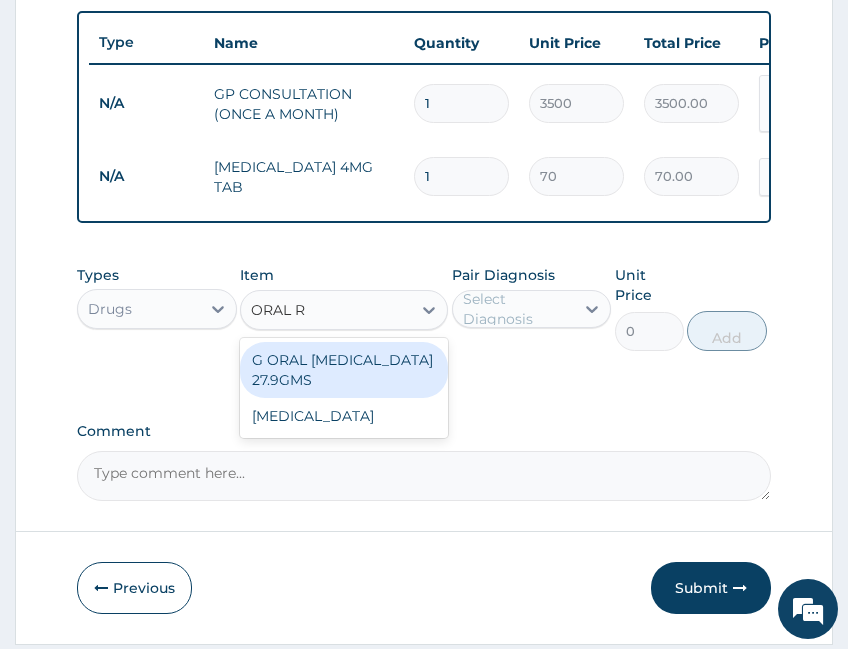 click on "G ORAL [MEDICAL_DATA] 27.9GMS" at bounding box center [344, 370] 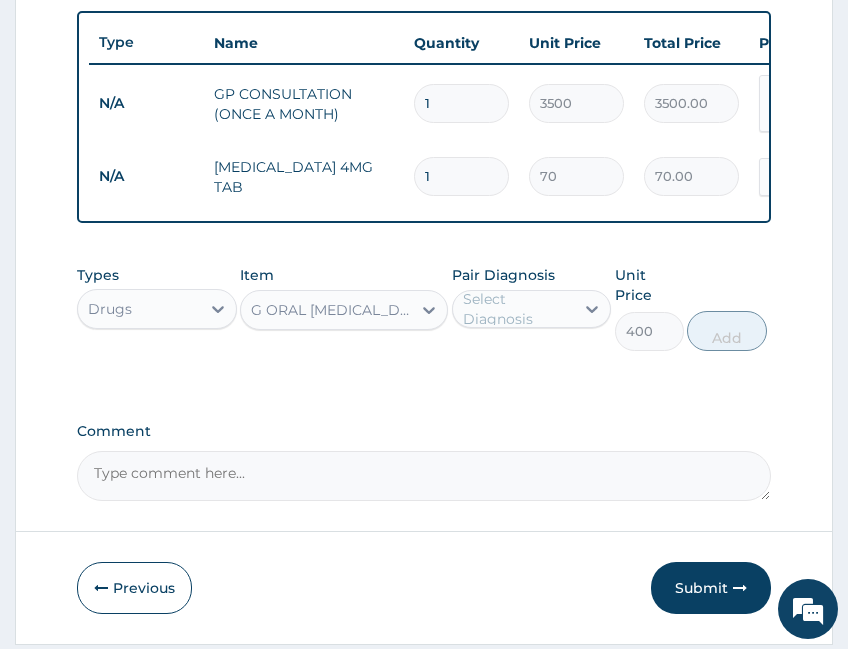 click on "Select Diagnosis" at bounding box center [518, 309] 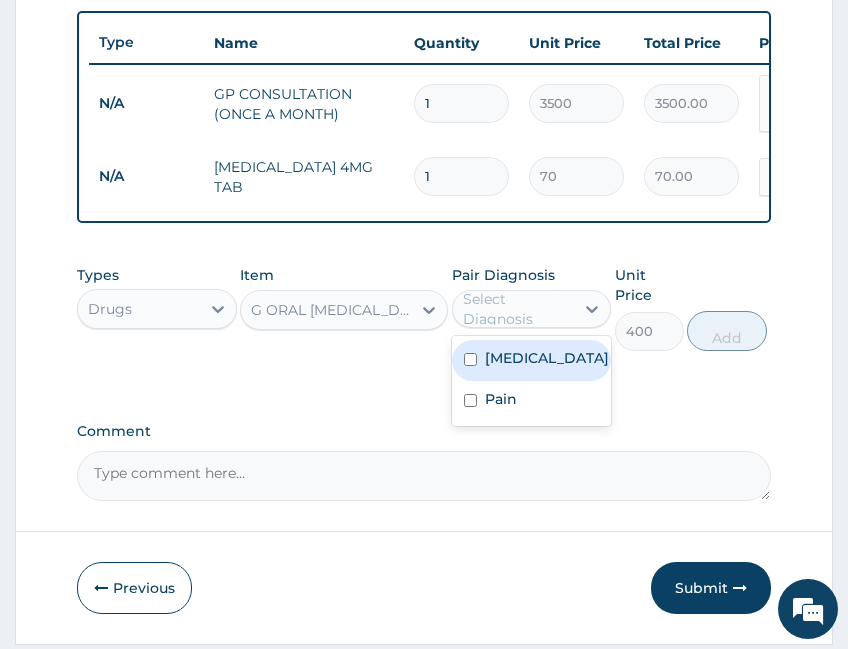 click on "Gastroenteritis" at bounding box center [547, 358] 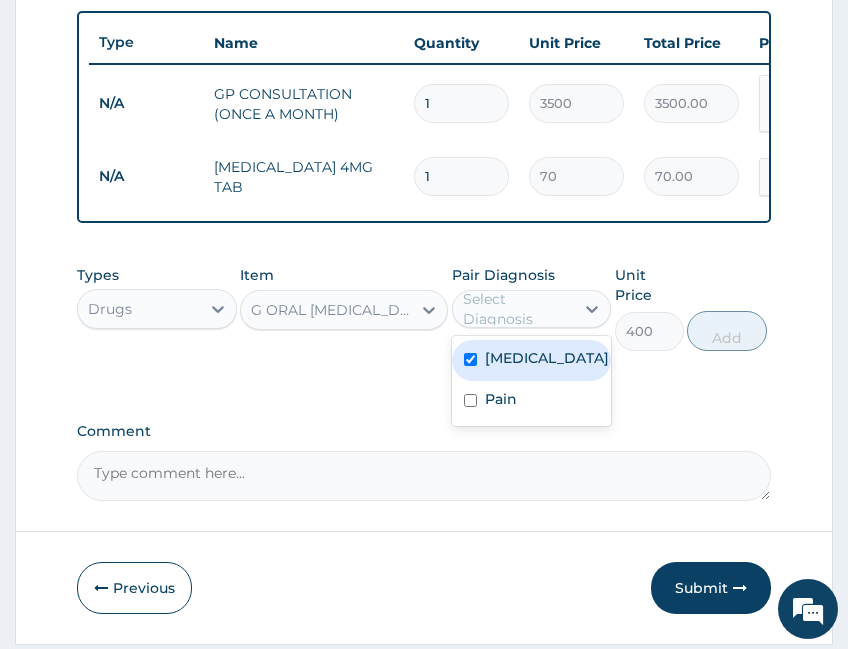 checkbox on "true" 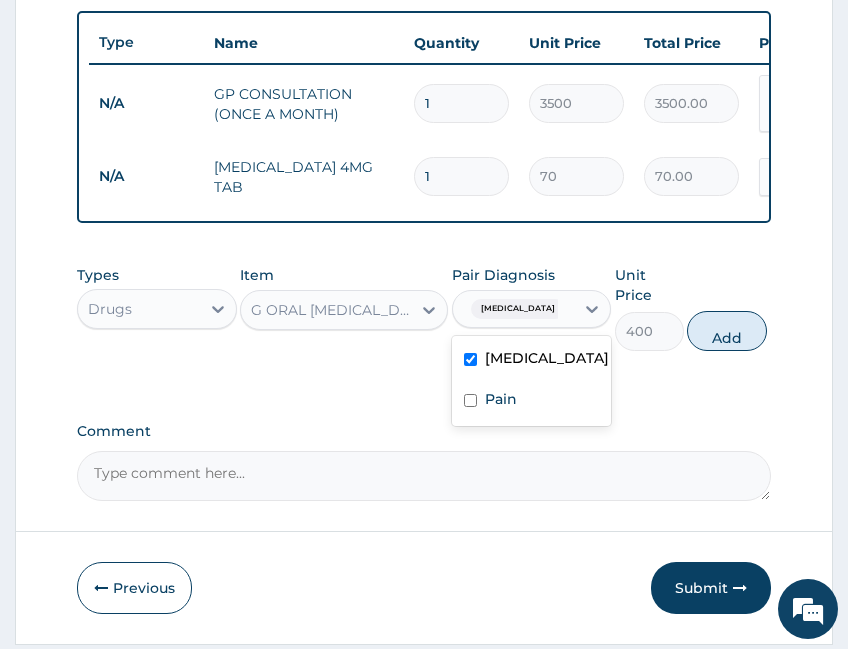 drag, startPoint x: 734, startPoint y: 342, endPoint x: 724, endPoint y: 341, distance: 10.049875 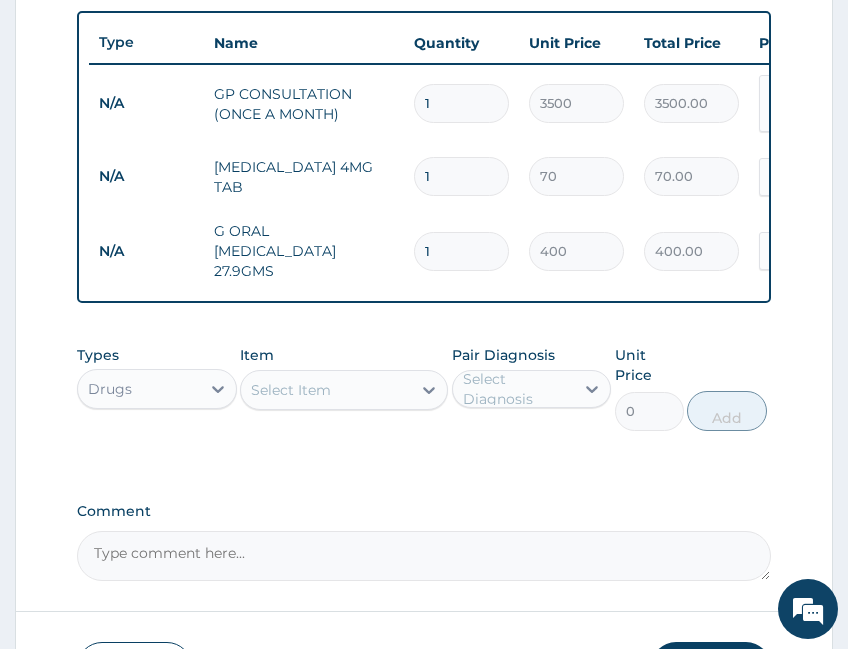 click on "Select Item" at bounding box center (326, 390) 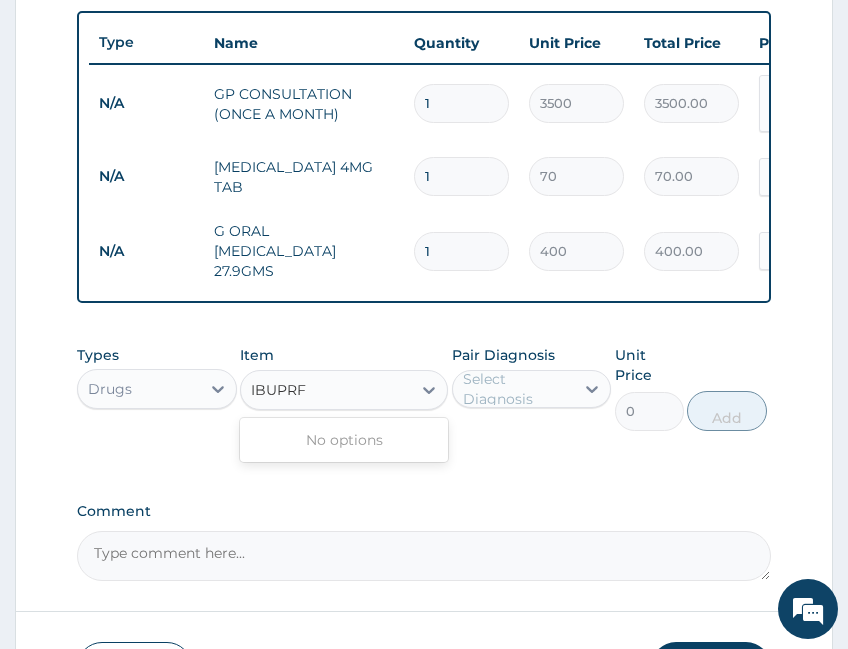 type on "IBUPR" 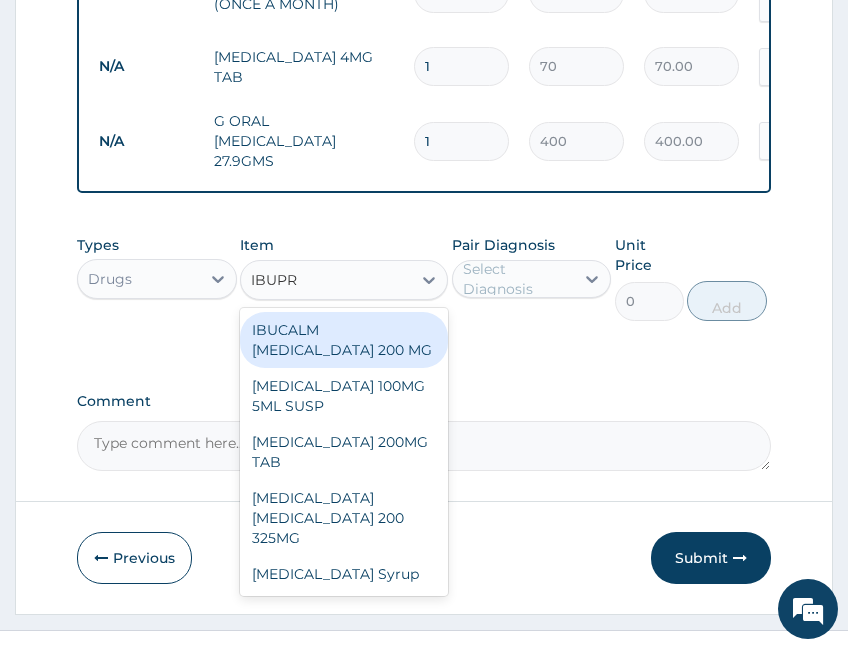 scroll, scrollTop: 918, scrollLeft: 0, axis: vertical 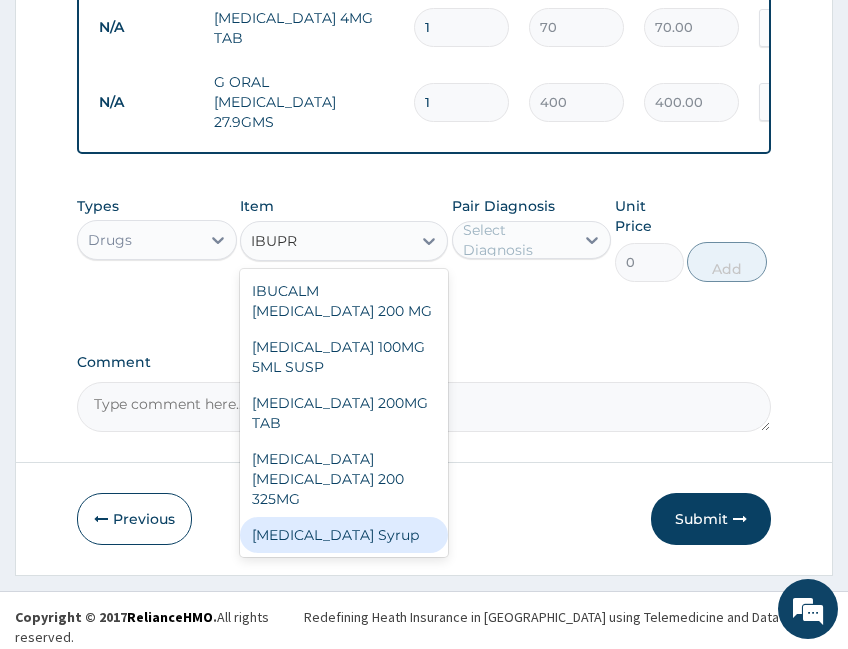 click on "[MEDICAL_DATA] Syrup" at bounding box center (344, 535) 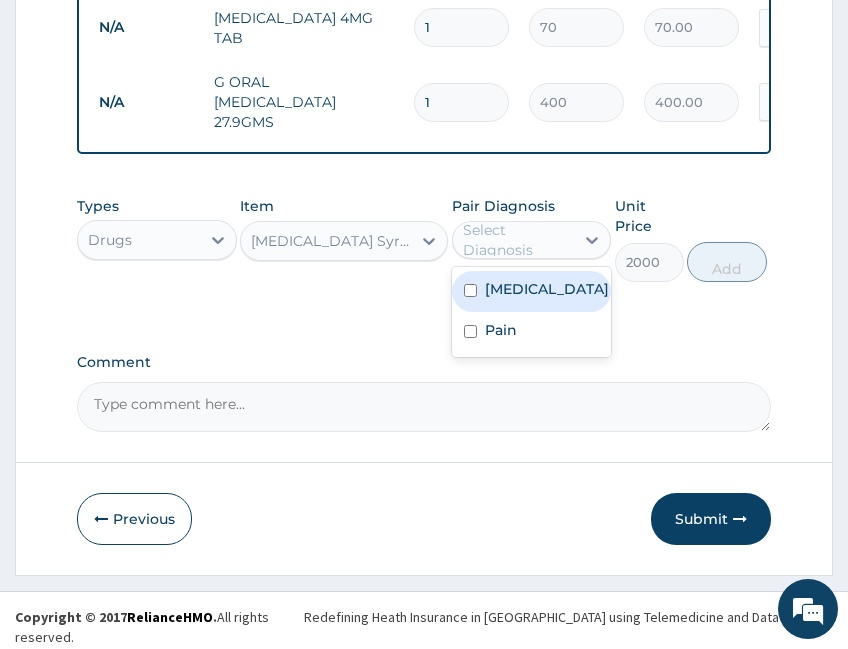 click on "Select Diagnosis" at bounding box center (518, 240) 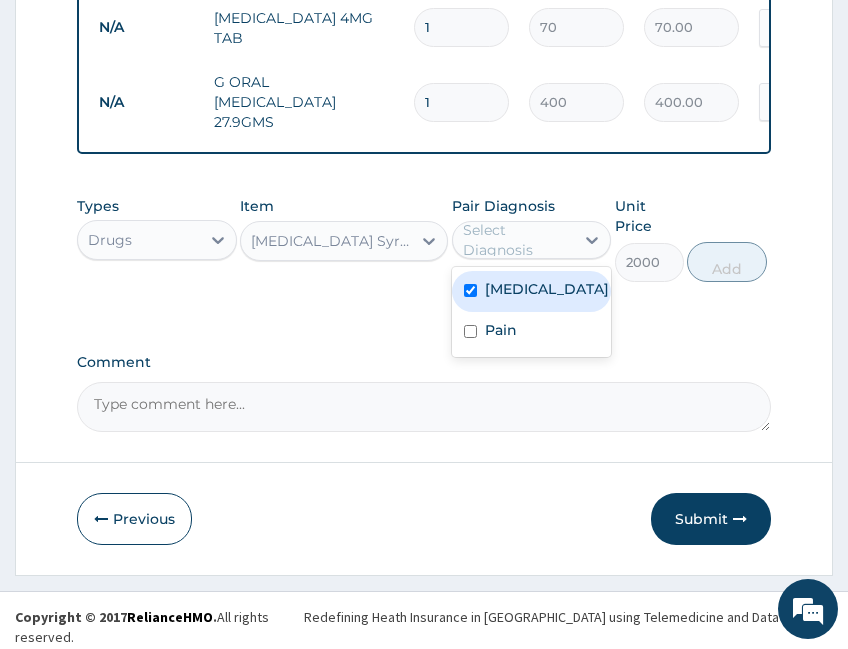 checkbox on "true" 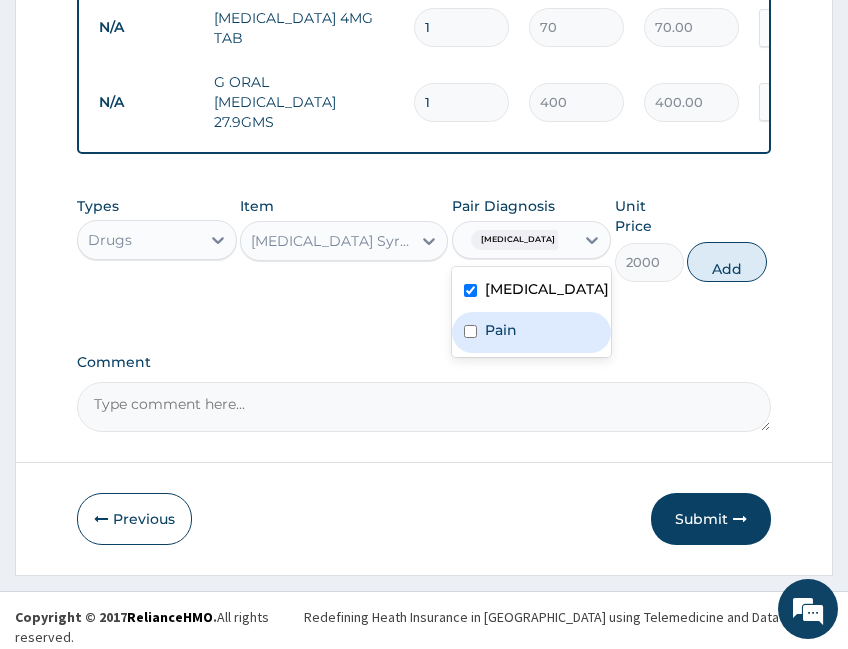 click on "Pain" at bounding box center [501, 330] 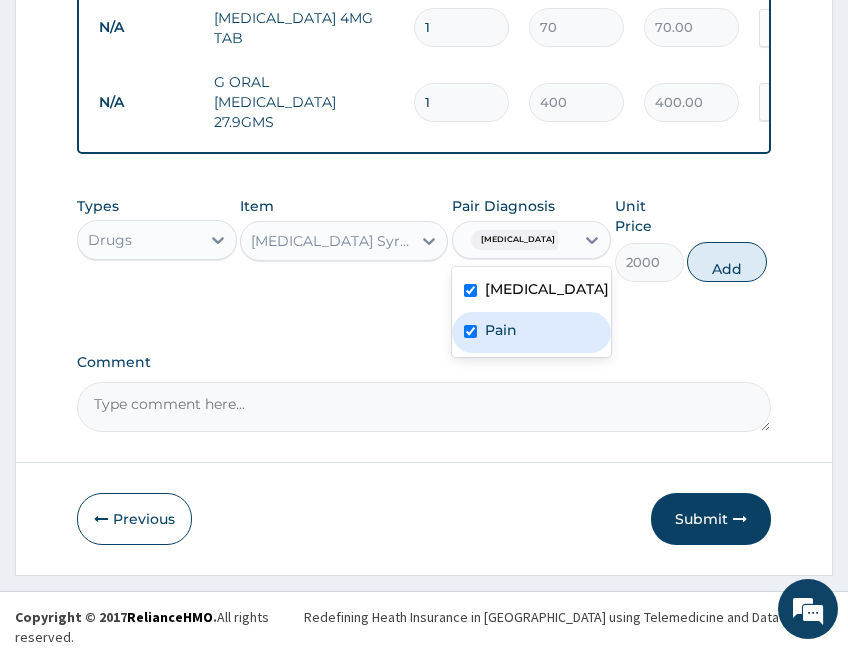 checkbox on "true" 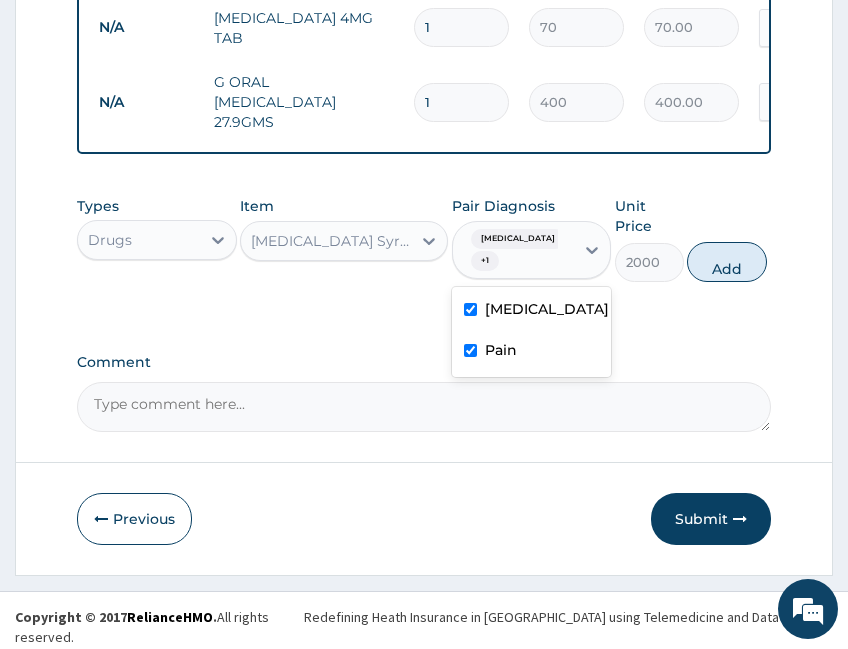 click on "Gastroenteritis" at bounding box center [532, 311] 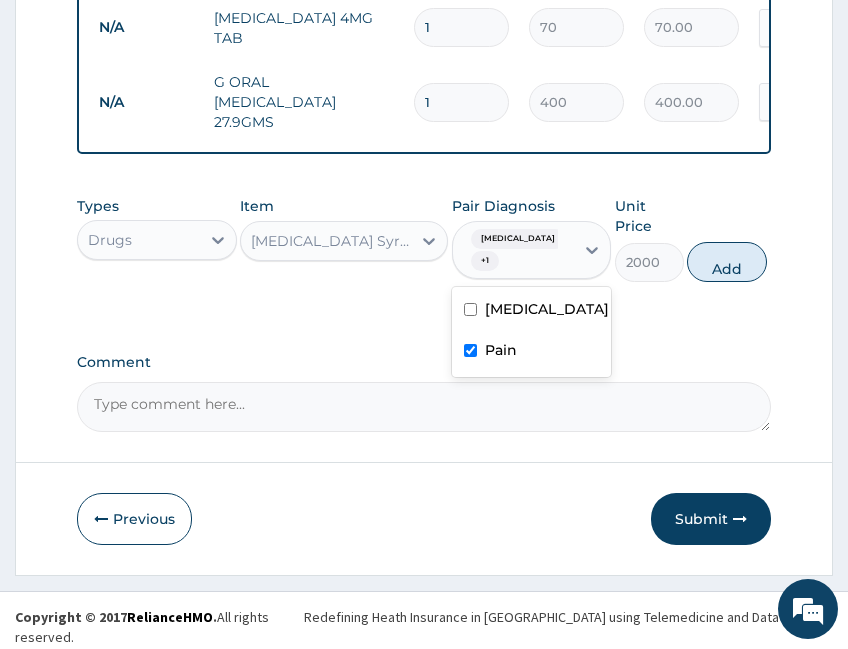 checkbox on "false" 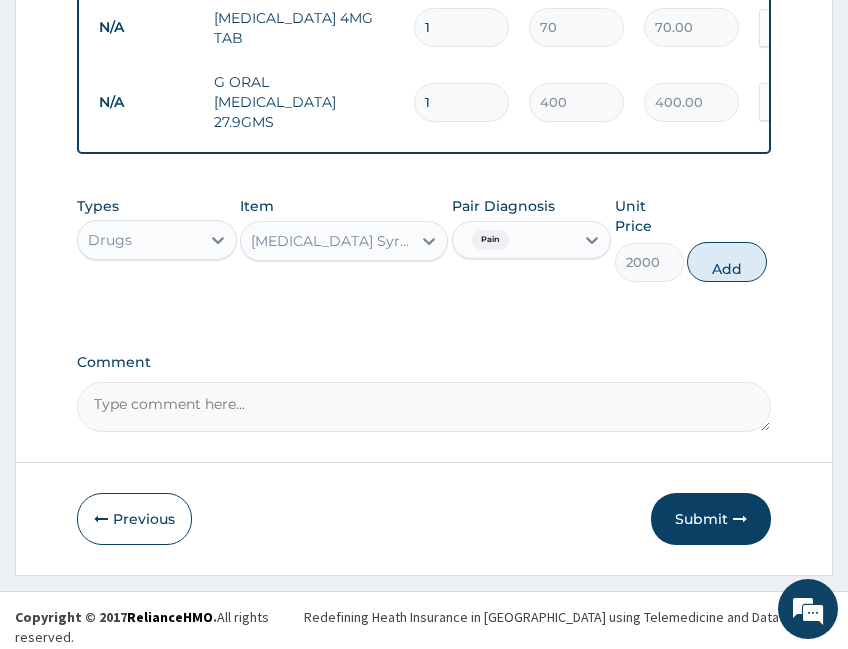 click on "Add" at bounding box center (727, 262) 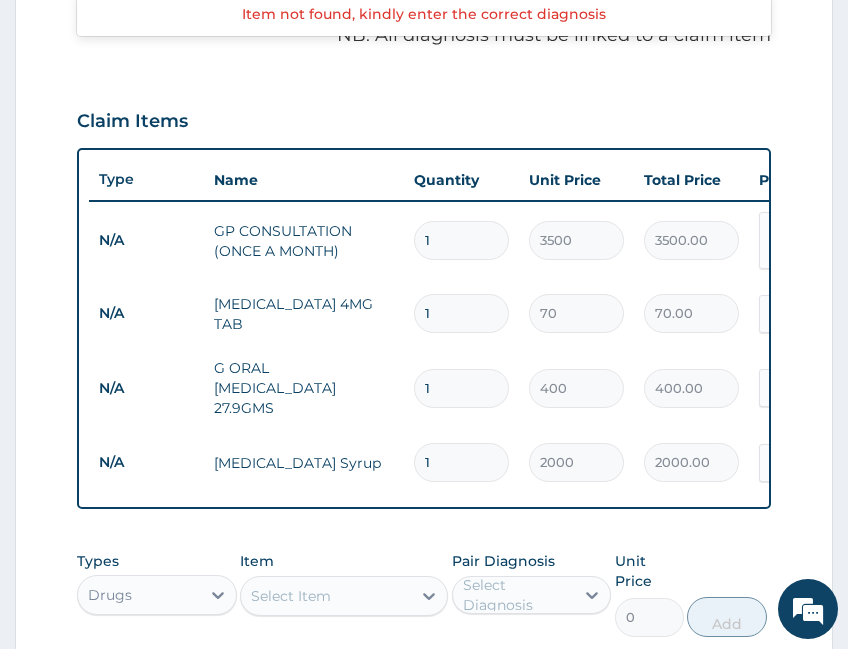 scroll, scrollTop: 585, scrollLeft: 0, axis: vertical 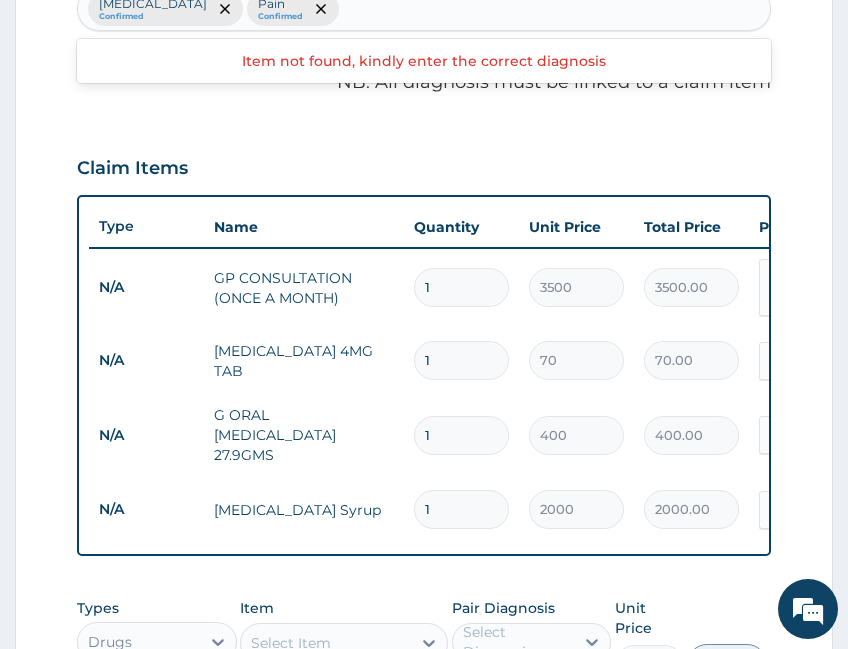 click on "1" at bounding box center (461, 360) 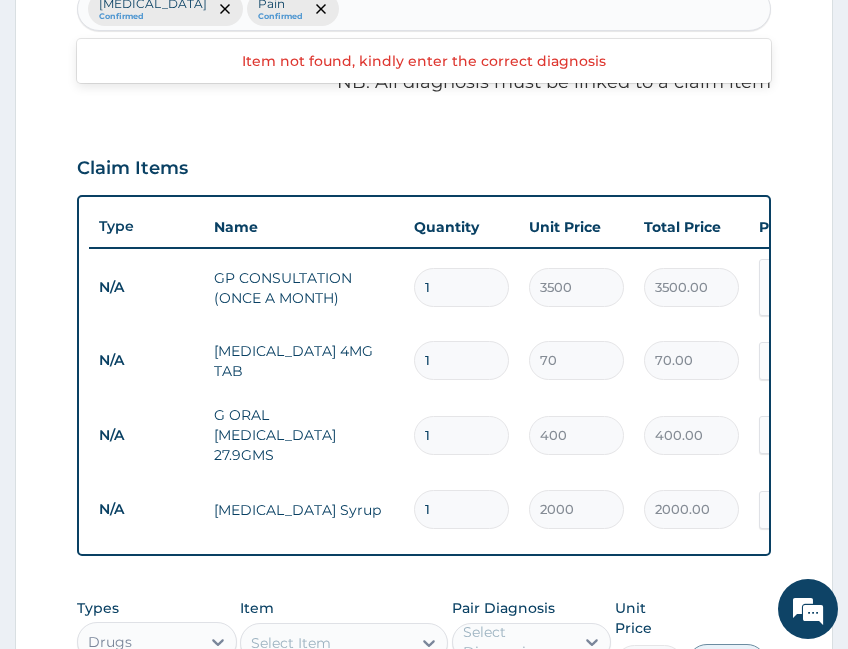 type 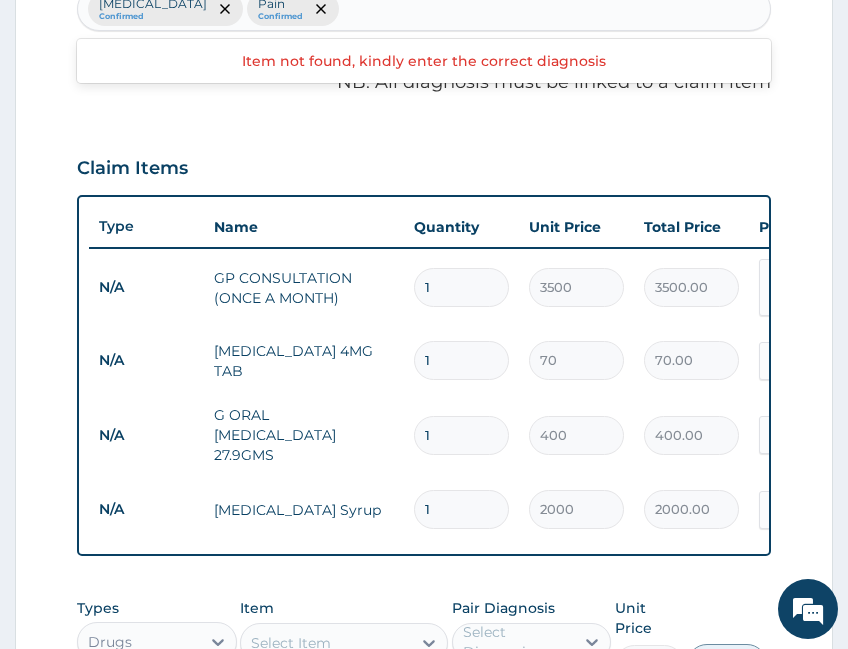type on "0.00" 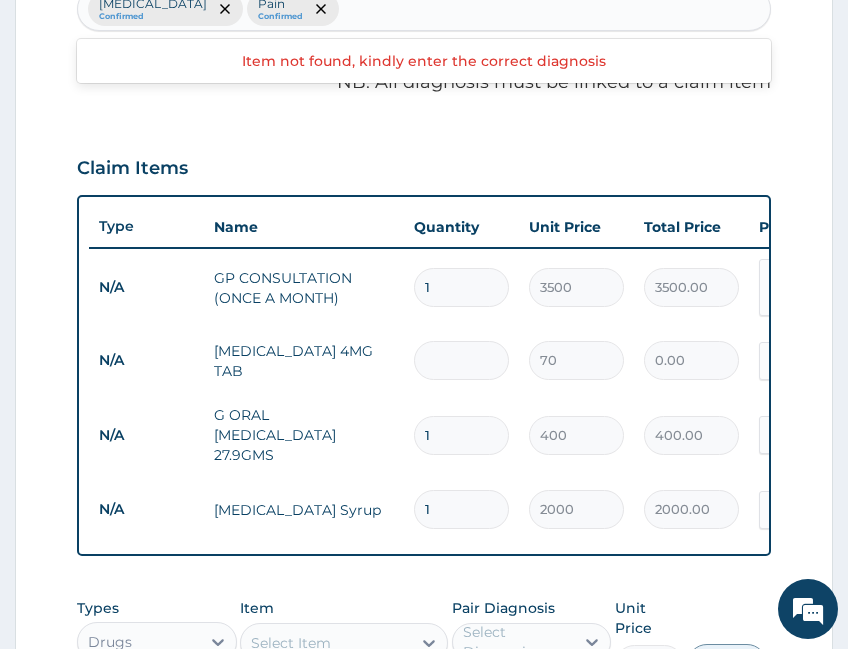 type on "4" 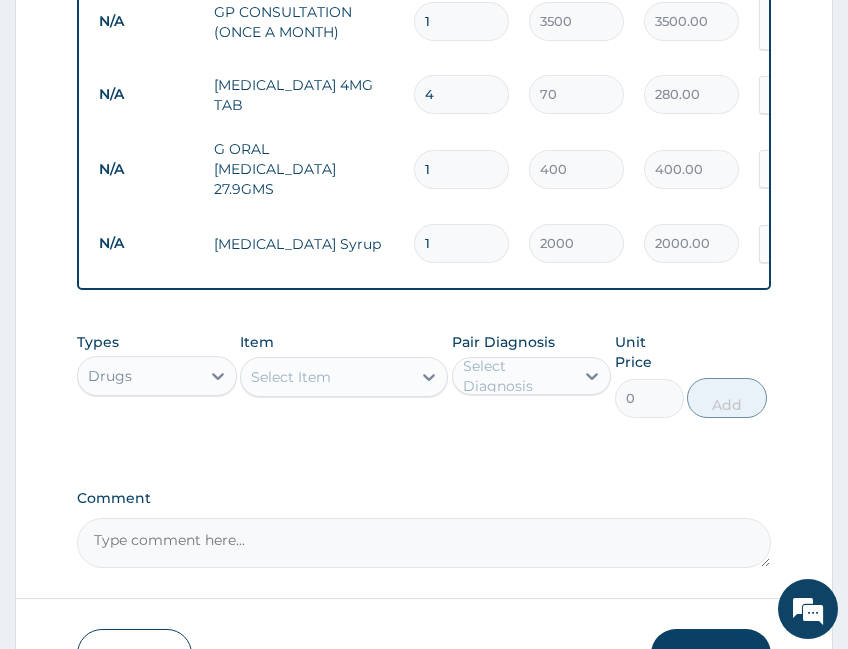 scroll, scrollTop: 987, scrollLeft: 0, axis: vertical 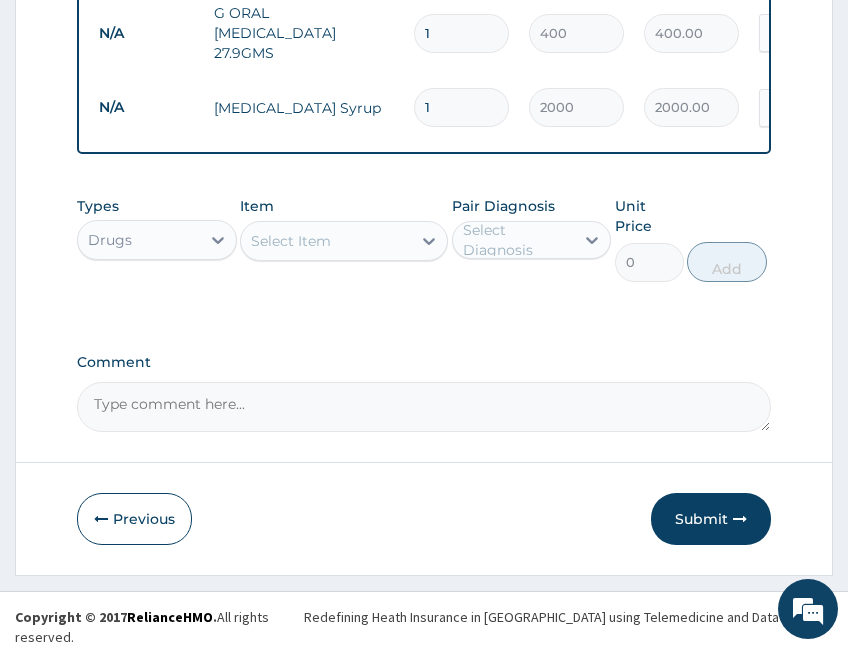 type on "4" 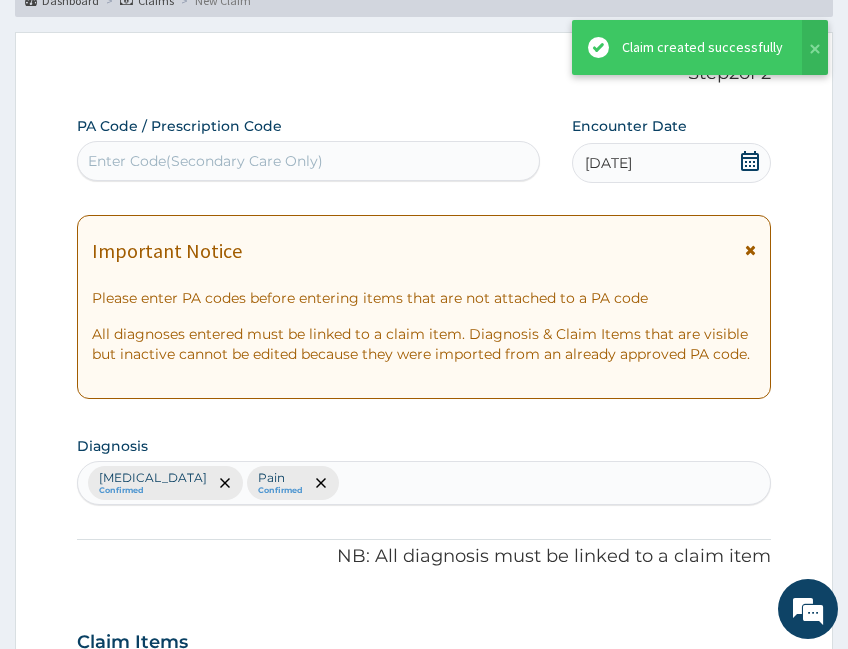 scroll, scrollTop: 987, scrollLeft: 0, axis: vertical 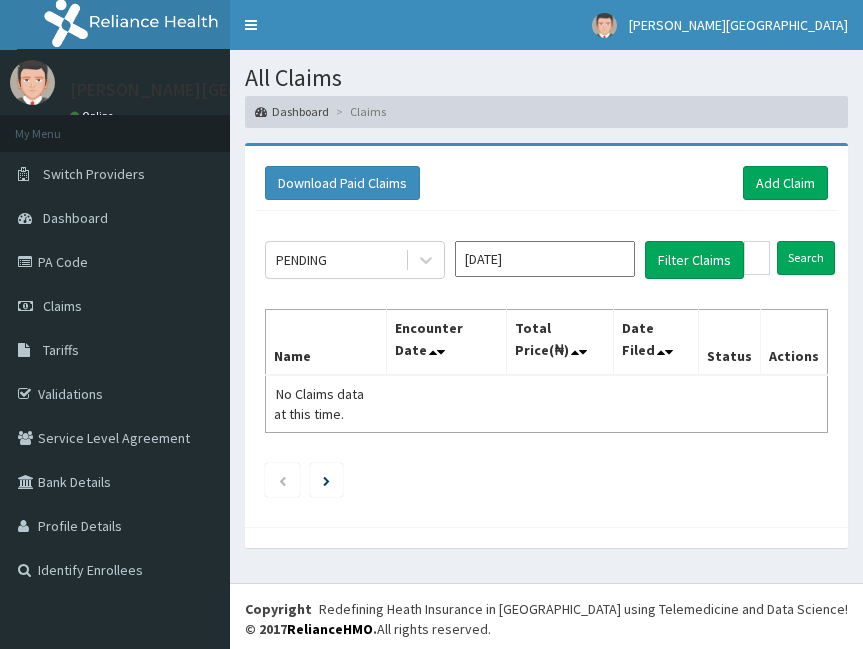 click at bounding box center (426, 260) 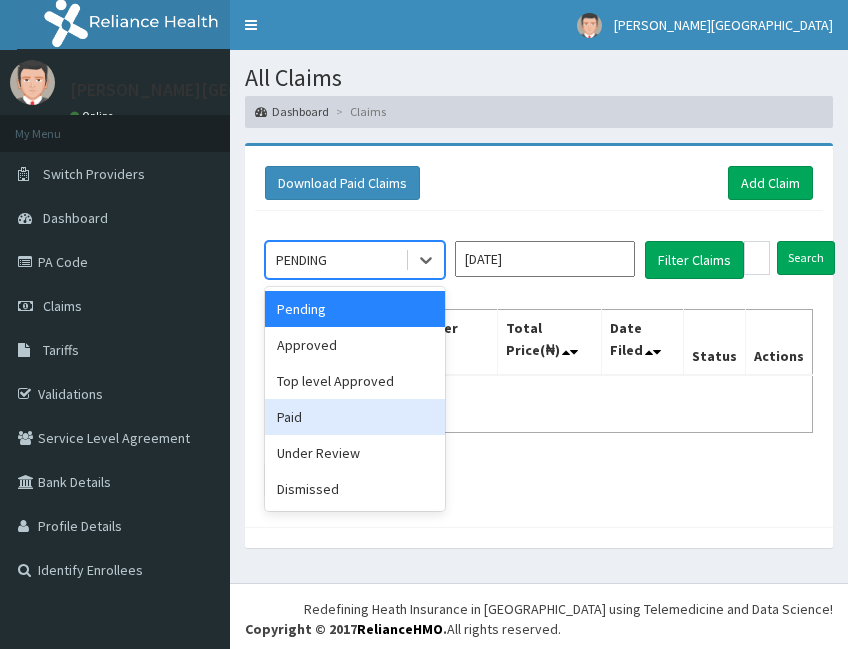 drag, startPoint x: 331, startPoint y: 415, endPoint x: 419, endPoint y: 354, distance: 107.07474 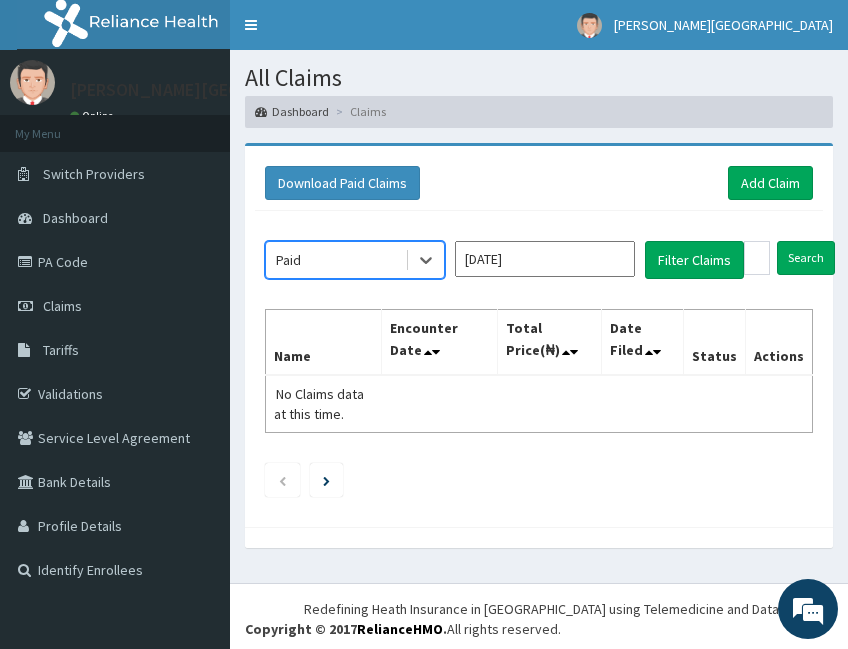 click 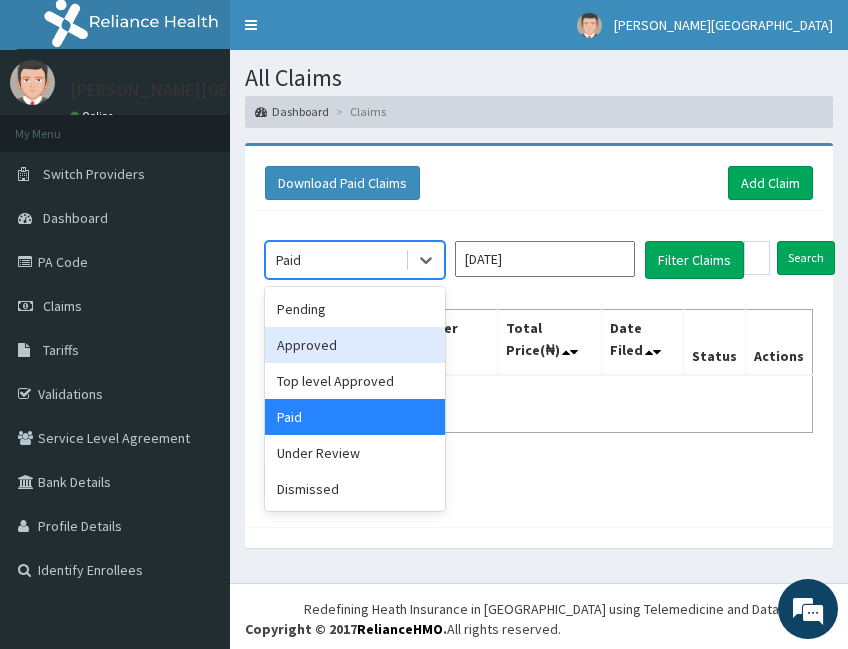 drag, startPoint x: 355, startPoint y: 344, endPoint x: 522, endPoint y: 279, distance: 179.2038 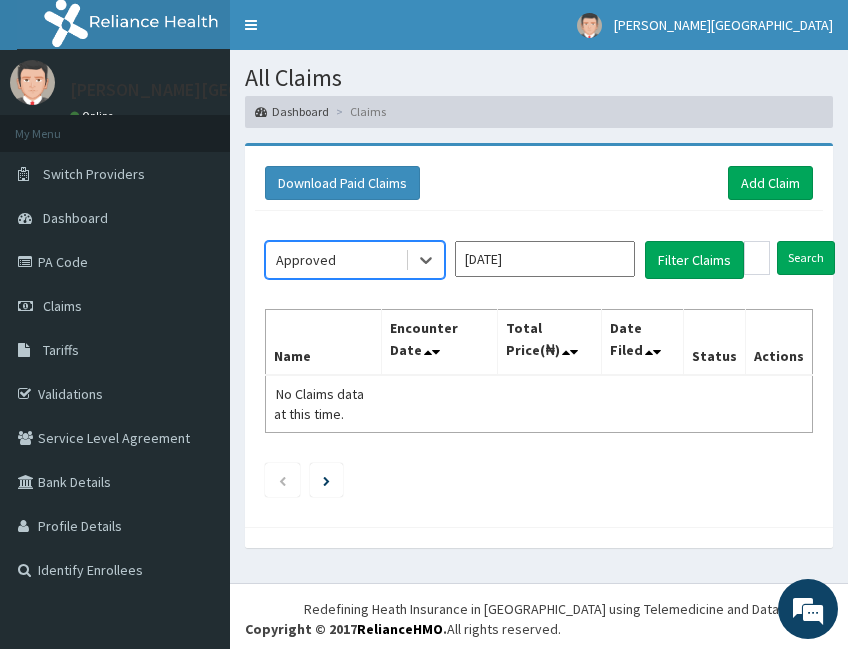 click on "[DATE]" at bounding box center (545, 259) 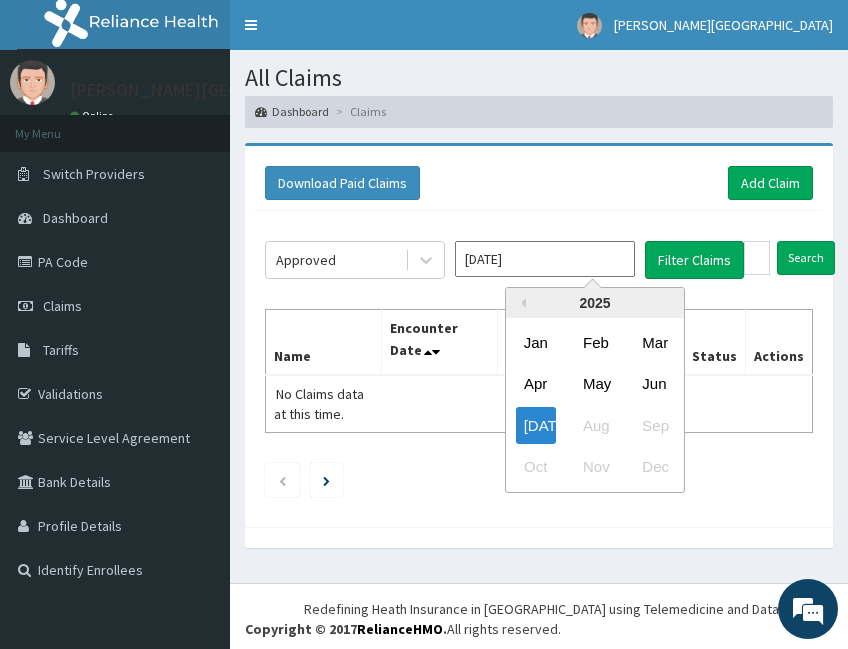 drag, startPoint x: 662, startPoint y: 391, endPoint x: 670, endPoint y: 356, distance: 35.902645 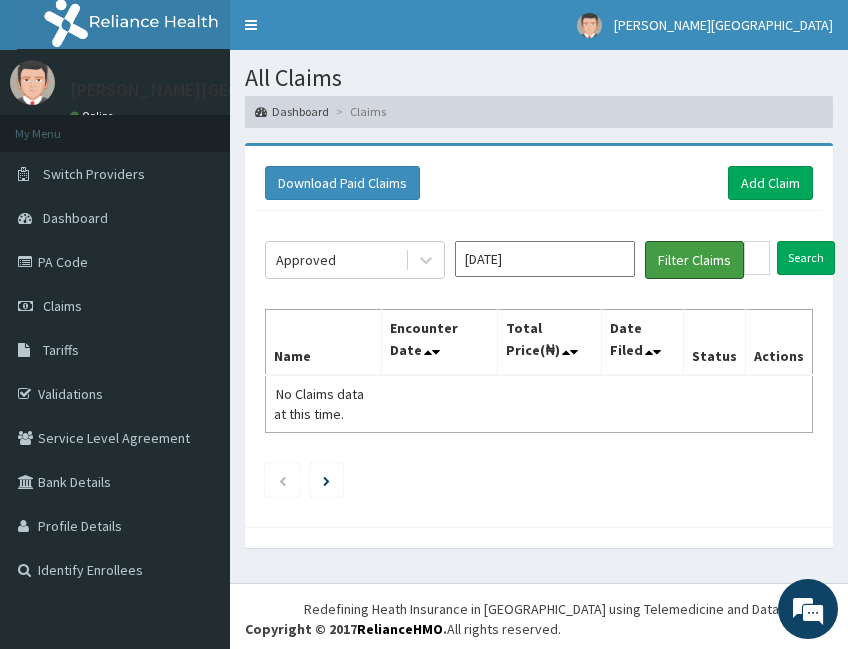 click on "Filter Claims" at bounding box center (694, 260) 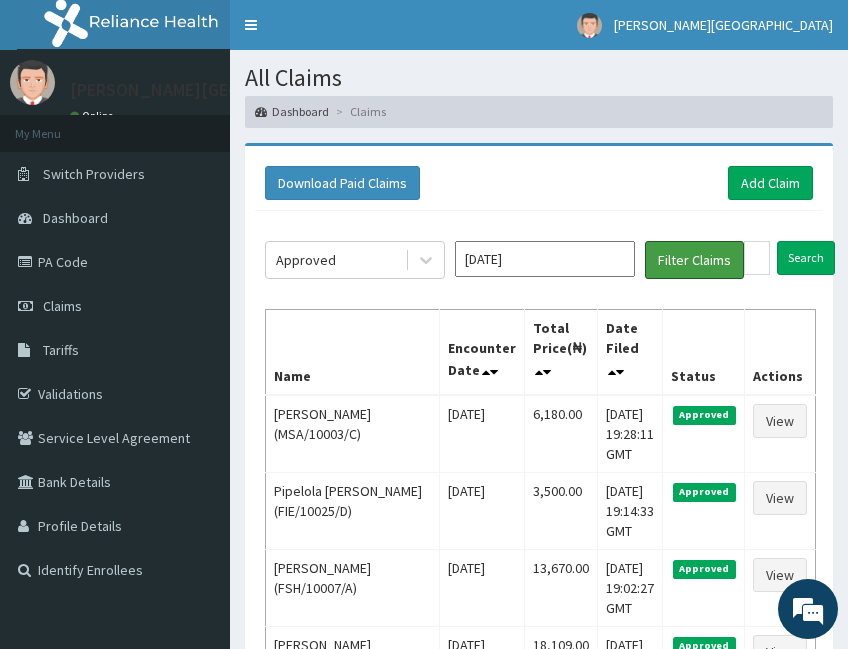scroll, scrollTop: 0, scrollLeft: 0, axis: both 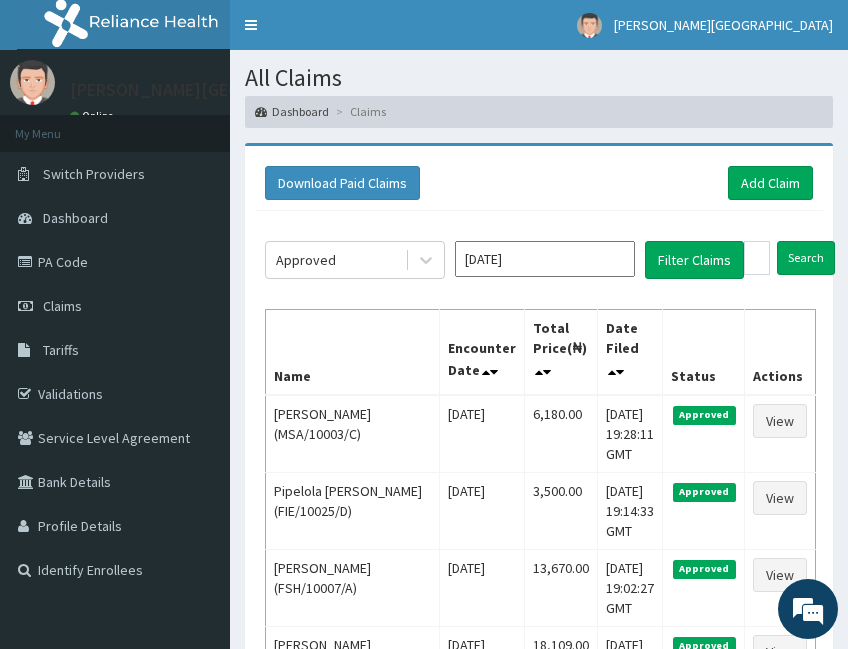 click on "Download Paid Claims Add Claim" at bounding box center (539, 183) 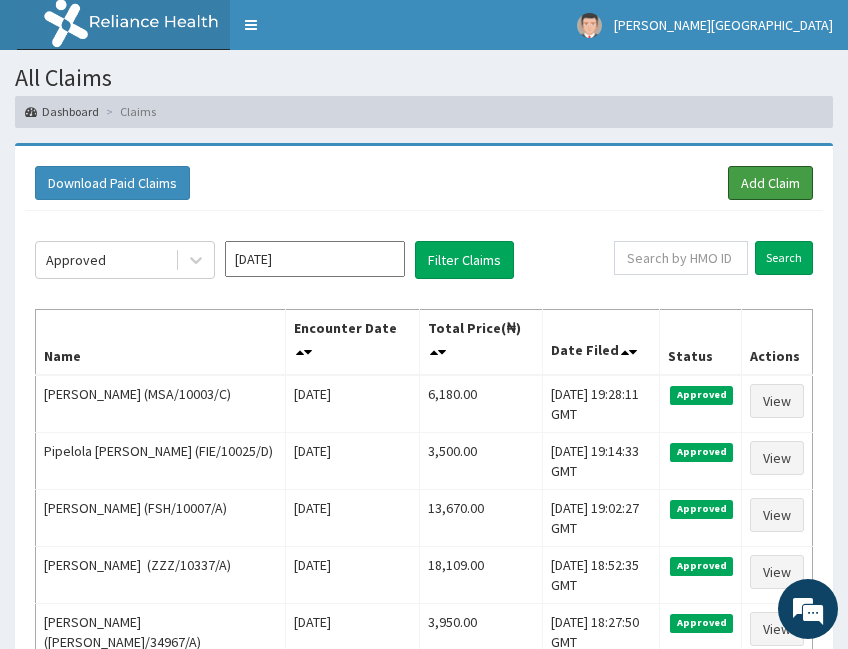 click on "Add Claim" at bounding box center [770, 183] 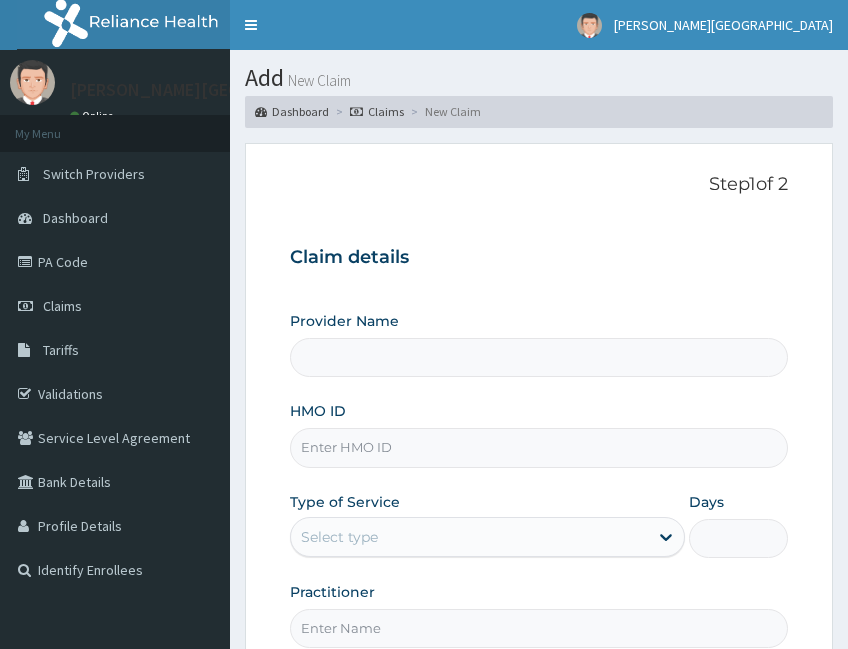 scroll, scrollTop: 0, scrollLeft: 0, axis: both 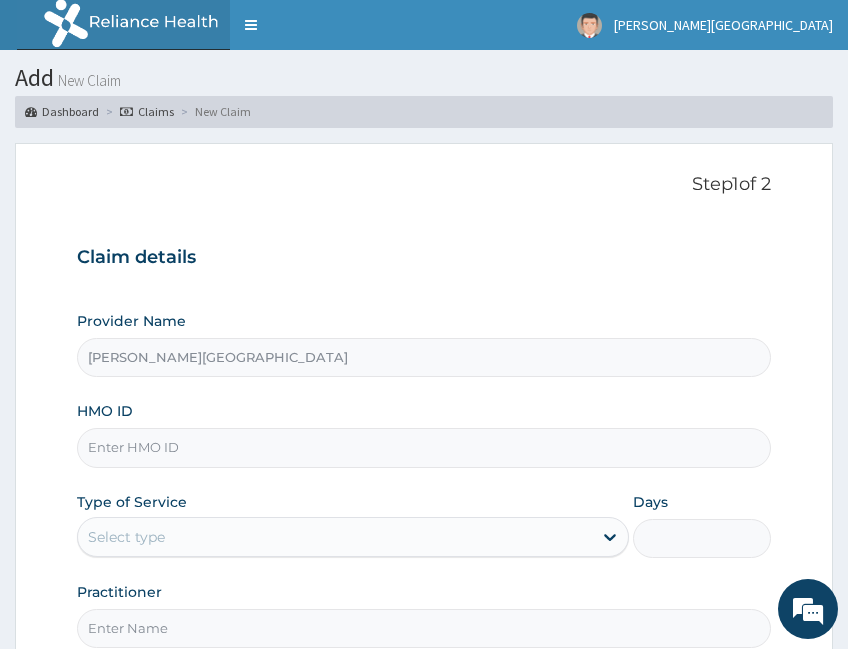 type on "[PERSON_NAME][GEOGRAPHIC_DATA]" 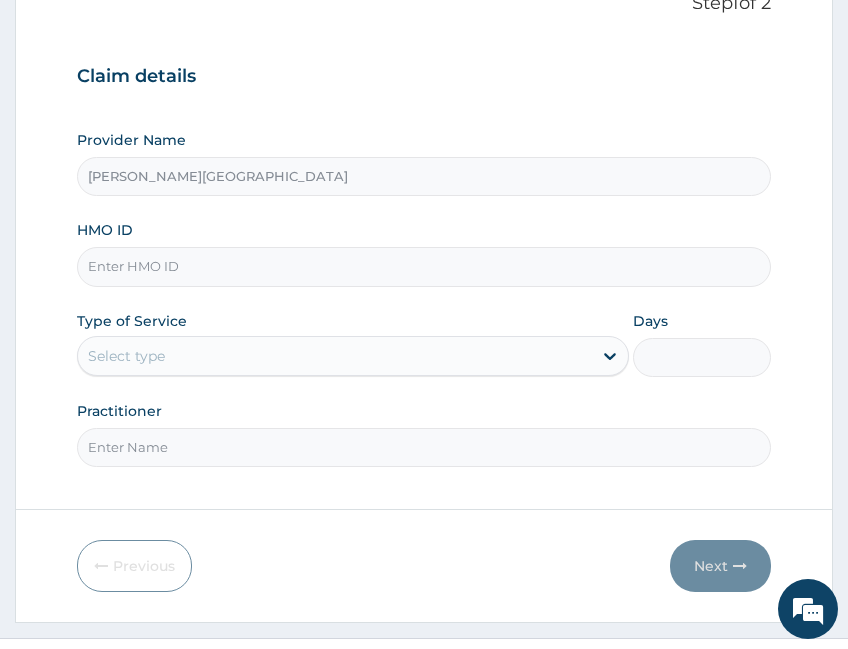 scroll, scrollTop: 0, scrollLeft: 0, axis: both 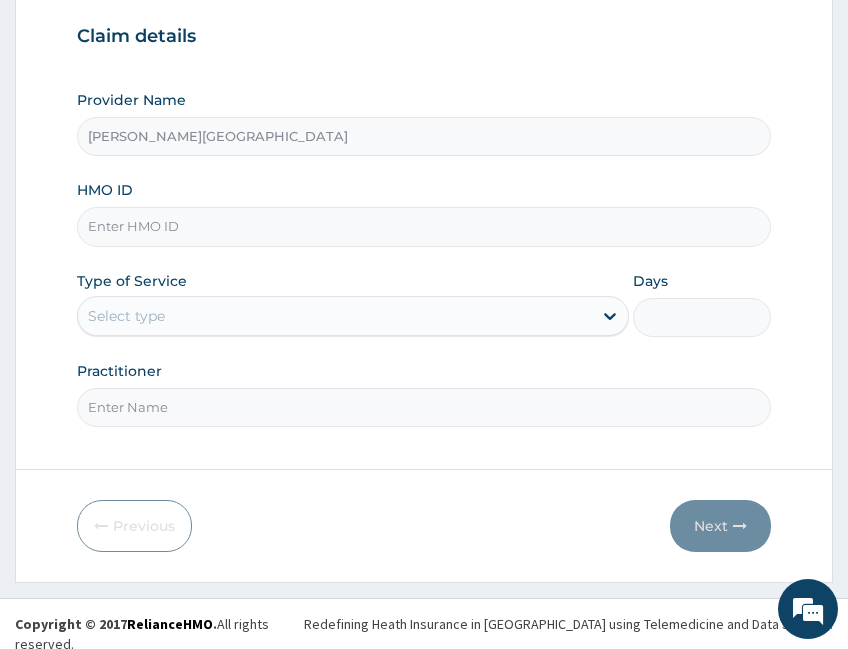 click on "HMO ID" at bounding box center (424, 226) 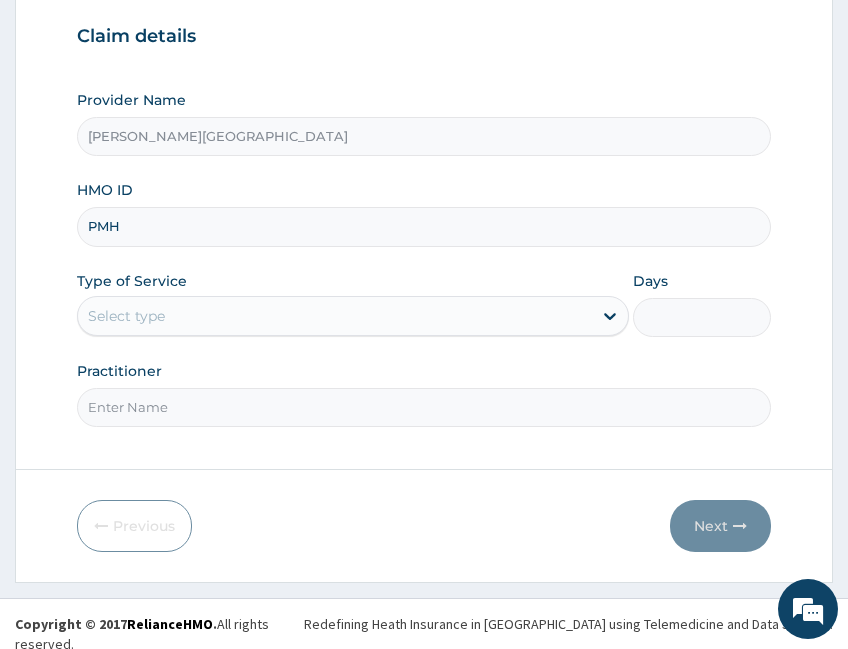 scroll, scrollTop: 0, scrollLeft: 0, axis: both 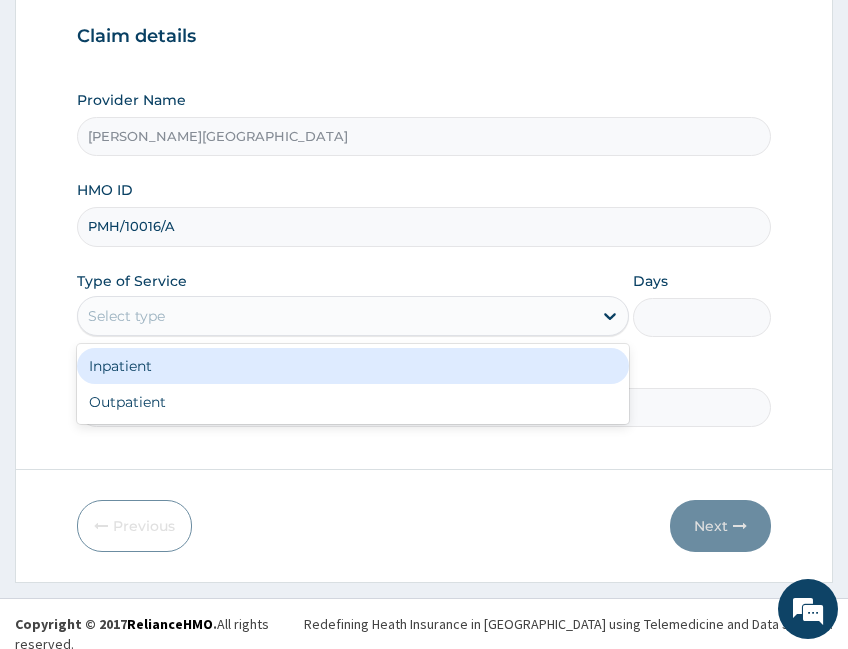 click on "Select type" at bounding box center (335, 316) 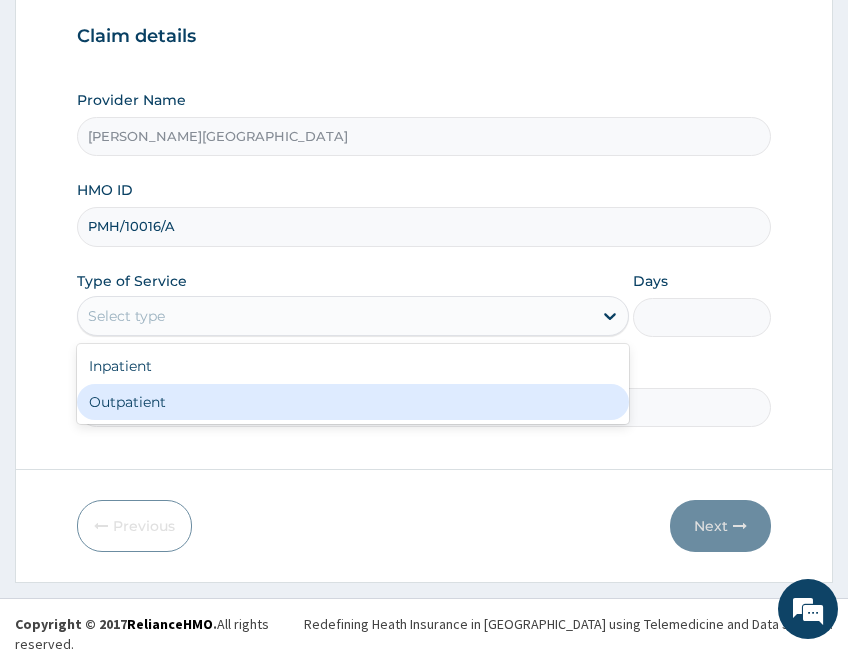 click on "Outpatient" at bounding box center [353, 402] 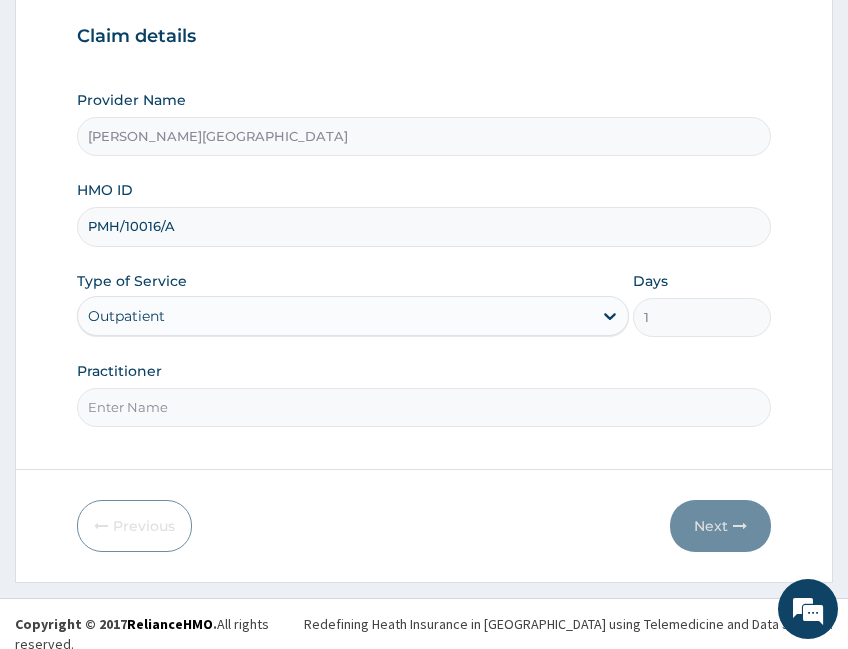 click on "Practitioner" at bounding box center (424, 407) 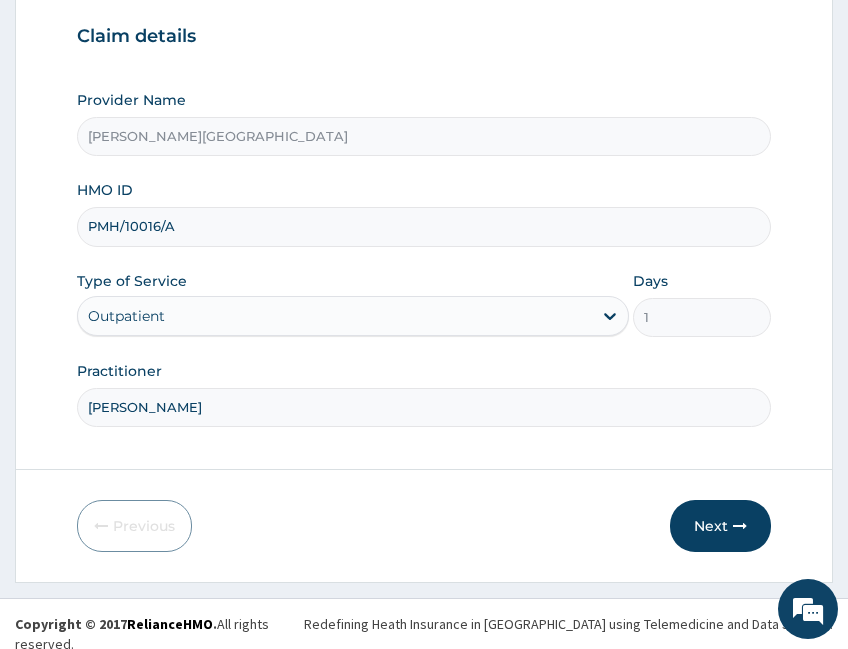type on "[PERSON_NAME]" 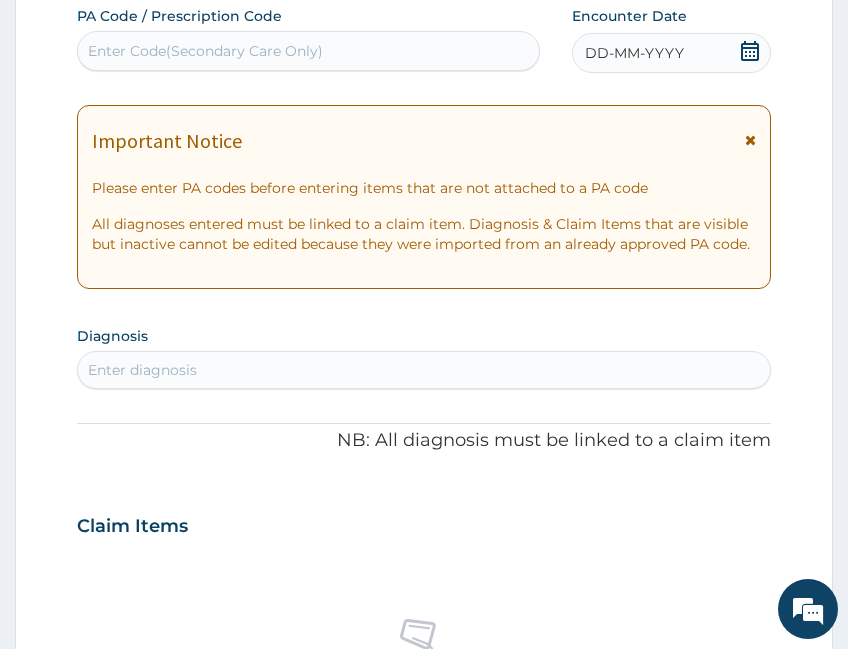 drag, startPoint x: 746, startPoint y: 51, endPoint x: 752, endPoint y: 79, distance: 28.635643 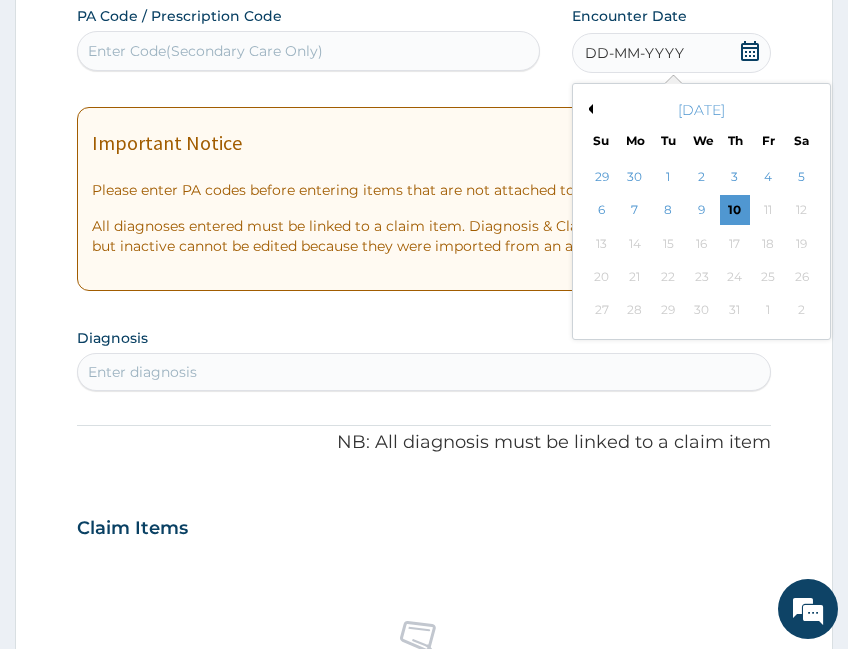 click on "Previous Month" at bounding box center [588, 109] 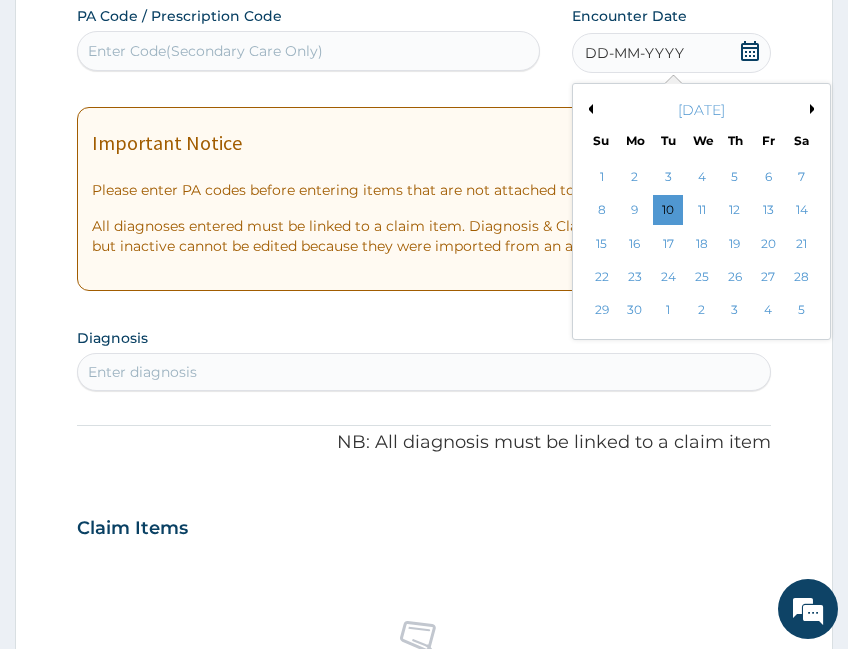 click on "9" at bounding box center (635, 211) 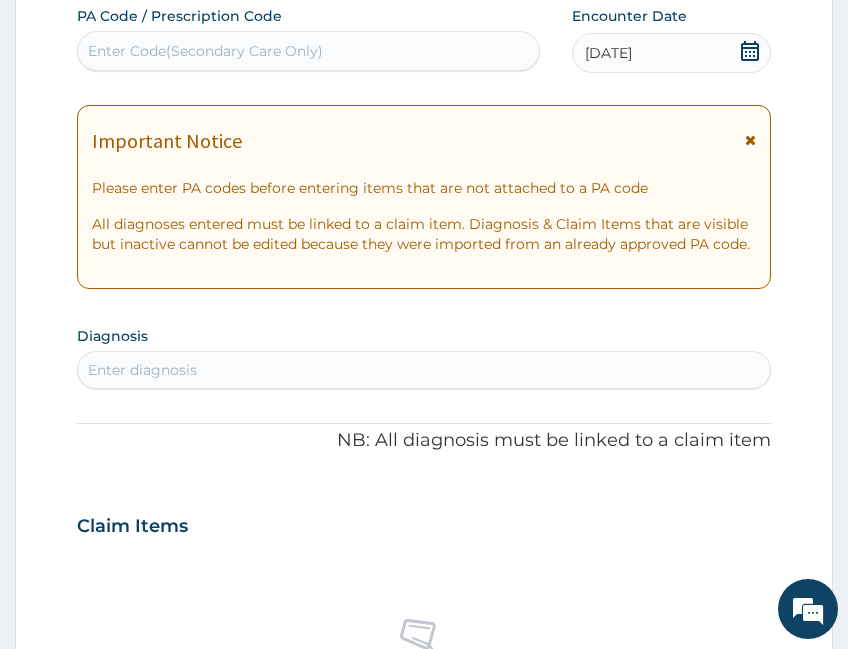 click on "Enter diagnosis" at bounding box center [424, 370] 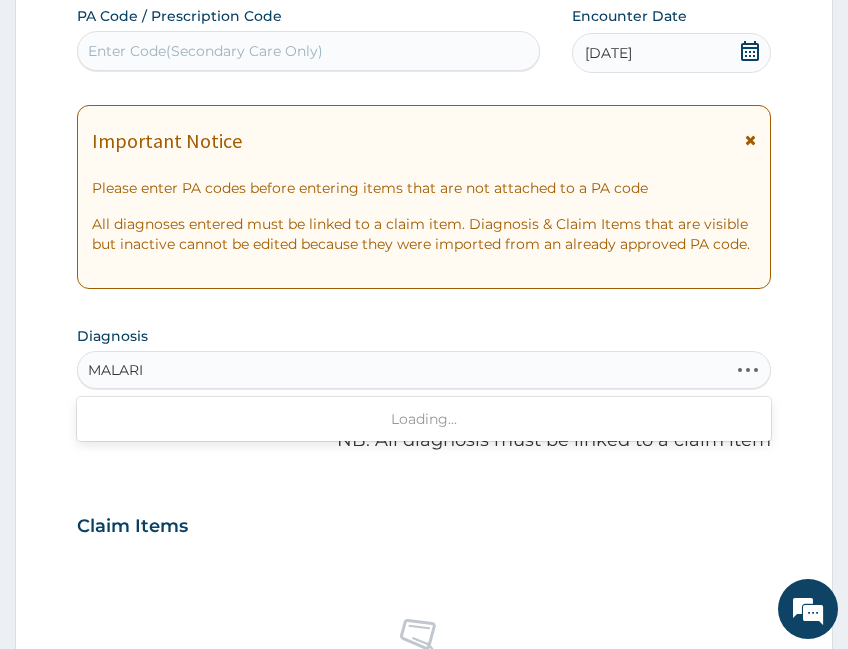 type on "MALARIA" 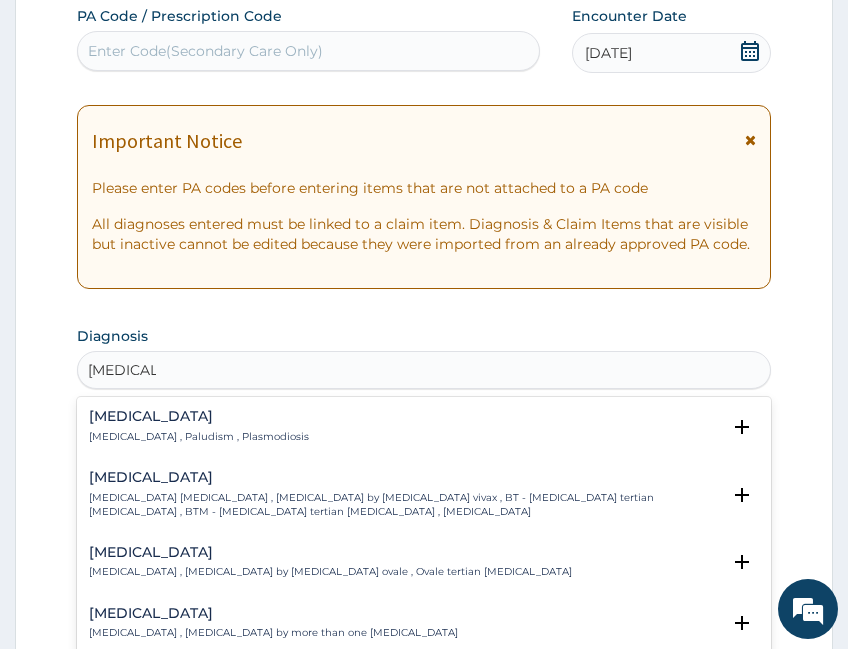 scroll, scrollTop: 388, scrollLeft: 0, axis: vertical 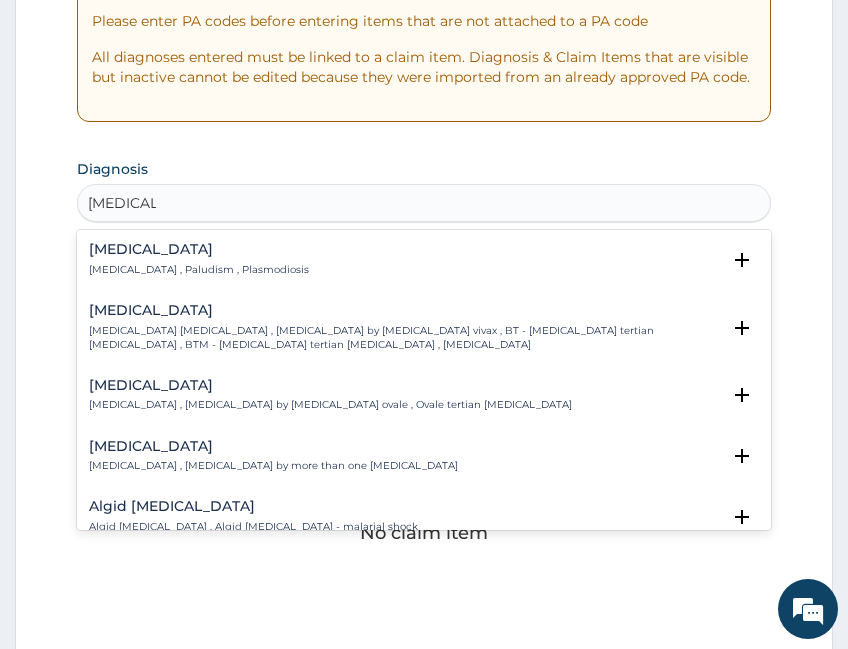 click on "Malaria Malaria , Paludism , Plasmodiosis" at bounding box center [199, 259] 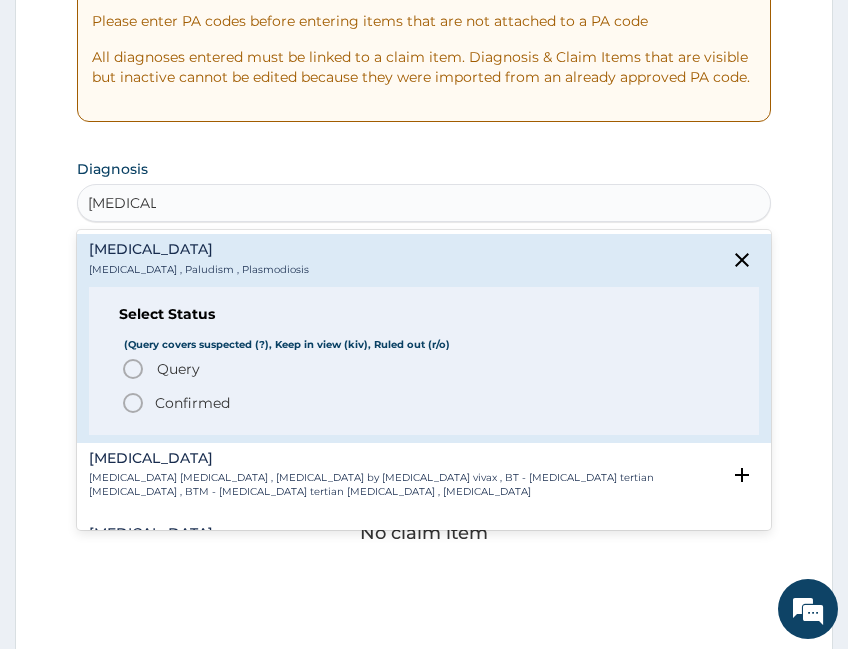 click on "Confirmed" at bounding box center [192, 403] 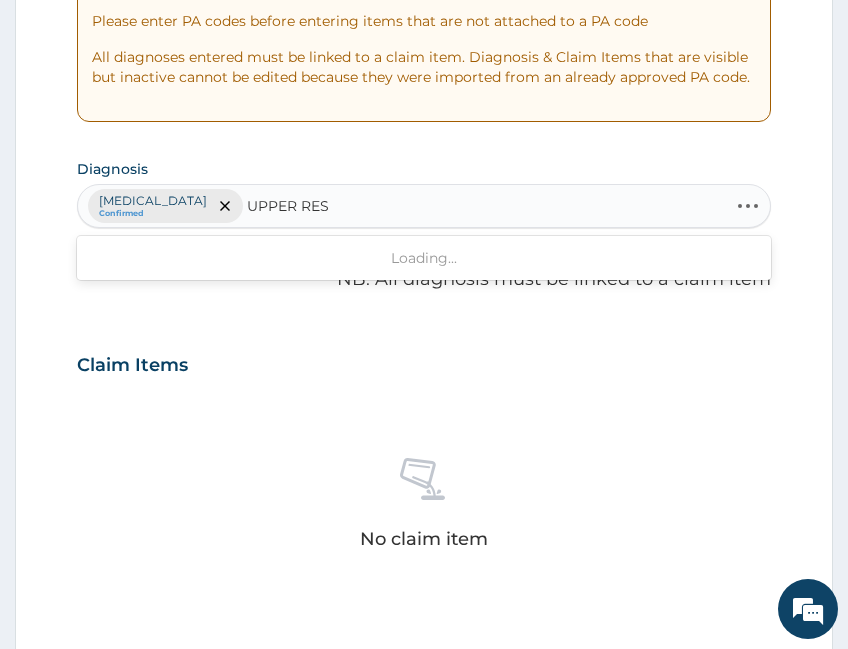 type on "UPPER RESP" 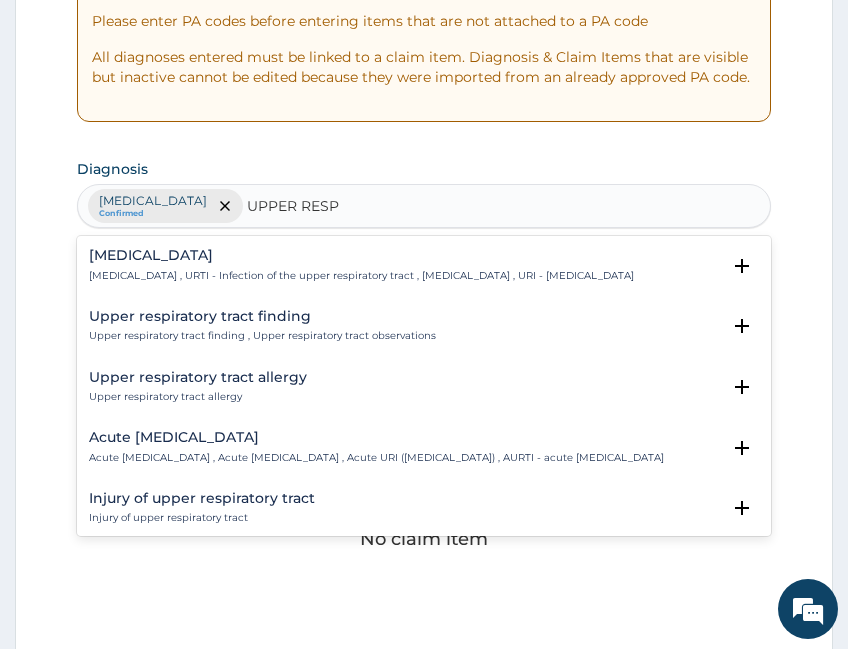 click on "Upper respiratory infection Upper respiratory infection , URTI - Infection of the upper respiratory tract , Upper respiratory tract infection , URI - Upper respiratory infection" at bounding box center [361, 265] 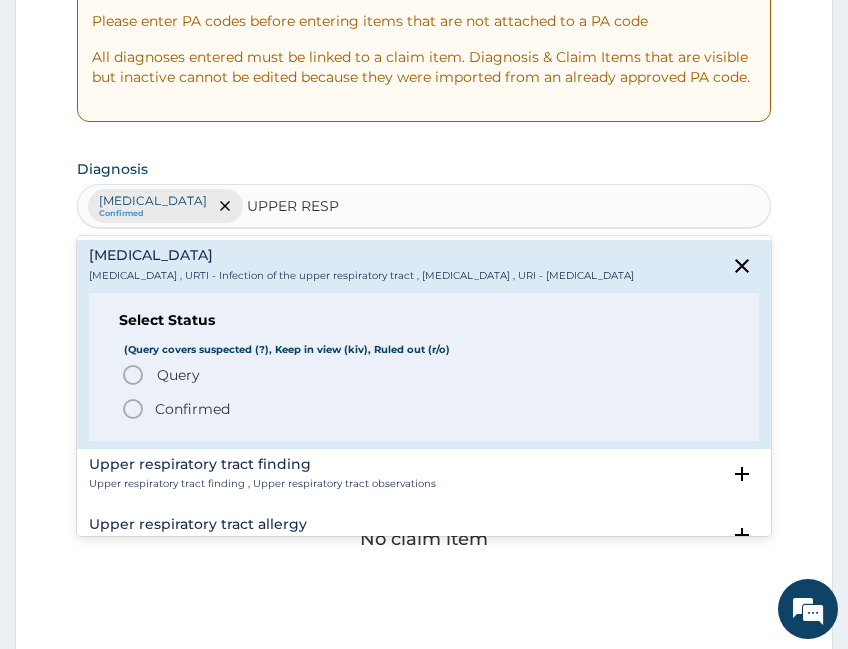 click on "Confirmed" at bounding box center (192, 409) 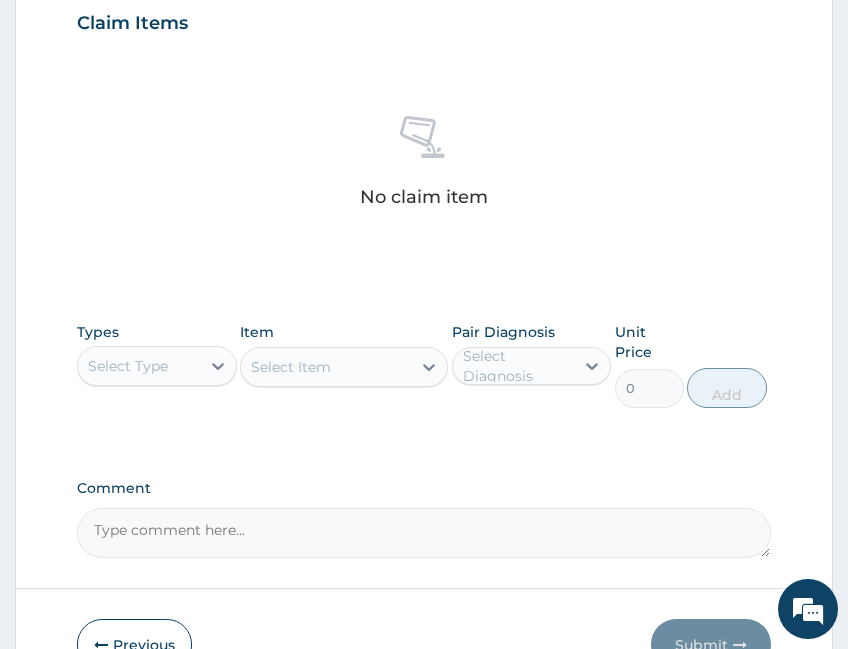 scroll, scrollTop: 849, scrollLeft: 0, axis: vertical 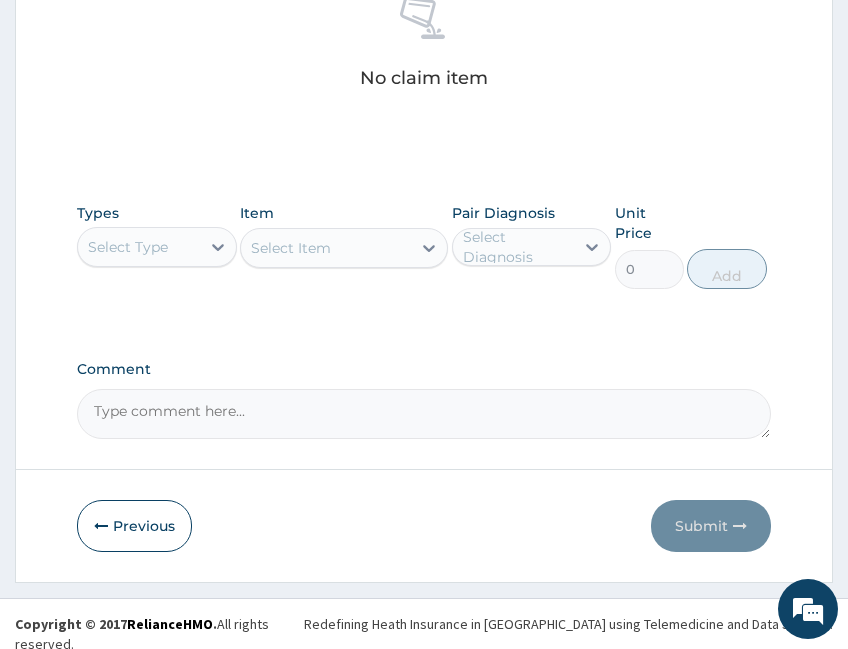click on "Select Type" at bounding box center (128, 247) 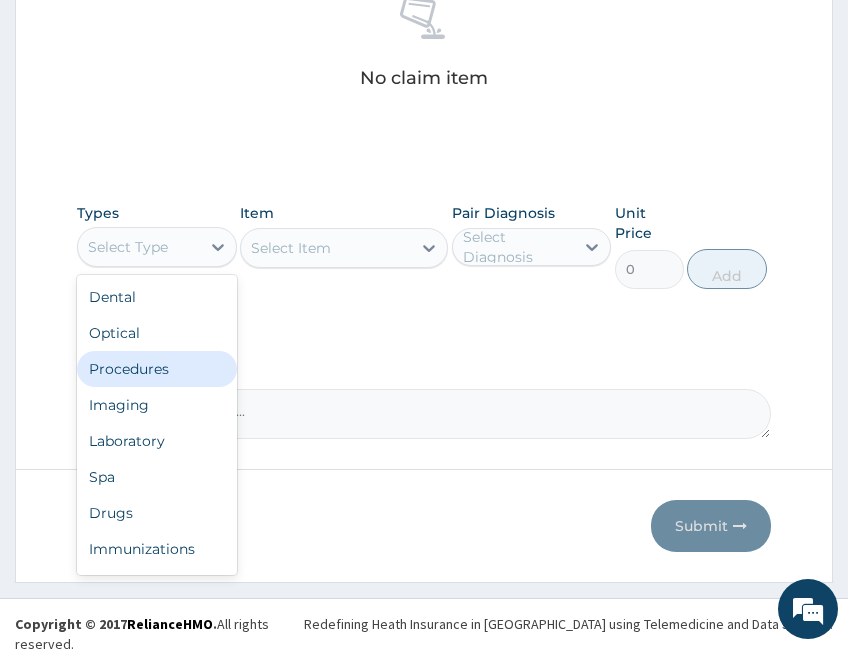 click on "Procedures" at bounding box center [157, 369] 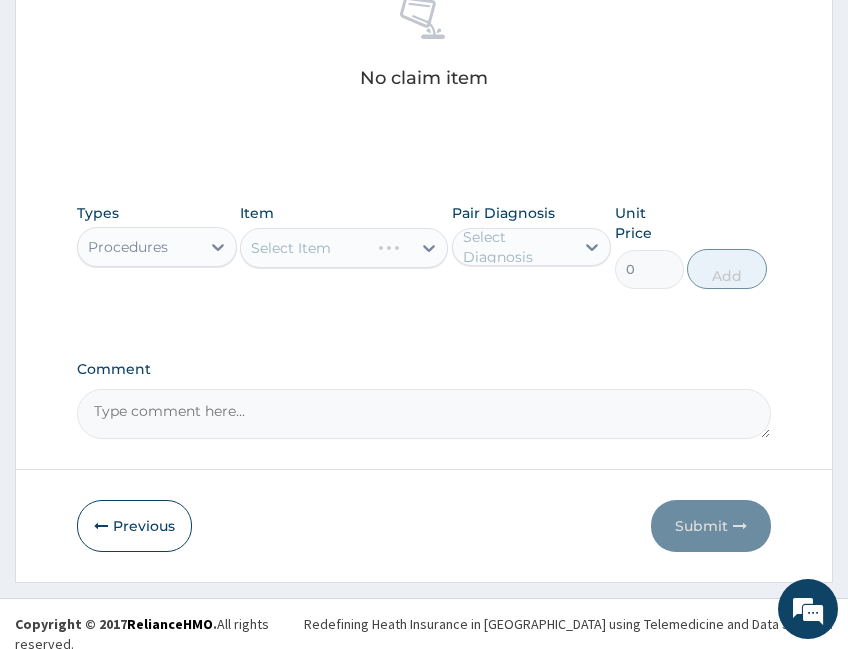 click on "Select Item" at bounding box center (344, 248) 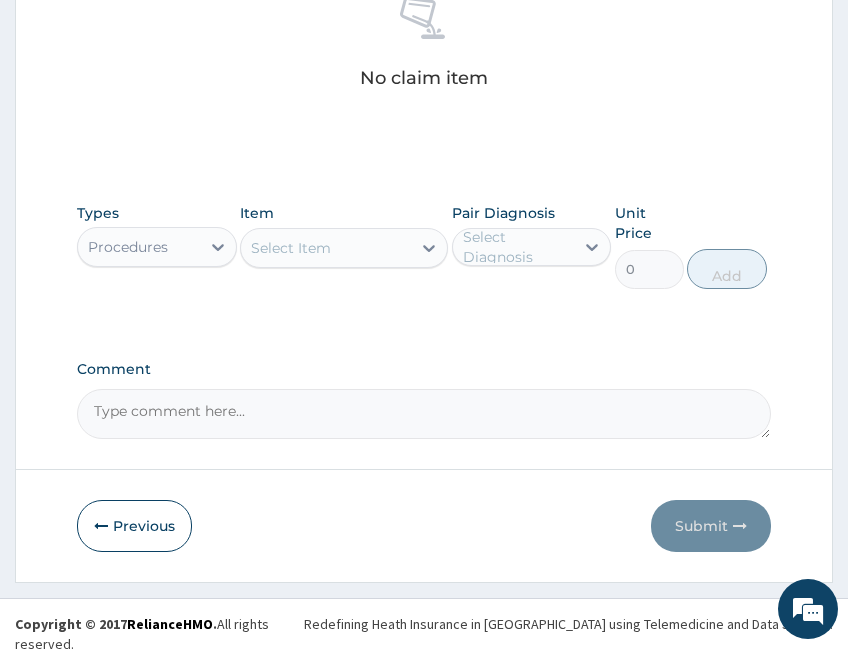 click on "Select Item" at bounding box center [326, 248] 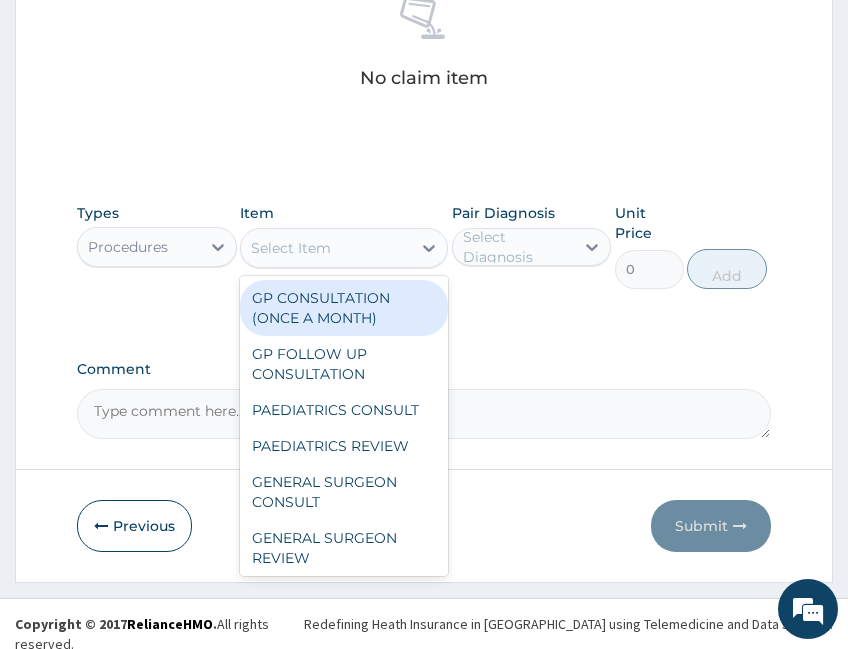 drag, startPoint x: 367, startPoint y: 294, endPoint x: 467, endPoint y: 278, distance: 101.27191 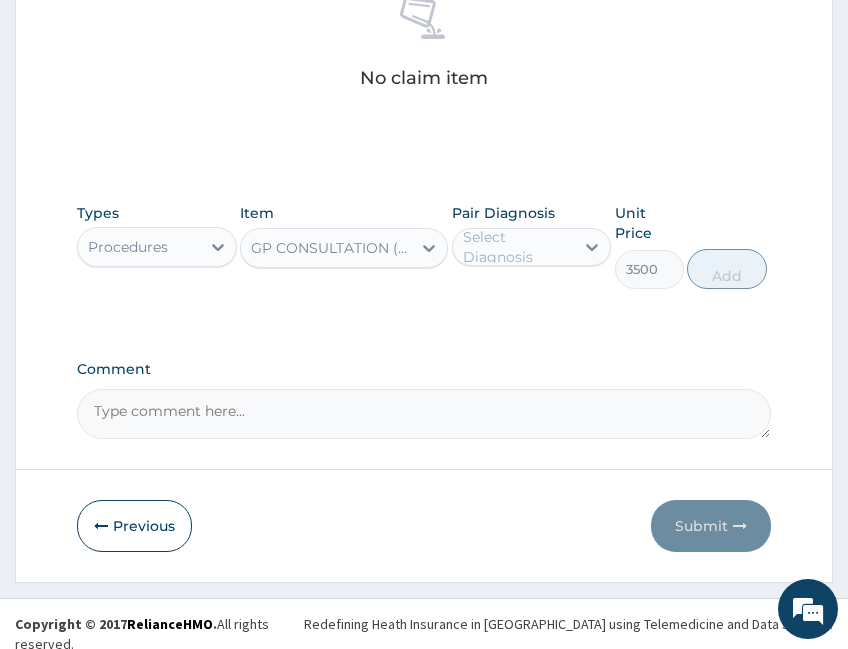type on "3500" 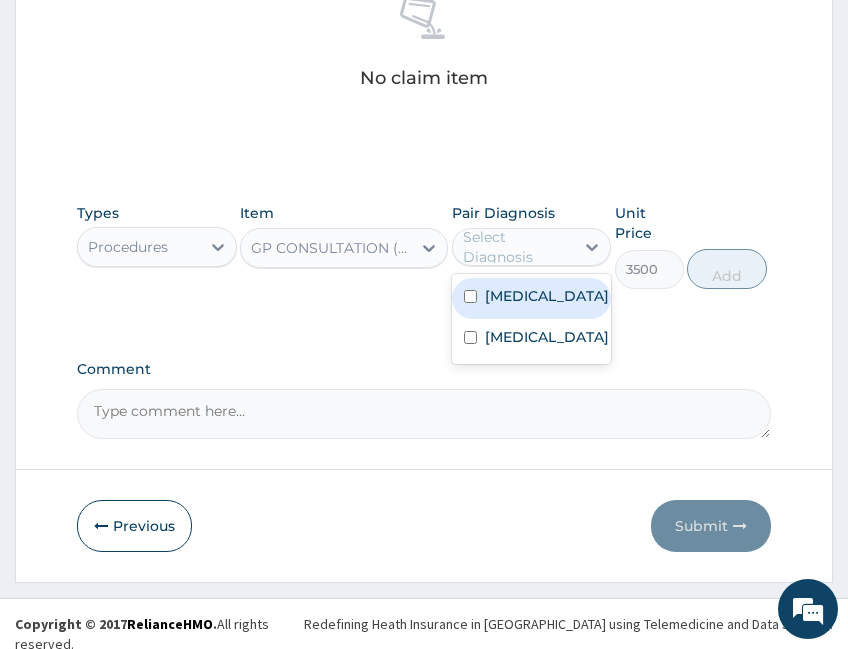 click on "Malaria" at bounding box center [547, 296] 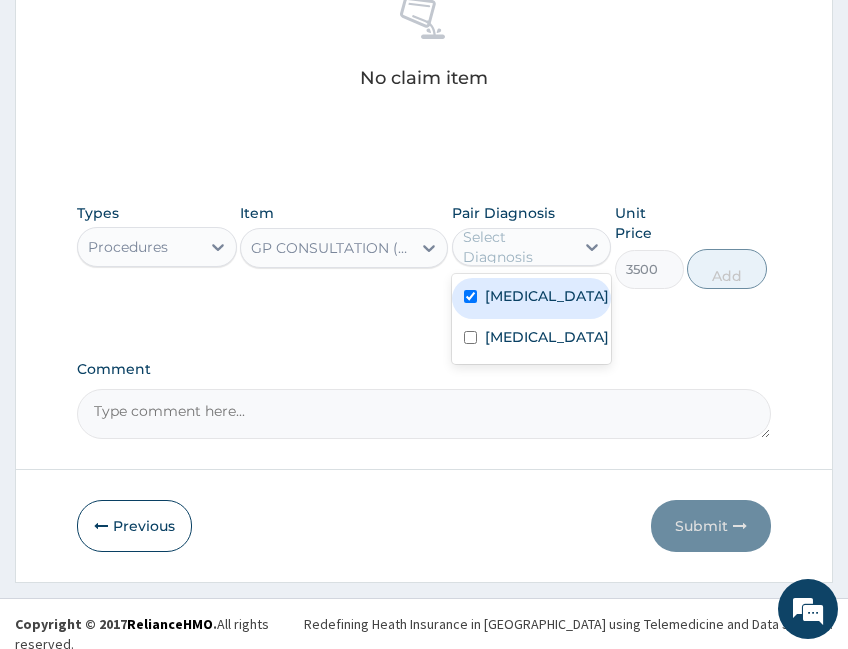 checkbox on "true" 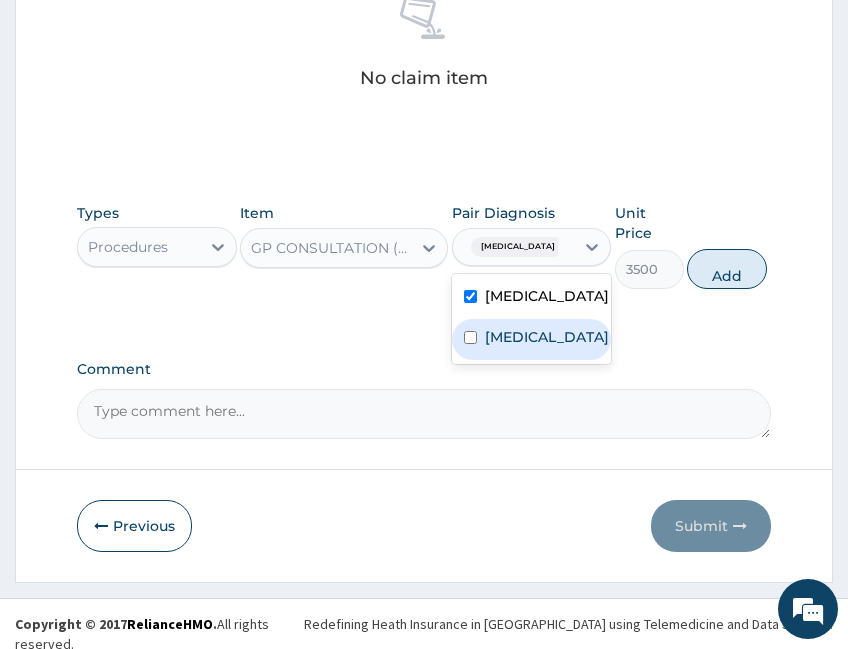 drag, startPoint x: 502, startPoint y: 341, endPoint x: 709, endPoint y: 256, distance: 223.7722 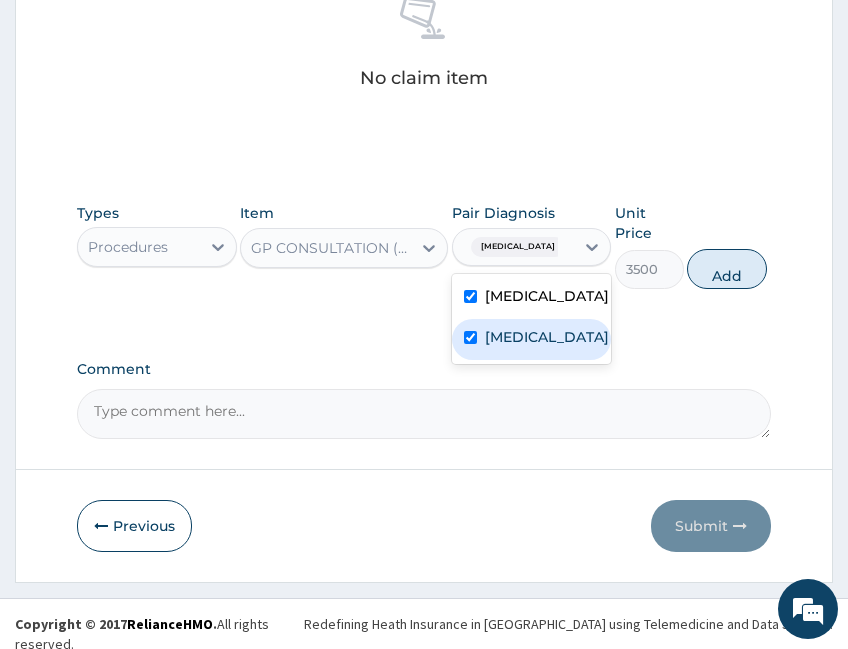 checkbox on "true" 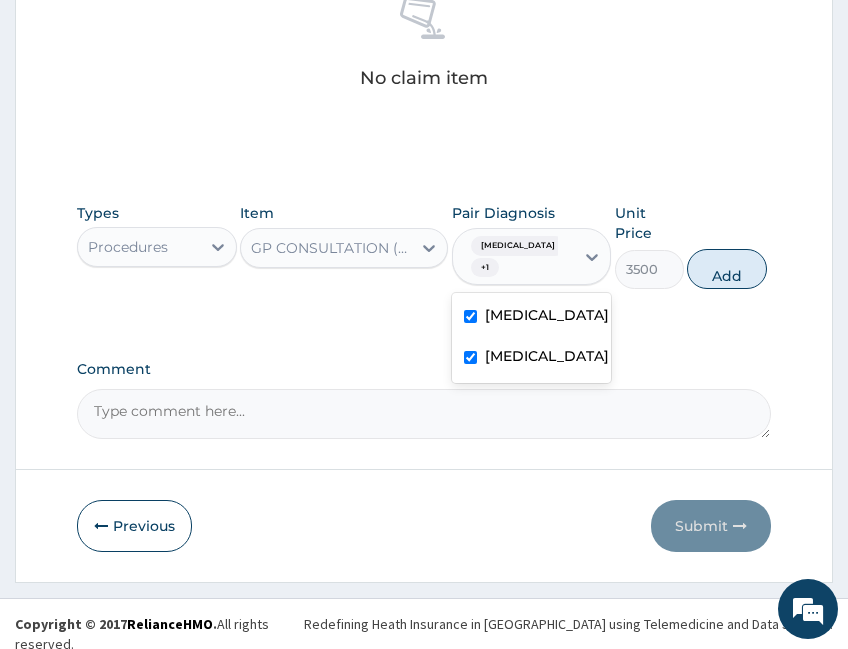click on "Add" at bounding box center [727, 269] 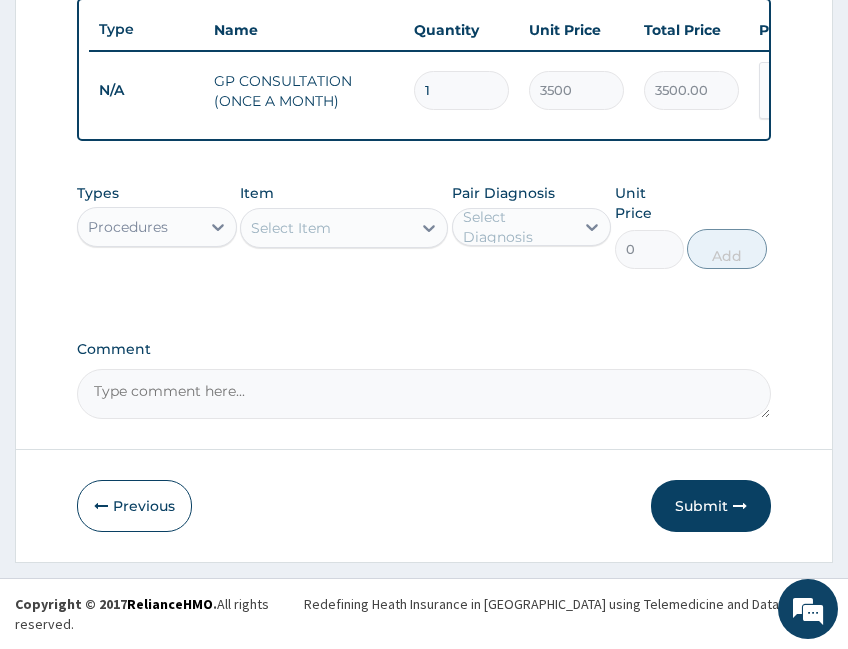 scroll, scrollTop: 769, scrollLeft: 0, axis: vertical 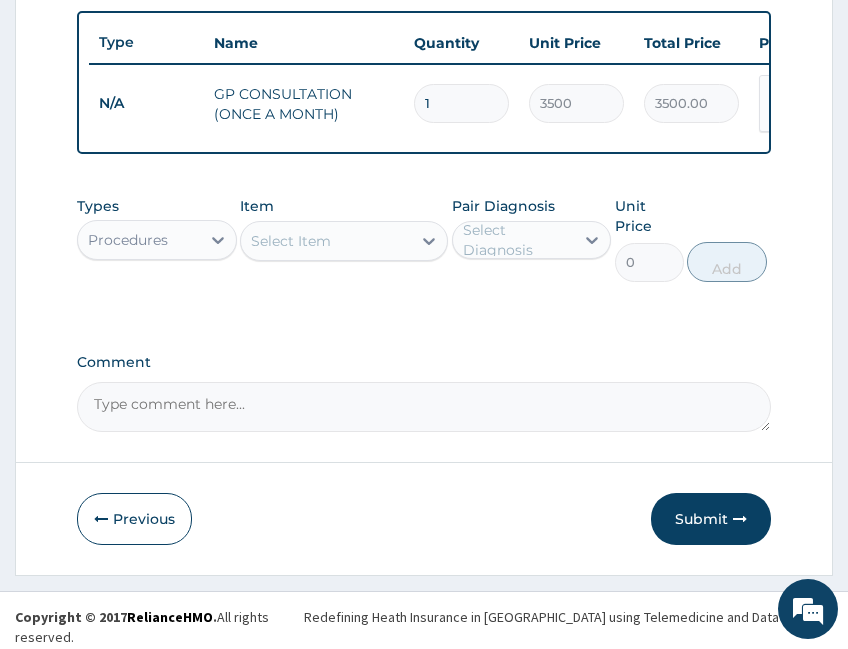 click on "Procedures" at bounding box center (128, 240) 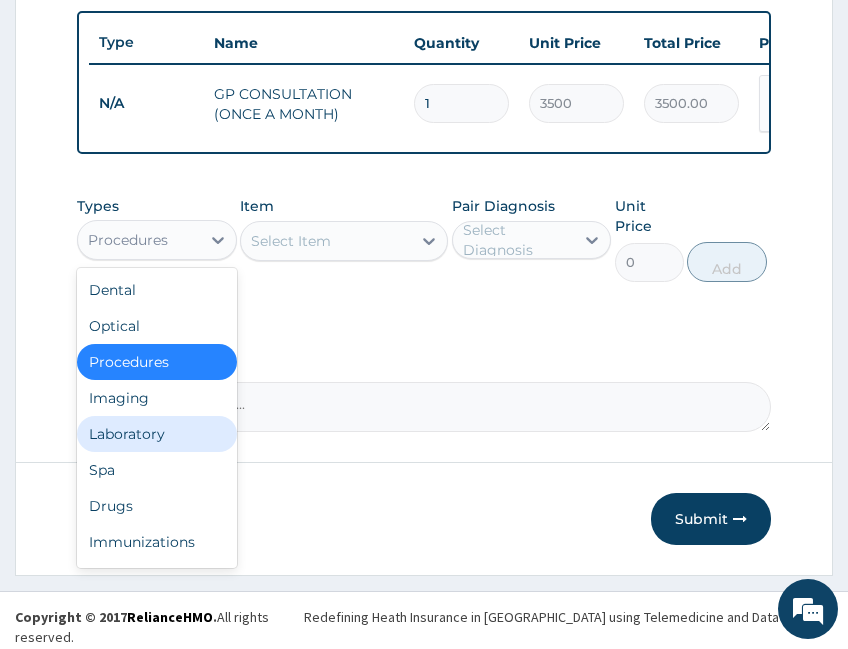click on "Laboratory" at bounding box center (157, 434) 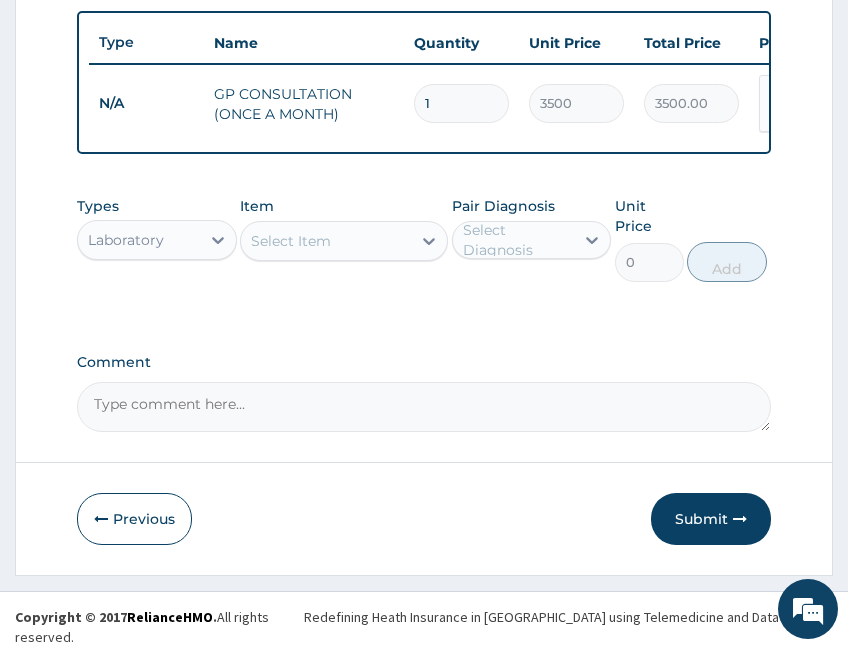 click on "Select Item" at bounding box center [326, 241] 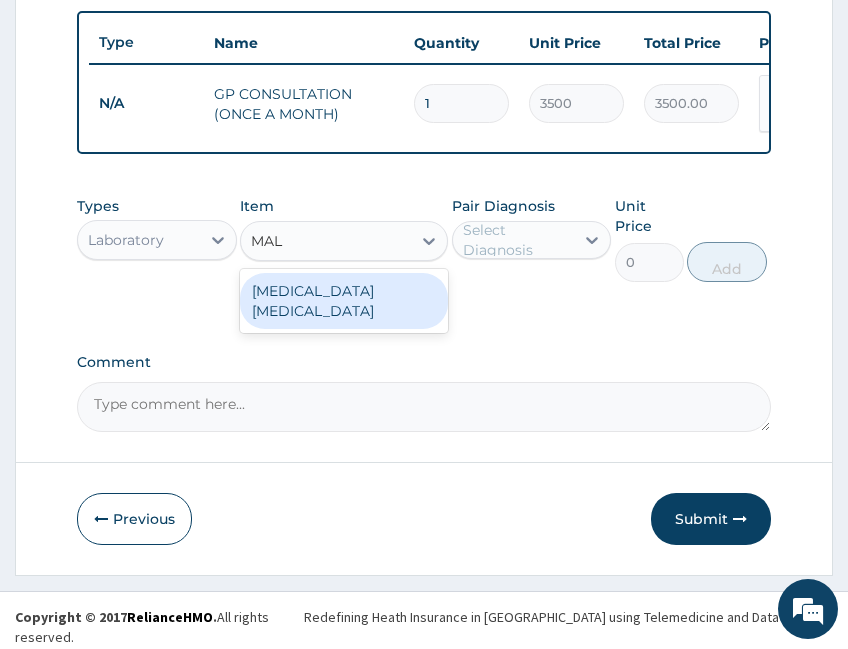 type on "MALA" 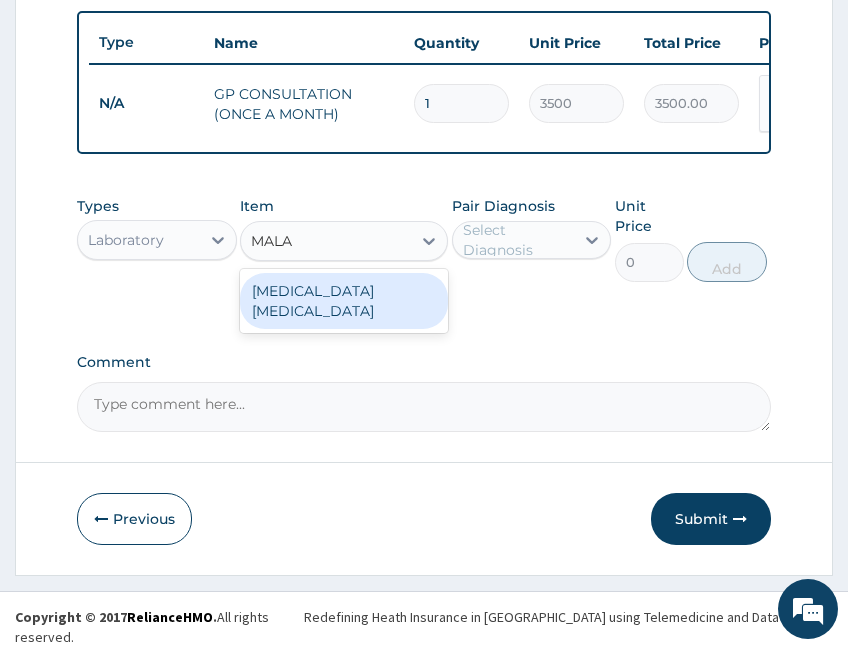 click on "MALARIA PARASITE" at bounding box center (344, 301) 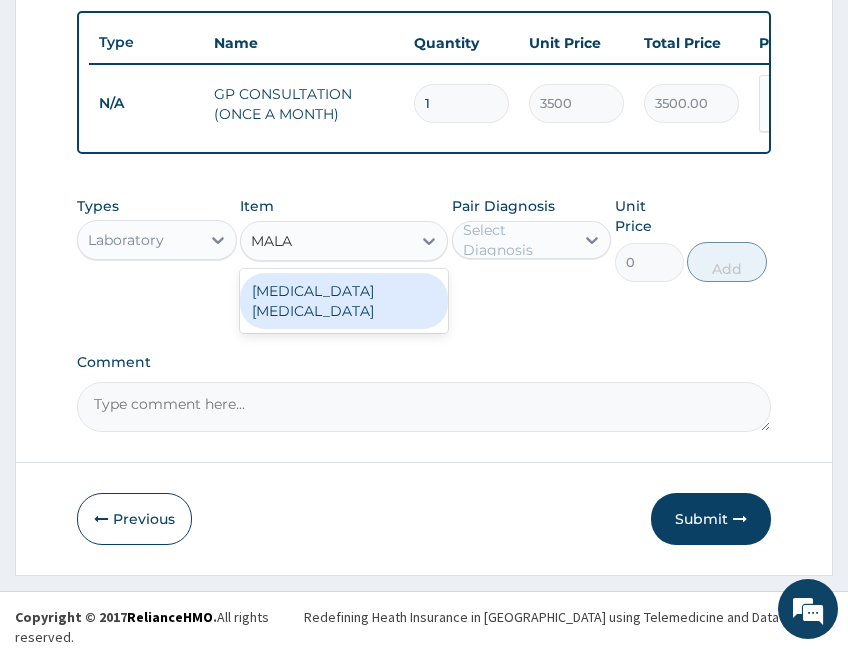 type 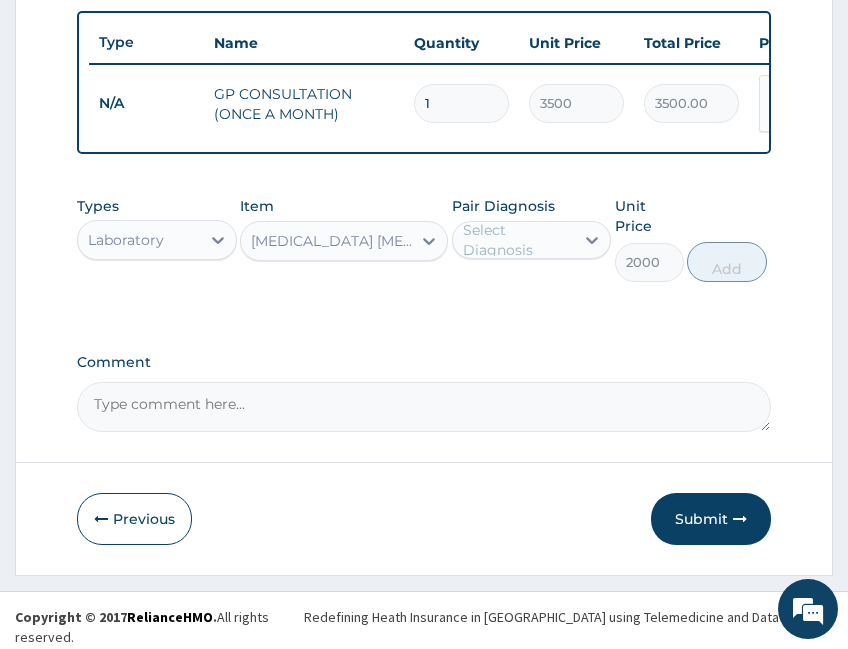 click on "Select Diagnosis" at bounding box center [518, 240] 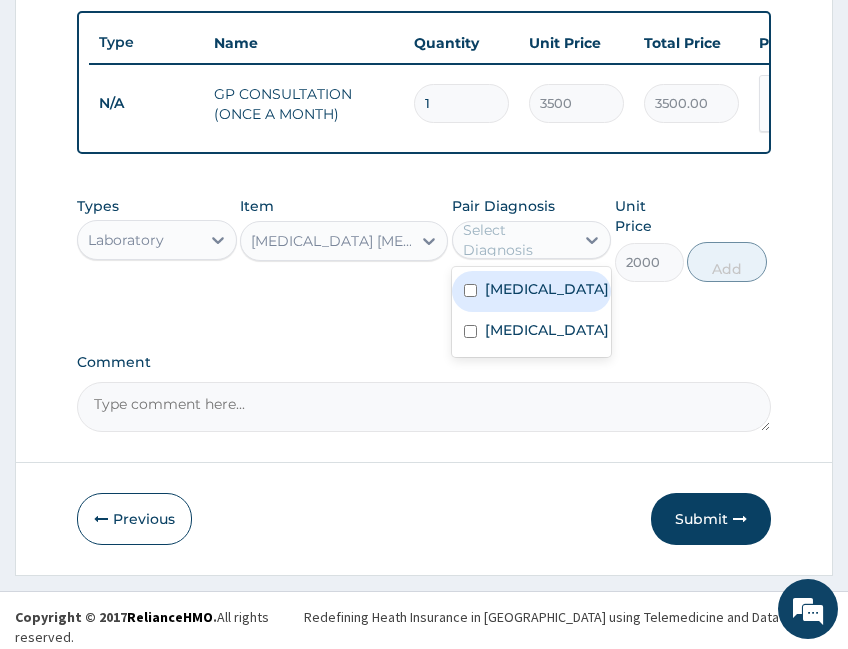drag, startPoint x: 526, startPoint y: 298, endPoint x: 707, endPoint y: 290, distance: 181.17671 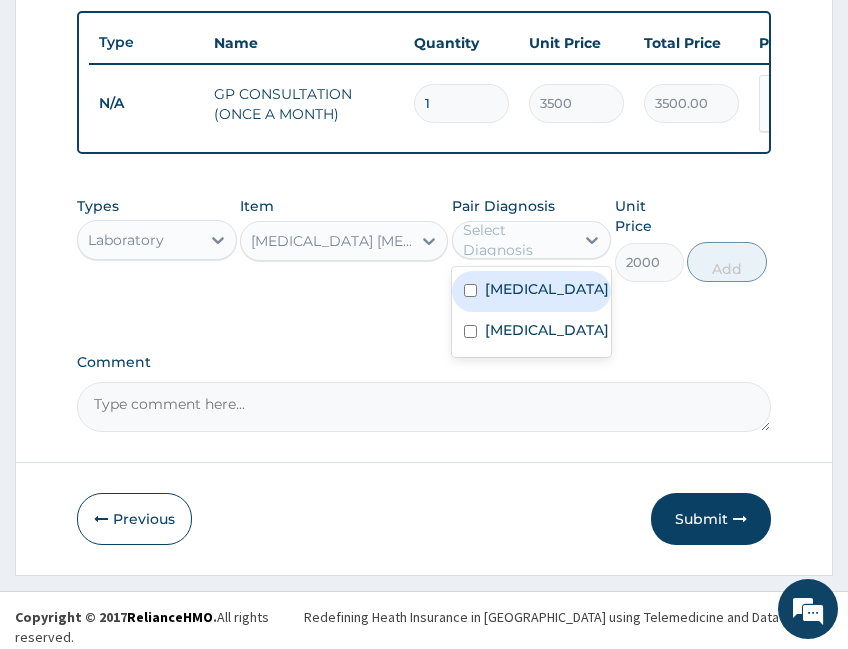 click on "Malaria" at bounding box center [547, 289] 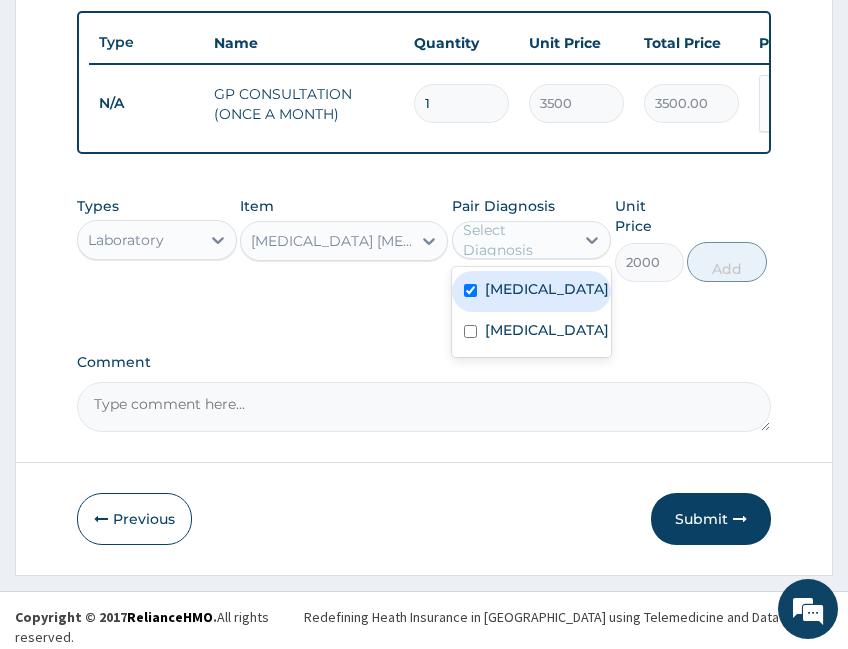 checkbox on "true" 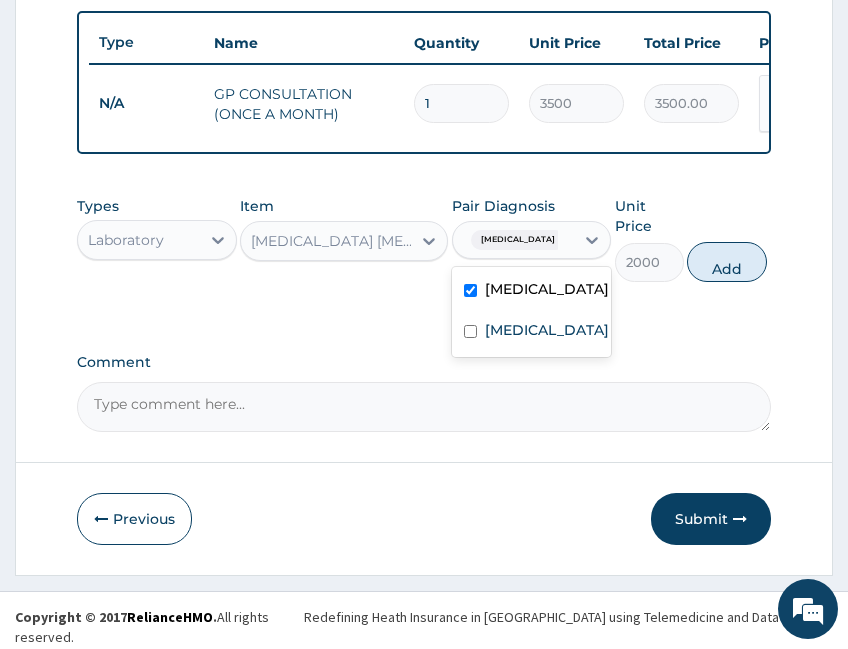 click on "Add" at bounding box center (727, 262) 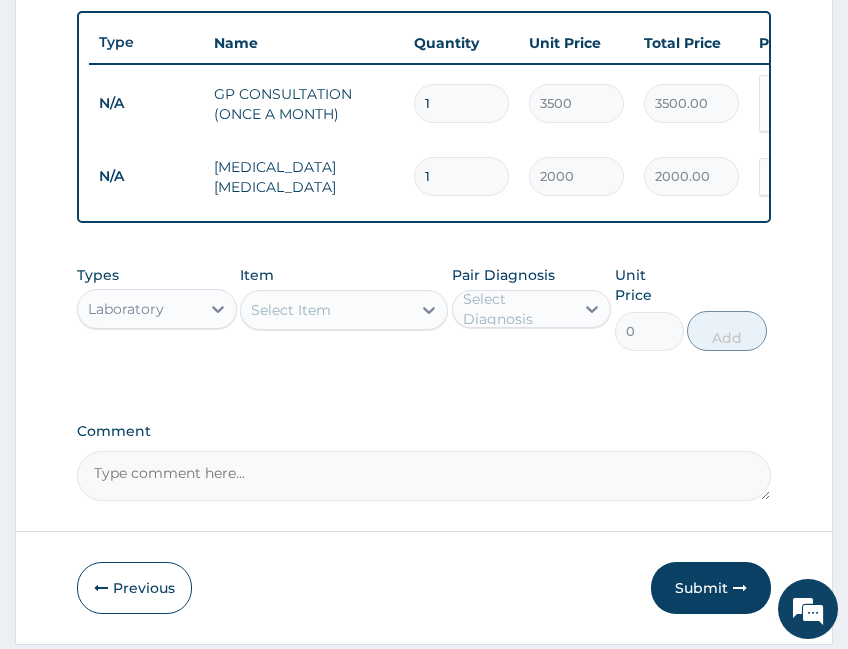 click on "Select Item" at bounding box center (326, 310) 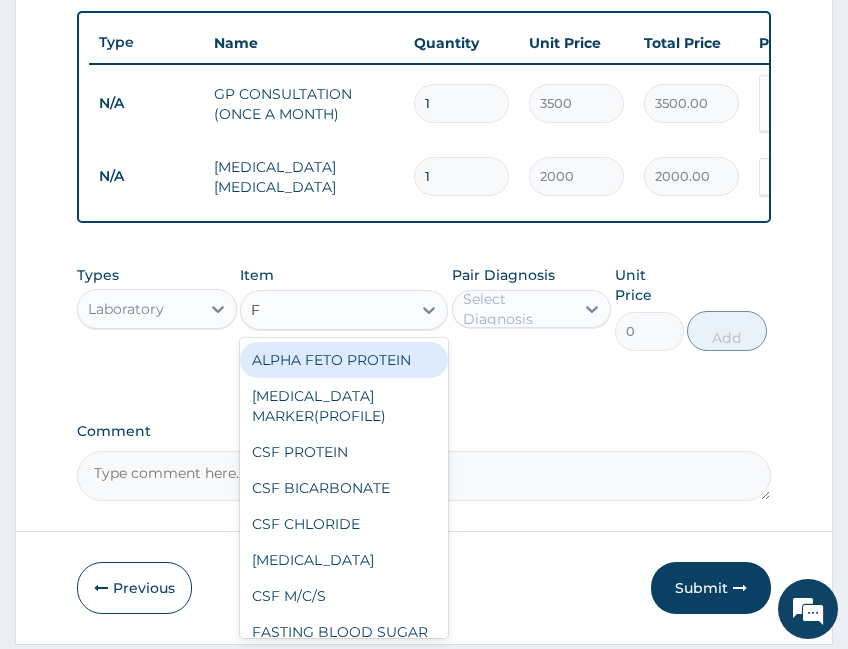 type on "FU" 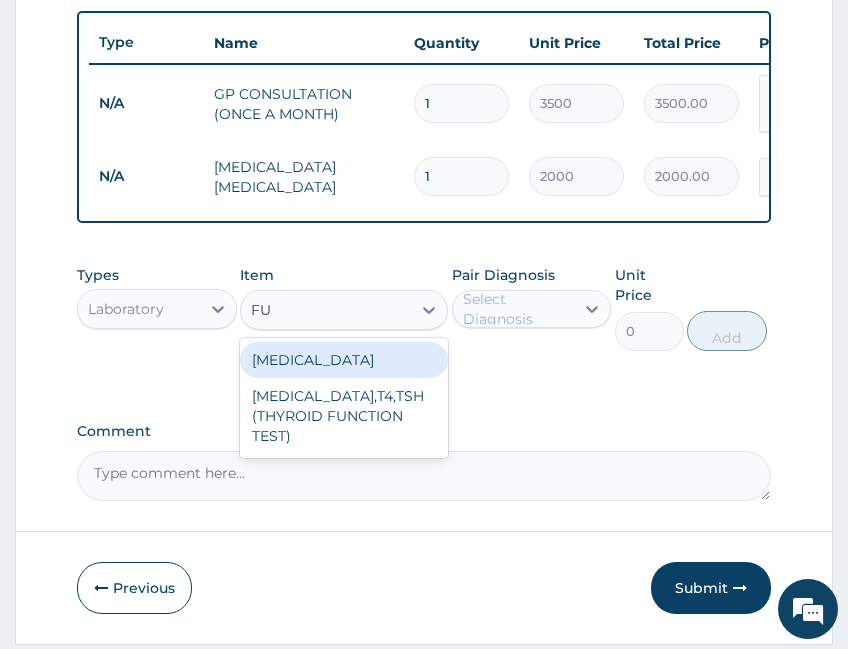 click on "FULL BLOOD COUNT" at bounding box center [344, 360] 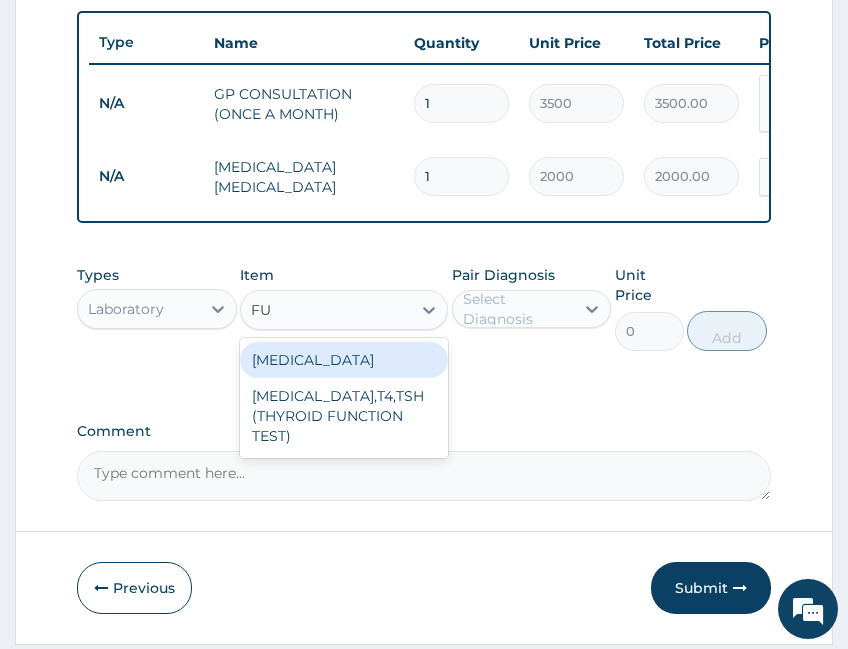 type 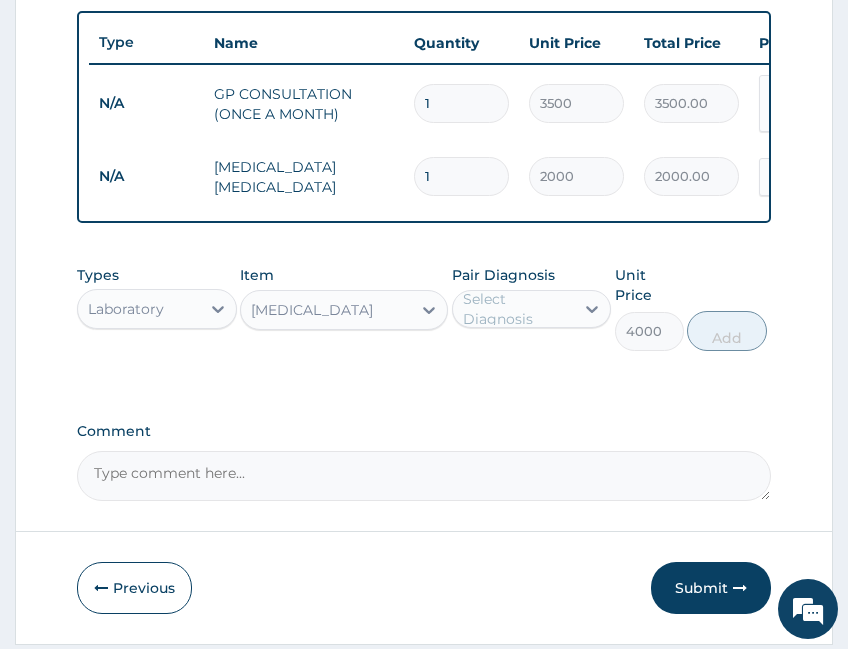 click on "Pair Diagnosis Select Diagnosis" at bounding box center (532, 308) 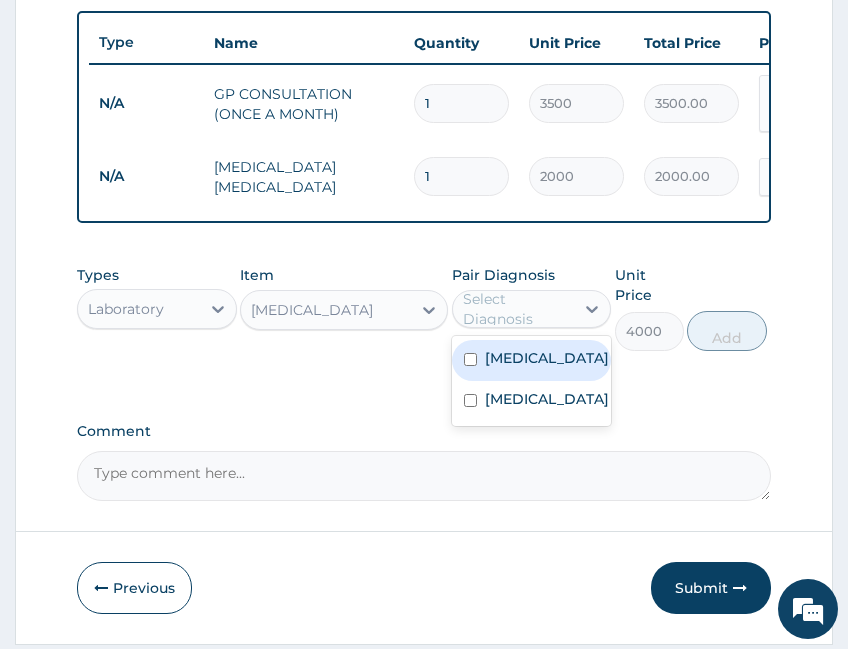 drag, startPoint x: 530, startPoint y: 323, endPoint x: 533, endPoint y: 351, distance: 28.160255 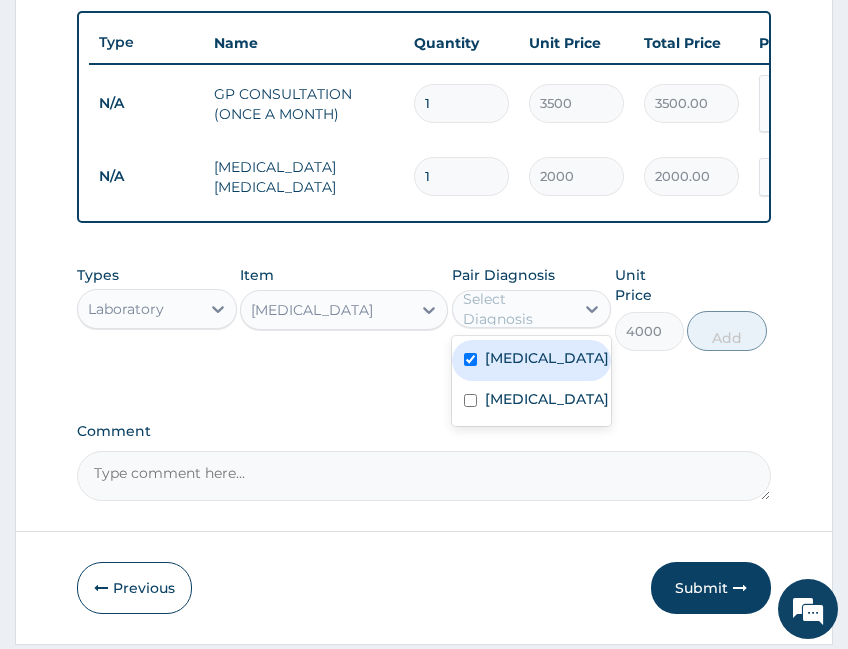checkbox on "true" 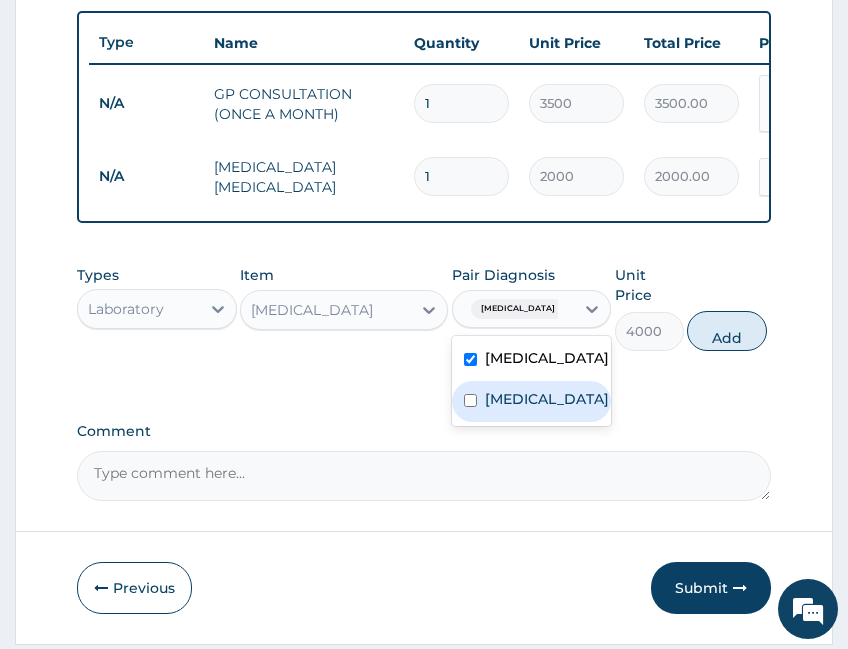 drag, startPoint x: 527, startPoint y: 413, endPoint x: 548, endPoint y: 407, distance: 21.84033 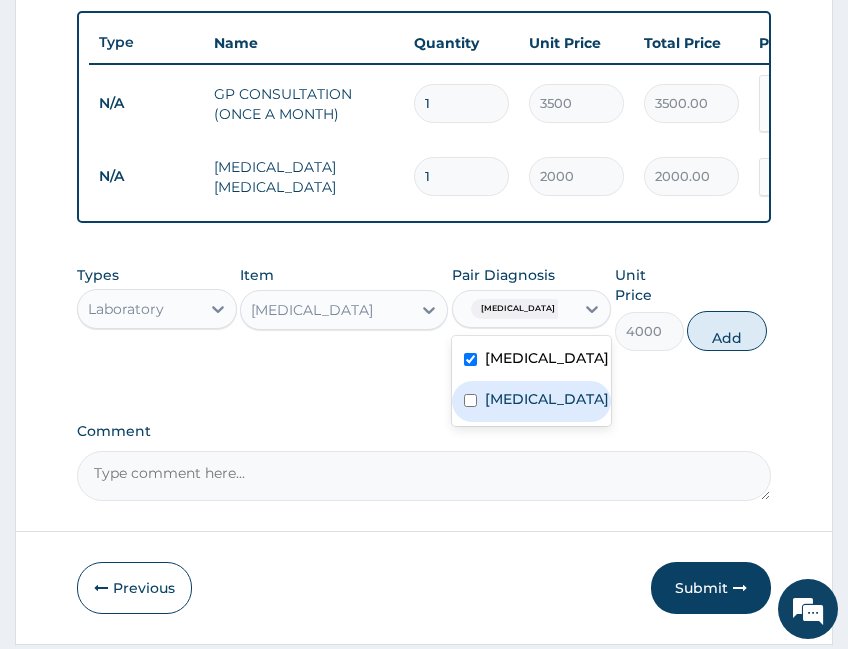 click on "Upper respiratory infection" at bounding box center [547, 399] 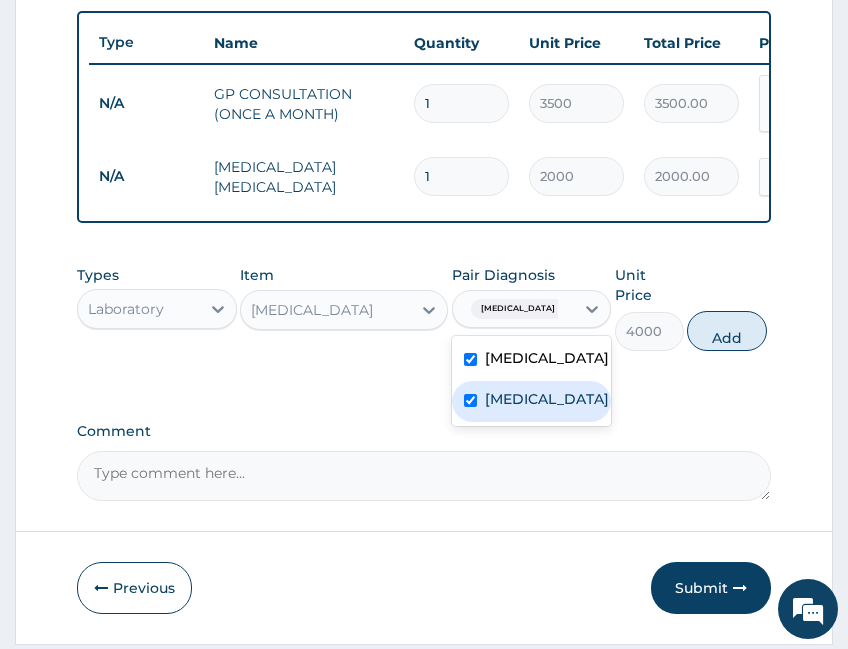 checkbox on "true" 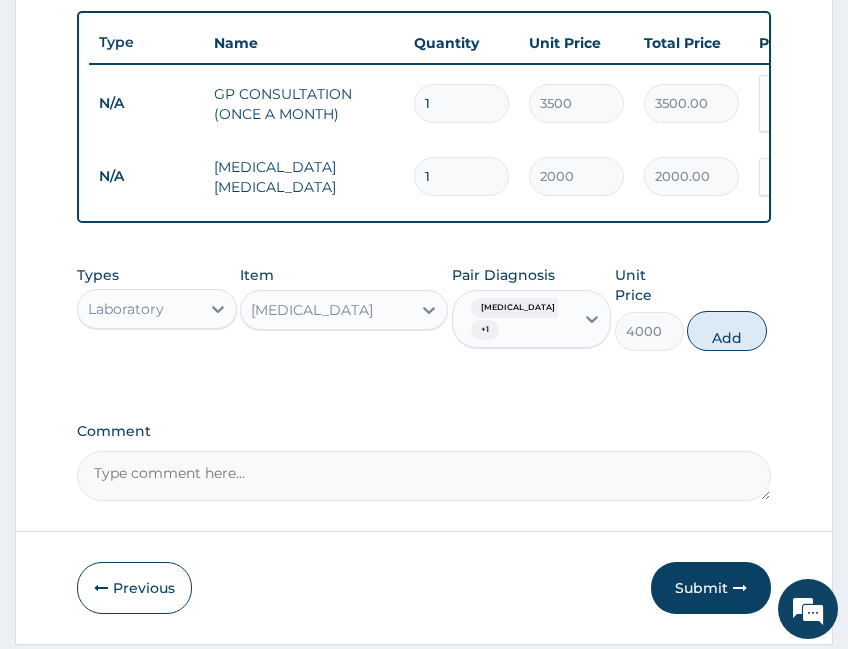 click on "Add" at bounding box center (727, 331) 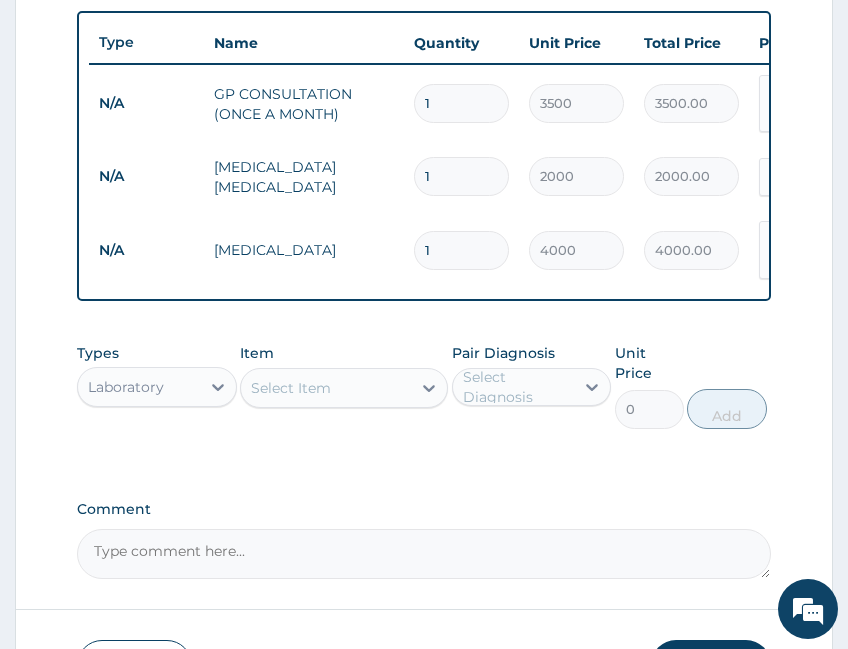 click on "Types Laboratory" at bounding box center (157, 386) 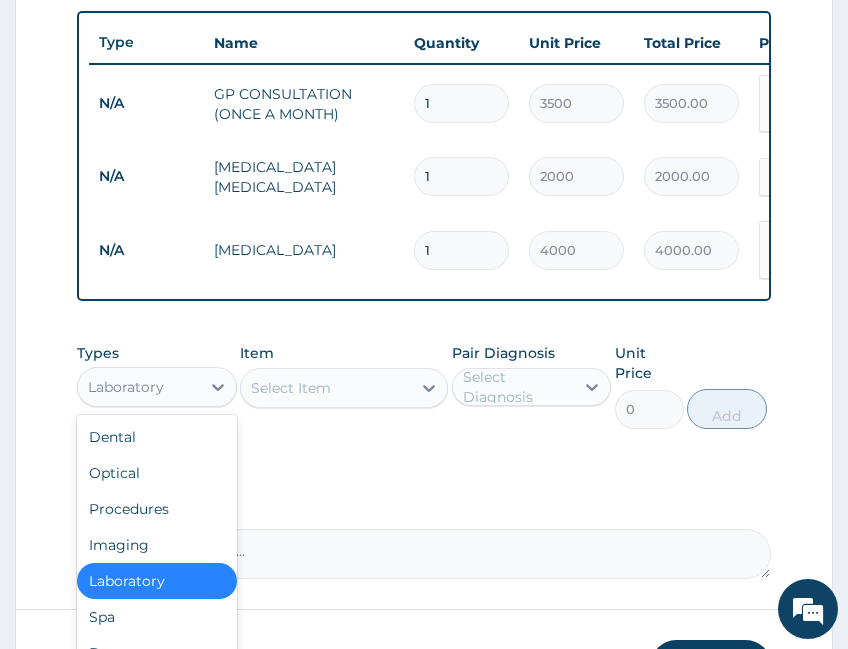scroll, scrollTop: 68, scrollLeft: 0, axis: vertical 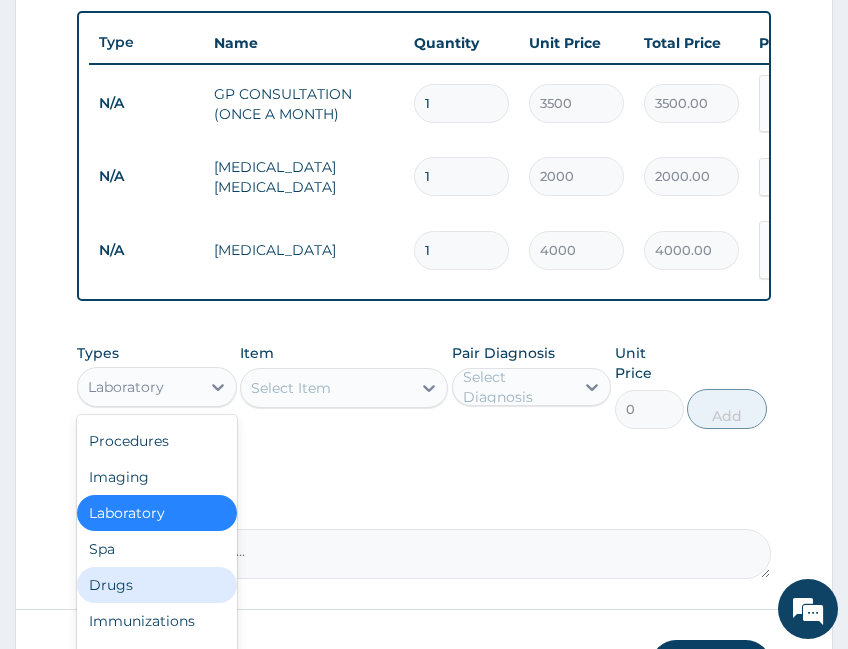 drag, startPoint x: 162, startPoint y: 574, endPoint x: 166, endPoint y: 558, distance: 16.492422 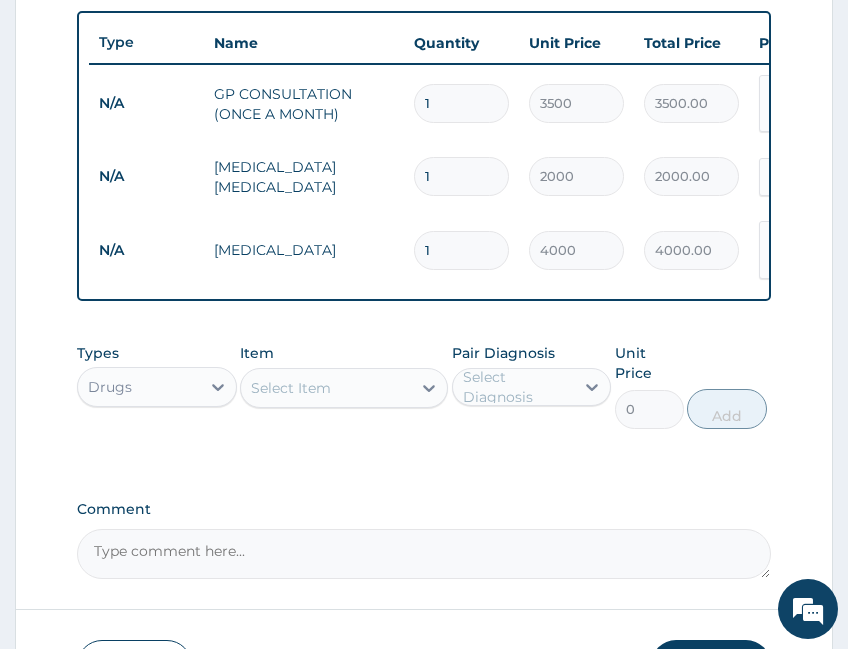 click on "Select Item" at bounding box center (326, 388) 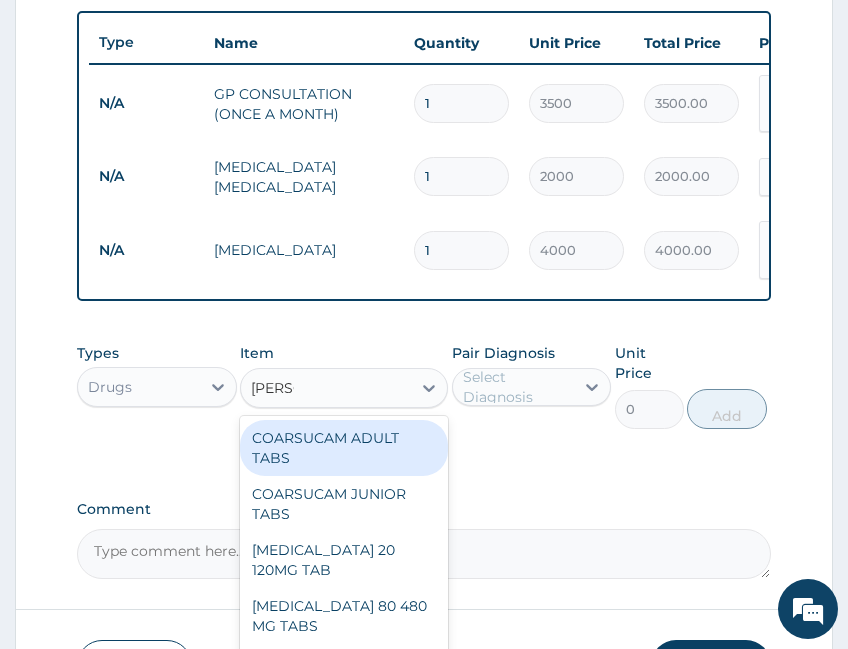 type on "COART" 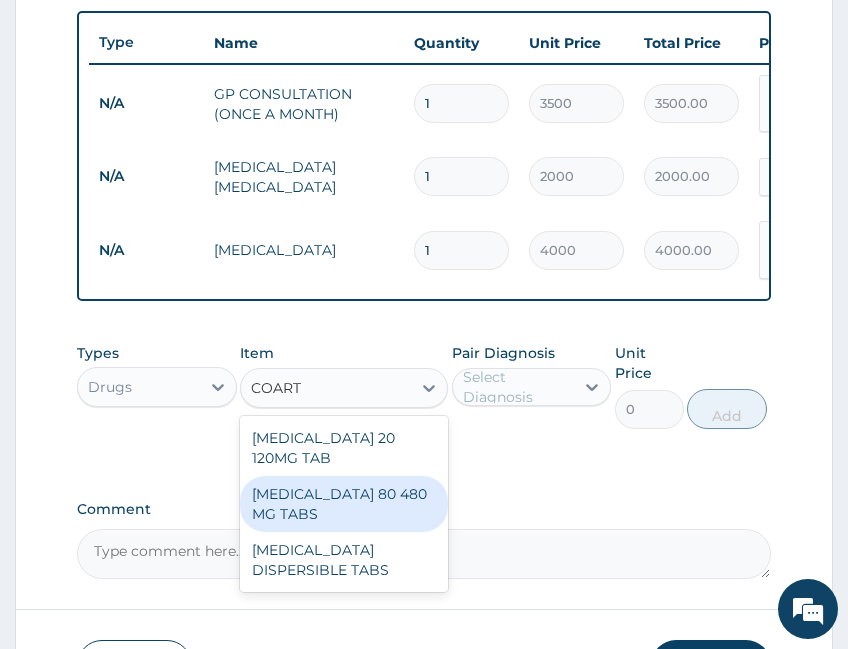 click on "COARTEM 80  480 MG TABS" at bounding box center (344, 504) 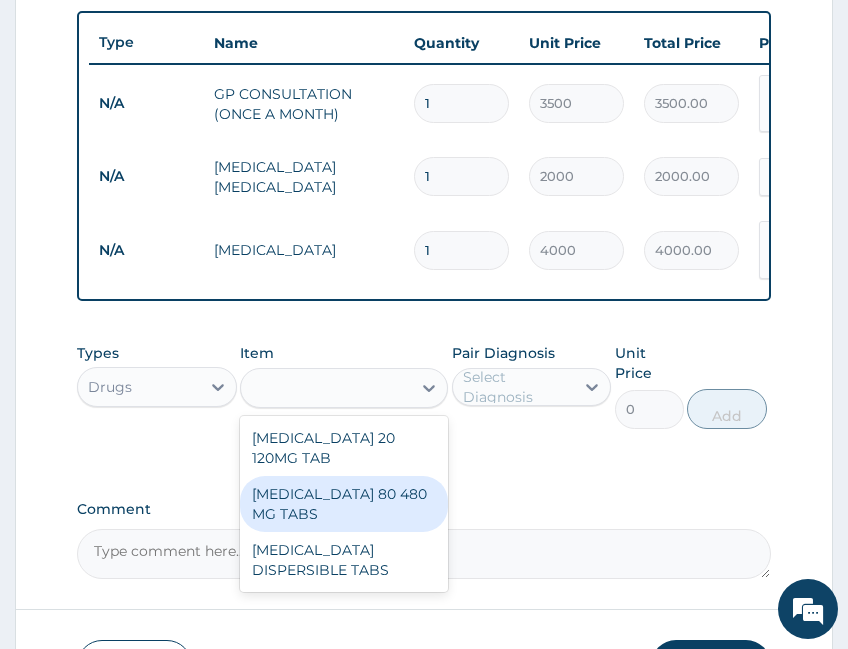 type on "2247" 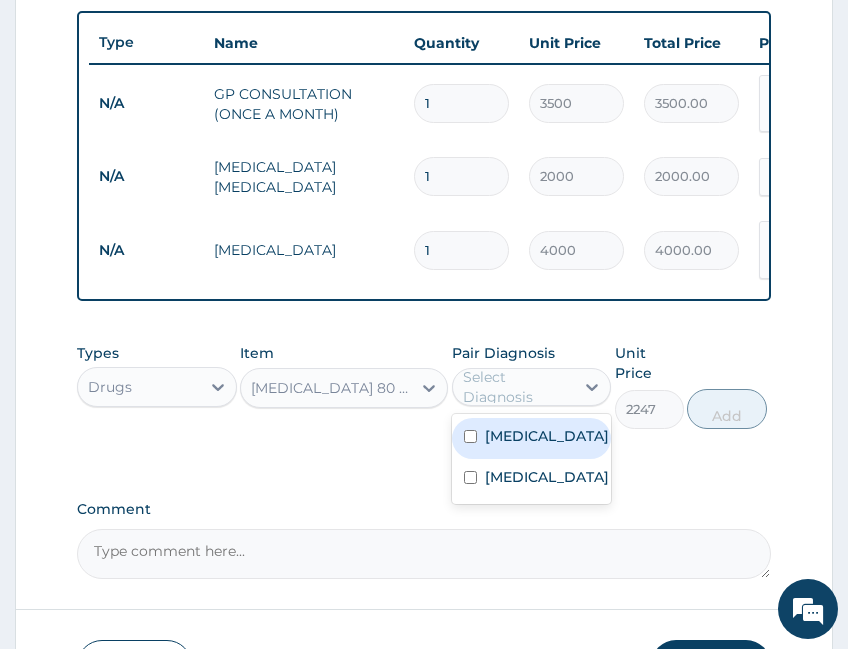 click on "Select Diagnosis" at bounding box center [518, 387] 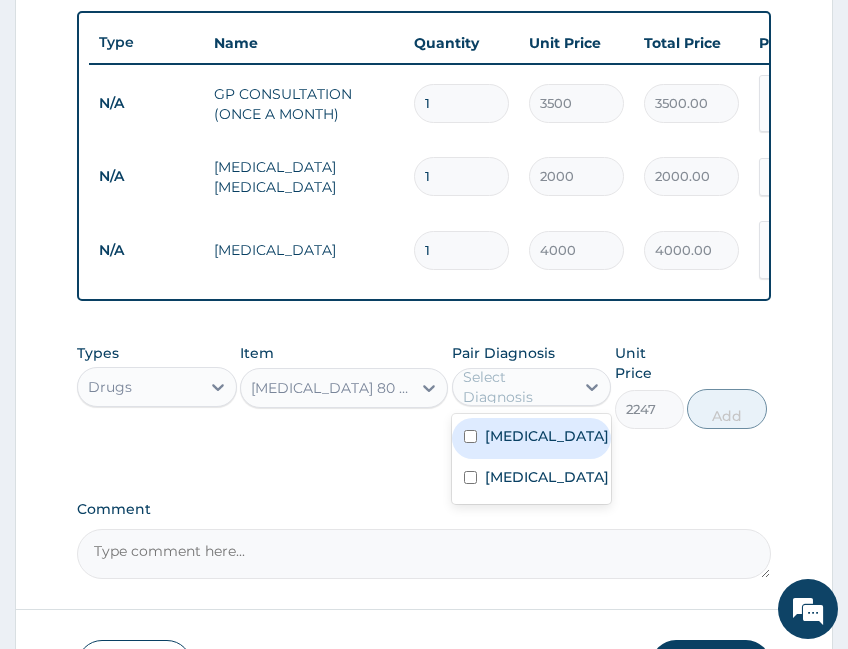 click on "Malaria" at bounding box center [532, 438] 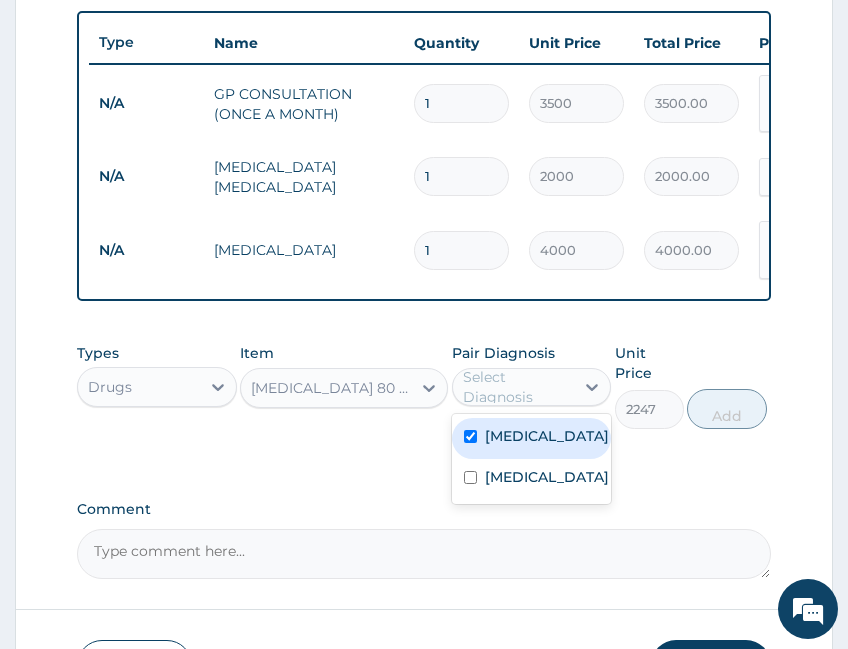 checkbox on "true" 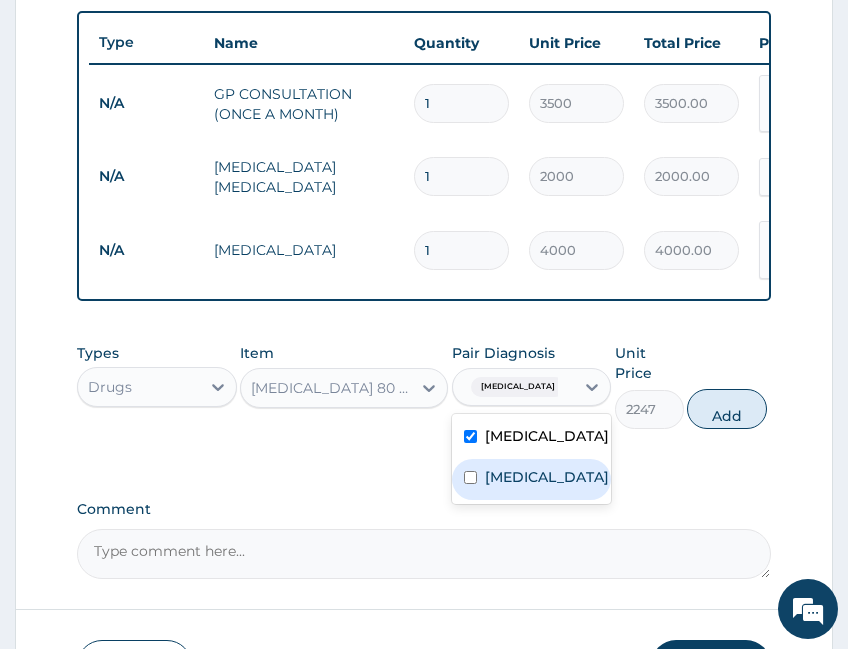 click on "Add" at bounding box center [727, 409] 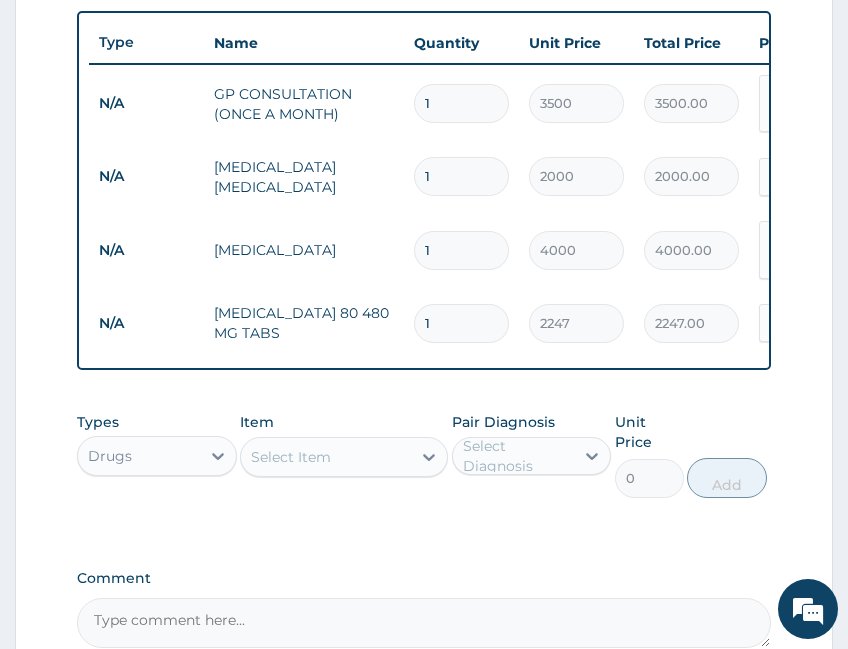 click on "Select Item" at bounding box center [326, 457] 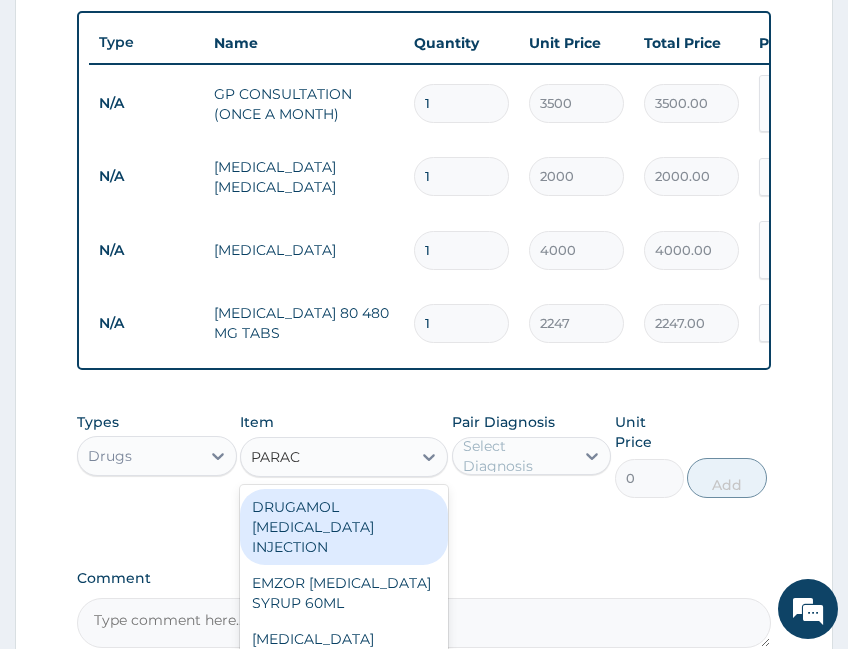 type on "PARACE" 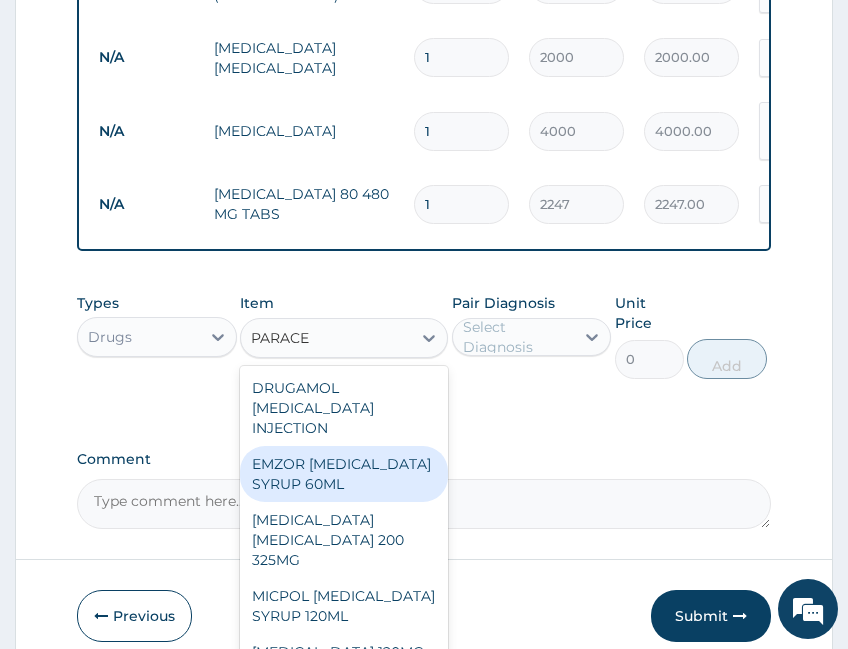 scroll, scrollTop: 976, scrollLeft: 0, axis: vertical 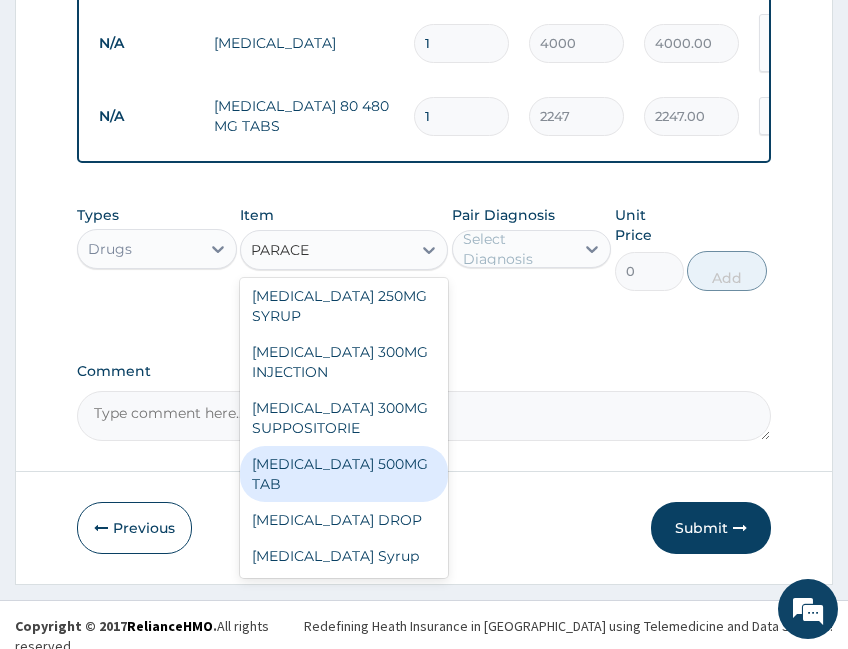 click on "PARACETAMOL 500MG TAB" at bounding box center (344, 474) 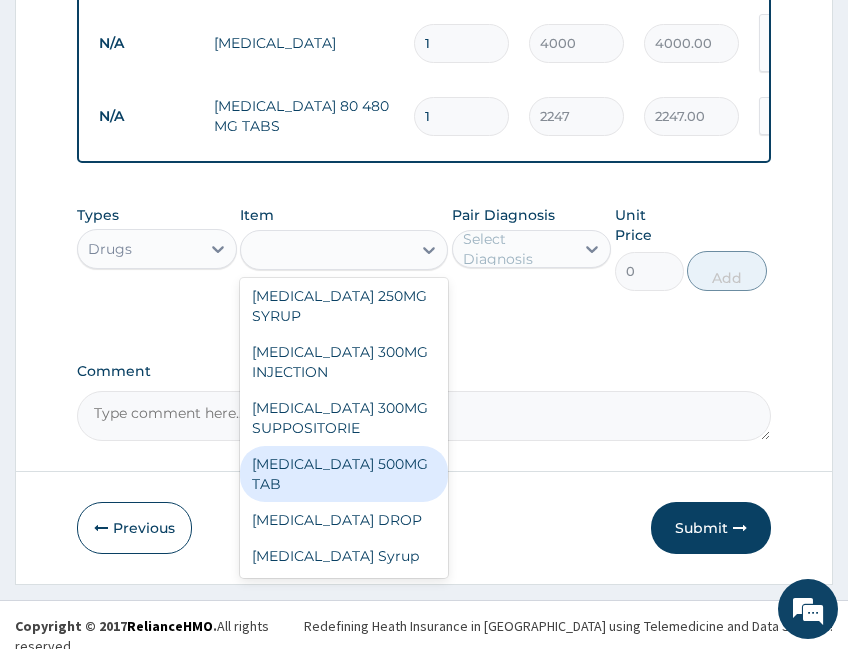 type on "15" 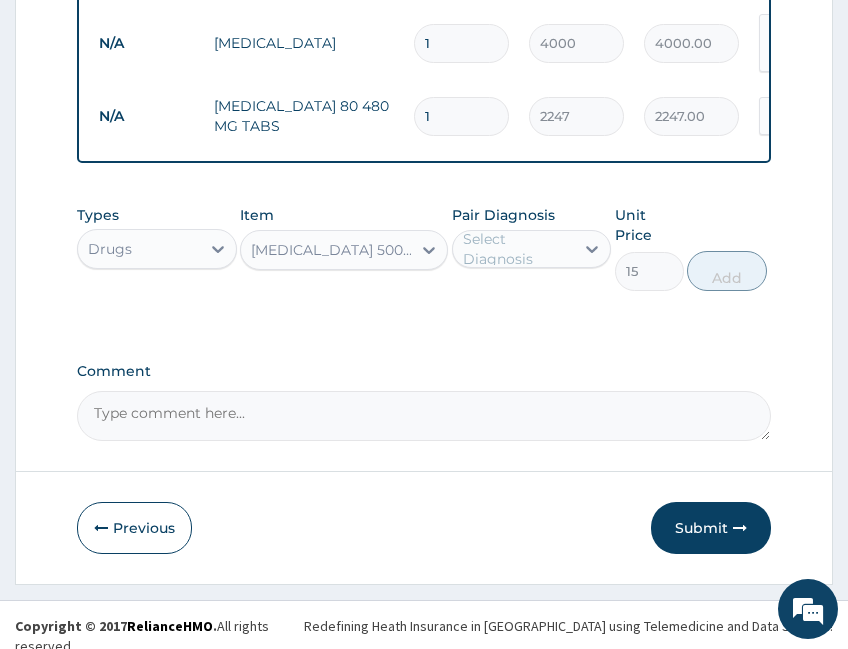 click on "Select Diagnosis" at bounding box center [518, 249] 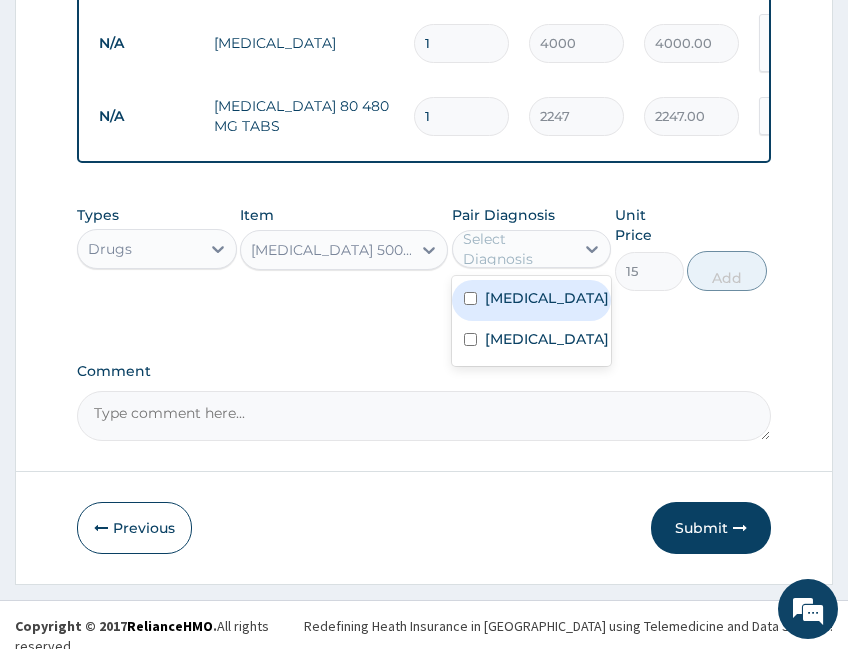 click on "Malaria" at bounding box center (547, 298) 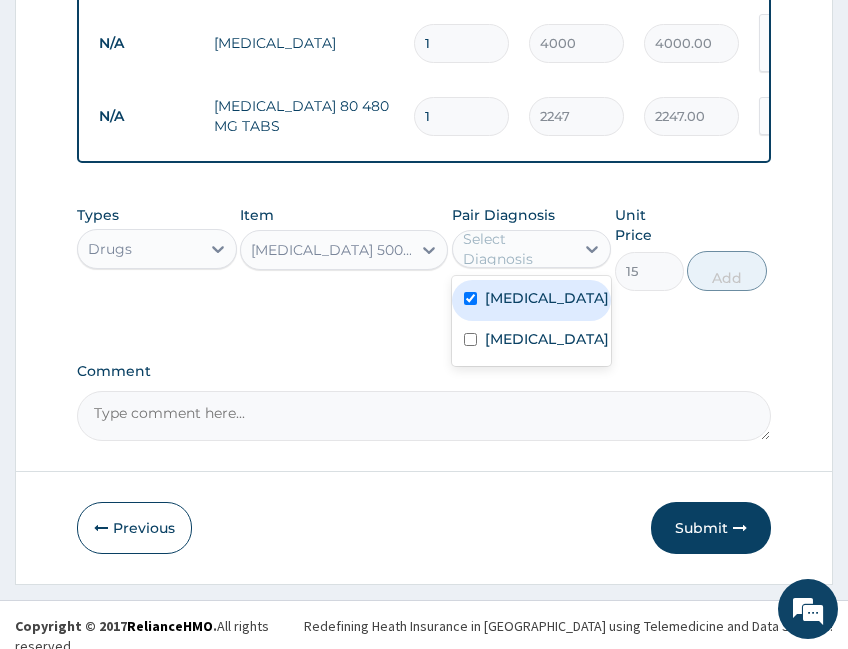checkbox on "true" 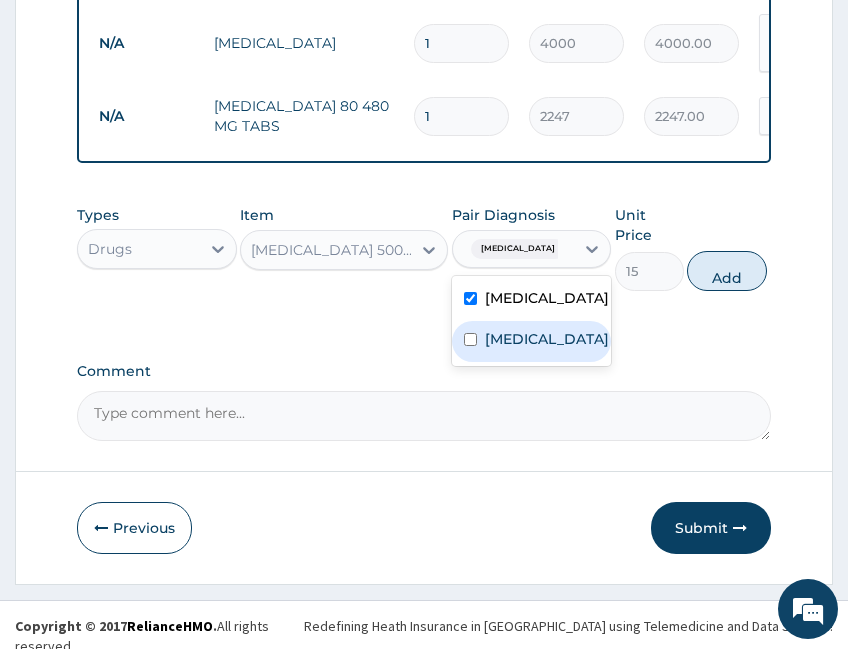 drag, startPoint x: 505, startPoint y: 346, endPoint x: 586, endPoint y: 312, distance: 87.84646 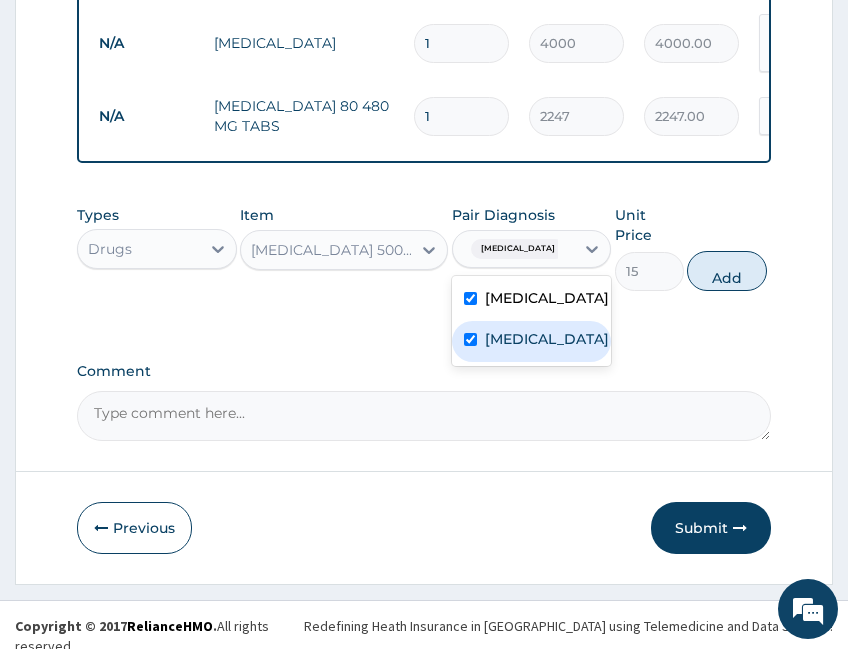 checkbox on "true" 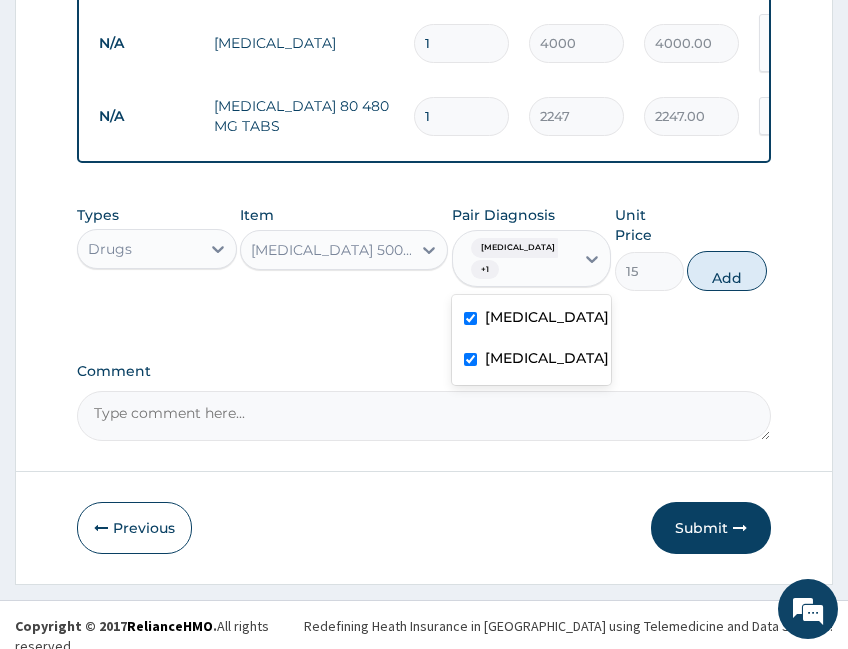 click on "Add" at bounding box center (727, 271) 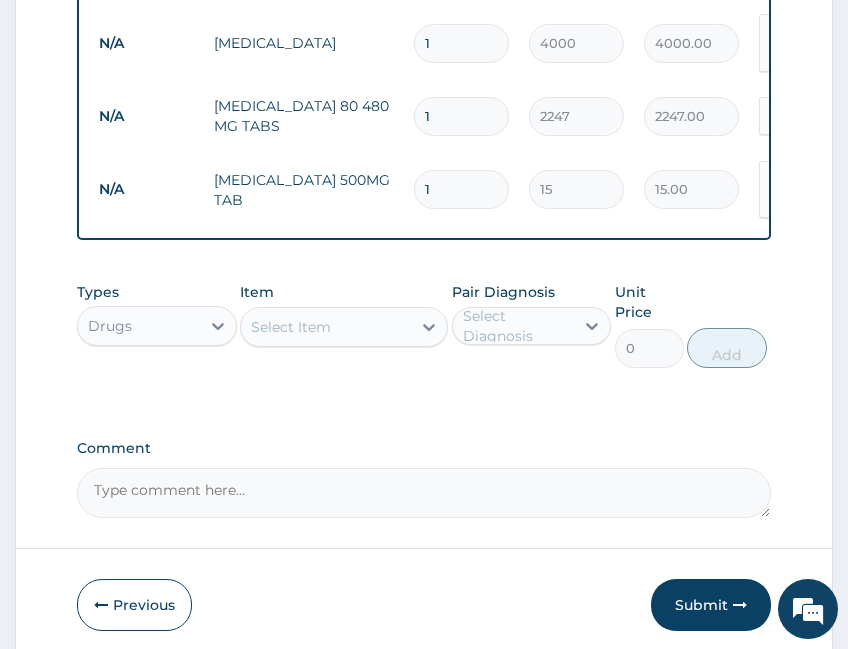 click on "Select Item" at bounding box center (326, 327) 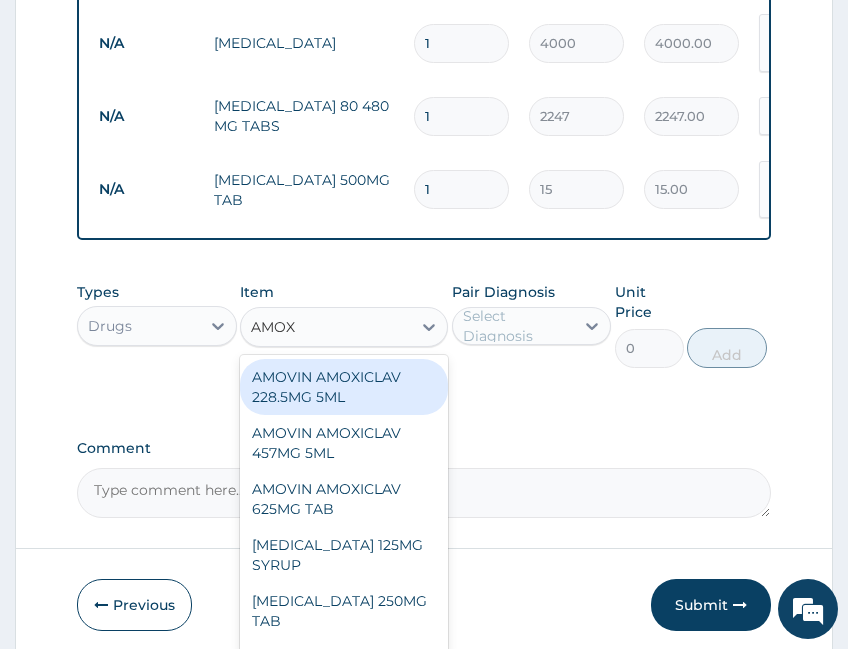 type on "AMOXY" 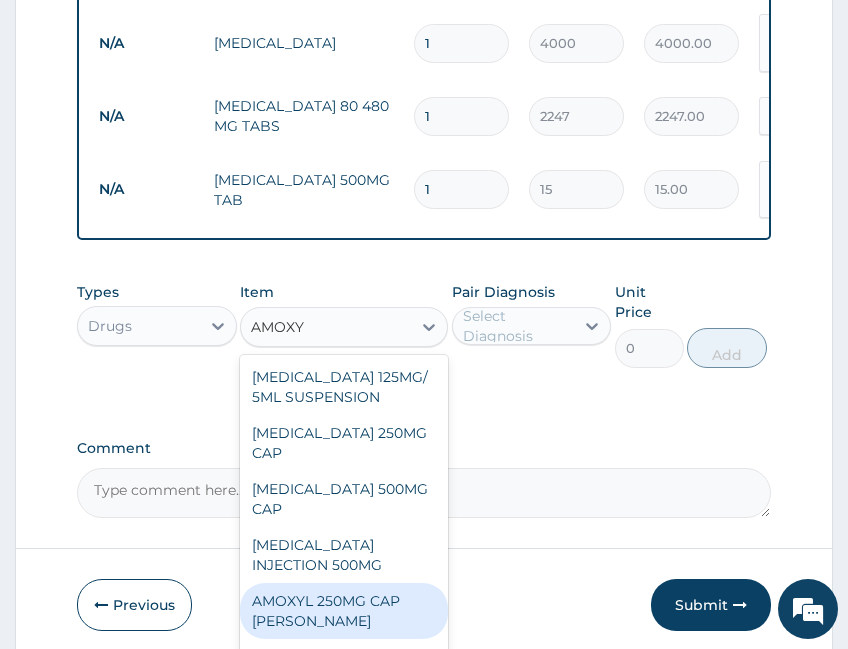 scroll, scrollTop: 100, scrollLeft: 0, axis: vertical 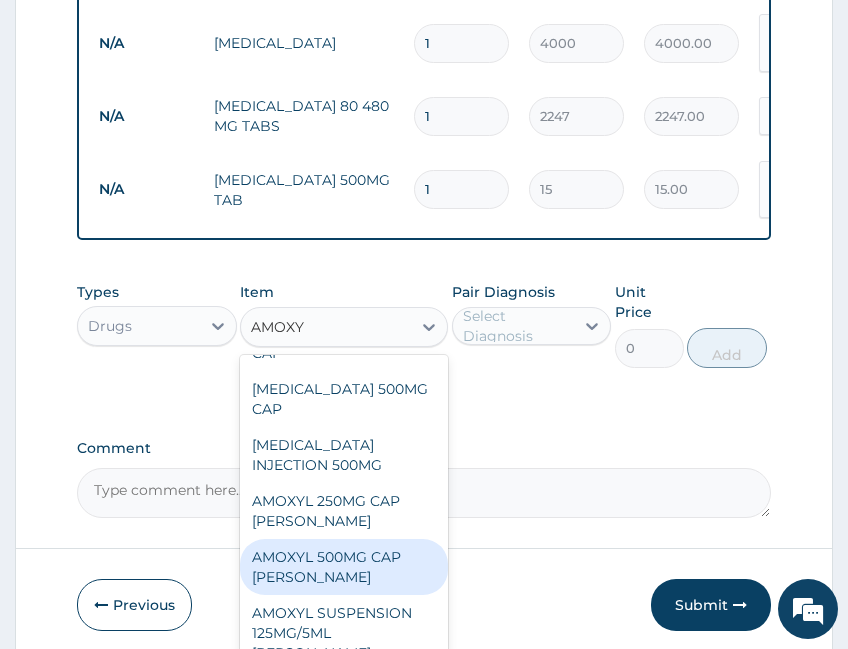 click on "AMOXYL 500MG CAP BEECHAM" at bounding box center (344, 567) 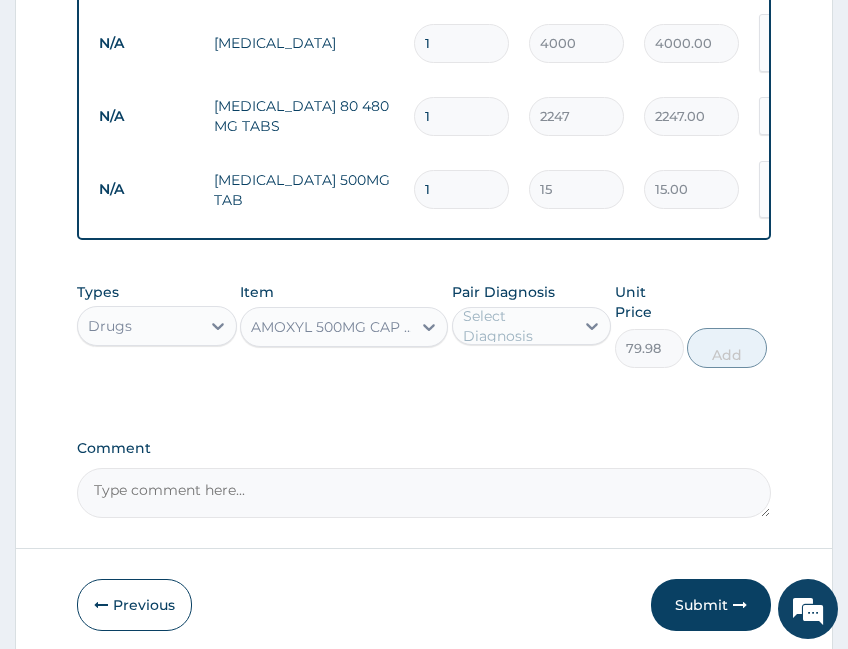 click on "Select Diagnosis" at bounding box center [518, 326] 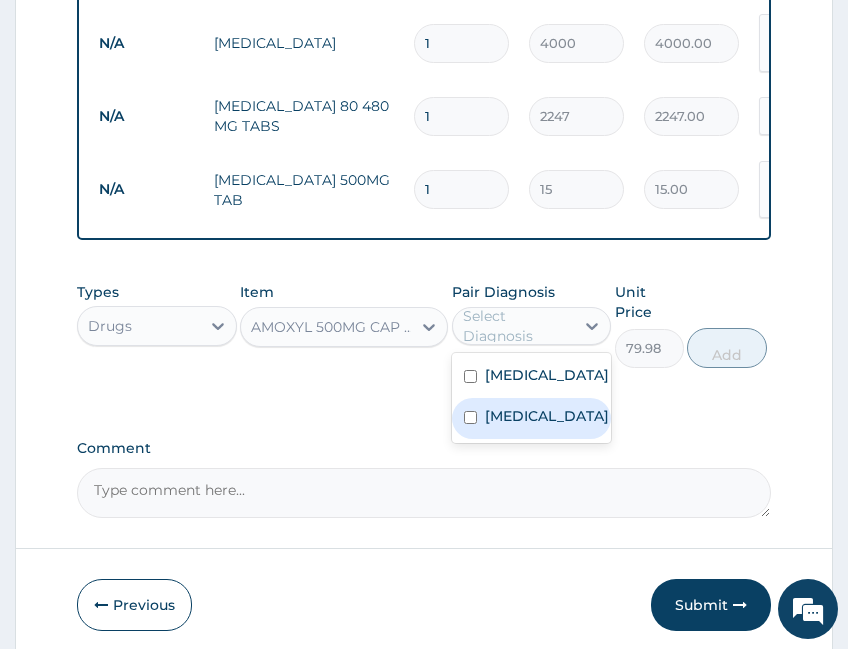 click on "Upper respiratory infection" at bounding box center (547, 416) 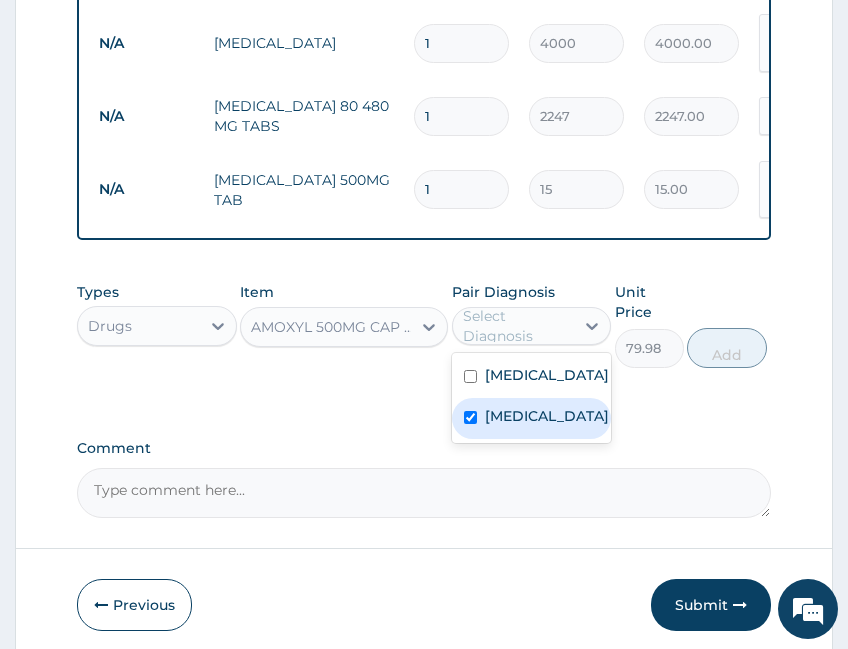 checkbox on "true" 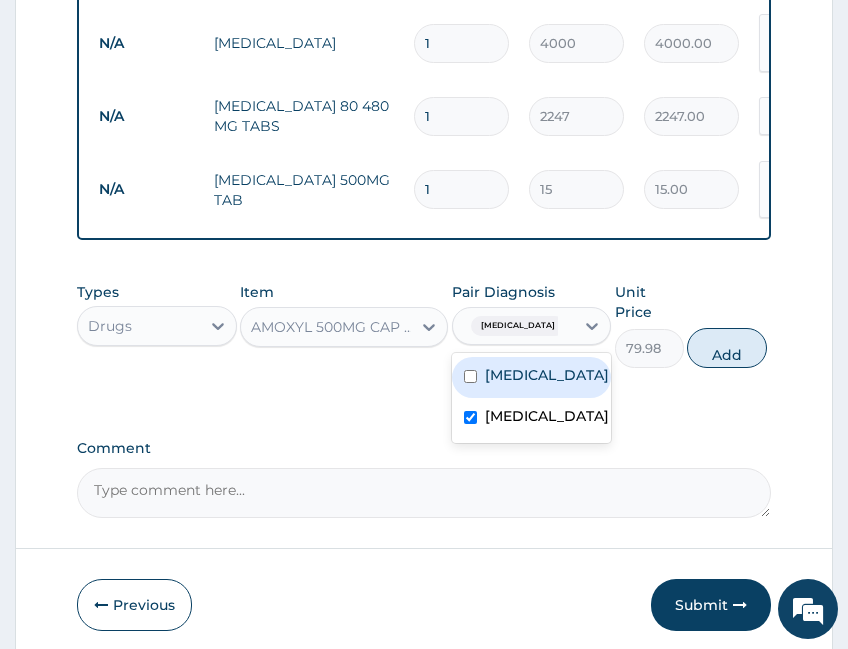 click on "Add" at bounding box center (727, 348) 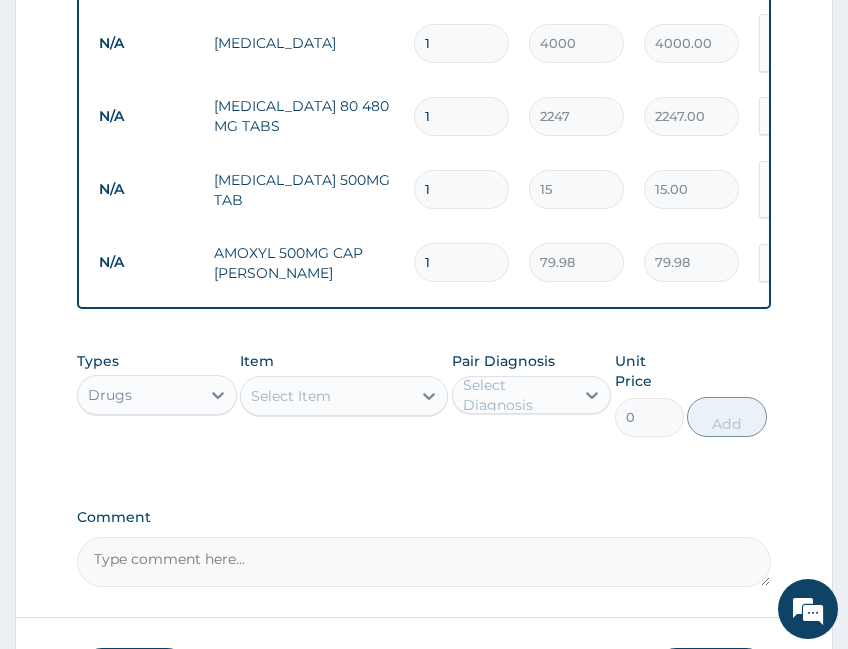 click on "1" at bounding box center (461, 262) 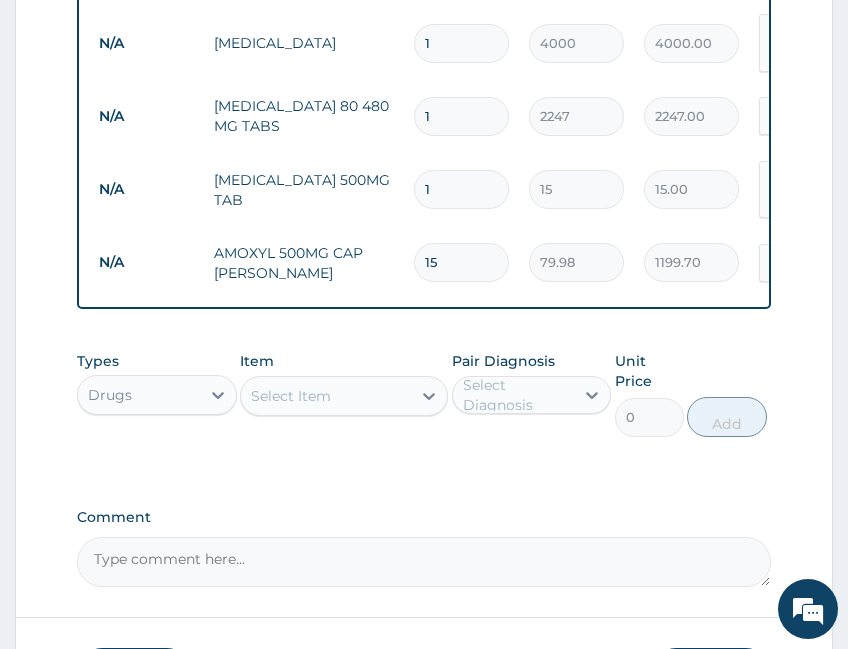type on "15" 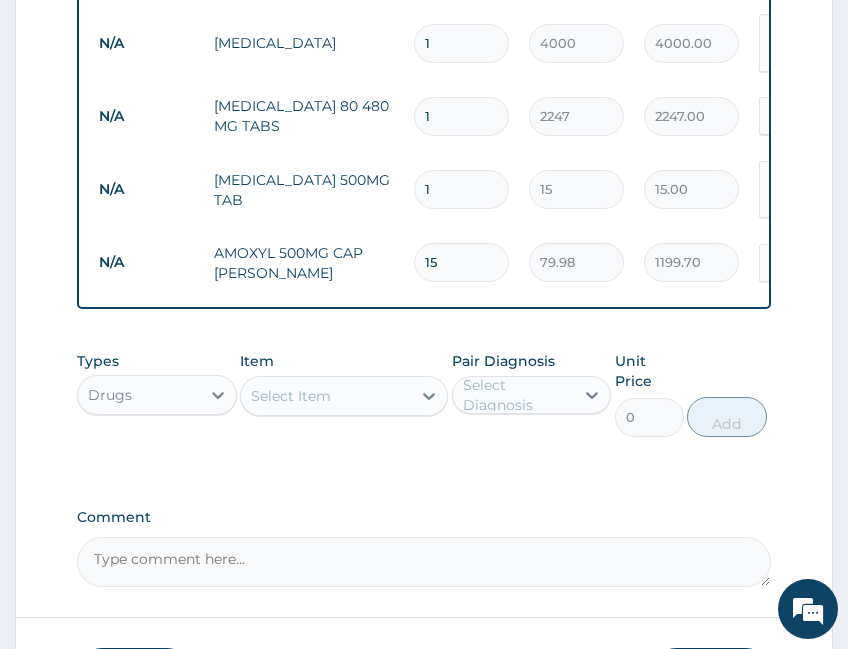 type on "18" 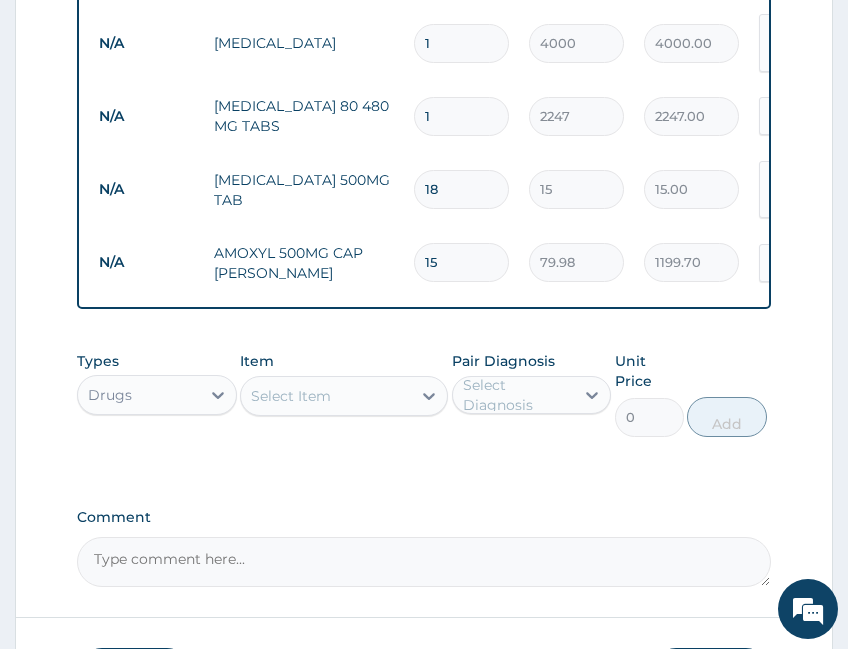 type on "270.00" 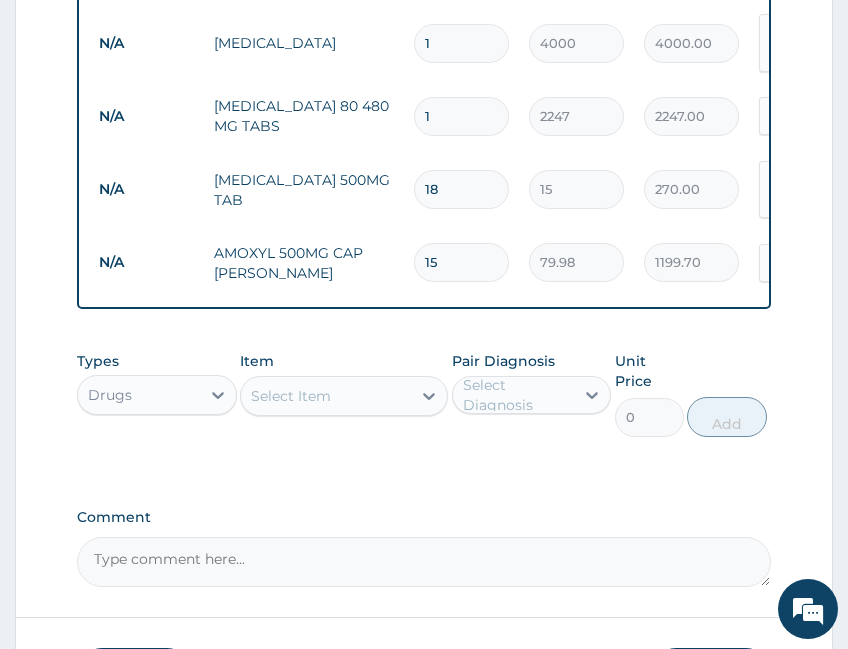 click on "PA Code / Prescription Code Enter Code(Secondary Care Only) Encounter Date 09-06-2025 Important Notice Please enter PA codes before entering items that are not attached to a PA code   All diagnoses entered must be linked to a claim item. Diagnosis & Claim Items that are visible but inactive cannot be edited because they were imported from an already approved PA code. Diagnosis Malaria Confirmed Upper respiratory infection Confirmed Item not found, kindly enter the correct diagnosis NB: All diagnosis must be linked to a claim item Claim Items Type Name Quantity Unit Price Total Price Pair Diagnosis Actions N/A GP CONSULTATION (ONCE A MONTH) 1 3500 3500.00 Malaria  + 1 Delete N/A MALARIA PARASITE 1 2000 2000.00 Malaria Delete N/A FULL BLOOD COUNT 1 4000 4000.00 Malaria  + 1 Delete N/A COARTEM 80  480 MG TABS 1 2247 2247.00 Malaria Delete N/A PARACETAMOL 500MG TAB 18 15 270.00 Malaria  + 1 Delete N/A AMOXYL 500MG CAP BEECHAM 15 79.98 1199.70 Upper respiratory infection Delete Types Drugs Item Select Item 0 Add" at bounding box center (424, -81) 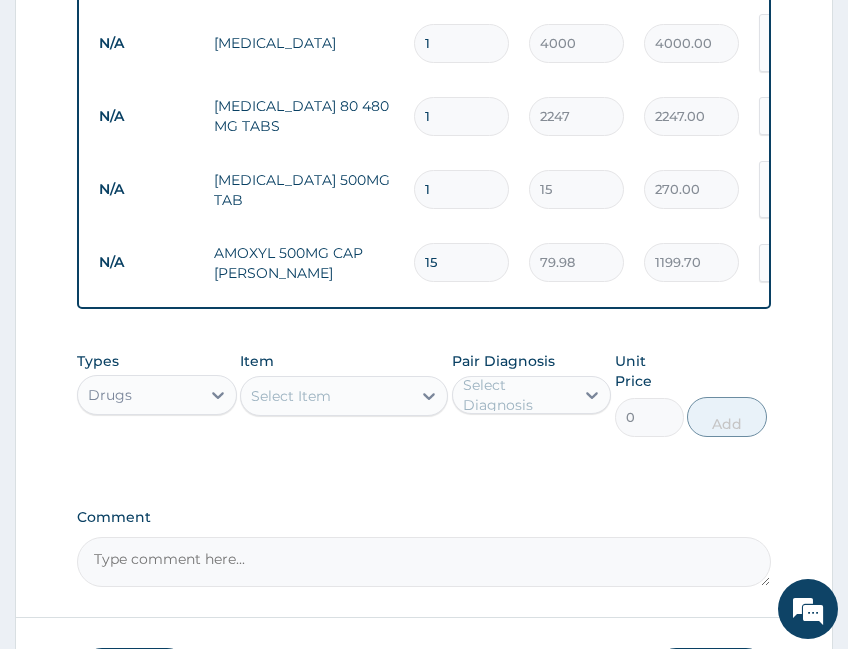 type on "15.00" 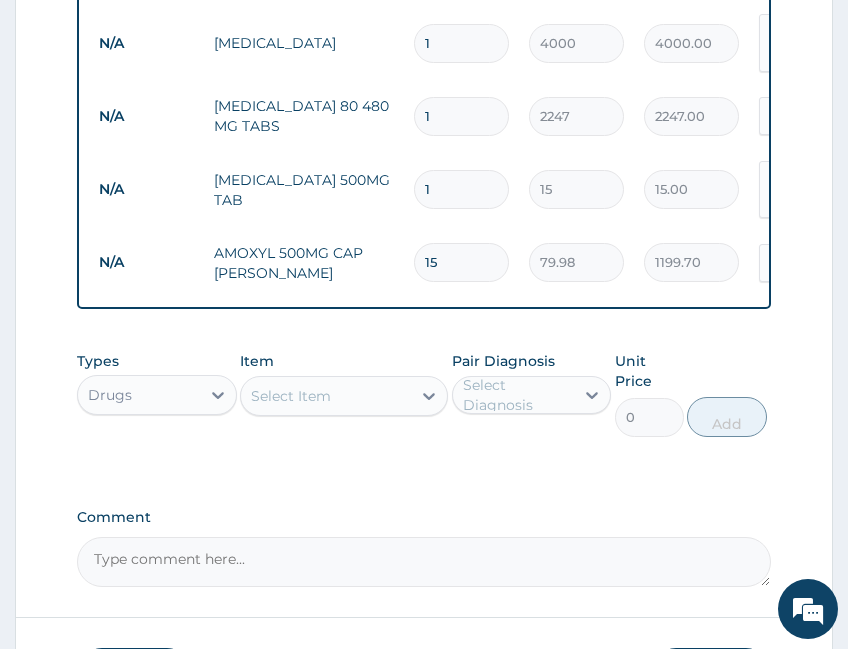 type 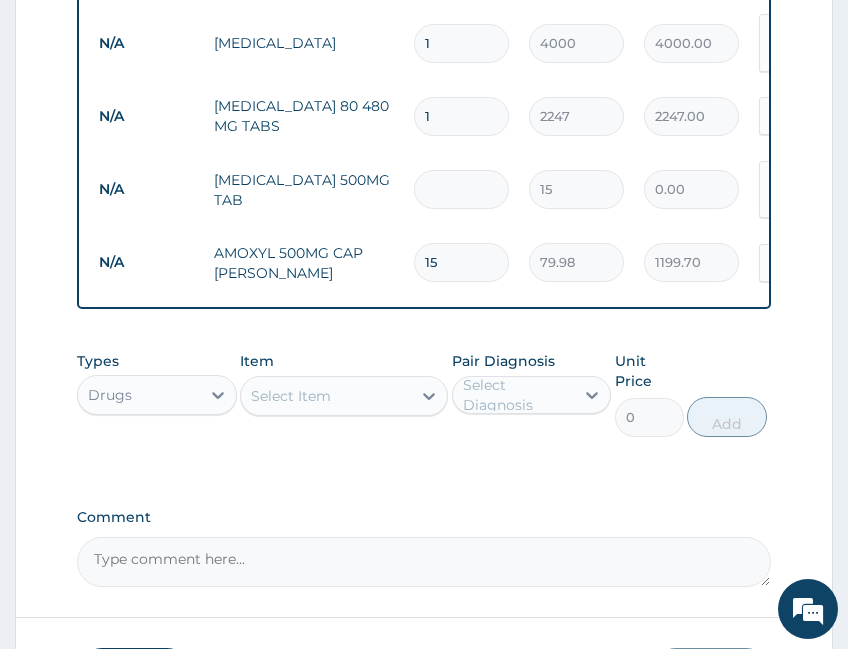type on "3" 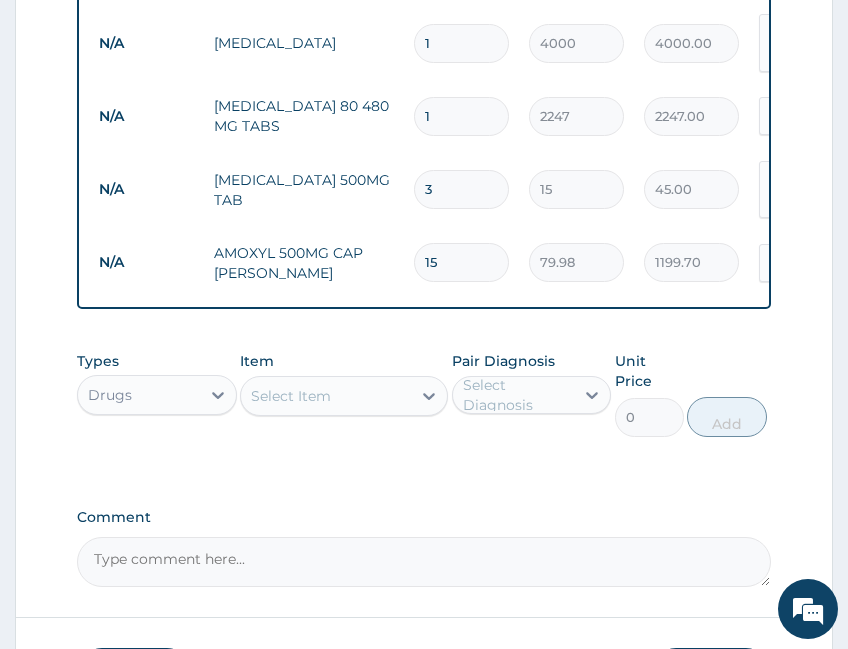 type on "30" 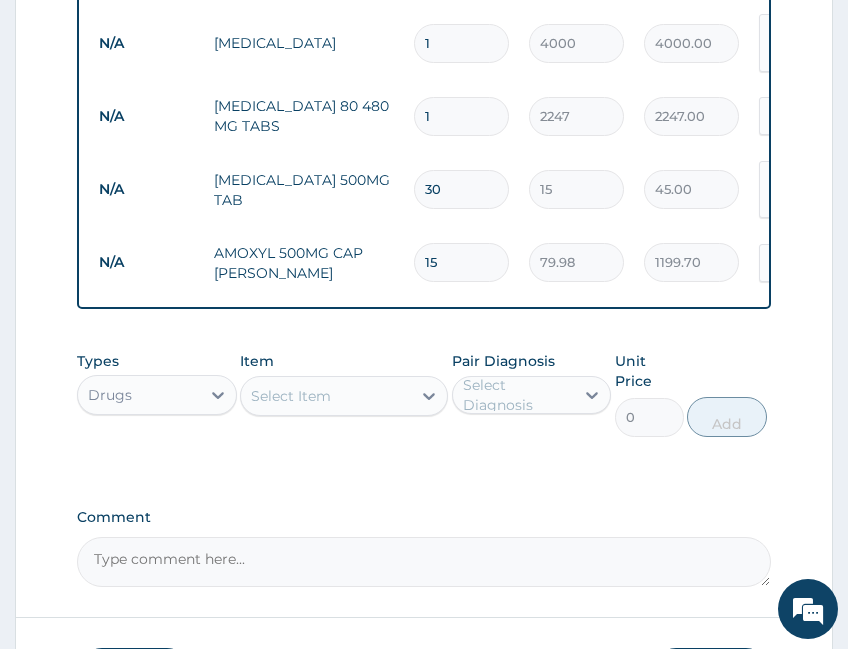 type on "450.00" 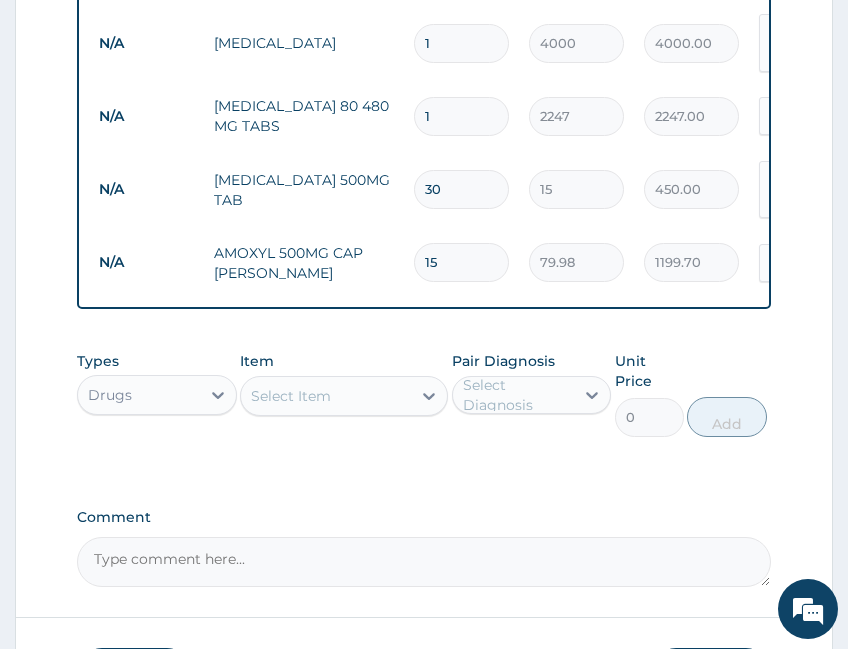 type on "30" 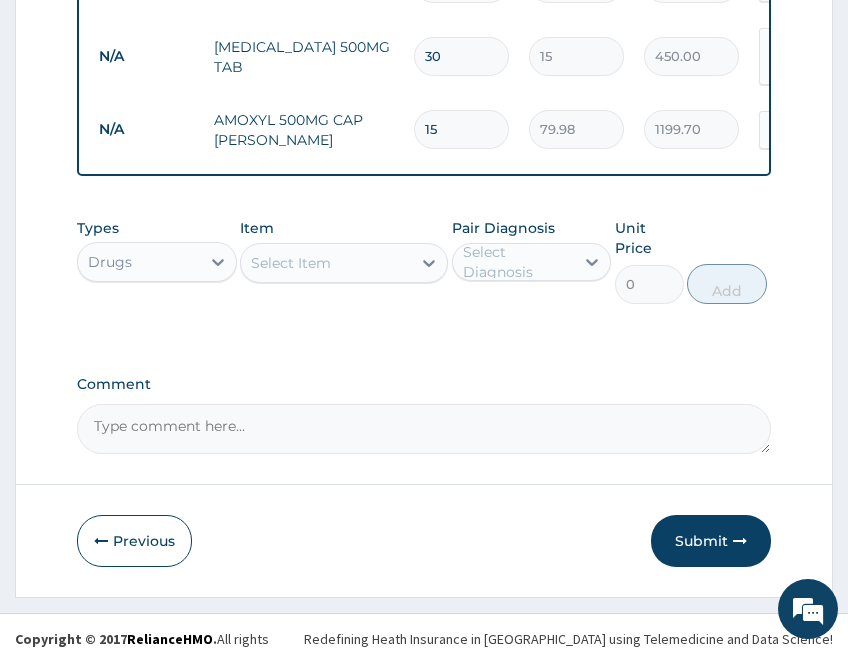 scroll, scrollTop: 1114, scrollLeft: 0, axis: vertical 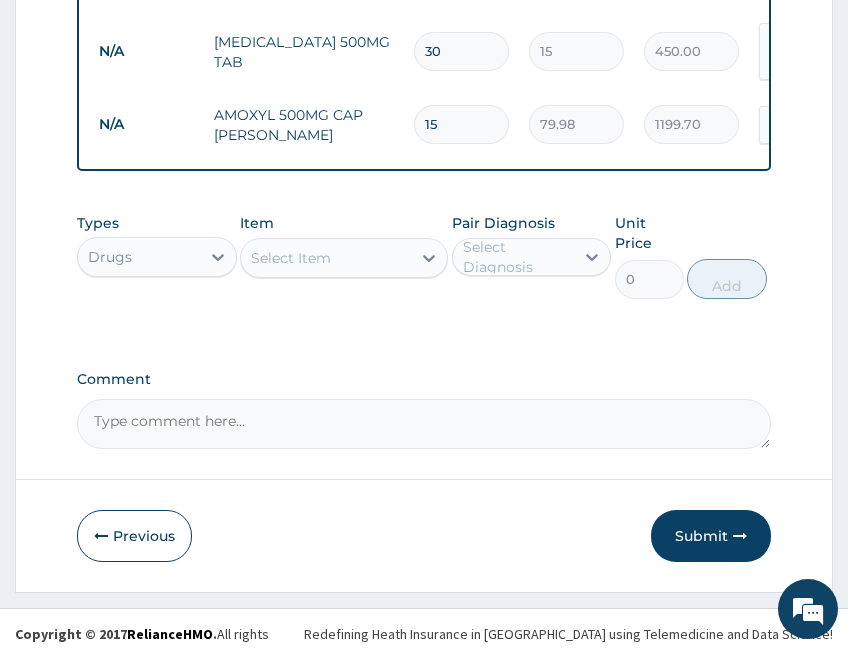 click on "Submit" at bounding box center [711, 536] 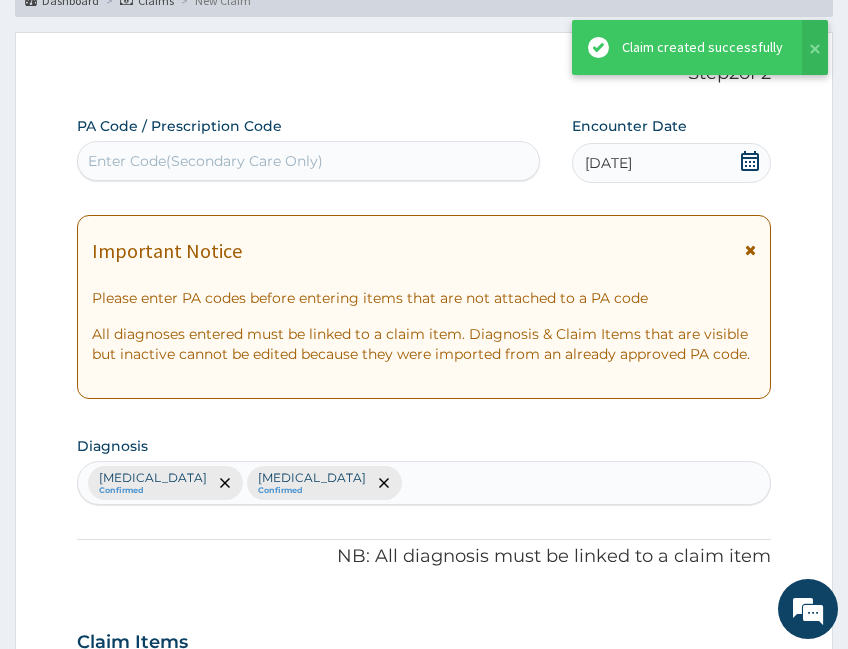 scroll, scrollTop: 1114, scrollLeft: 0, axis: vertical 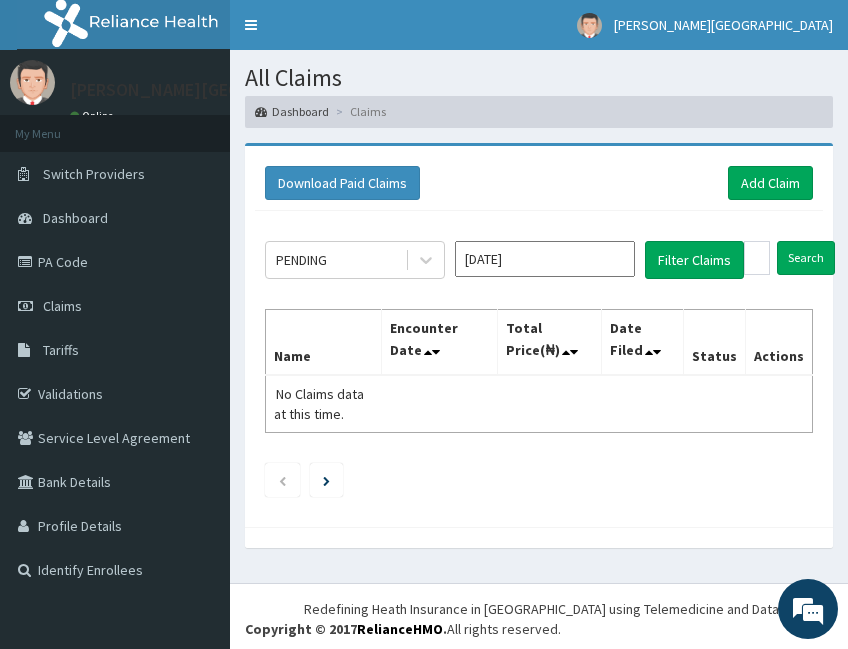 click on "Jul 2025" at bounding box center (545, 259) 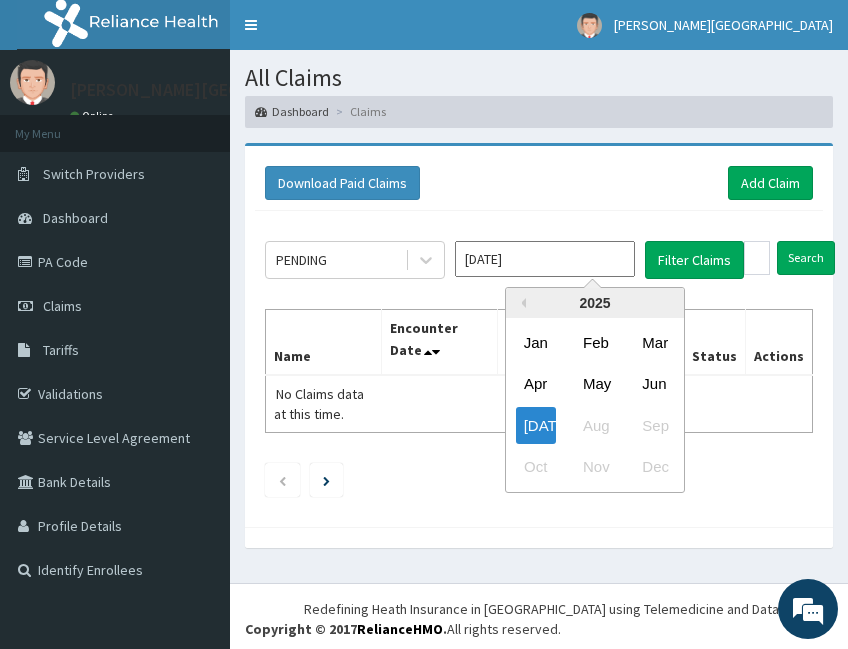 click on "Jun" at bounding box center [654, 383] 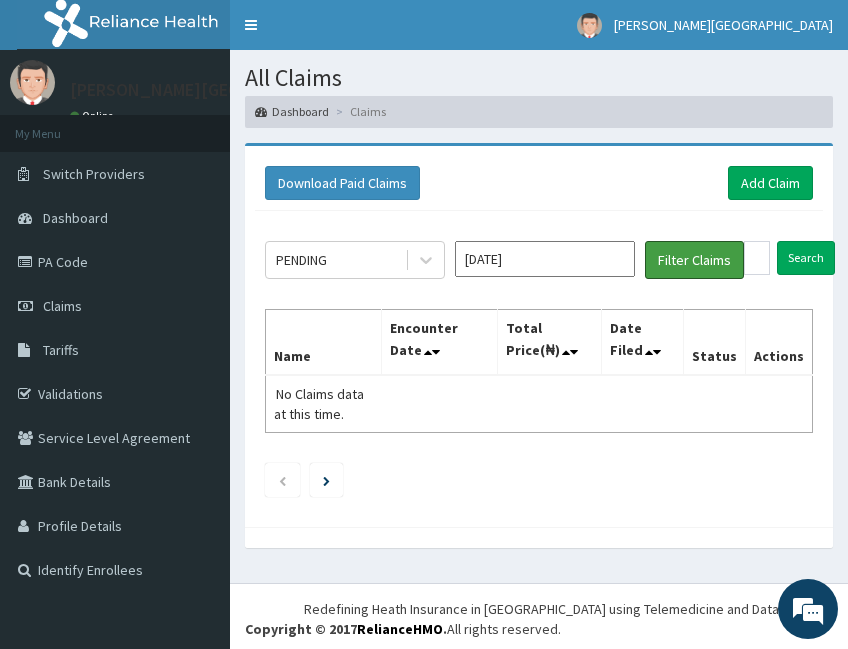 click on "Filter Claims" at bounding box center [694, 260] 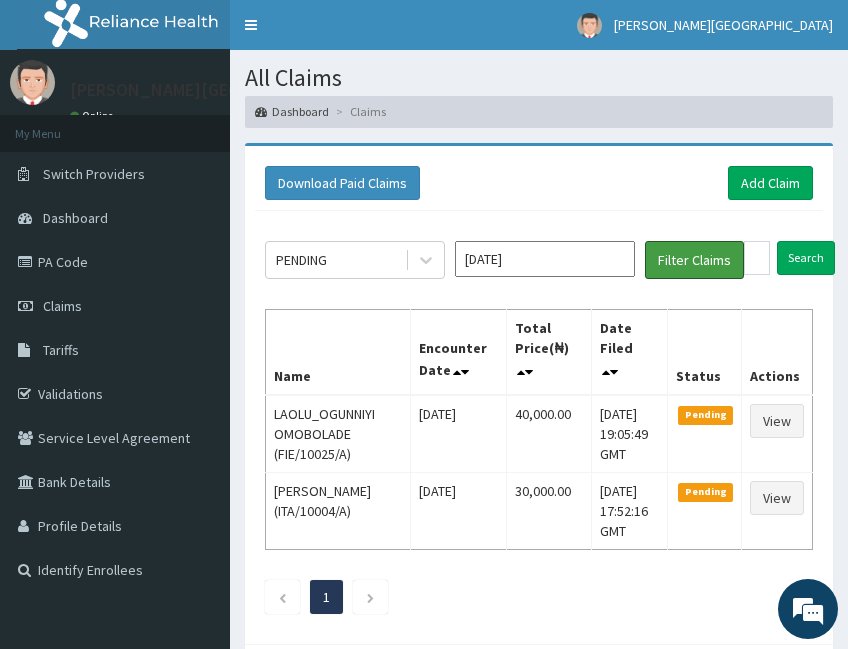 scroll, scrollTop: 0, scrollLeft: 0, axis: both 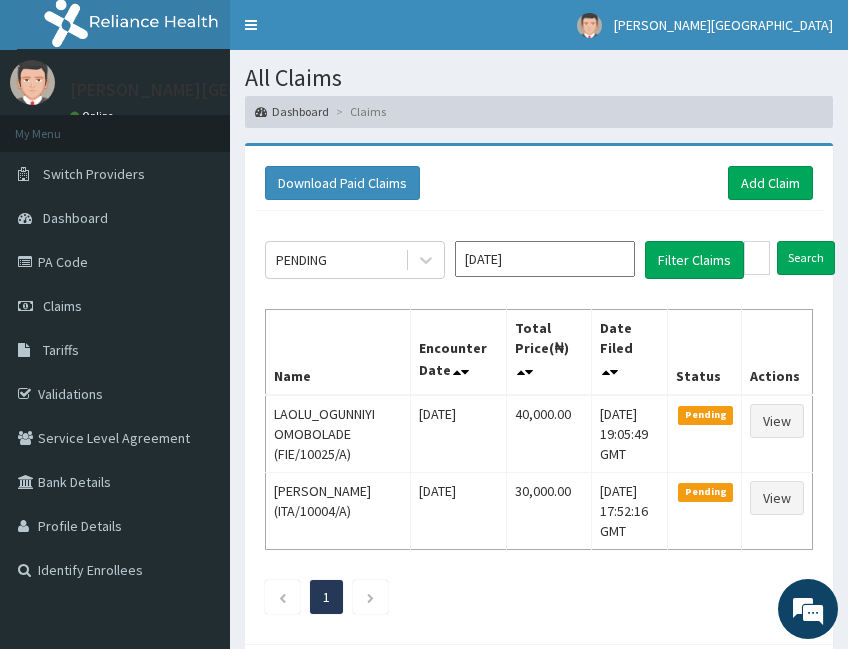 click on "PENDING" at bounding box center (335, 260) 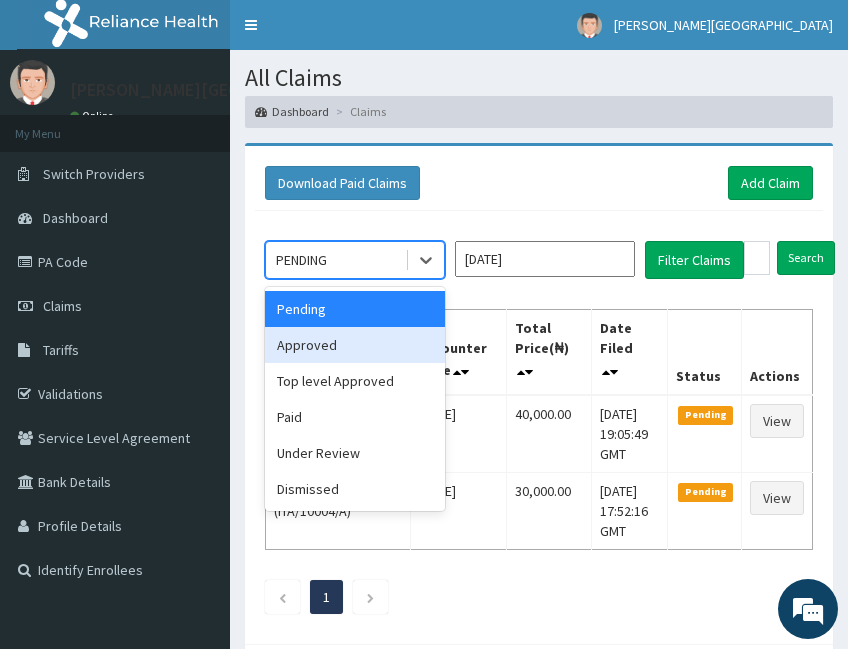 click on "Approved" at bounding box center [355, 345] 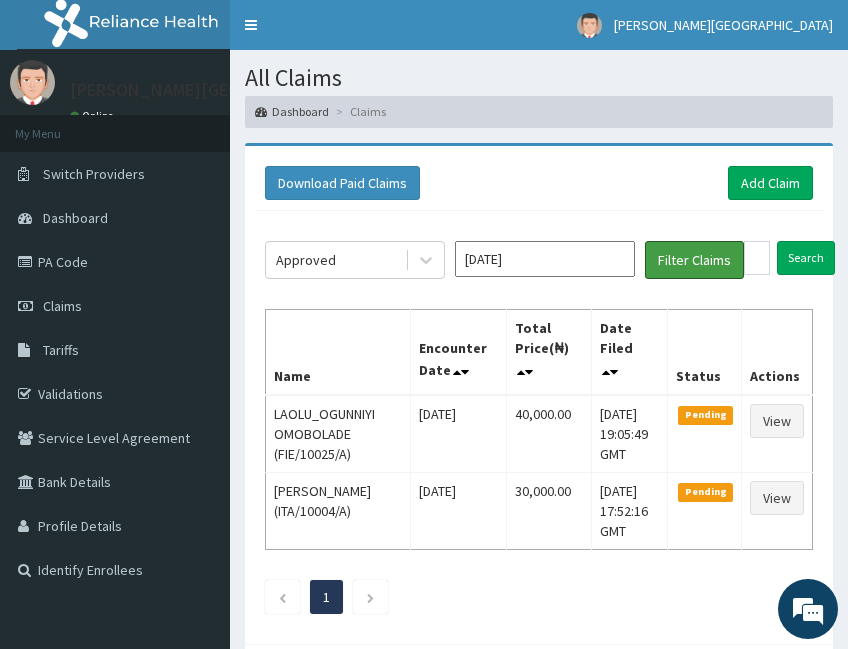 click on "Filter Claims" at bounding box center (694, 260) 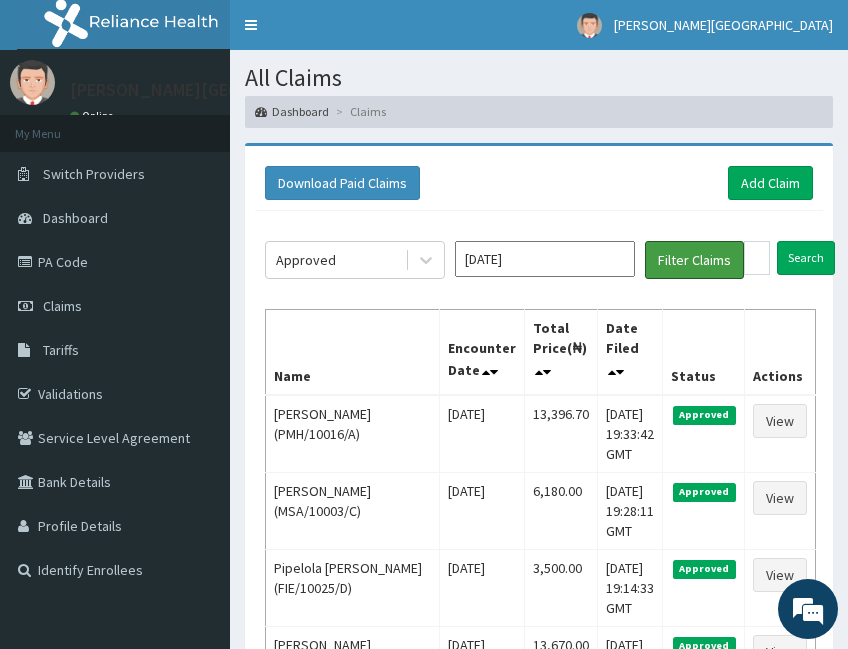 type 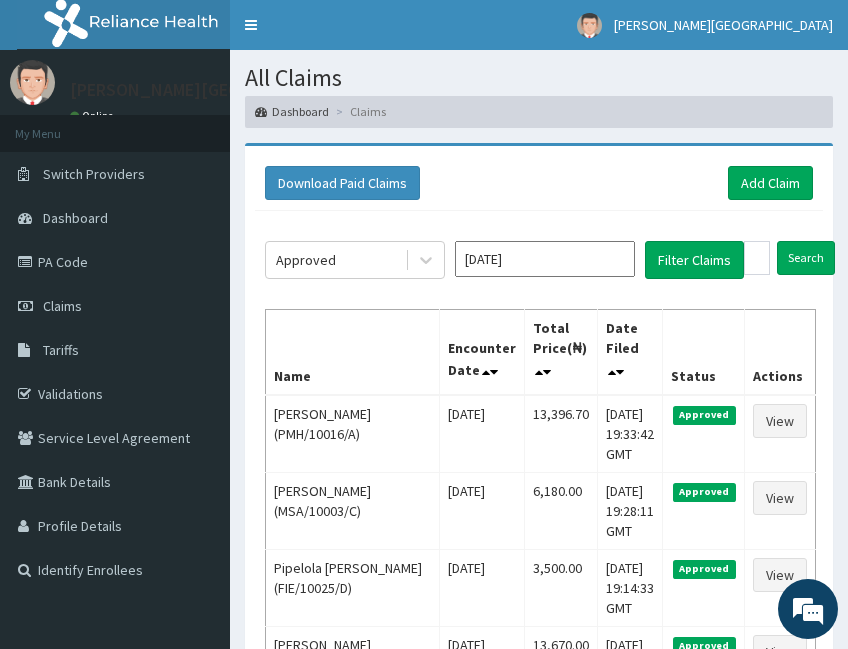click on "Toggle navigation" at bounding box center (251, 25) 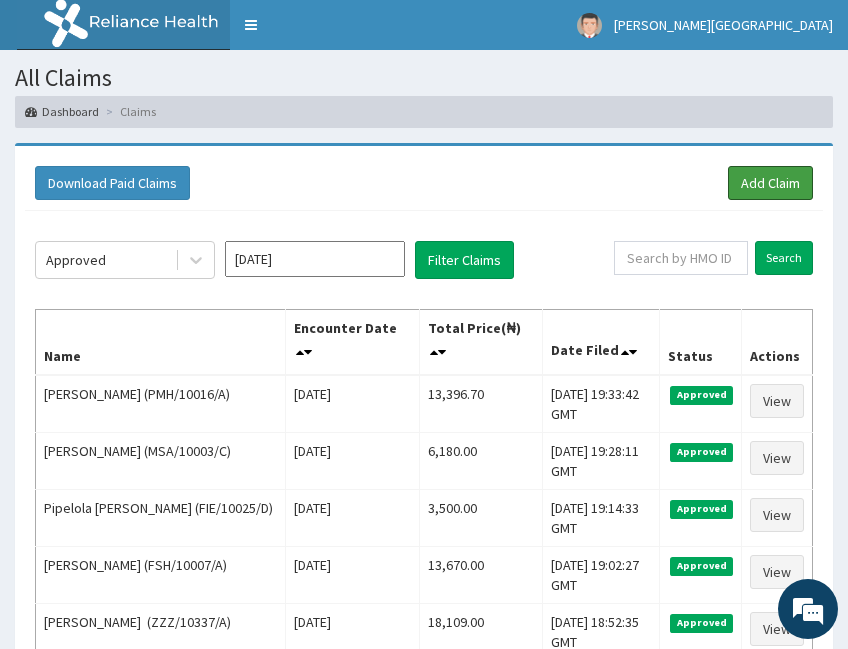 click on "Add Claim" at bounding box center (770, 183) 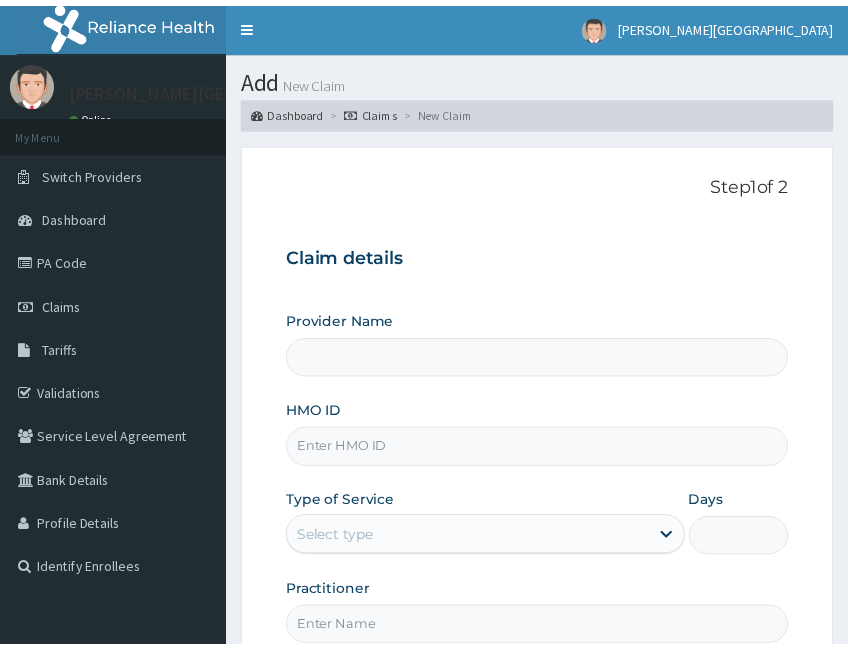 scroll, scrollTop: 0, scrollLeft: 0, axis: both 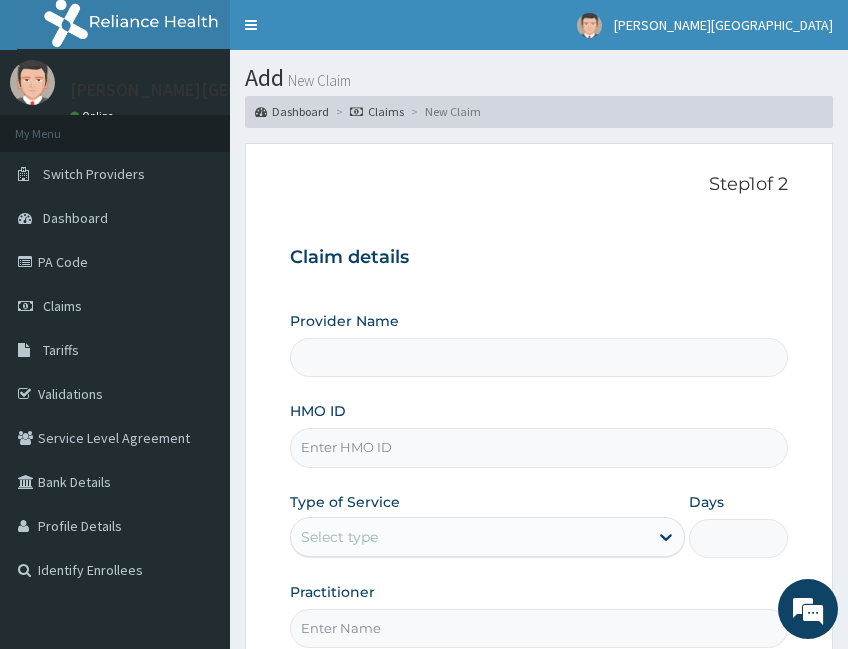 type on "[PERSON_NAME][GEOGRAPHIC_DATA]" 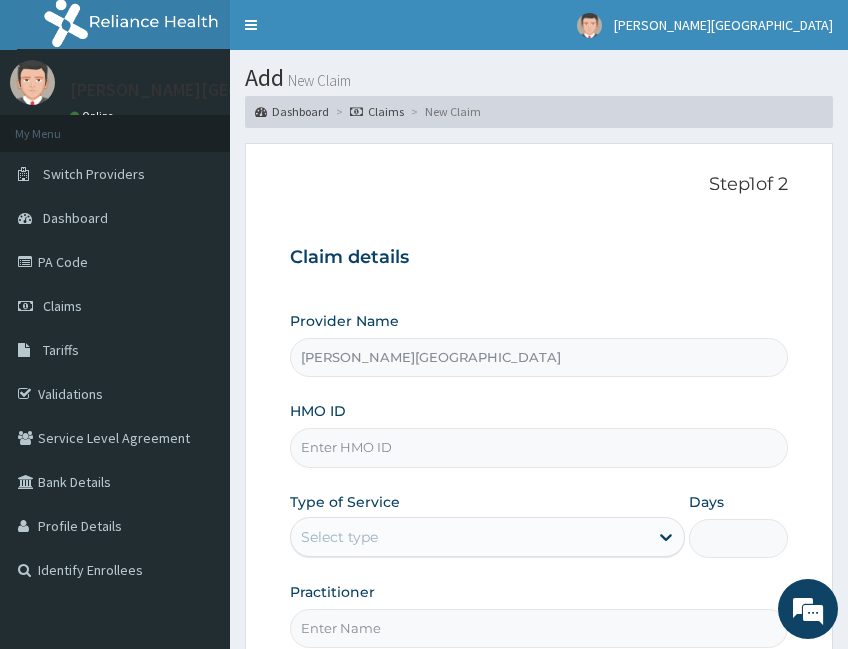 scroll, scrollTop: 0, scrollLeft: 0, axis: both 